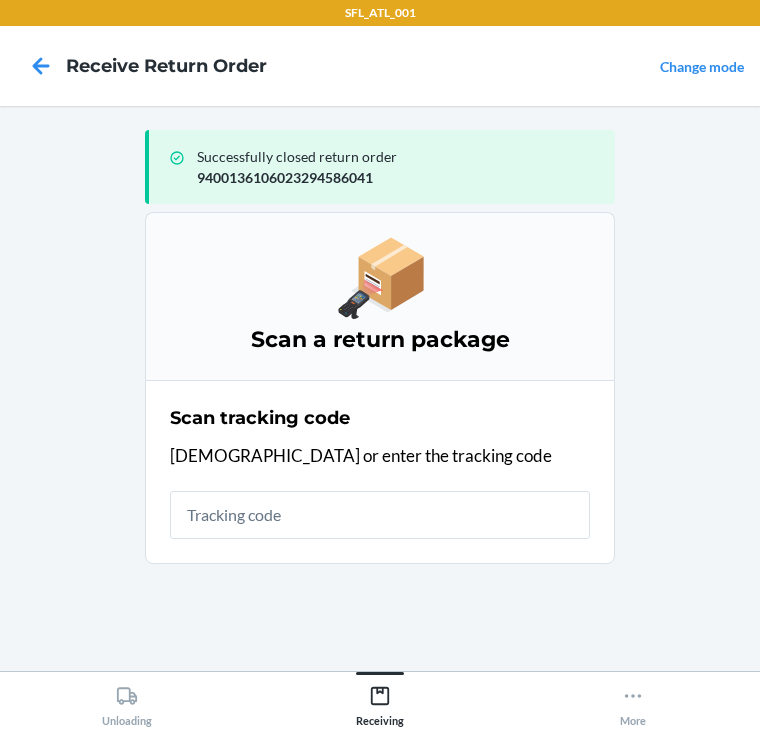 scroll, scrollTop: 0, scrollLeft: 0, axis: both 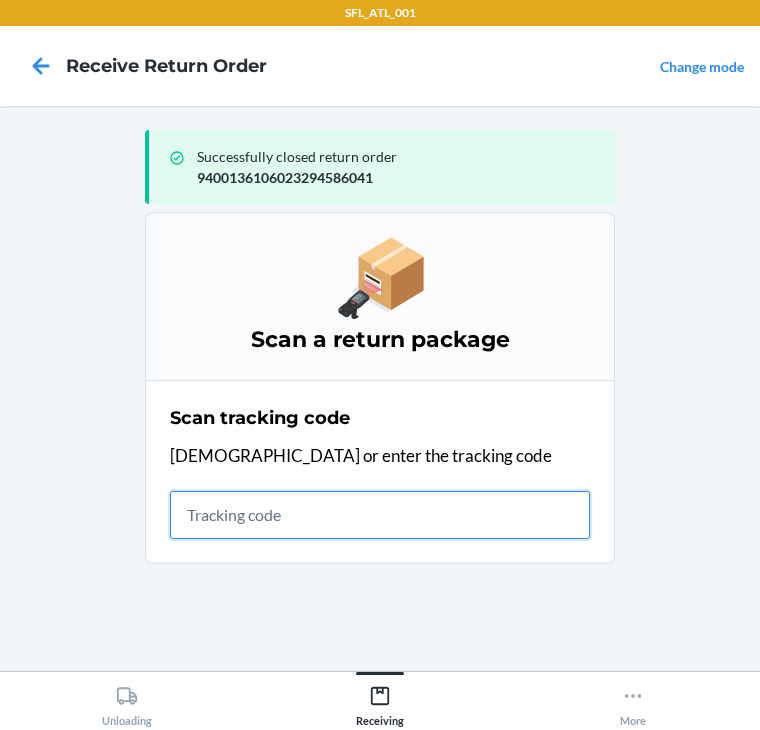 drag, startPoint x: 337, startPoint y: 532, endPoint x: 341, endPoint y: 522, distance: 10.770329 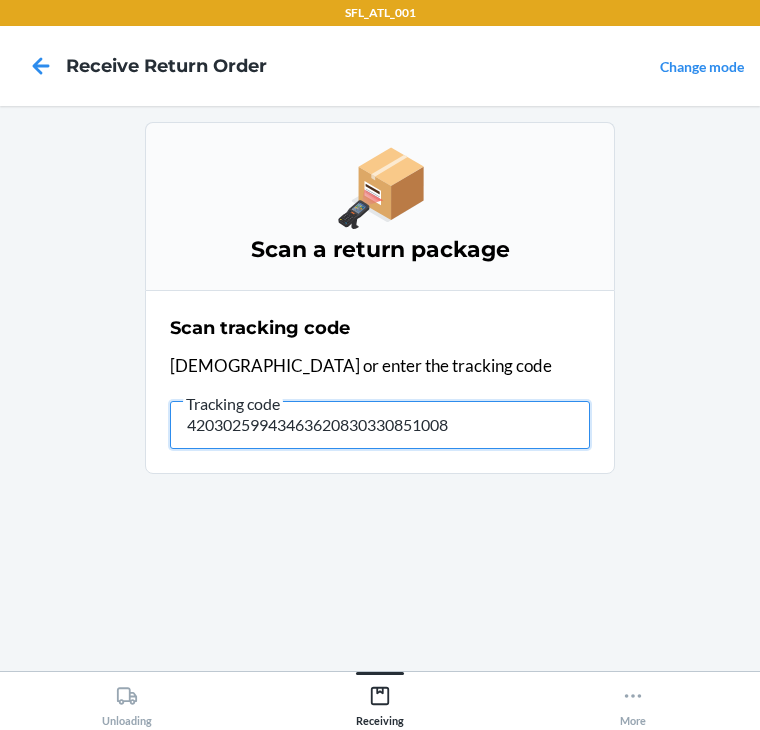type on "420302599434636208303308510088" 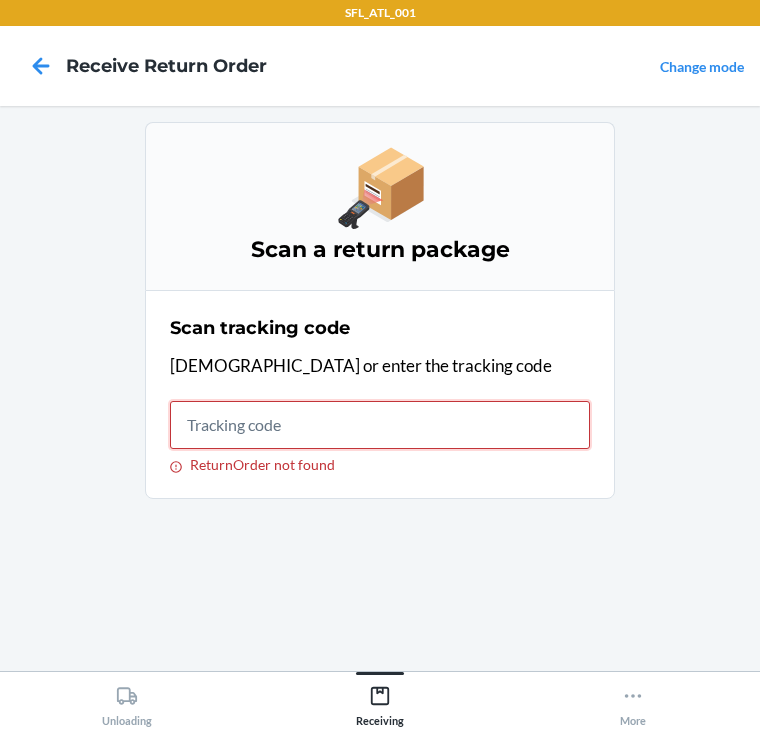 click on "ReturnOrder not found" at bounding box center (380, 425) 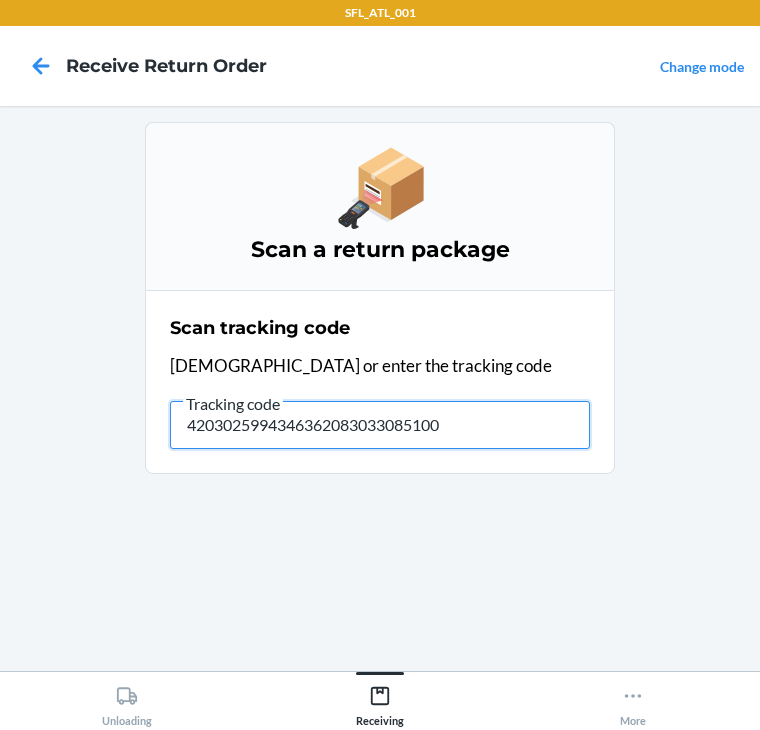type on "42030259943463620830330851008" 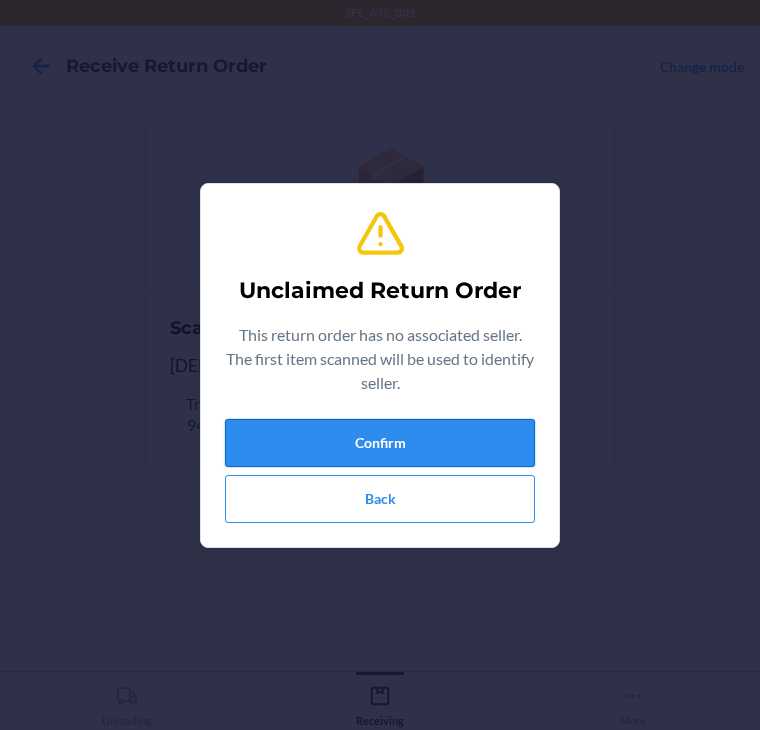click on "Confirm" at bounding box center (380, 443) 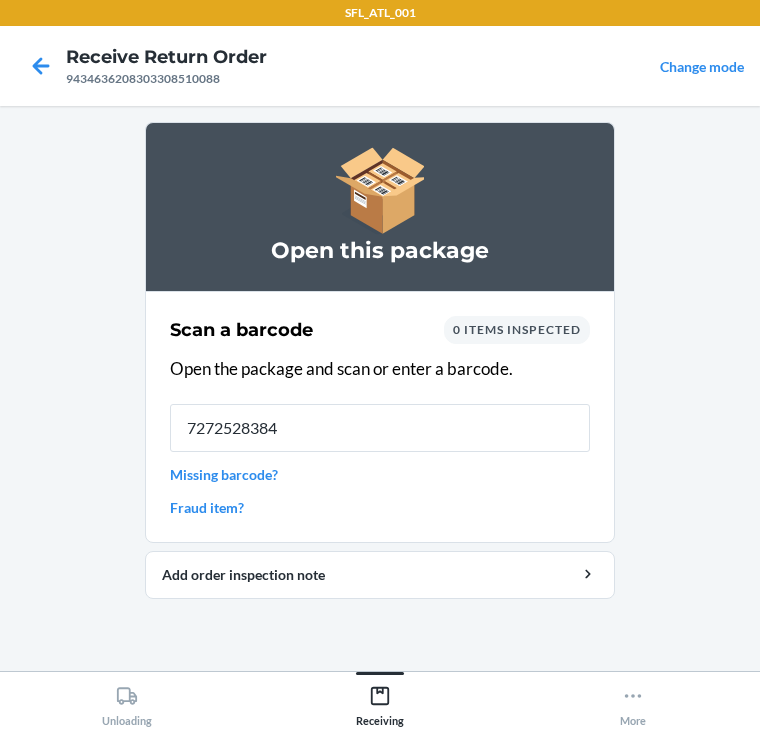 type on "72725283847" 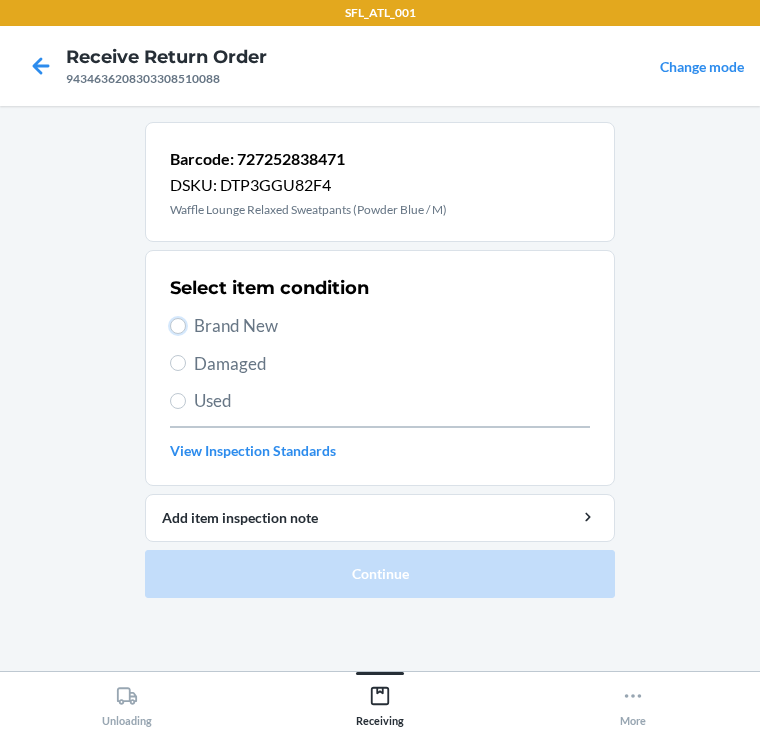 drag, startPoint x: 172, startPoint y: 320, endPoint x: 175, endPoint y: 348, distance: 28.160255 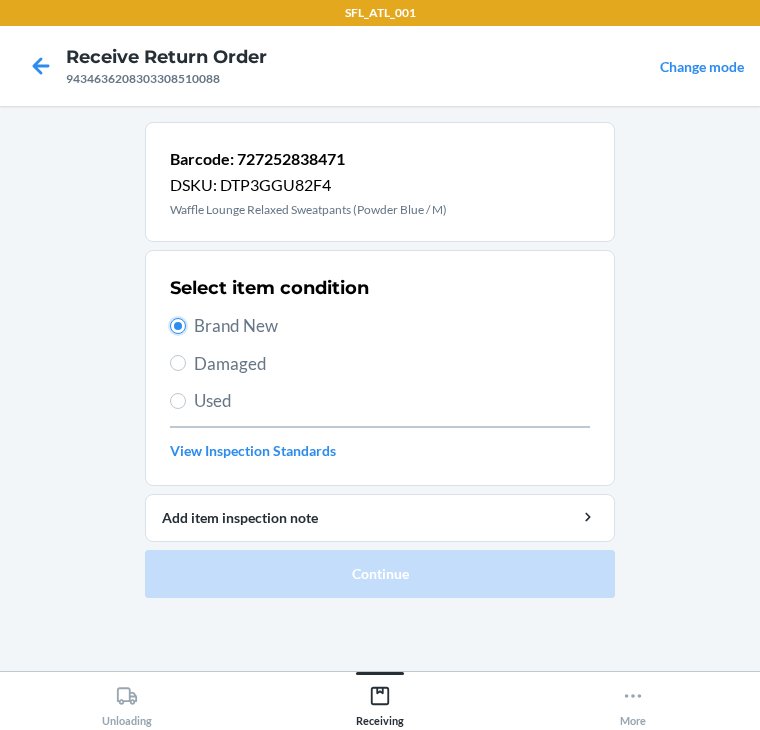 radio on "true" 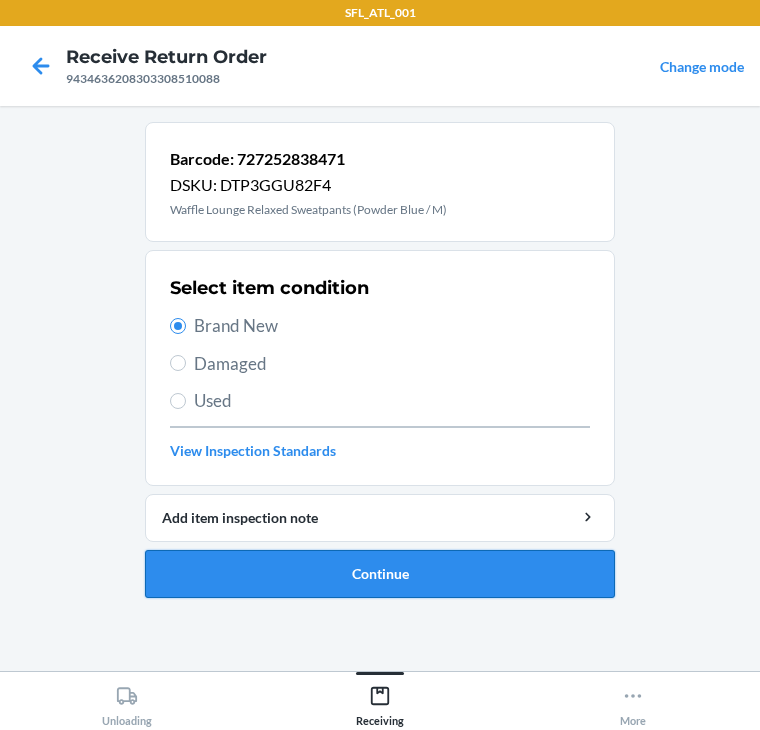 click on "Continue" at bounding box center [380, 574] 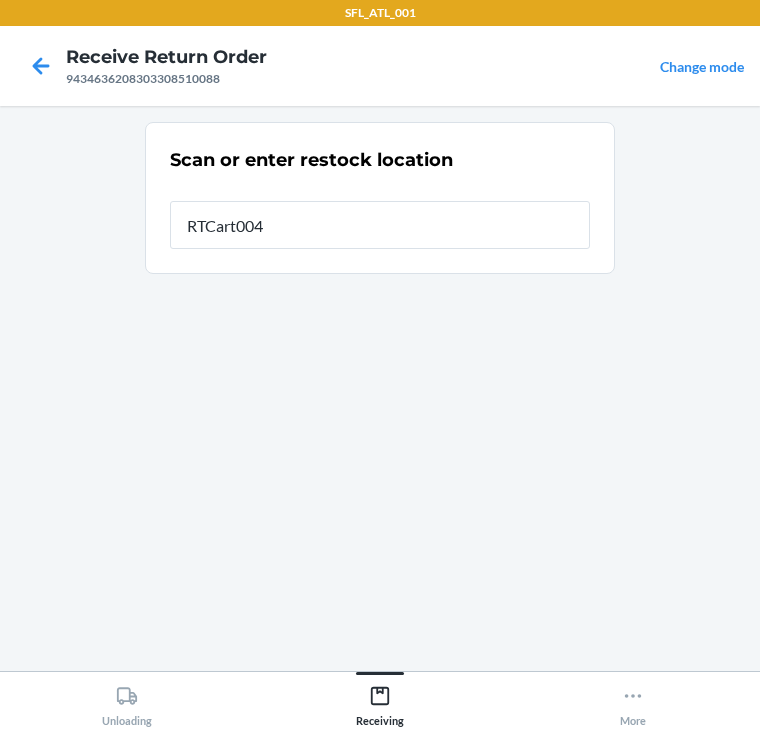 type on "RTCart004" 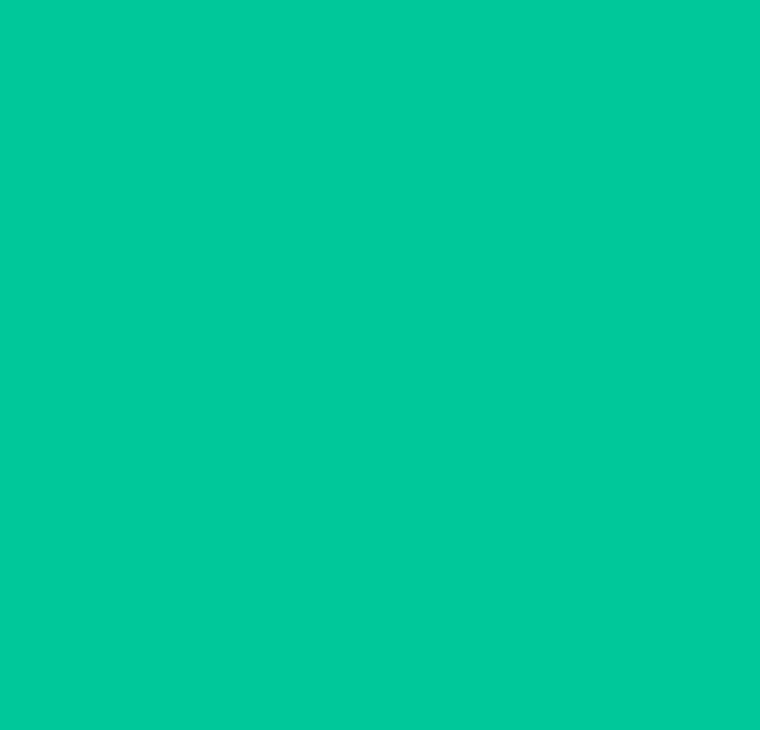 type 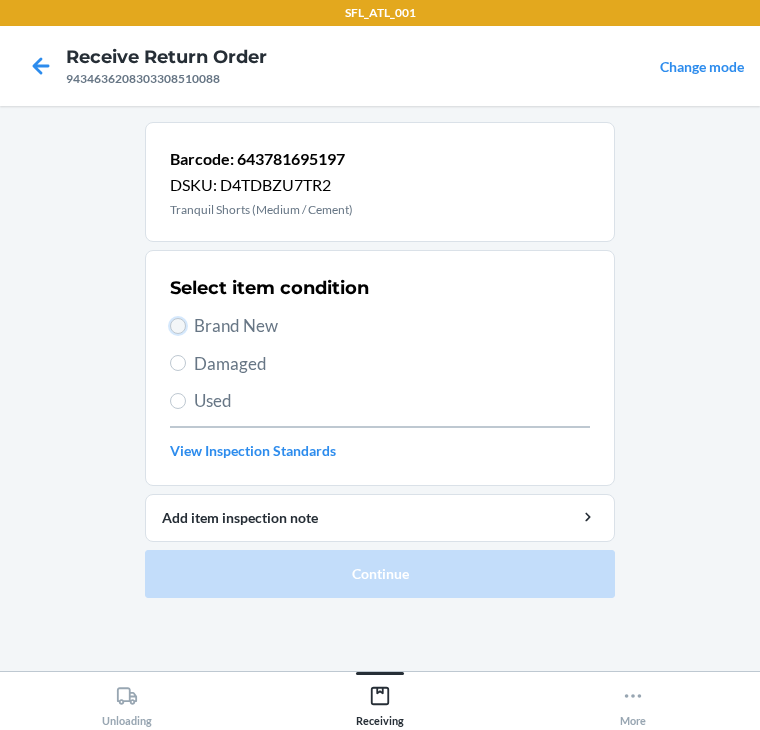 click on "Brand New" at bounding box center [178, 326] 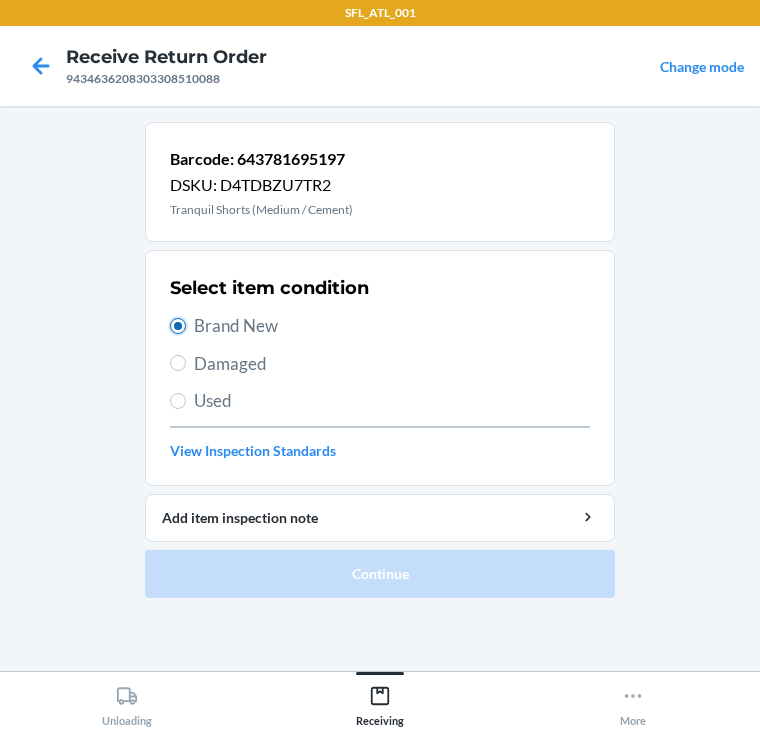 radio on "true" 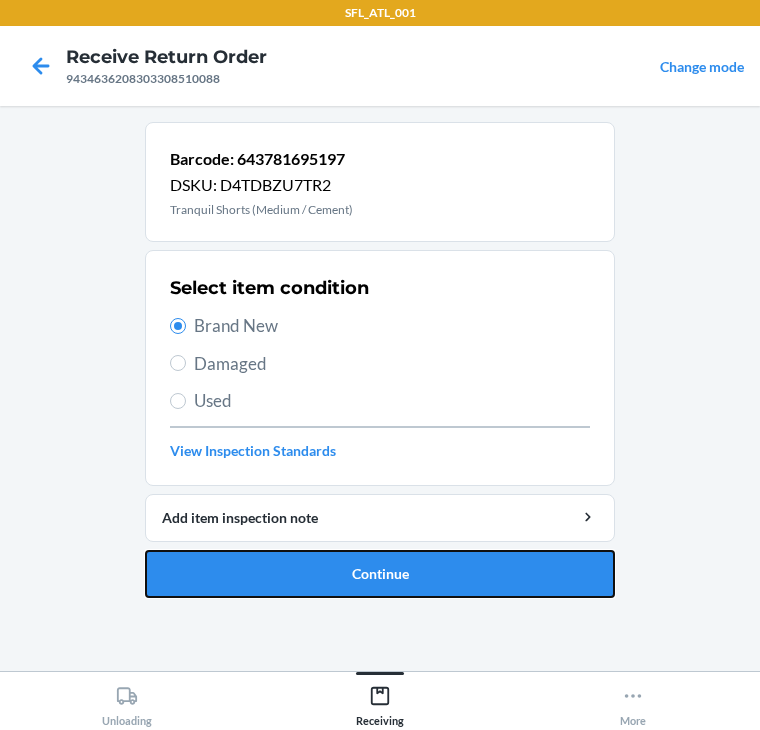click on "Continue" at bounding box center (380, 574) 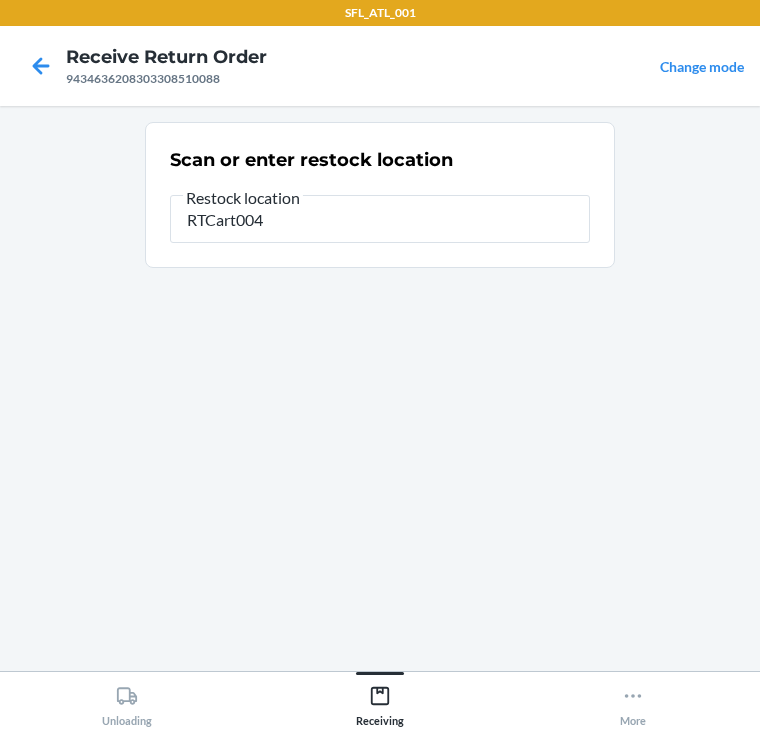 type on "RTCart004" 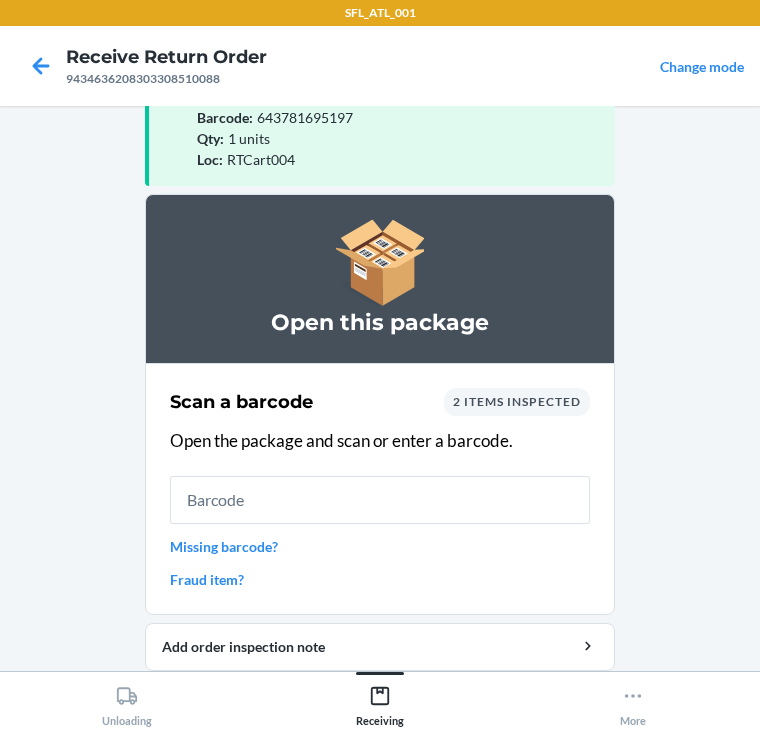 scroll, scrollTop: 130, scrollLeft: 0, axis: vertical 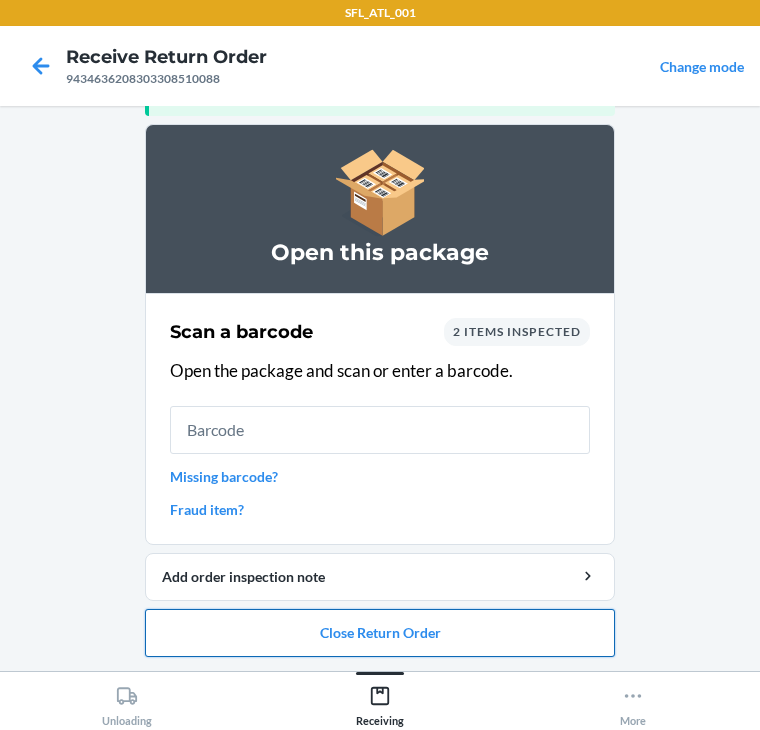 drag, startPoint x: 340, startPoint y: 622, endPoint x: 331, endPoint y: 617, distance: 10.29563 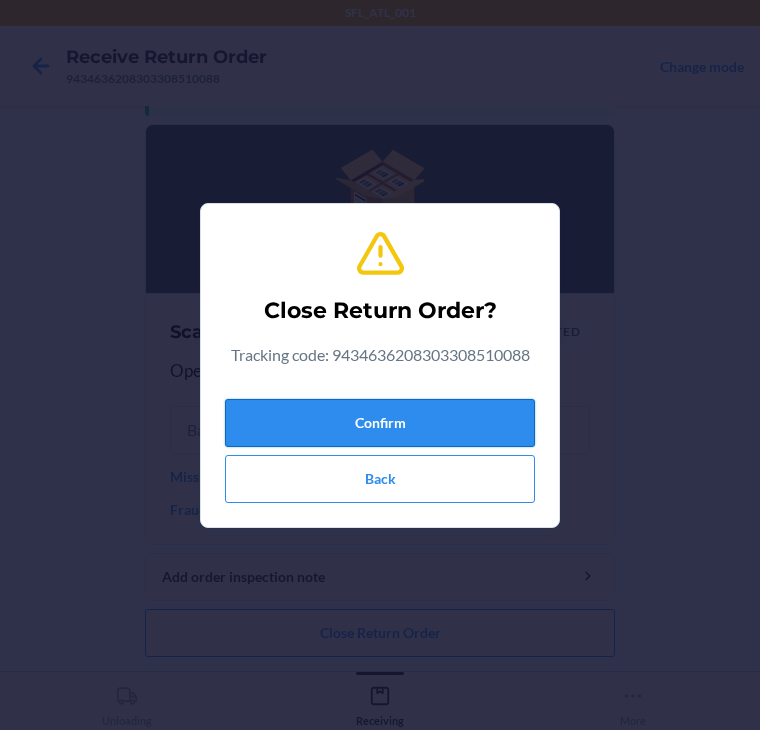 click on "Confirm" at bounding box center [380, 423] 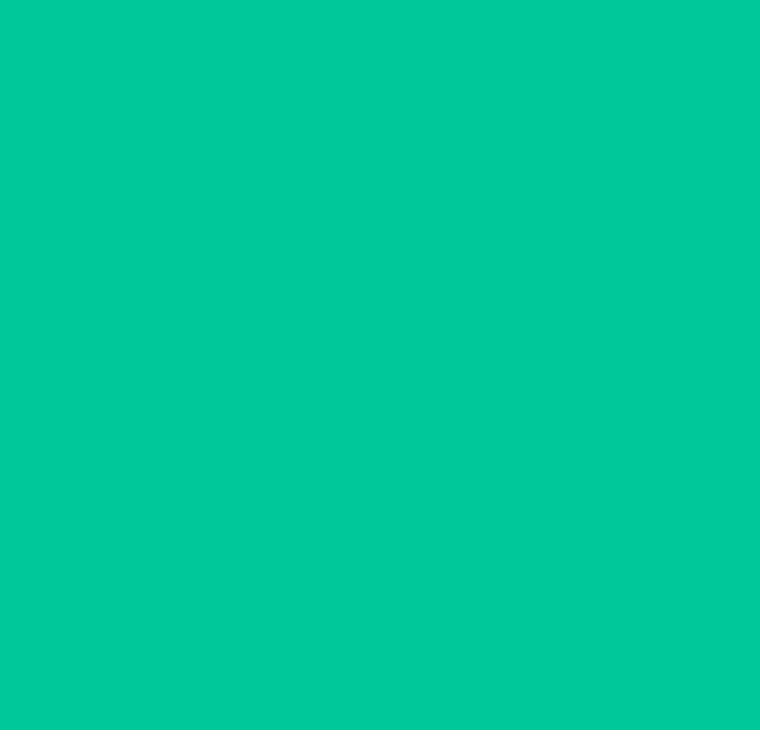 scroll, scrollTop: 0, scrollLeft: 0, axis: both 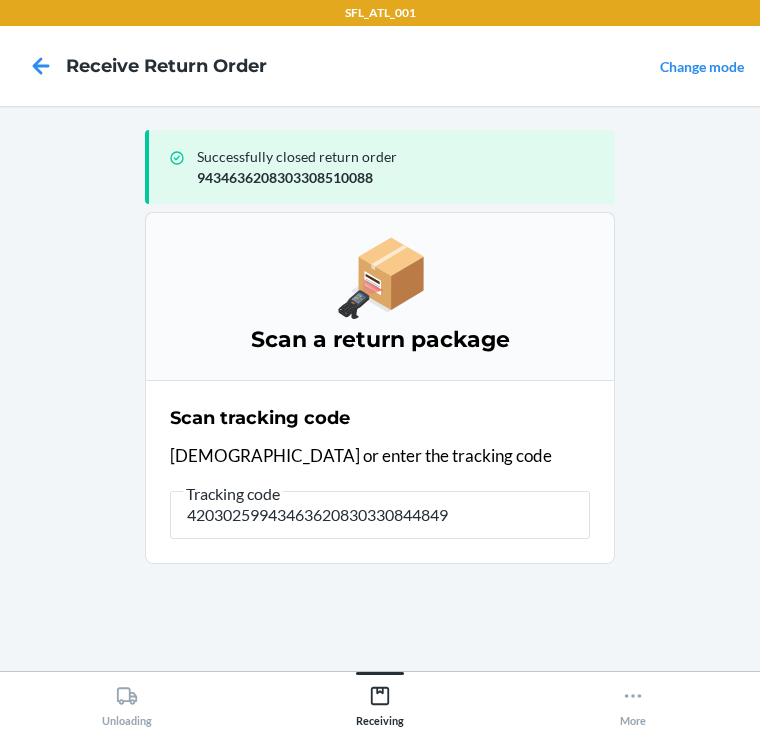 type on "420302599434636208303308448497" 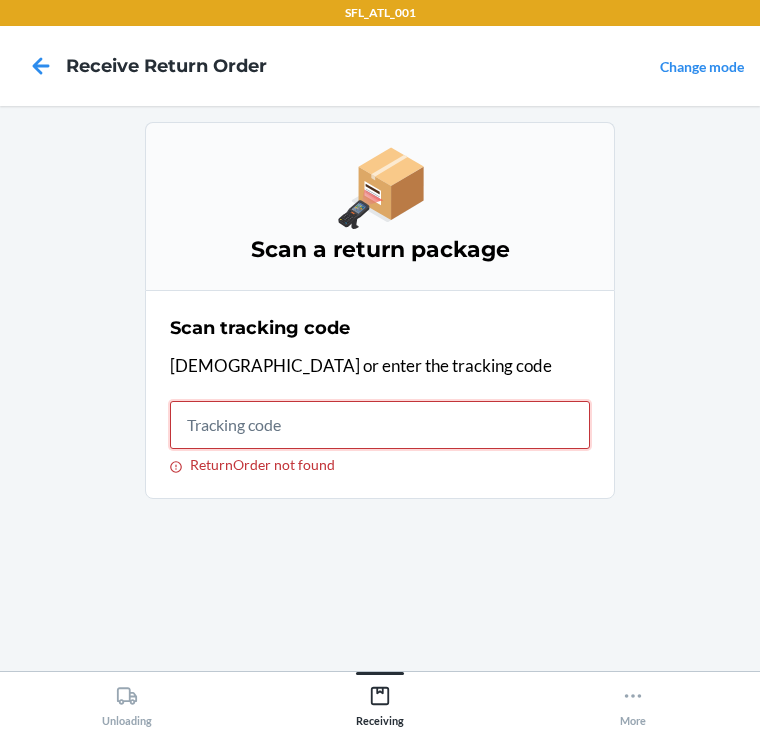 click on "ReturnOrder not found" at bounding box center [380, 425] 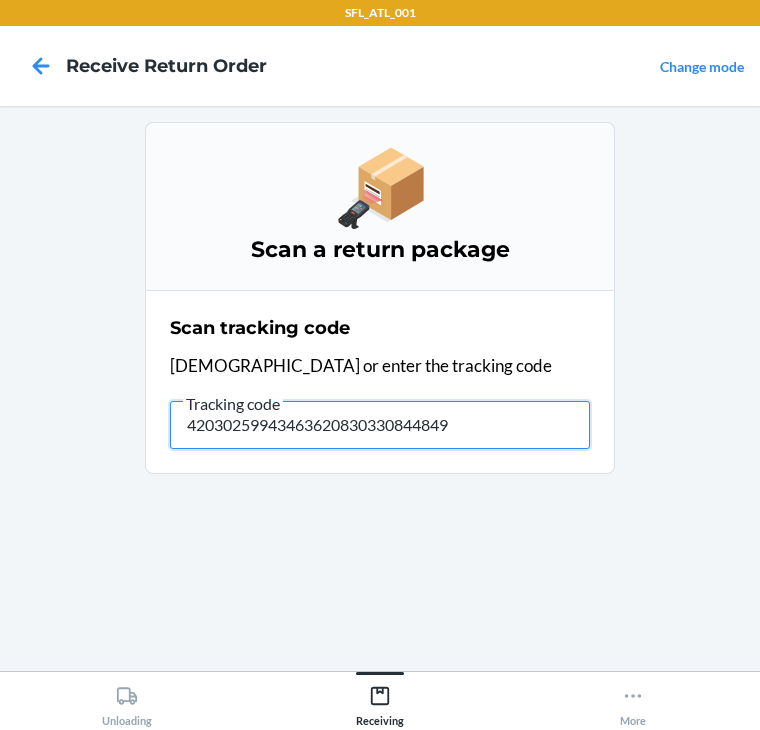 type on "420302599434636208303308448497" 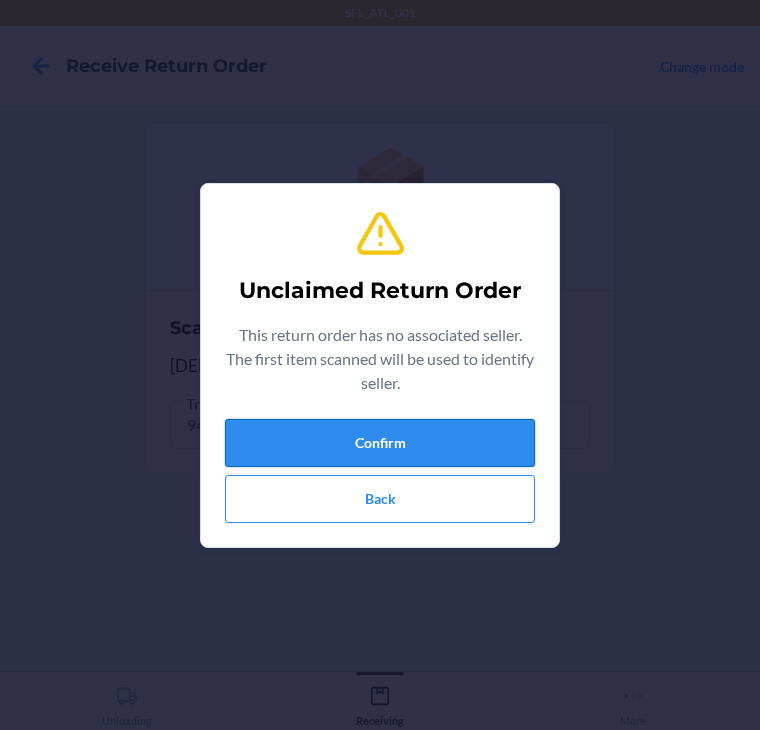 click on "Confirm" at bounding box center [380, 443] 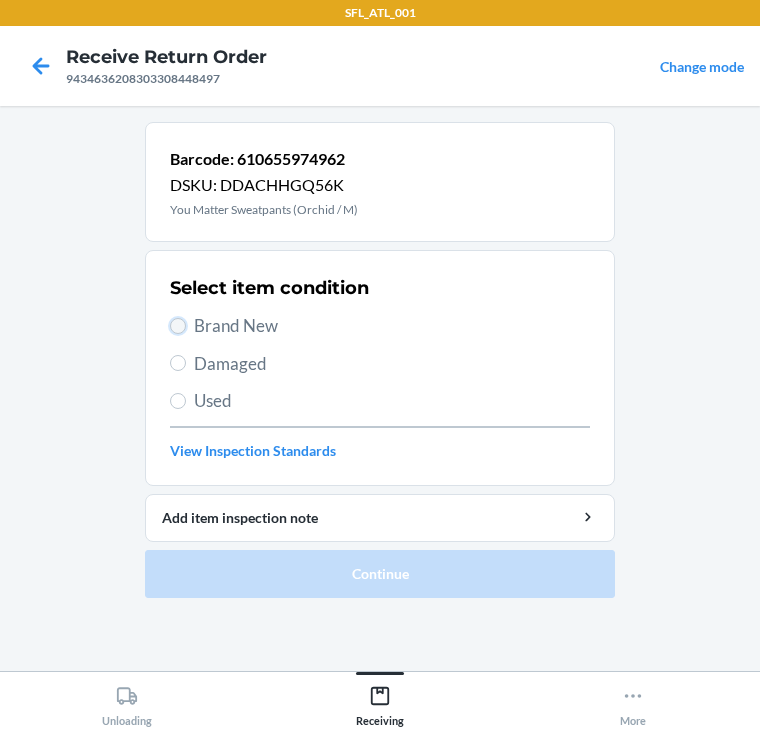 click on "Brand New" at bounding box center [178, 326] 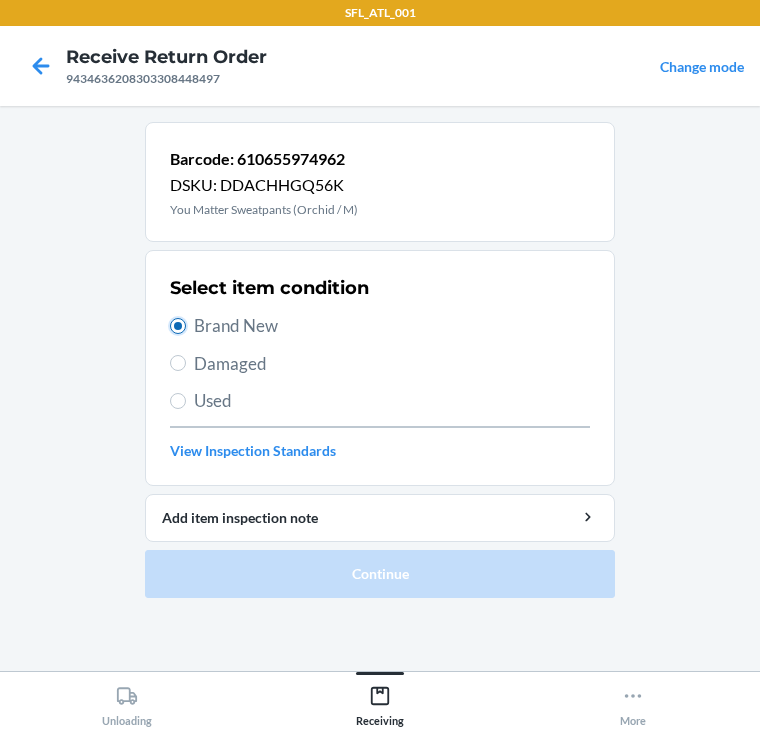 radio on "true" 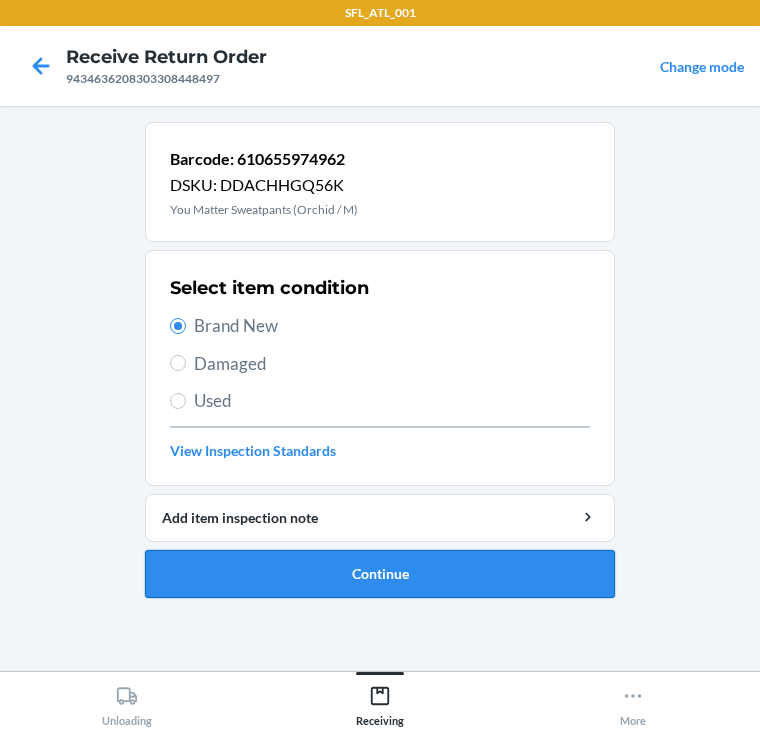 click on "Continue" at bounding box center [380, 574] 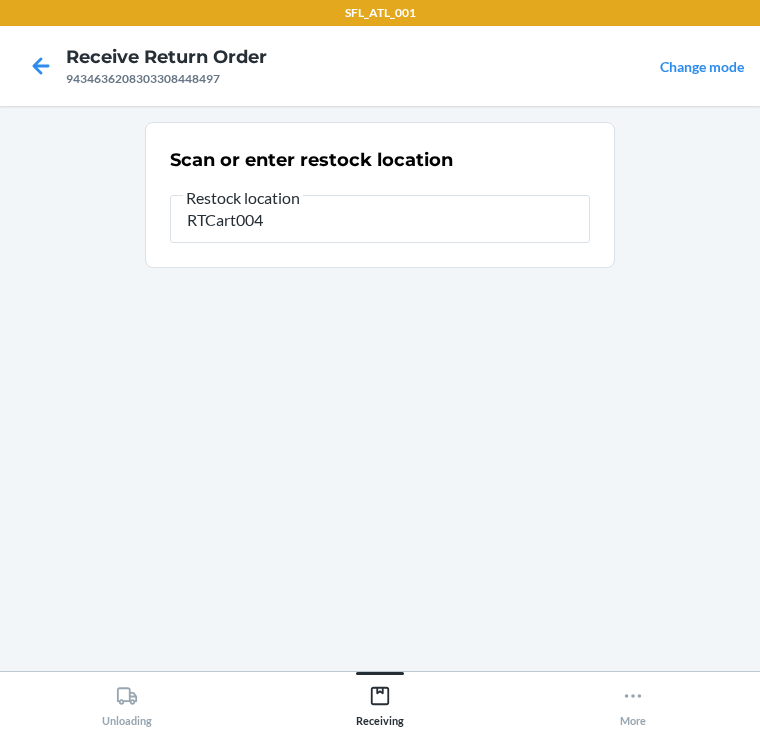 type on "RTCart004" 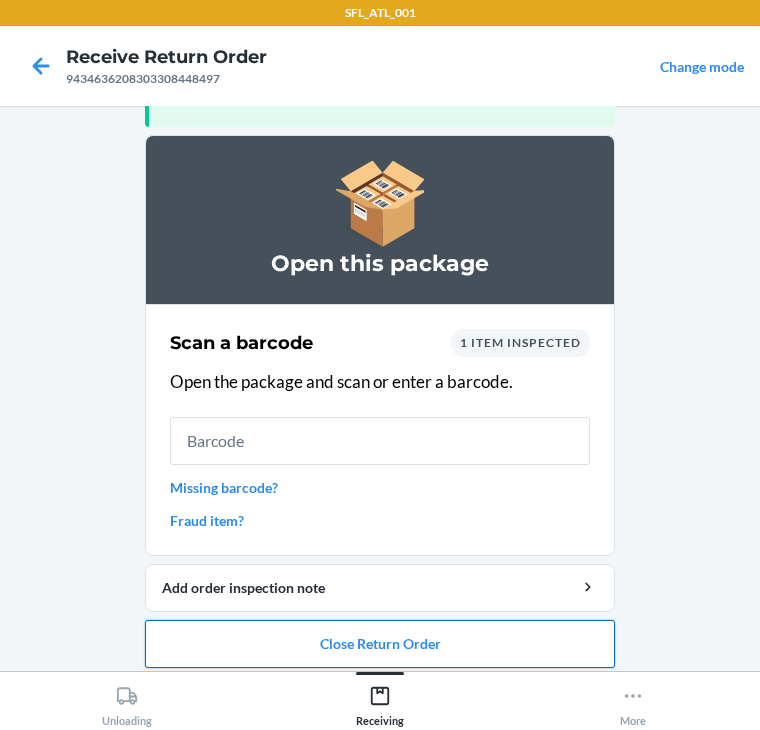 scroll, scrollTop: 130, scrollLeft: 0, axis: vertical 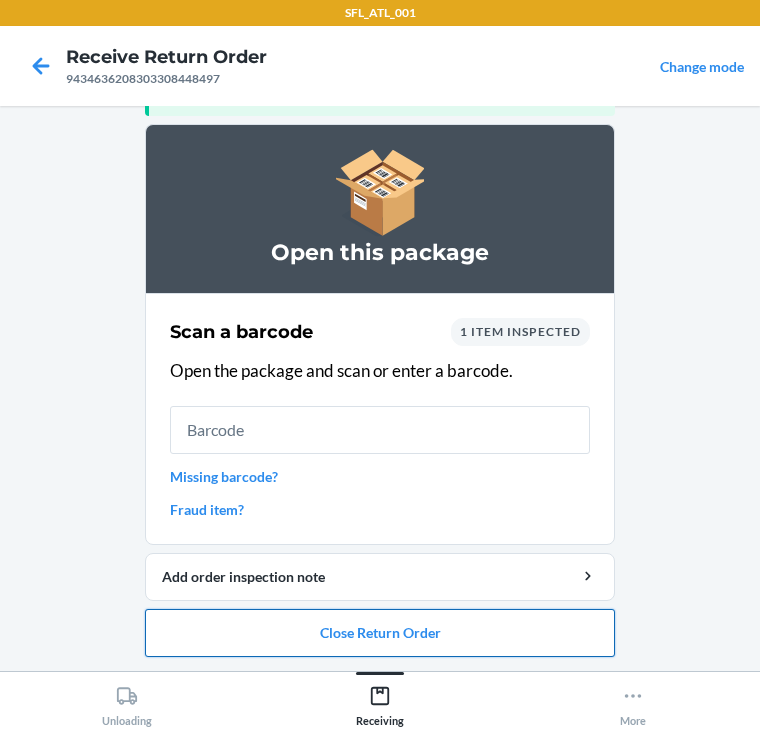 click on "Close Return Order" at bounding box center (380, 633) 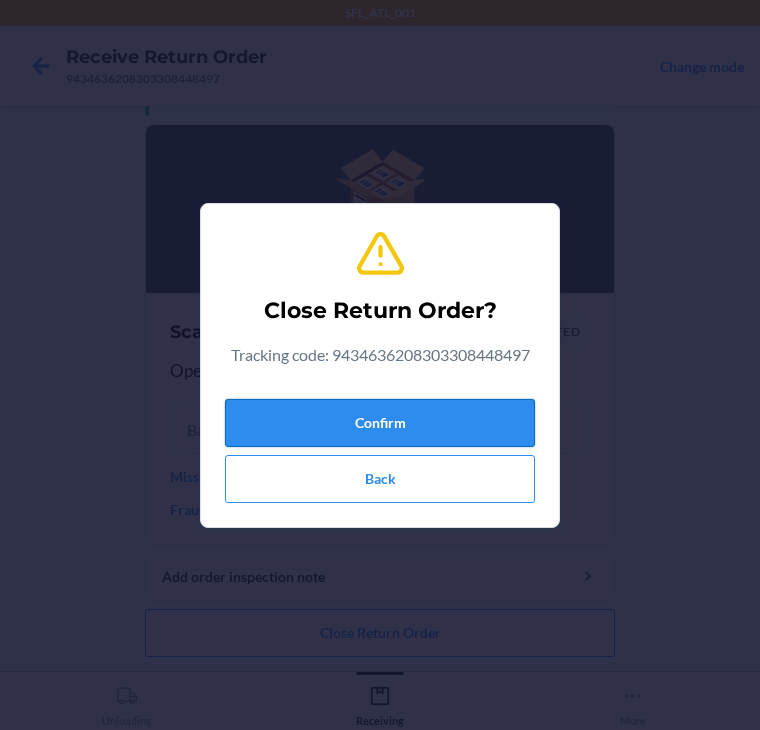 click on "Confirm" at bounding box center (380, 423) 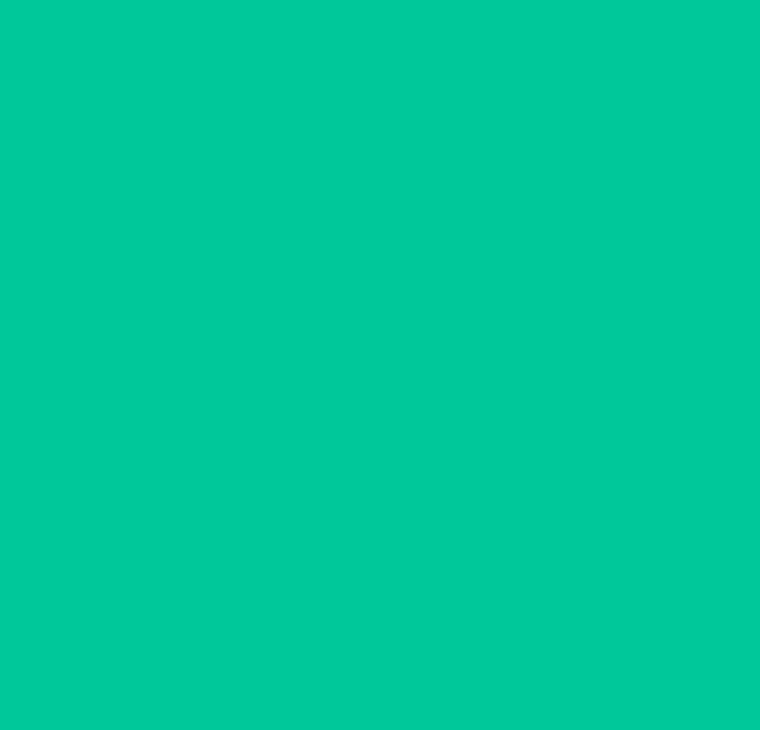 scroll, scrollTop: 0, scrollLeft: 0, axis: both 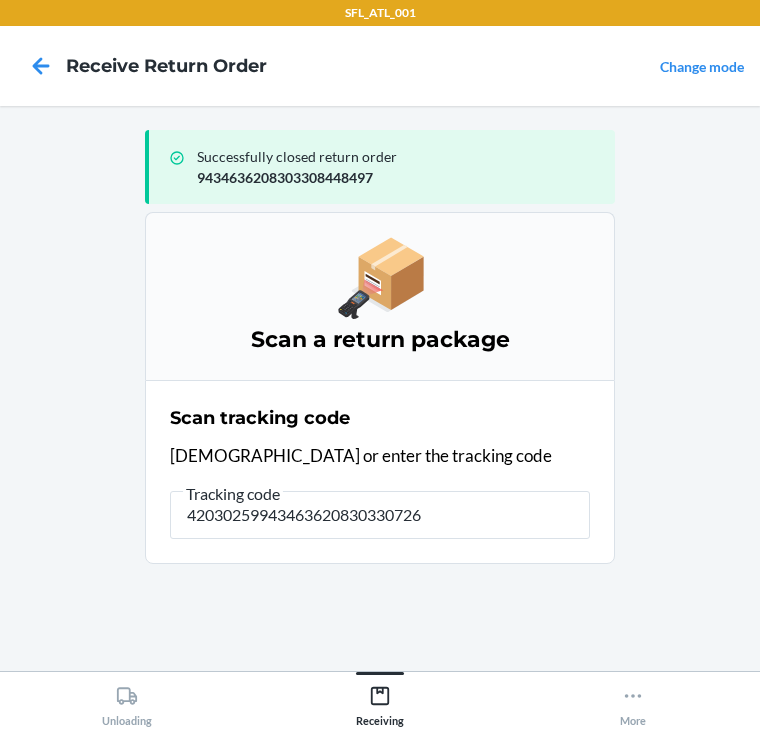 type on "420302599434636208303307261" 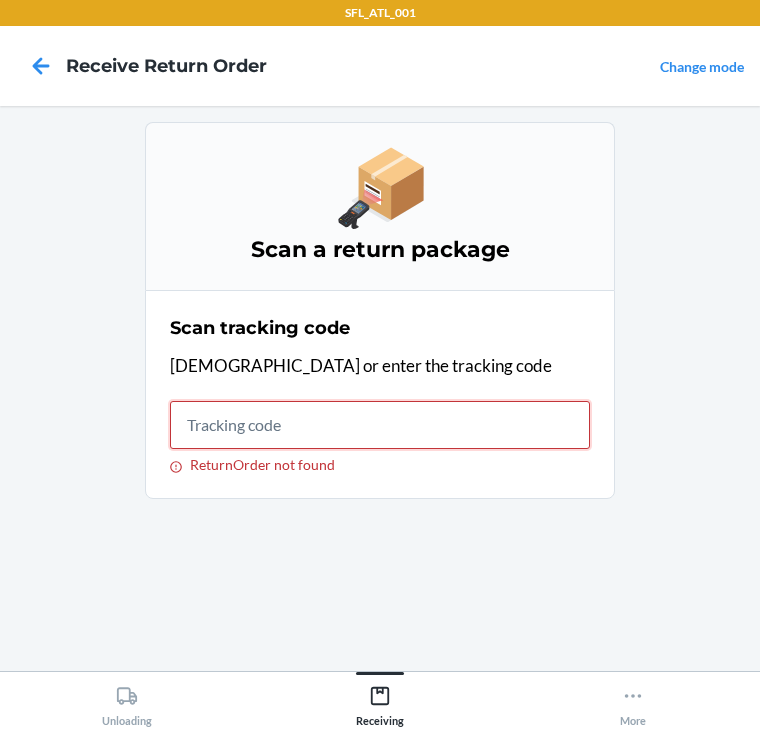 click on "ReturnOrder not found" at bounding box center (380, 425) 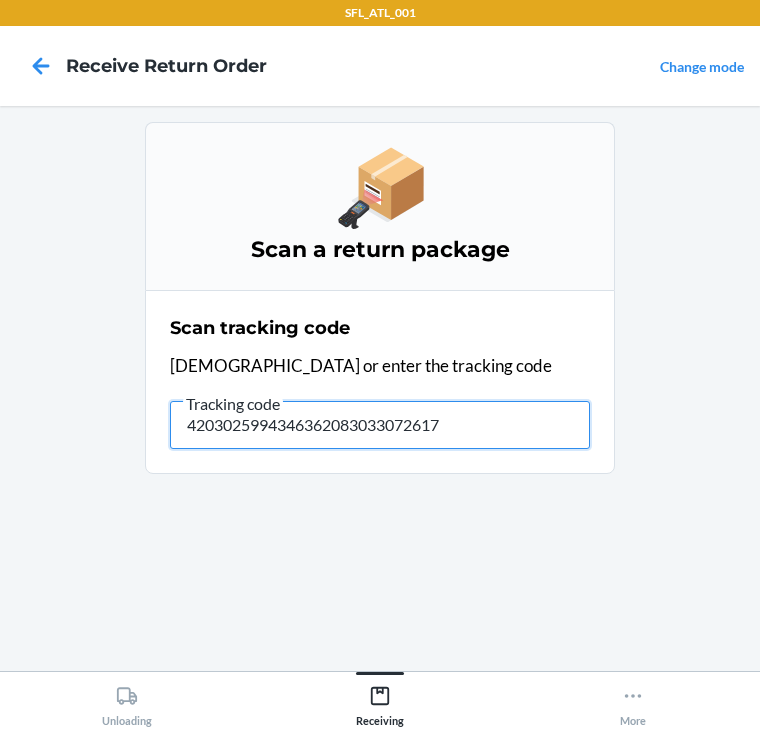 type on "42030259943463620830330726176" 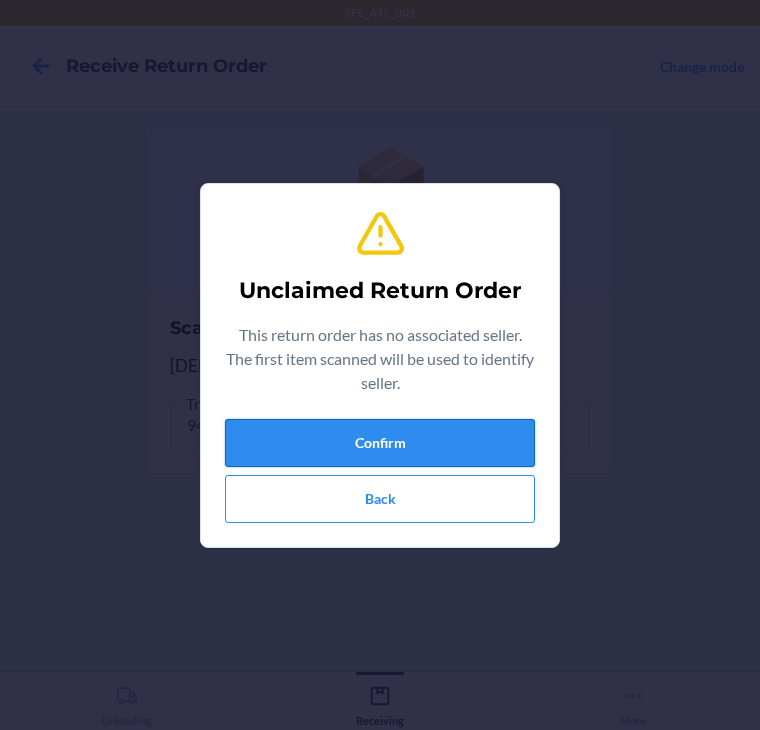 click on "Confirm" at bounding box center [380, 443] 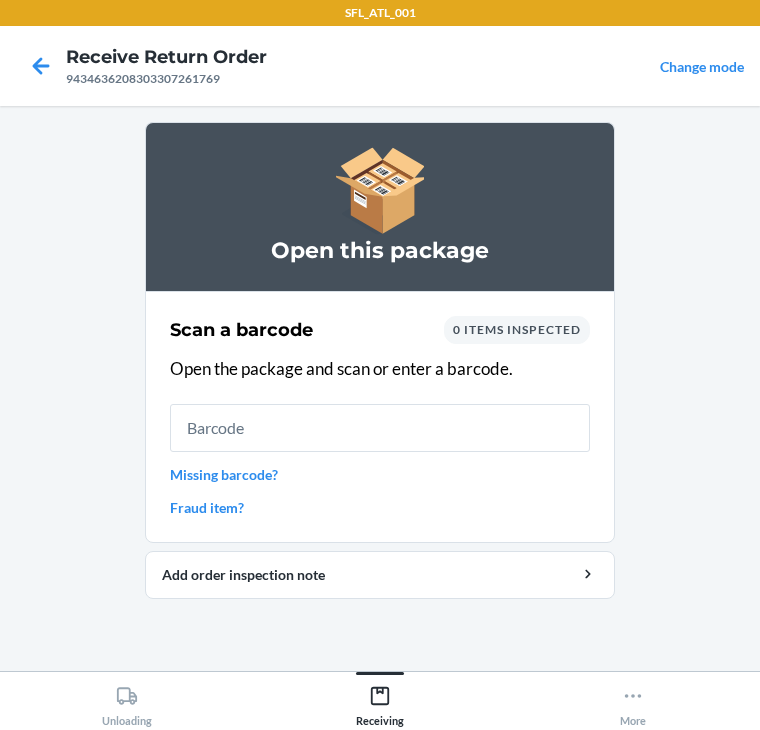 click on "Missing barcode?" at bounding box center (380, 474) 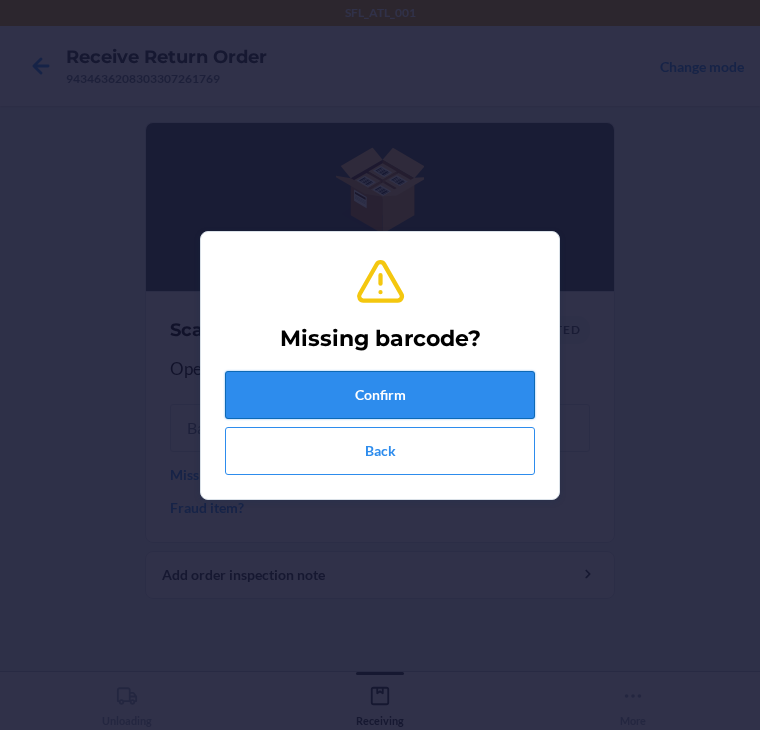 click on "Confirm" at bounding box center (380, 395) 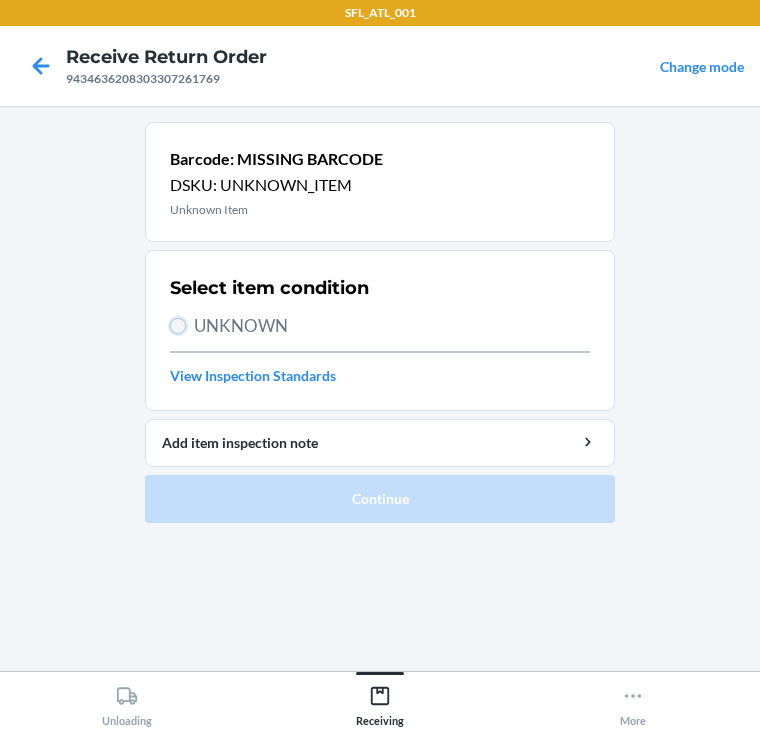 click on "UNKNOWN" at bounding box center (178, 326) 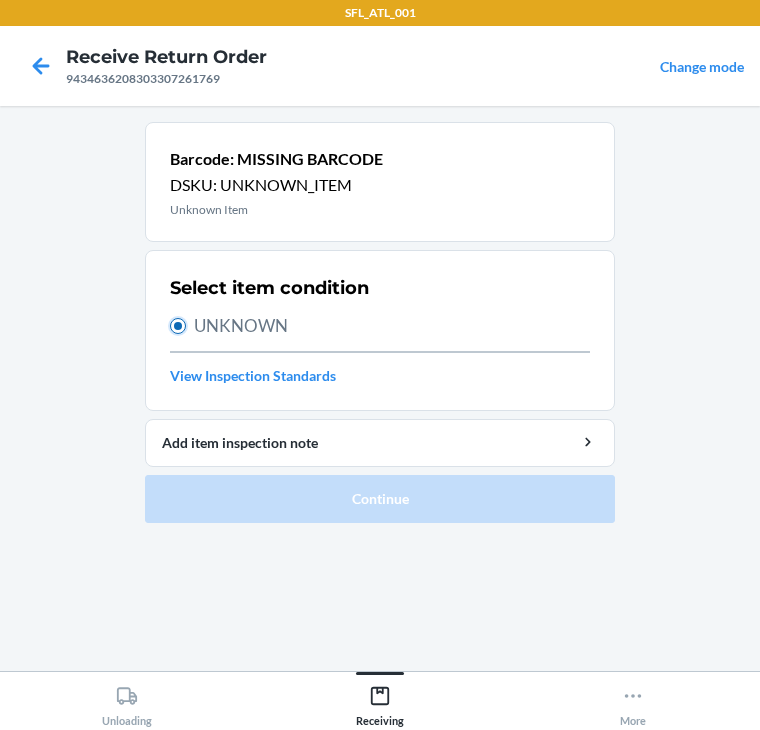 radio on "true" 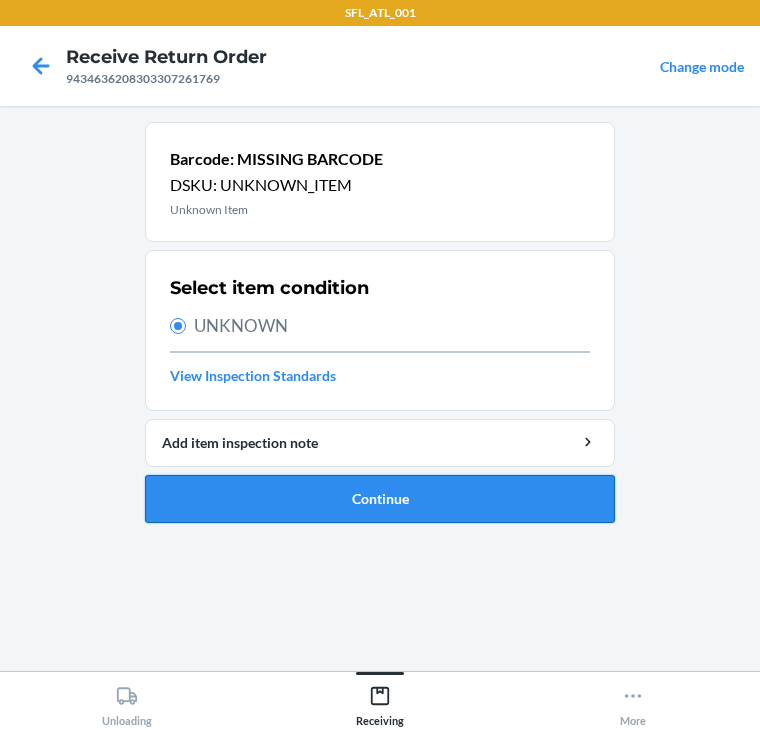 click on "Continue" at bounding box center (380, 499) 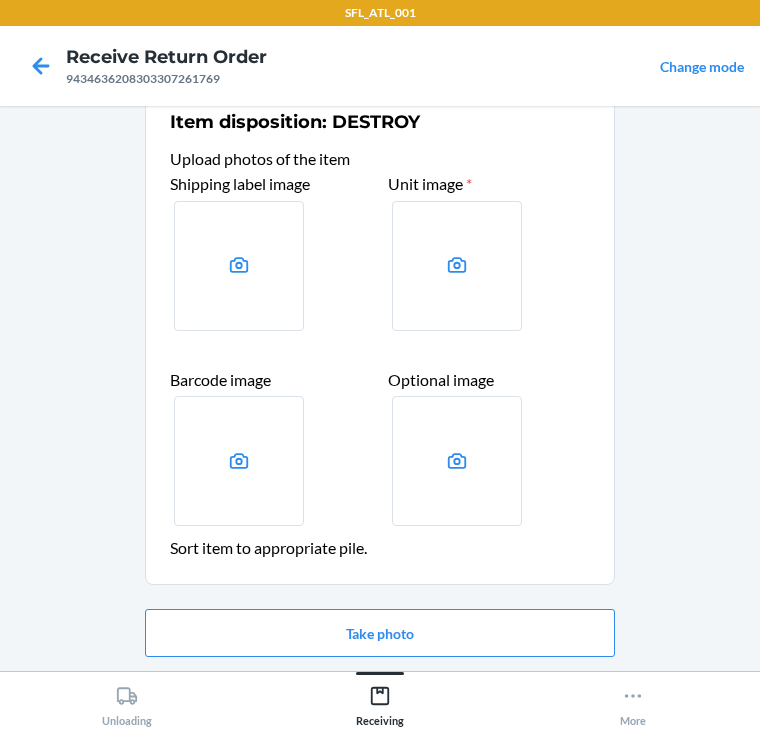scroll, scrollTop: 104, scrollLeft: 0, axis: vertical 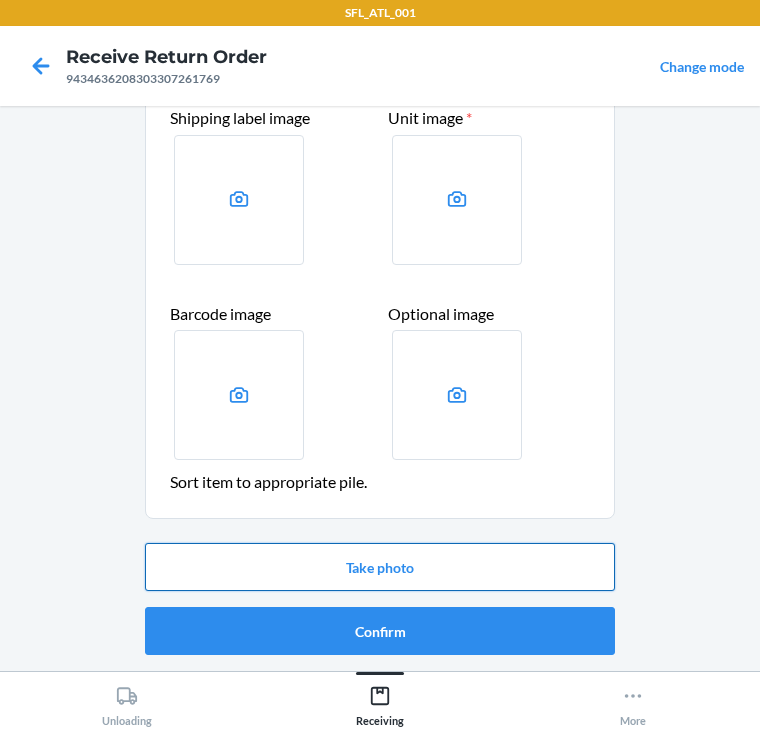 click on "Take photo" at bounding box center (380, 567) 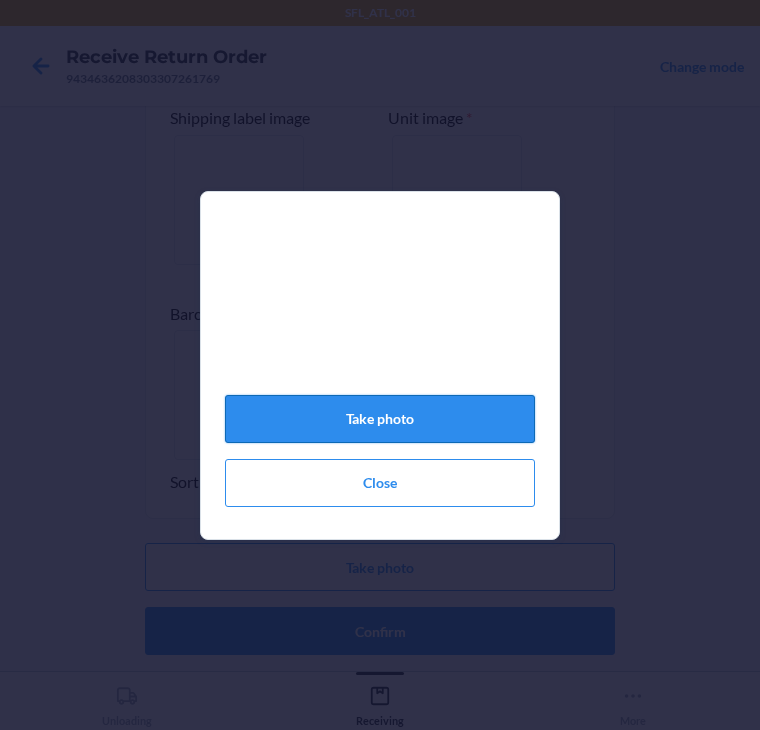 click on "Take photo" 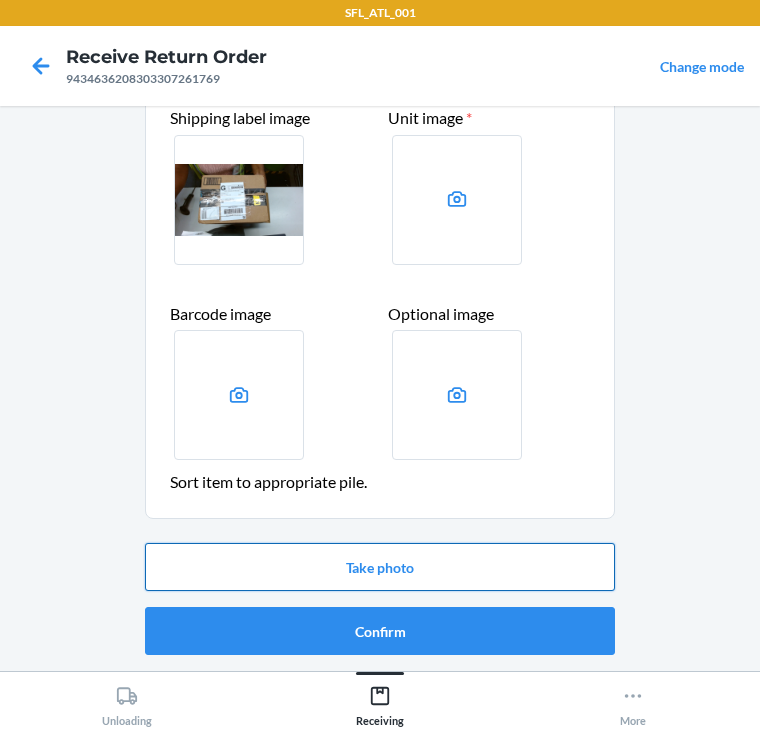 click on "Take photo" at bounding box center [380, 567] 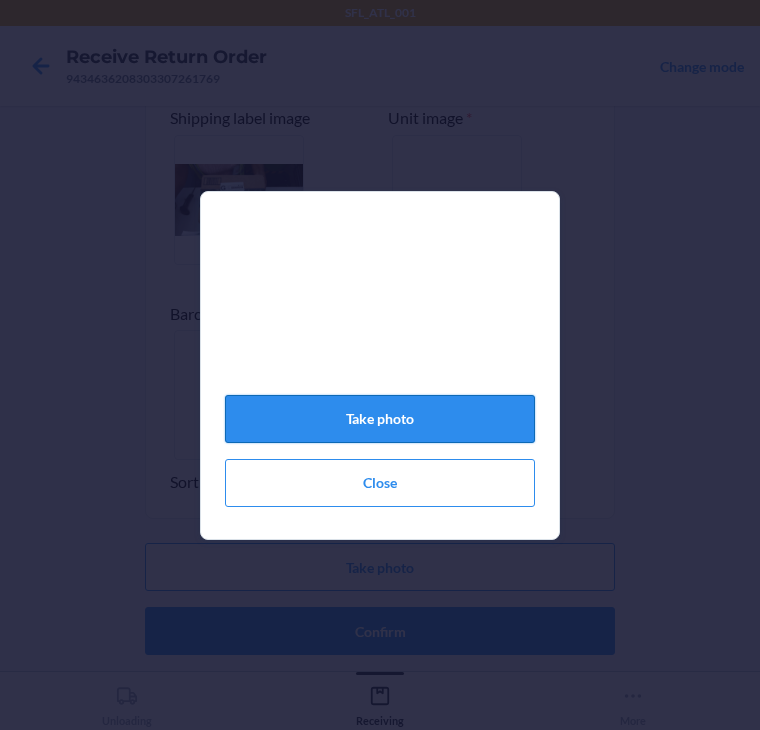 click on "Take photo" 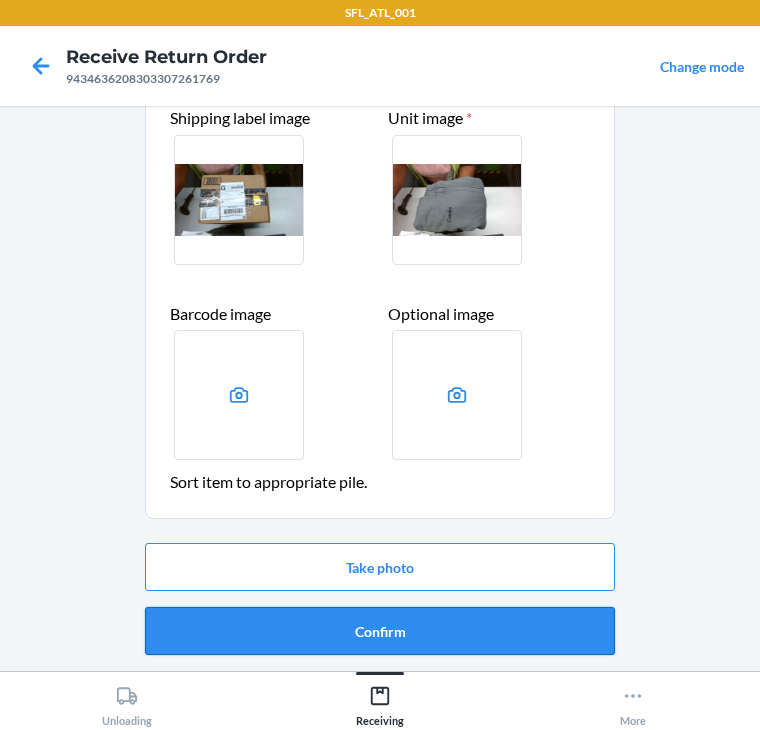 click on "Confirm" at bounding box center (380, 631) 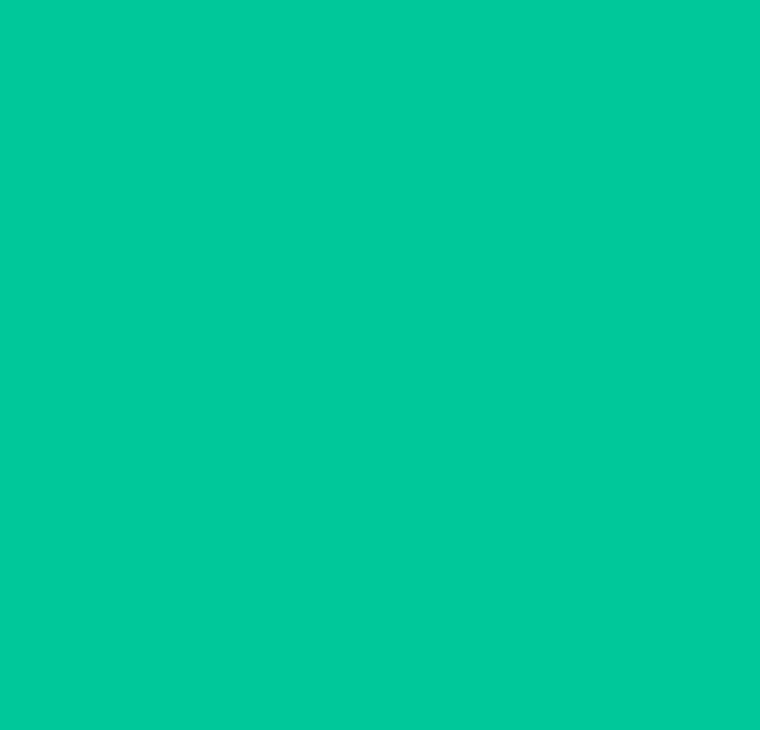 scroll, scrollTop: 0, scrollLeft: 0, axis: both 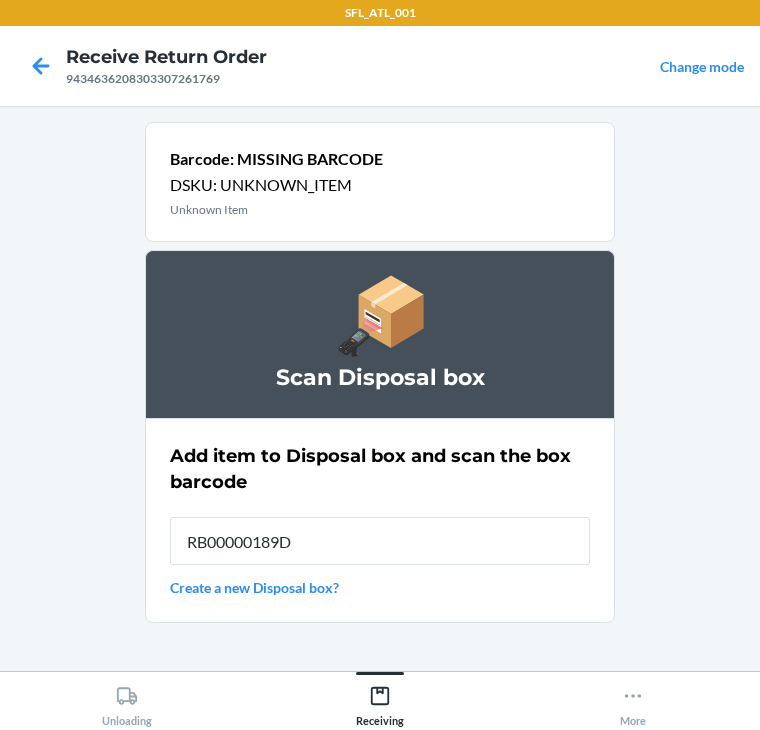 type on "RB00000189D" 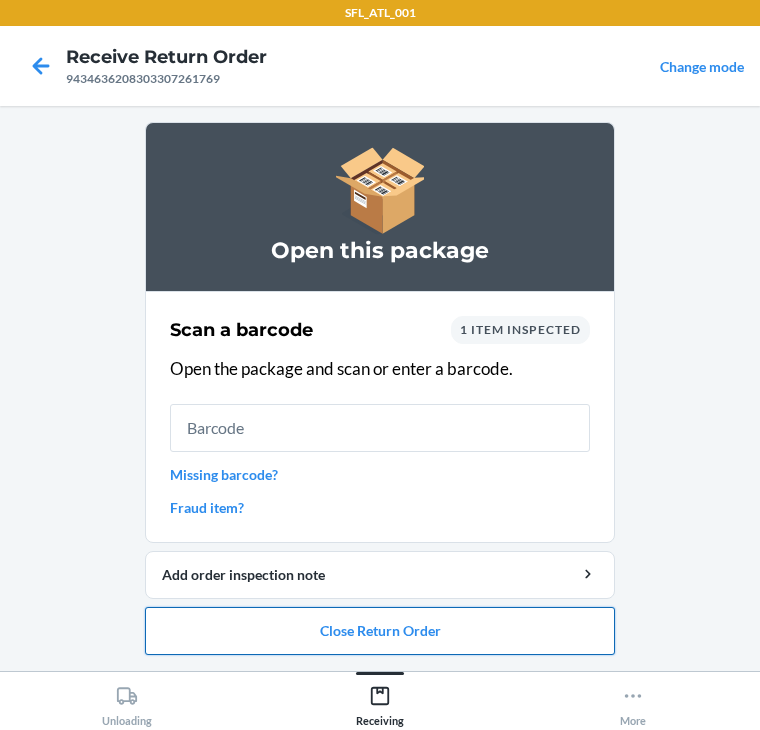 click on "Close Return Order" at bounding box center (380, 631) 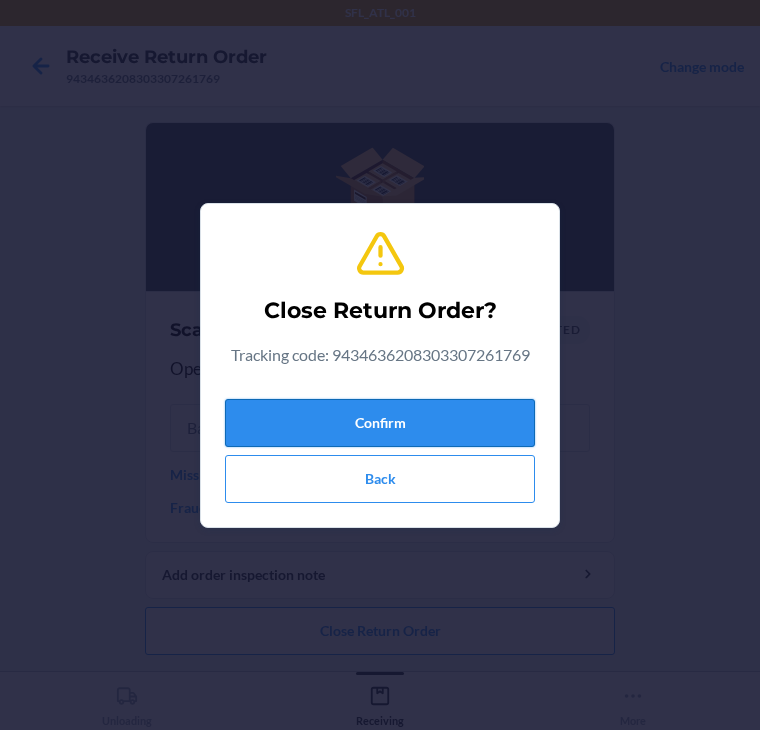 click on "Confirm" at bounding box center (380, 423) 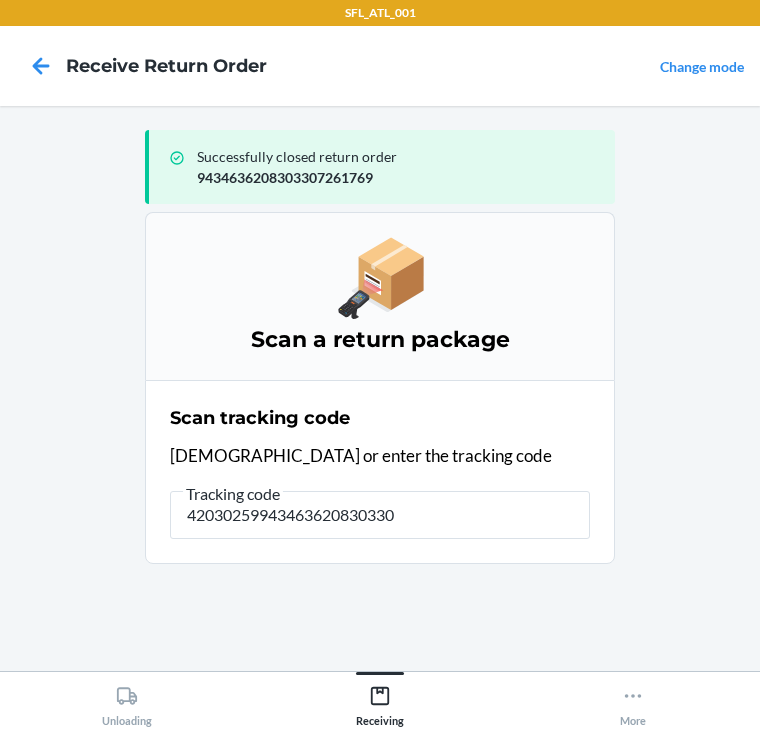 type on "420302599434636208303306" 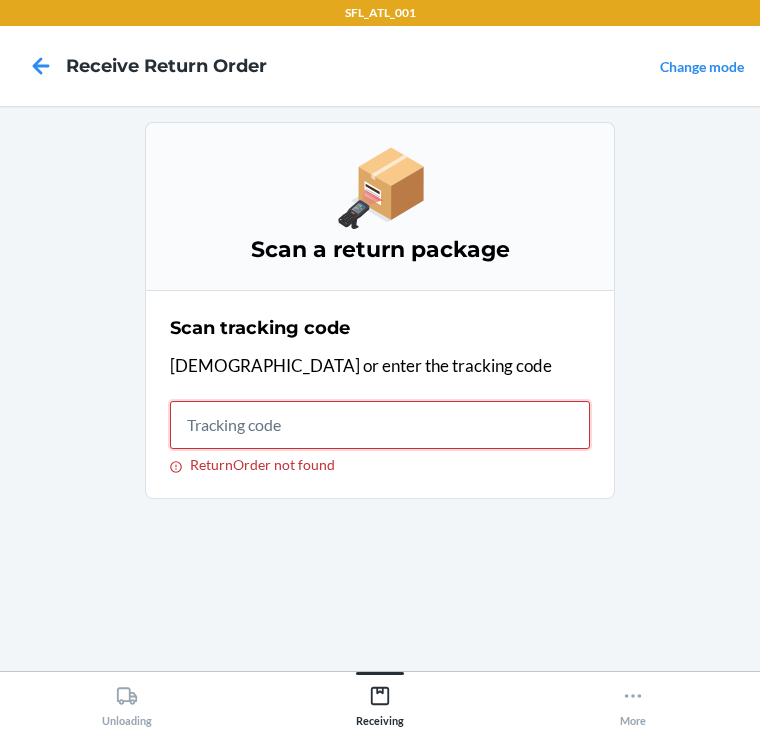 click on "ReturnOrder not found" at bounding box center (380, 425) 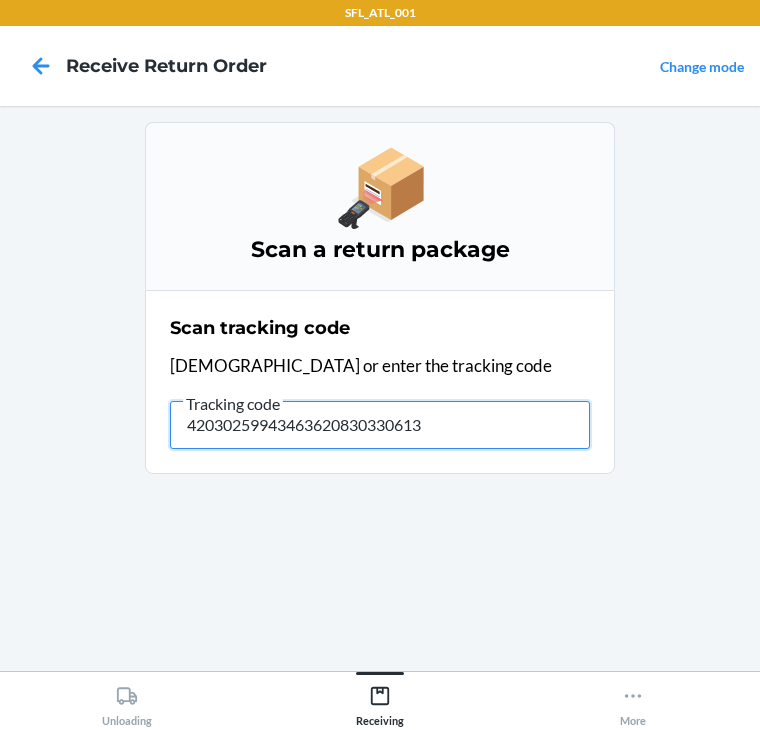 type on "420302599434636208303306131" 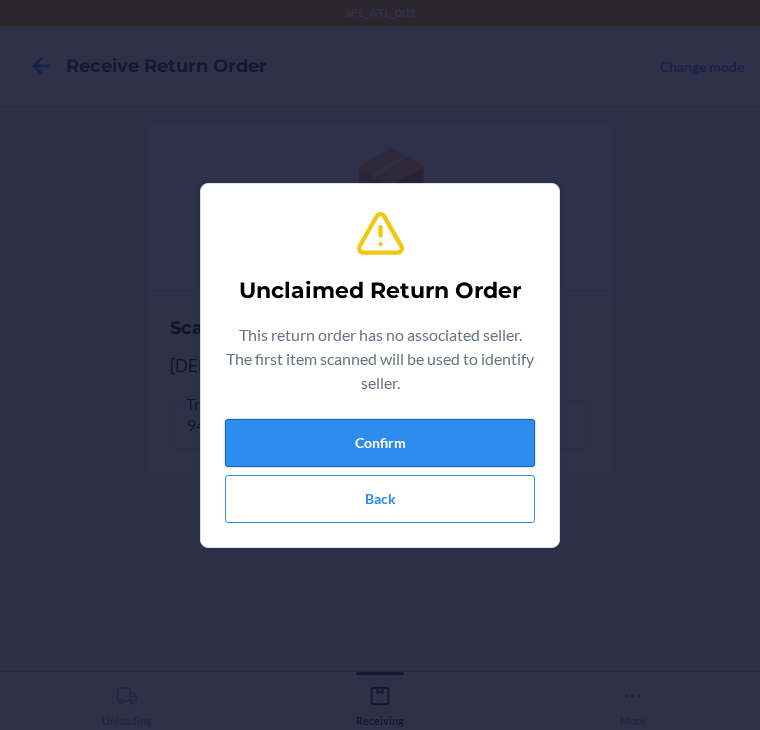 click on "Confirm" at bounding box center [380, 443] 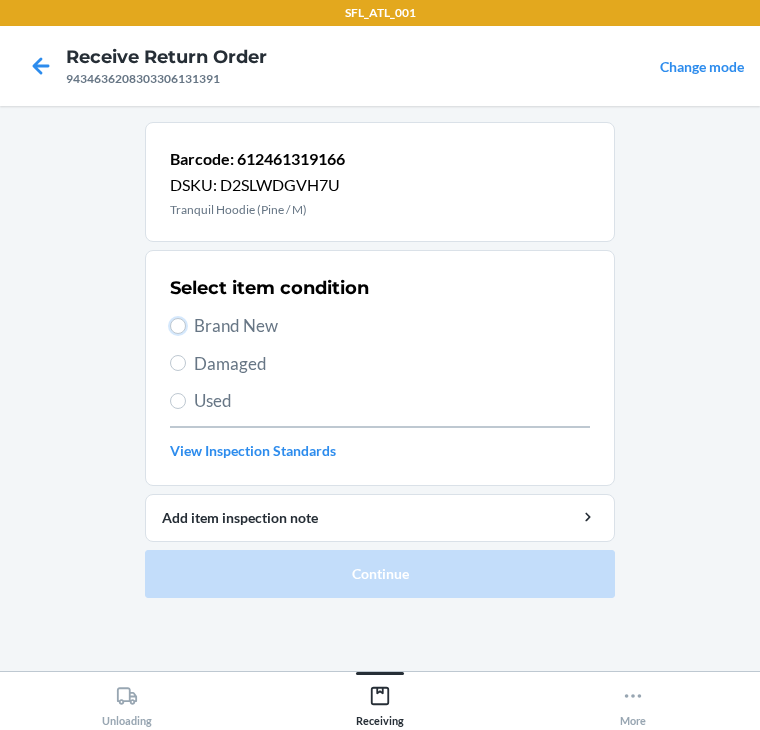 drag, startPoint x: 180, startPoint y: 325, endPoint x: 228, endPoint y: 452, distance: 135.76819 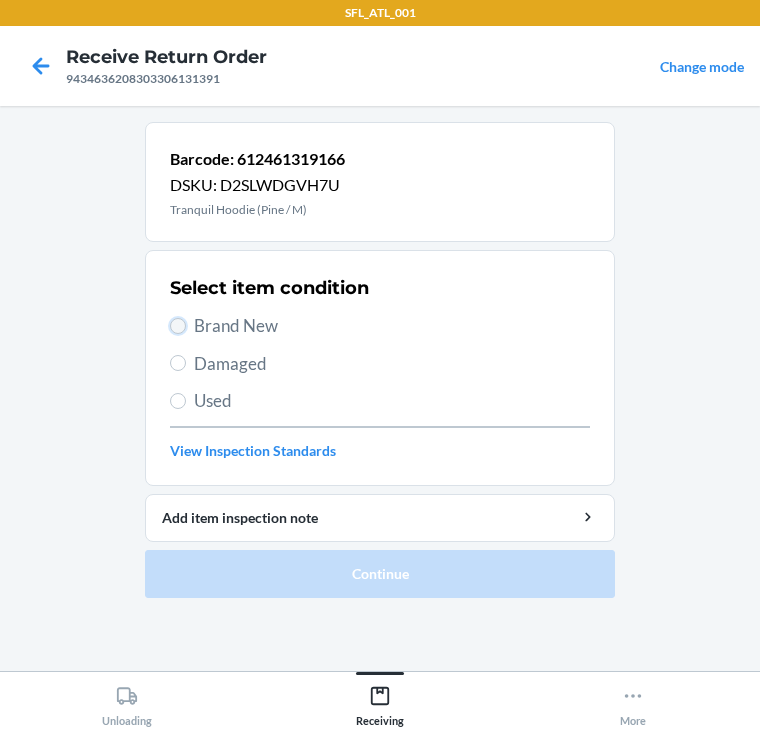 click on "Brand New" at bounding box center [178, 326] 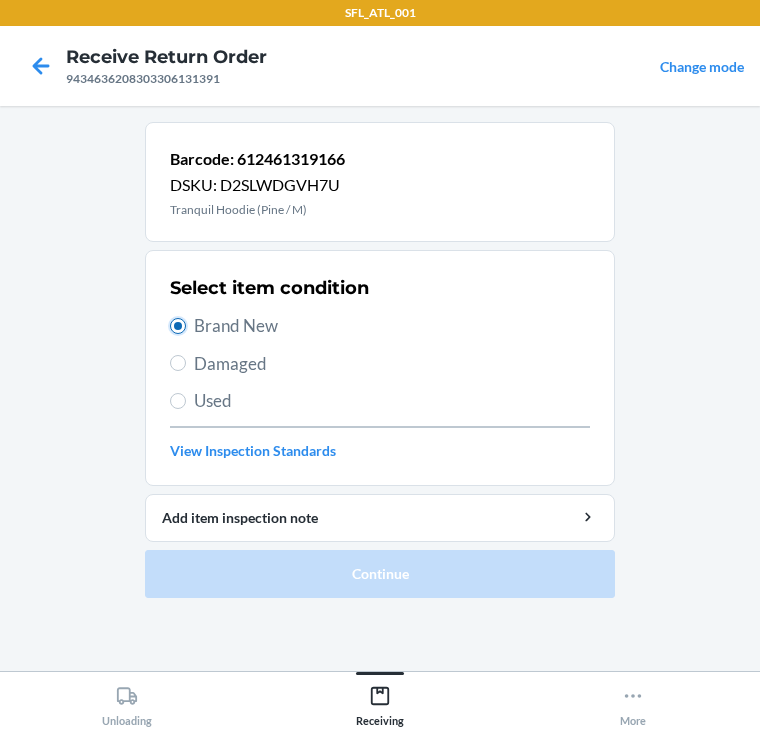 radio on "true" 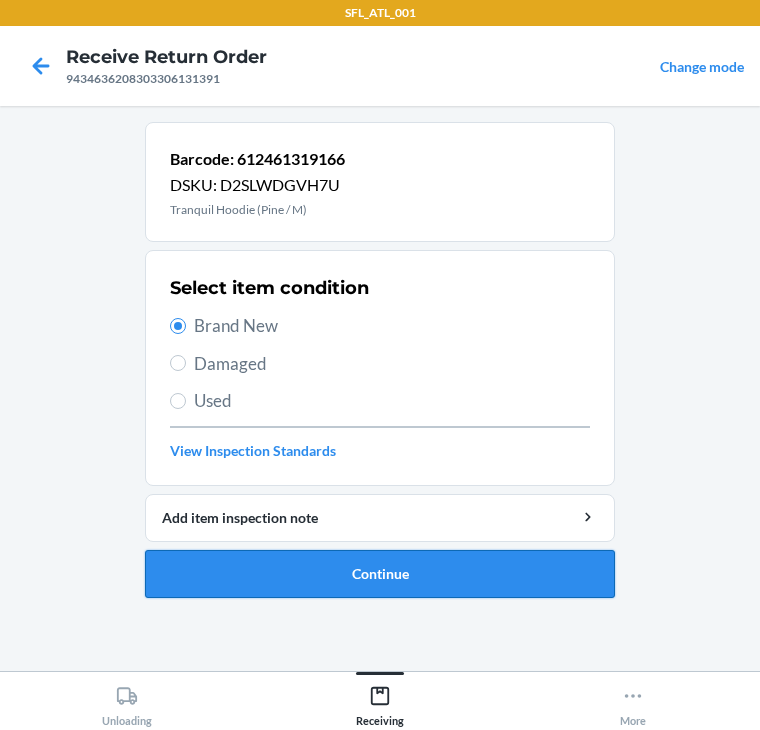 click on "Continue" at bounding box center (380, 574) 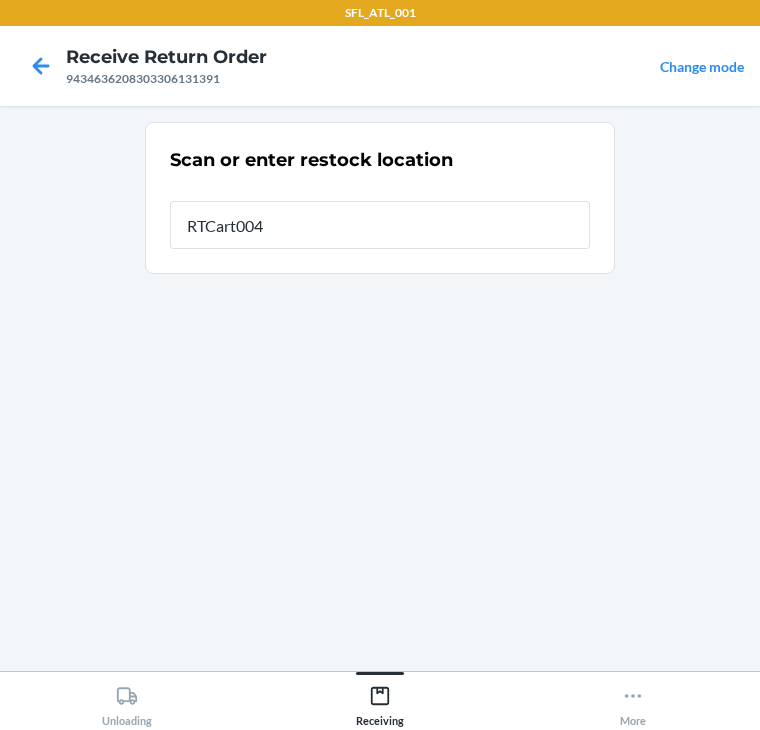type on "RTCart004" 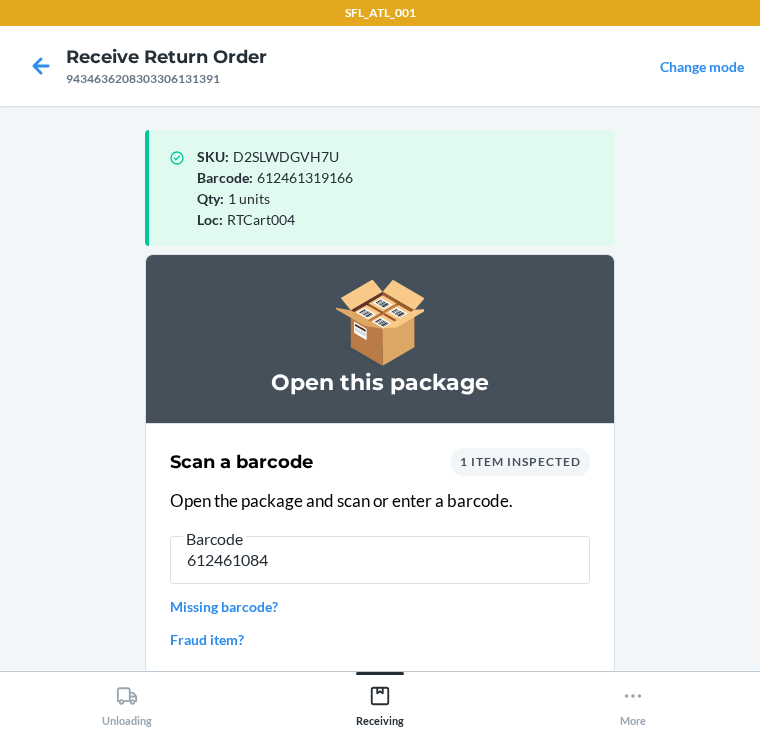 type on "6124610846" 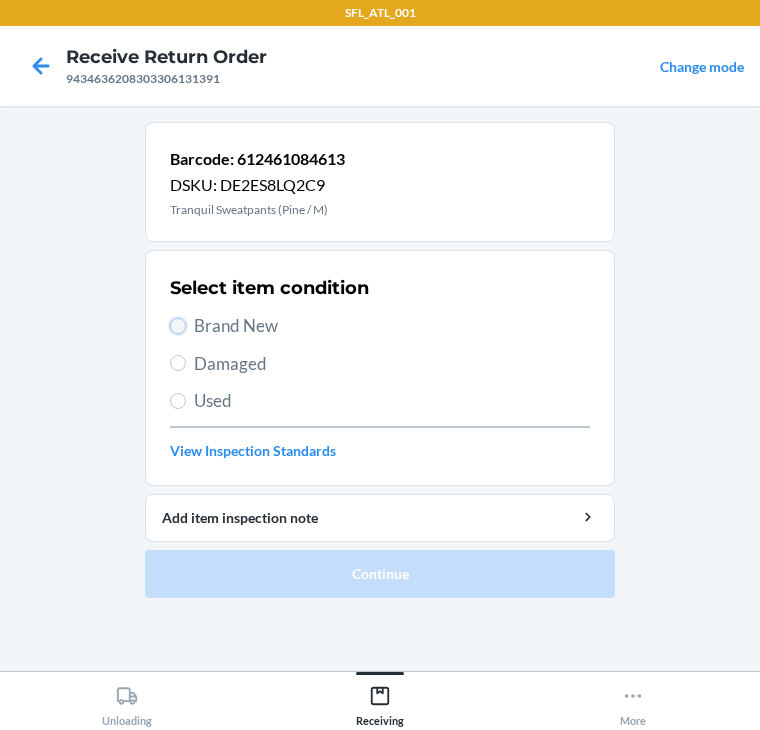 click on "Brand New" at bounding box center (178, 326) 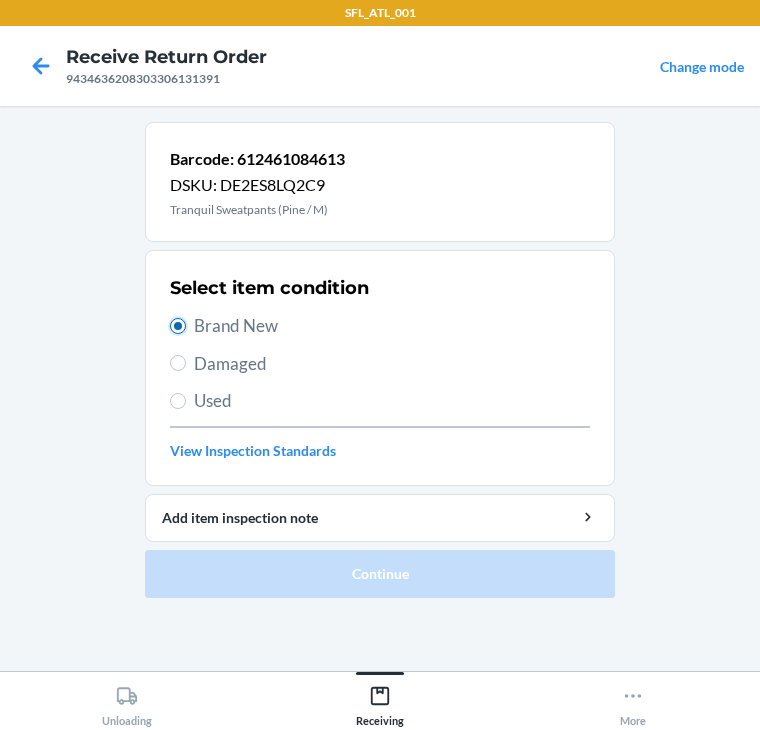 radio on "true" 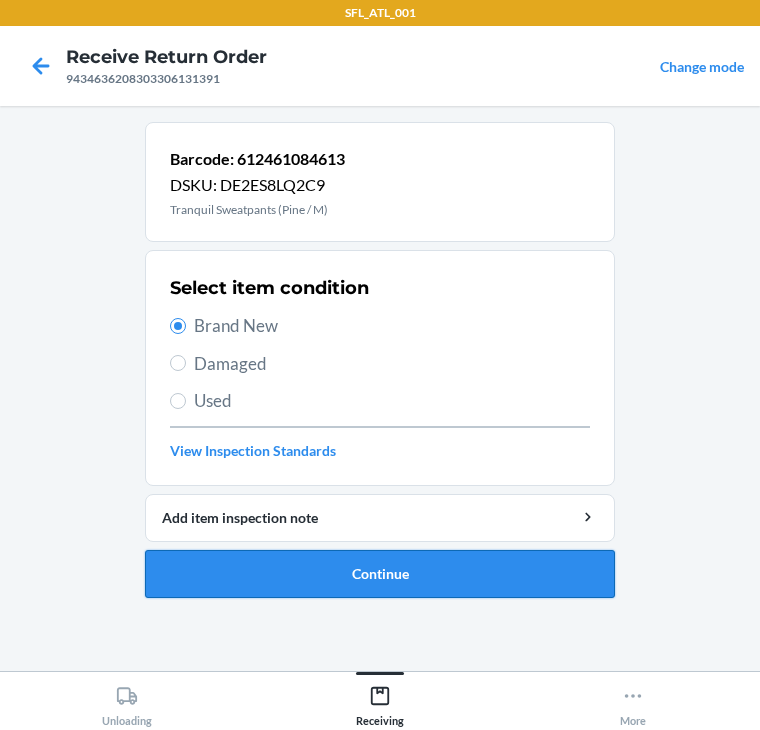 click on "Continue" at bounding box center [380, 574] 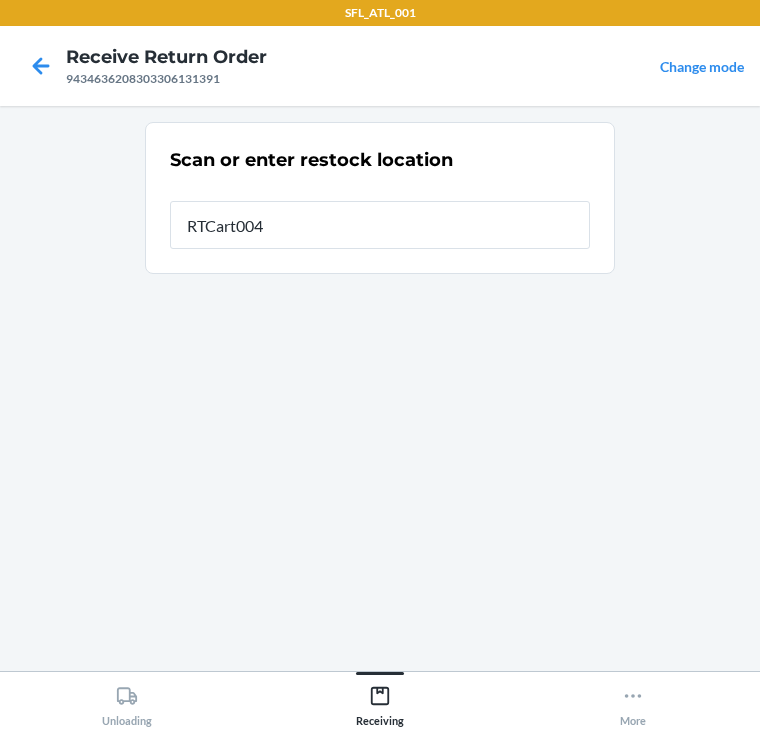 type on "RTCart004" 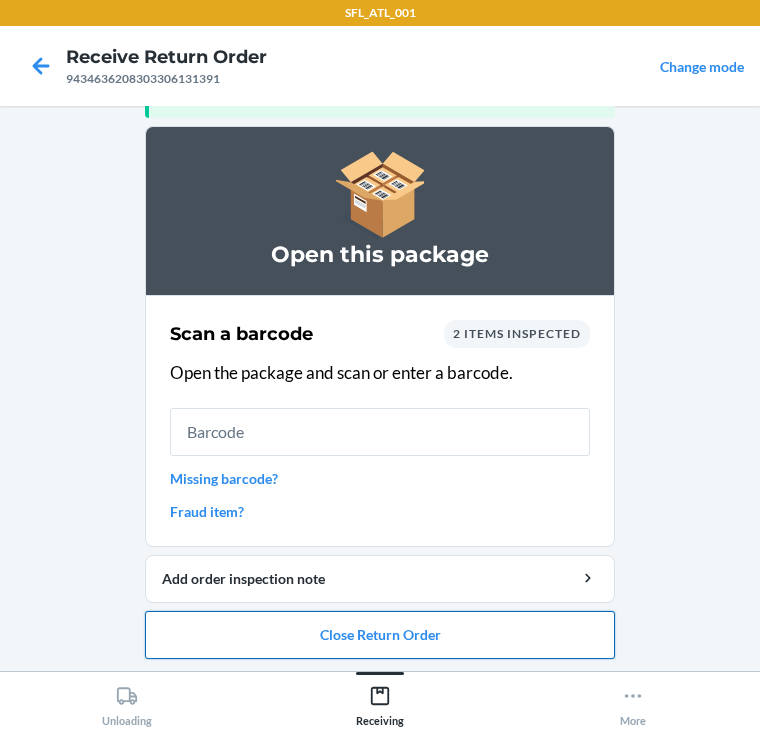scroll, scrollTop: 130, scrollLeft: 0, axis: vertical 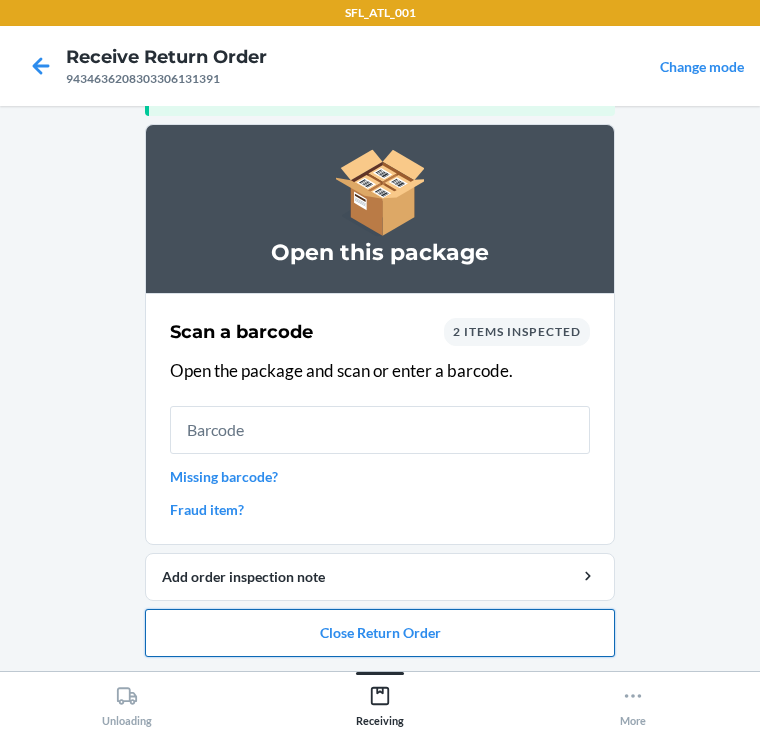 click on "Close Return Order" at bounding box center (380, 633) 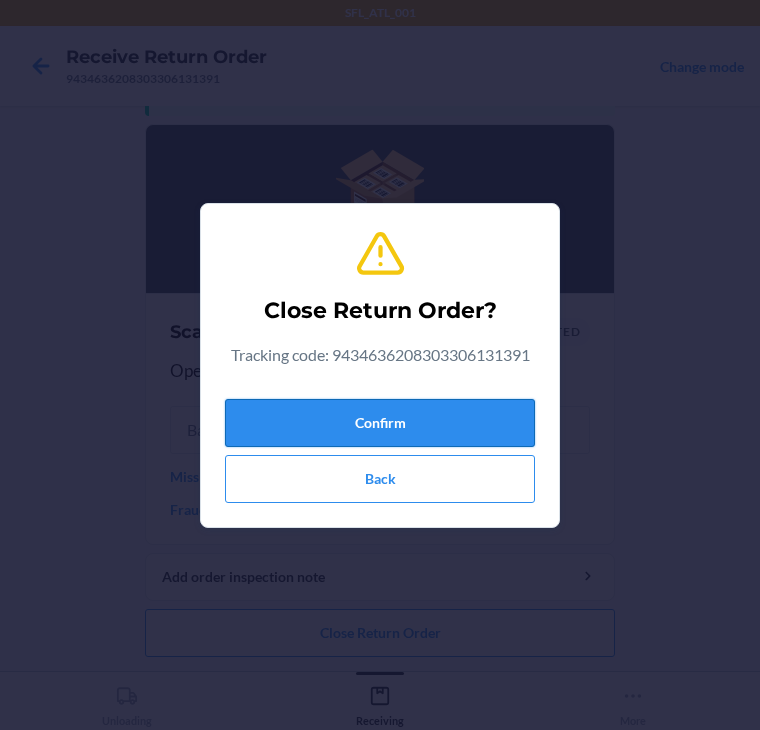 click on "Confirm" at bounding box center (380, 423) 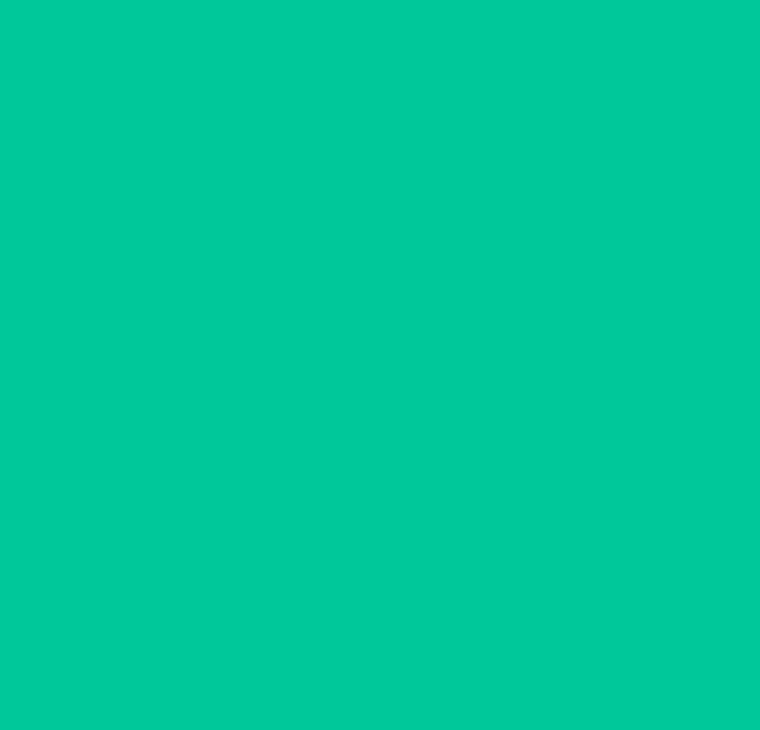 scroll, scrollTop: 0, scrollLeft: 0, axis: both 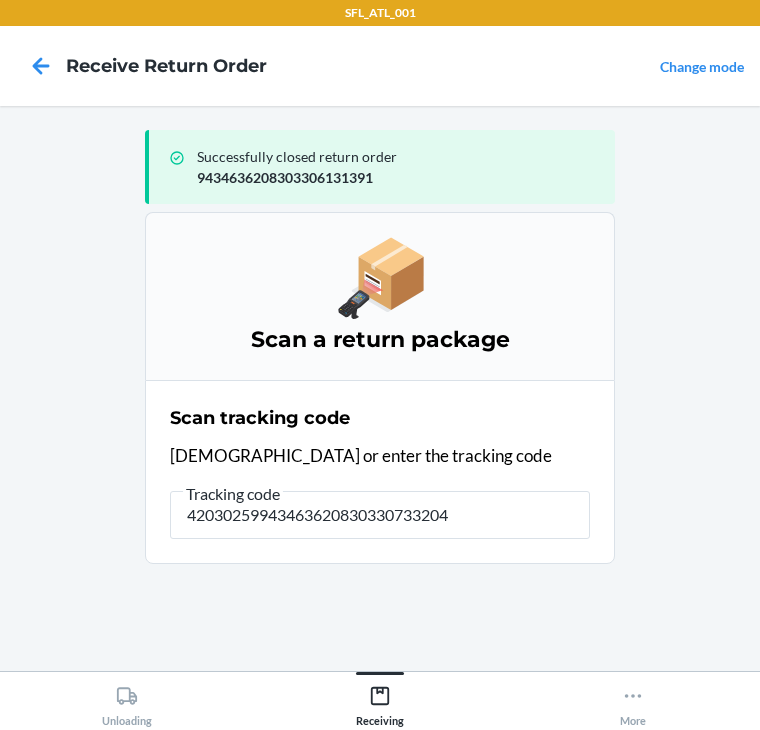 type on "420302599434636208303307332049" 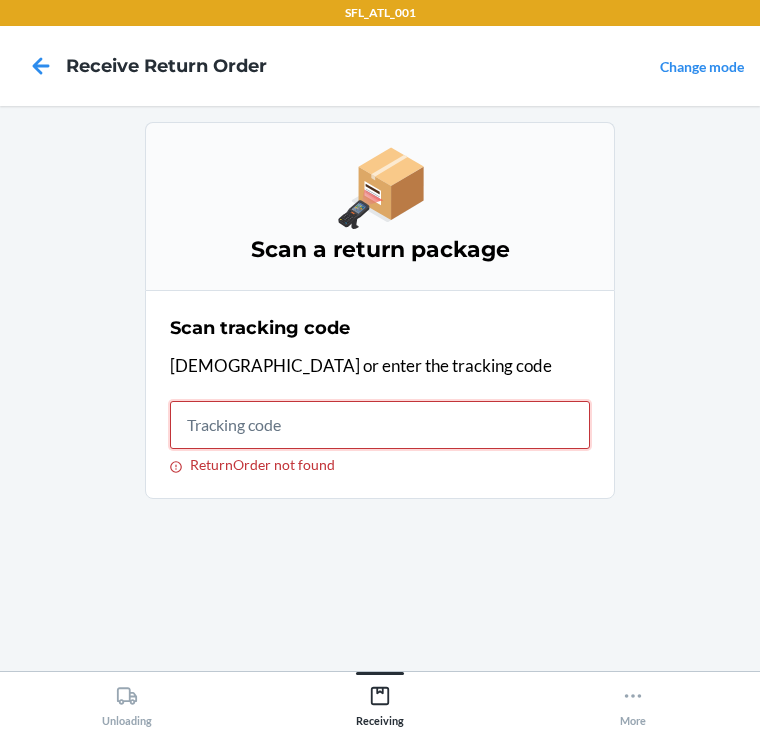 click on "ReturnOrder not found" at bounding box center (380, 425) 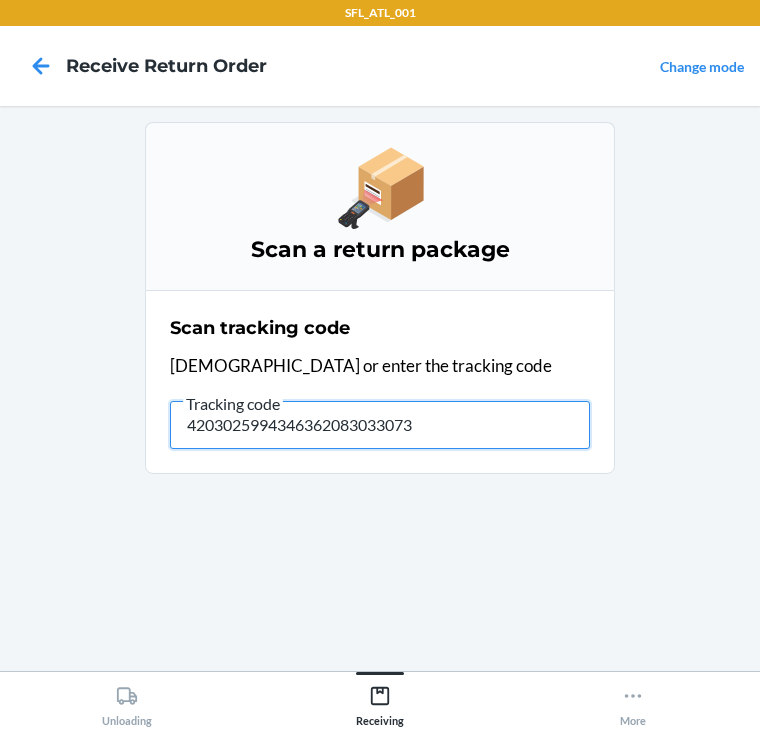 type on "42030259943463620830330733" 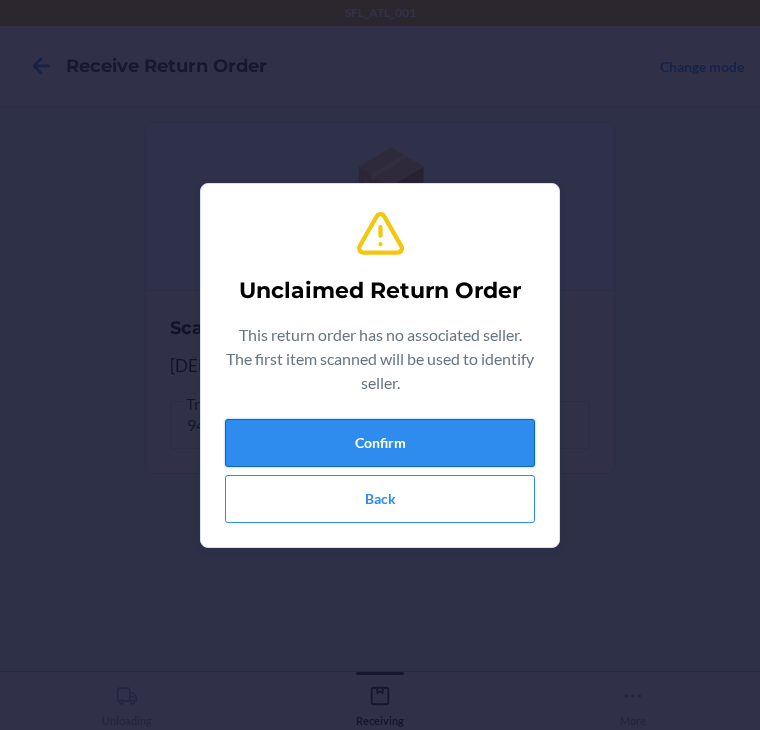 click on "Confirm" at bounding box center (380, 443) 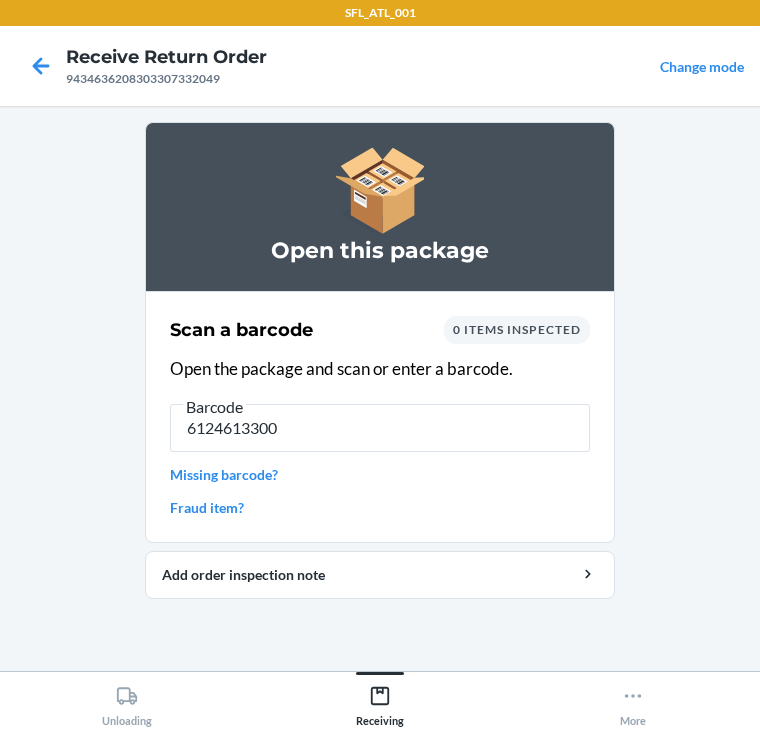 type on "61246133001" 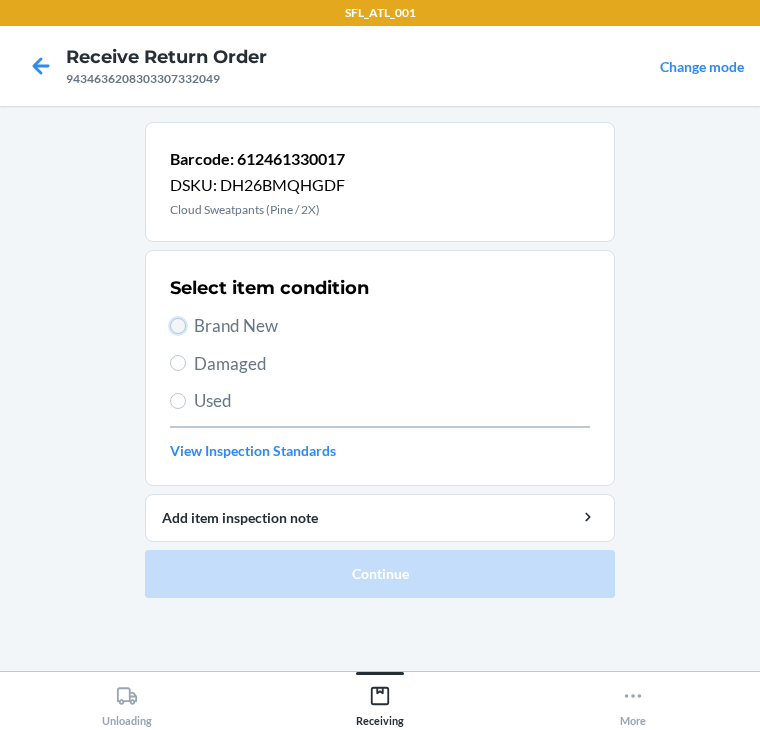 click on "Brand New" at bounding box center (178, 326) 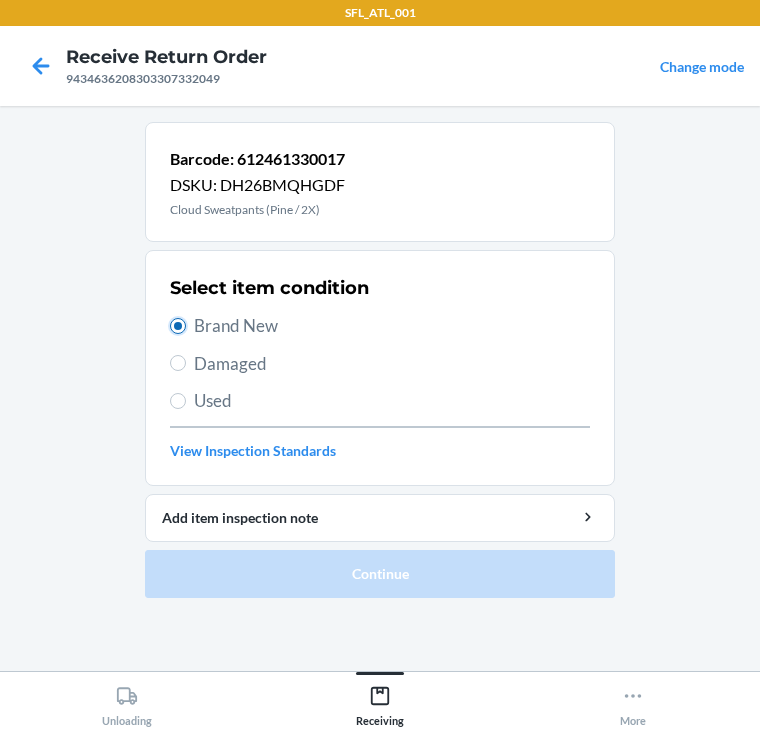 radio on "true" 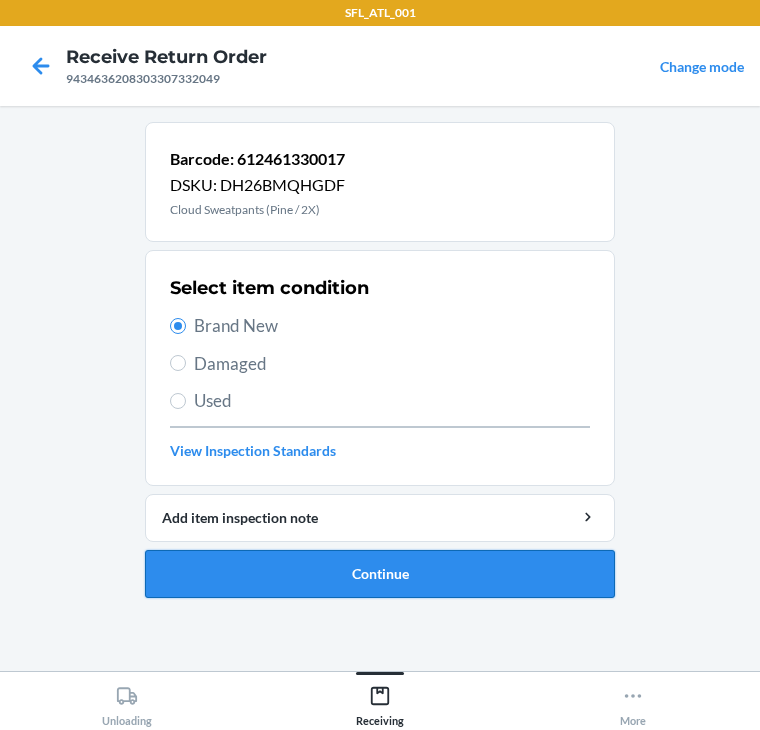 click on "Continue" at bounding box center (380, 574) 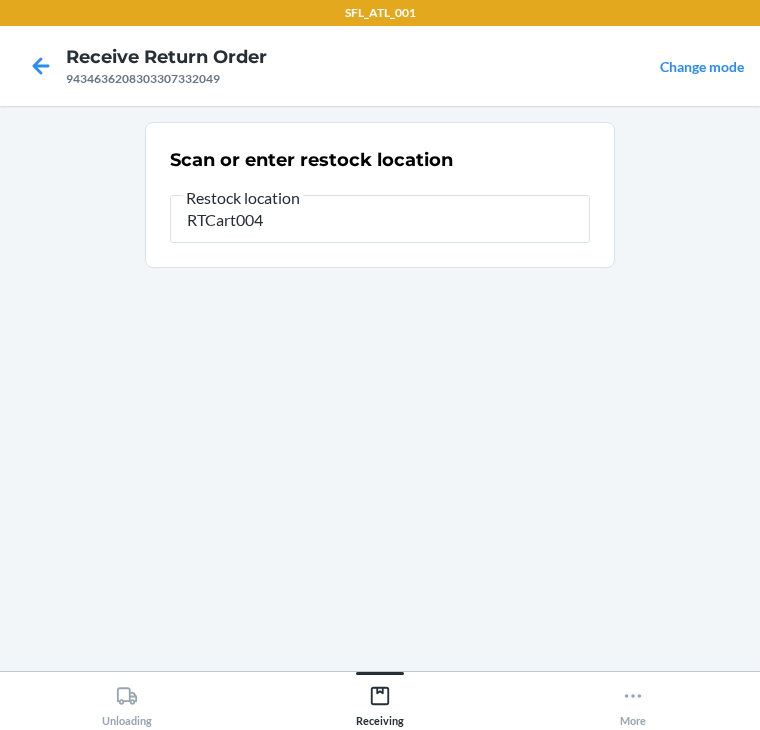 type on "RTCart004" 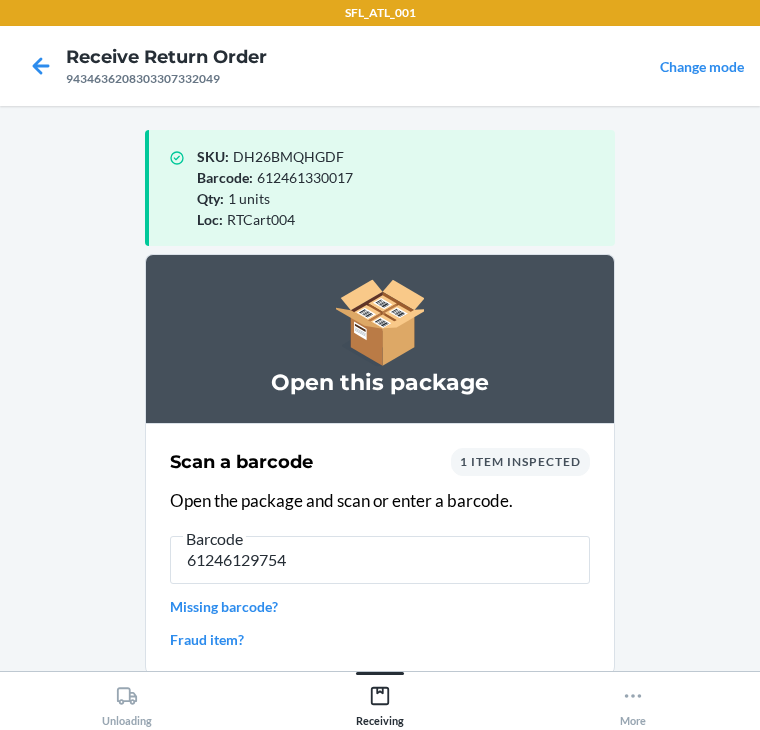 type on "612461297549" 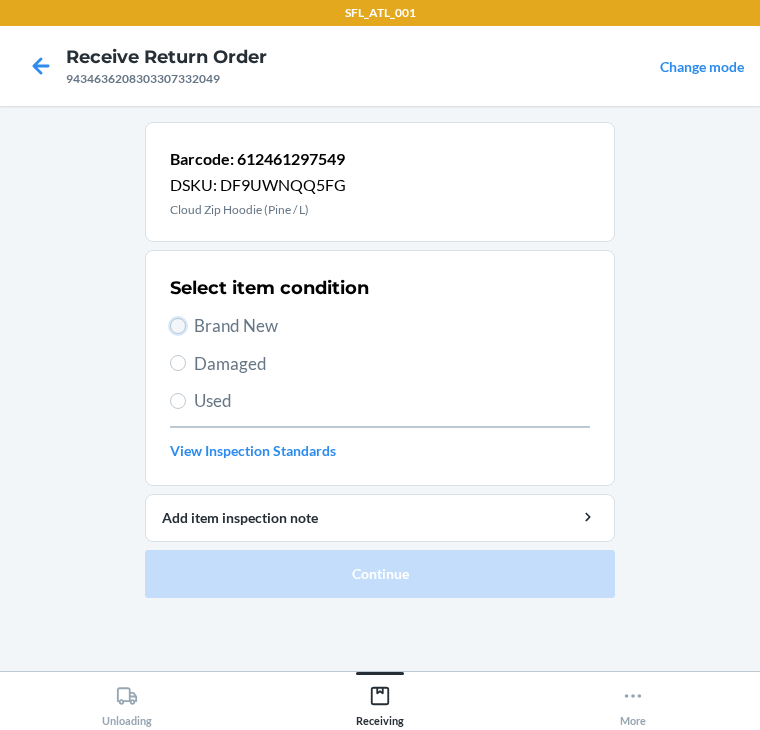click on "Brand New" at bounding box center (178, 326) 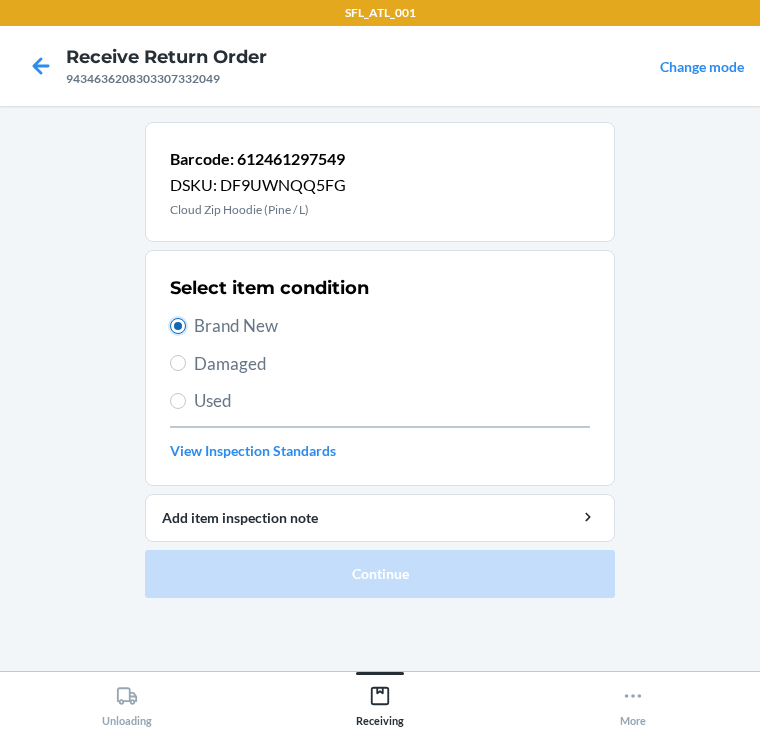 radio on "true" 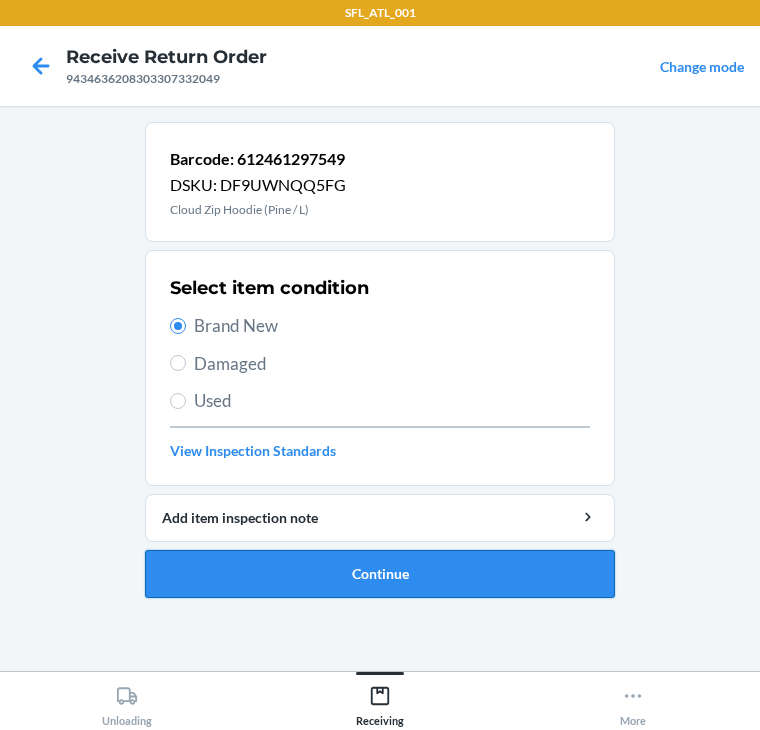 click on "Continue" at bounding box center [380, 574] 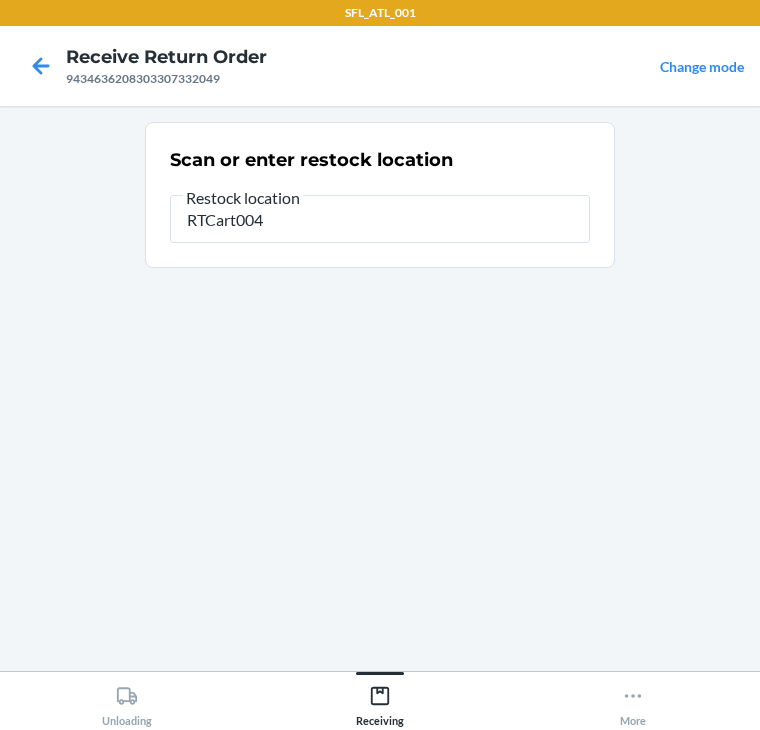 type on "RTCart004" 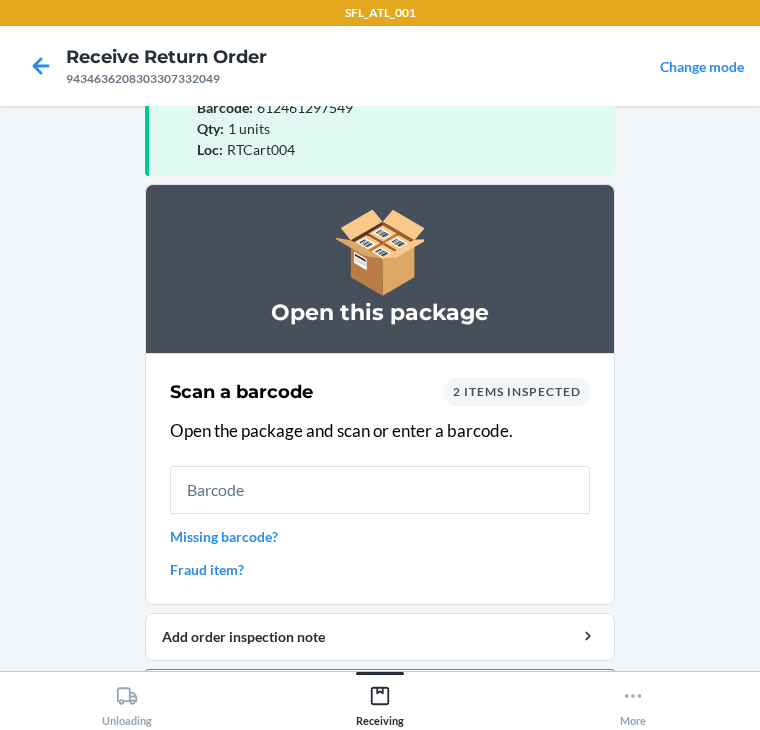 scroll, scrollTop: 130, scrollLeft: 0, axis: vertical 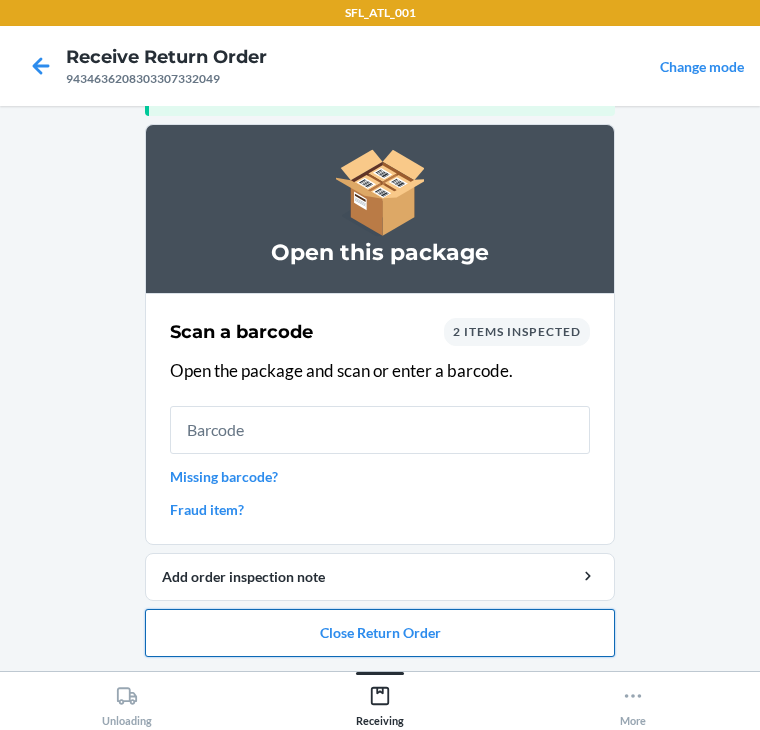 click on "Close Return Order" at bounding box center [380, 633] 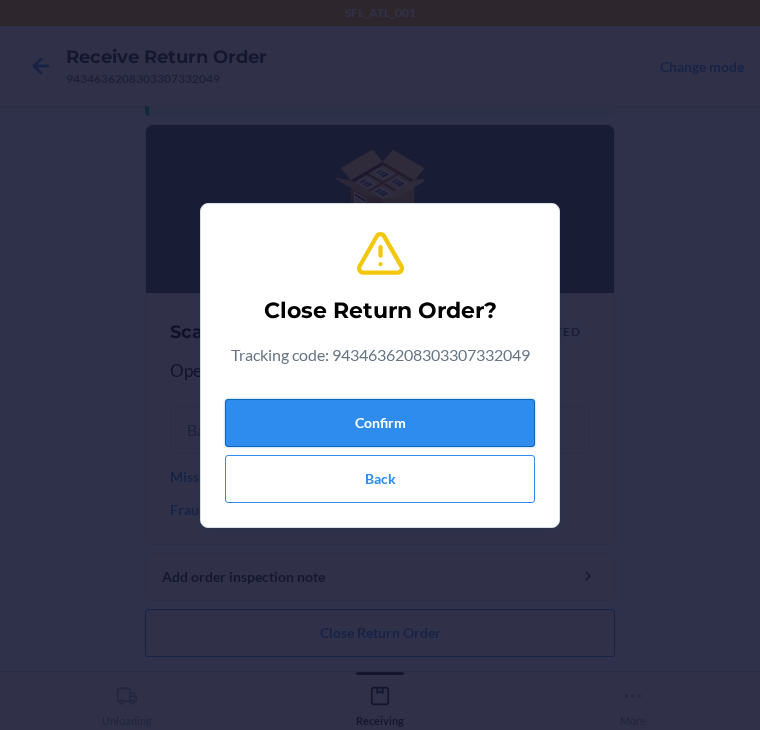 click on "Confirm" at bounding box center [380, 423] 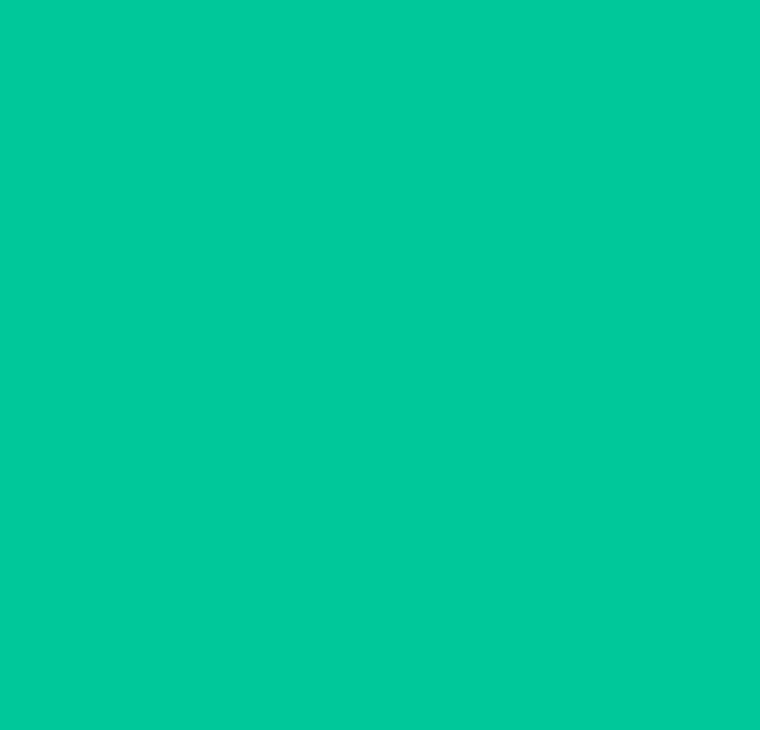 scroll, scrollTop: 0, scrollLeft: 0, axis: both 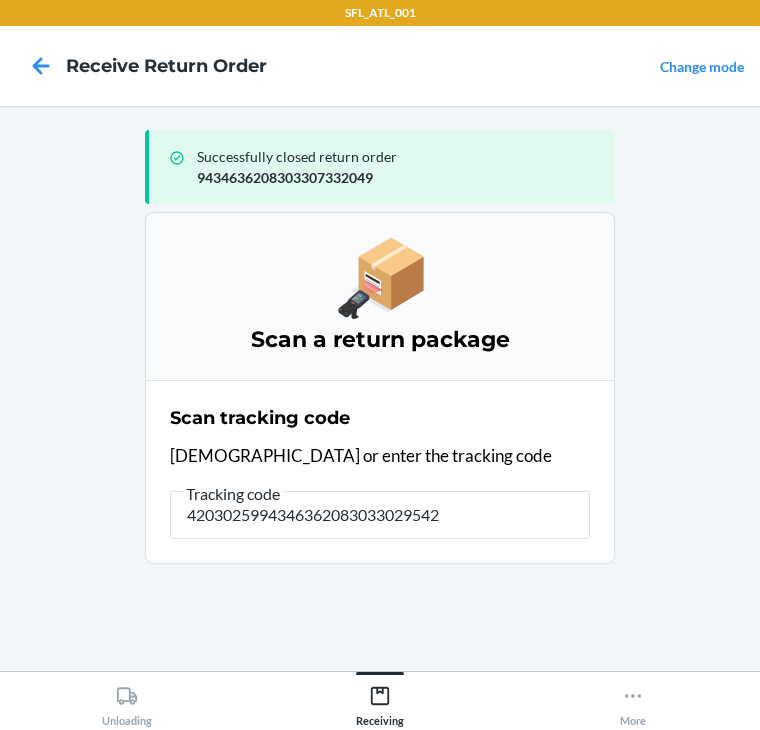 type on "42030259943463620830330295421" 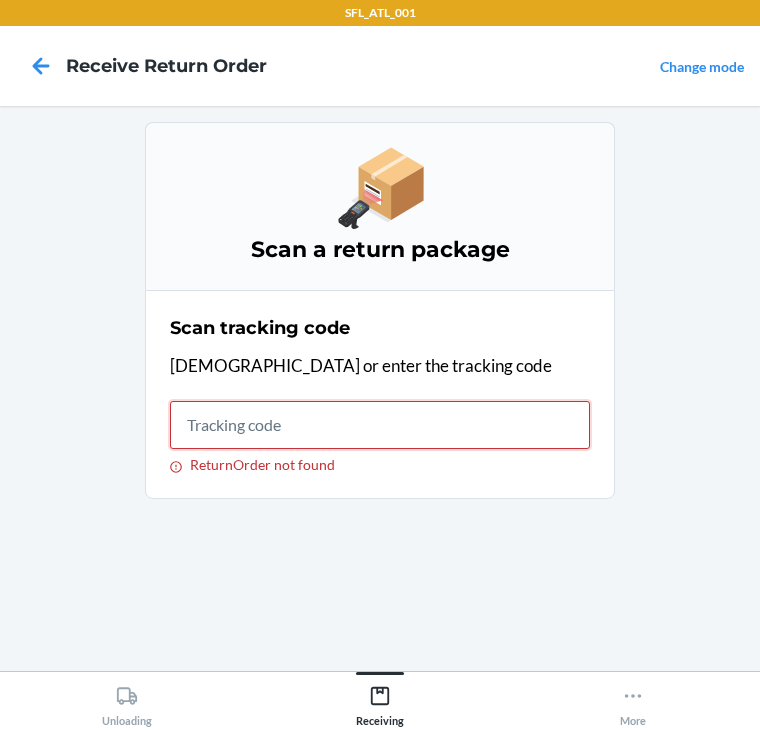 click on "ReturnOrder not found" at bounding box center (380, 425) 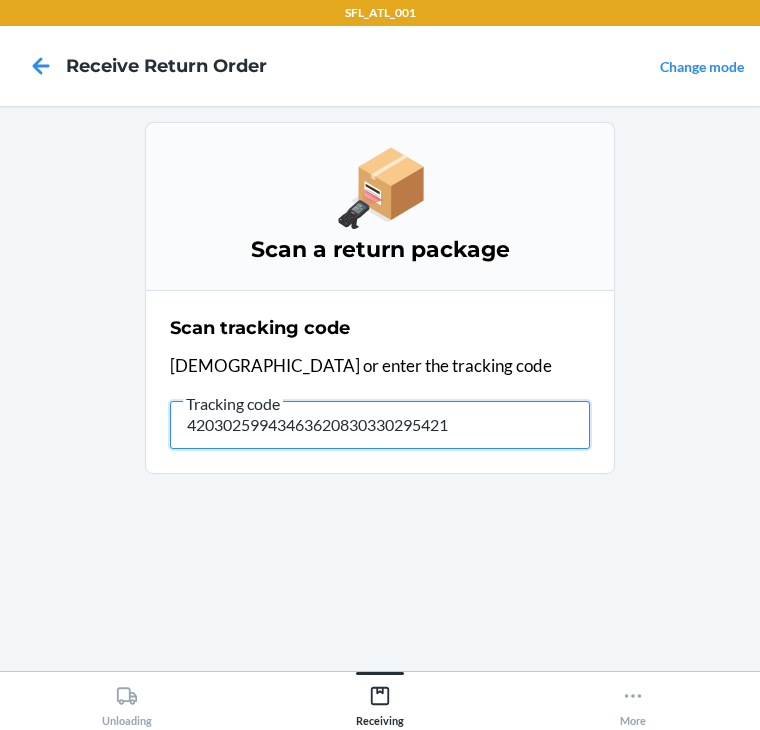 type on "420302599434636208303302954215" 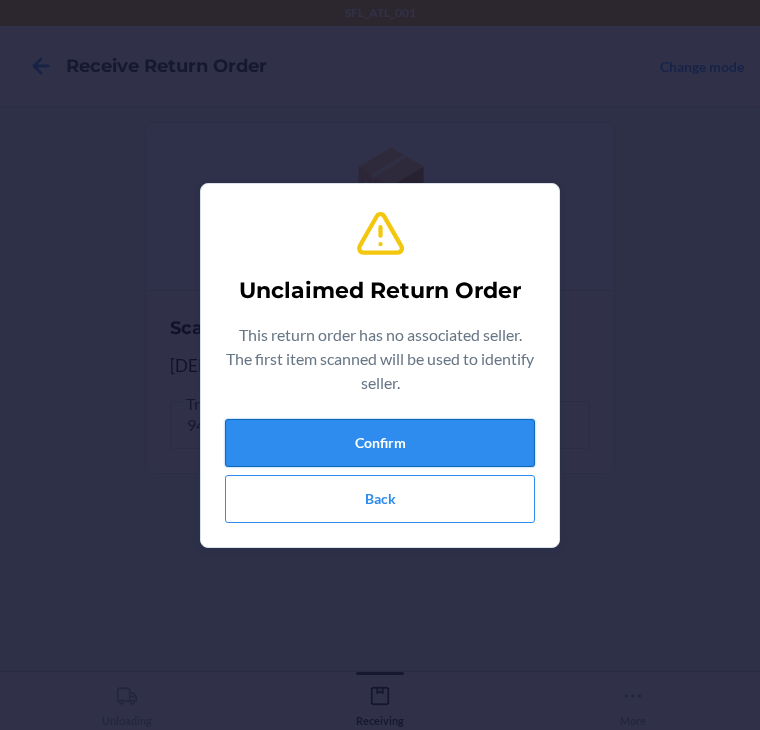 click on "Confirm" at bounding box center [380, 443] 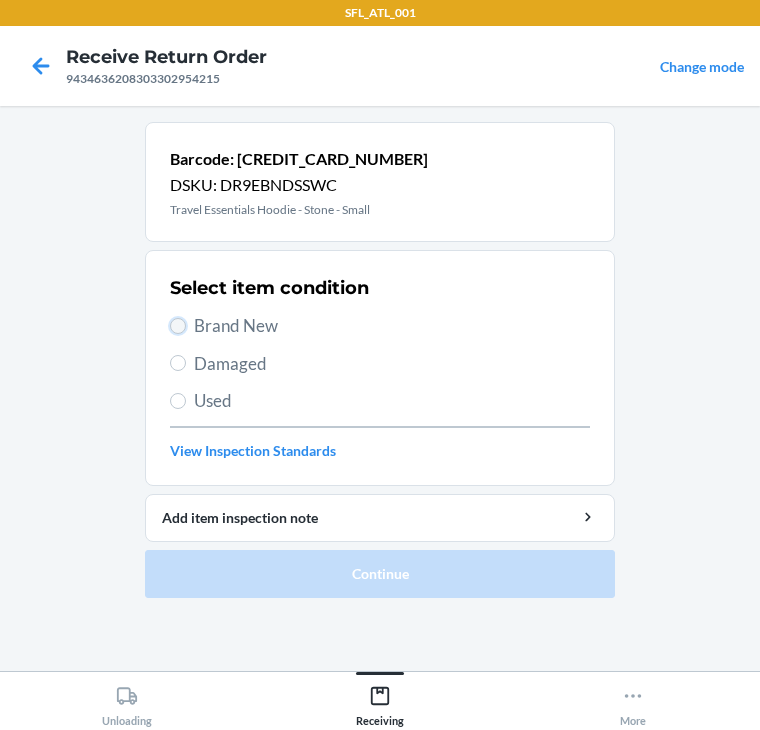 click on "Brand New" at bounding box center (178, 326) 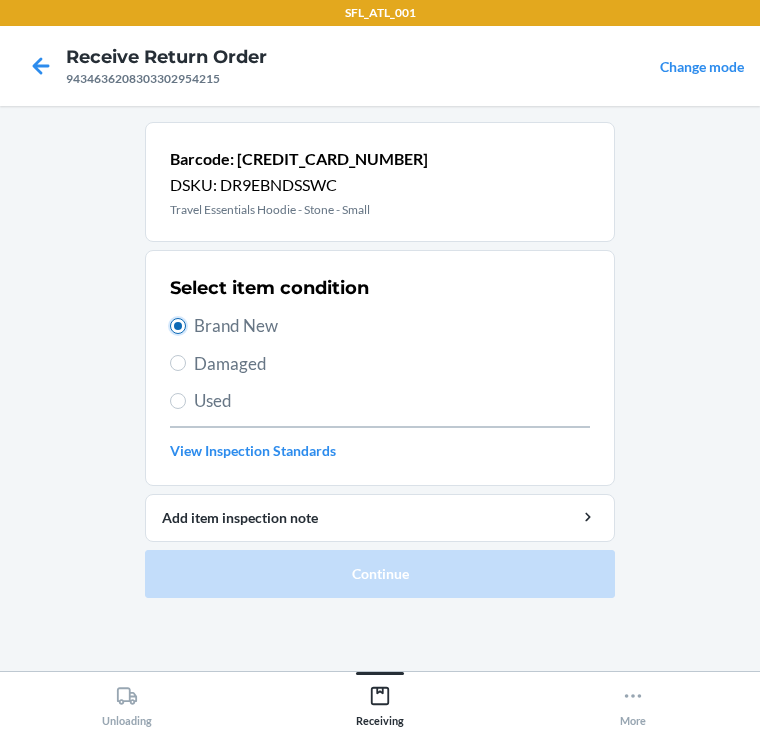 radio on "true" 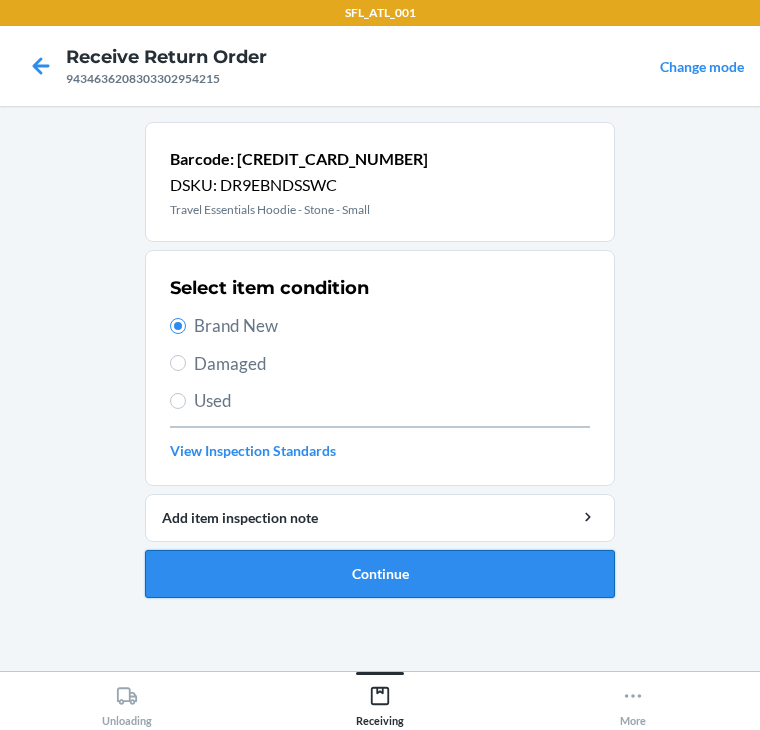 click on "Continue" at bounding box center [380, 574] 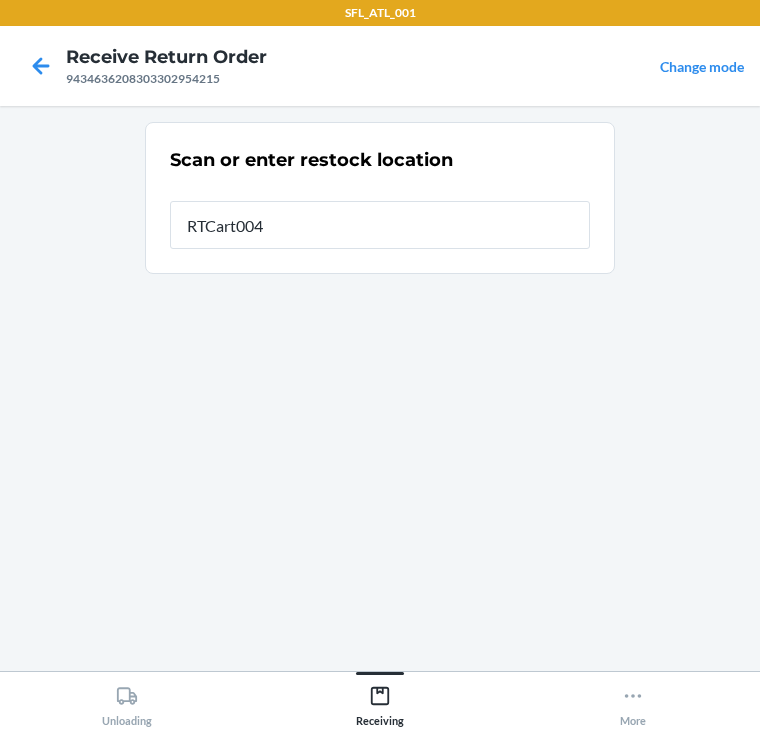 type on "RTCart004" 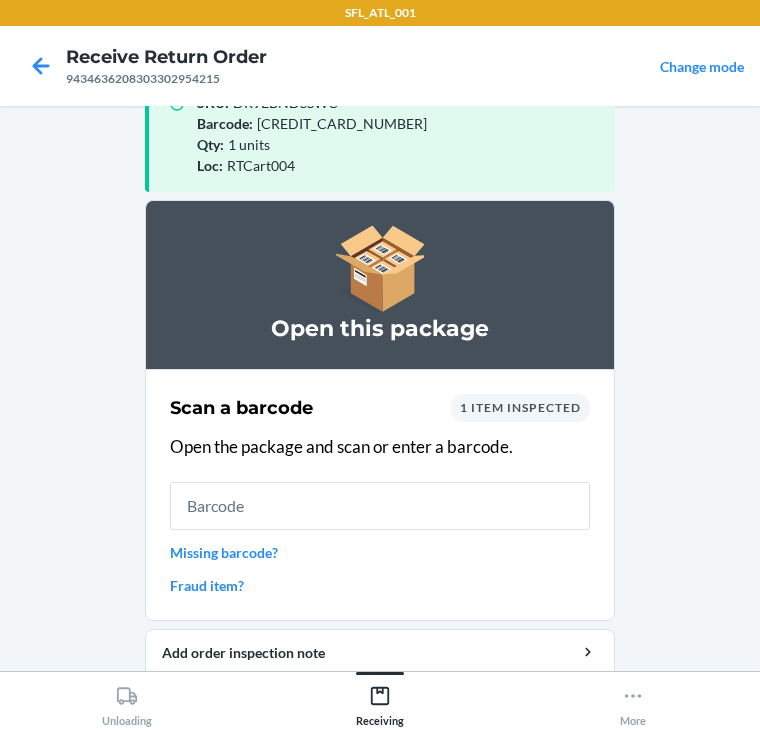 scroll, scrollTop: 130, scrollLeft: 0, axis: vertical 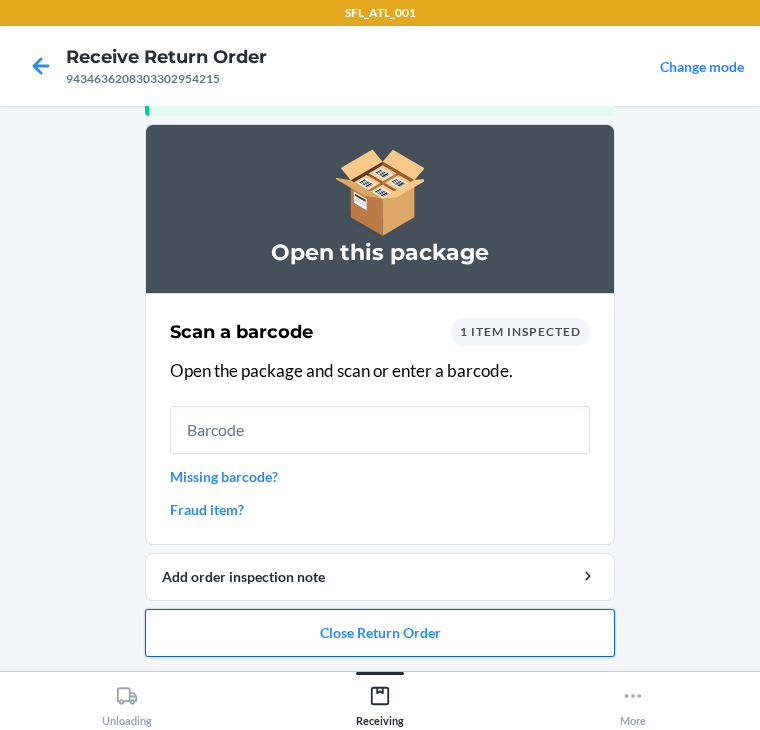 click on "Close Return Order" at bounding box center (380, 633) 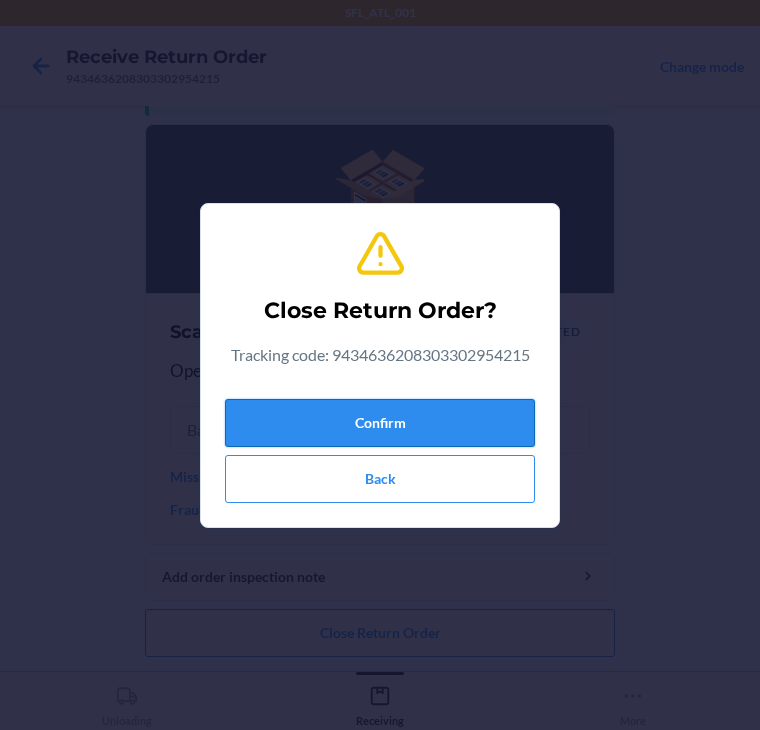 click on "Confirm" at bounding box center [380, 423] 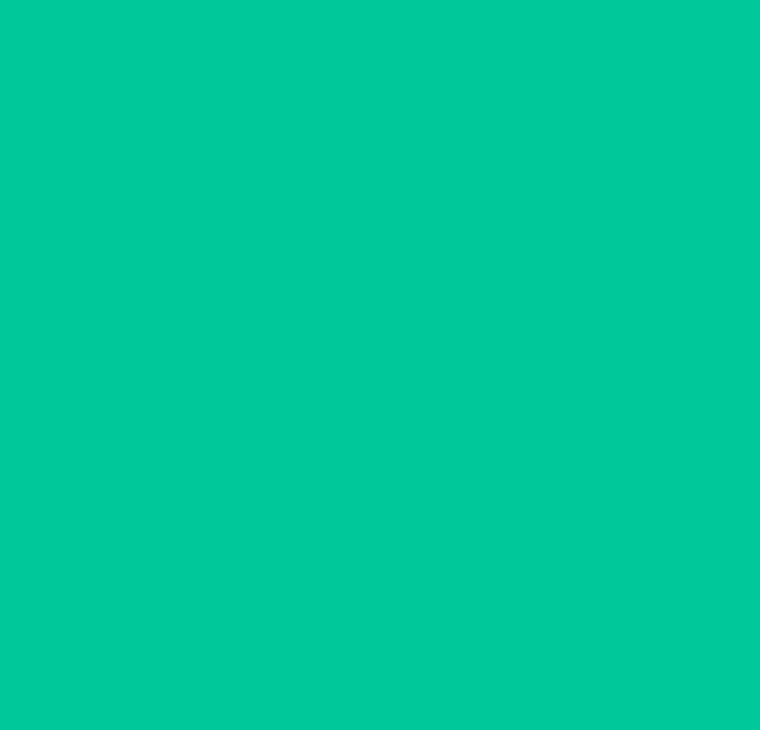 scroll, scrollTop: 0, scrollLeft: 0, axis: both 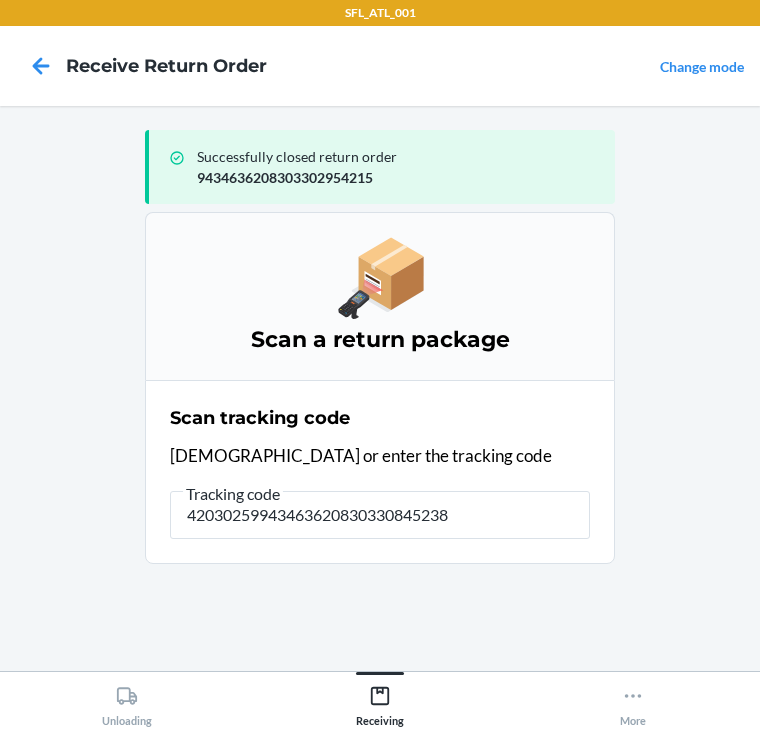 type on "420302599434636208303308452388" 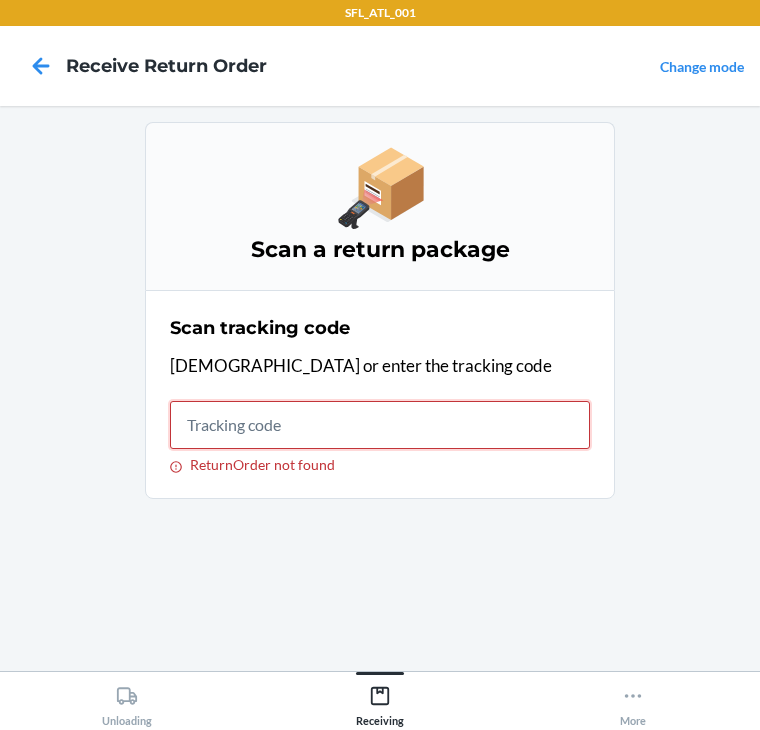 click on "ReturnOrder not found" at bounding box center (380, 425) 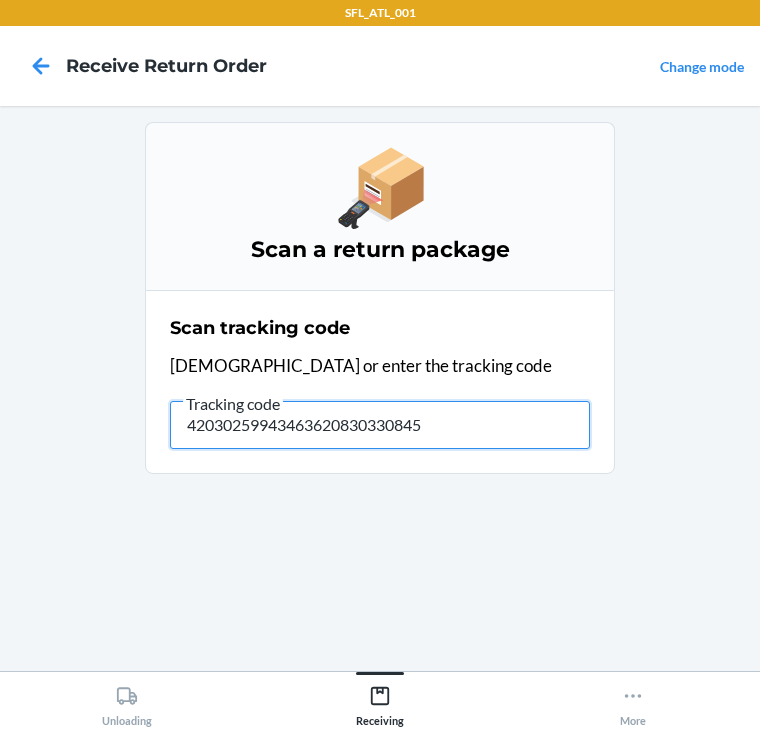 type on "420302599434636208303308452" 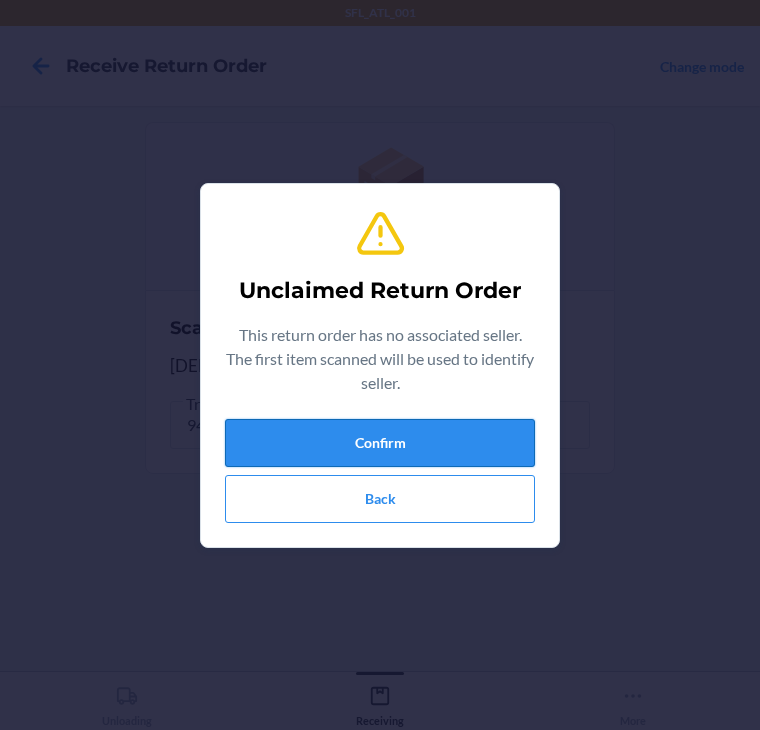click on "Confirm" at bounding box center (380, 443) 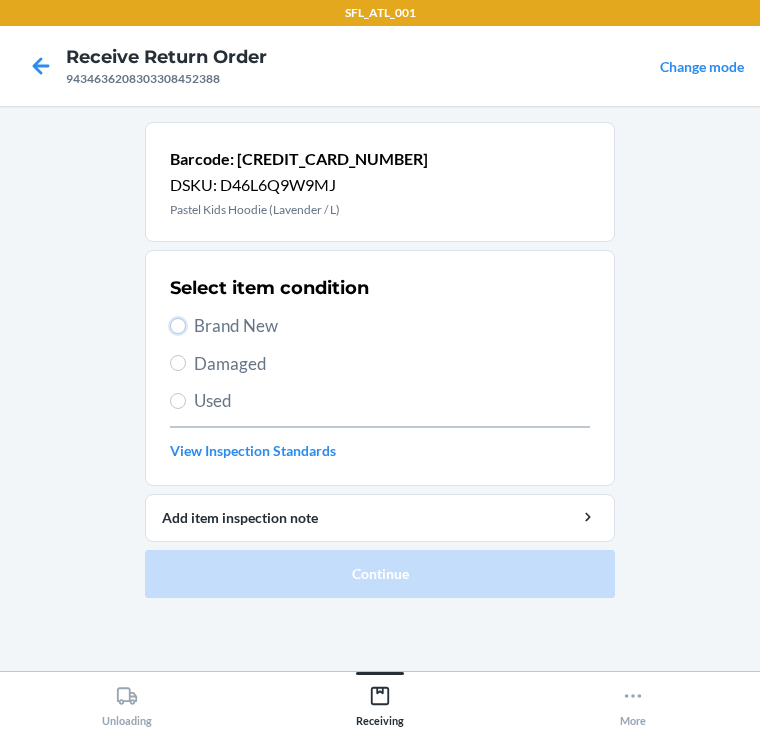 drag, startPoint x: 176, startPoint y: 323, endPoint x: 189, endPoint y: 348, distance: 28.178005 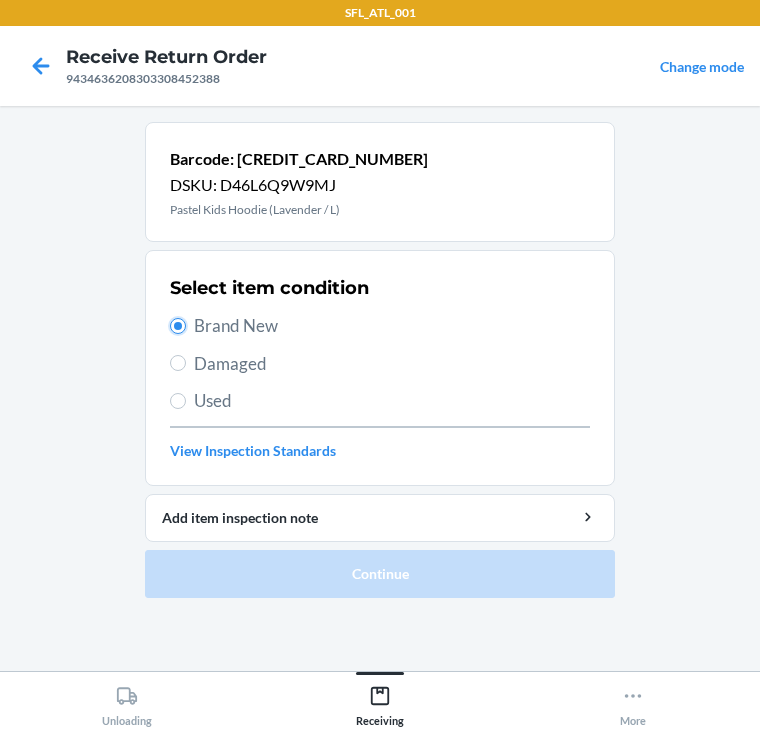 radio on "true" 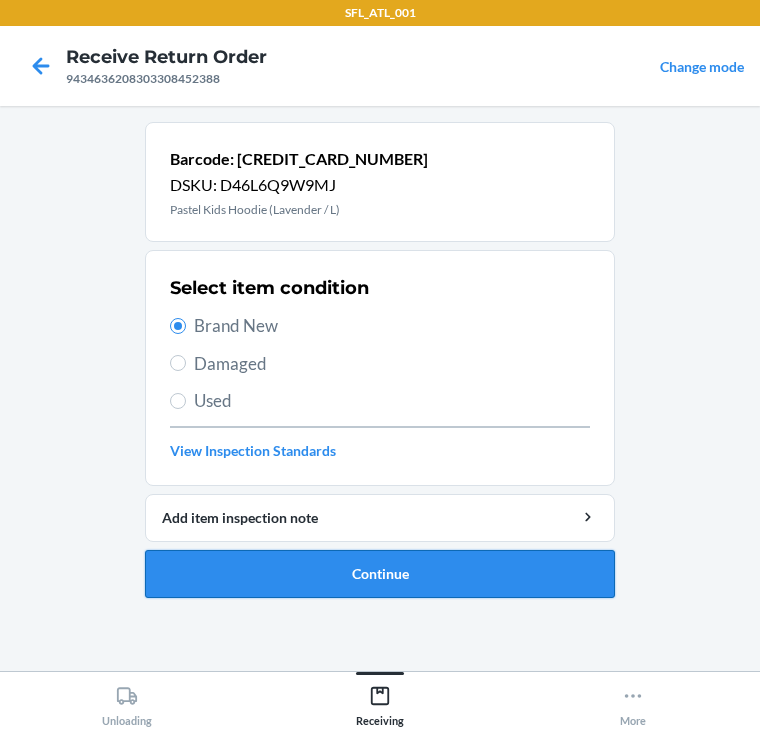click on "Continue" at bounding box center (380, 574) 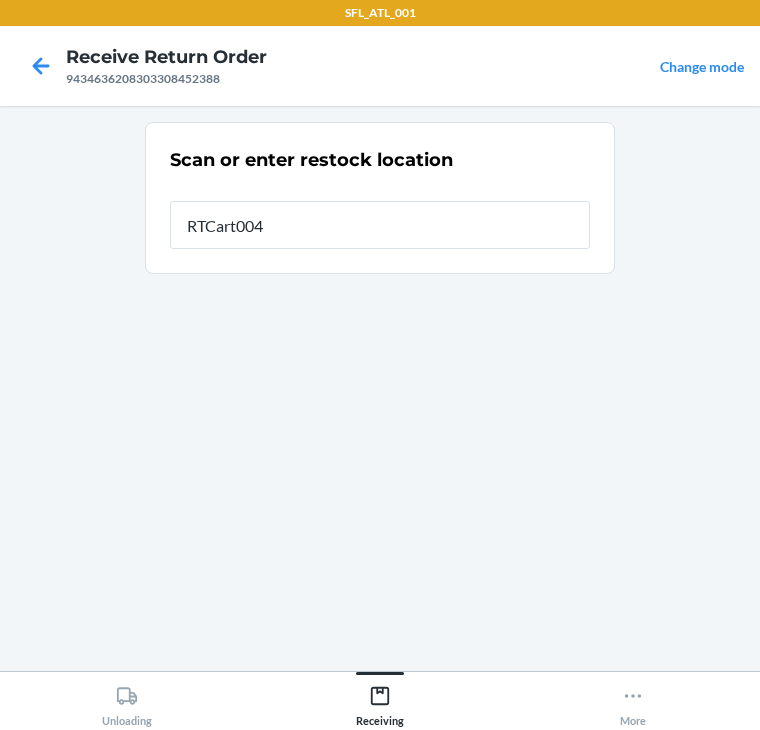 type on "RTCart004" 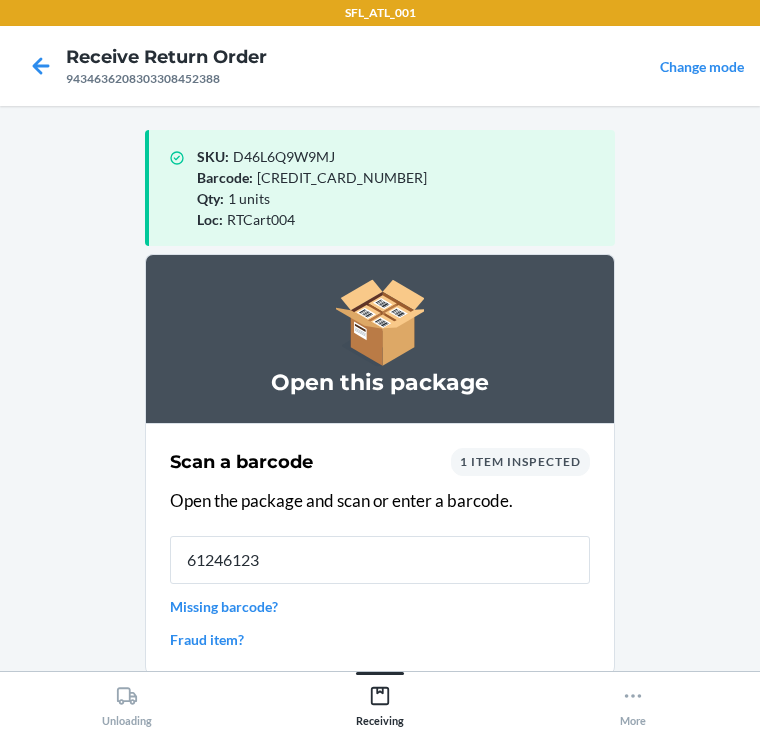 type on "612461236" 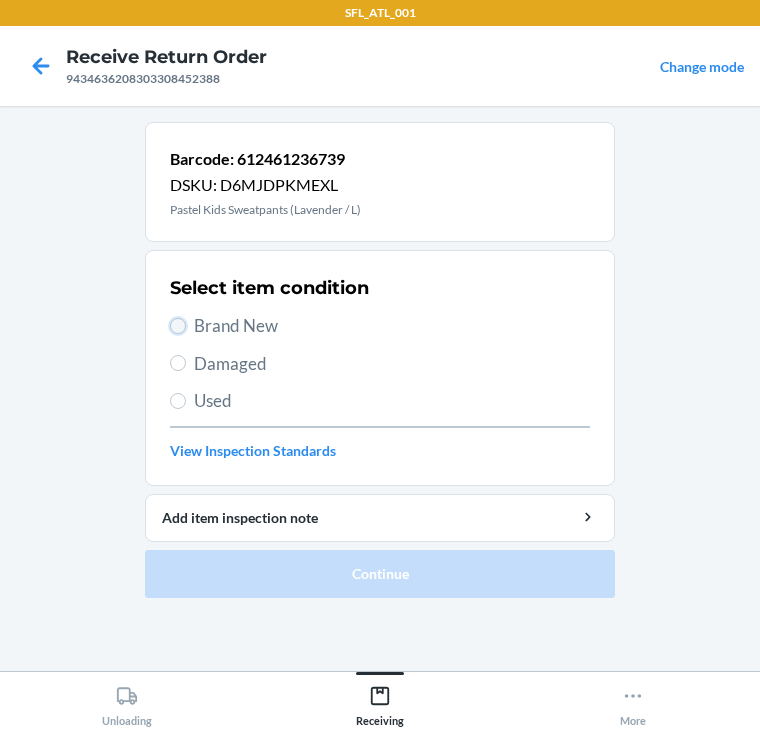 click on "Brand New" at bounding box center [178, 326] 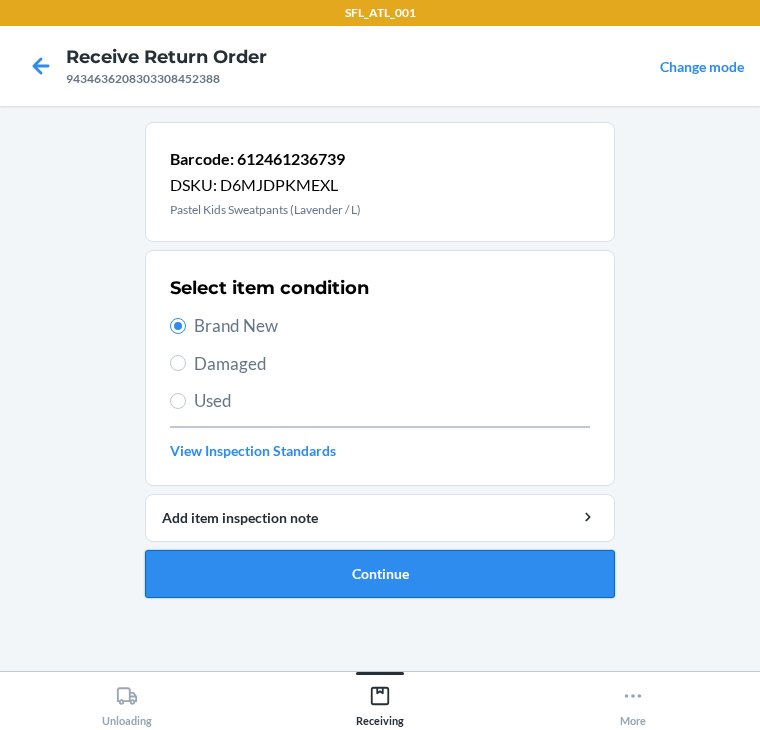 click on "Continue" at bounding box center [380, 574] 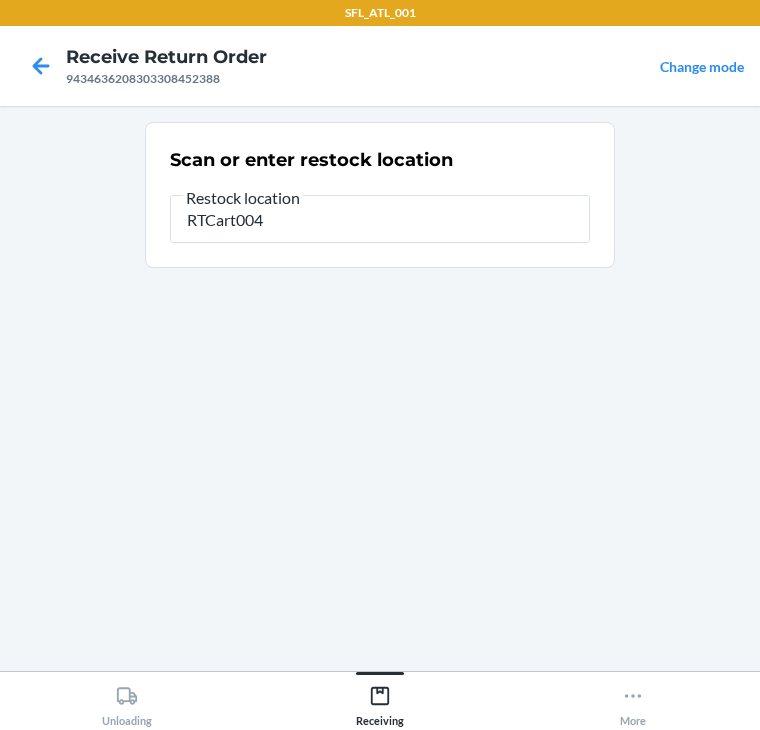 type on "RTCart004" 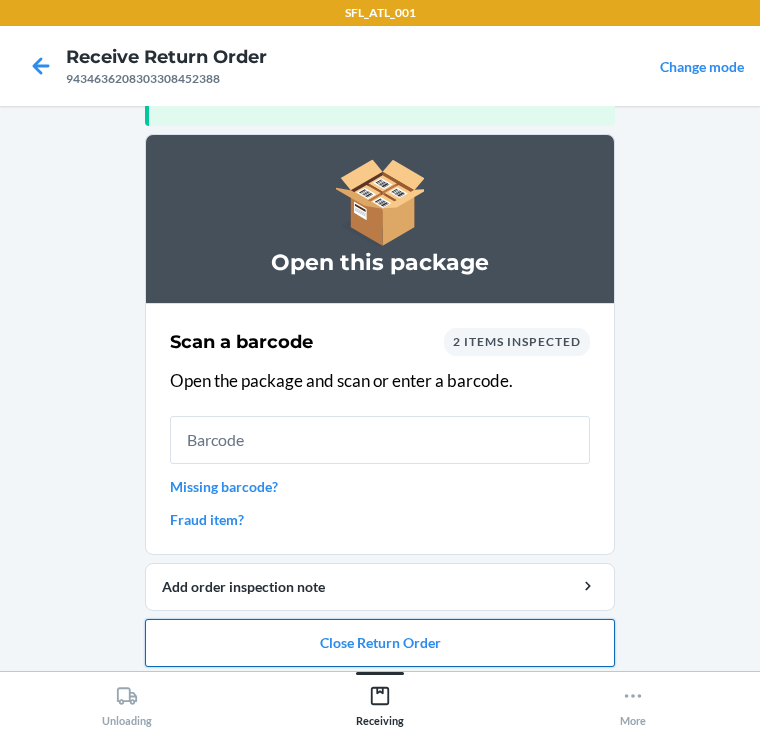 scroll, scrollTop: 130, scrollLeft: 0, axis: vertical 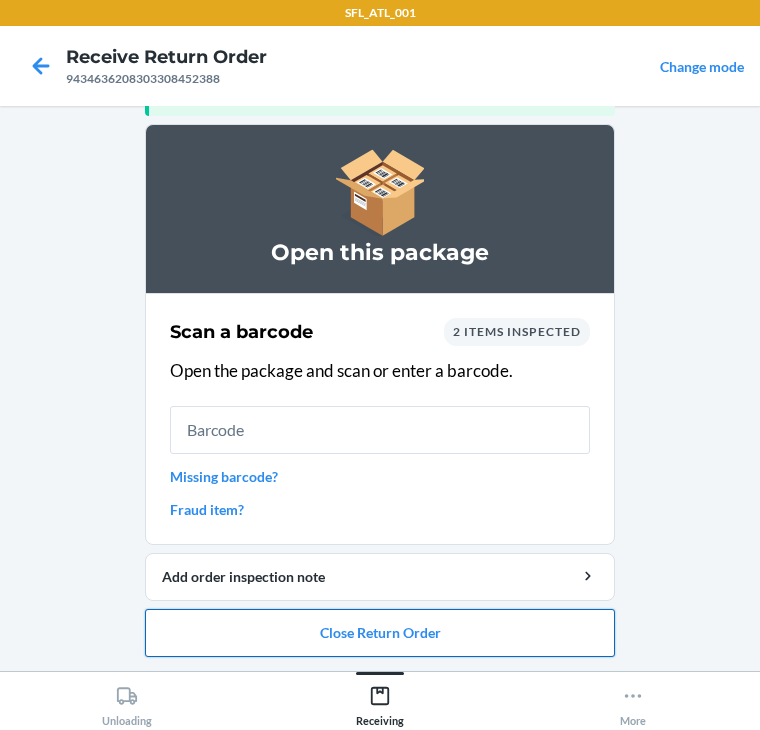 click on "Close Return Order" at bounding box center (380, 633) 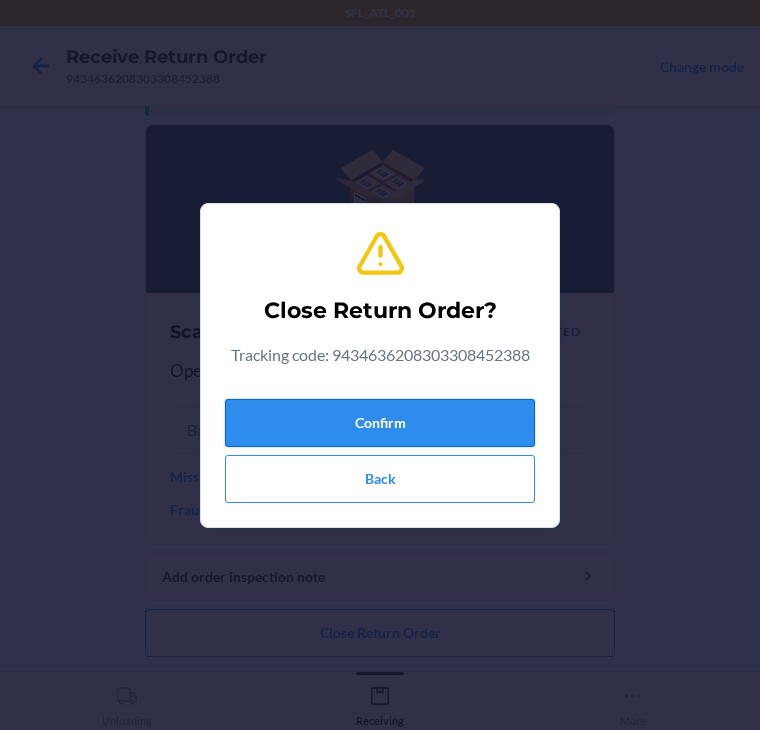 click on "Confirm" at bounding box center [380, 423] 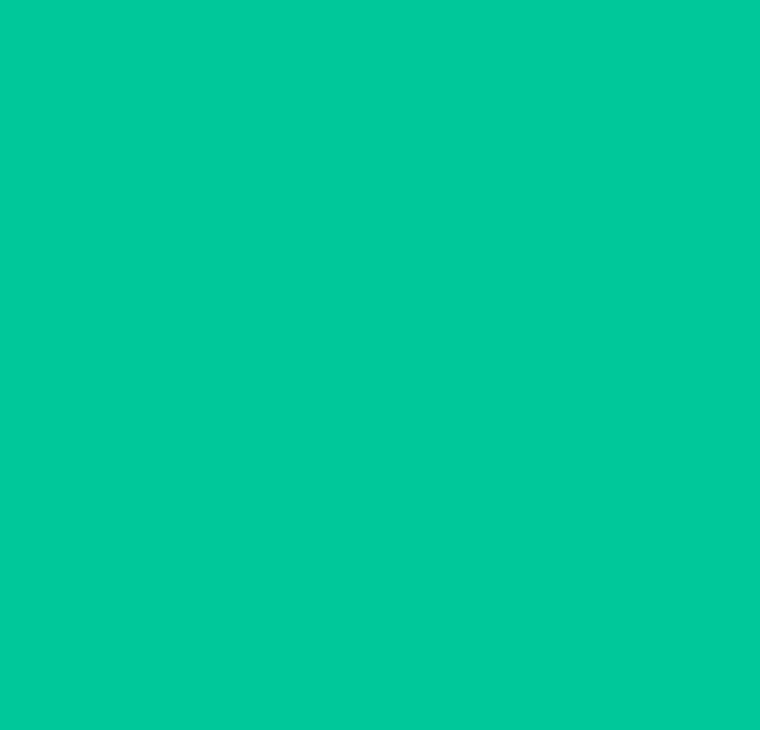 scroll, scrollTop: 0, scrollLeft: 0, axis: both 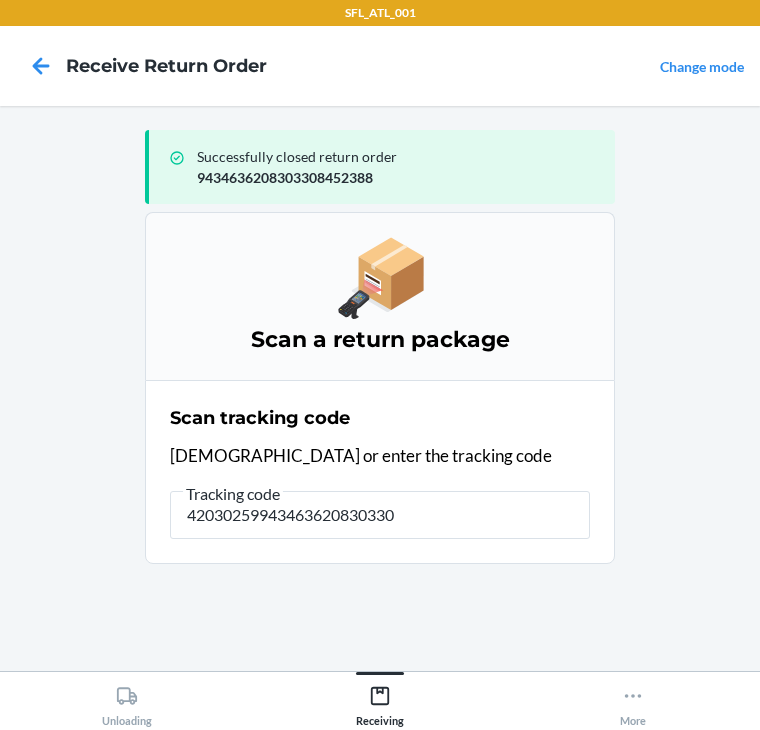 type on "420302599434636208303306" 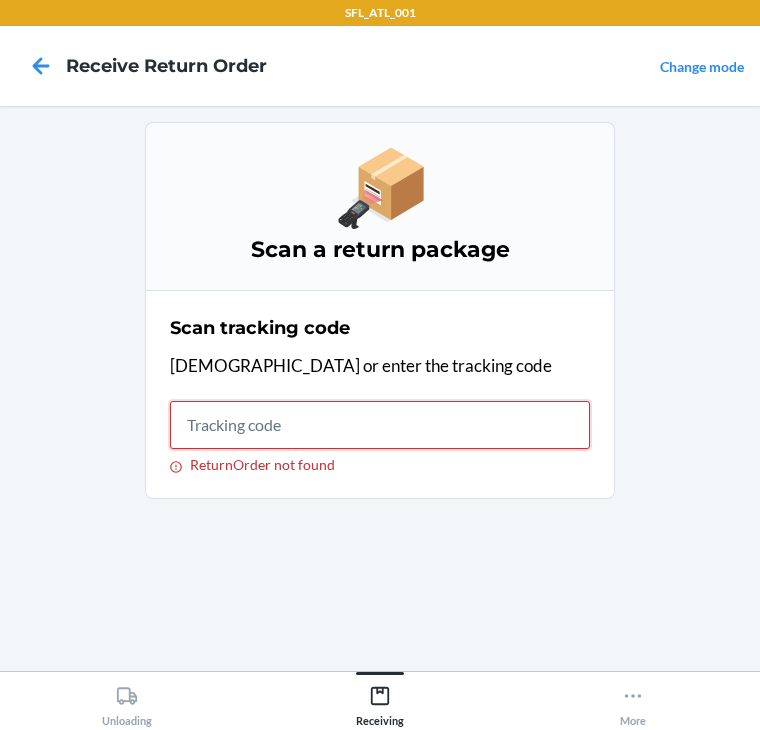 click on "ReturnOrder not found" at bounding box center [380, 425] 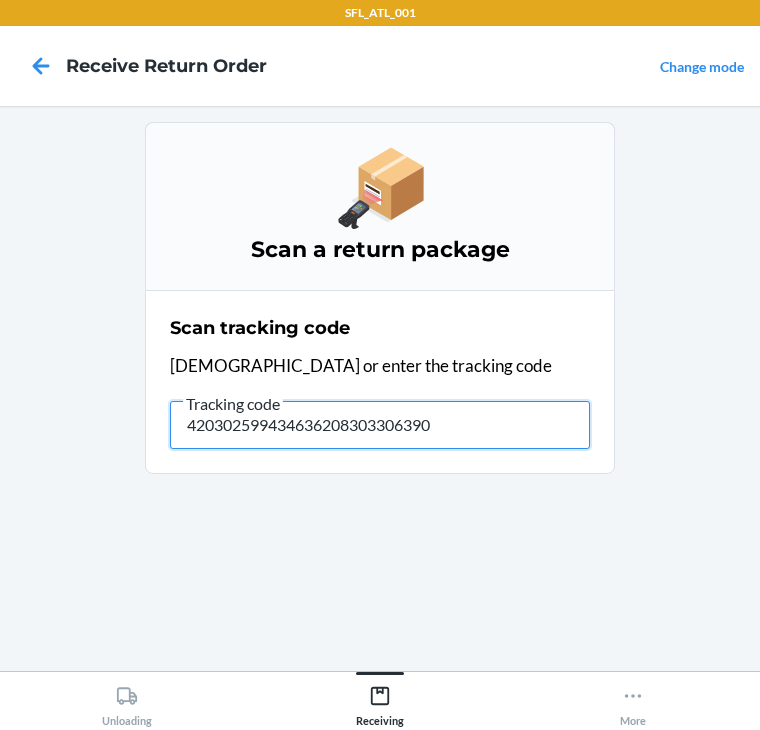 type on "4203025994346362083033063900" 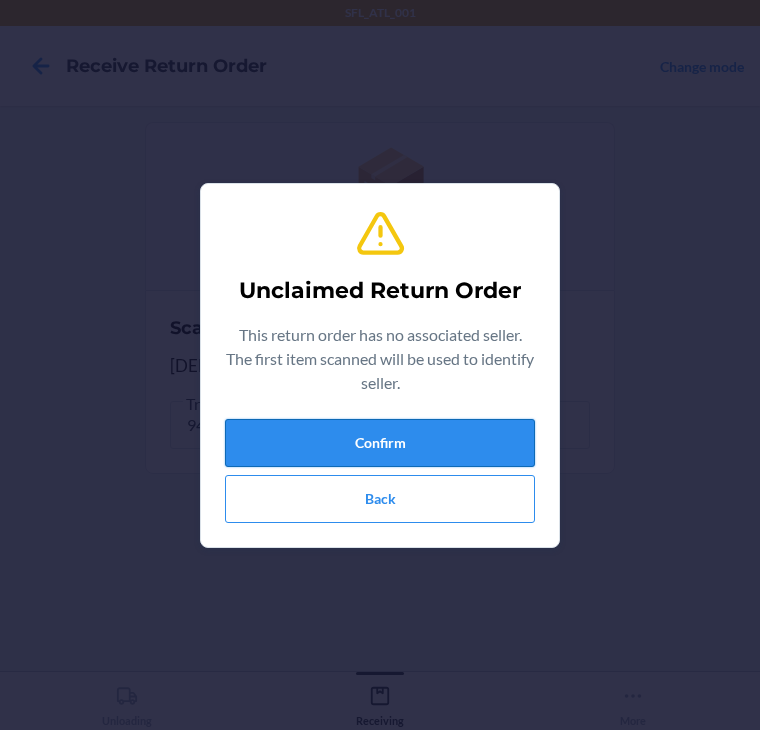 click on "Confirm" at bounding box center [380, 443] 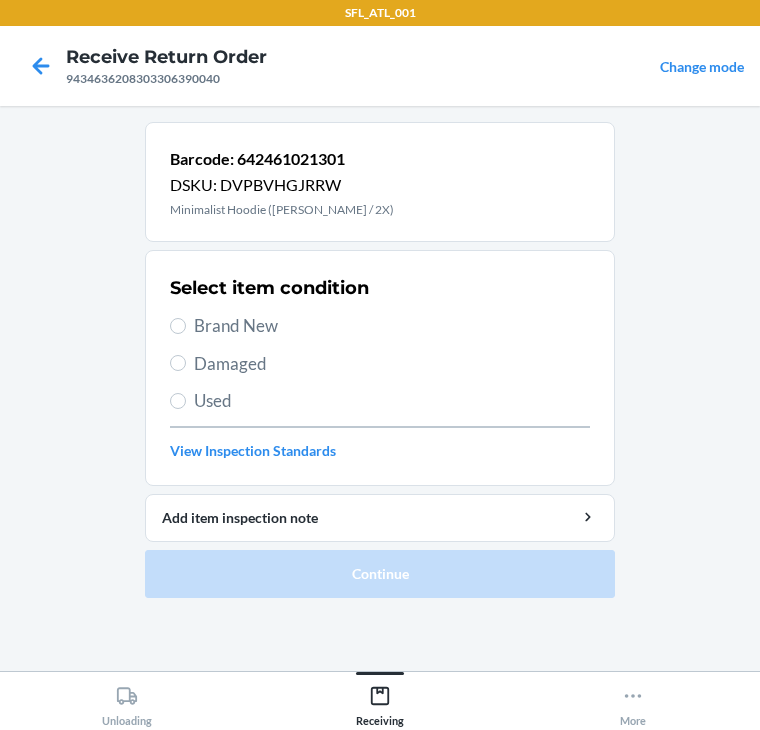 click on "Select item condition Brand New Damaged Used View Inspection Standards" at bounding box center (380, 368) 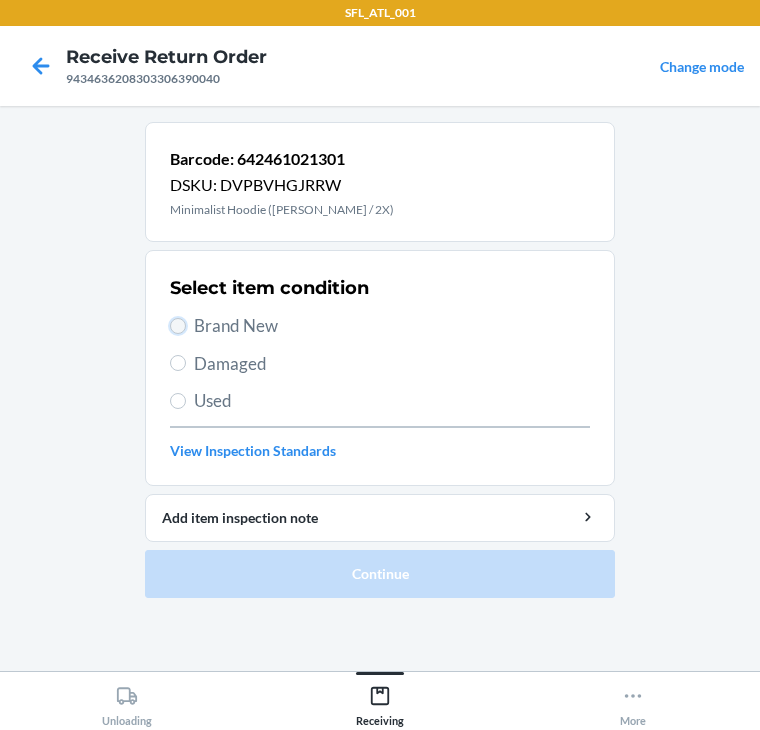 click on "Brand New" at bounding box center [178, 326] 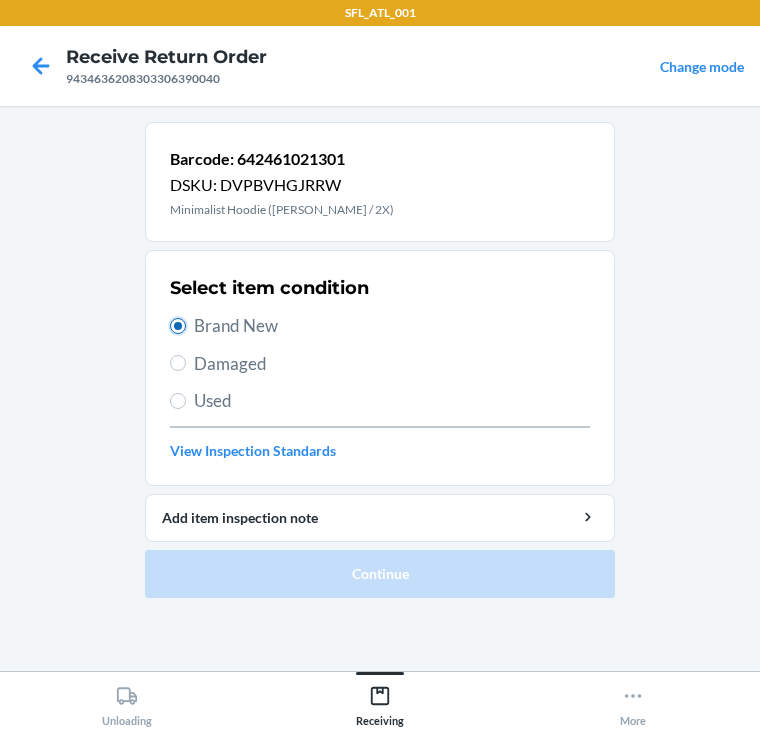 radio on "true" 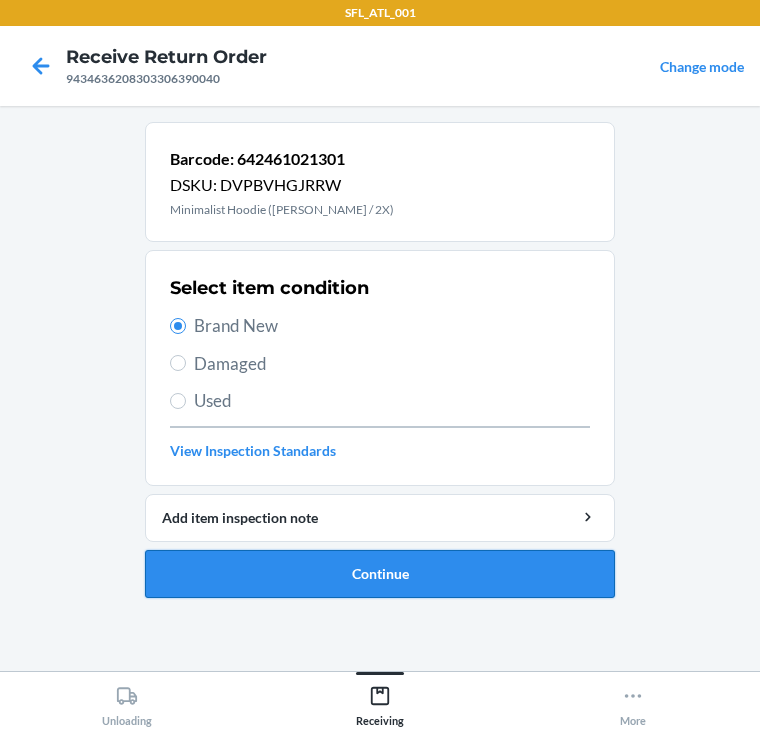 click on "Continue" at bounding box center (380, 574) 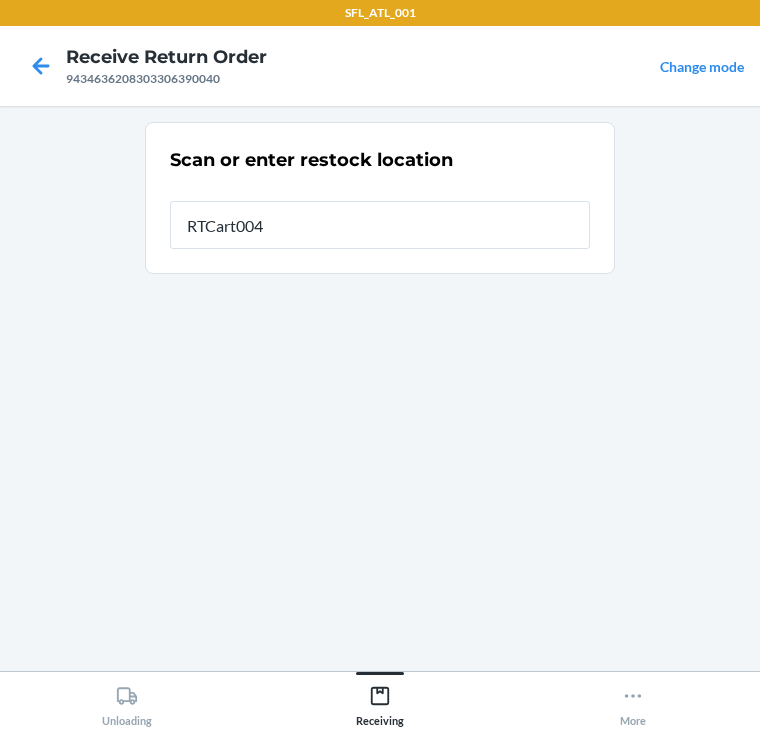 type on "RTCart004" 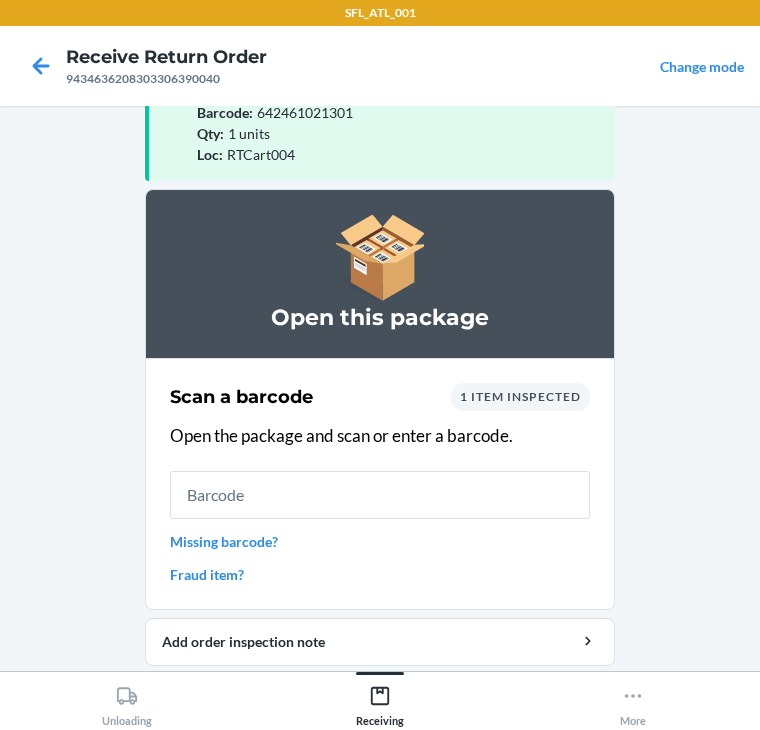 scroll, scrollTop: 130, scrollLeft: 0, axis: vertical 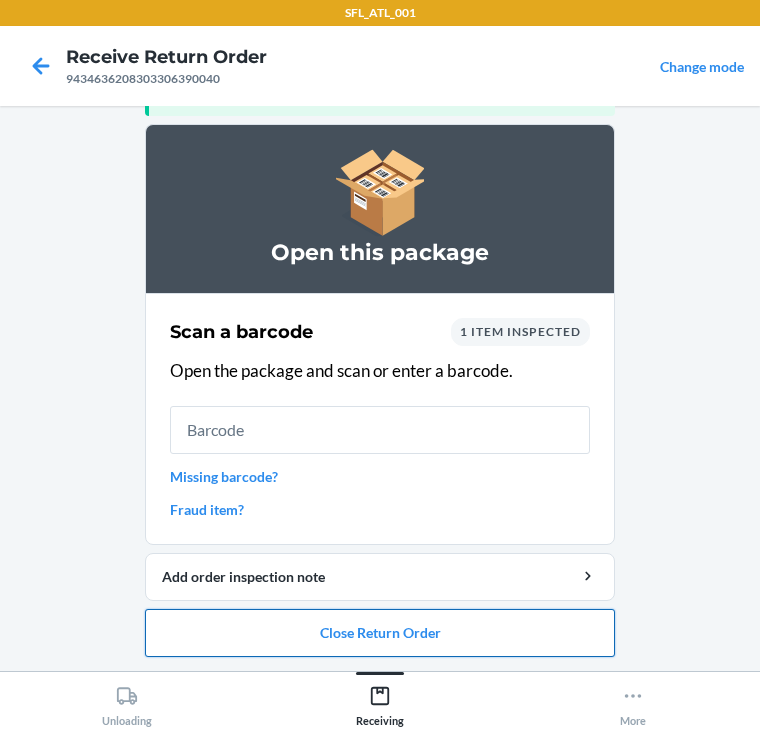 click on "Close Return Order" at bounding box center (380, 633) 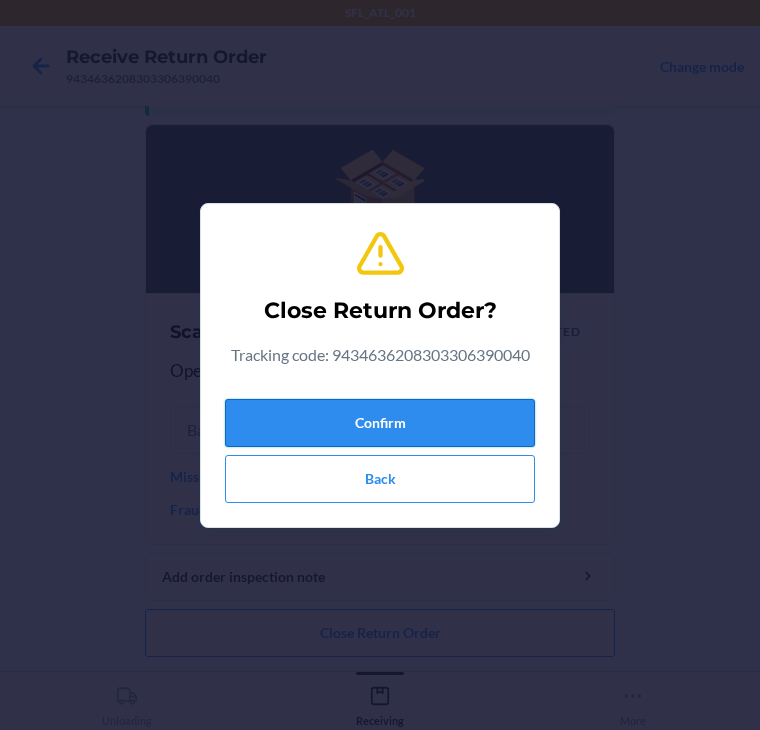 click on "Confirm" at bounding box center (380, 423) 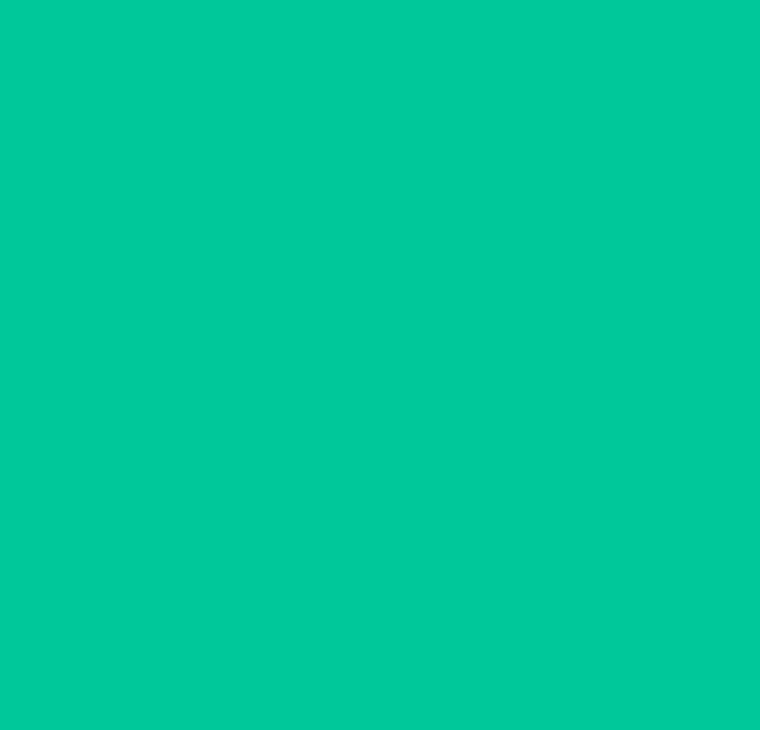 scroll, scrollTop: 0, scrollLeft: 0, axis: both 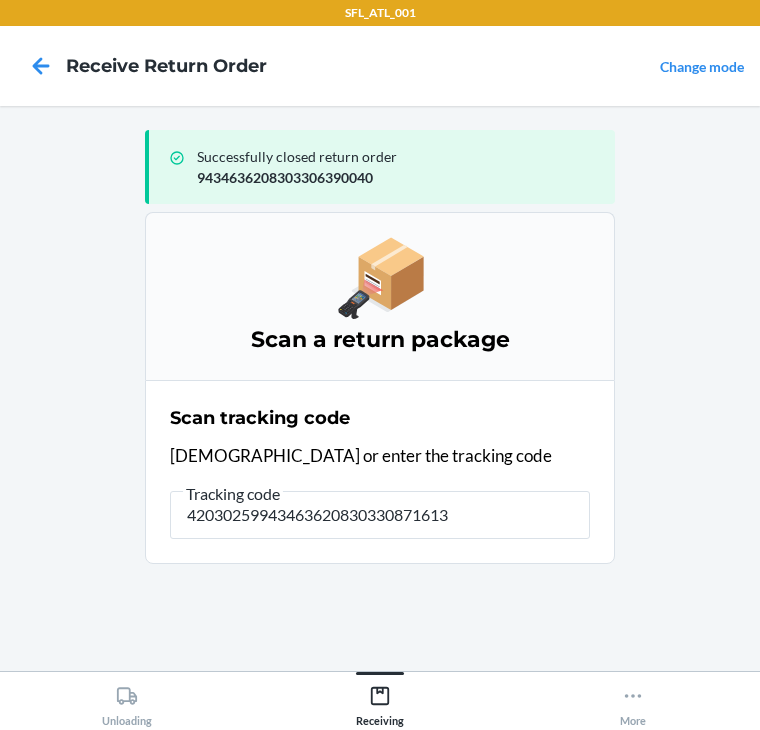 type on "420302599434636208303308716138" 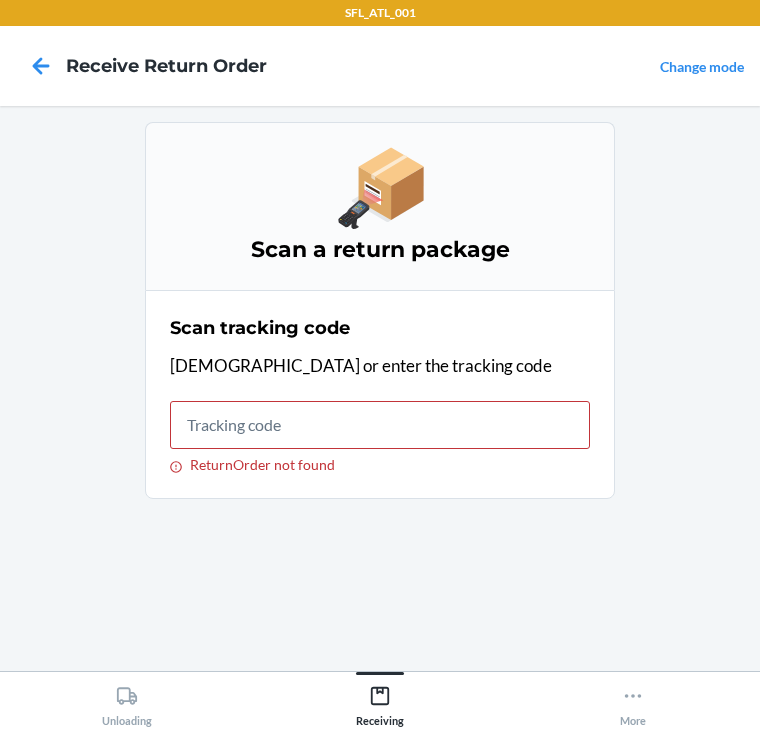 click on "Scan tracking code Scan or enter the tracking code   ReturnOrder not found" at bounding box center (380, 394) 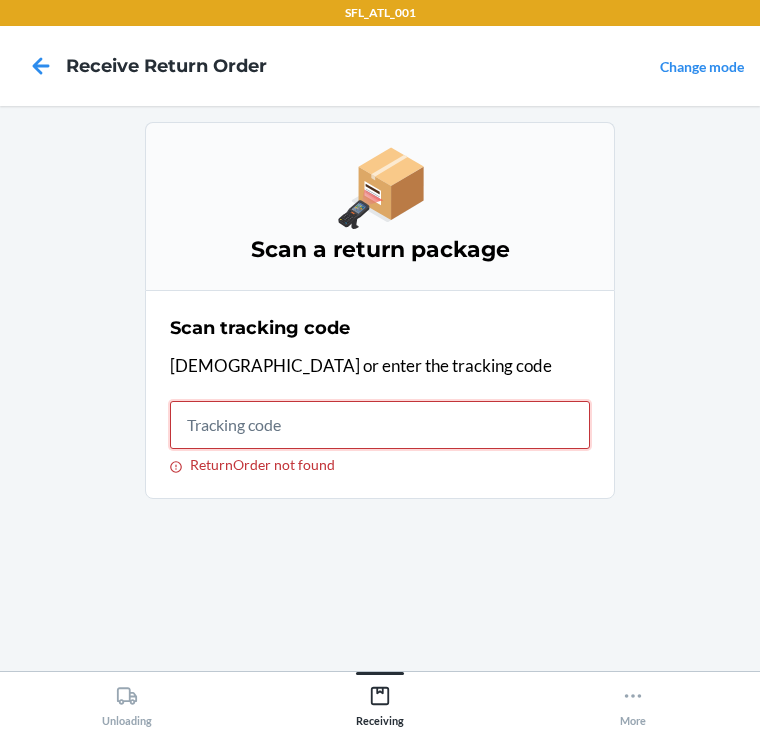 click on "ReturnOrder not found" at bounding box center [380, 425] 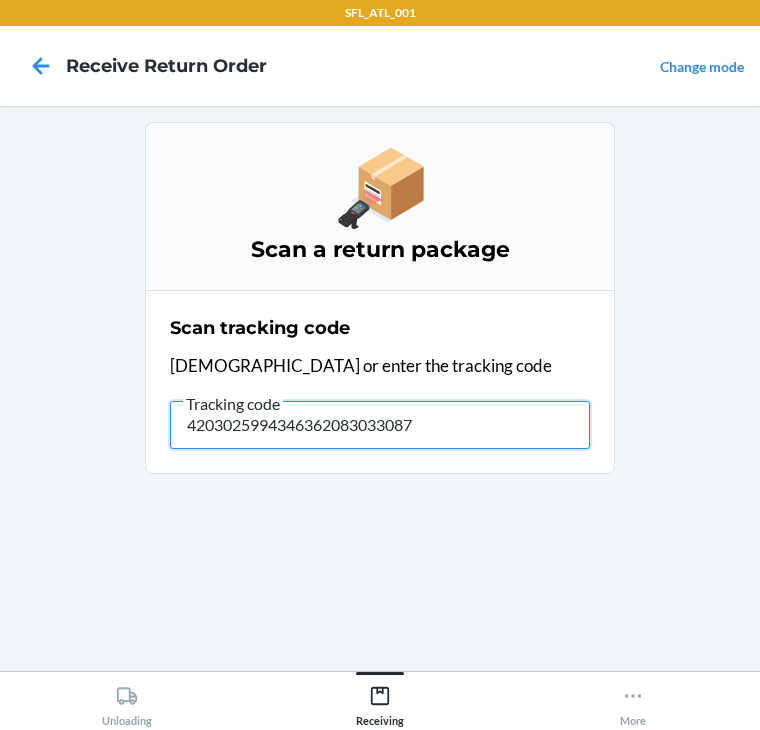 type on "42030259943463620830330871" 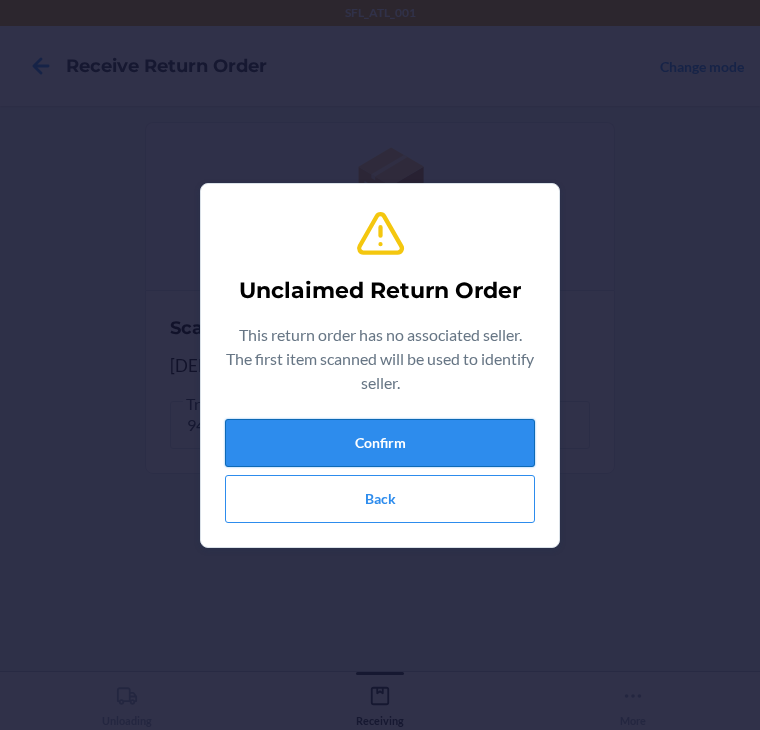 click on "Confirm" at bounding box center [380, 443] 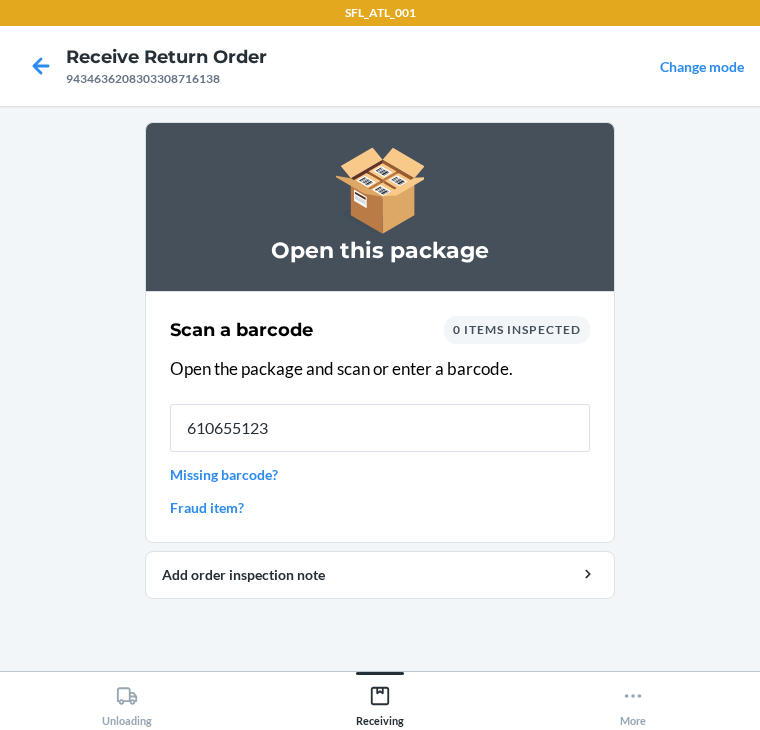 type on "6106551232" 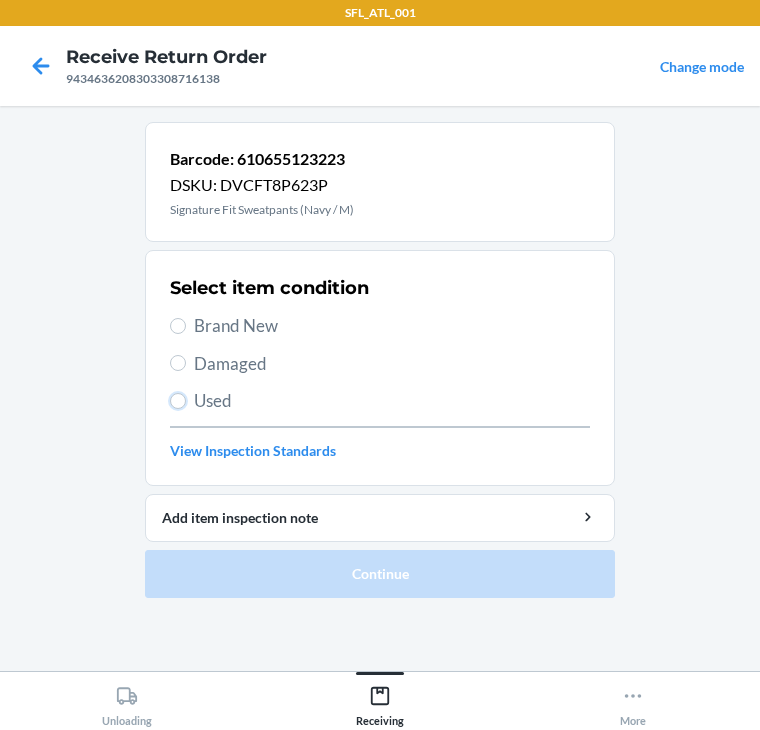 click on "Used" at bounding box center [178, 401] 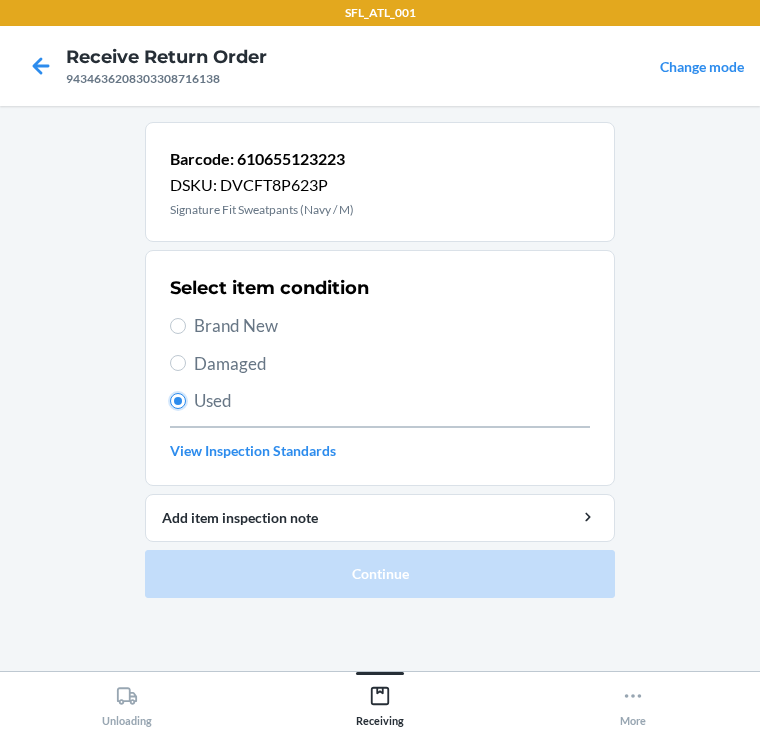 radio on "true" 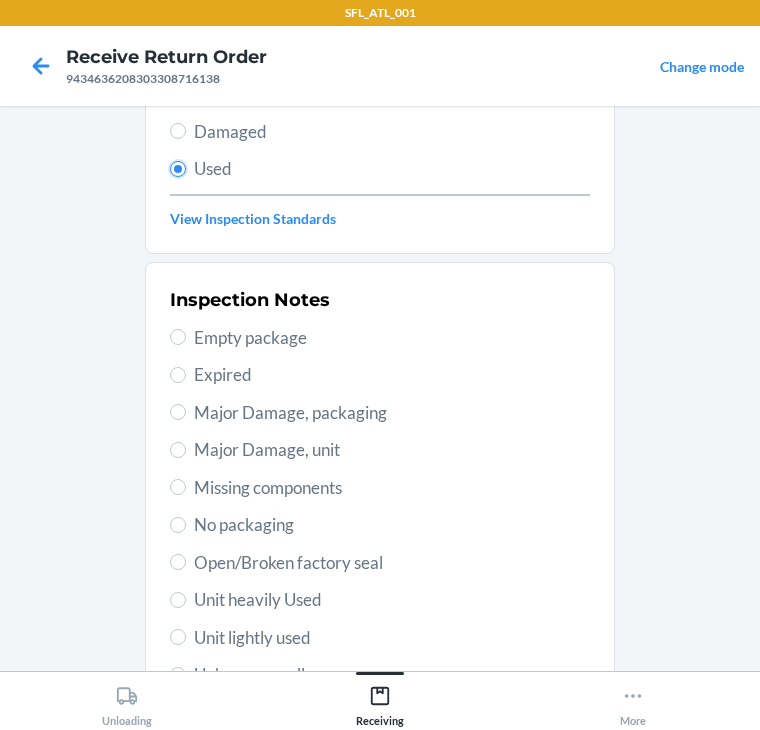 scroll, scrollTop: 320, scrollLeft: 0, axis: vertical 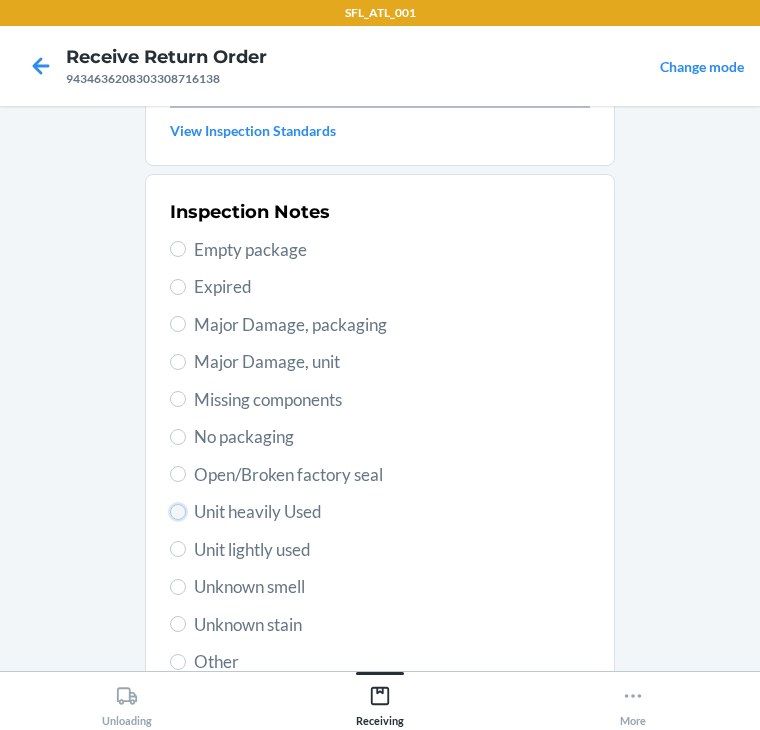 click on "Unit heavily Used" at bounding box center (178, 512) 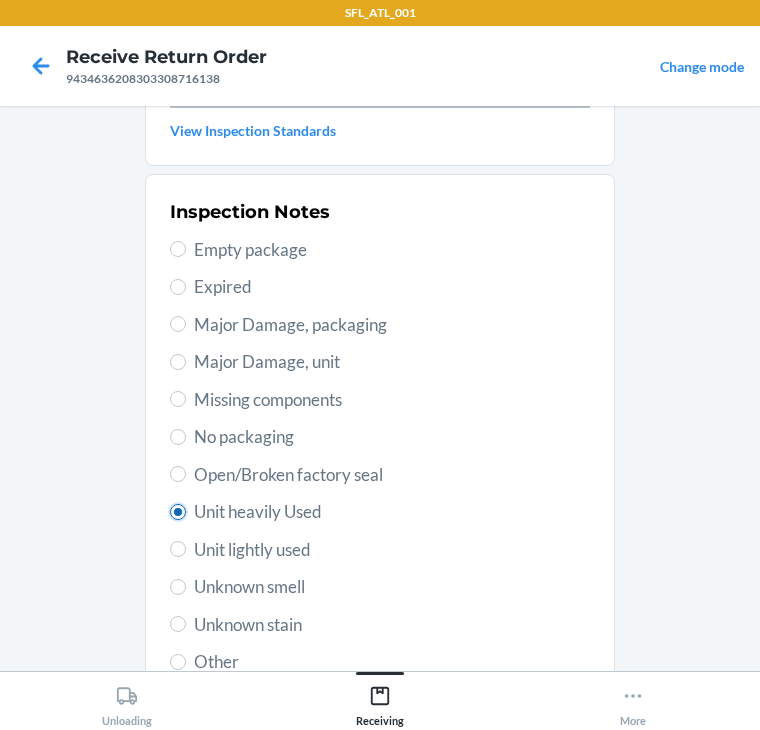 radio on "true" 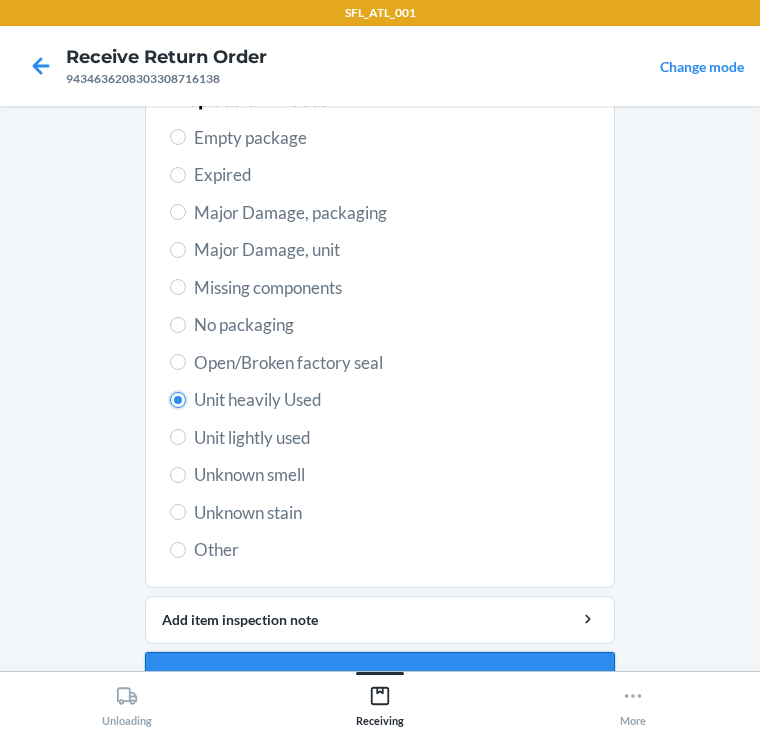 scroll, scrollTop: 475, scrollLeft: 0, axis: vertical 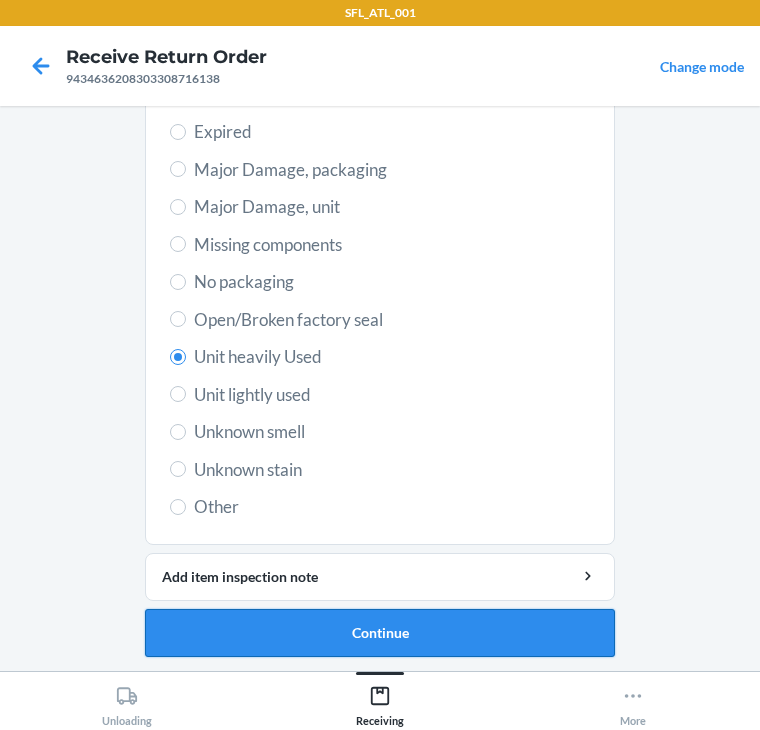 click on "Continue" at bounding box center (380, 633) 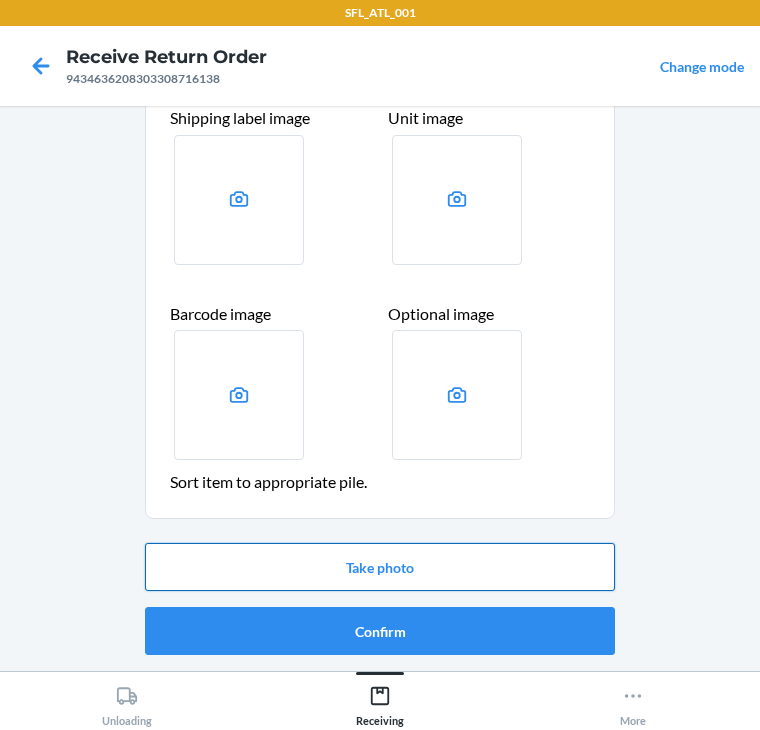 click on "Take photo" at bounding box center (380, 567) 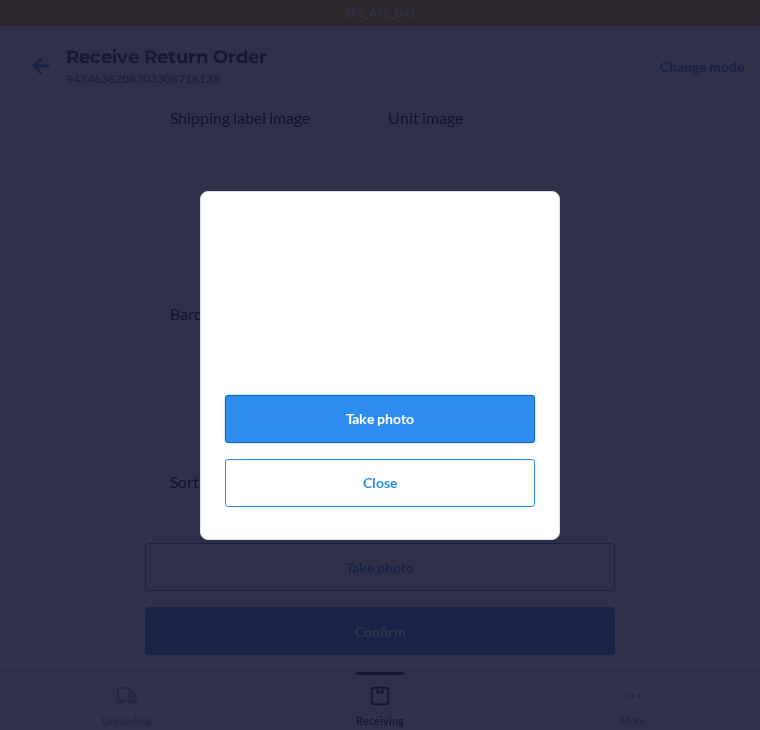 click on "Take photo" 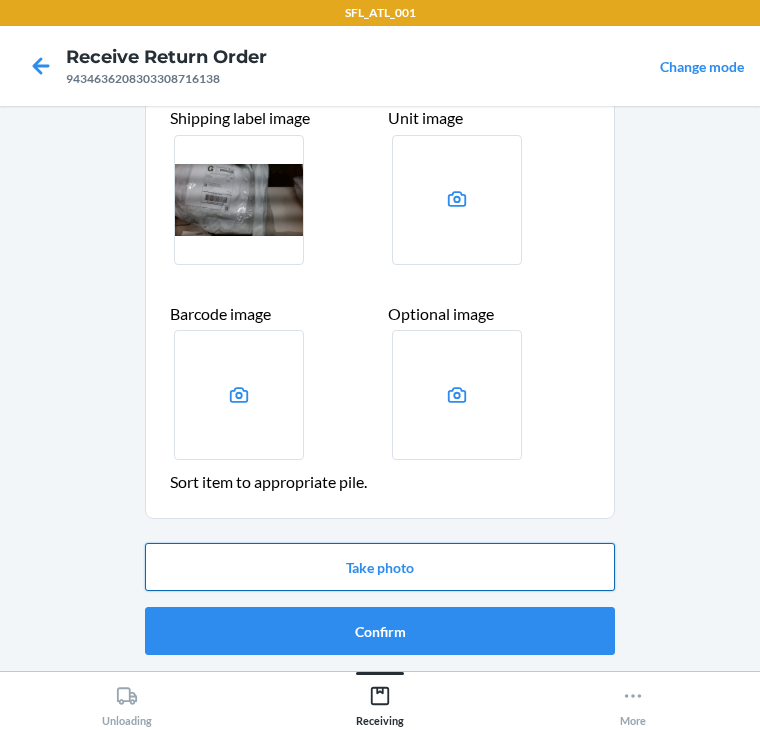 click on "Take photo" at bounding box center (380, 567) 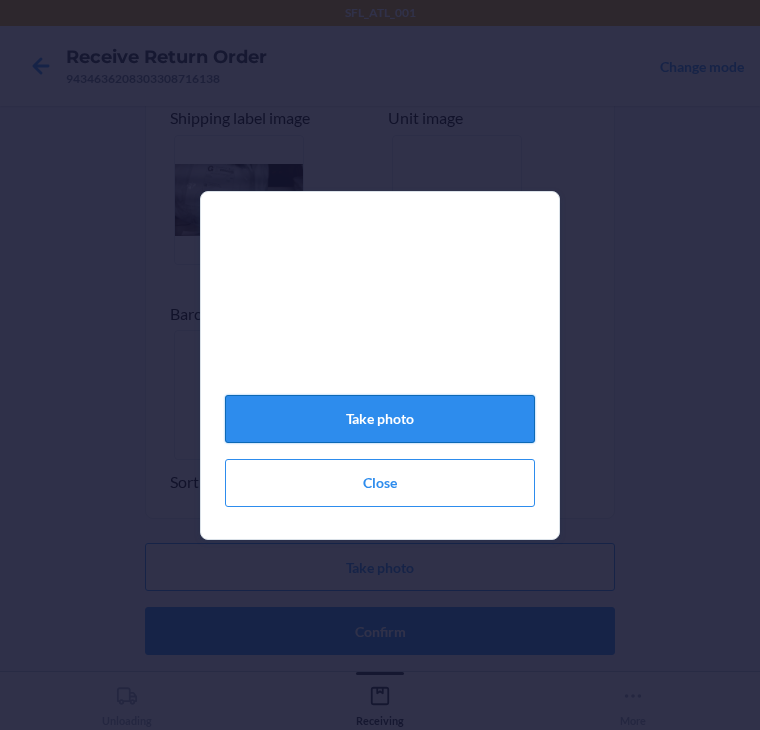 click on "Take photo" 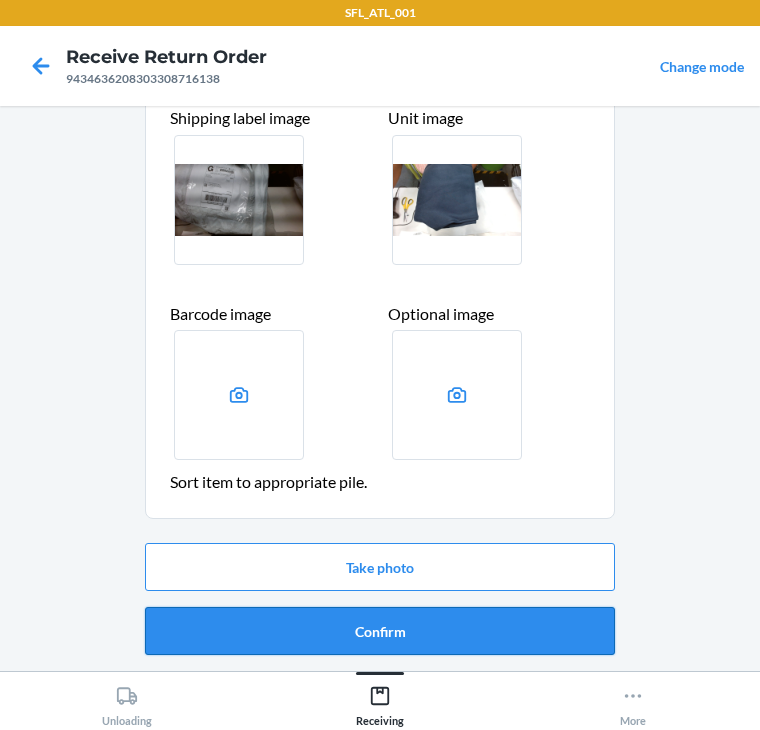 click on "Confirm" at bounding box center [380, 631] 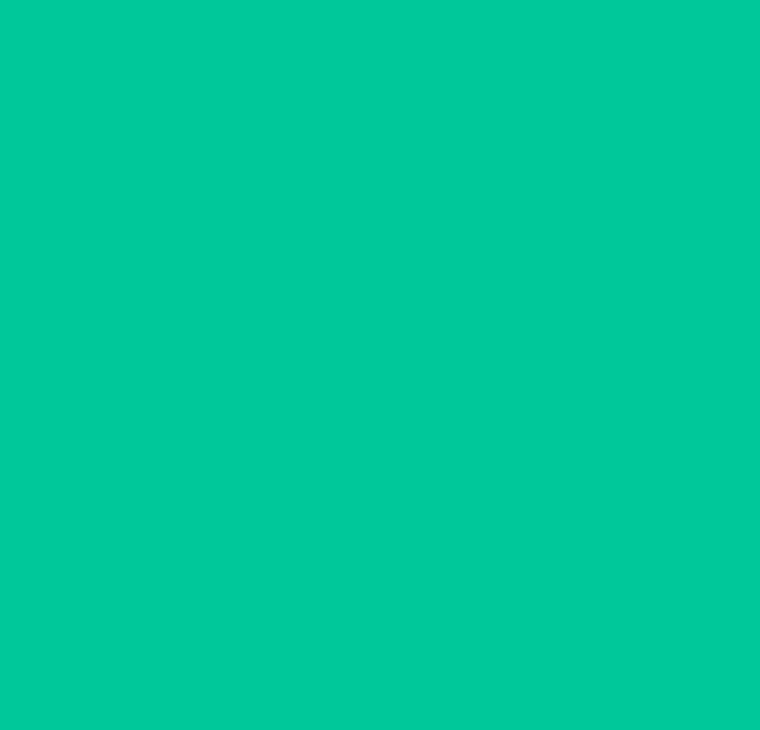 scroll, scrollTop: 0, scrollLeft: 0, axis: both 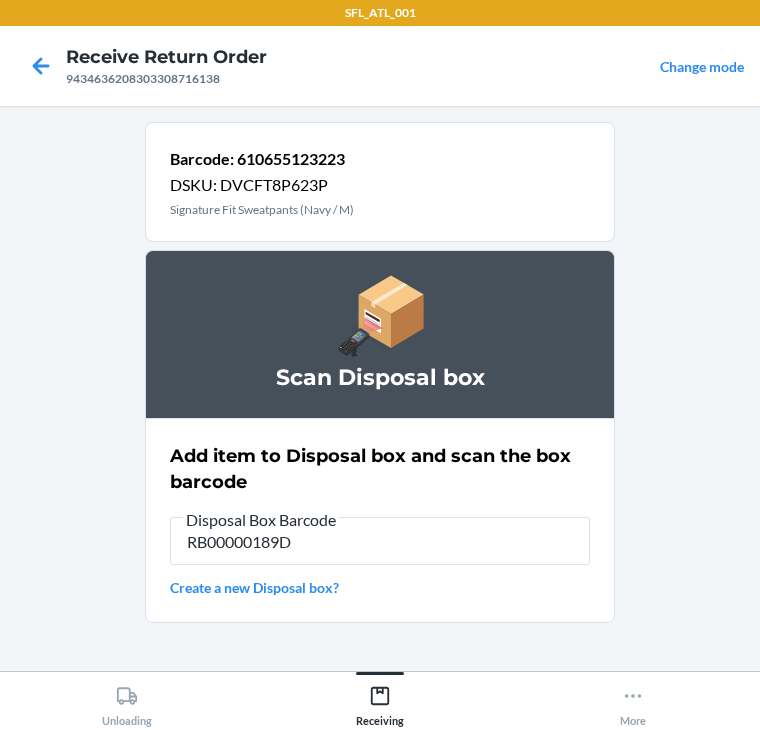 type on "RB00000189D" 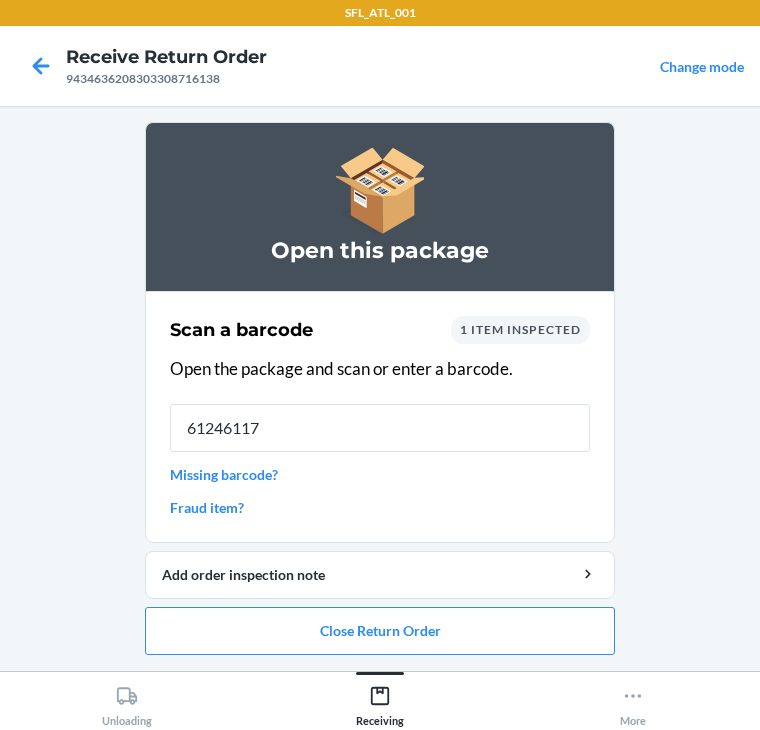 type on "612461177" 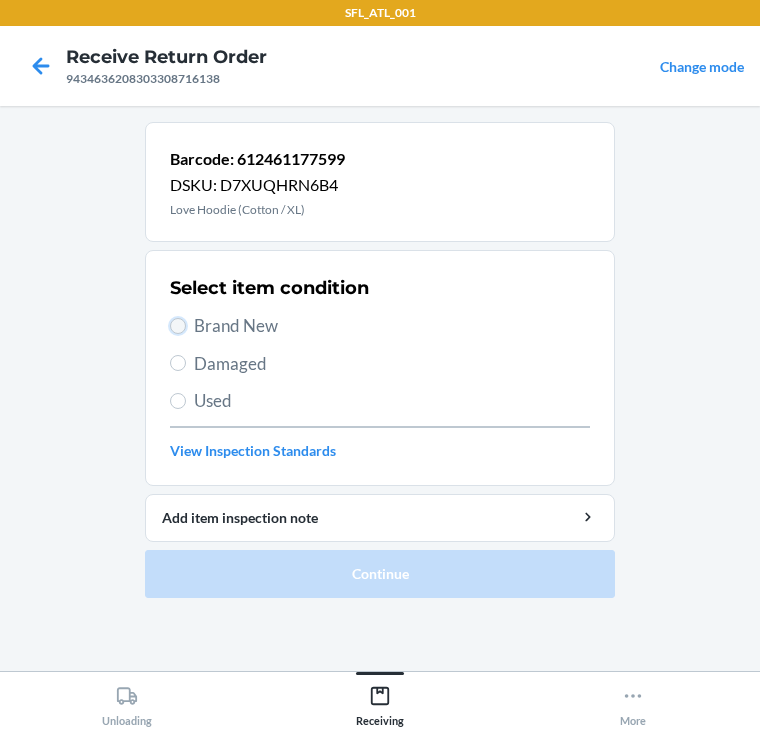 click on "Brand New" at bounding box center (178, 326) 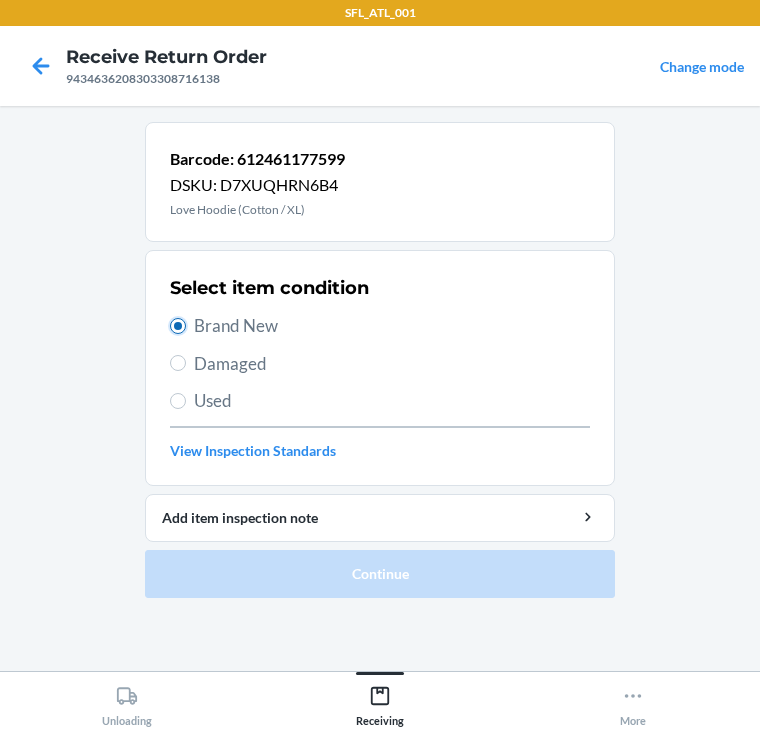 radio on "true" 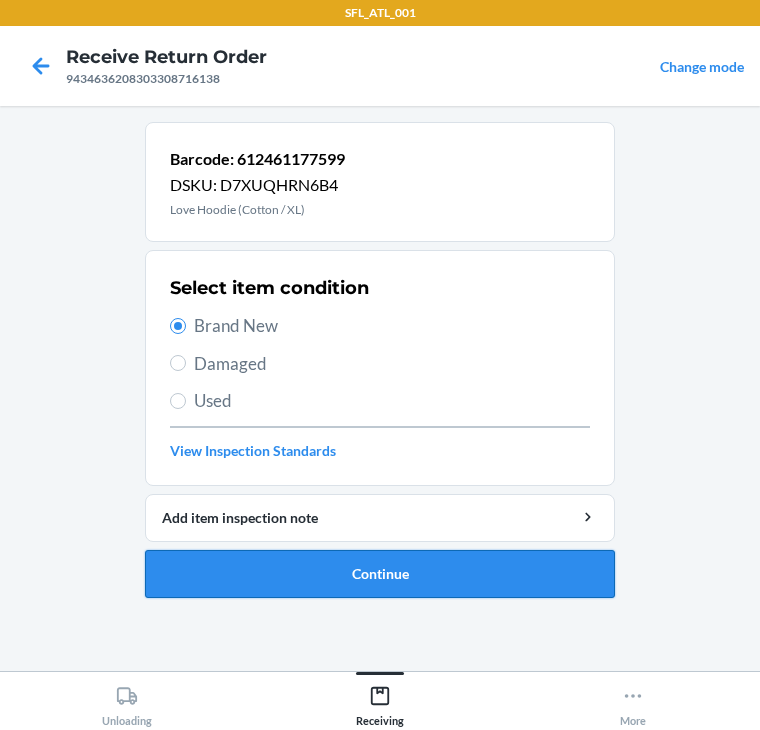 click on "Continue" at bounding box center [380, 574] 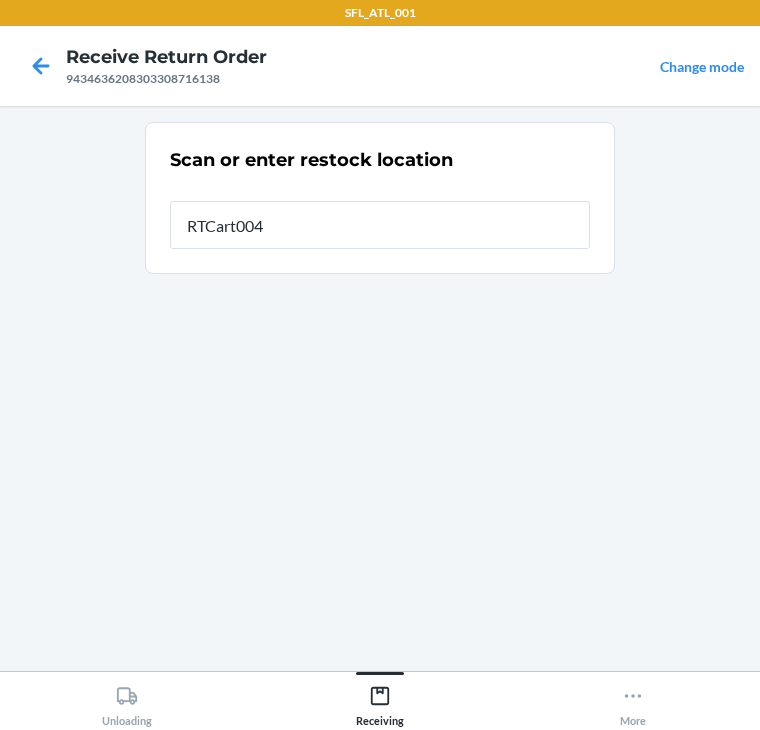 type on "RTCart004" 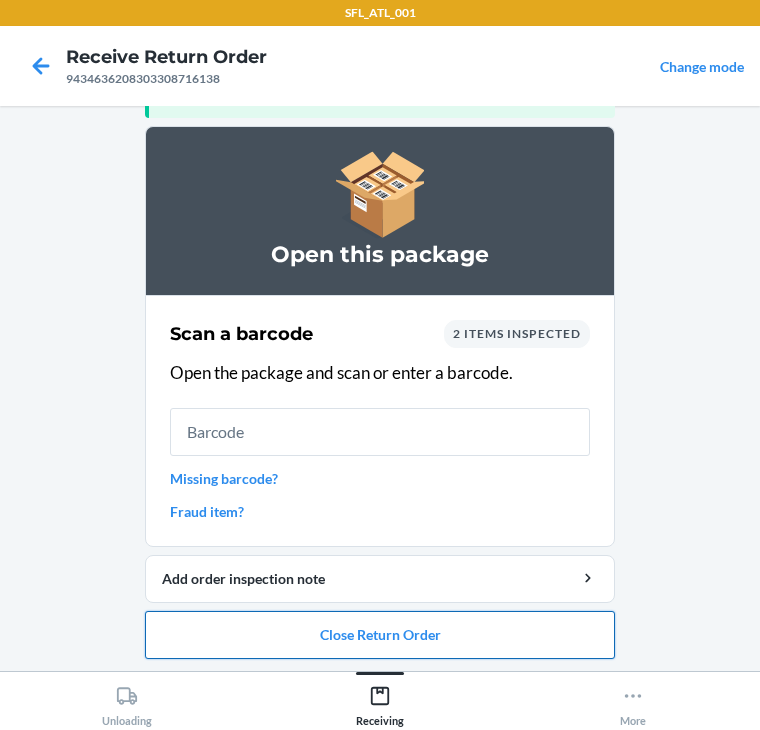 scroll, scrollTop: 130, scrollLeft: 0, axis: vertical 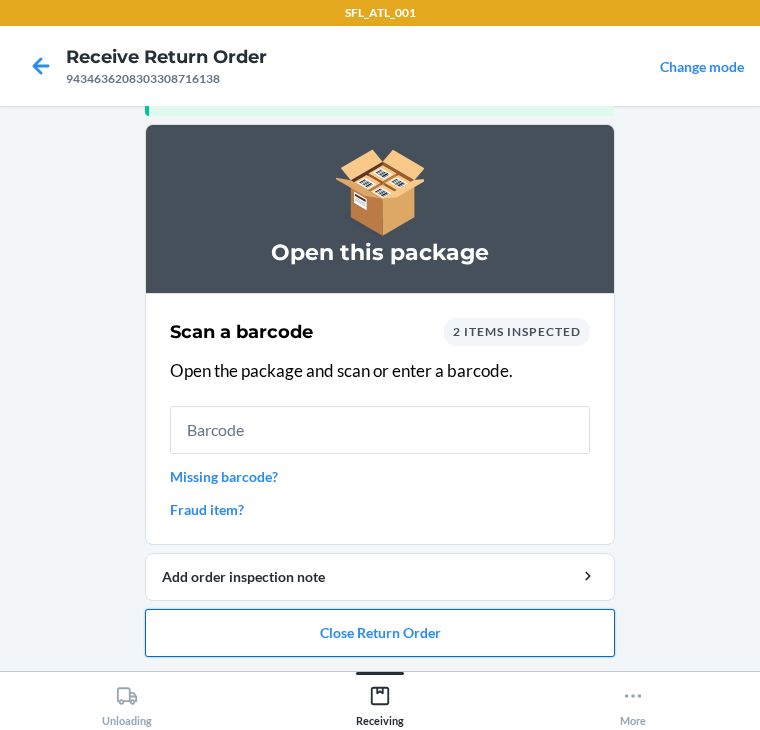 click on "Close Return Order" at bounding box center [380, 633] 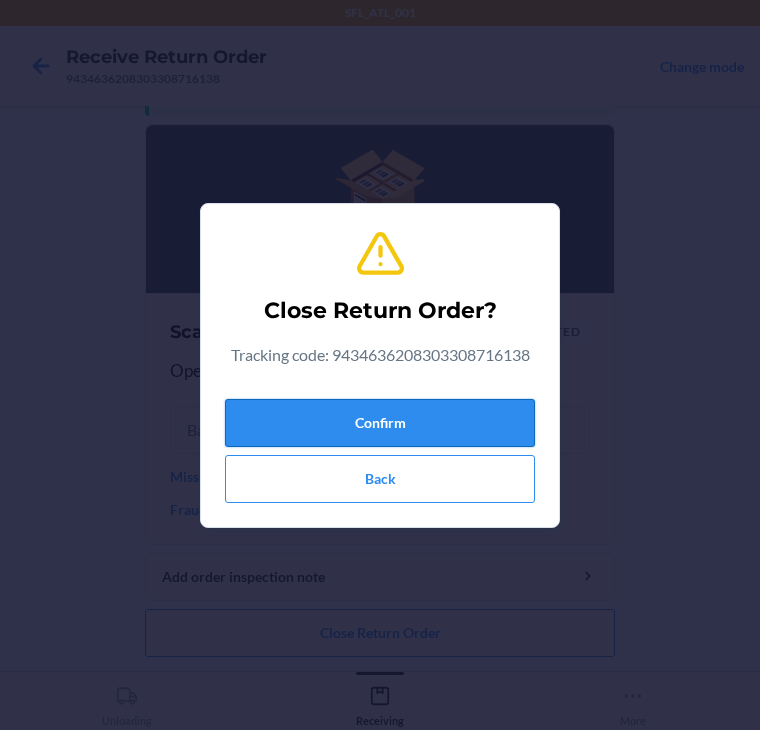 click on "Confirm" at bounding box center [380, 423] 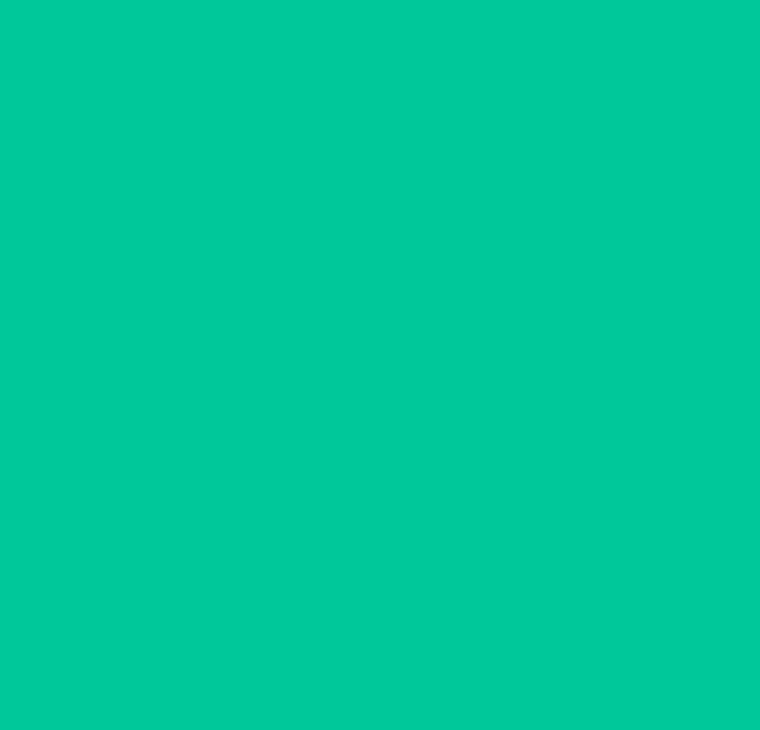 scroll, scrollTop: 0, scrollLeft: 0, axis: both 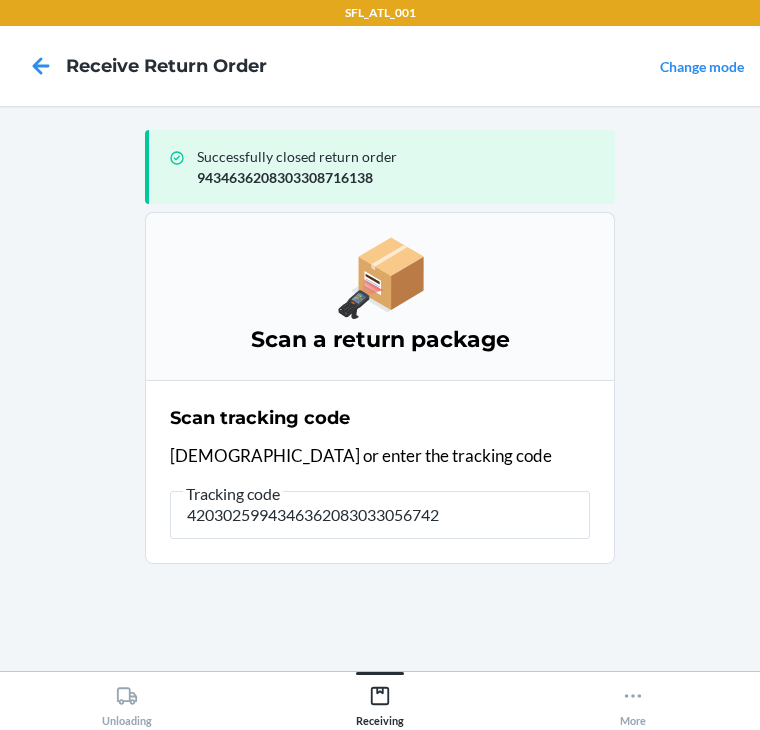 type on "42030259943463620830330567420" 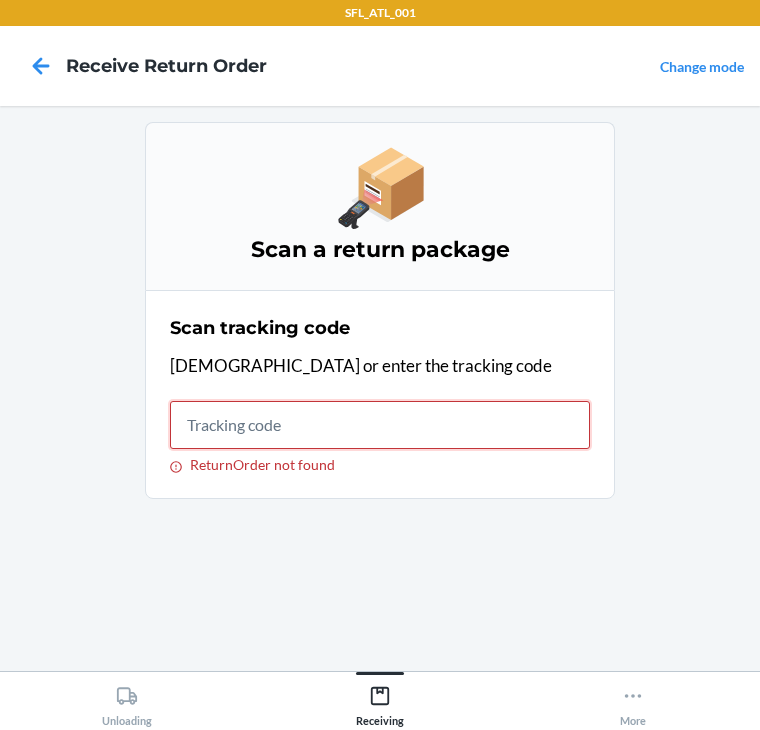 click on "ReturnOrder not found" at bounding box center (380, 425) 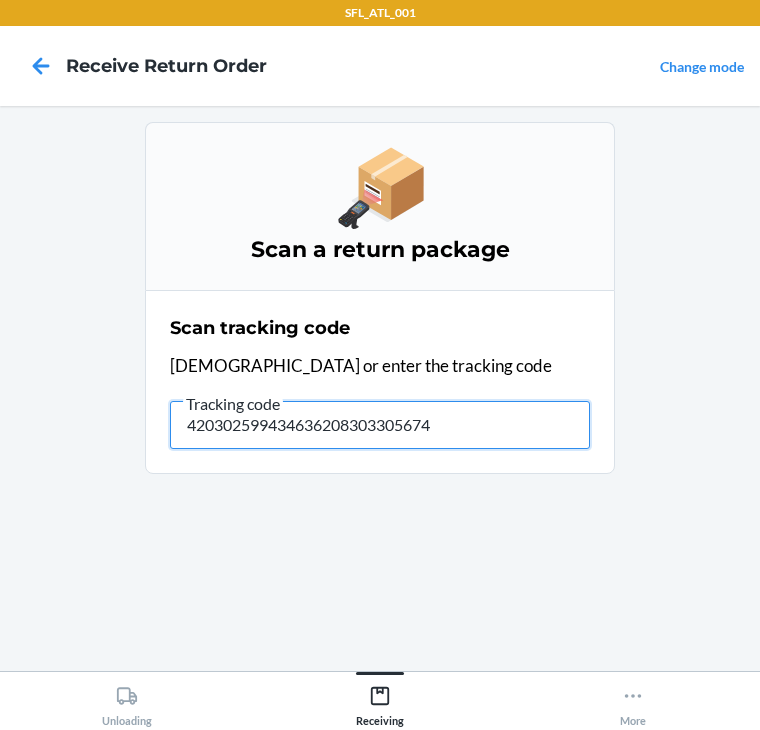 type on "4203025994346362083033056742" 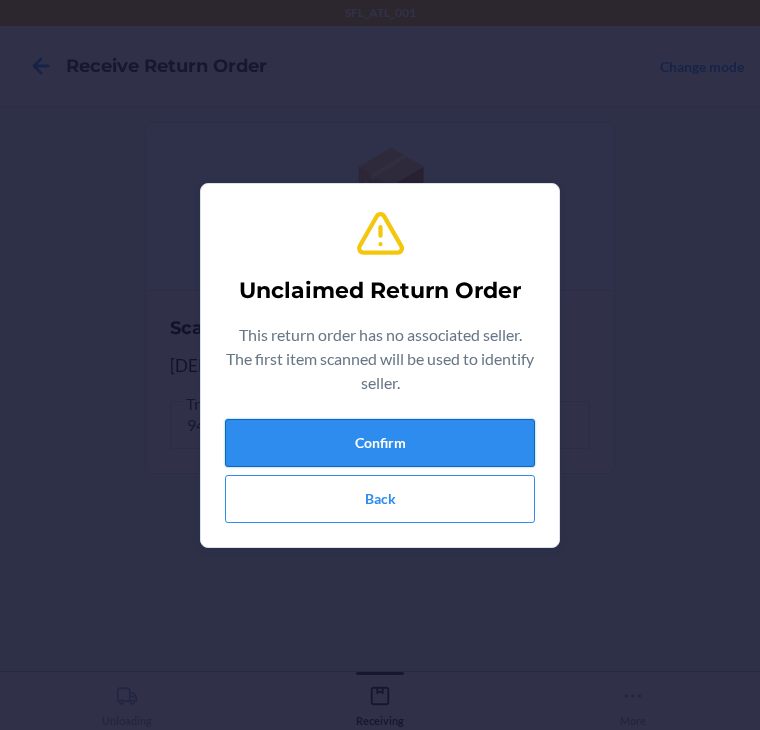 click on "Confirm" at bounding box center (380, 443) 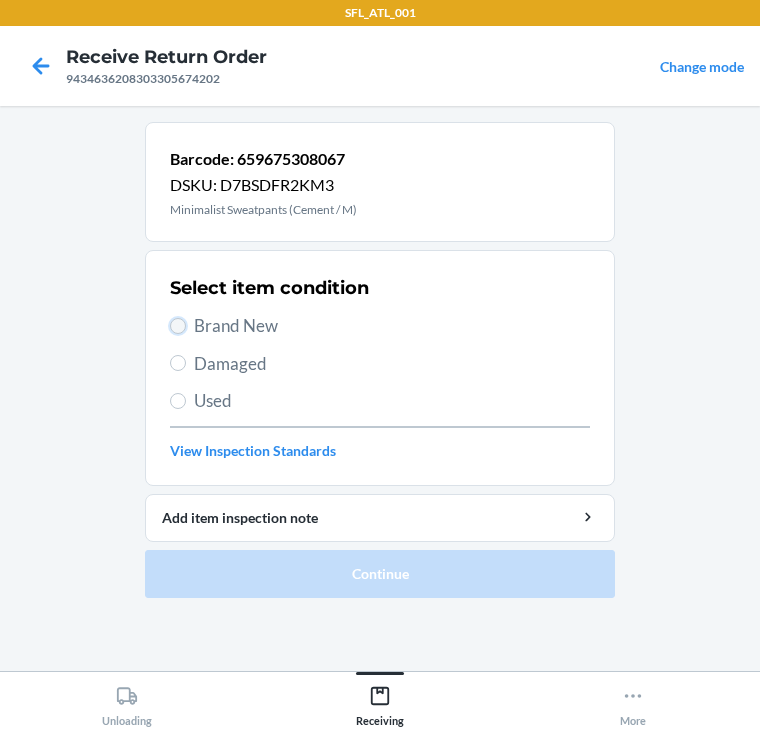 click on "Brand New" at bounding box center [178, 326] 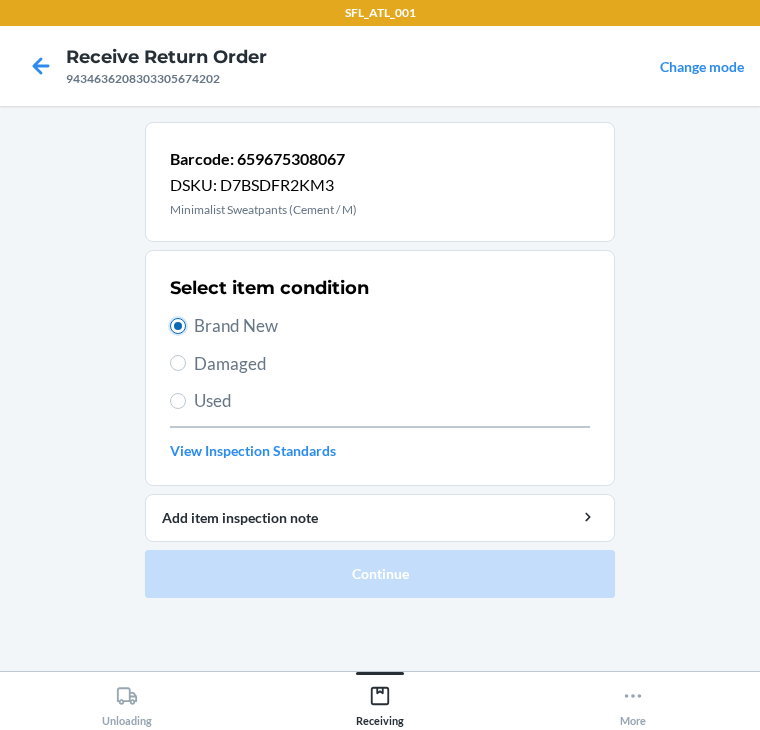 radio on "true" 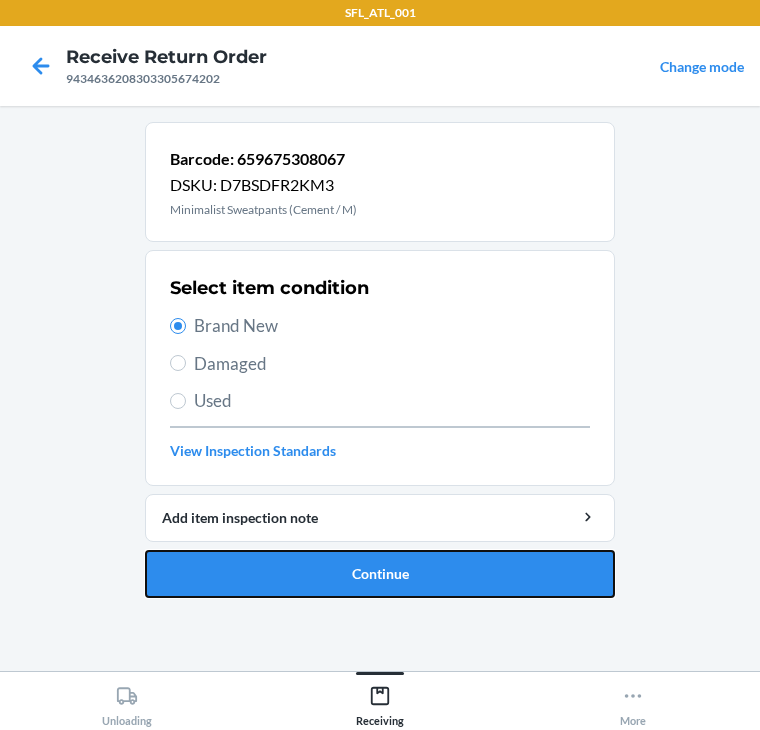 click on "Continue" at bounding box center [380, 574] 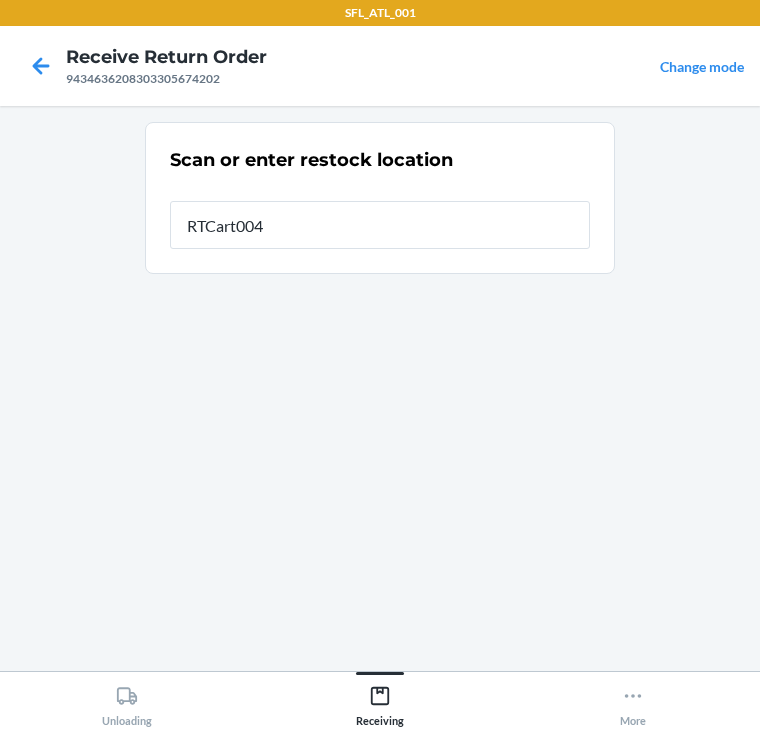 type on "RTCart004" 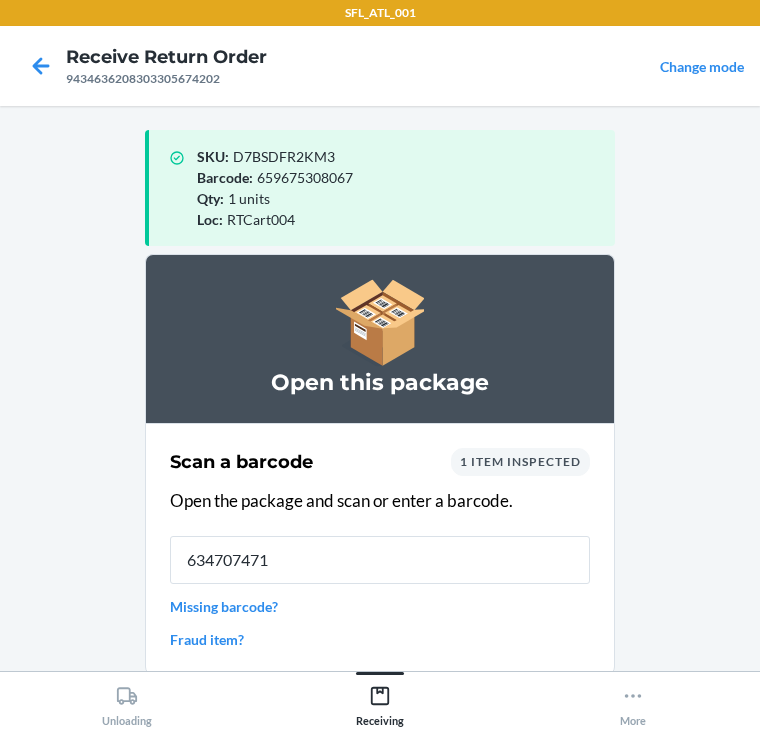 type on "6347074711" 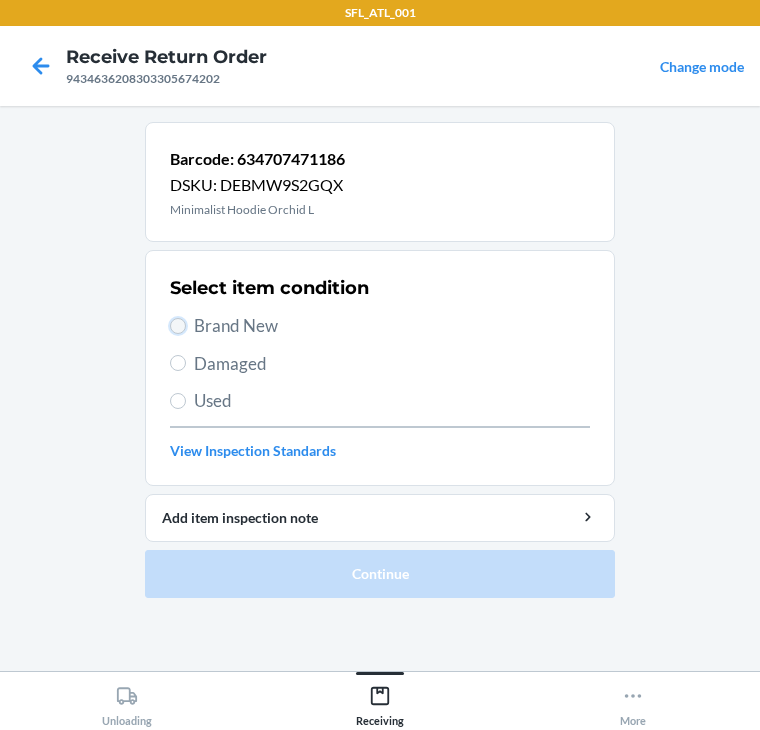 click on "Brand New" at bounding box center (178, 326) 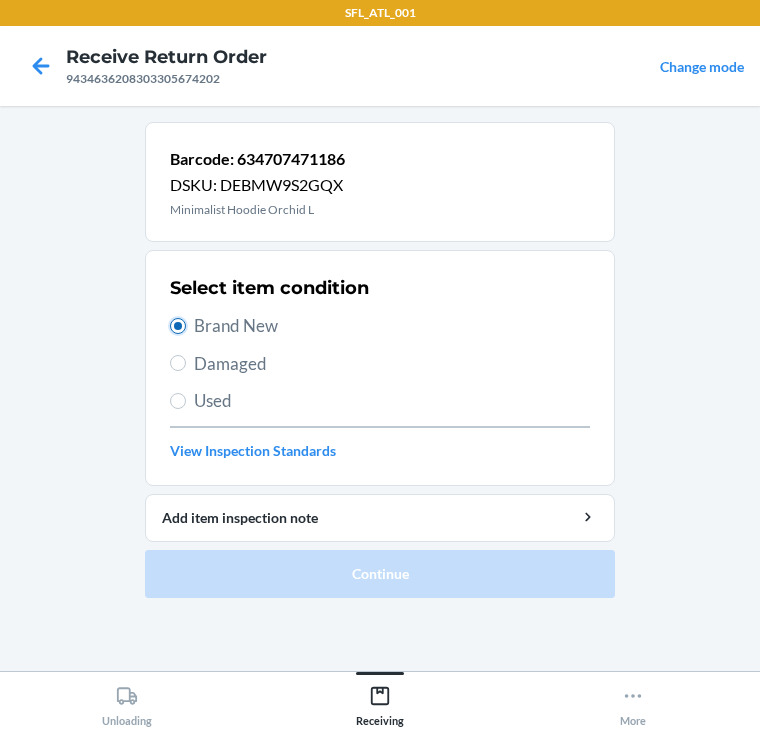 radio on "true" 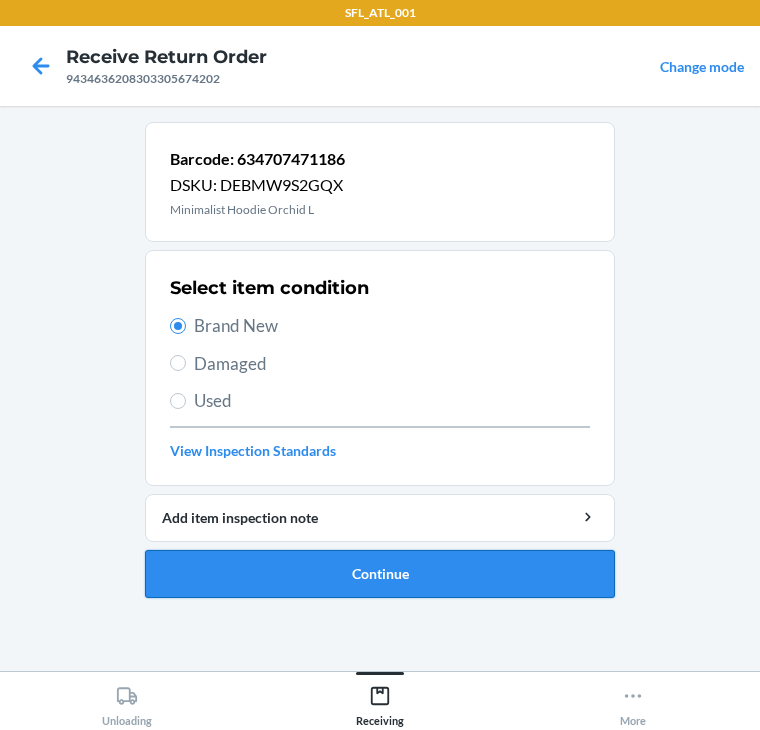 click on "Continue" at bounding box center [380, 574] 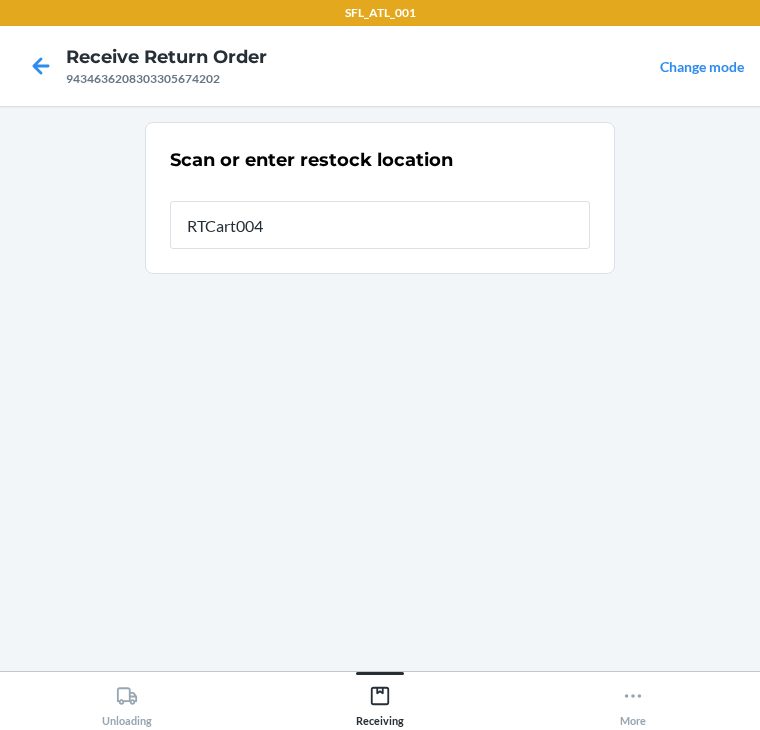 type on "RTCart004" 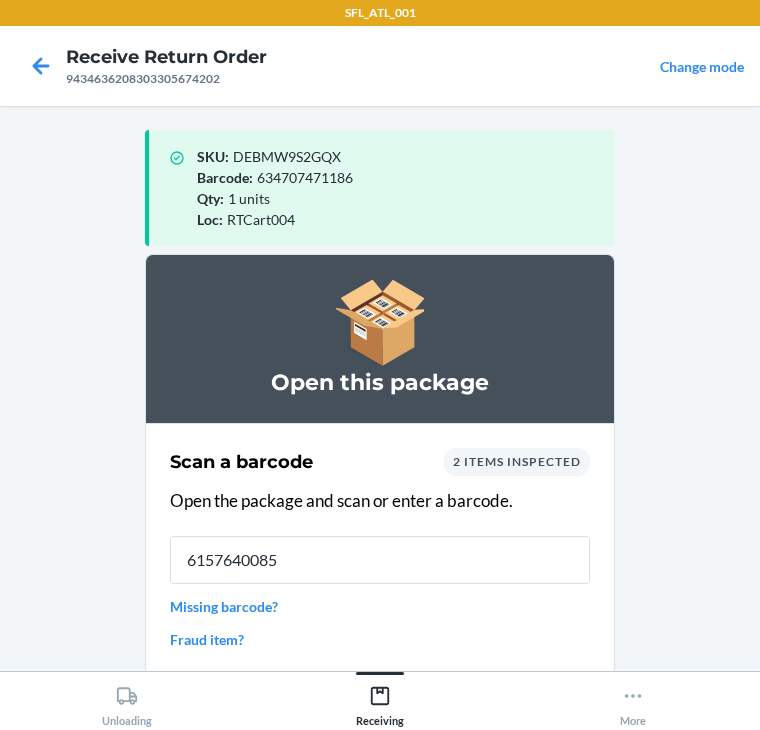 type on "61576400853" 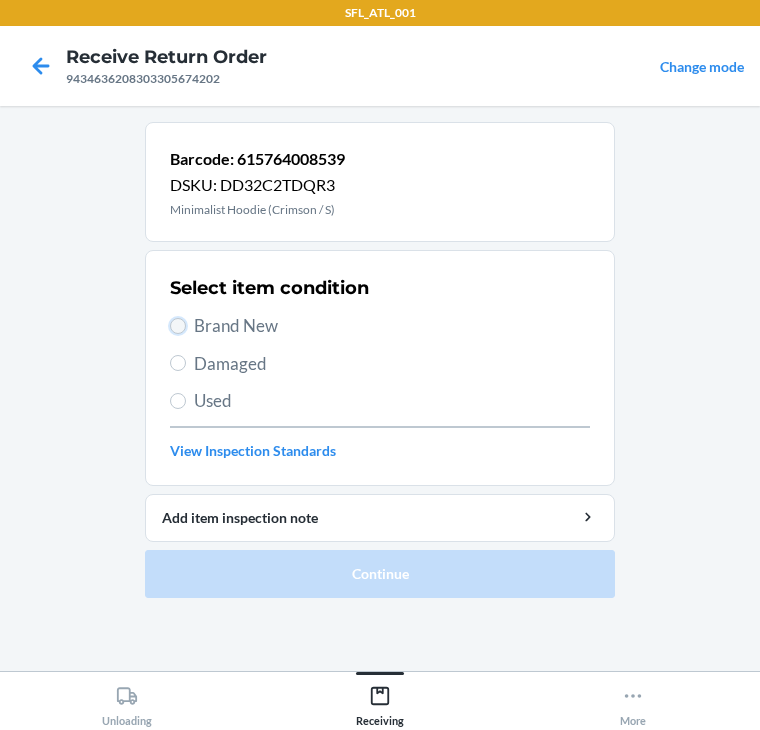click on "Brand New" at bounding box center [178, 326] 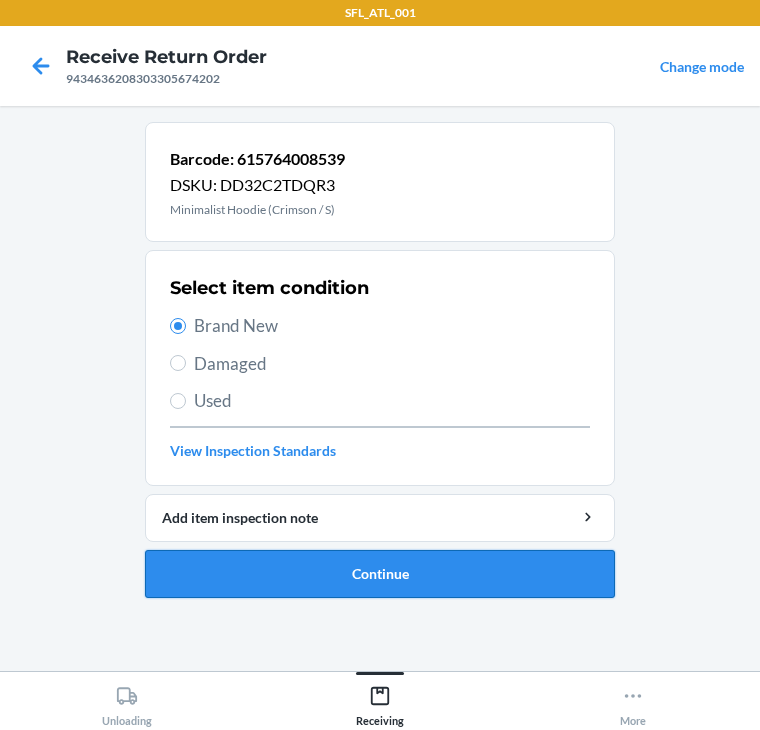 click on "Continue" at bounding box center (380, 574) 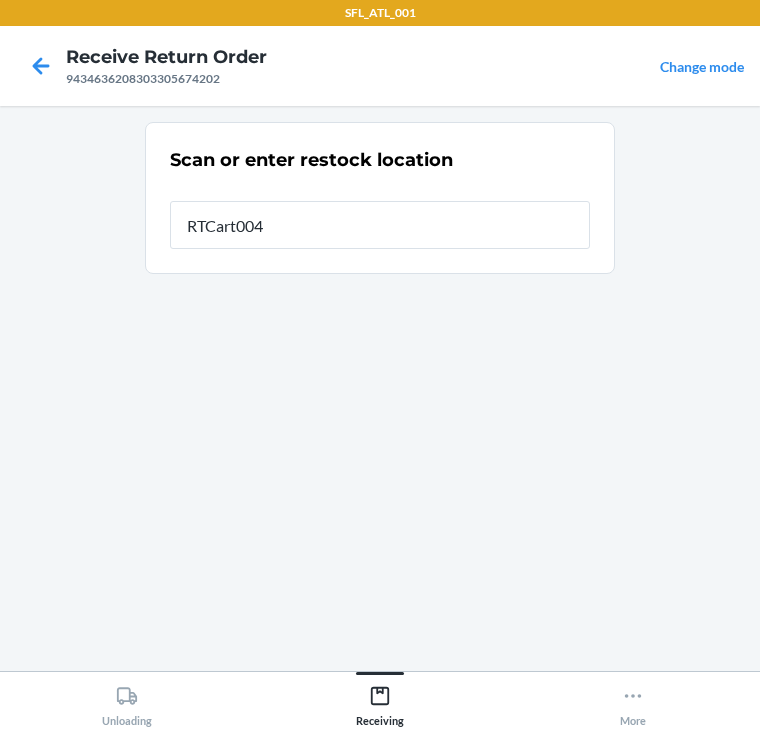 type on "RTCart004" 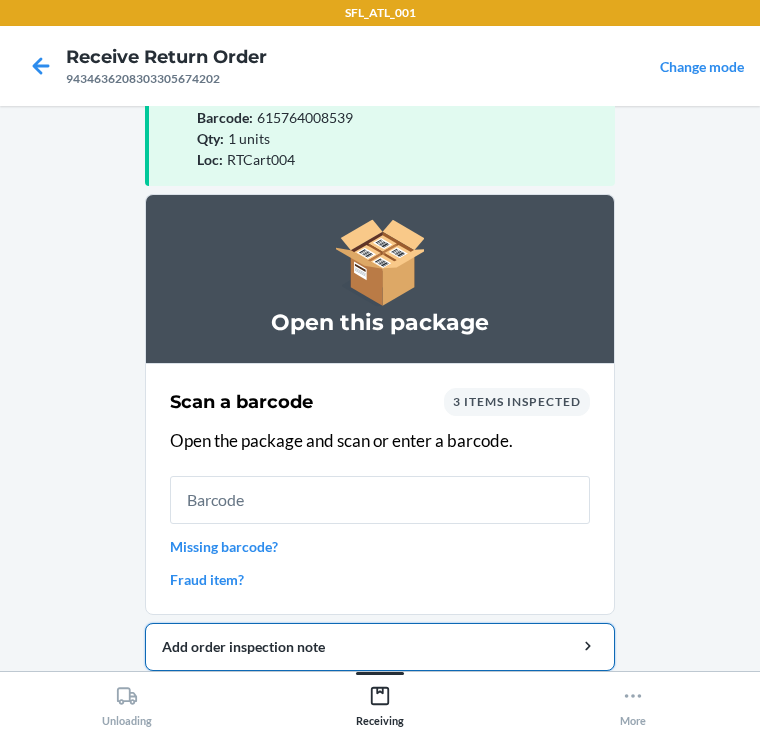 scroll, scrollTop: 130, scrollLeft: 0, axis: vertical 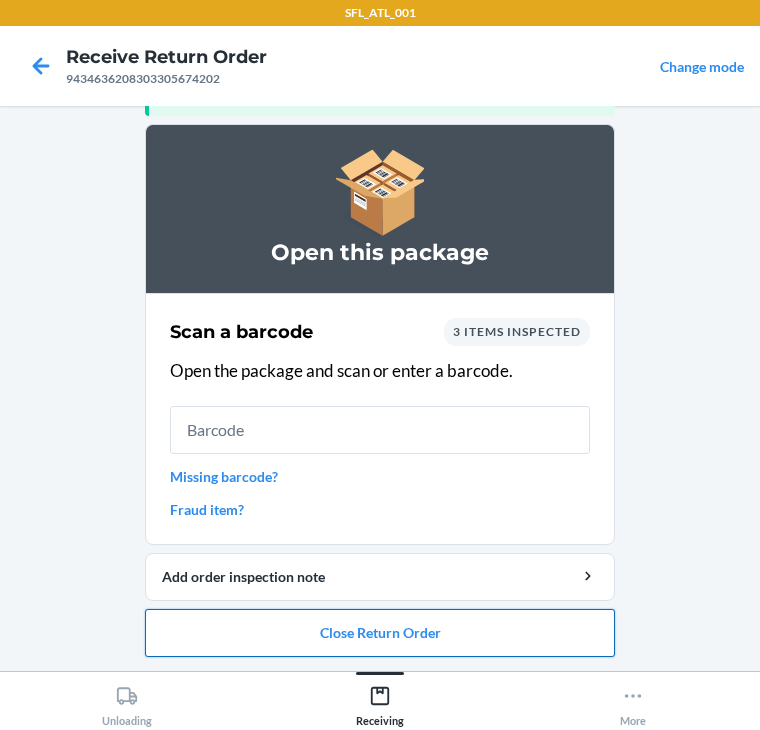 click on "Close Return Order" at bounding box center [380, 633] 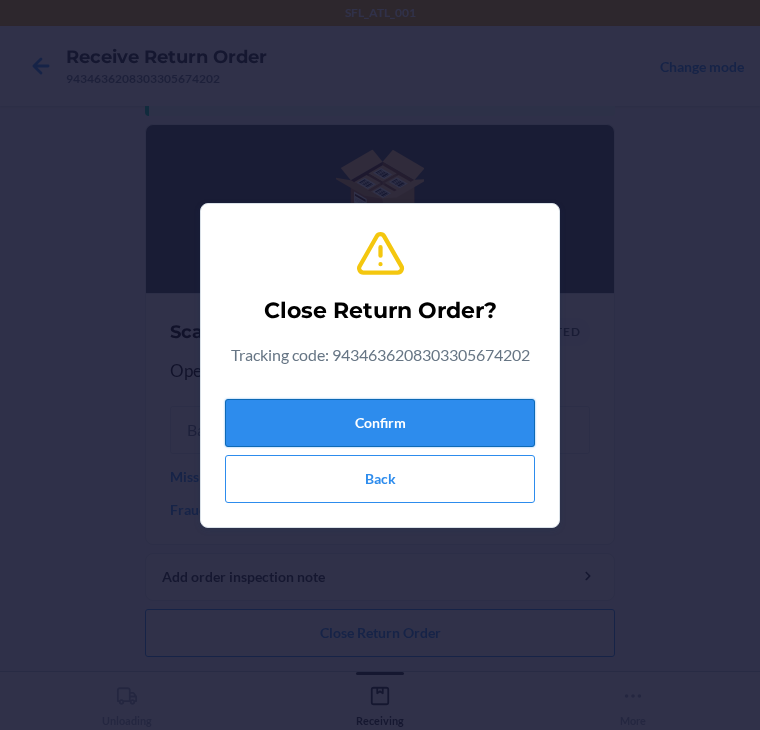 click on "Confirm" at bounding box center [380, 423] 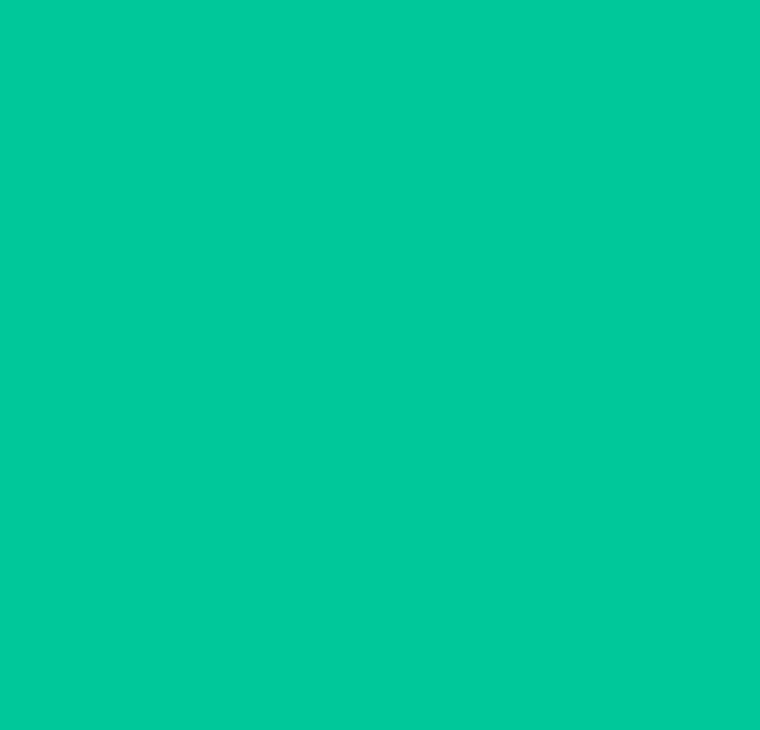 scroll, scrollTop: 0, scrollLeft: 0, axis: both 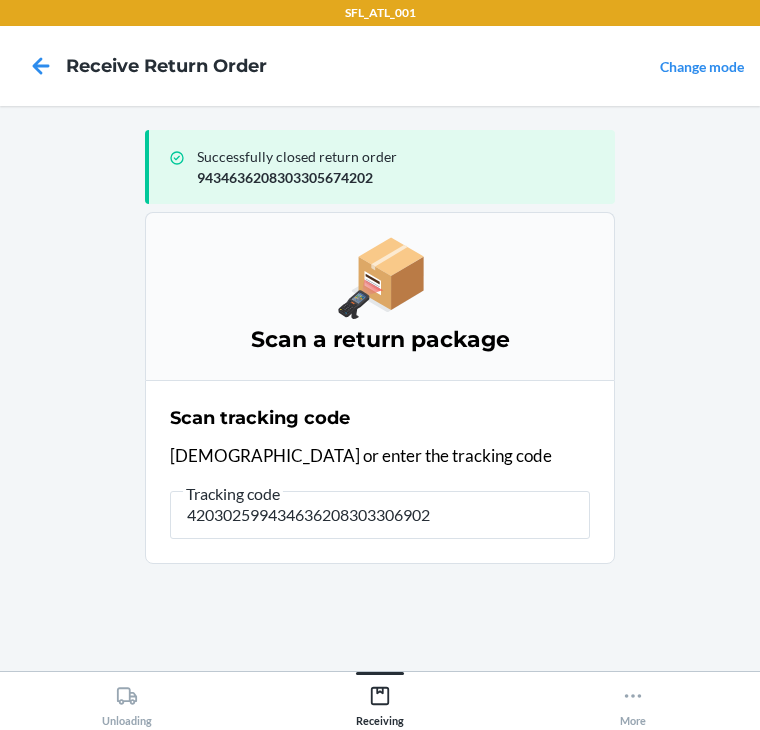 type on "4203025994346362083033069024" 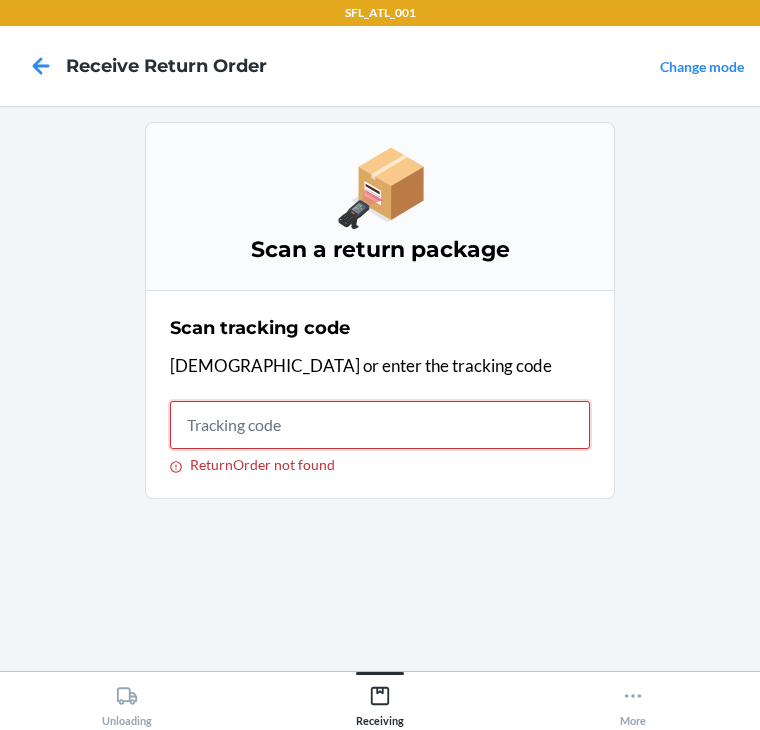 click on "ReturnOrder not found" at bounding box center (380, 425) 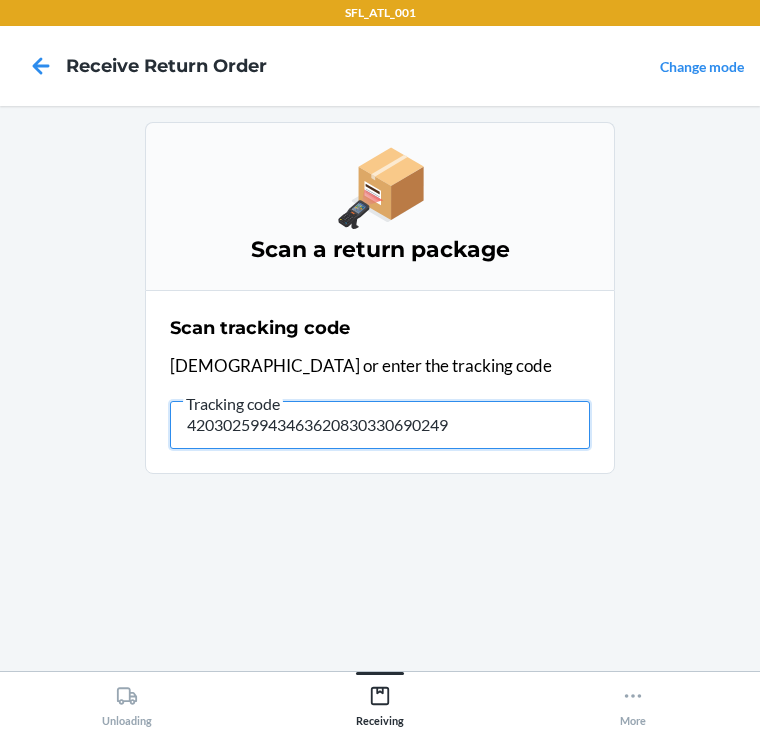 type on "420302599434636208303306902496" 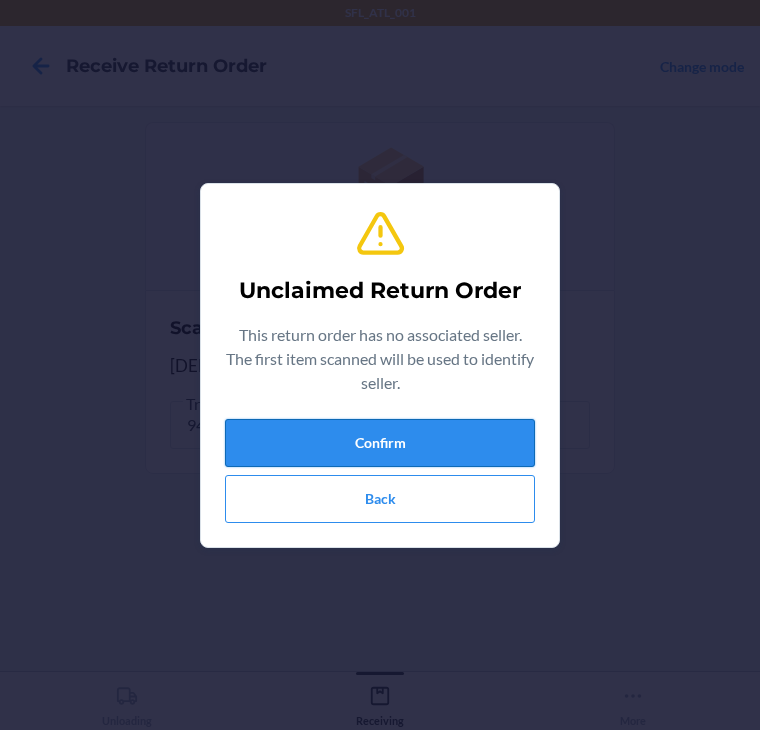 click on "Confirm" at bounding box center (380, 443) 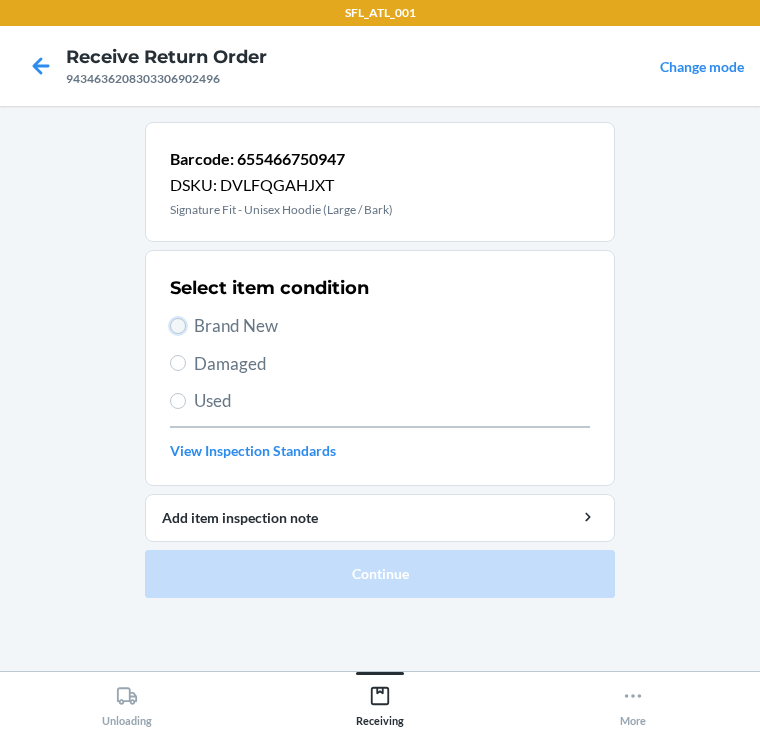 click on "Brand New" at bounding box center [178, 326] 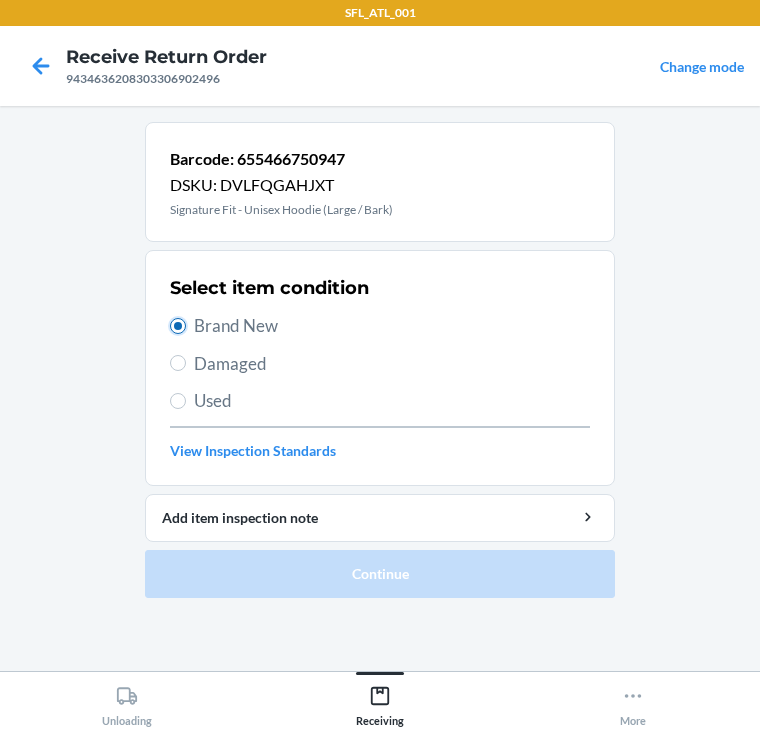 radio on "true" 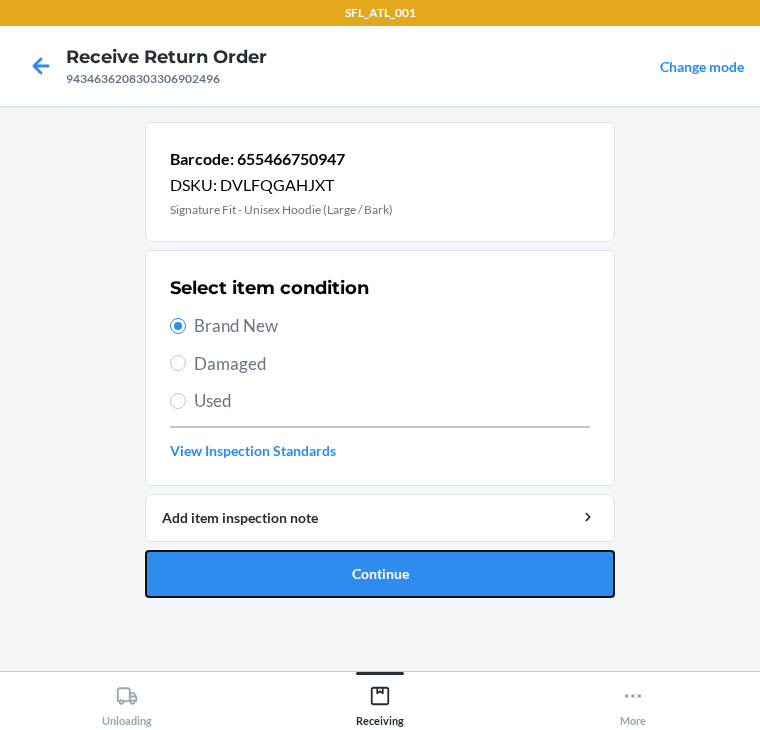 click on "Continue" at bounding box center [380, 574] 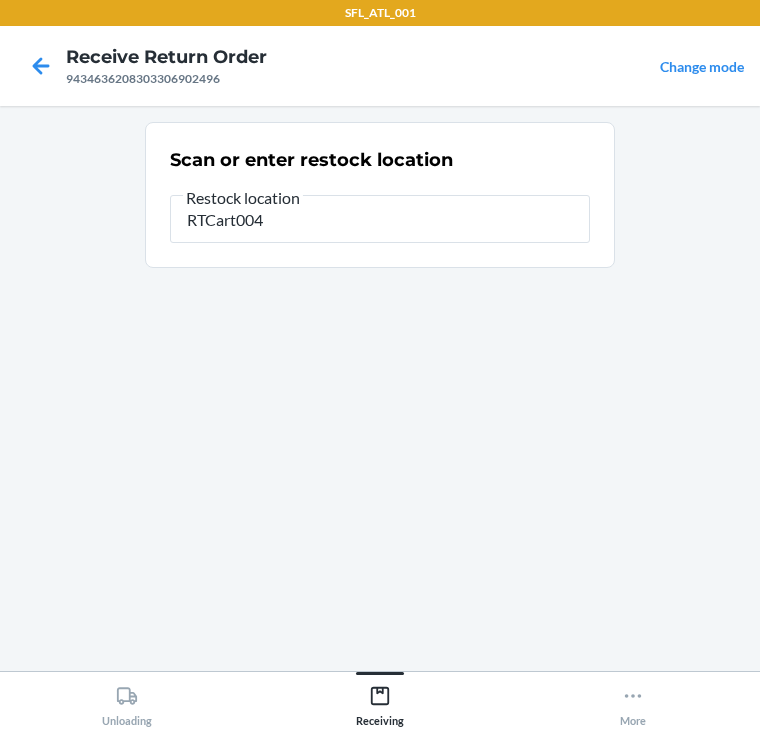 type on "RTCart004" 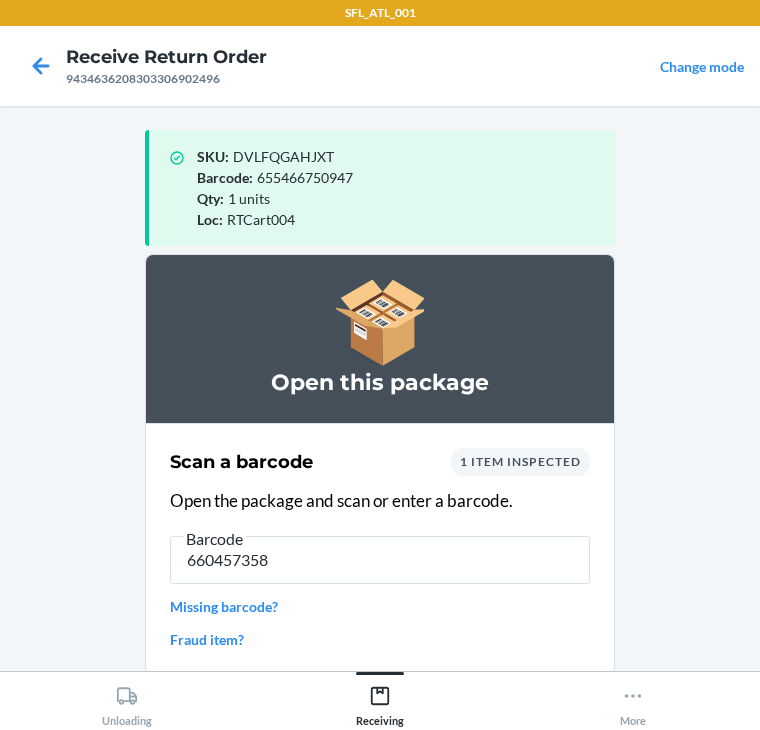 type on "6604573580" 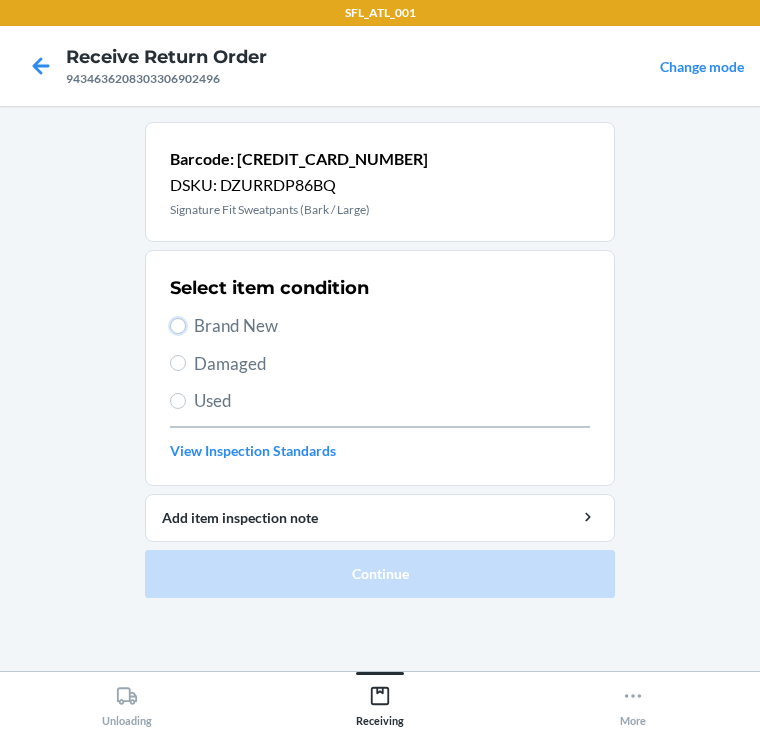 drag, startPoint x: 175, startPoint y: 328, endPoint x: 188, endPoint y: 294, distance: 36.40055 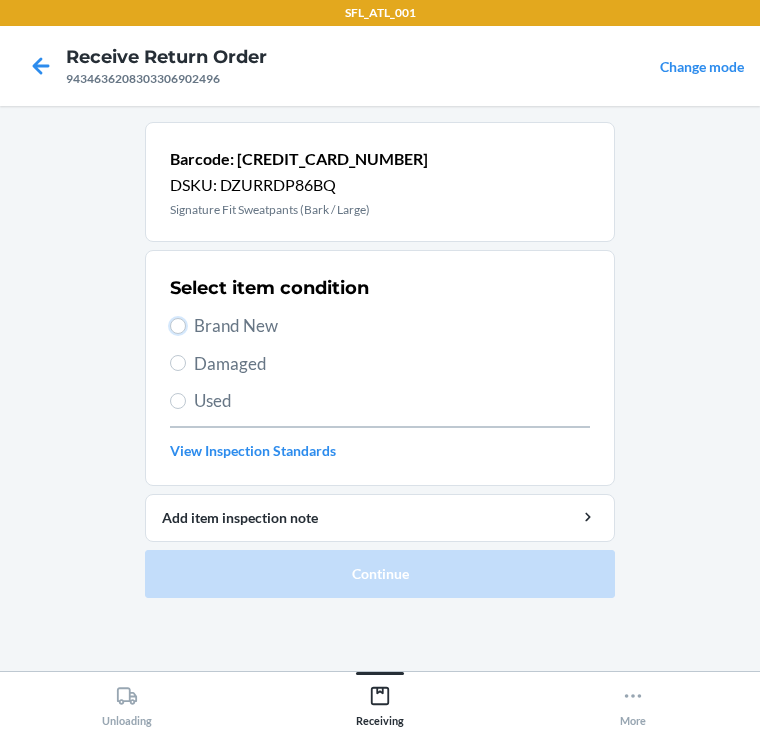 click on "Select item condition Brand New Damaged Used View Inspection Standards" at bounding box center (380, 368) 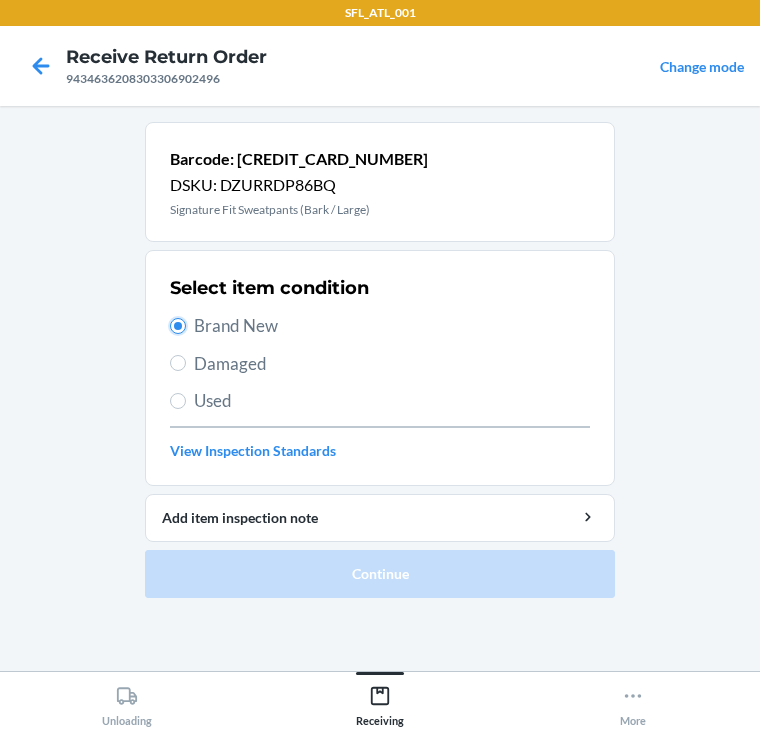 radio on "true" 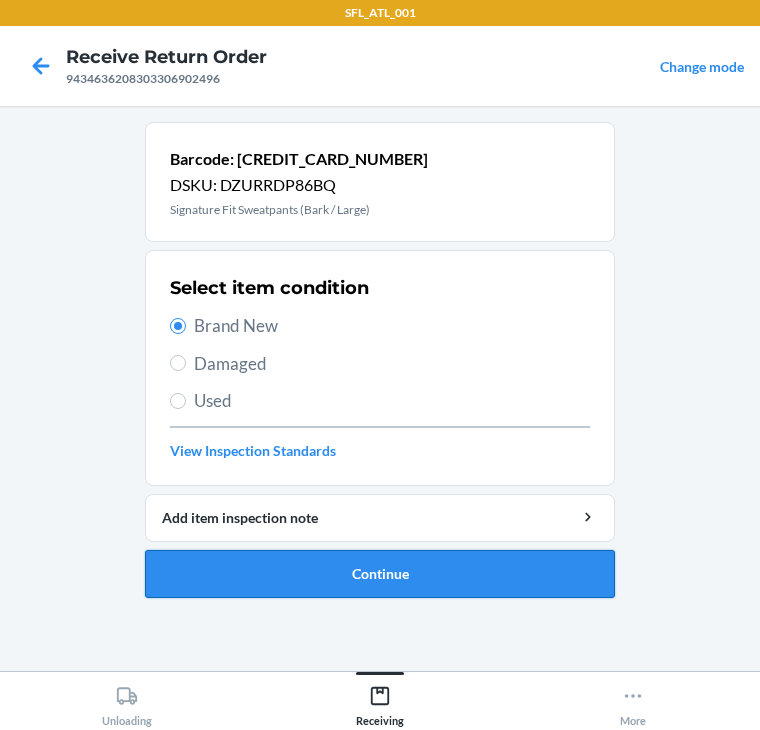 click on "Continue" at bounding box center [380, 574] 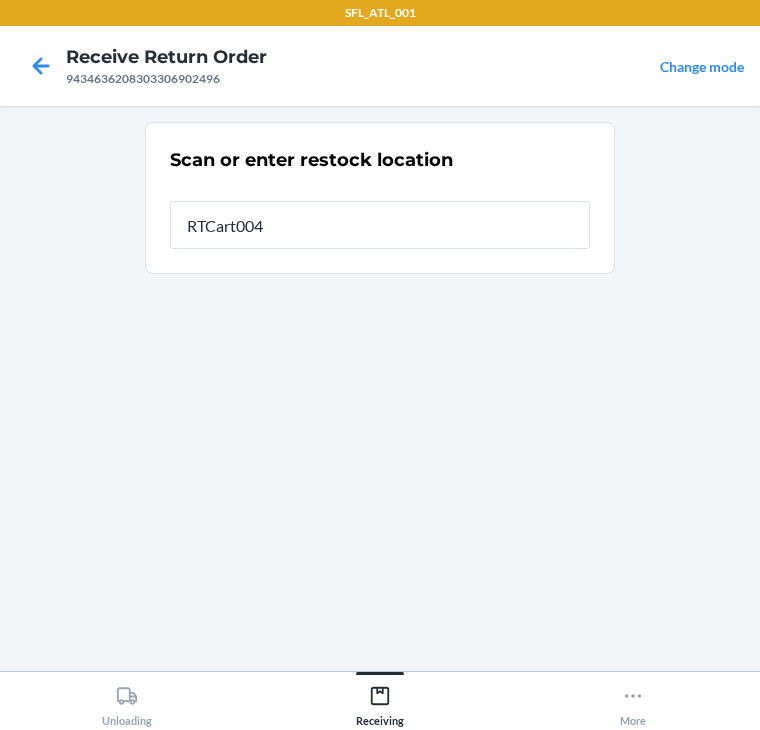 type on "RTCart004" 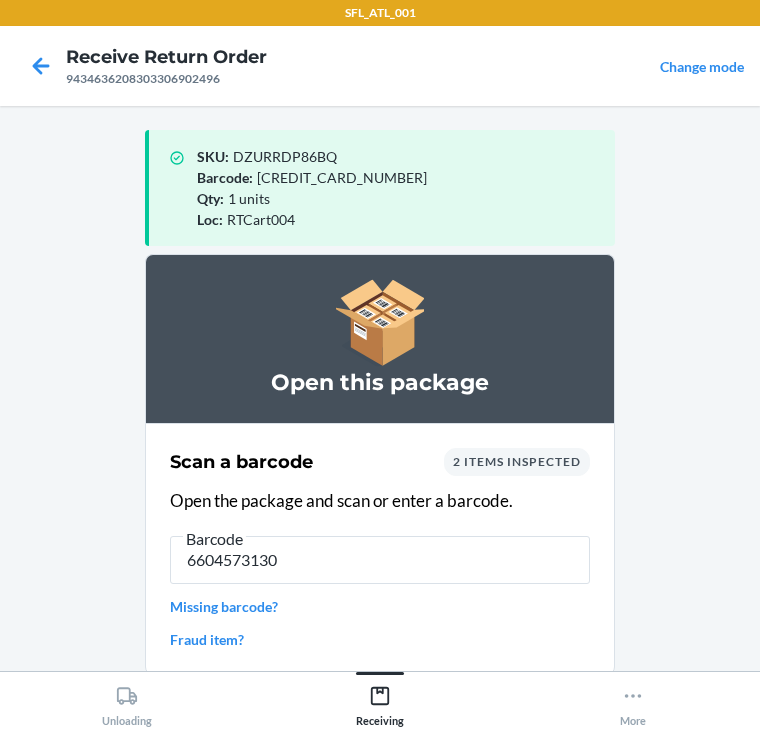 type on "66045731305" 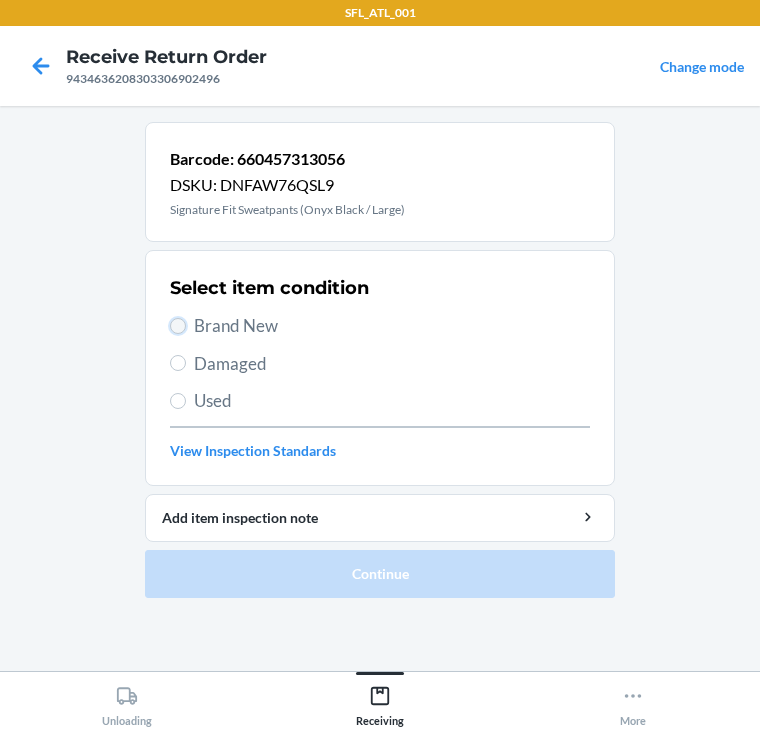 click on "Brand New" at bounding box center (178, 326) 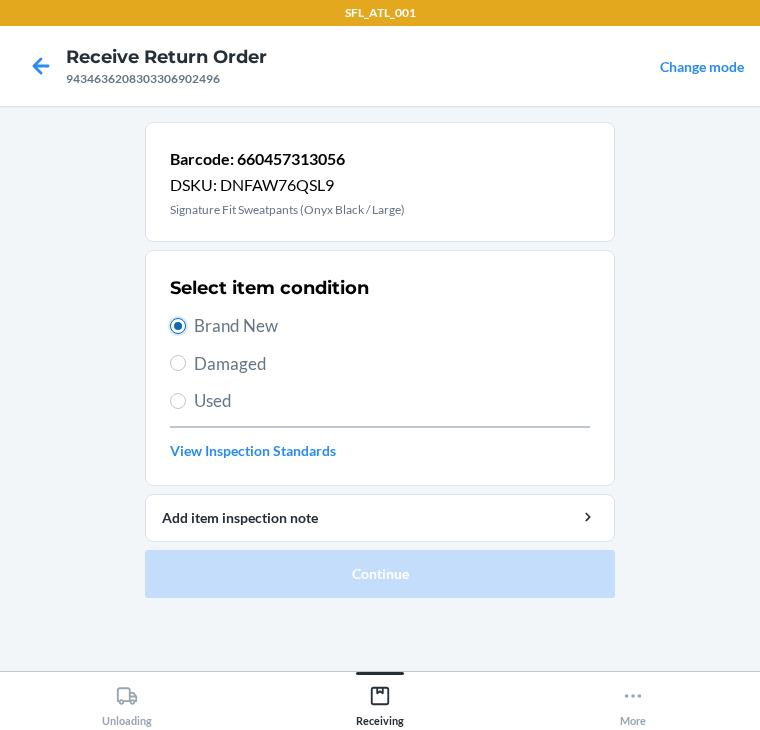 radio on "true" 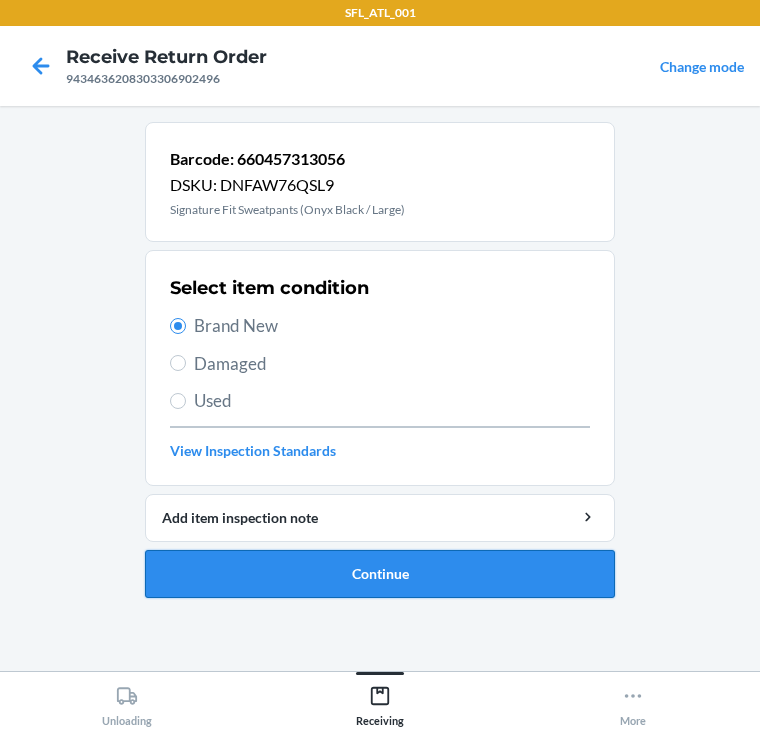 click on "Continue" at bounding box center (380, 574) 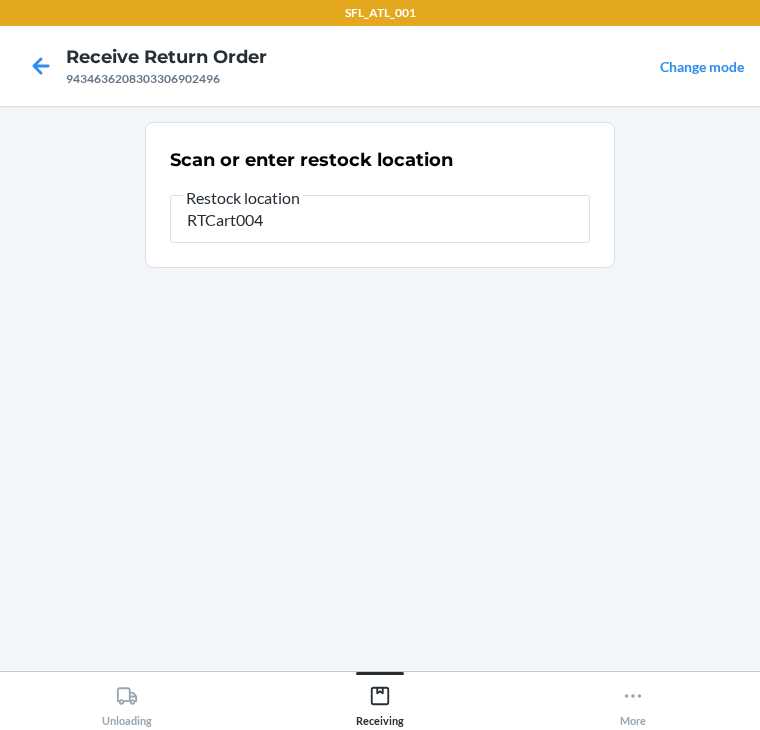 type on "RTCart004" 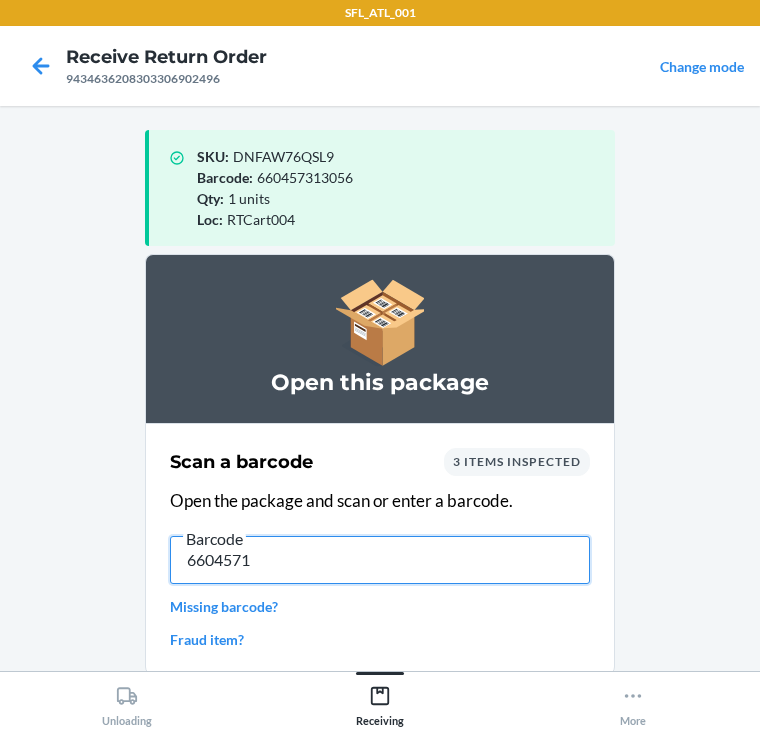 type on "66045718" 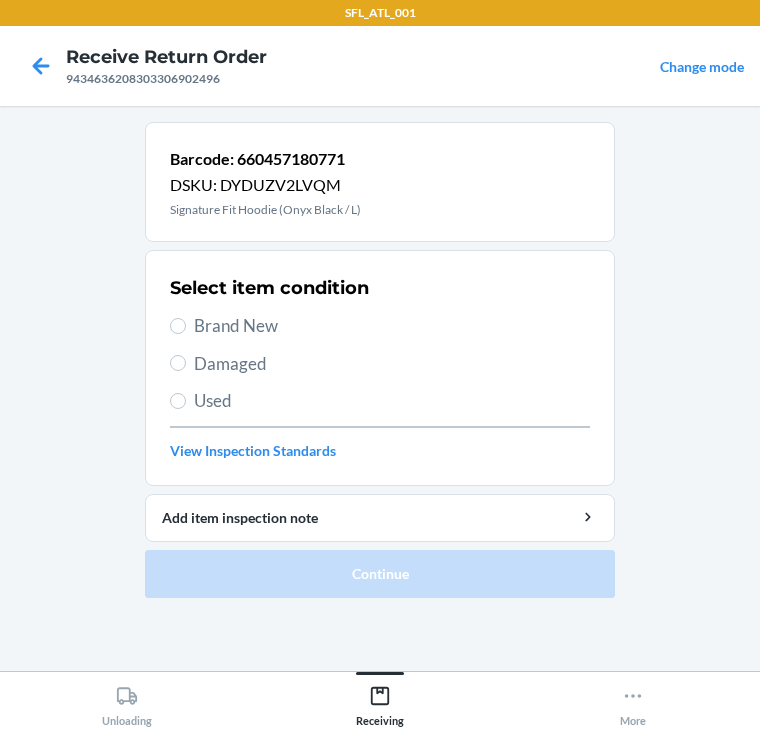 click on "Brand New" at bounding box center [380, 326] 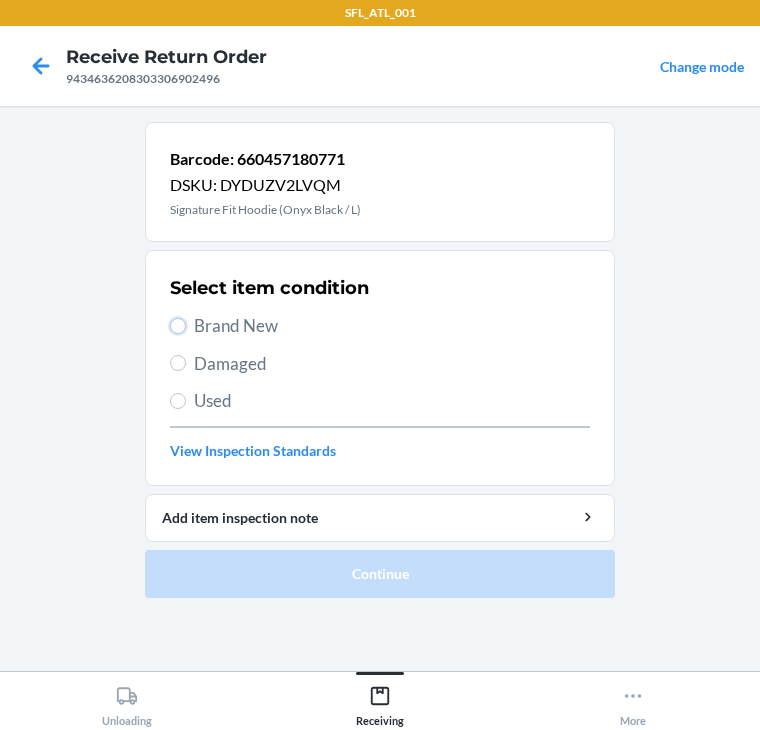click on "Brand New" at bounding box center (178, 326) 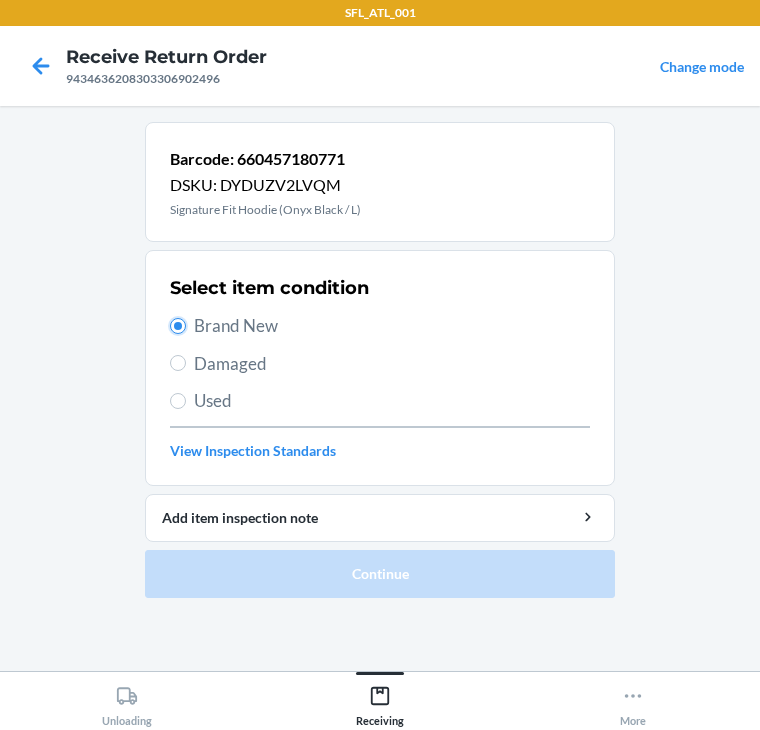 radio on "true" 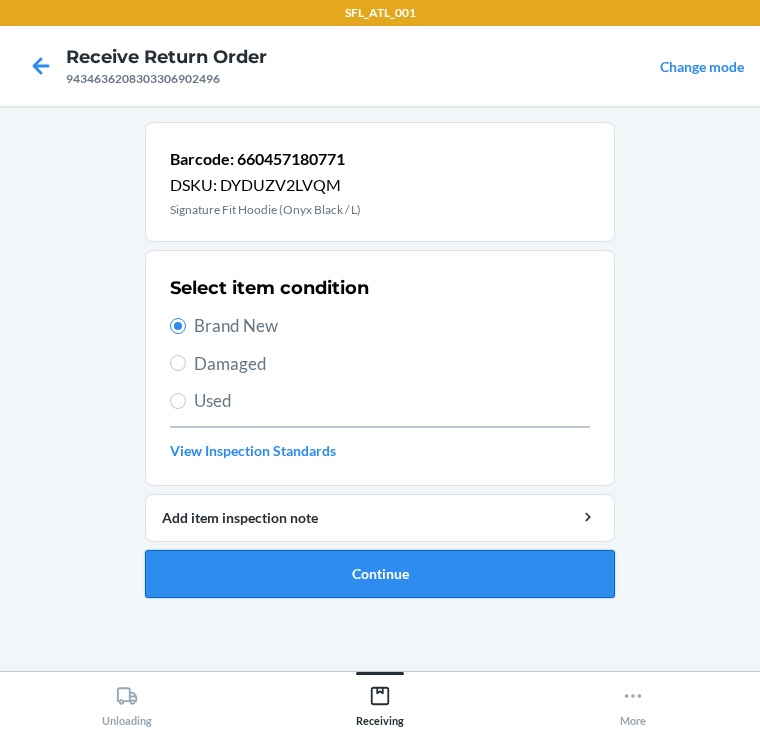 click on "Continue" at bounding box center (380, 574) 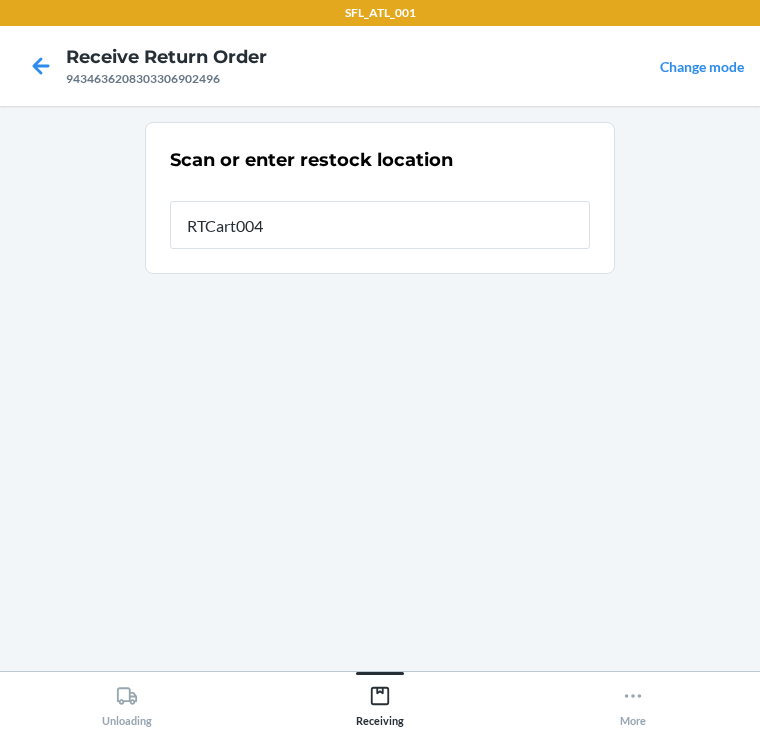 type on "RTCart004" 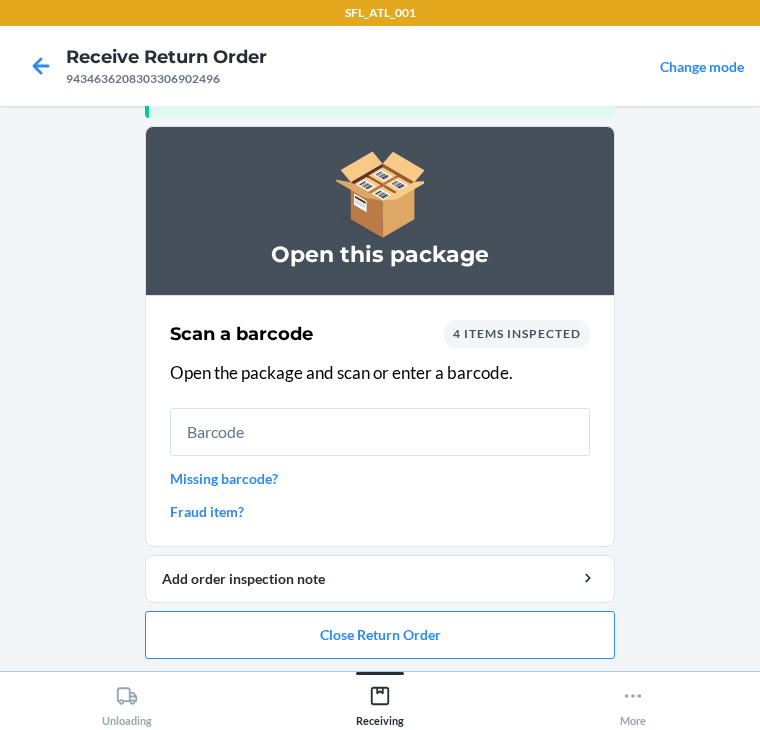 scroll, scrollTop: 130, scrollLeft: 0, axis: vertical 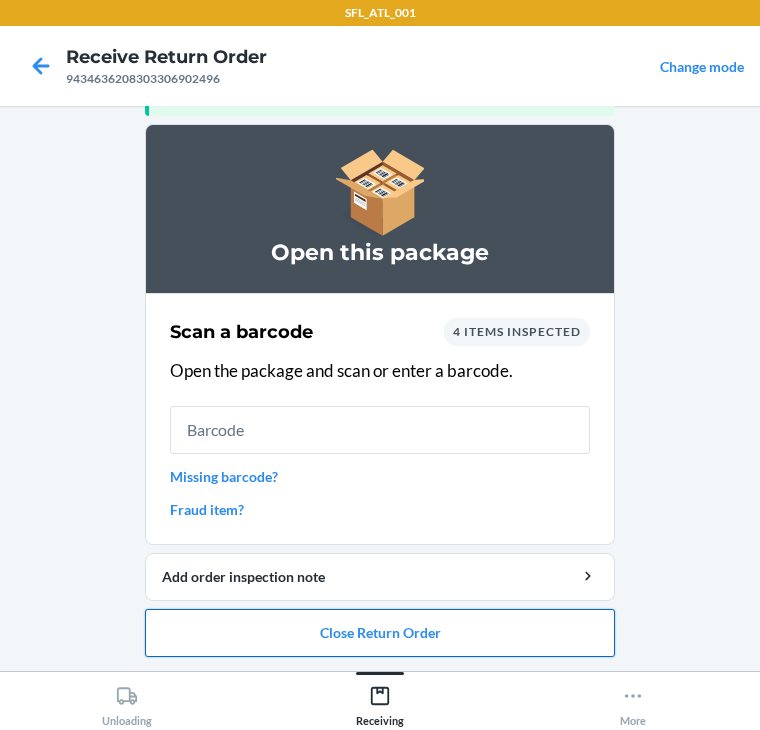 click on "Close Return Order" at bounding box center (380, 633) 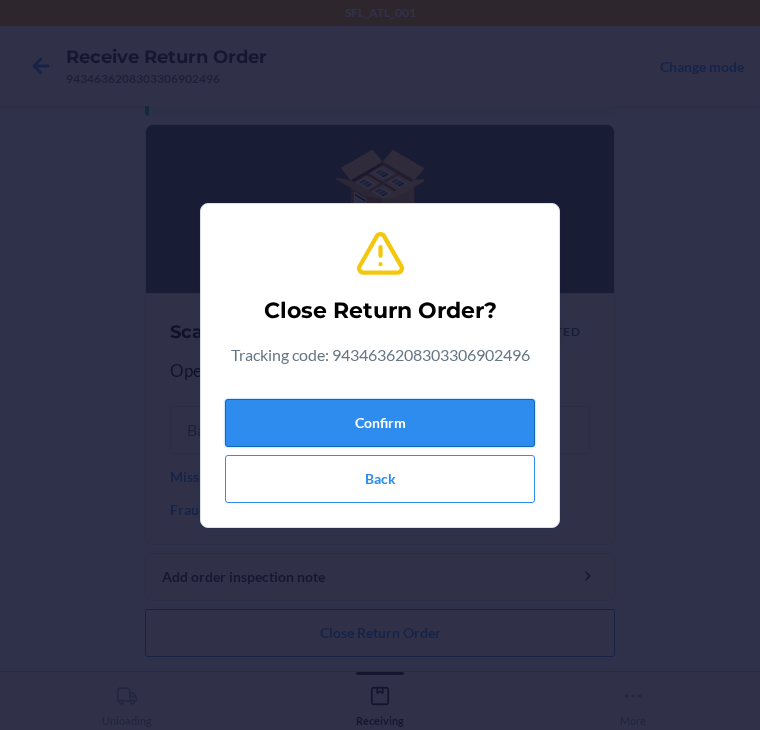 click on "Confirm" at bounding box center (380, 423) 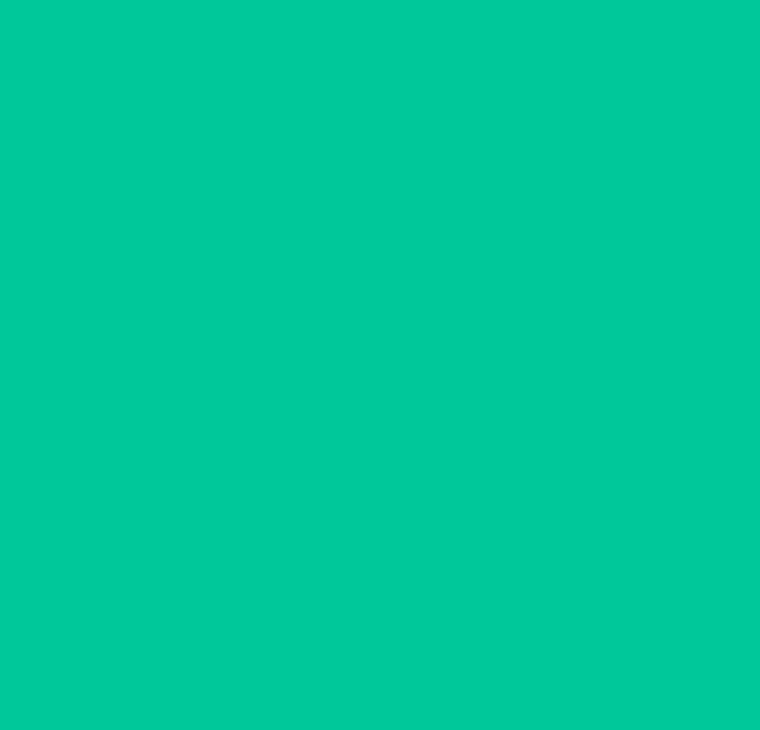 scroll, scrollTop: 0, scrollLeft: 0, axis: both 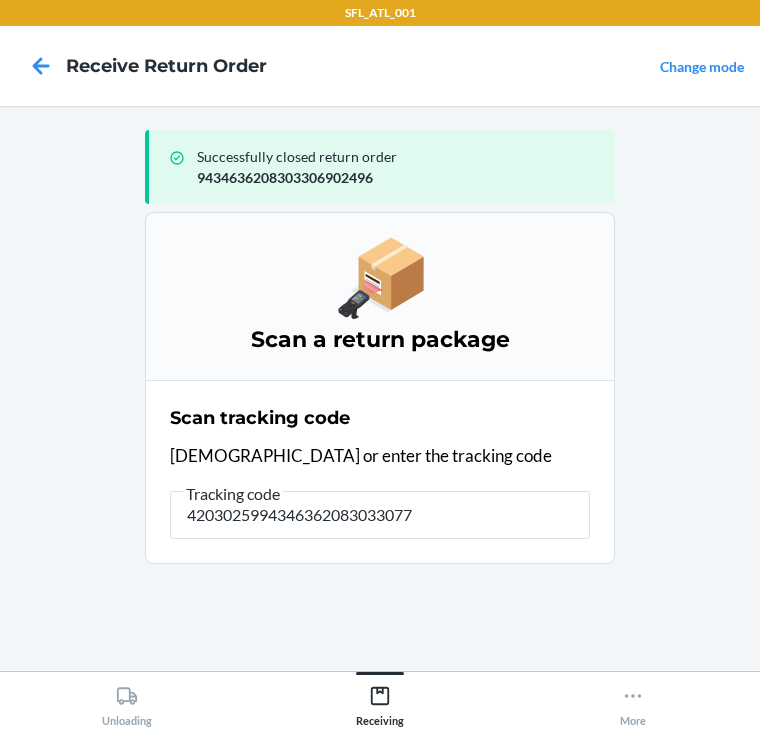 type on "42030259943463620830330771" 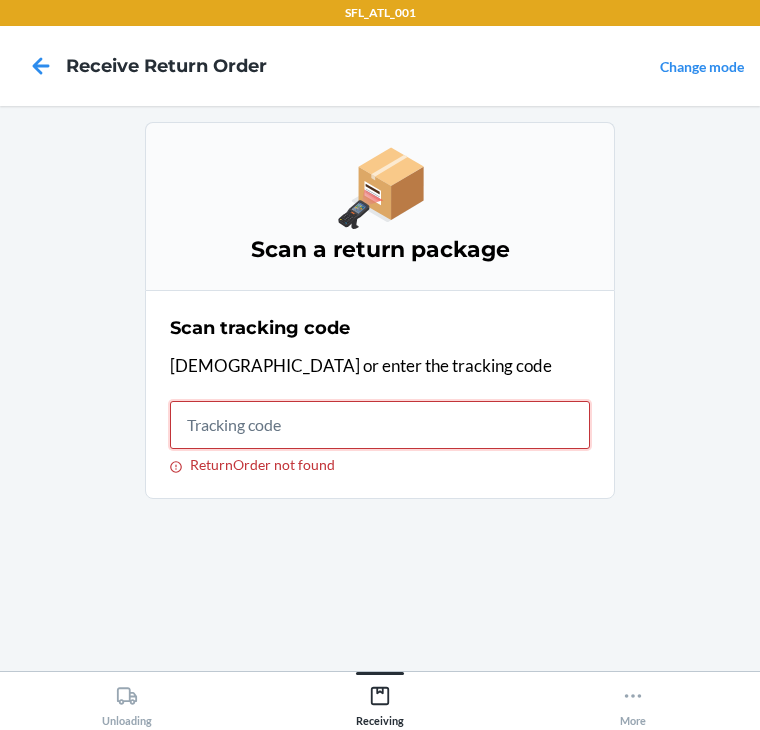 click on "ReturnOrder not found" at bounding box center [380, 425] 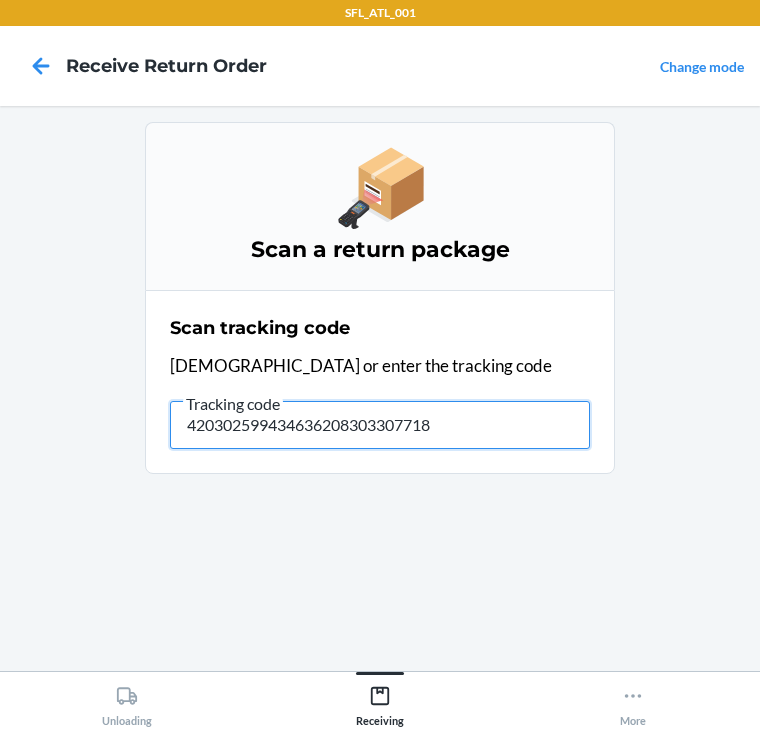 type on "4203025994346362083033077180" 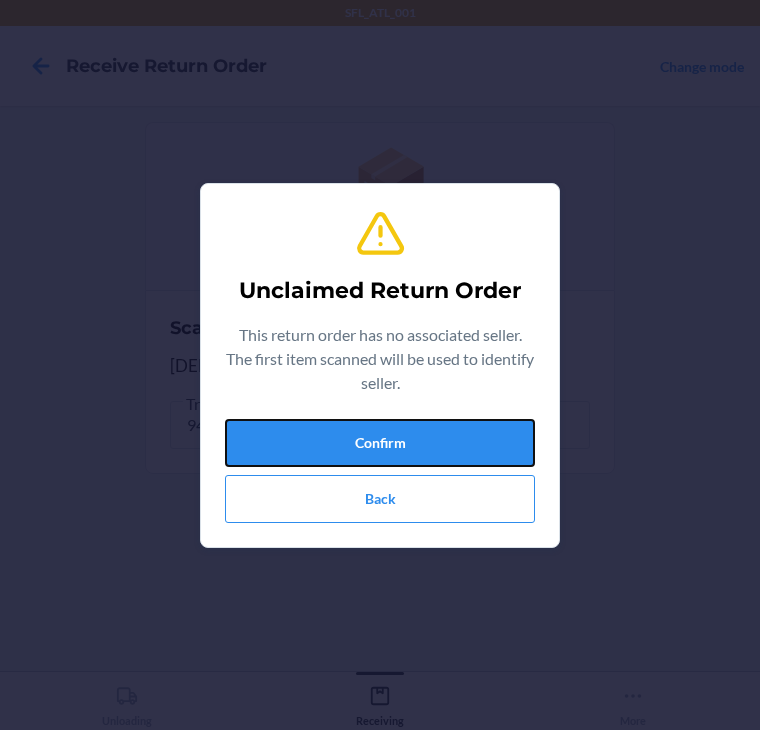 click on "Confirm" at bounding box center [380, 443] 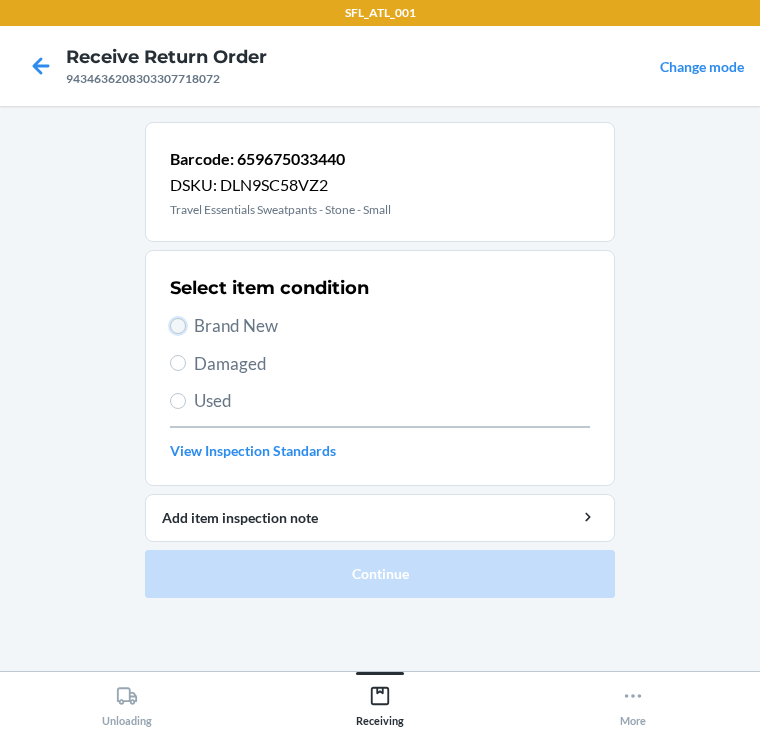 click on "Brand New" at bounding box center (178, 326) 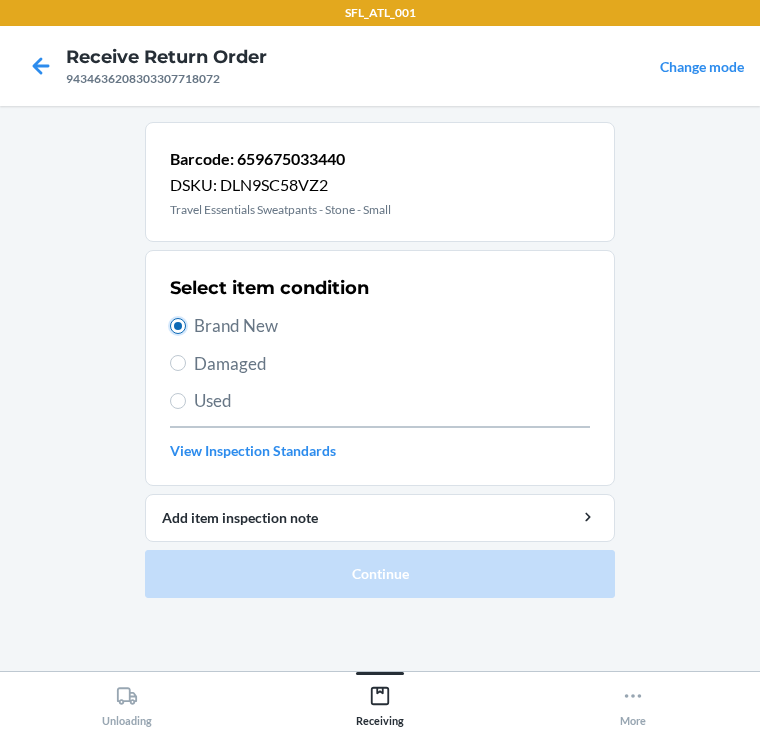 radio on "true" 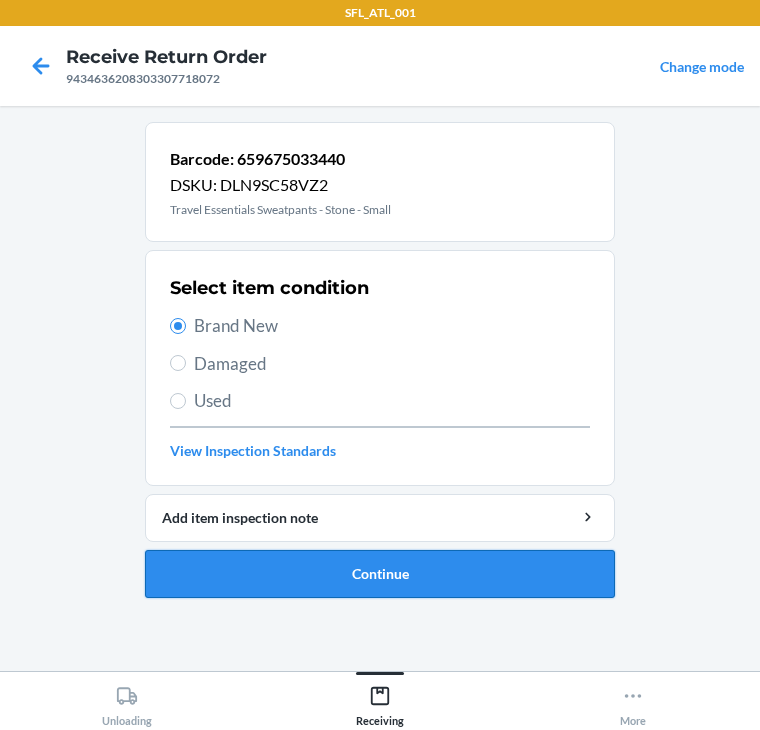 click on "Continue" at bounding box center (380, 574) 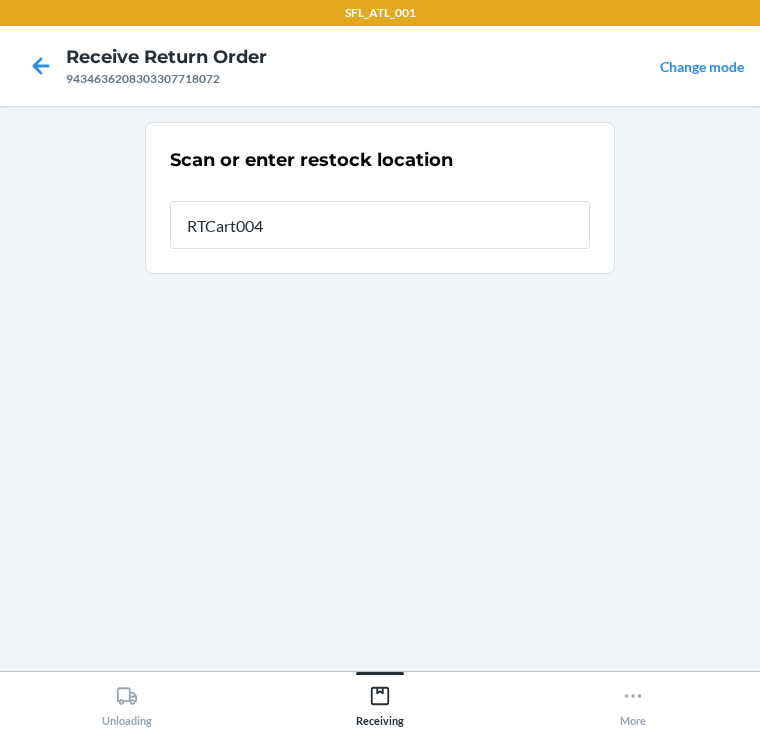 type on "RTCart004" 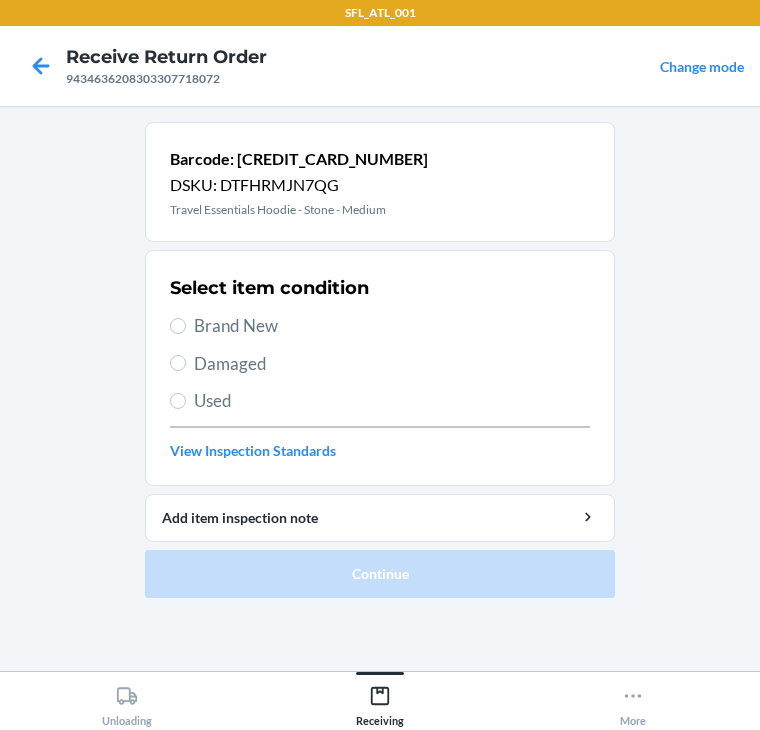 click on "Select item condition Brand New Damaged Used View Inspection Standards" at bounding box center (380, 368) 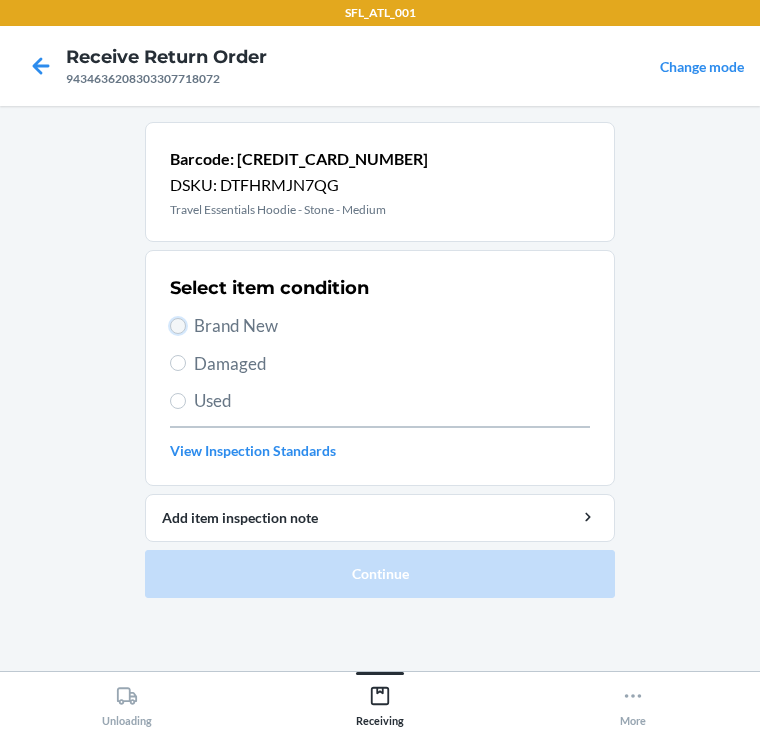 click on "Brand New" at bounding box center [178, 326] 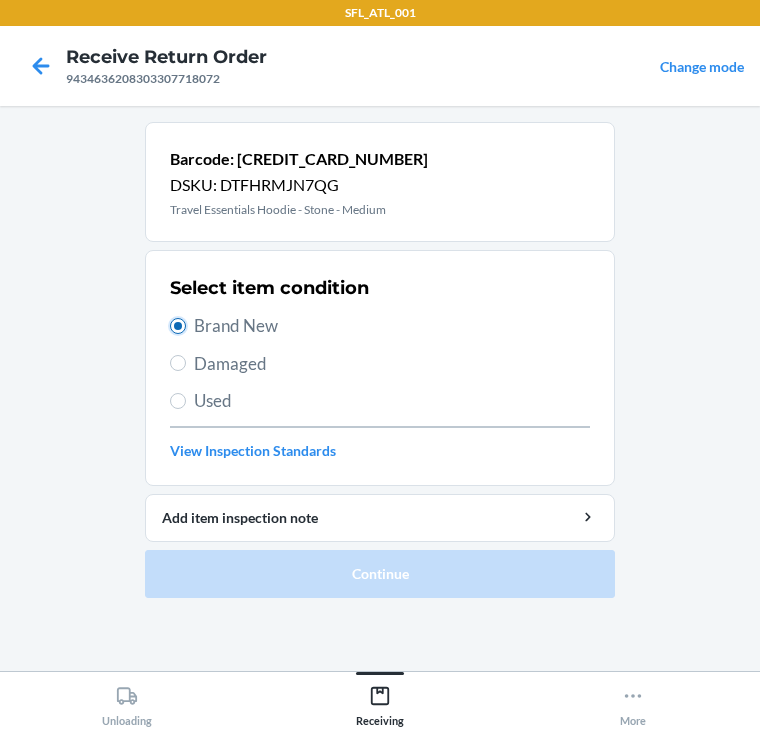 radio on "true" 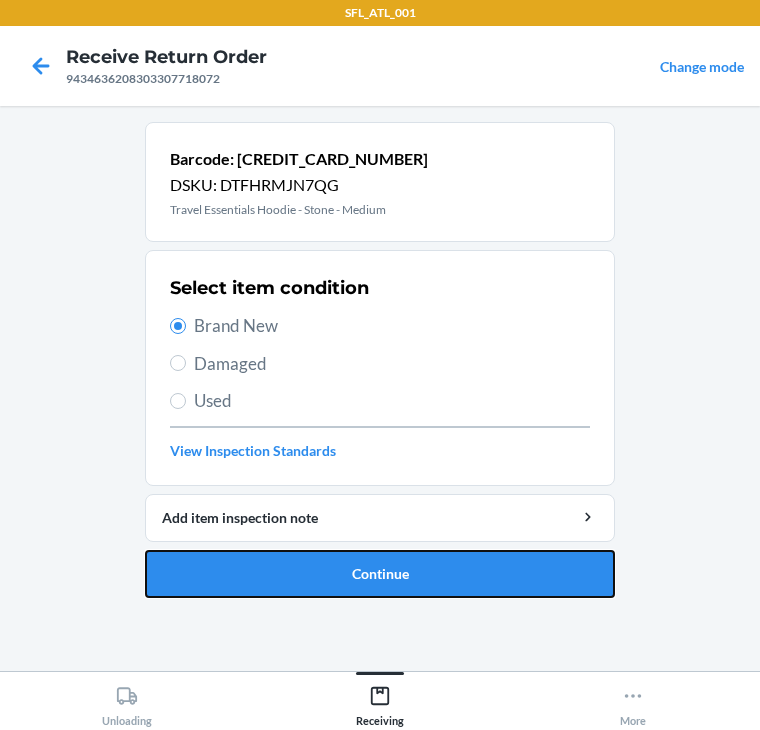 click on "Continue" at bounding box center (380, 574) 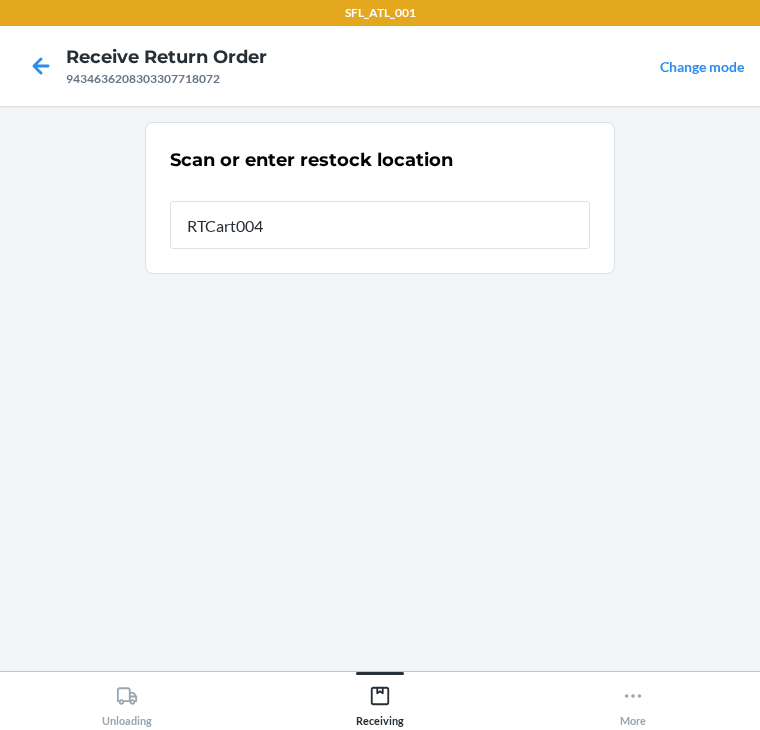 type on "RTCart004" 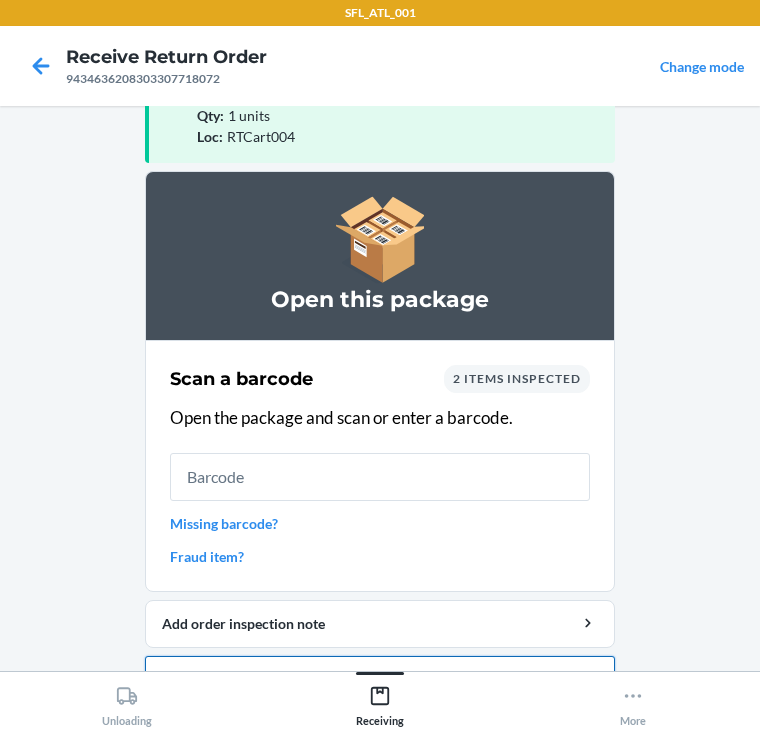 scroll, scrollTop: 130, scrollLeft: 0, axis: vertical 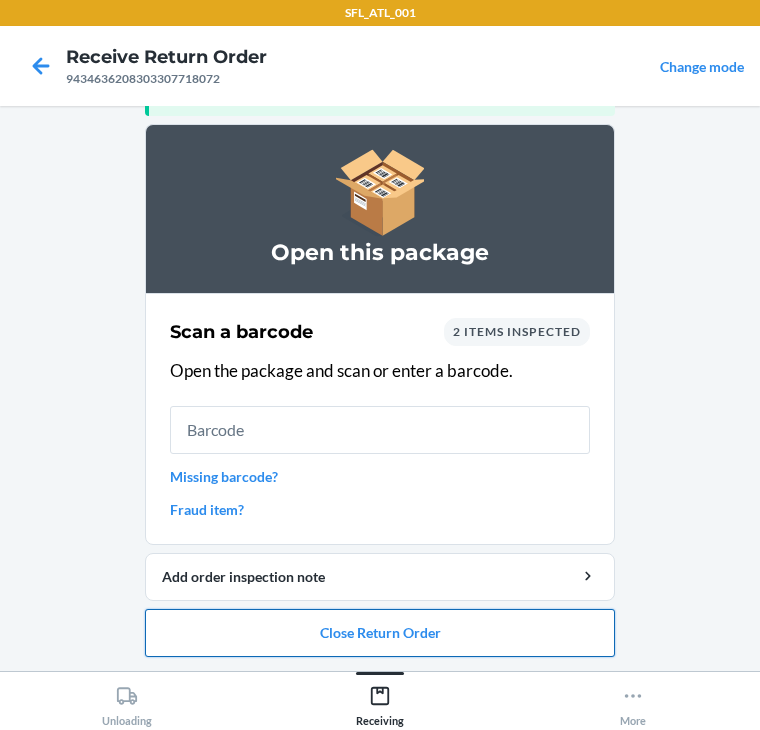 click on "Close Return Order" at bounding box center (380, 633) 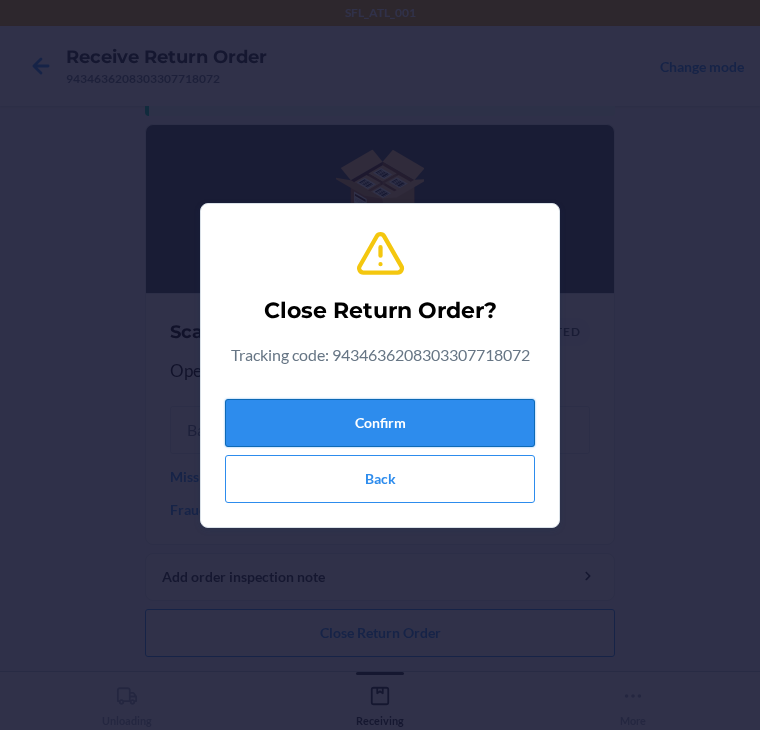 click on "Confirm" at bounding box center [380, 423] 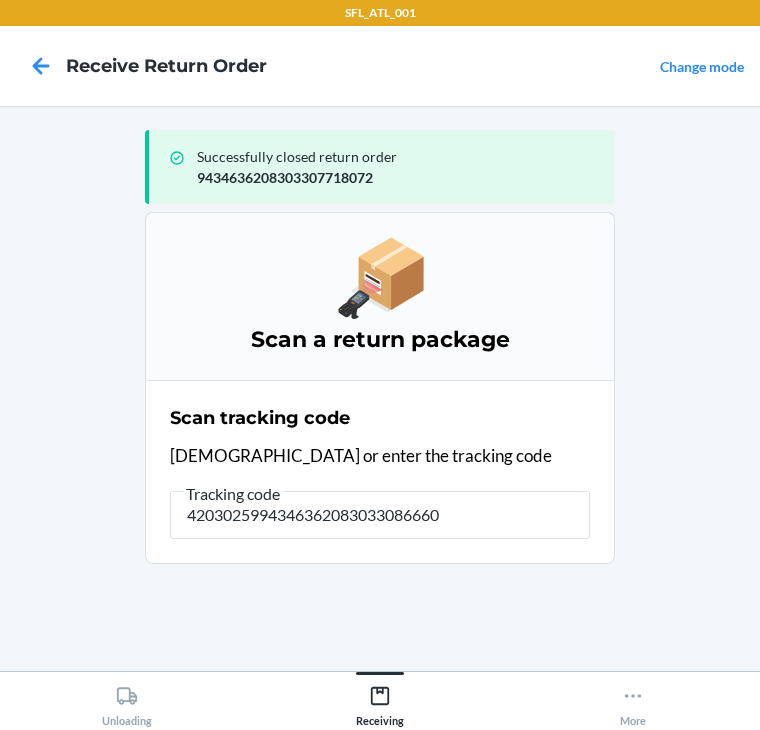 type on "42030259943463620830330866606" 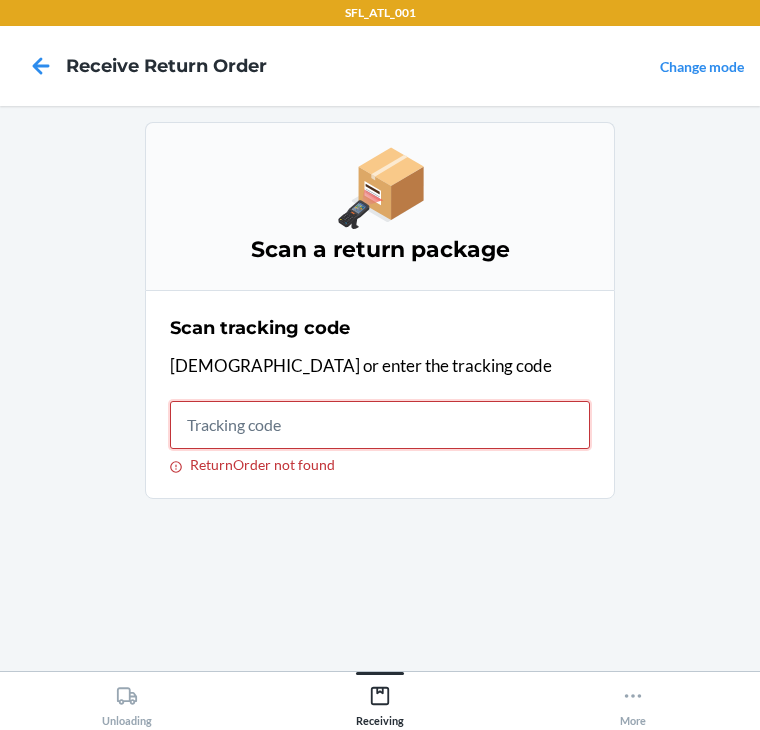click on "ReturnOrder not found" at bounding box center [380, 425] 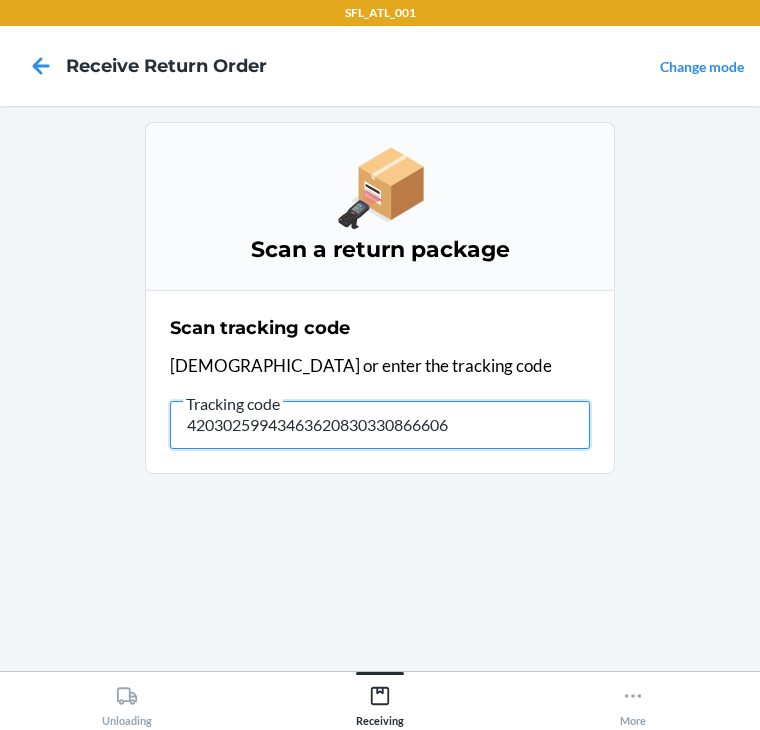type on "420302599434636208303308666068" 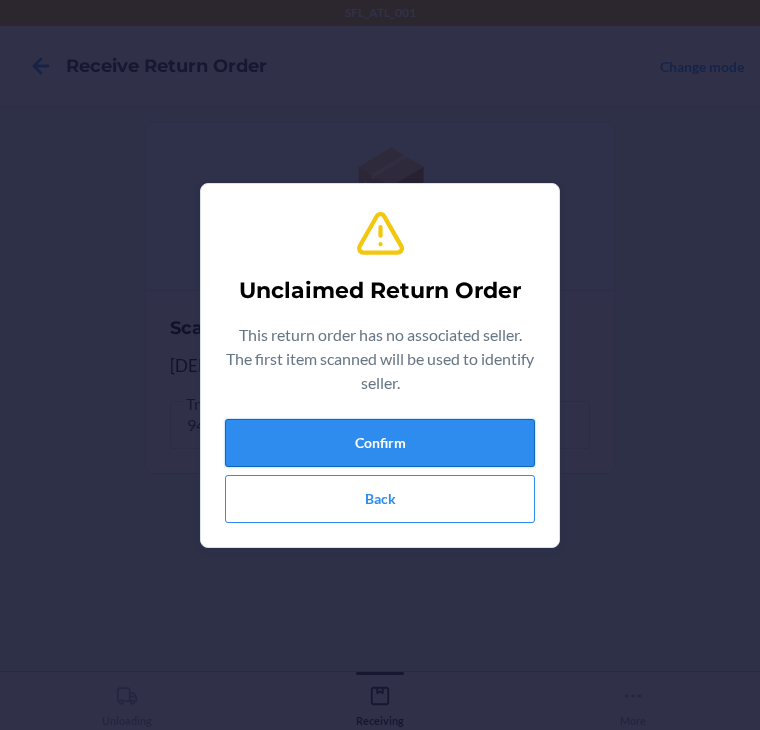 click on "Confirm" at bounding box center [380, 443] 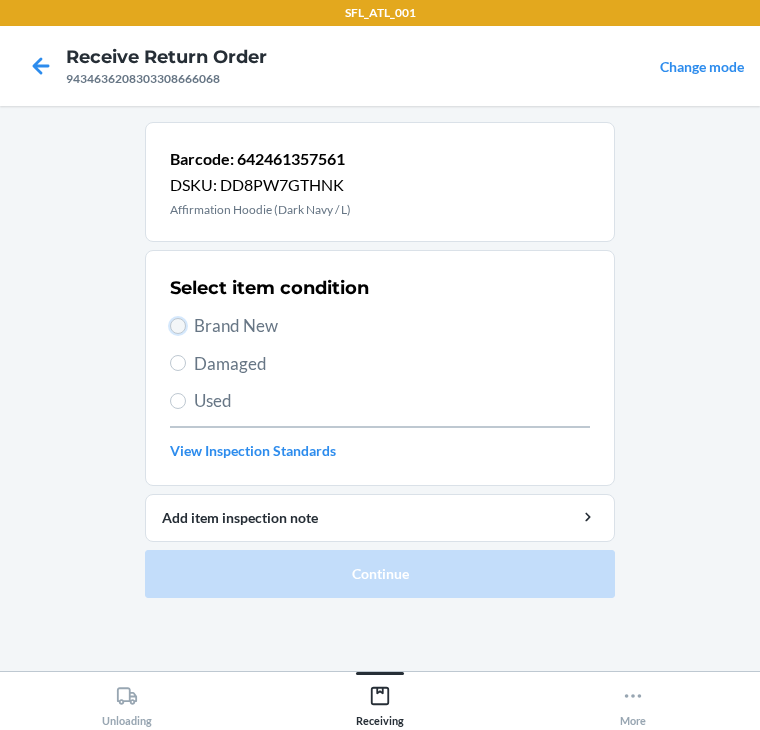 click on "Brand New" at bounding box center (178, 326) 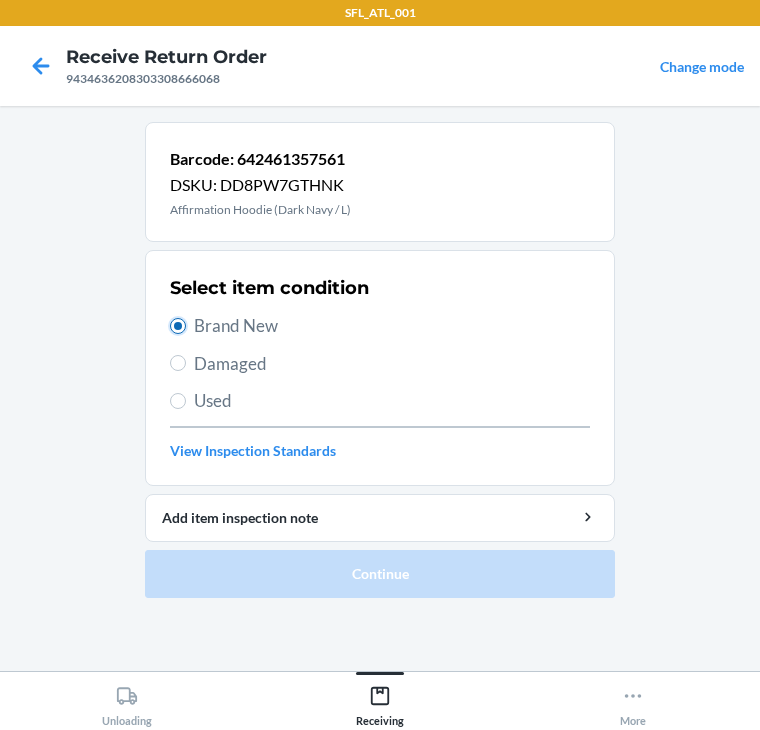 radio on "true" 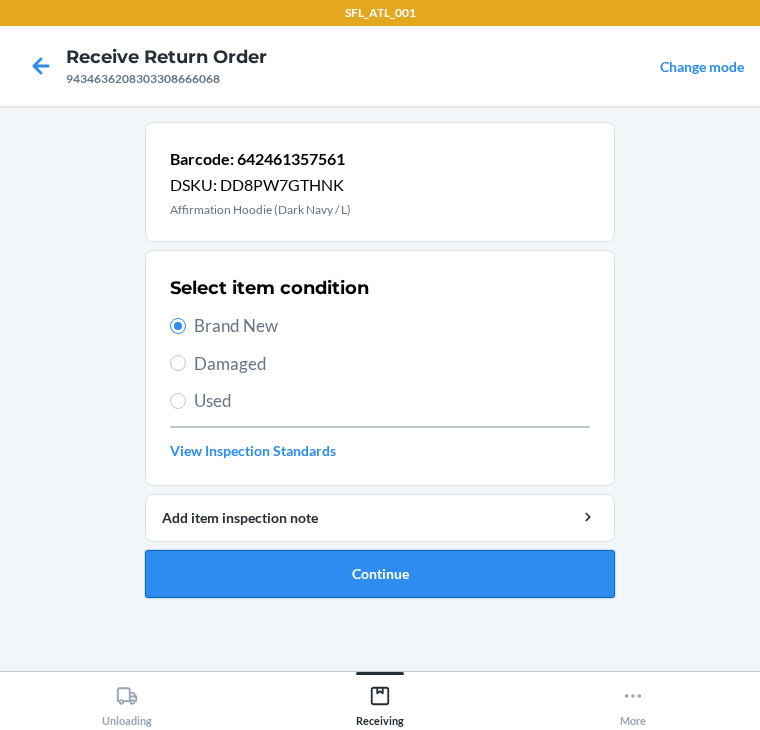 click on "Continue" at bounding box center [380, 574] 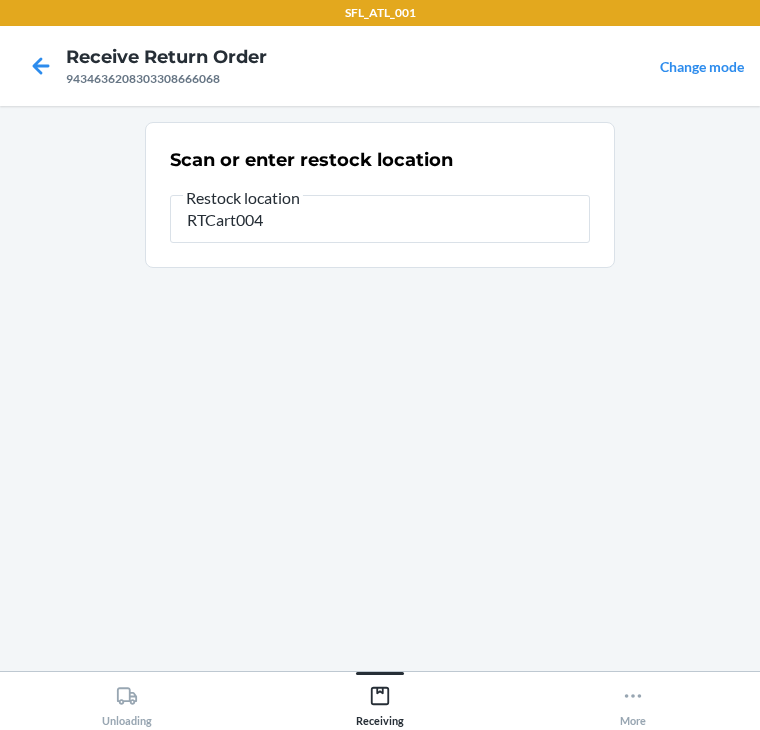 type on "RTCart004" 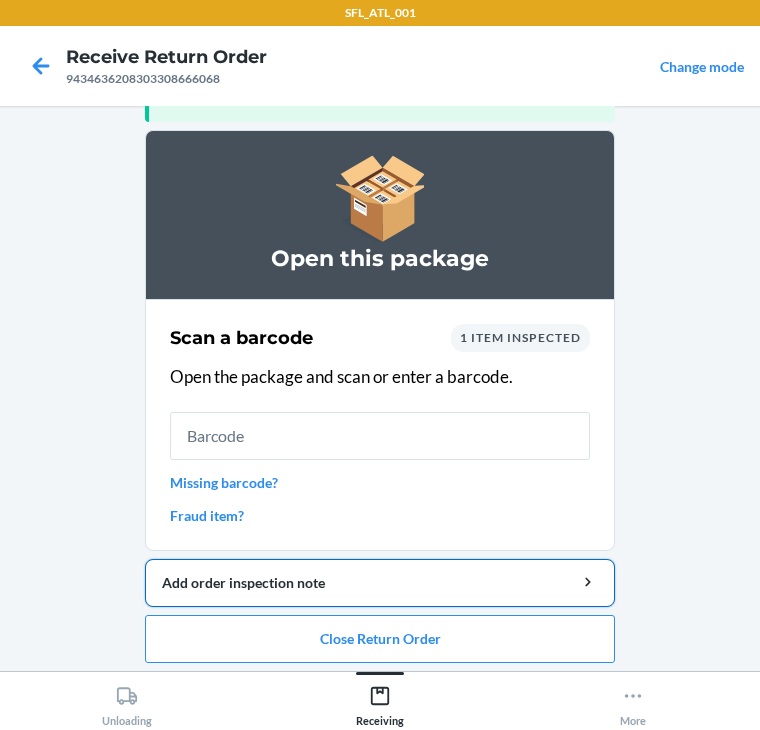 scroll, scrollTop: 130, scrollLeft: 0, axis: vertical 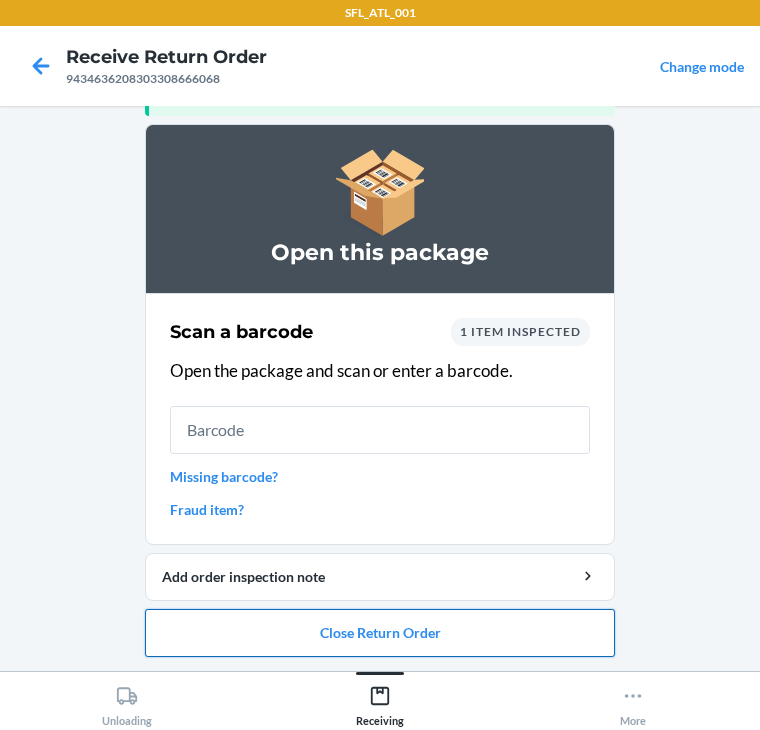 click on "Close Return Order" at bounding box center [380, 633] 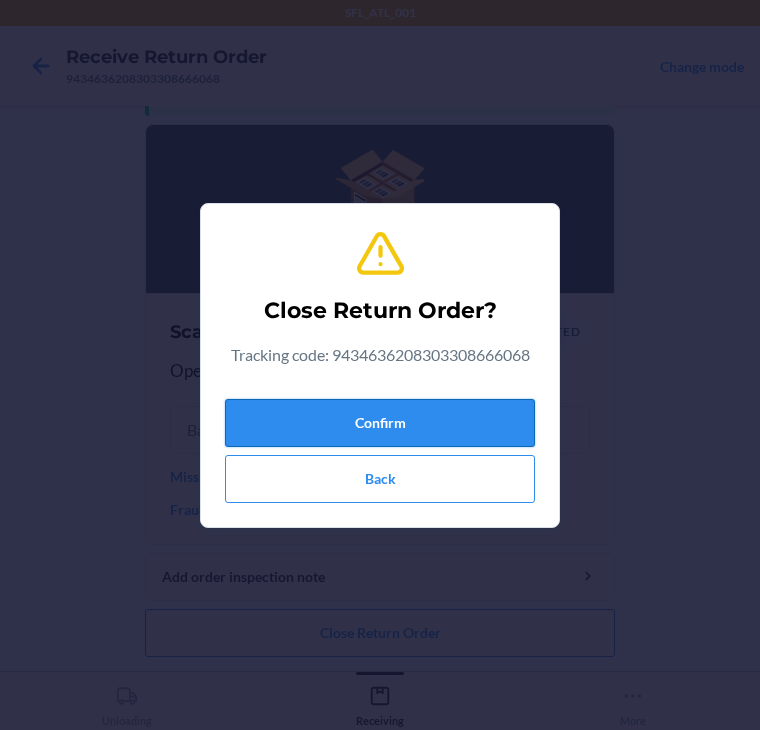 click on "Confirm" at bounding box center (380, 423) 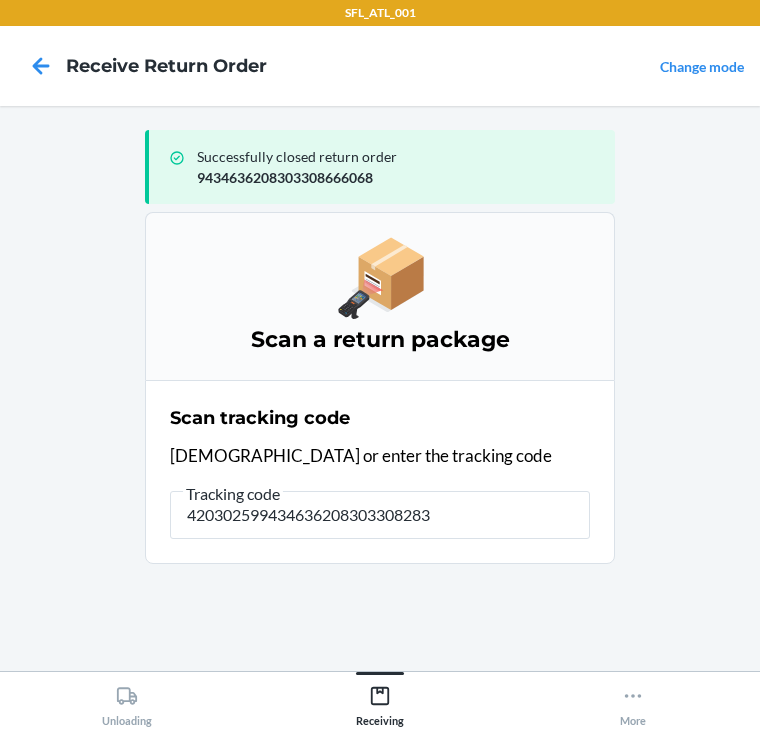 type on "4203025994346362083033082837" 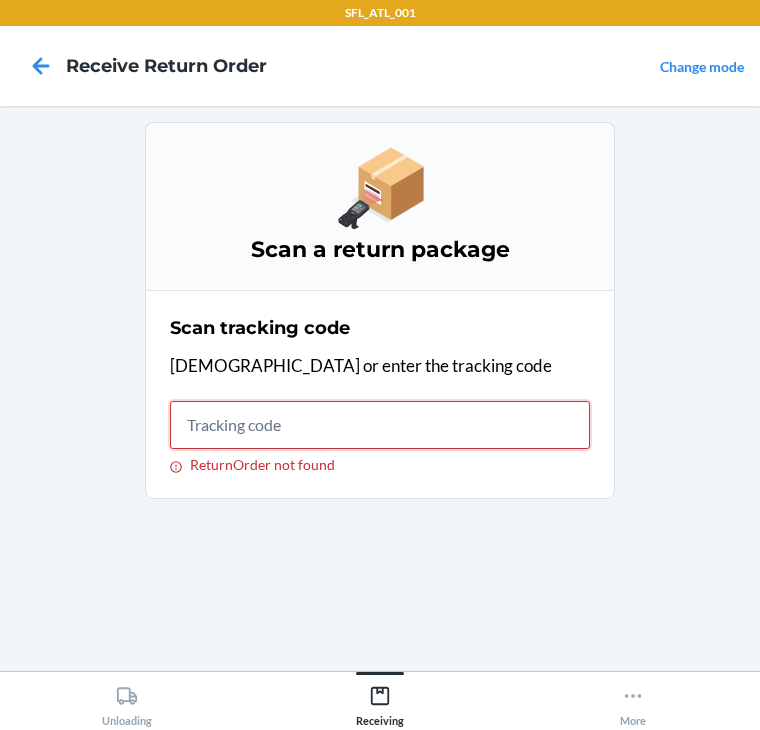 click on "ReturnOrder not found" at bounding box center (380, 425) 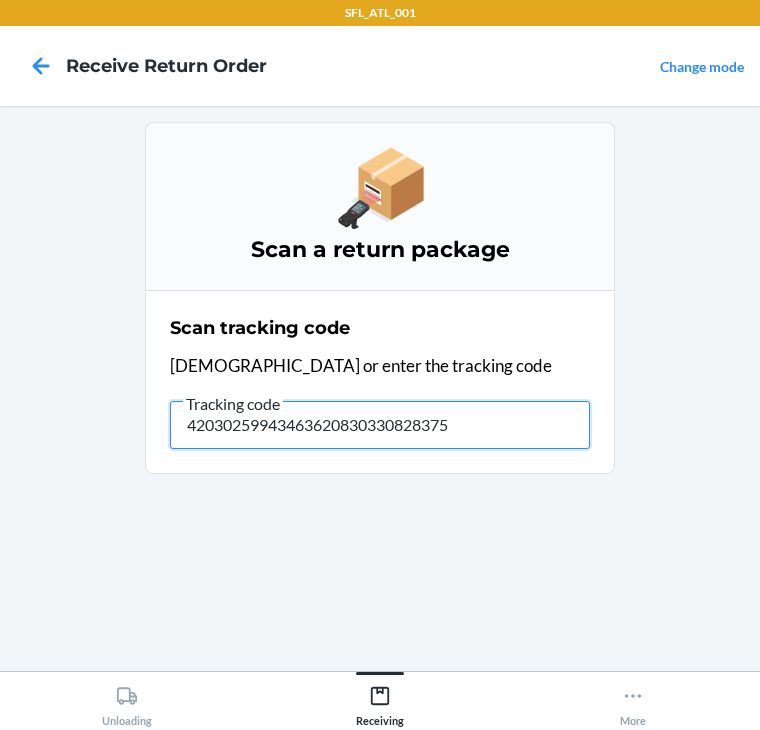 type on "420302599434636208303308283753" 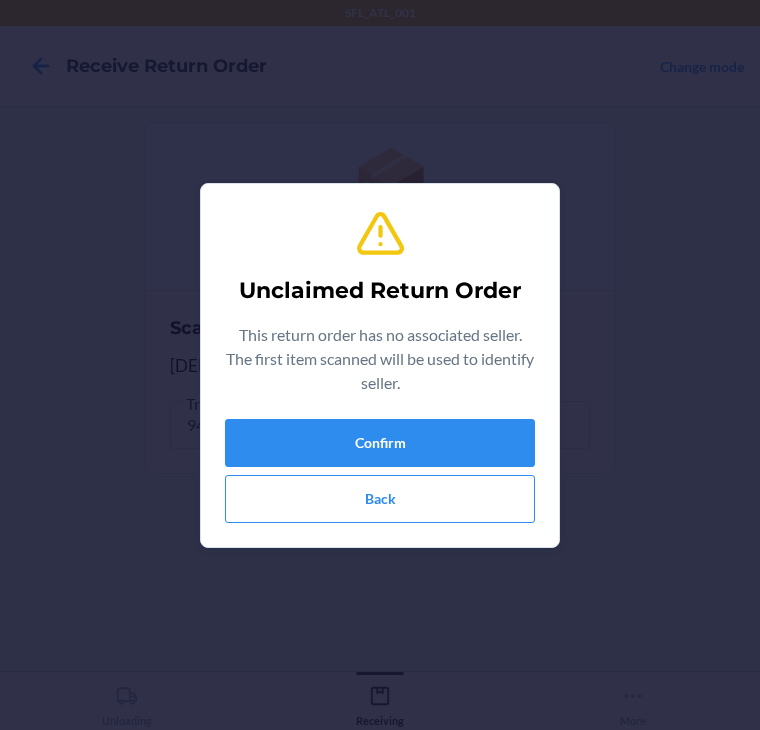 click on "Unclaimed Return Order This return order has no associated seller. The first item scanned will be used to identify seller. Confirm Back" at bounding box center (380, 365) 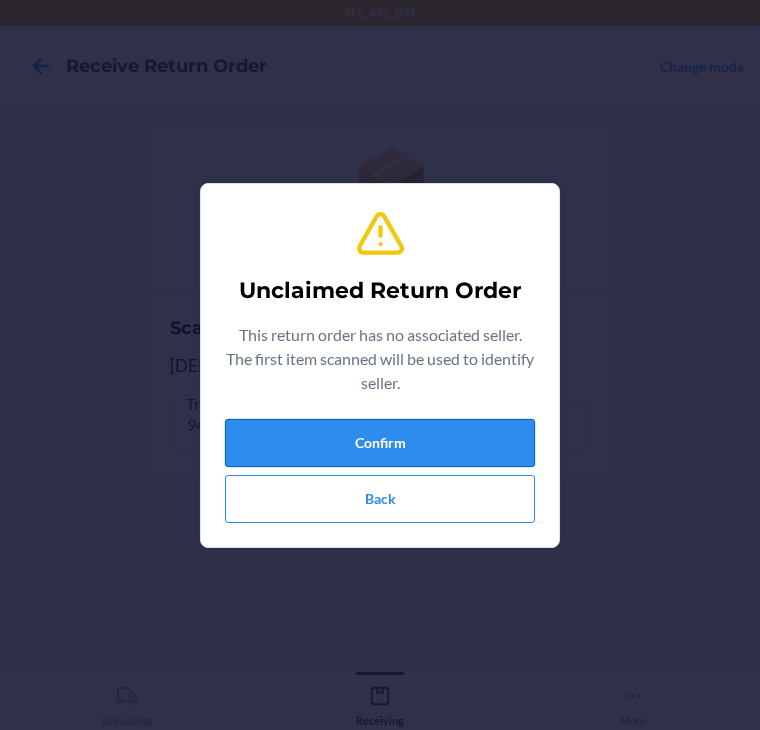 click on "Confirm" at bounding box center [380, 443] 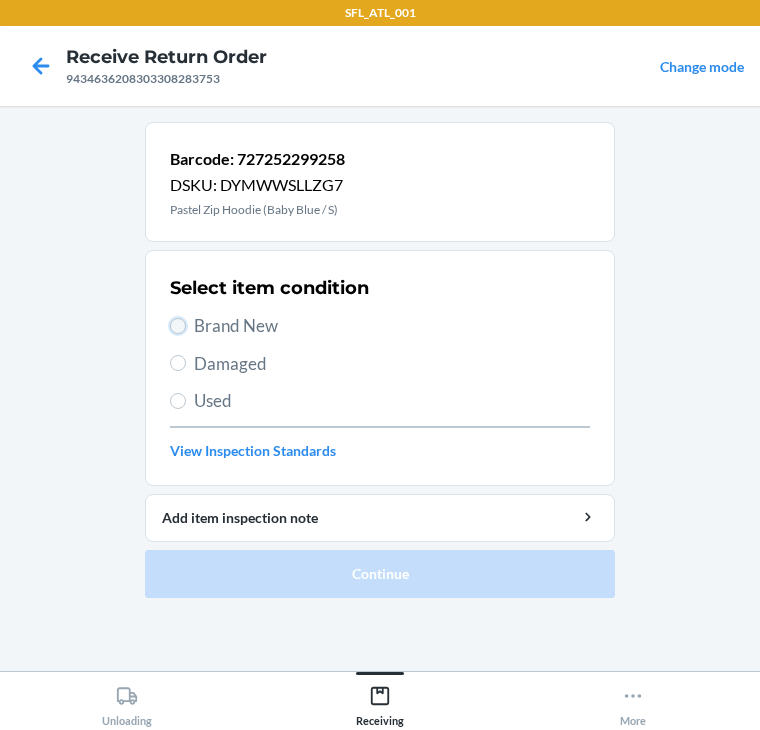 click on "Brand New" at bounding box center (178, 326) 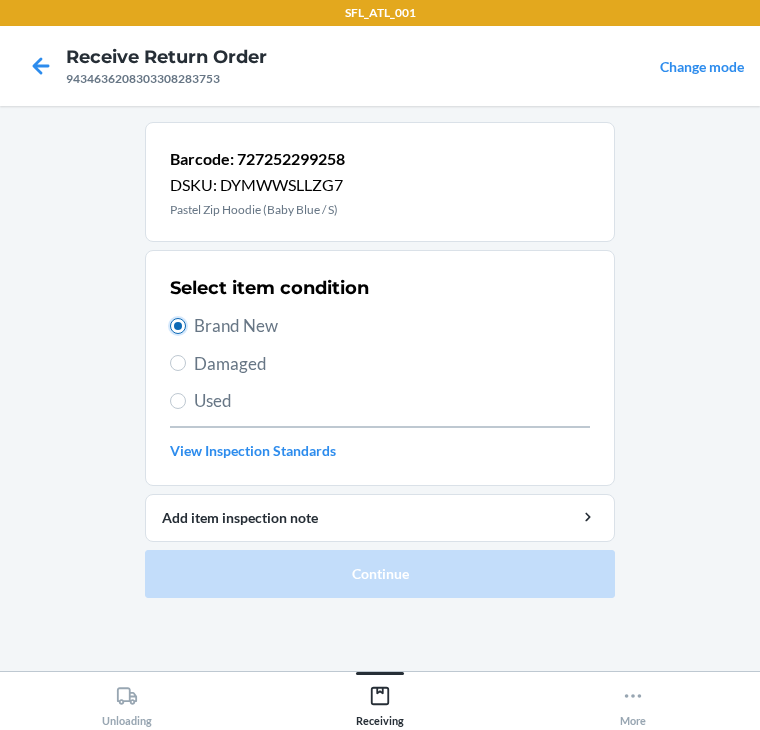 radio on "true" 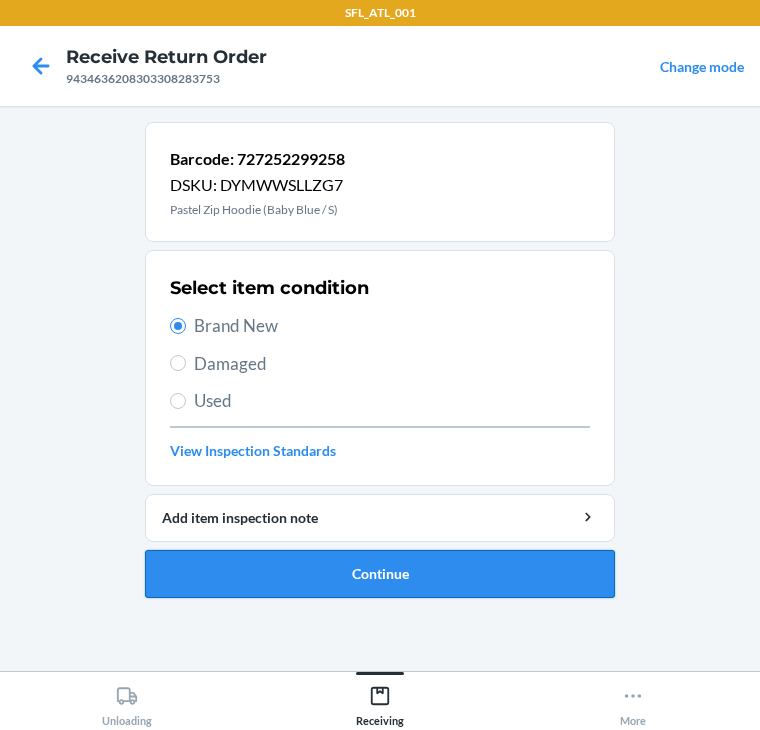 click on "Continue" at bounding box center (380, 574) 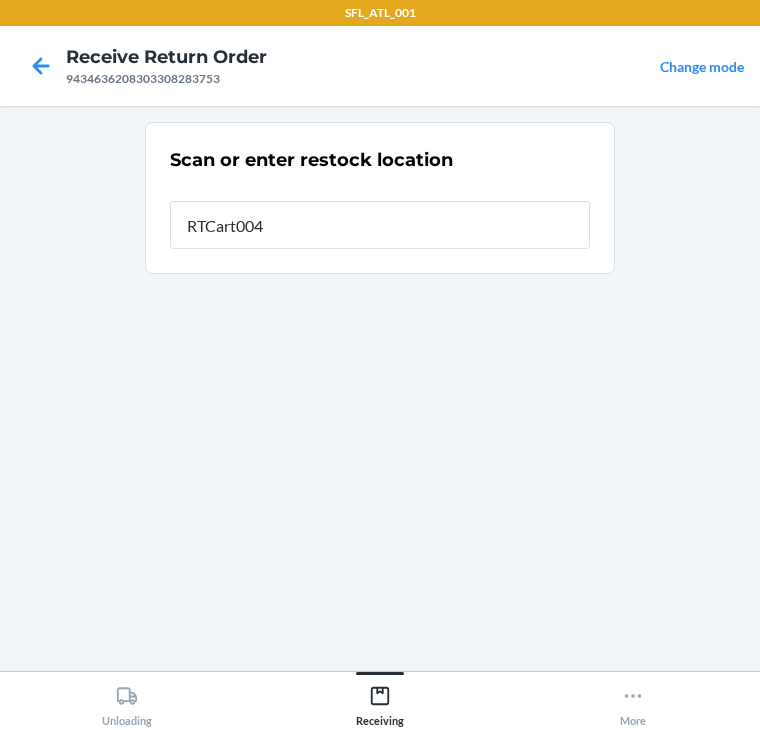 type on "RTCart004" 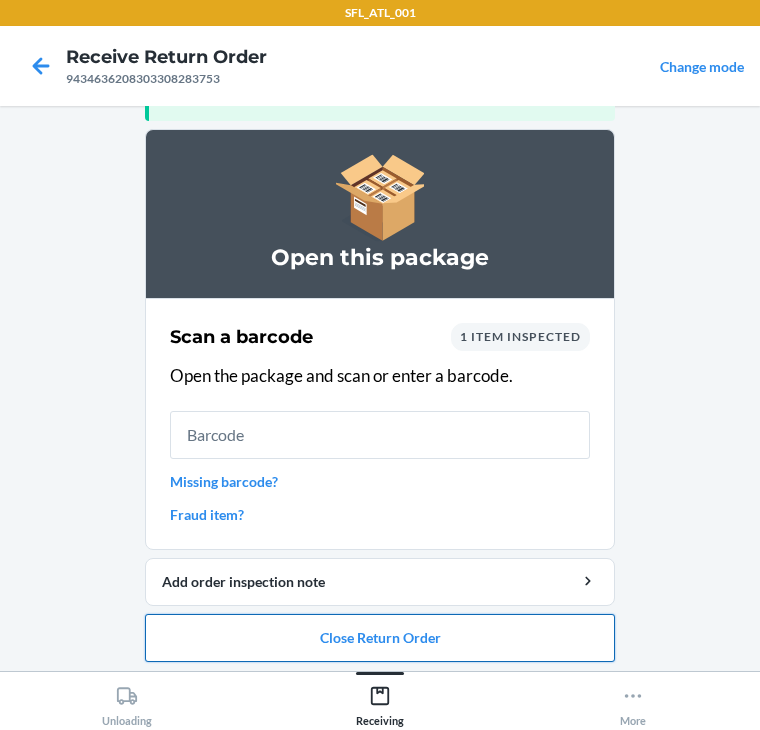 scroll, scrollTop: 130, scrollLeft: 0, axis: vertical 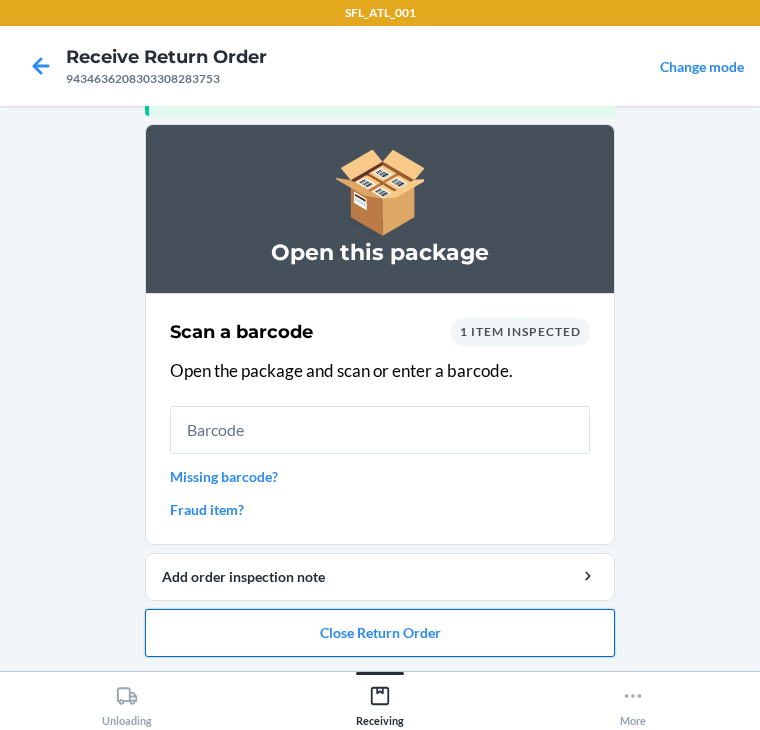 click on "Close Return Order" at bounding box center (380, 633) 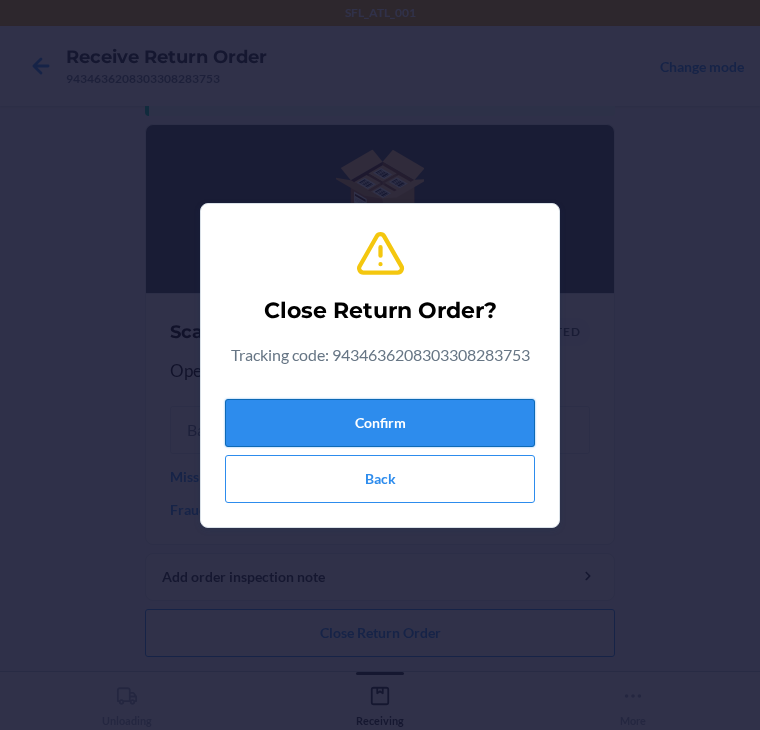 click on "Confirm" at bounding box center (380, 423) 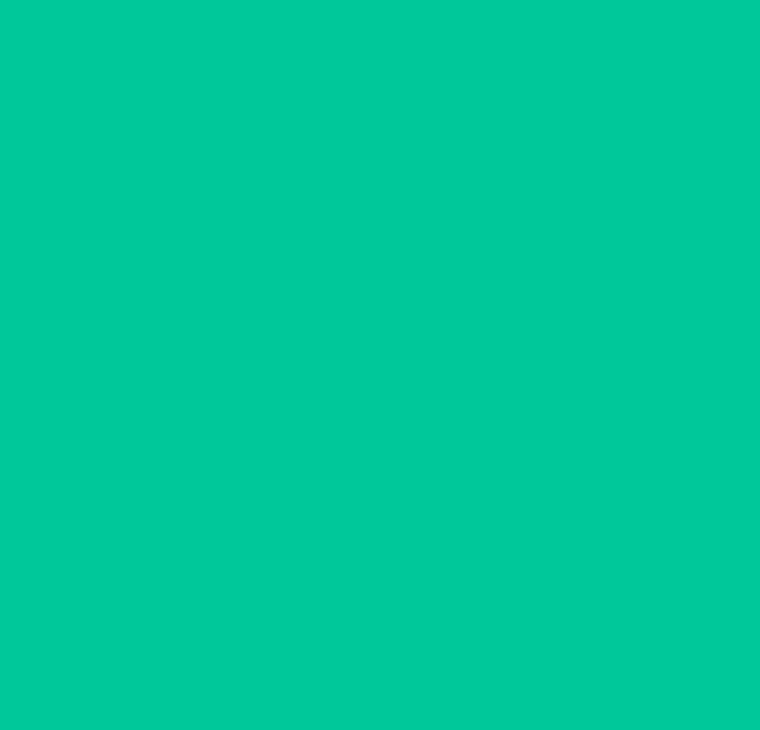 scroll, scrollTop: 0, scrollLeft: 0, axis: both 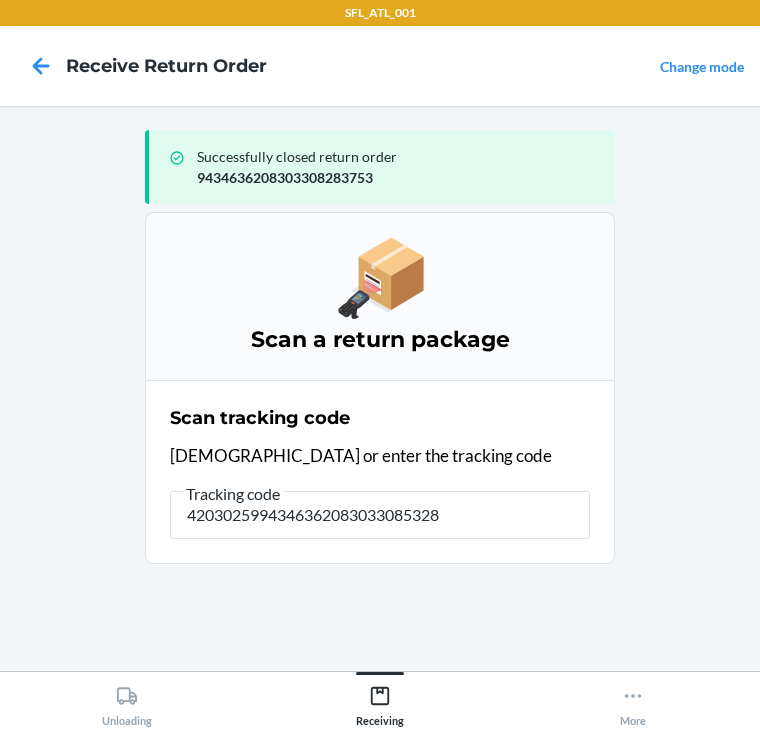 type on "42030259943463620830330853286" 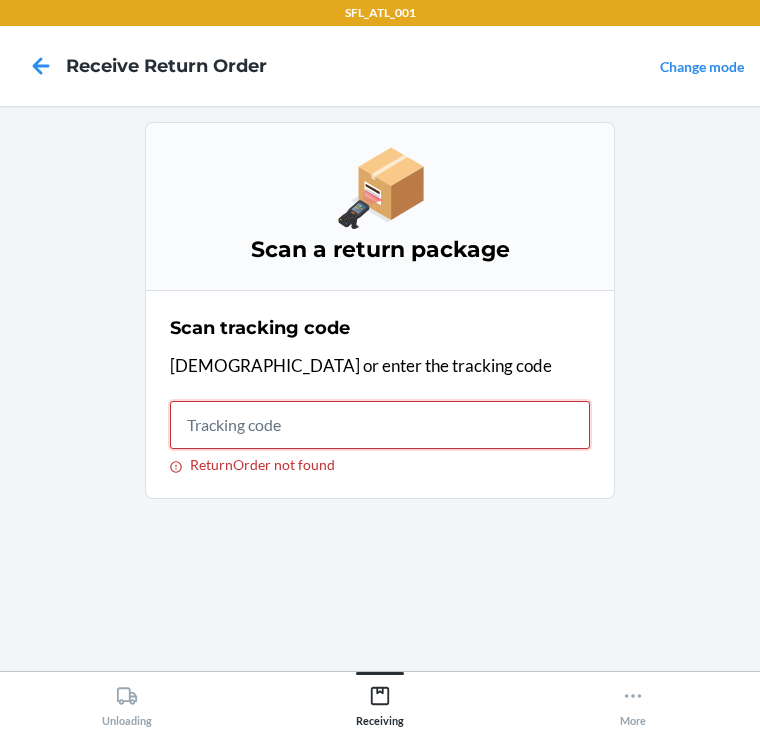 click on "ReturnOrder not found" at bounding box center [380, 425] 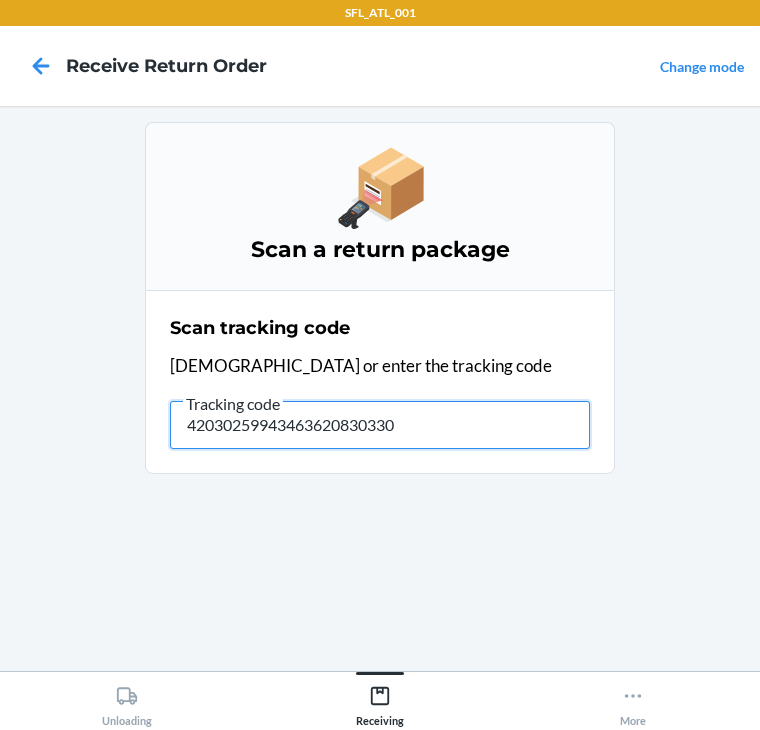 type on "420302599434636208303308" 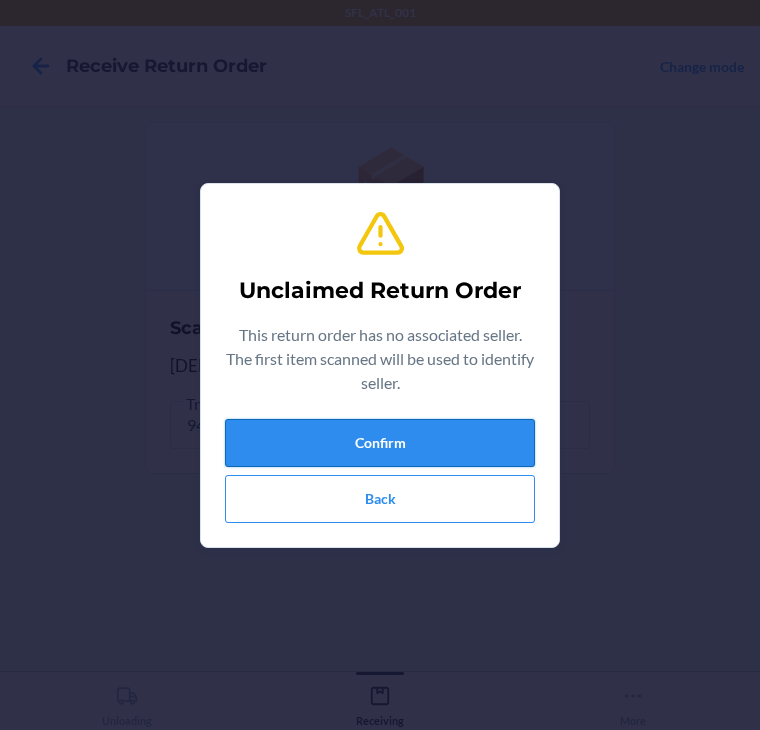 click on "Confirm" at bounding box center (380, 443) 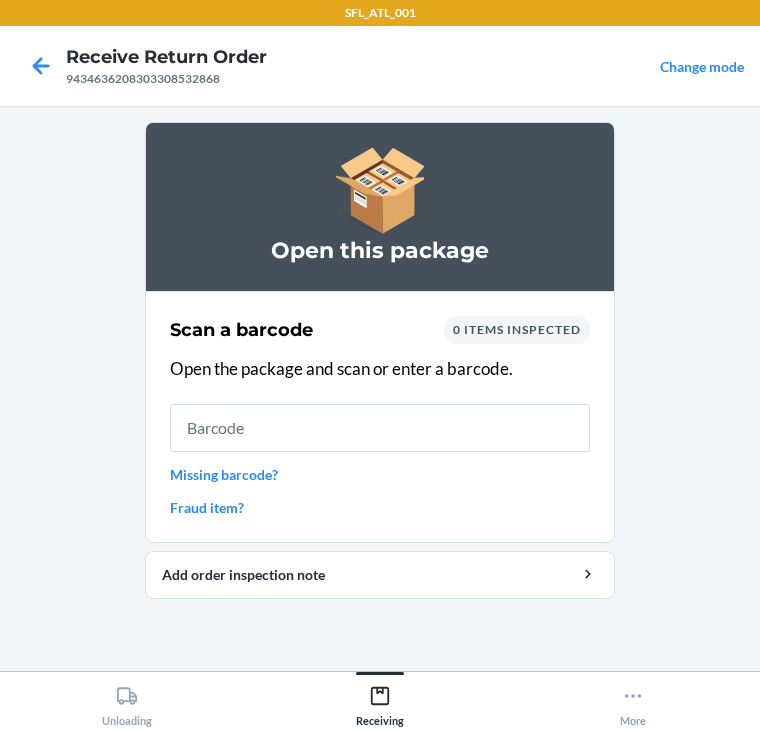 click on "Missing barcode?" at bounding box center [380, 474] 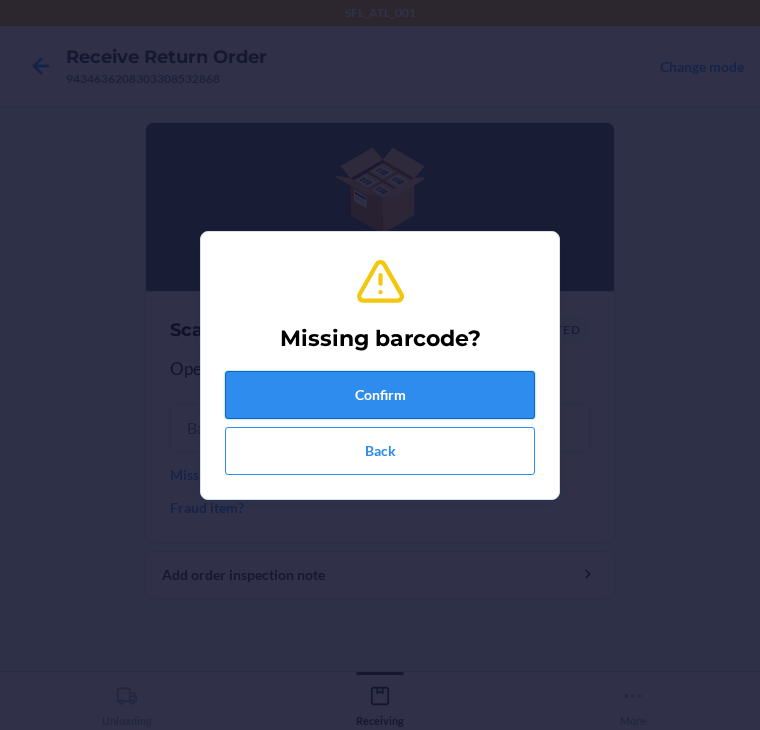 click on "Confirm" at bounding box center (380, 395) 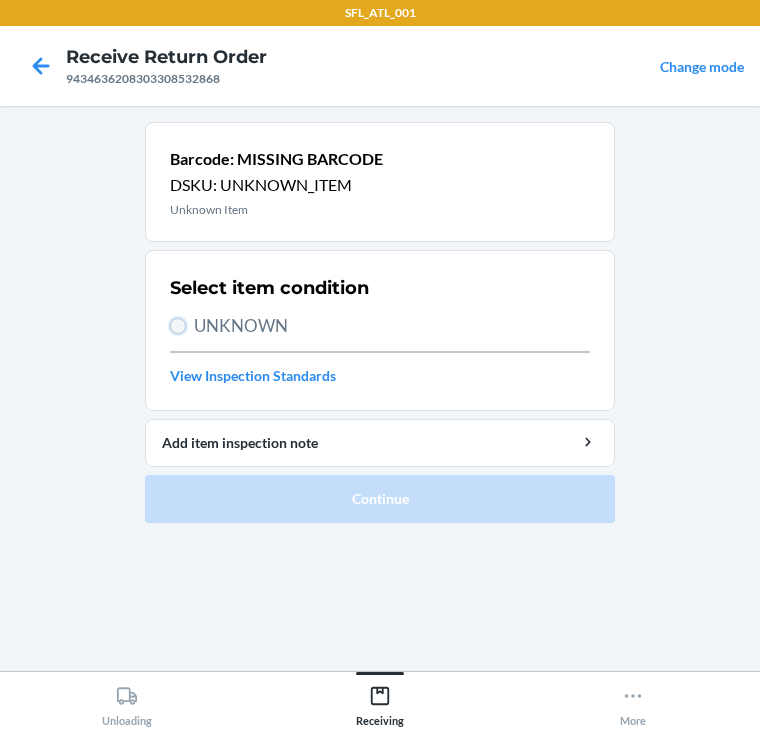 click on "UNKNOWN" at bounding box center (178, 326) 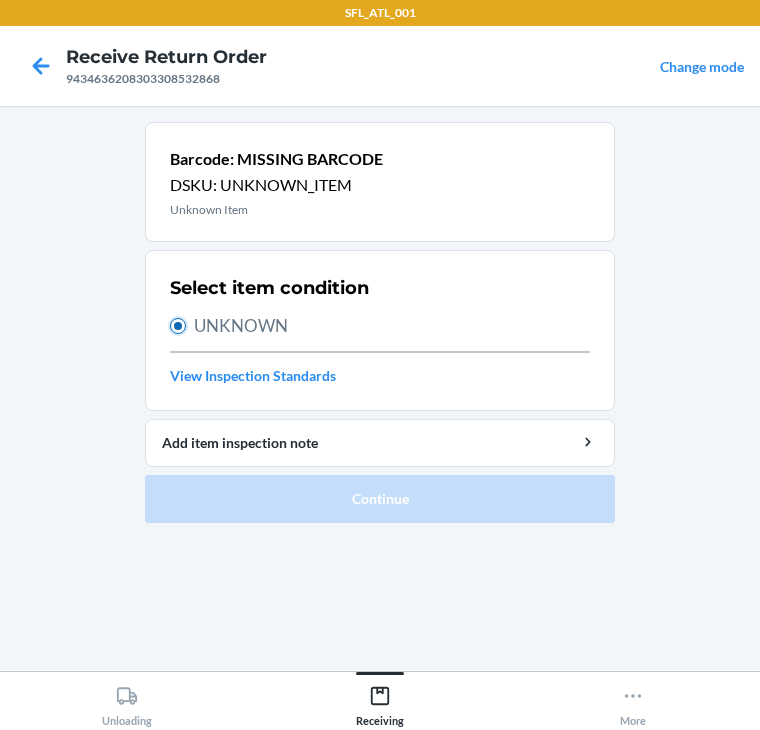 radio on "true" 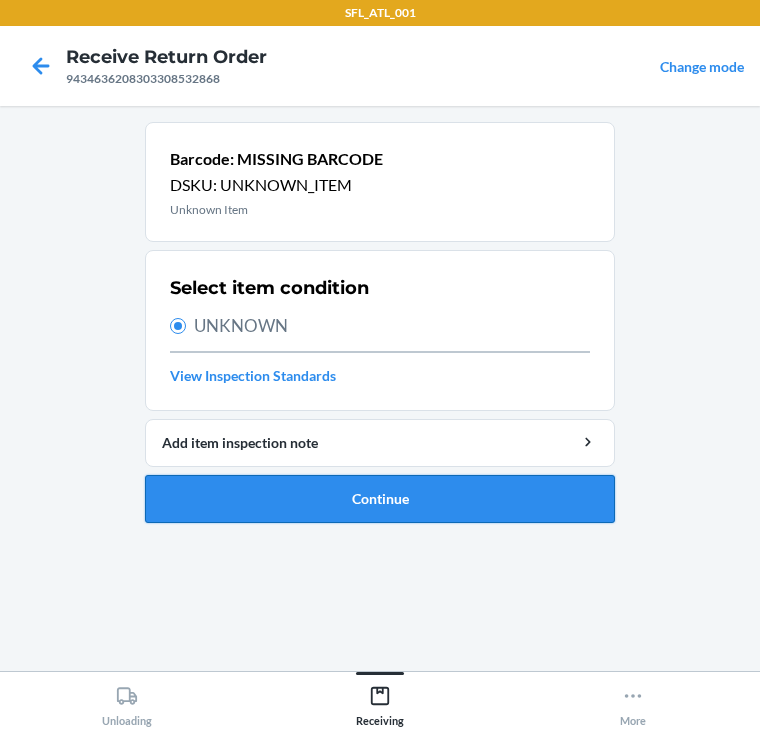 click on "Continue" at bounding box center (380, 499) 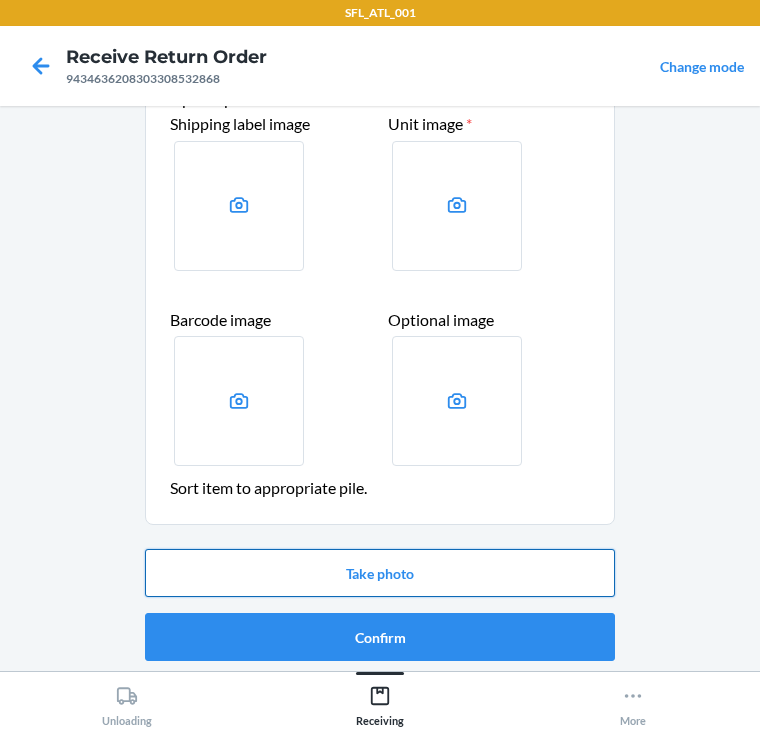 scroll, scrollTop: 104, scrollLeft: 0, axis: vertical 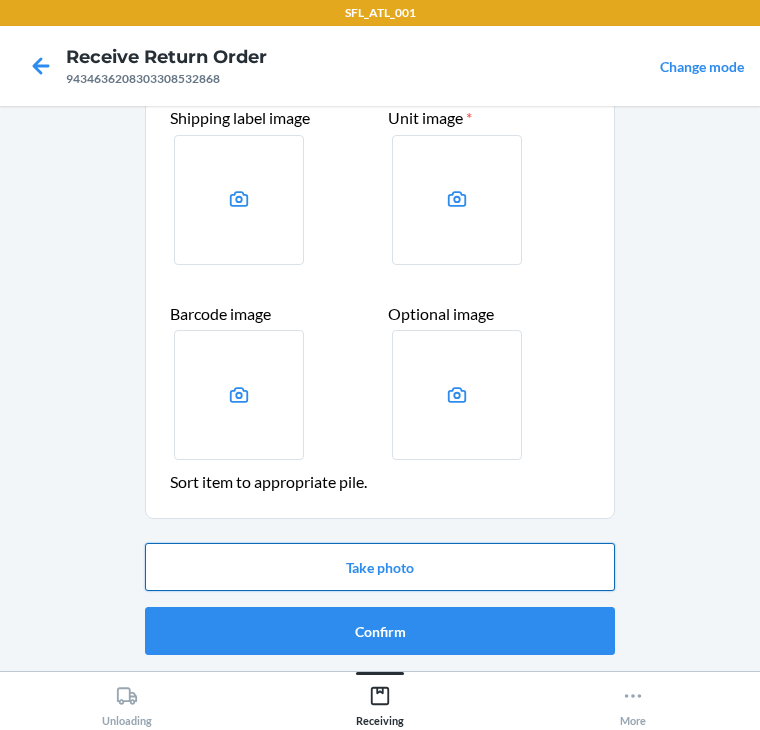 drag, startPoint x: 248, startPoint y: 568, endPoint x: 263, endPoint y: 561, distance: 16.552946 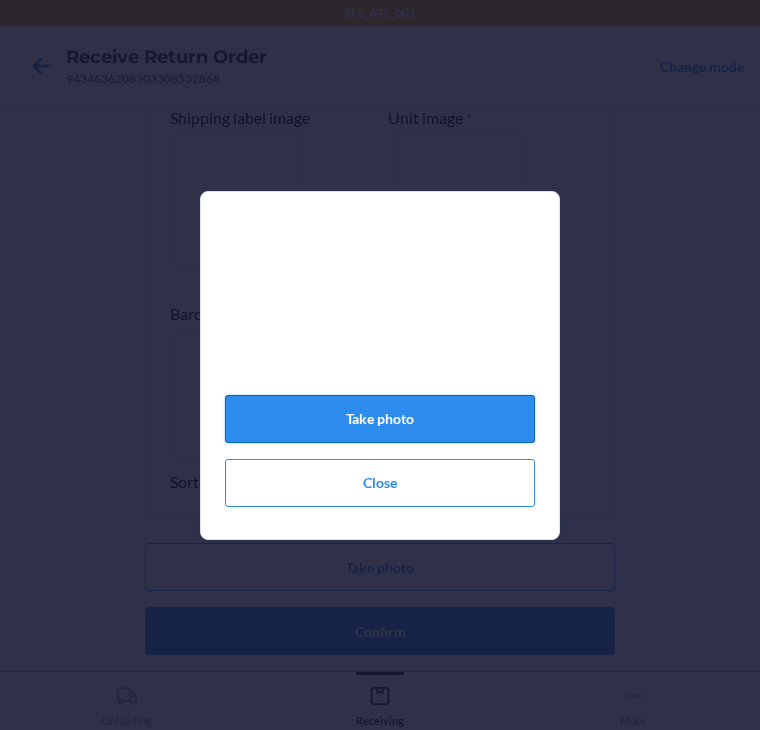 click on "Take photo" 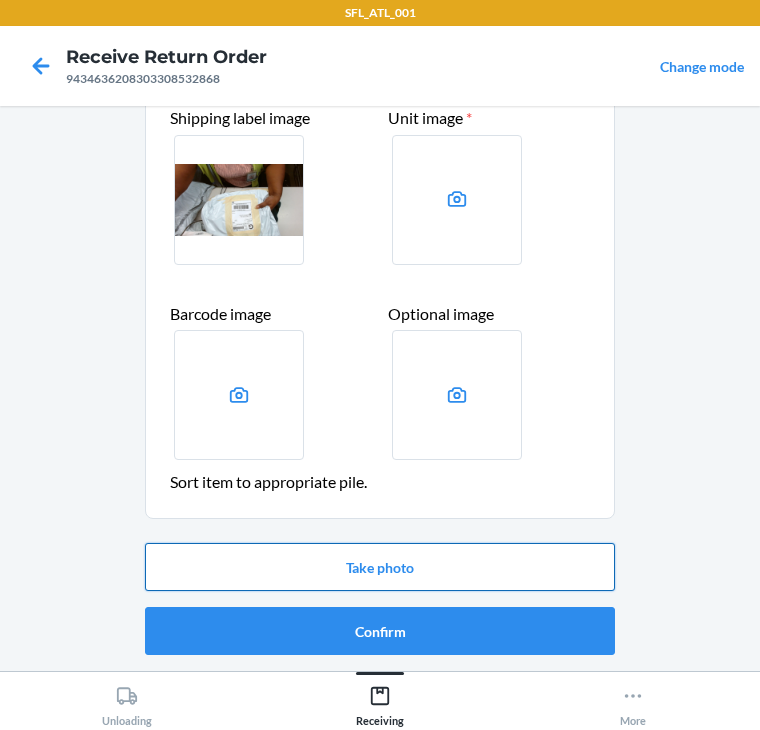 click on "Take photo" at bounding box center (380, 567) 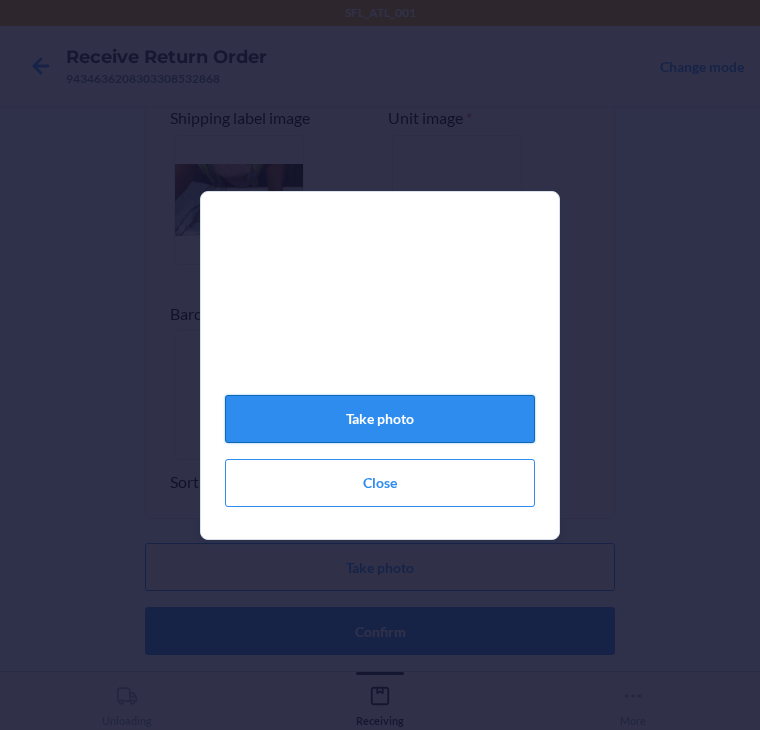 click on "Take photo" 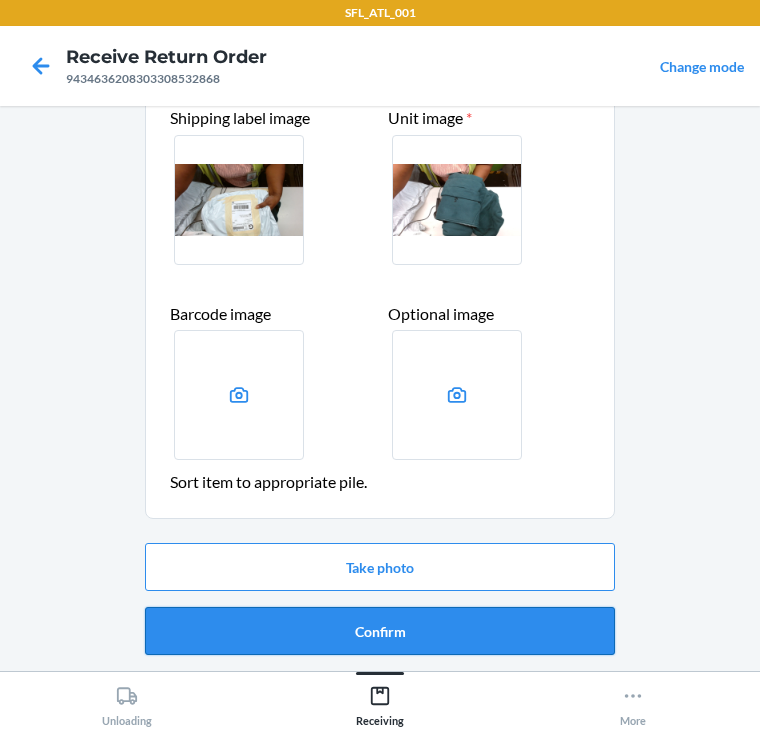 click on "Confirm" at bounding box center [380, 631] 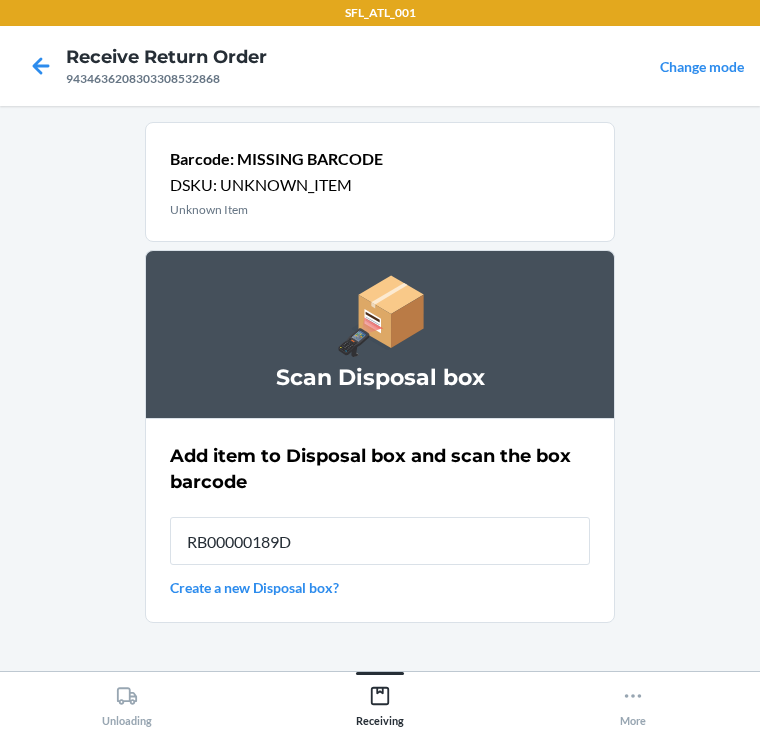 type on "RB00000189D" 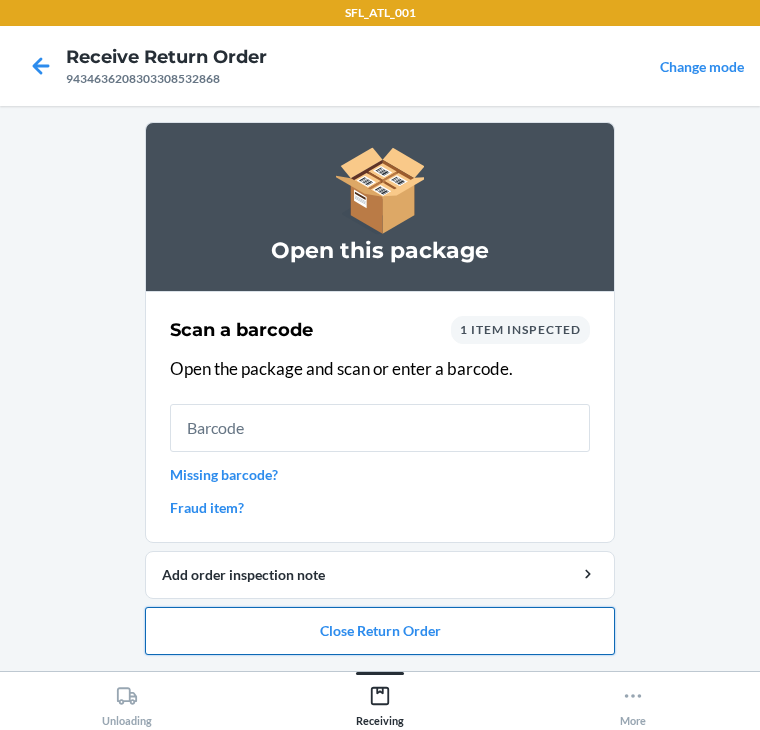 click on "Close Return Order" at bounding box center [380, 631] 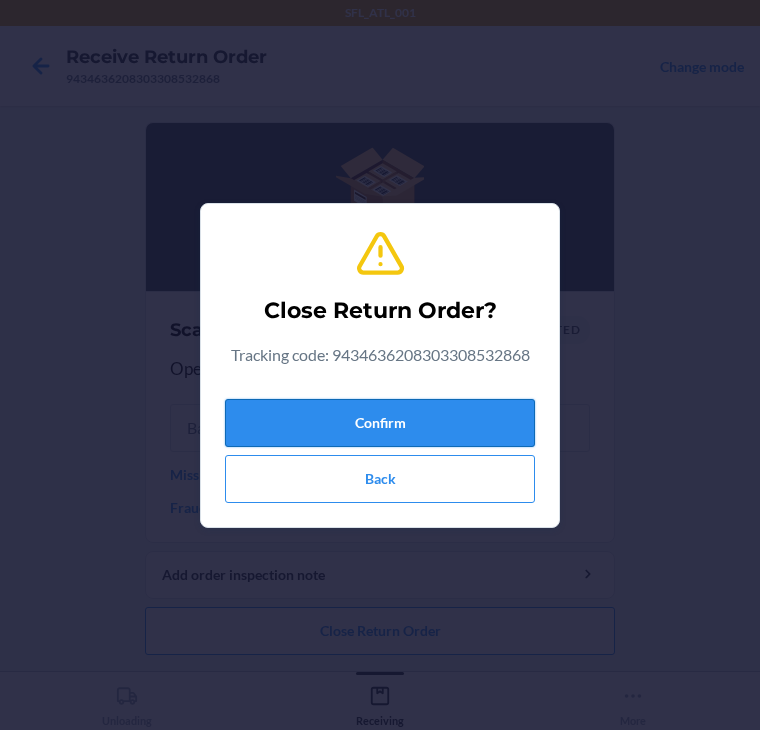 click on "Confirm" at bounding box center (380, 423) 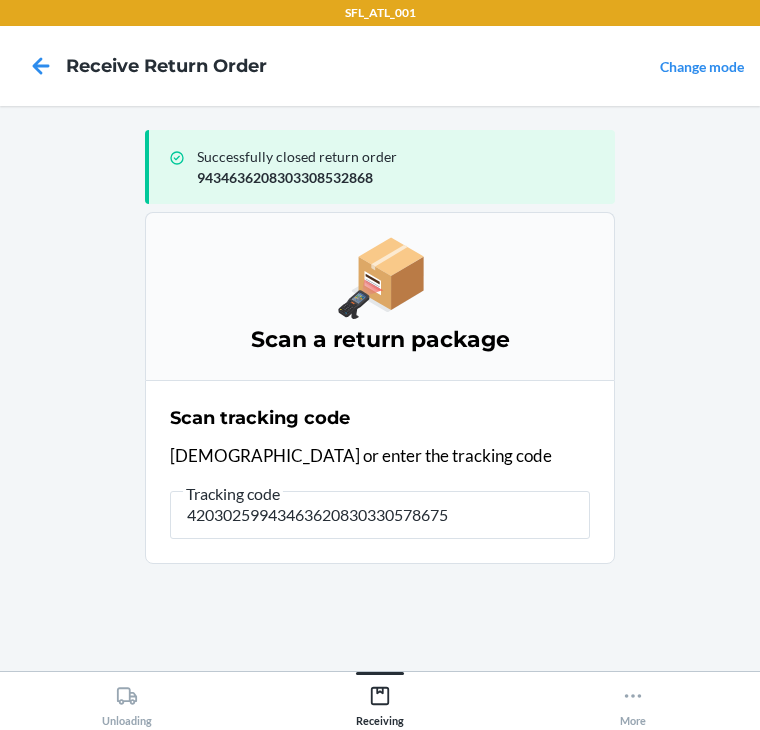 type on "420302599434636208303305786752" 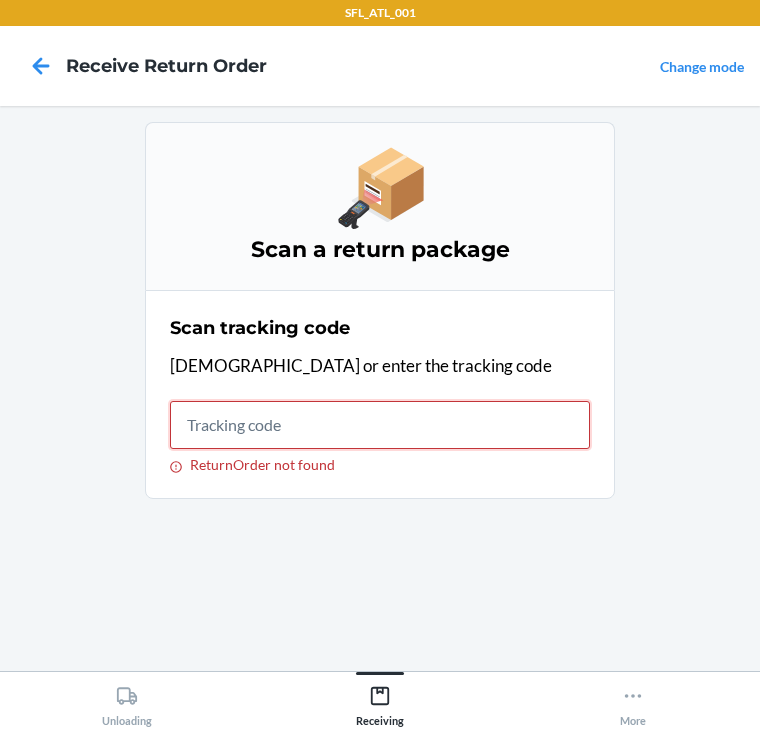 click on "ReturnOrder not found" at bounding box center [380, 425] 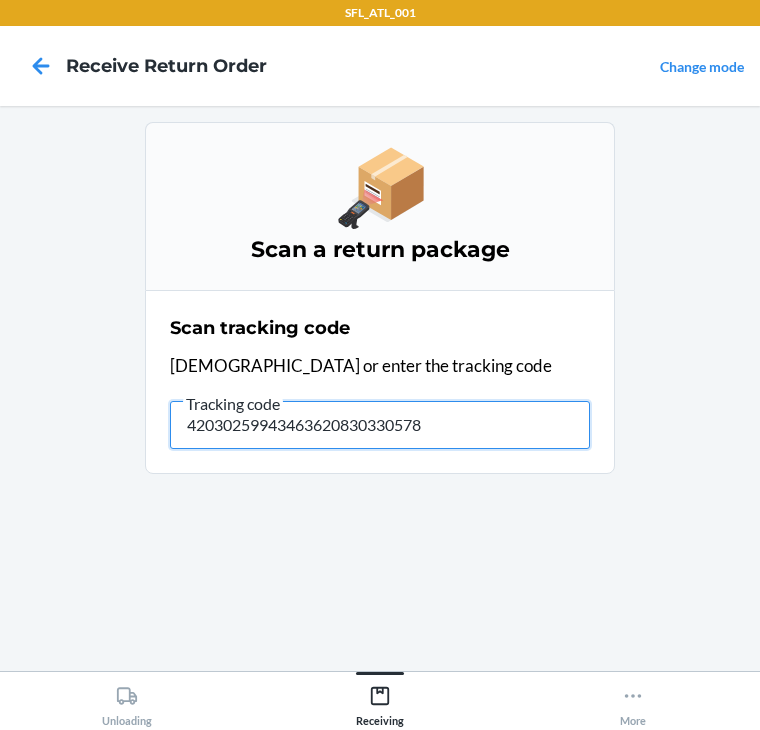 type on "420302599434636208303305786" 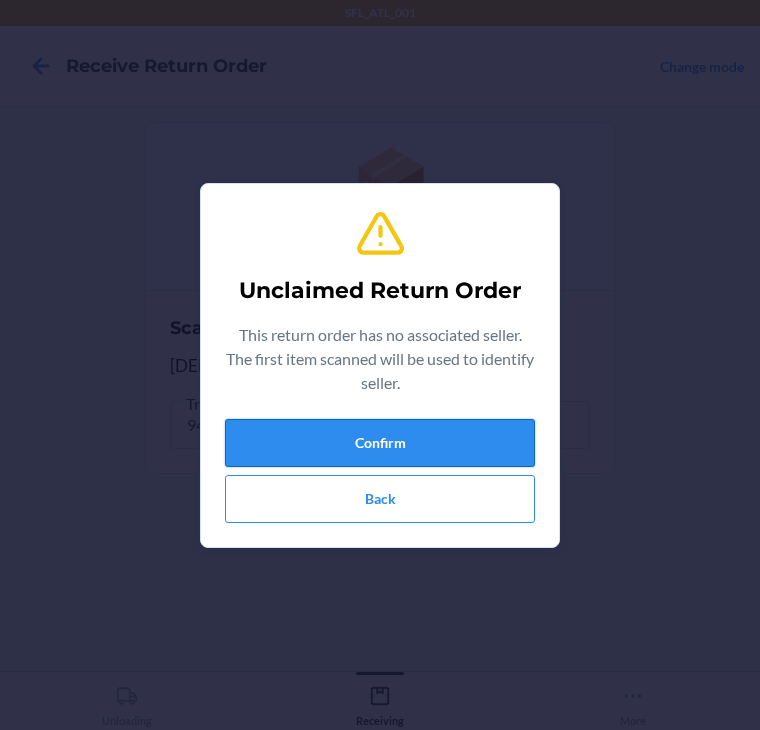 click on "Confirm" at bounding box center (380, 443) 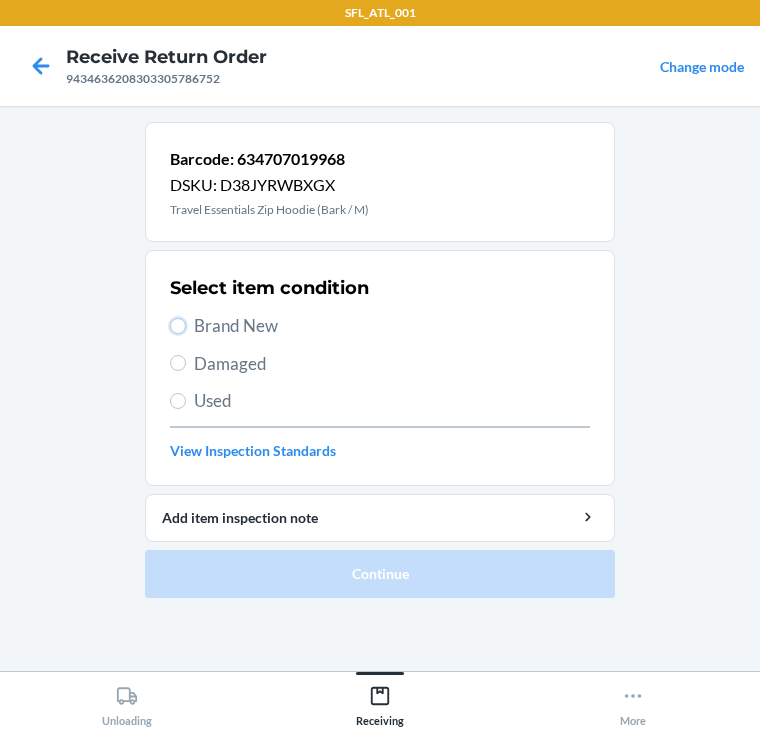 drag, startPoint x: 174, startPoint y: 320, endPoint x: 180, endPoint y: 374, distance: 54.33231 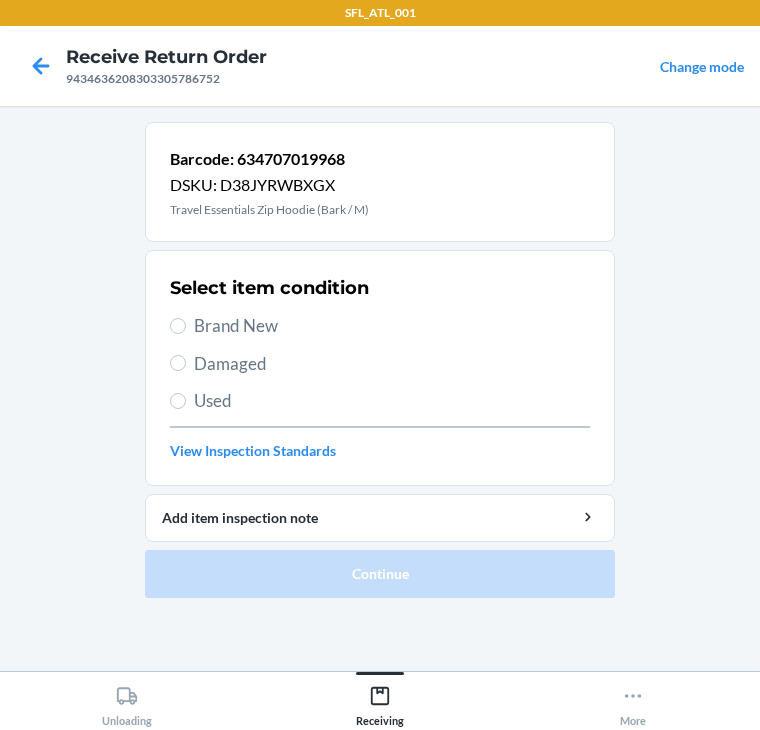 click on "Brand New" at bounding box center [380, 326] 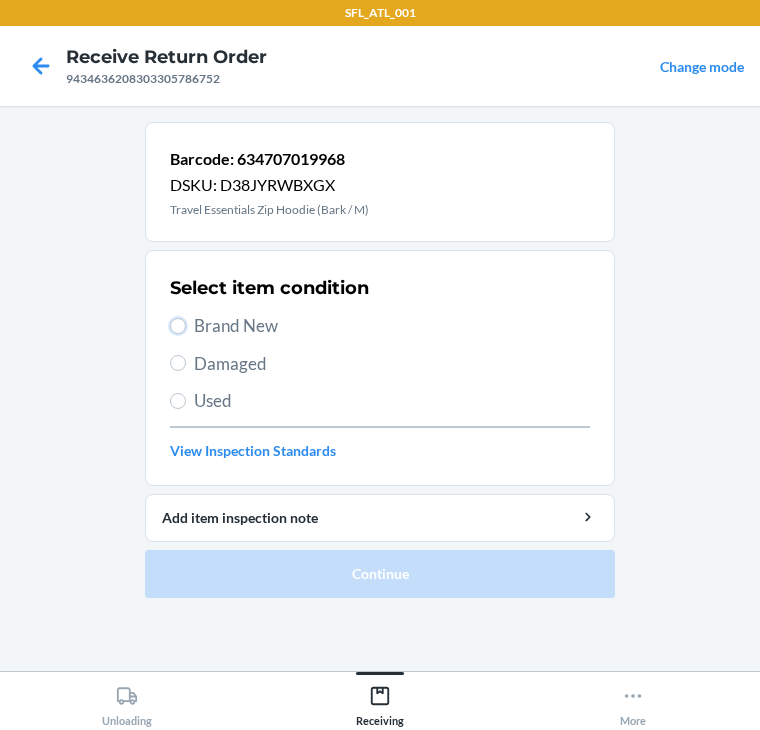 click on "Brand New" at bounding box center (178, 326) 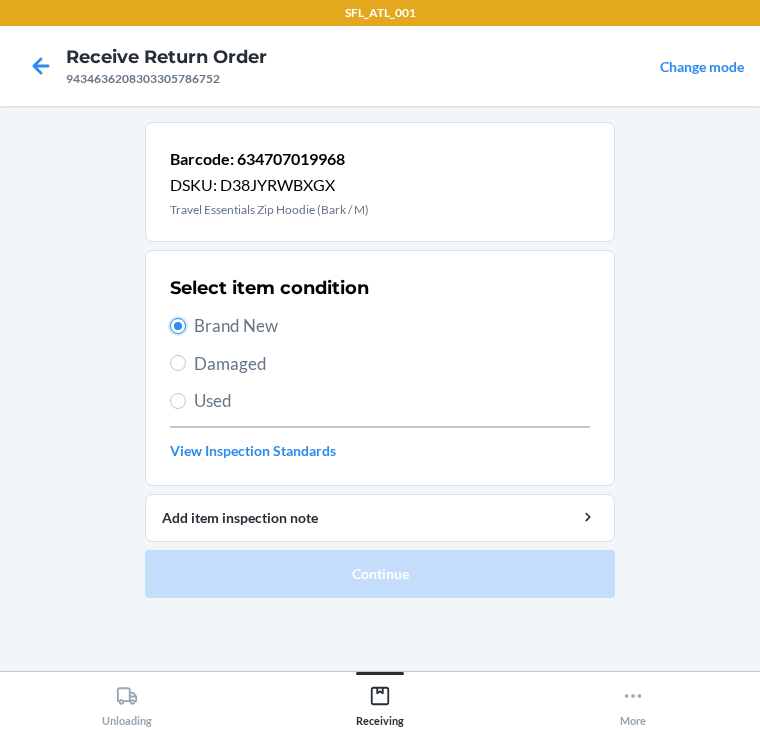 radio on "true" 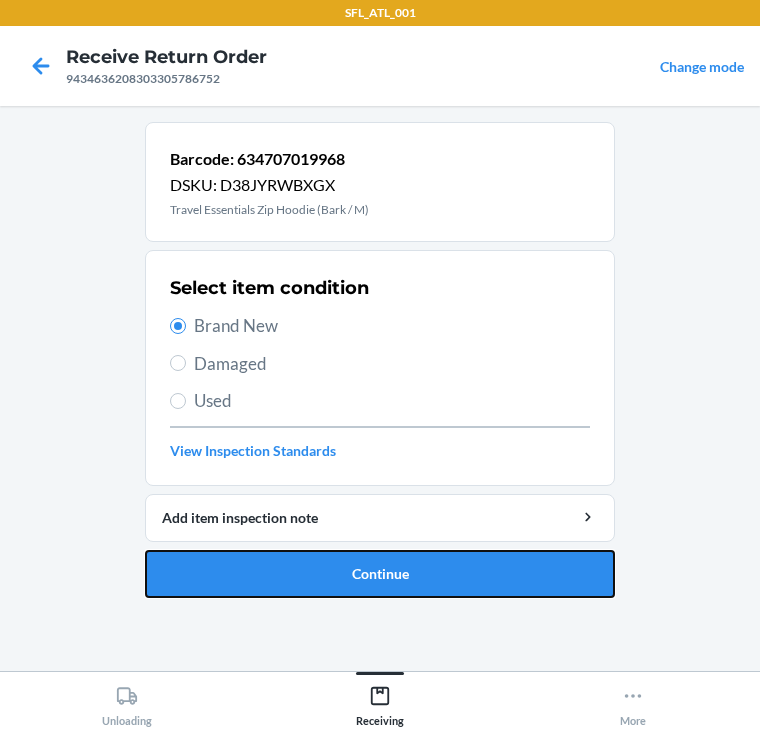 click on "Continue" at bounding box center [380, 574] 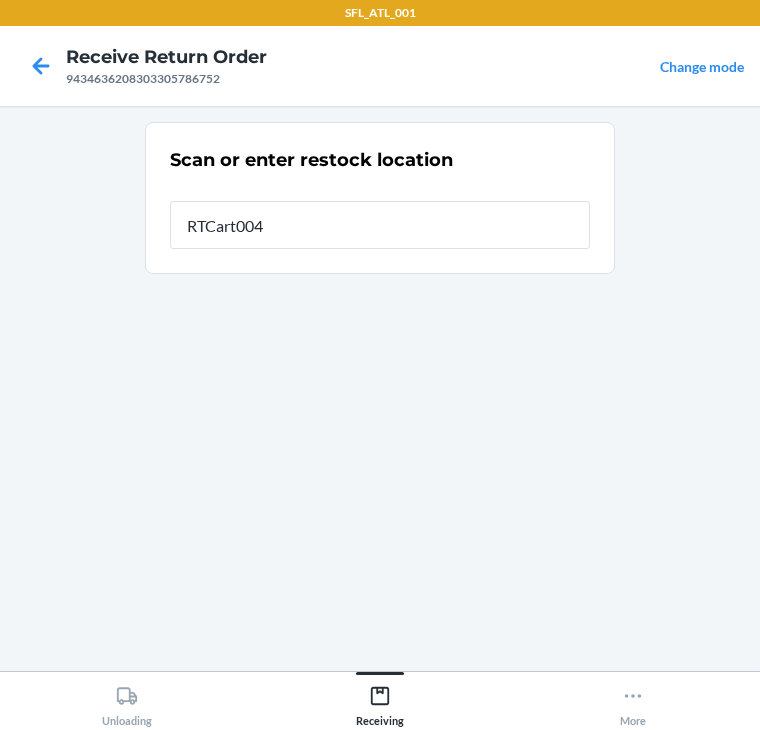 type on "RTCart004" 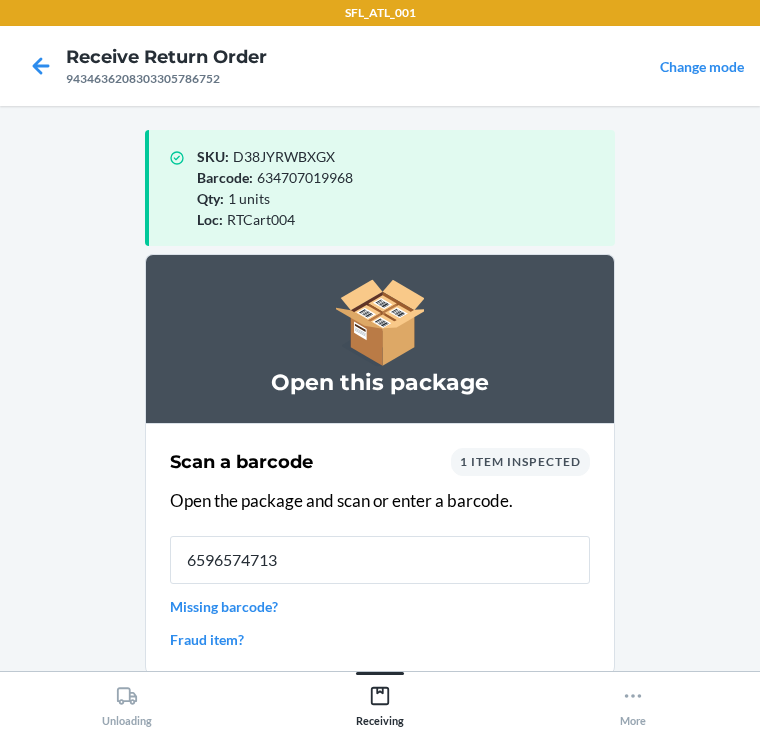 type on "65965747139" 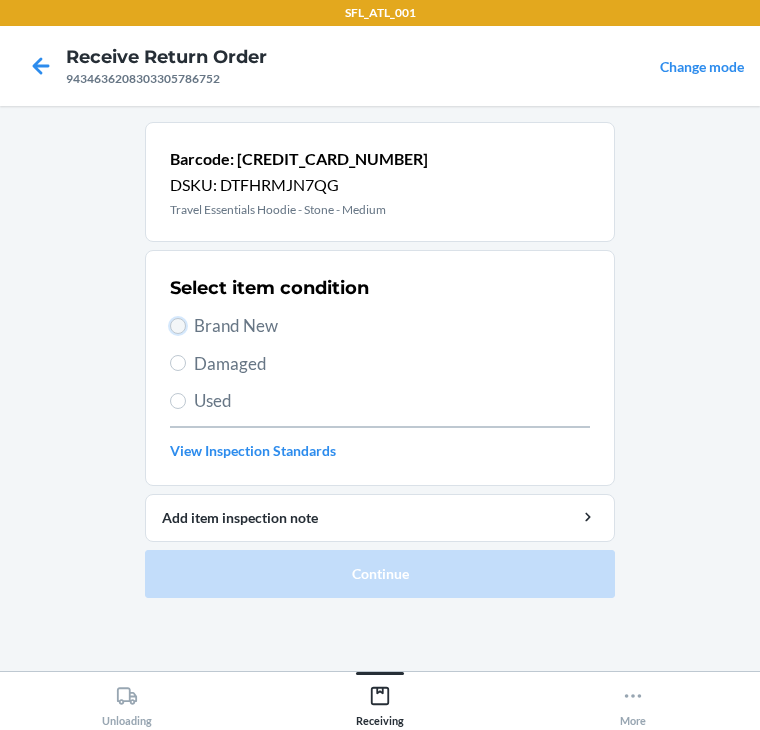 click on "Brand New" at bounding box center [178, 326] 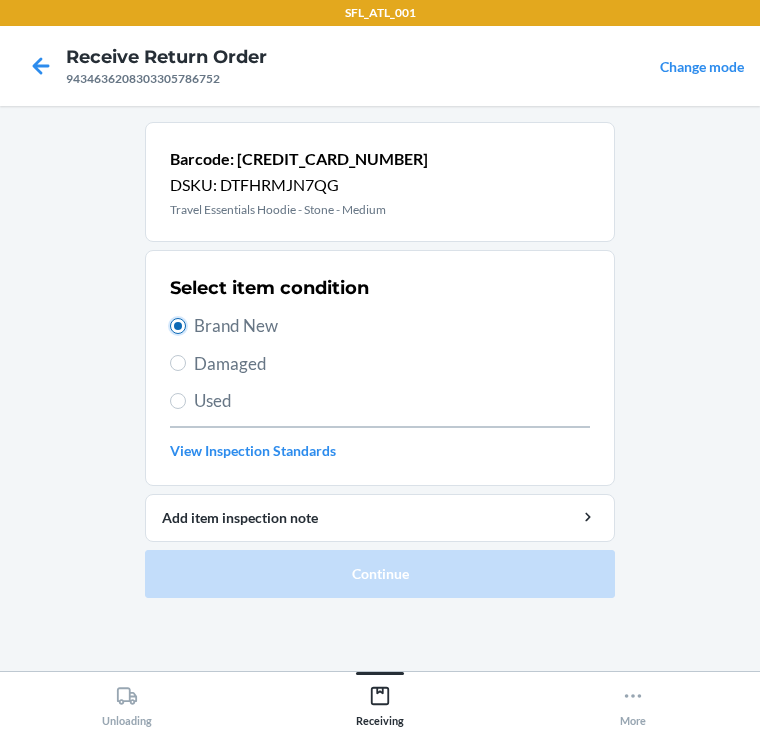 radio on "true" 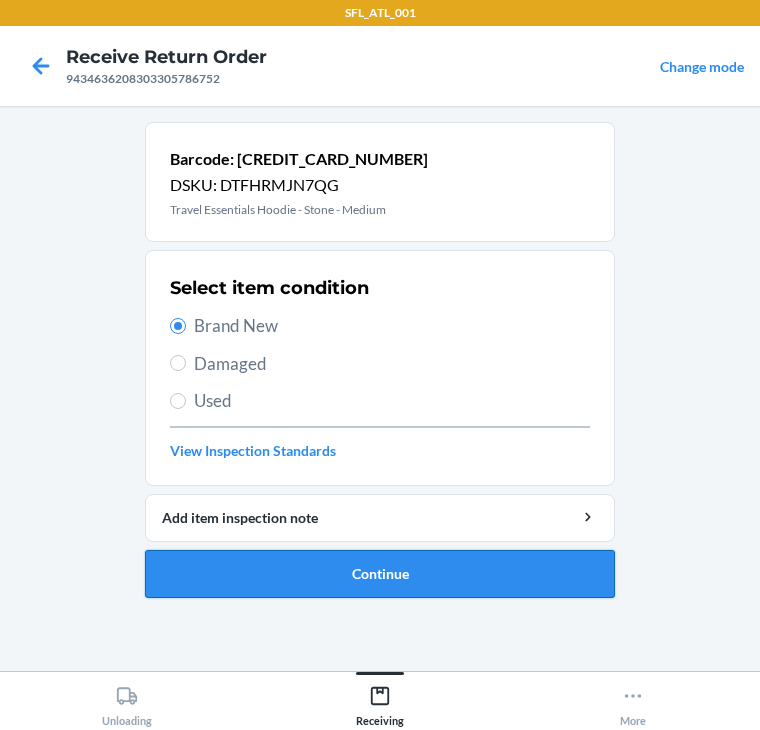 click on "Continue" at bounding box center (380, 574) 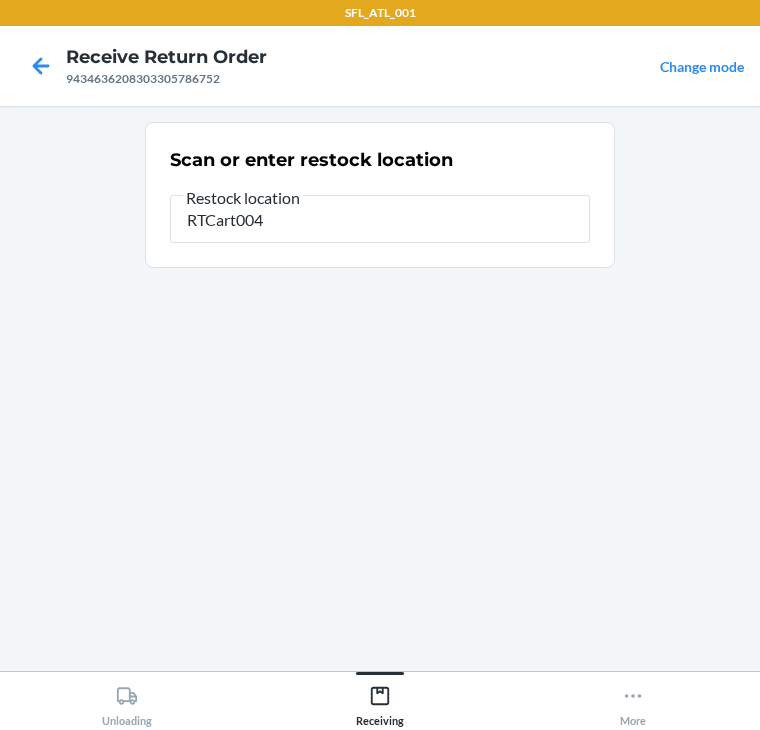 type on "RTCart004" 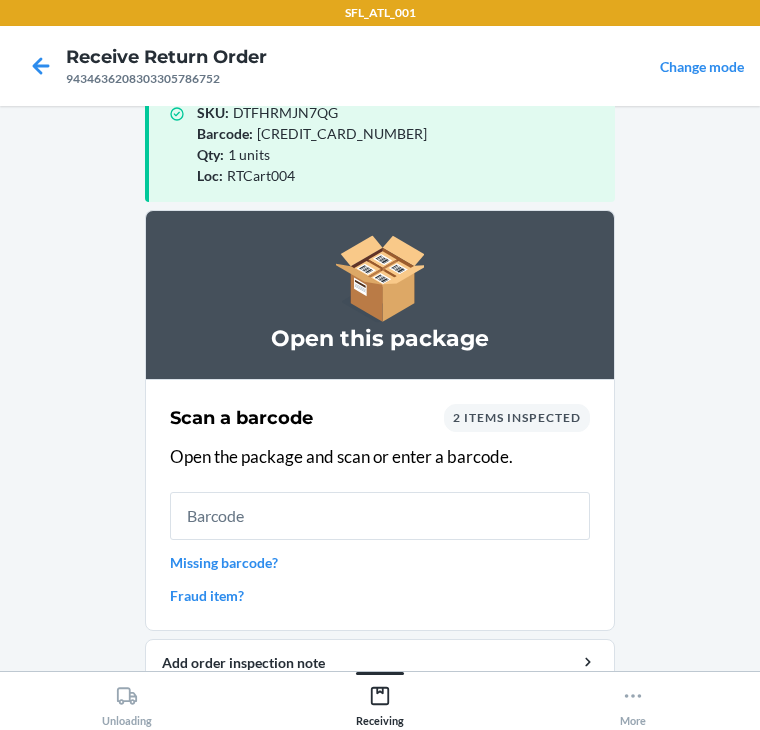 scroll, scrollTop: 130, scrollLeft: 0, axis: vertical 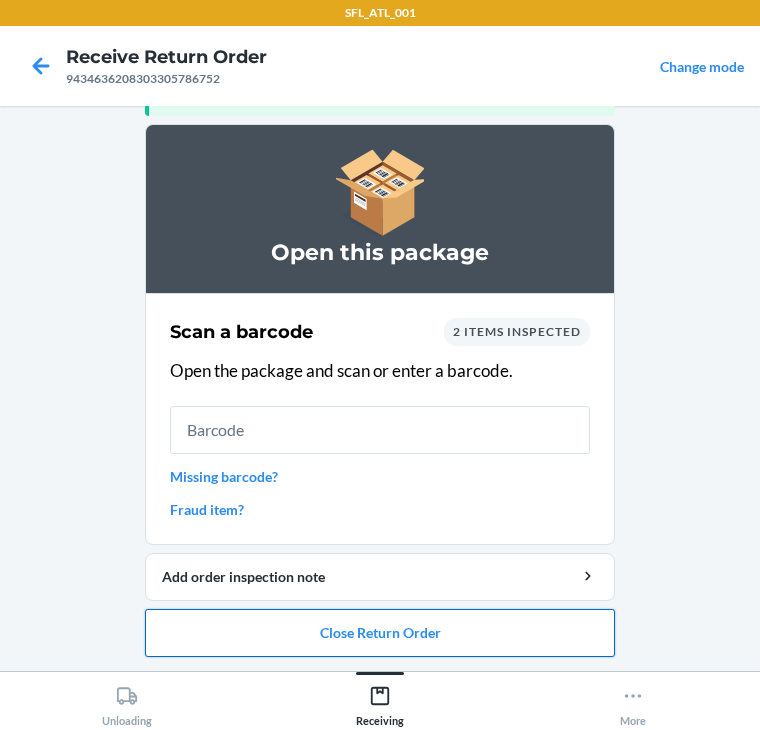 click on "Close Return Order" at bounding box center [380, 633] 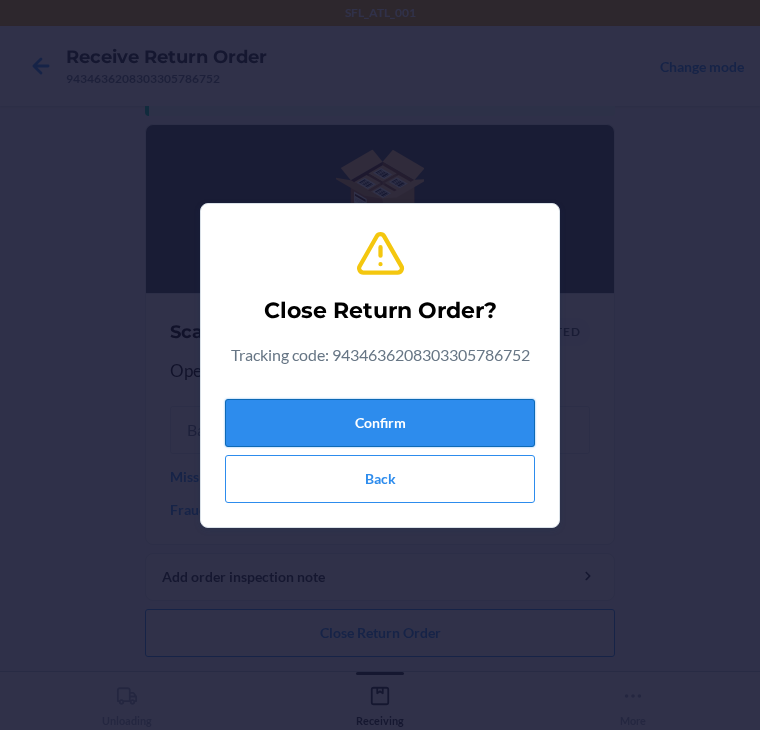 click on "Confirm" at bounding box center (380, 423) 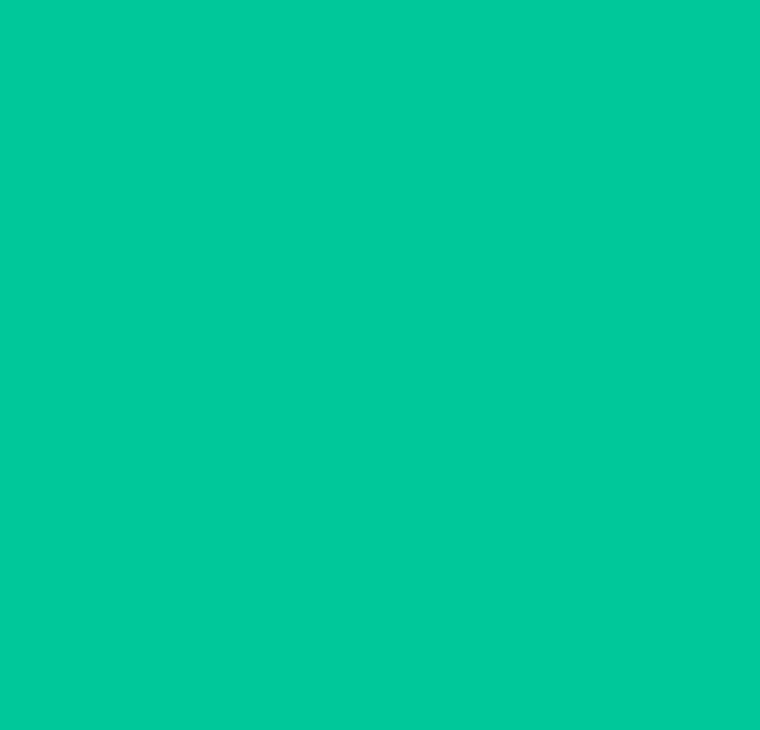 scroll, scrollTop: 0, scrollLeft: 0, axis: both 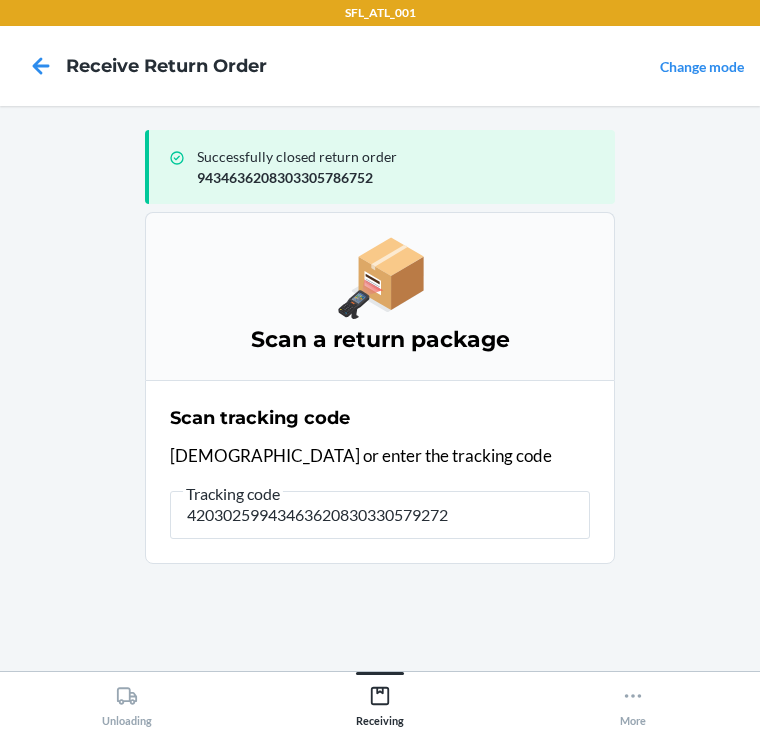 type on "420302599434636208303305792722" 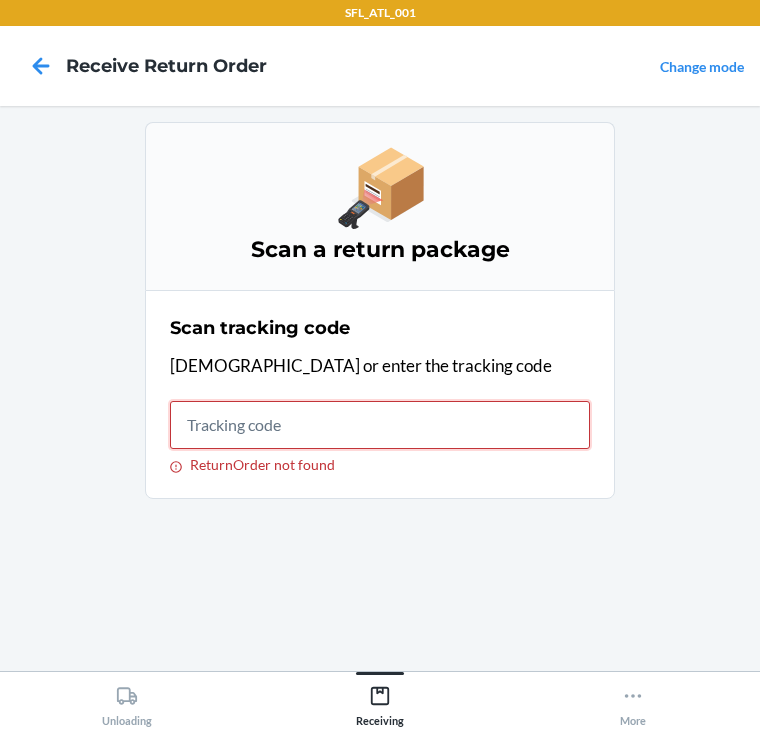 click on "ReturnOrder not found" at bounding box center (380, 425) 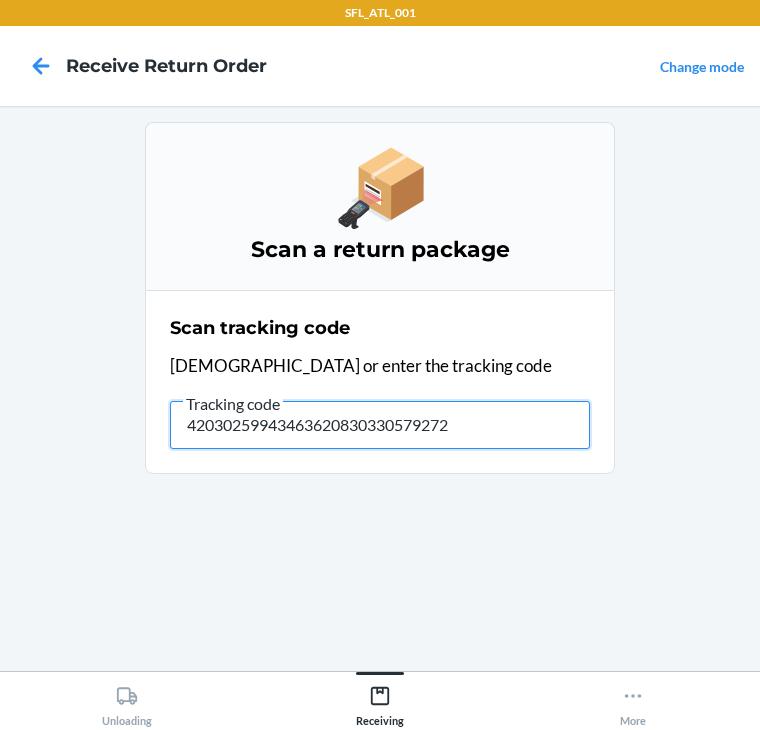 type on "420302599434636208303305792722" 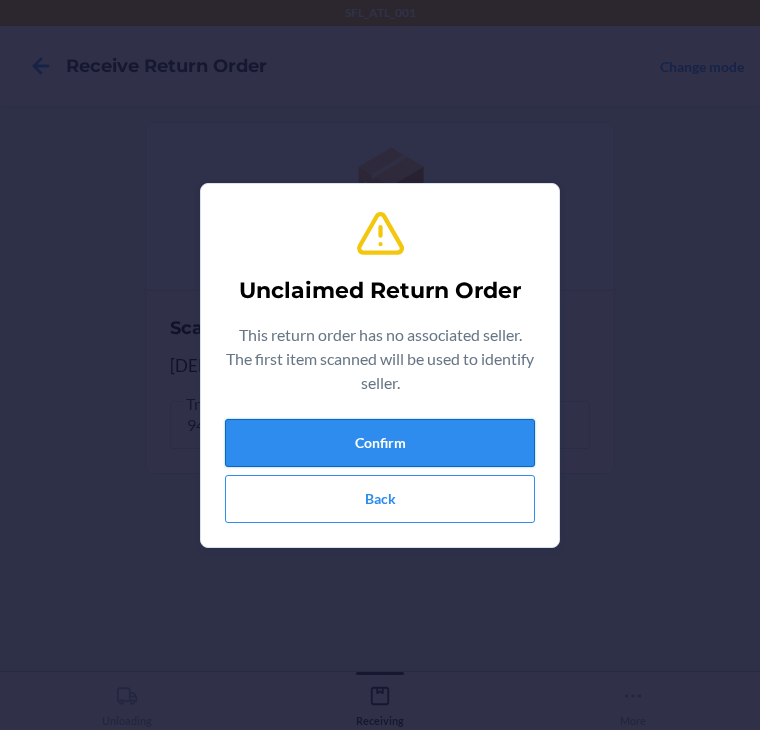 click on "Confirm" at bounding box center [380, 443] 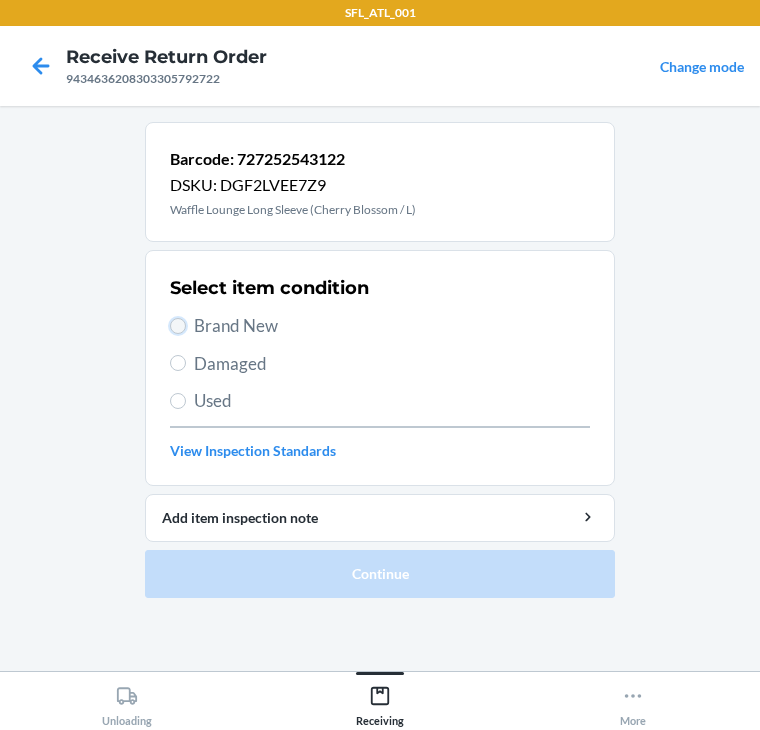 click on "Brand New" at bounding box center (178, 326) 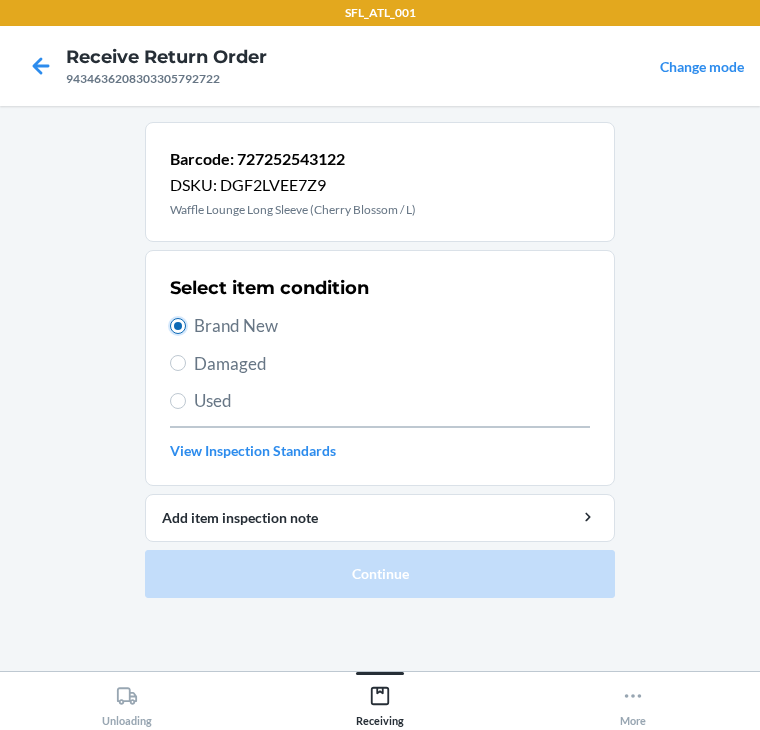 radio on "true" 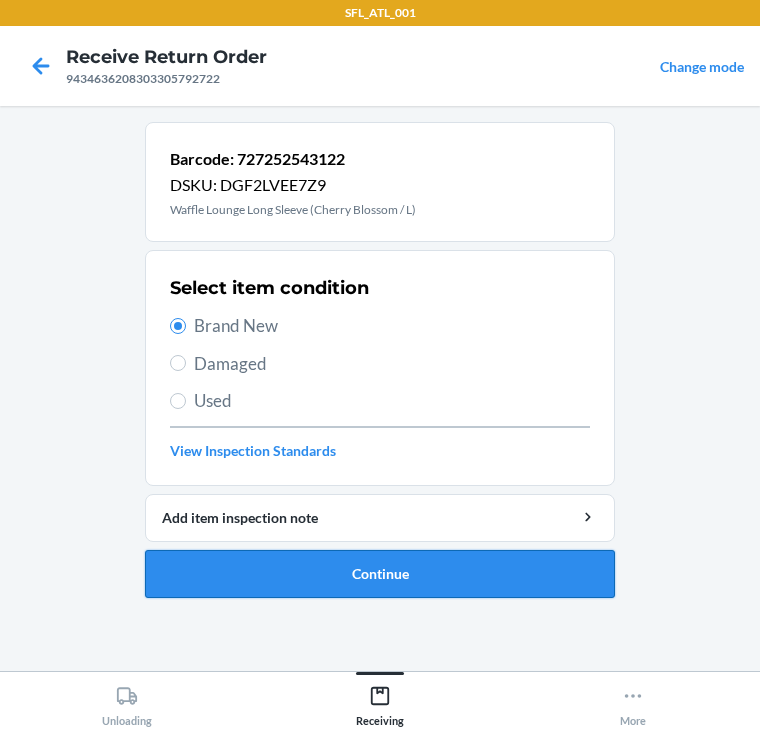 drag, startPoint x: 276, startPoint y: 544, endPoint x: 284, endPoint y: 552, distance: 11.313708 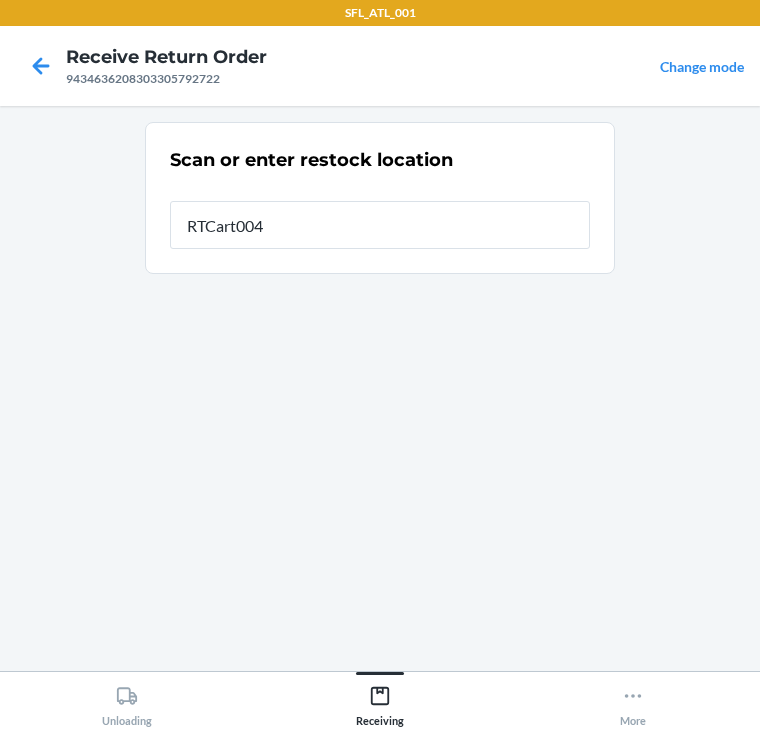type on "RTCart004" 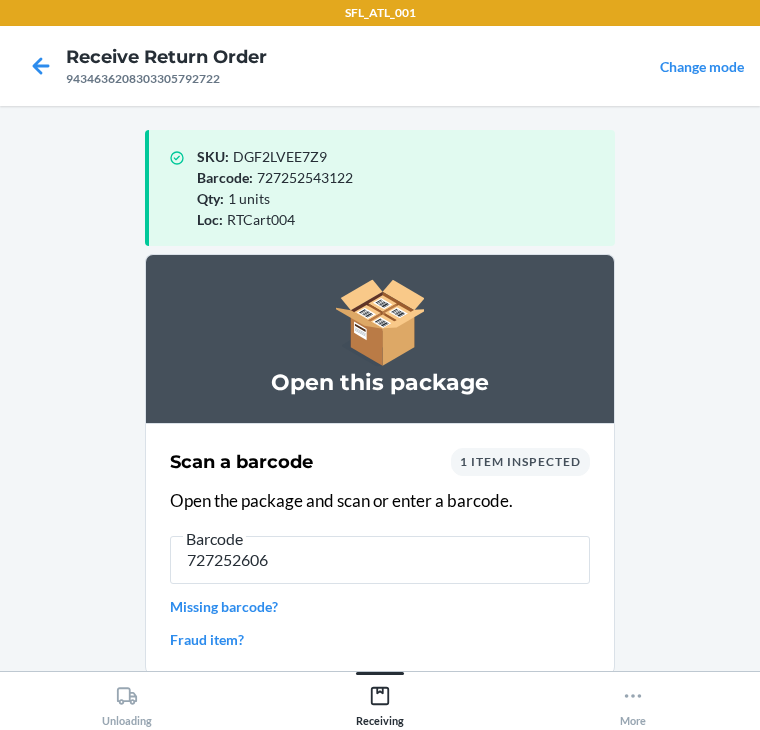 type on "7272526068" 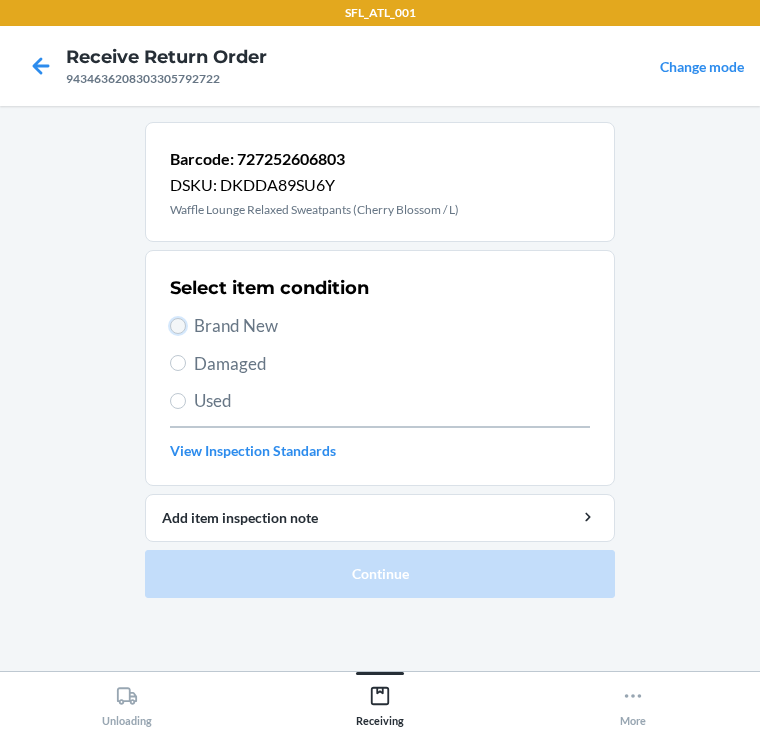 click on "Brand New" at bounding box center [178, 326] 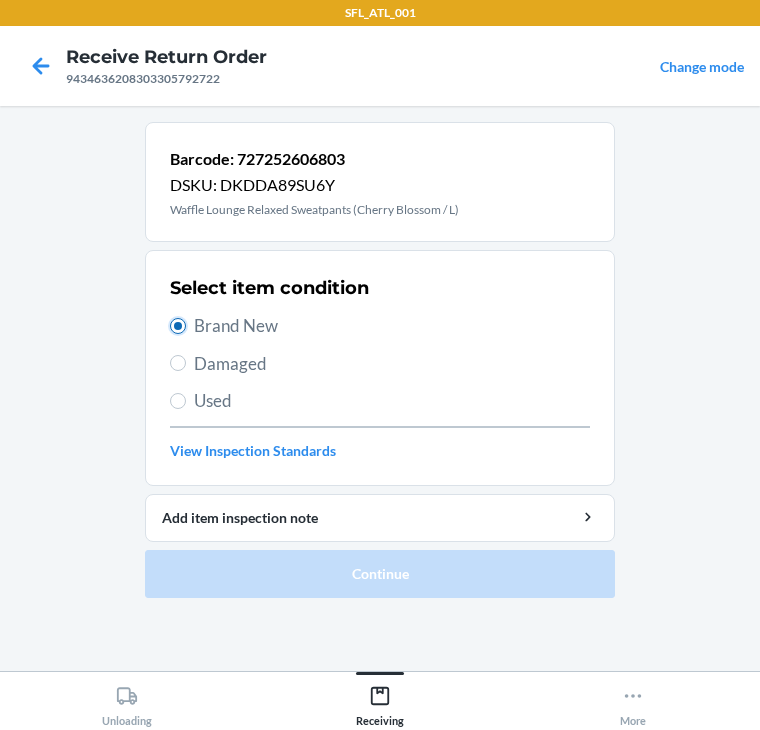 radio on "true" 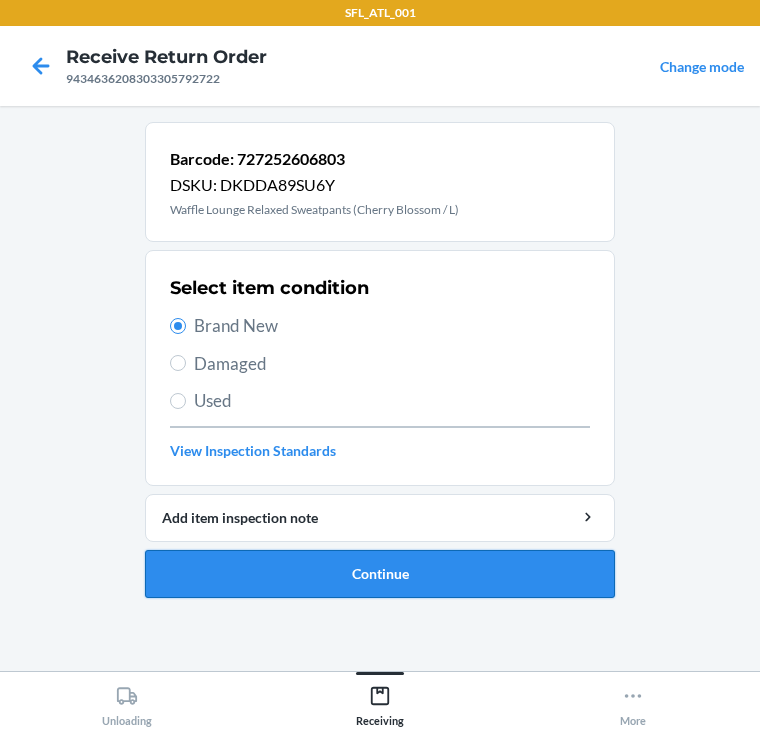 click on "Continue" at bounding box center (380, 574) 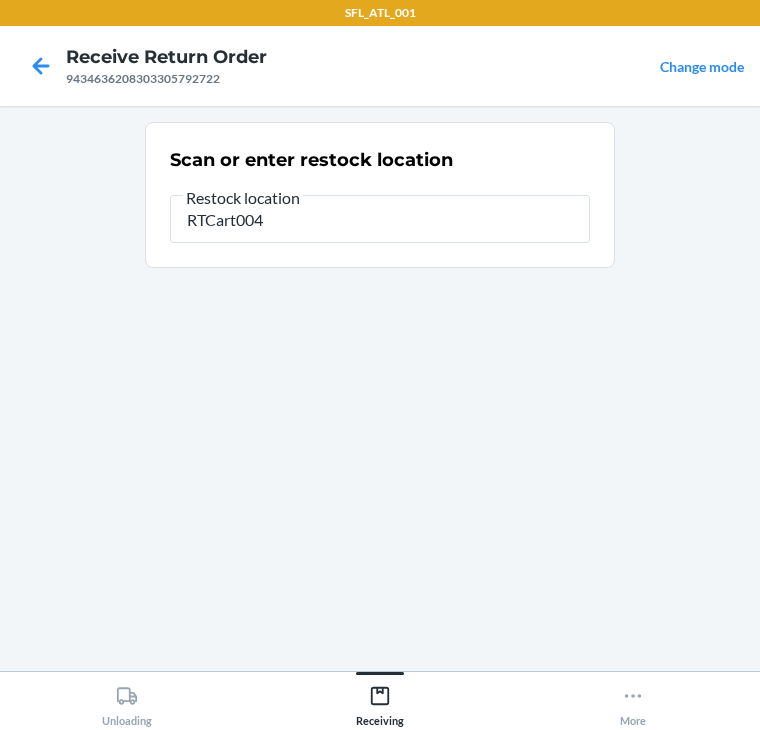 type on "RTCart004" 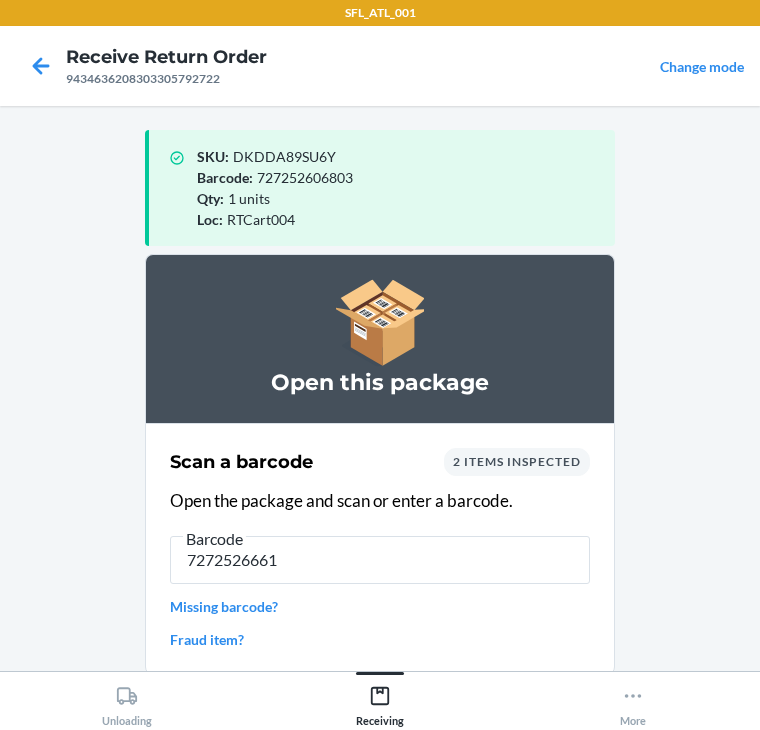type on "72725266610" 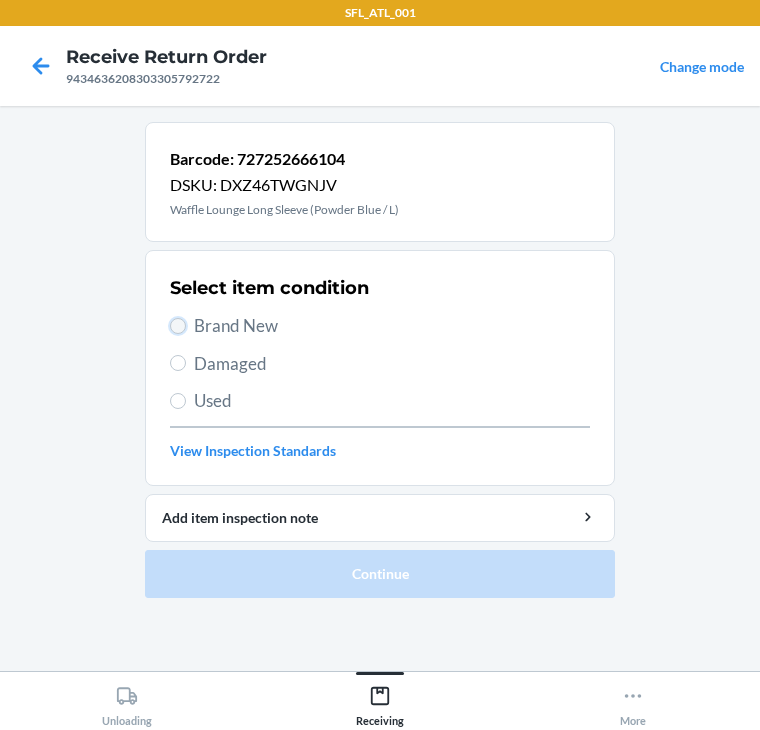 click on "Brand New" at bounding box center [178, 326] 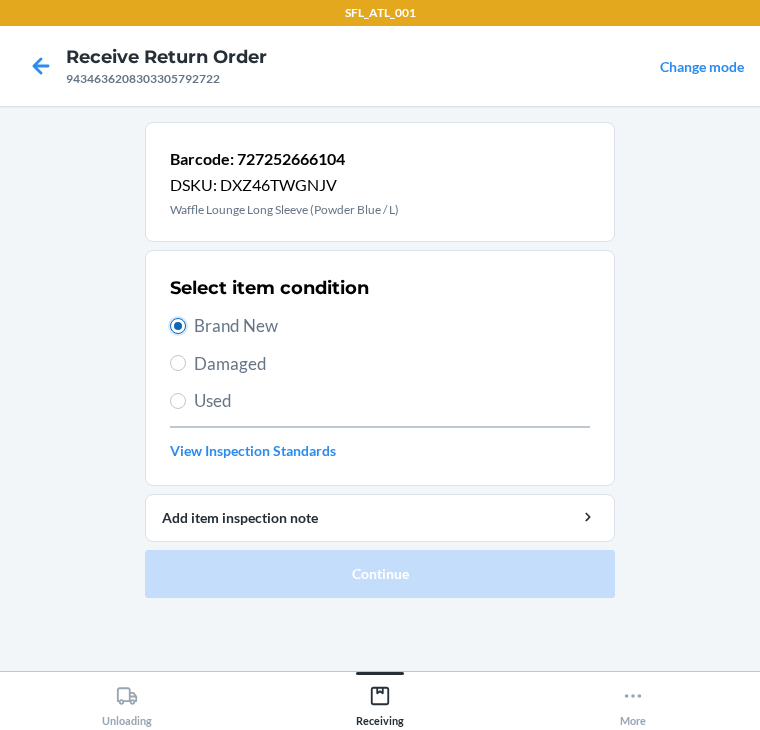 radio on "true" 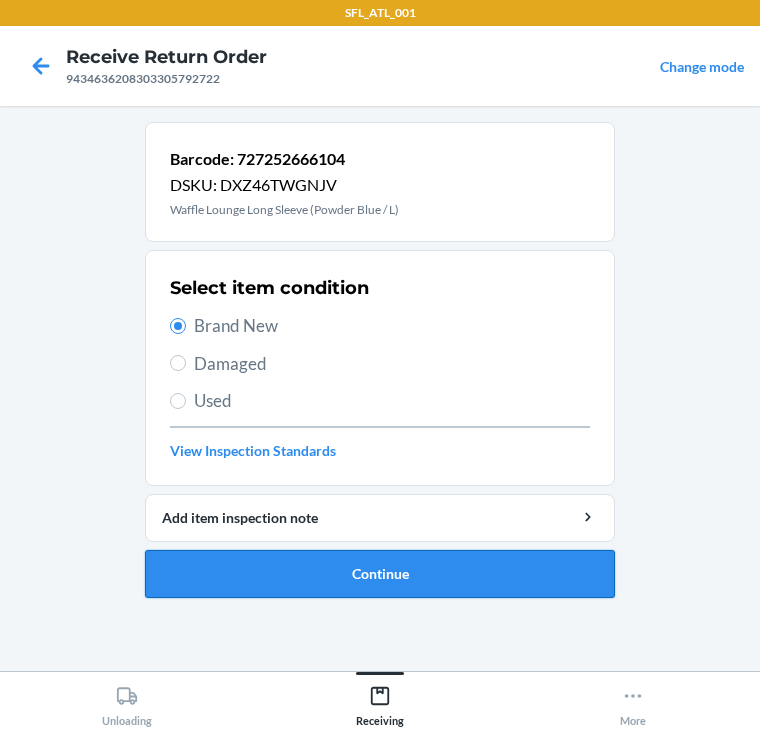 click on "Continue" at bounding box center [380, 574] 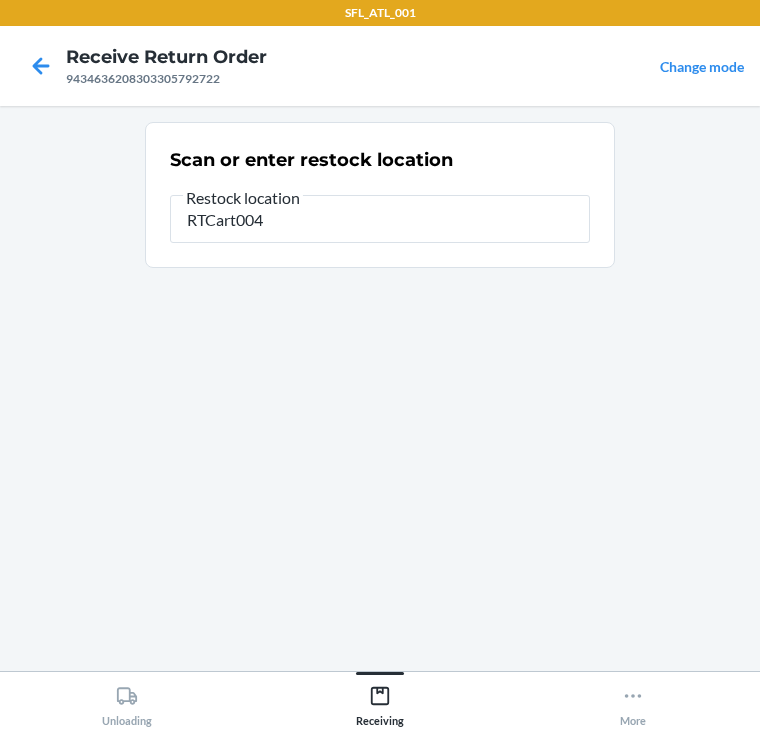 type on "RTCart004" 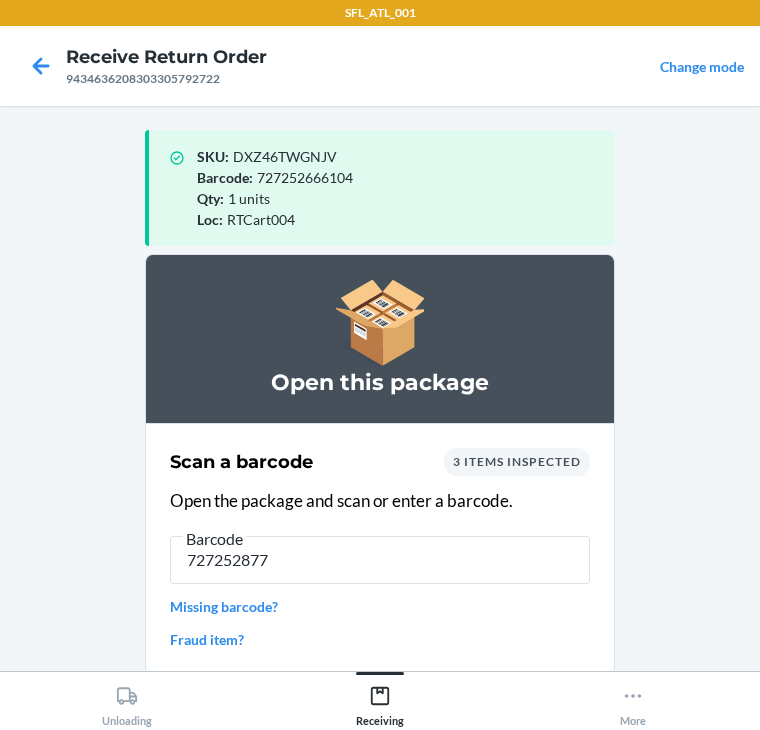 type on "7272528776" 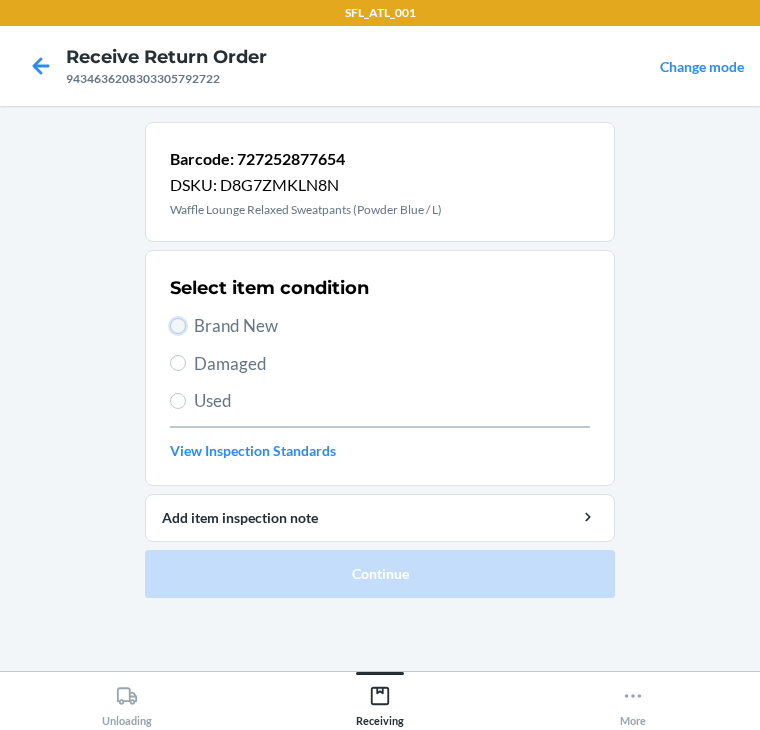 click on "Brand New" at bounding box center (178, 326) 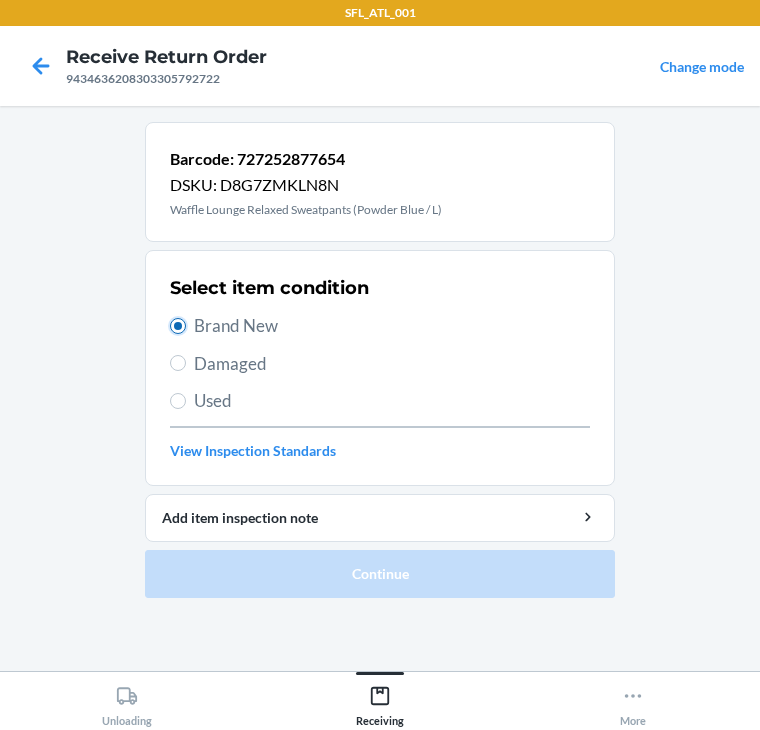 radio on "true" 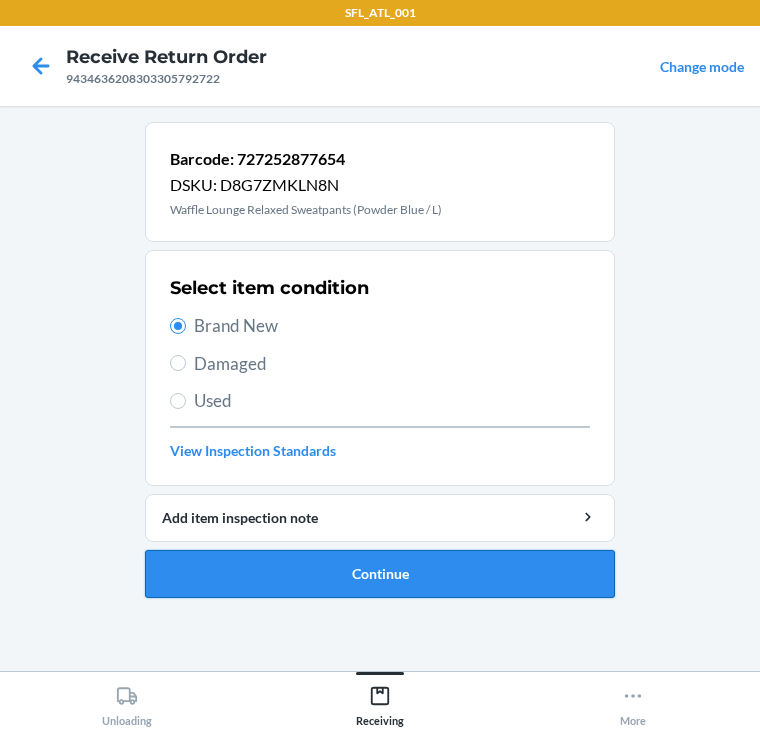 click on "Continue" at bounding box center [380, 574] 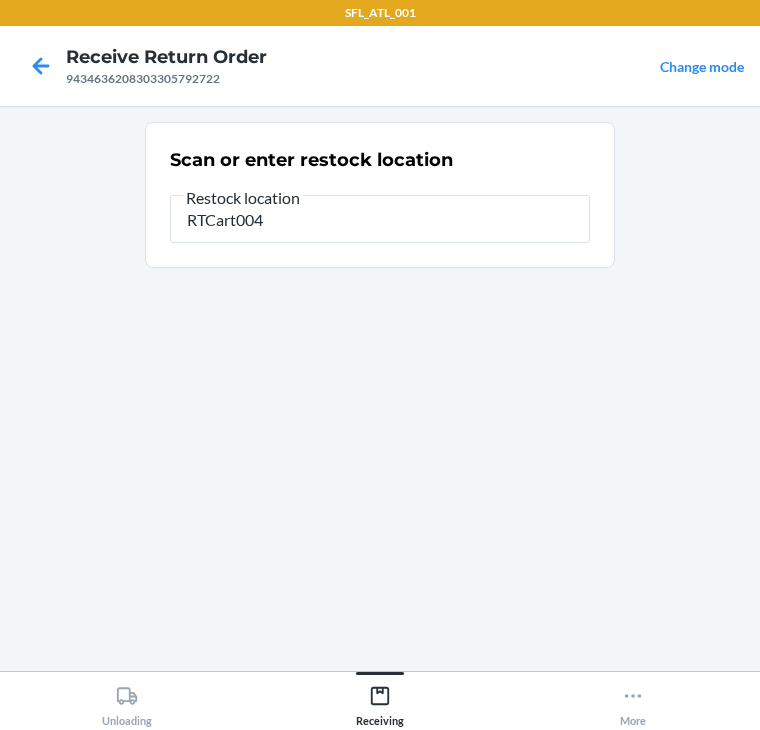 type on "RTCart004" 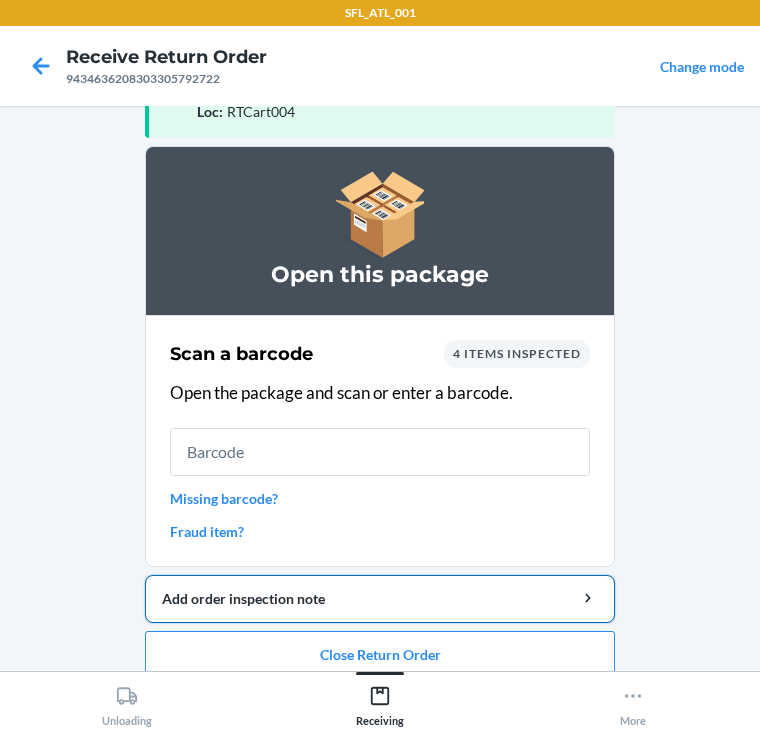 scroll, scrollTop: 130, scrollLeft: 0, axis: vertical 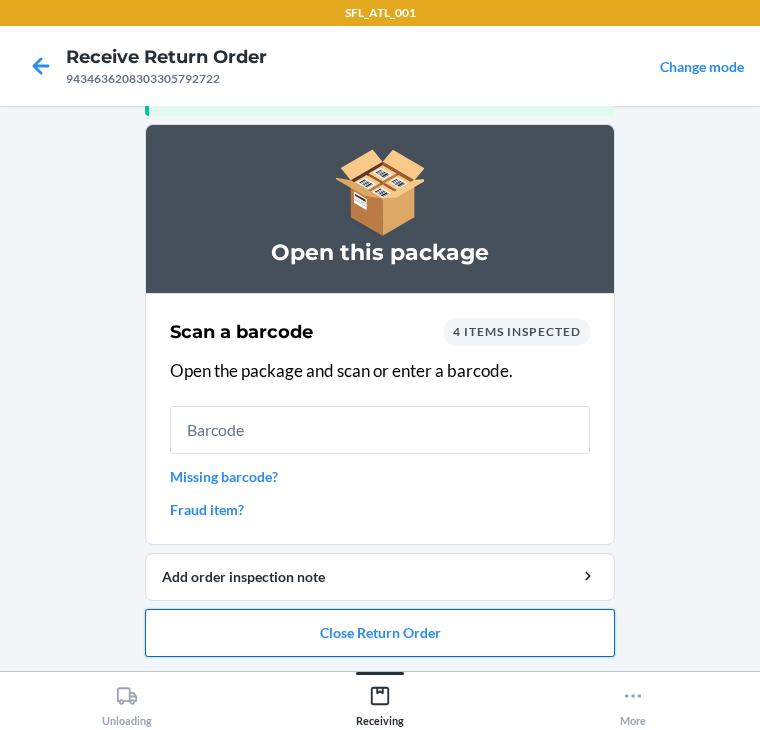 click on "Close Return Order" at bounding box center (380, 633) 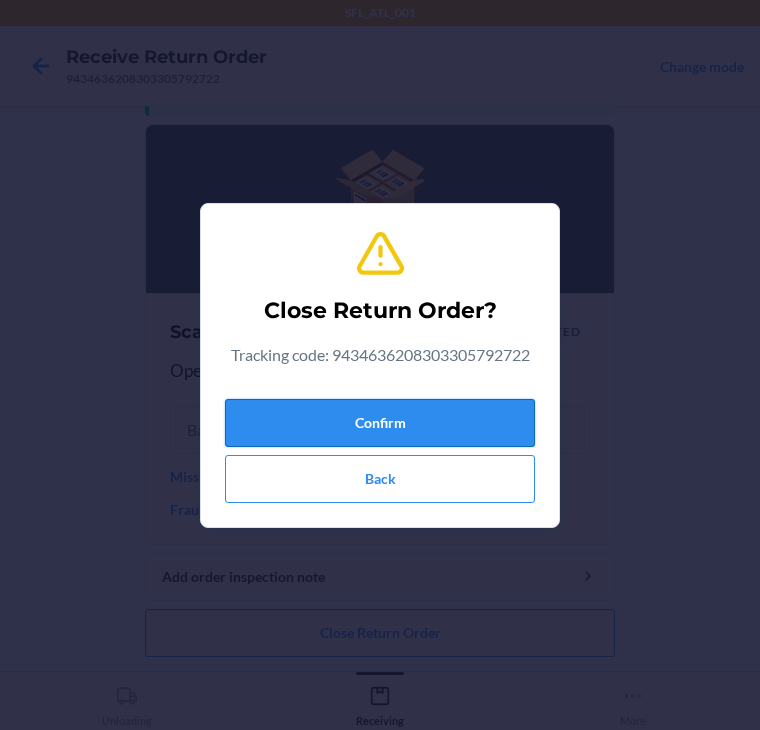 click on "Confirm" at bounding box center [380, 423] 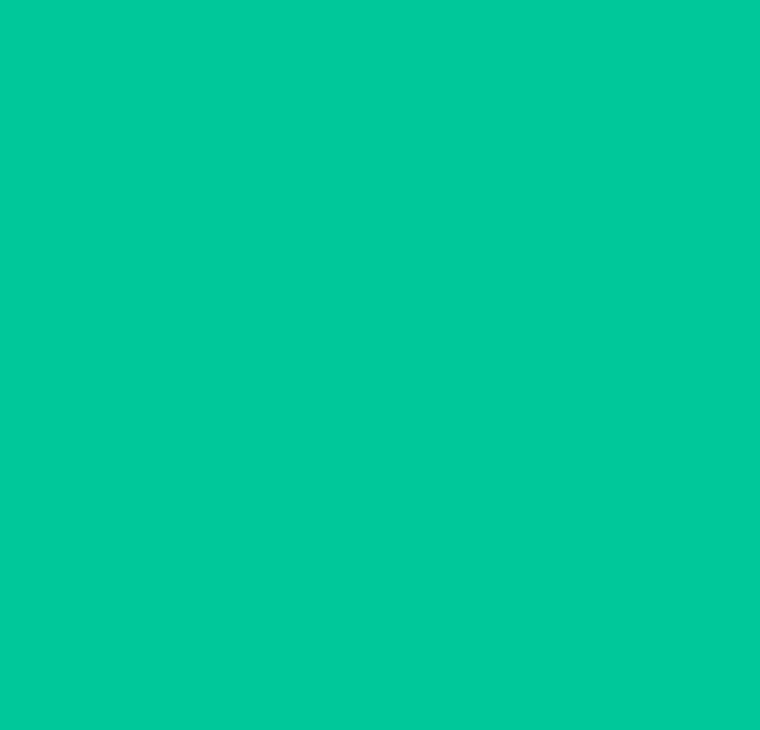 scroll, scrollTop: 0, scrollLeft: 0, axis: both 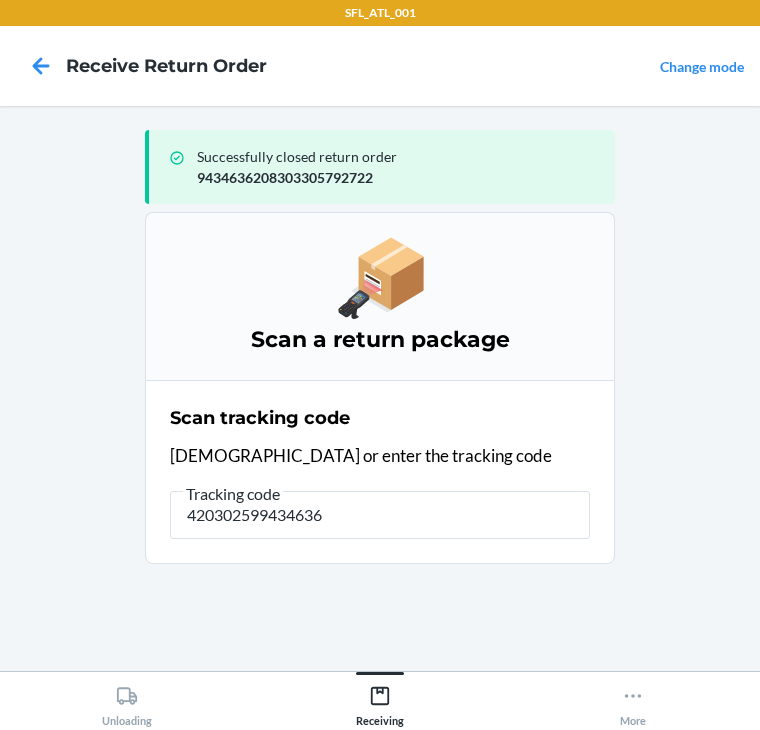 type on "4203025994346362" 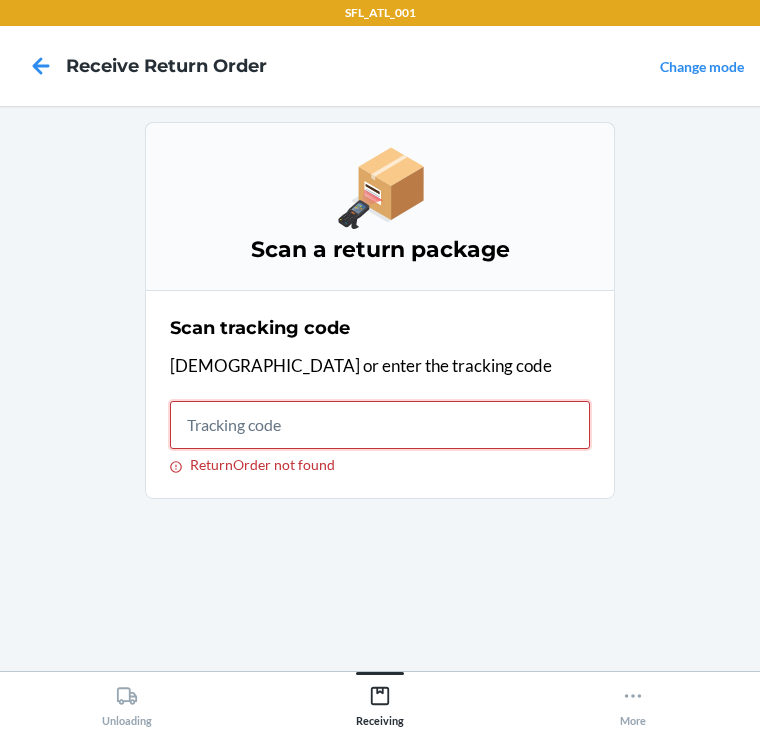 click on "ReturnOrder not found" at bounding box center (380, 425) 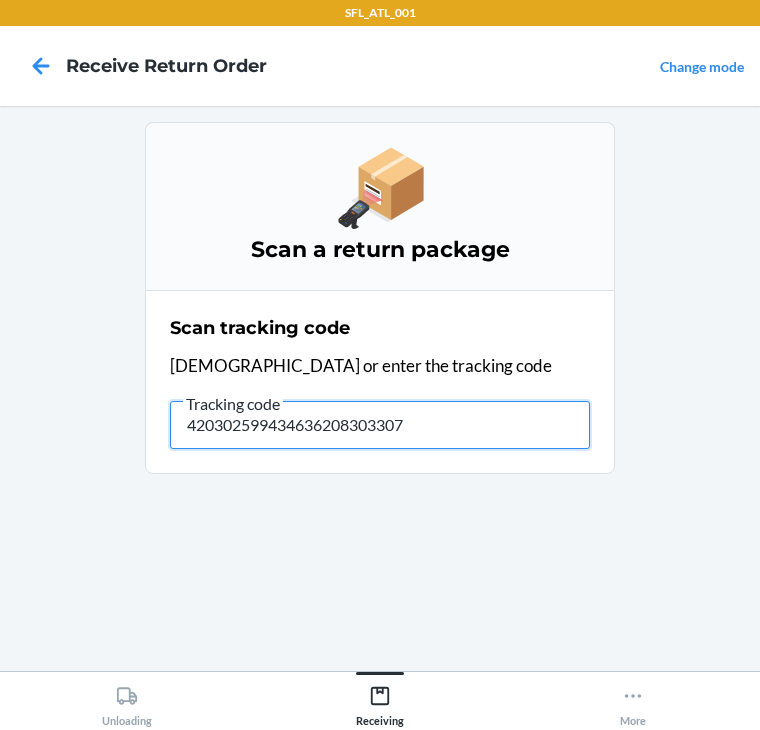 type on "4203025994346362083033078" 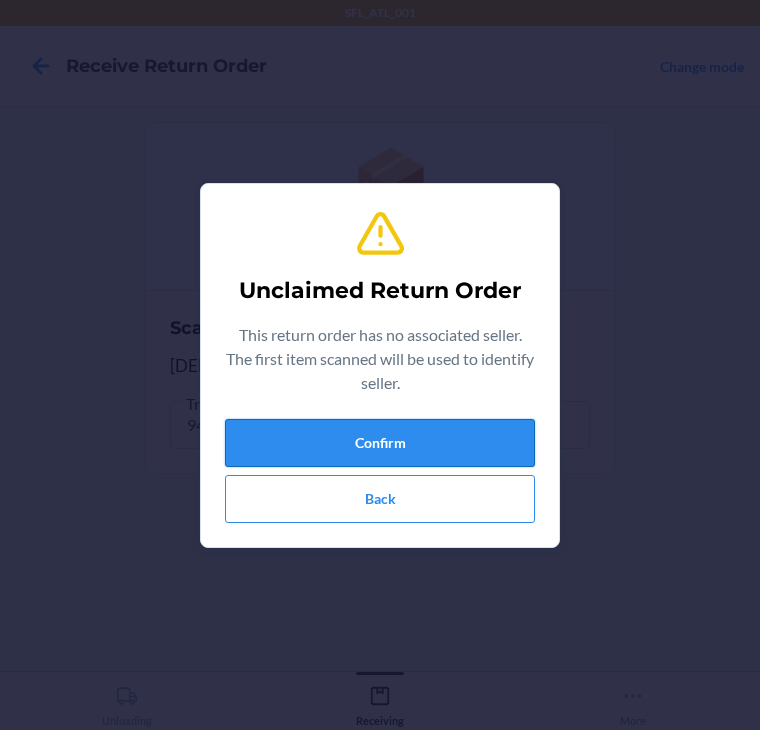 click on "Confirm" at bounding box center (380, 443) 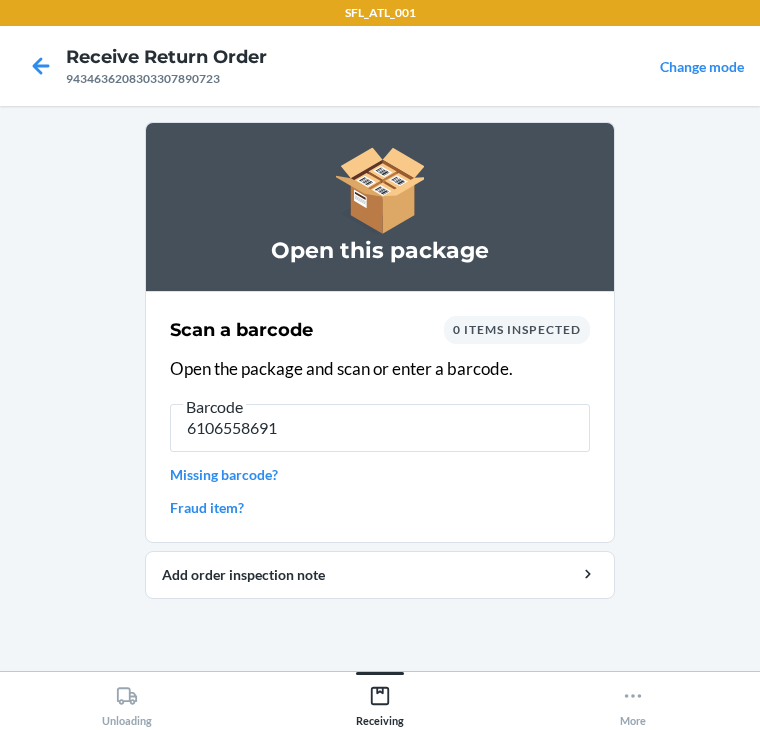 type on "61065586916" 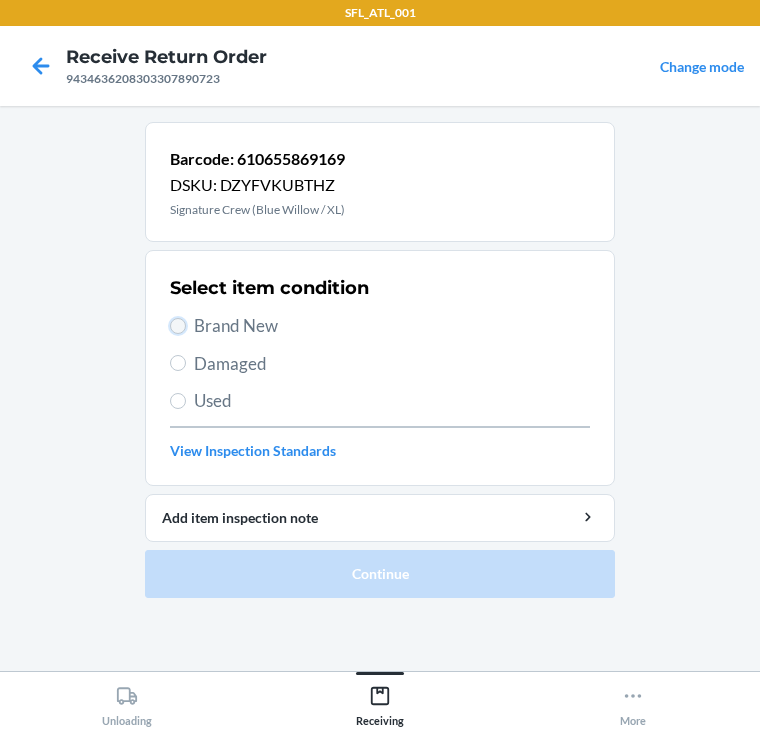 click on "Brand New" at bounding box center [178, 326] 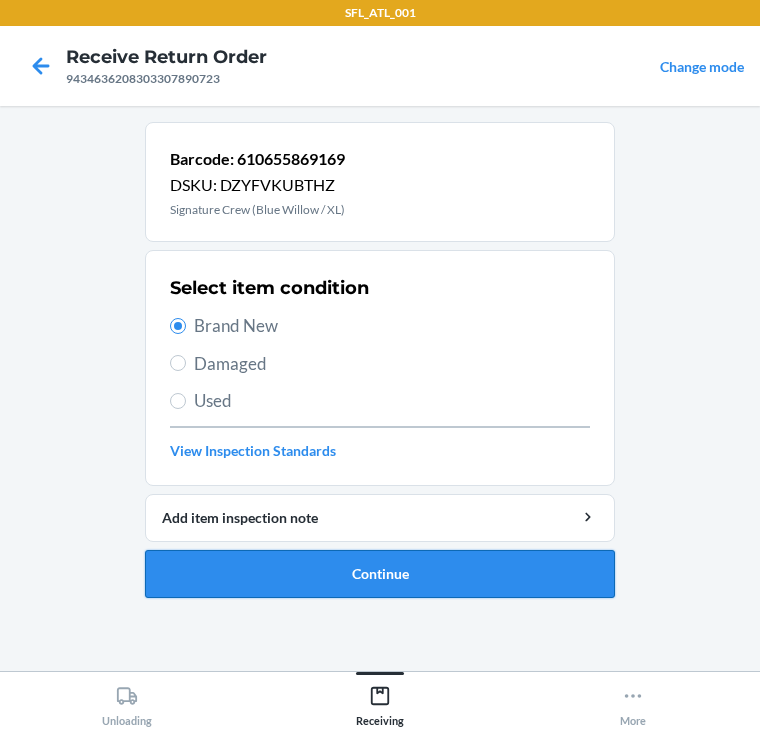 click on "Continue" at bounding box center [380, 574] 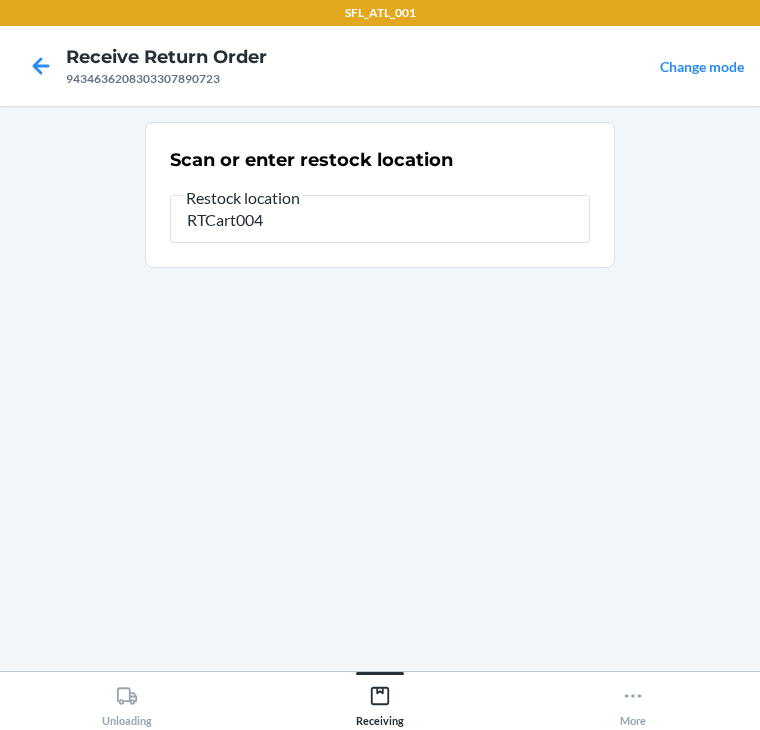 type on "RTCart004" 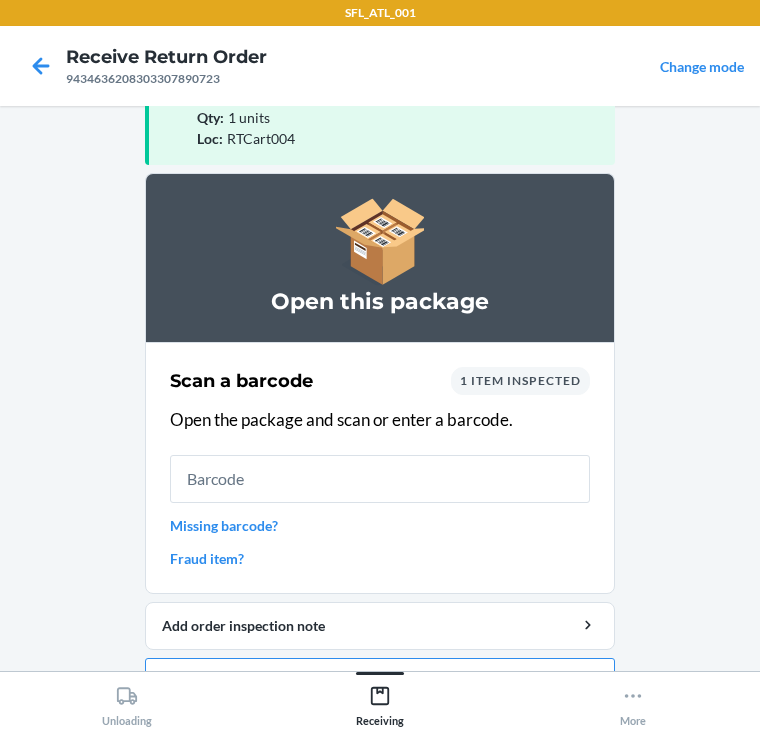 scroll, scrollTop: 130, scrollLeft: 0, axis: vertical 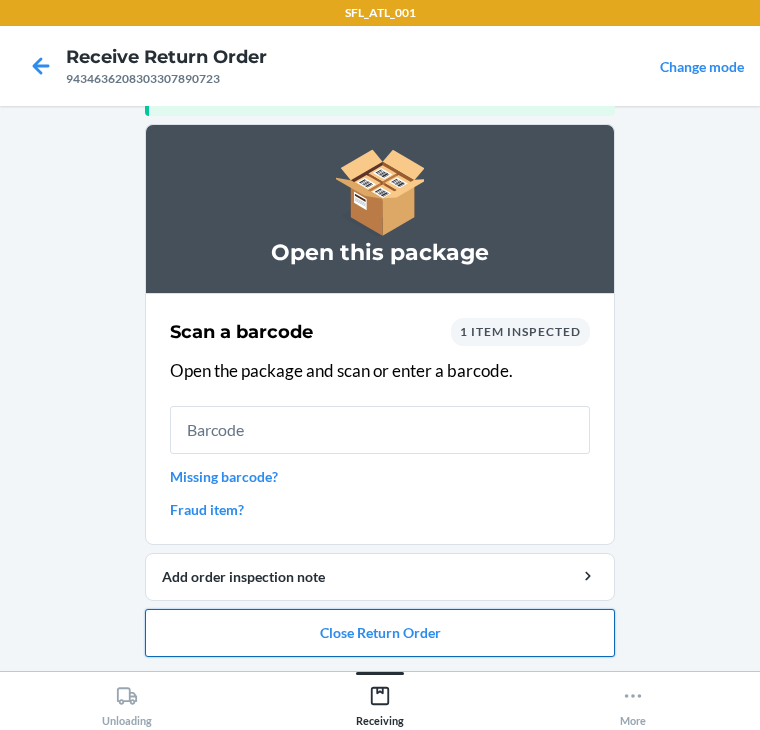 click on "Close Return Order" at bounding box center [380, 633] 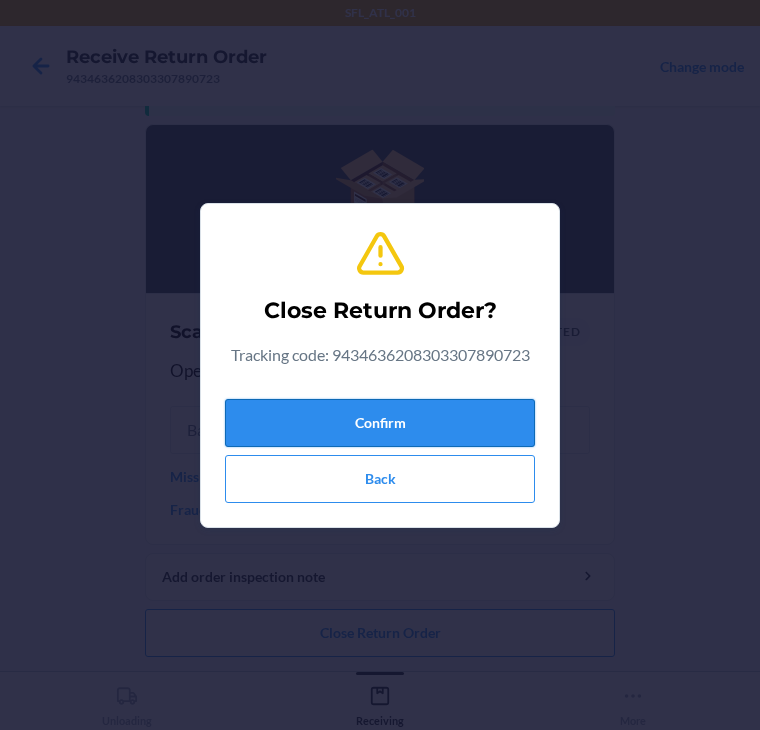 click on "Confirm" at bounding box center (380, 423) 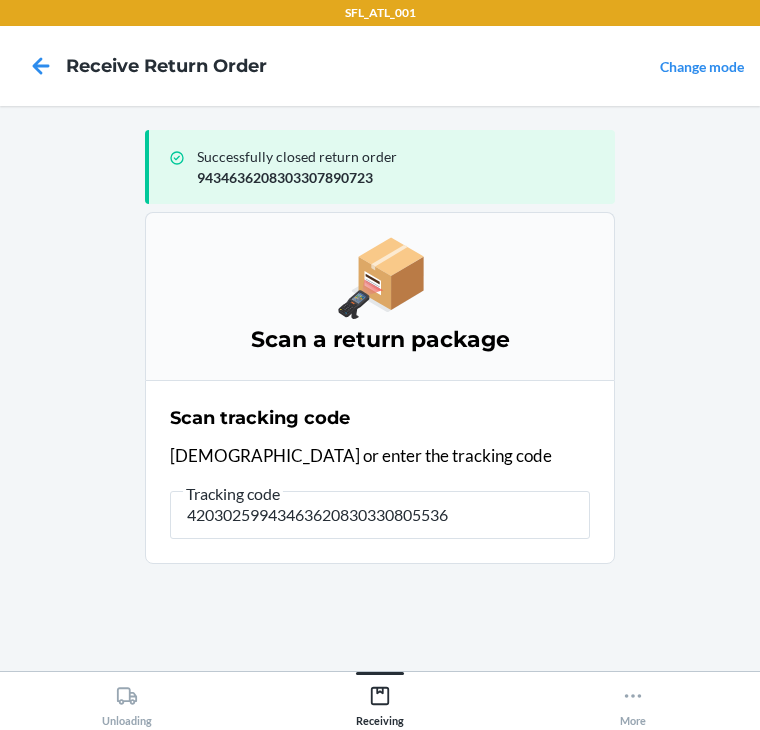 type on "420302599434636208303308055367" 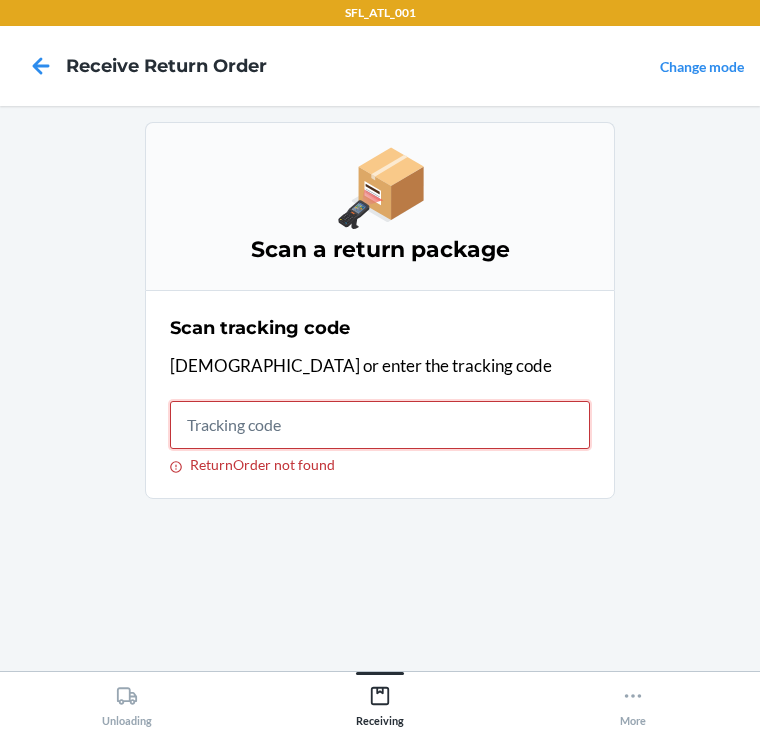 click on "ReturnOrder not found" at bounding box center [380, 425] 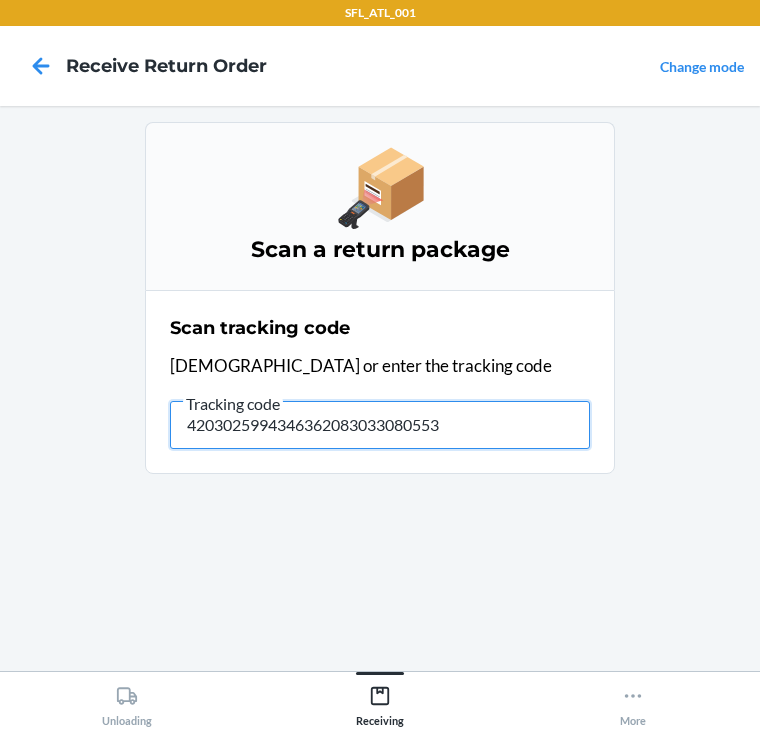 type on "42030259943463620830330805536" 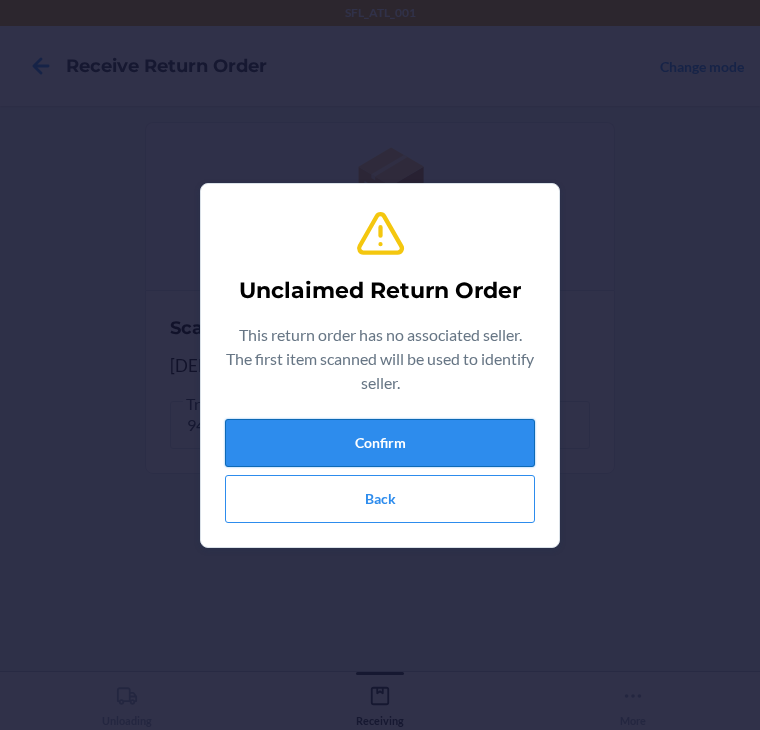 click on "Confirm" at bounding box center (380, 443) 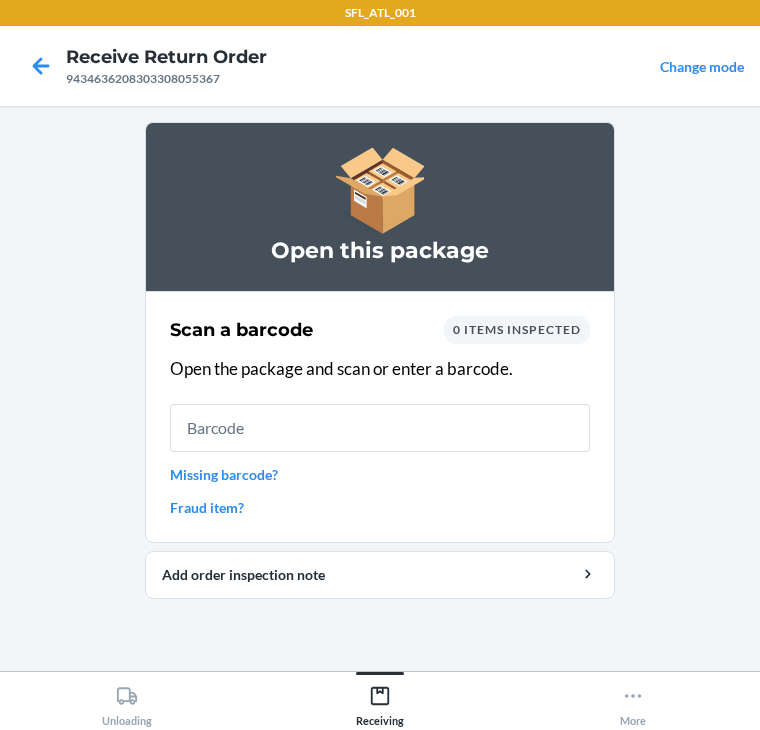 click on "Missing barcode?" at bounding box center (380, 474) 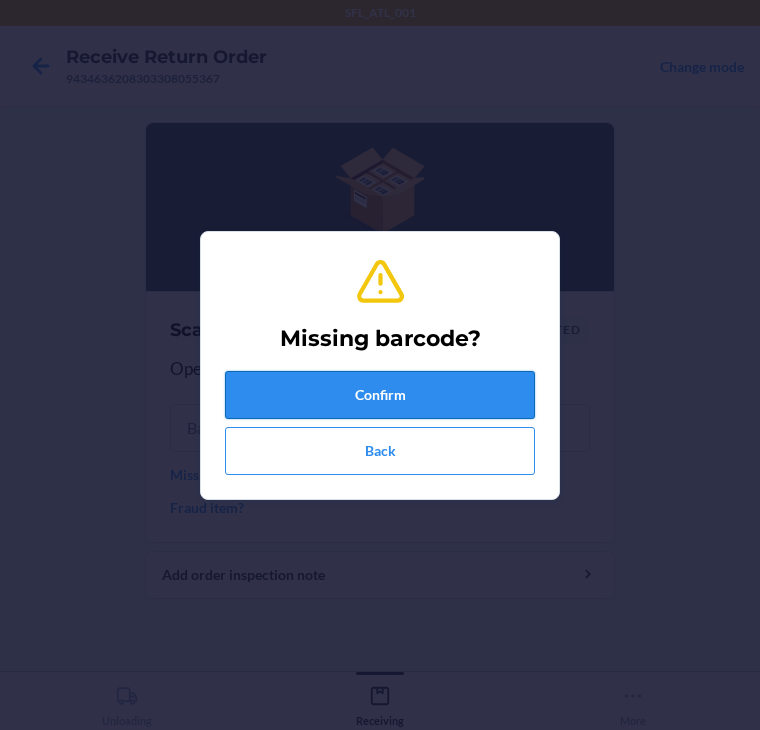 click on "Confirm" at bounding box center (380, 395) 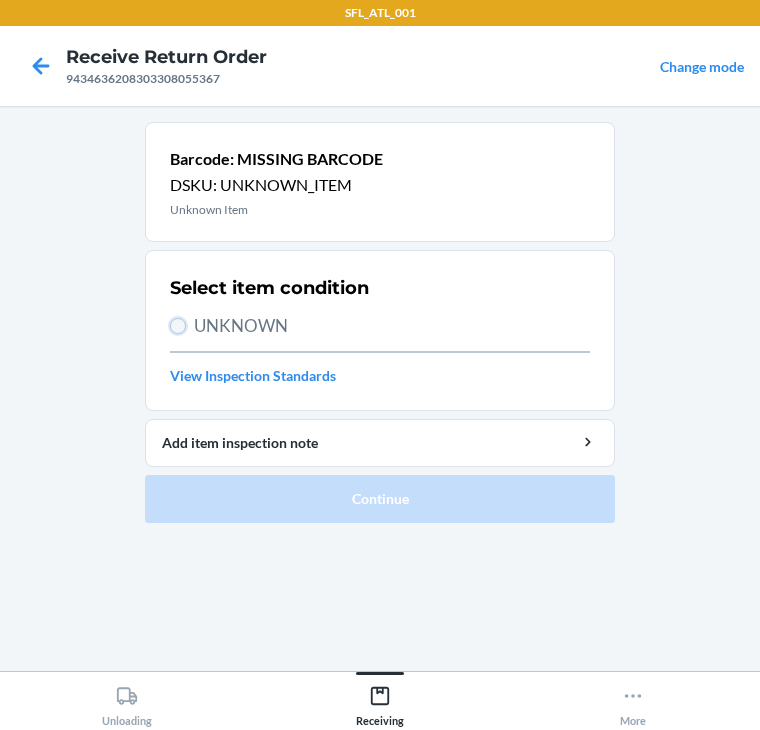 click on "UNKNOWN" at bounding box center (178, 326) 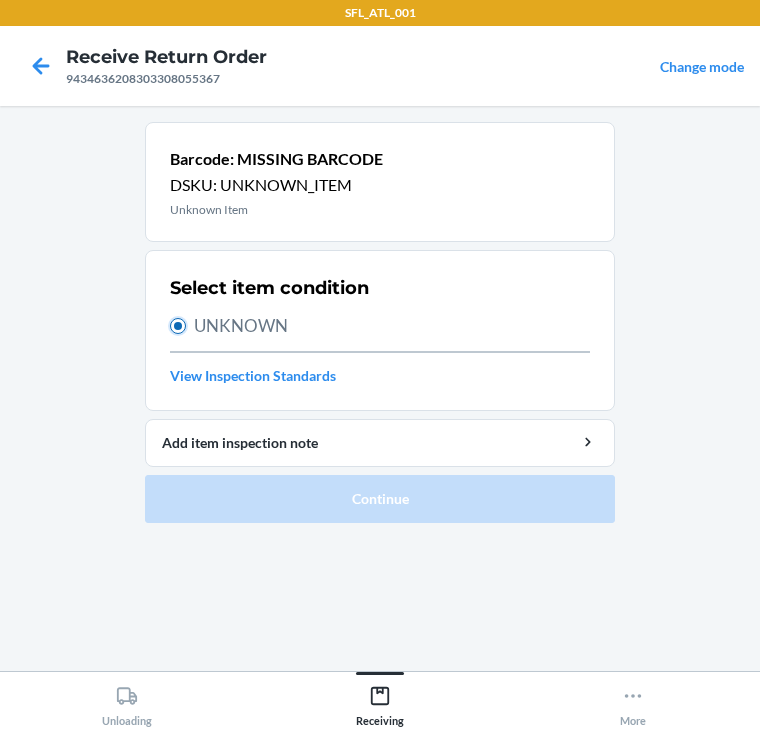 radio on "true" 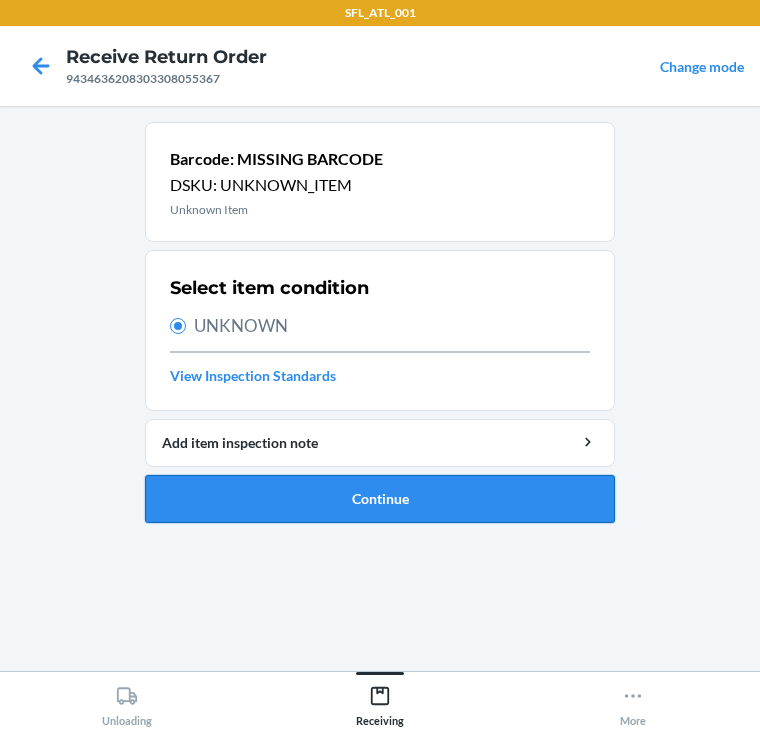 click on "Continue" at bounding box center (380, 499) 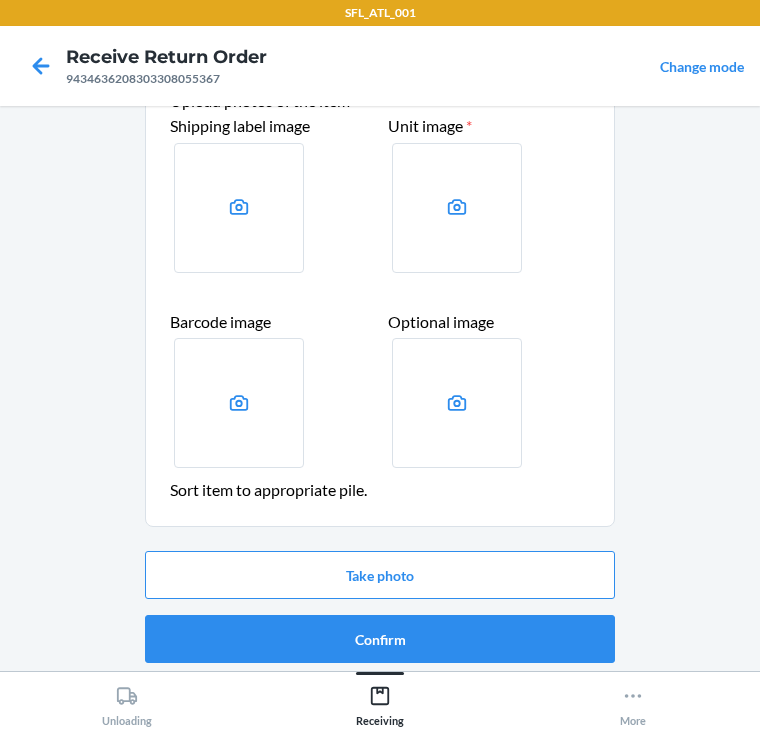 scroll, scrollTop: 104, scrollLeft: 0, axis: vertical 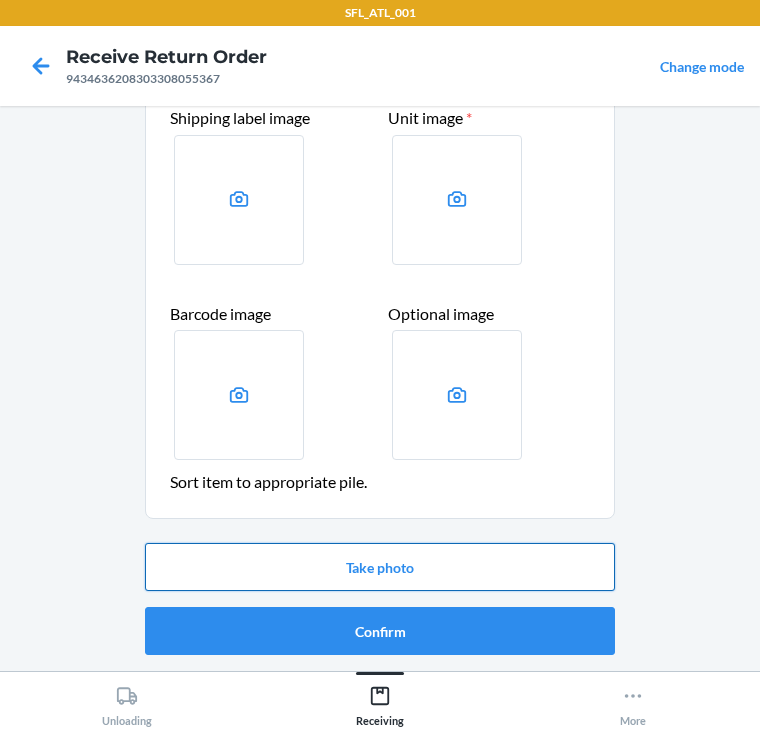 click on "Take photo" at bounding box center (380, 567) 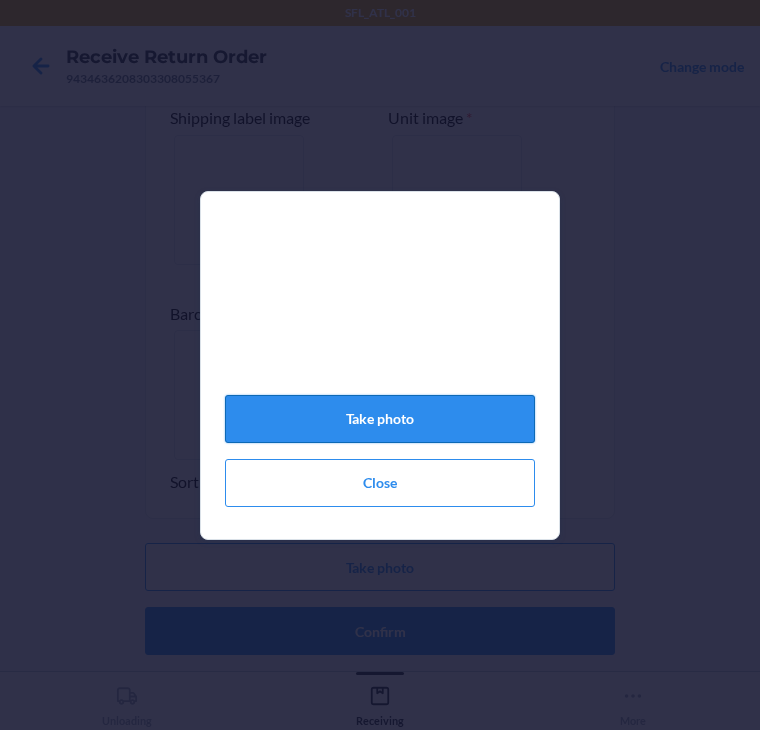 click on "Take photo" 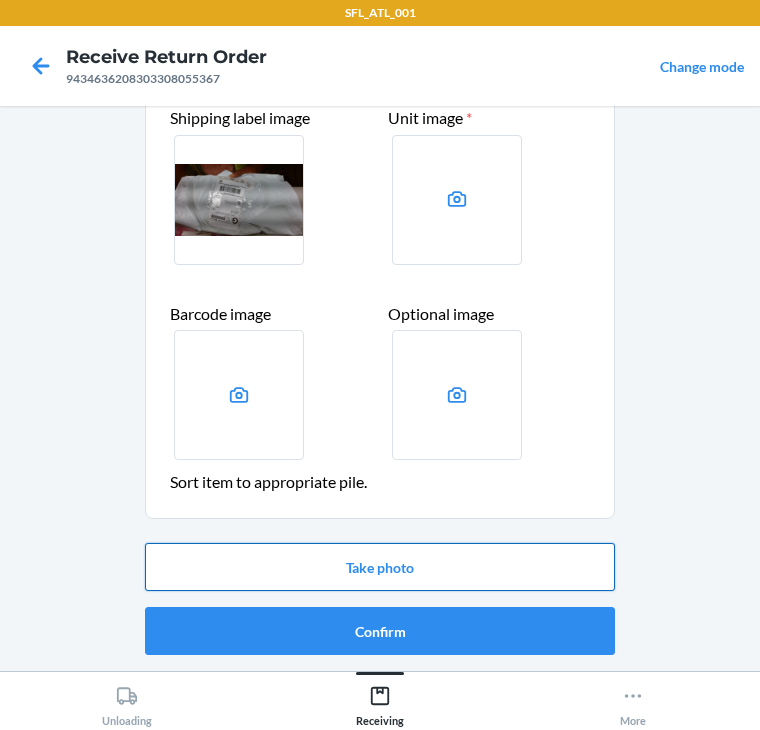 click on "Take photo" at bounding box center [380, 567] 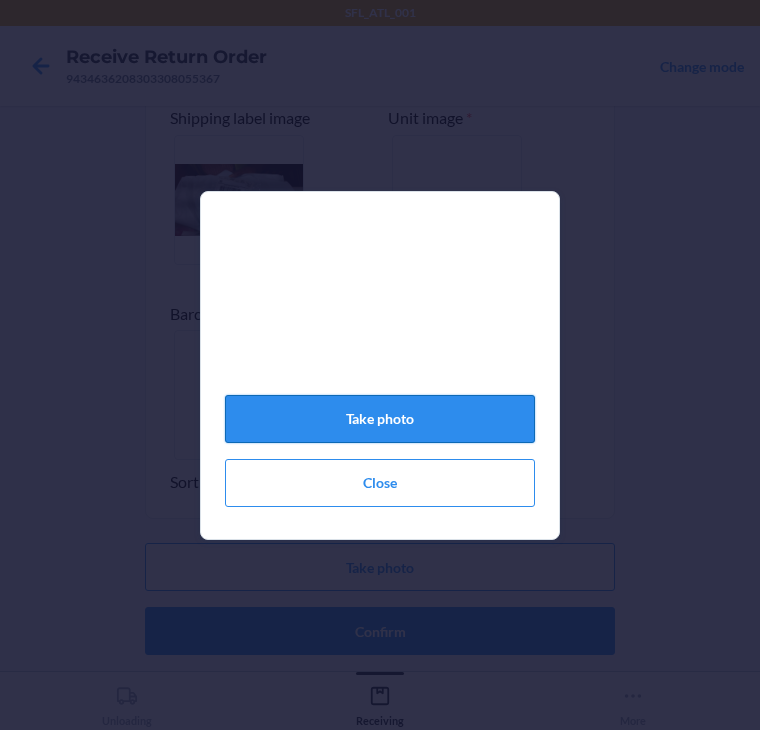 click on "Take photo" 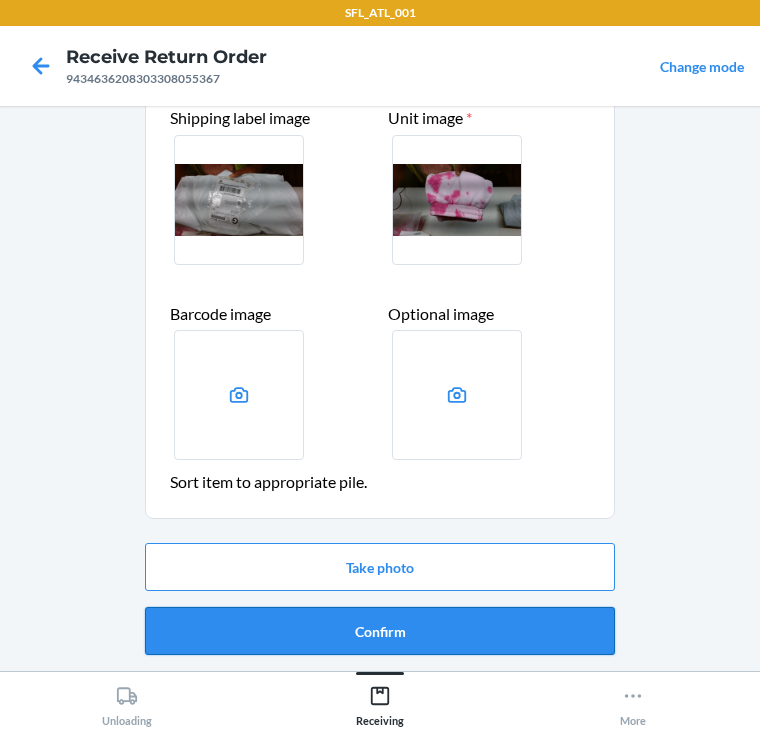 click on "Confirm" at bounding box center [380, 631] 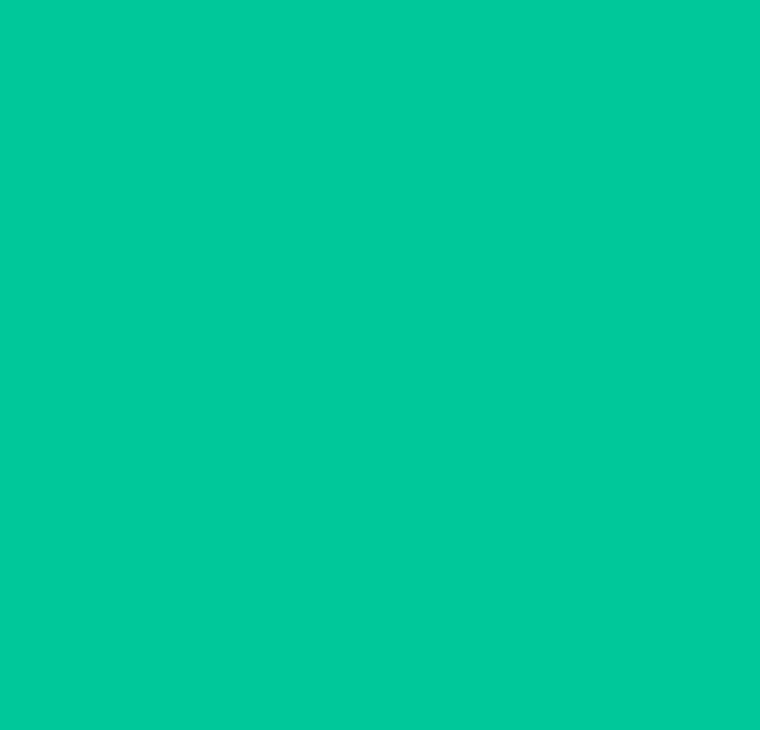 scroll, scrollTop: 0, scrollLeft: 0, axis: both 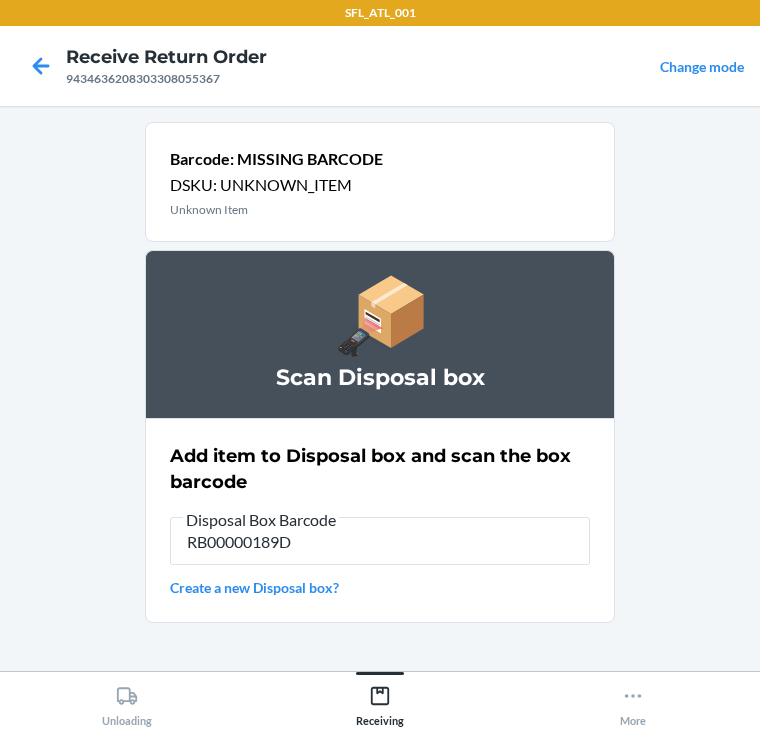 type on "RB00000189D" 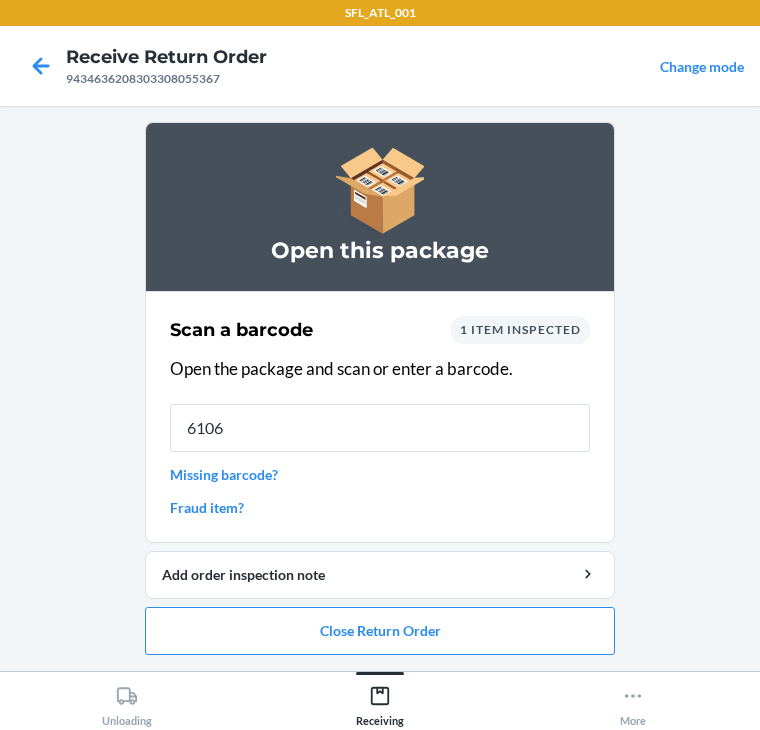 type on "61065" 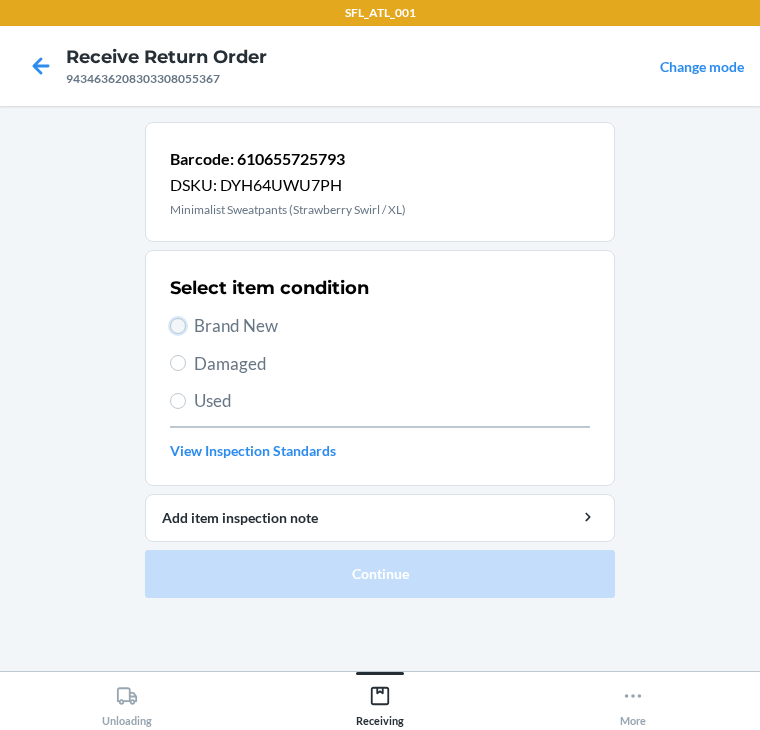 click on "Brand New" at bounding box center [178, 326] 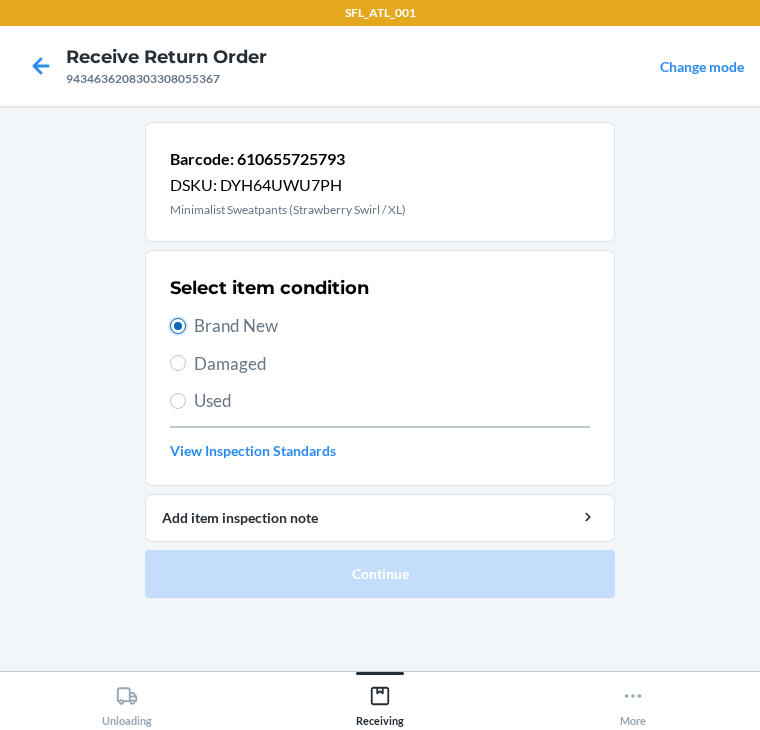 radio on "true" 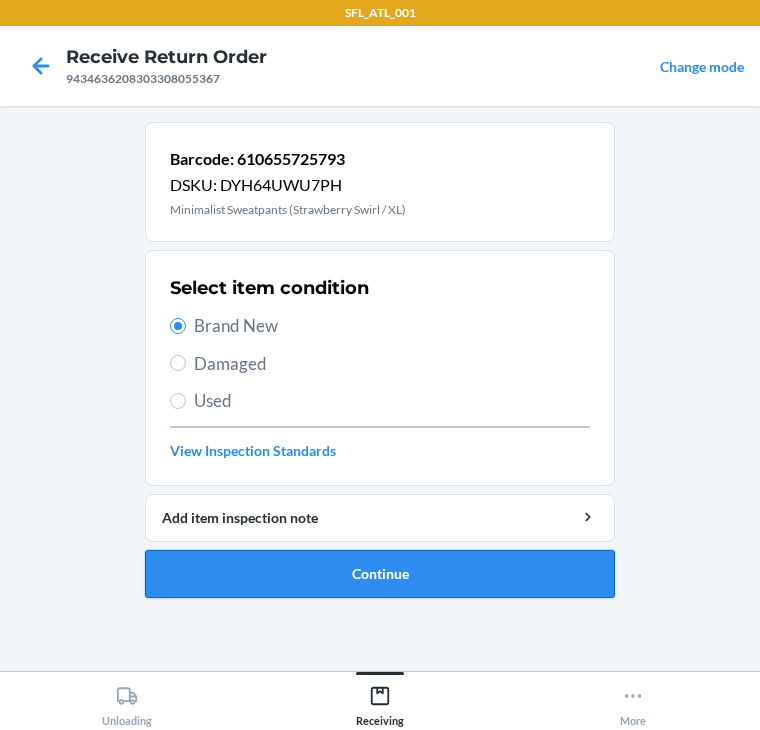 click on "Continue" at bounding box center (380, 574) 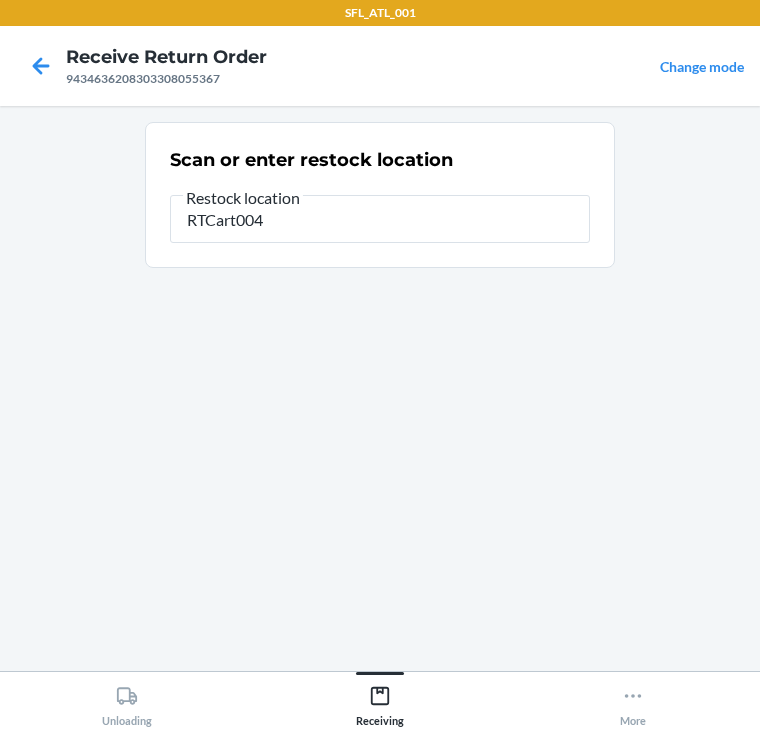 type on "RTCart004" 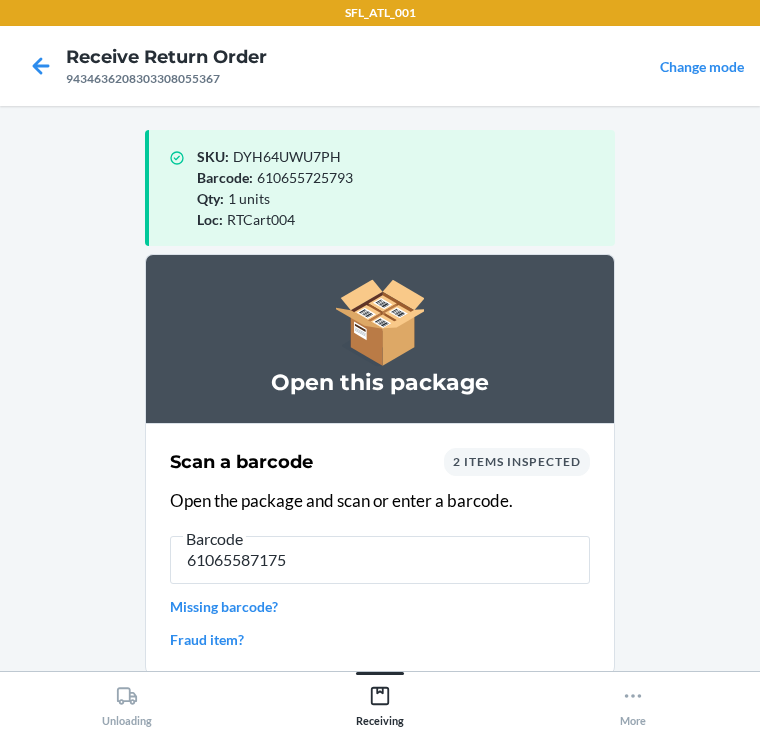type on "610655871759" 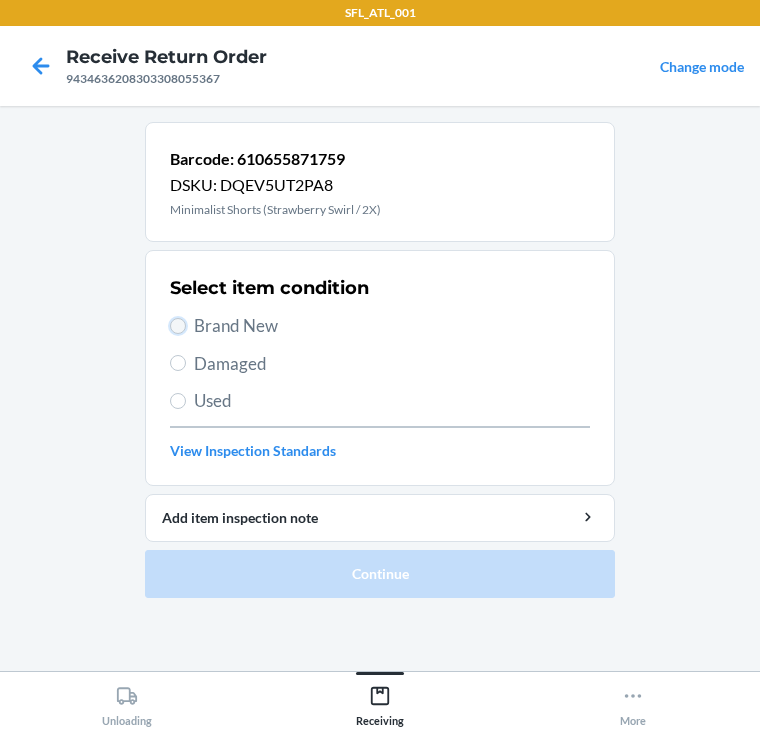 click on "Brand New" at bounding box center [178, 326] 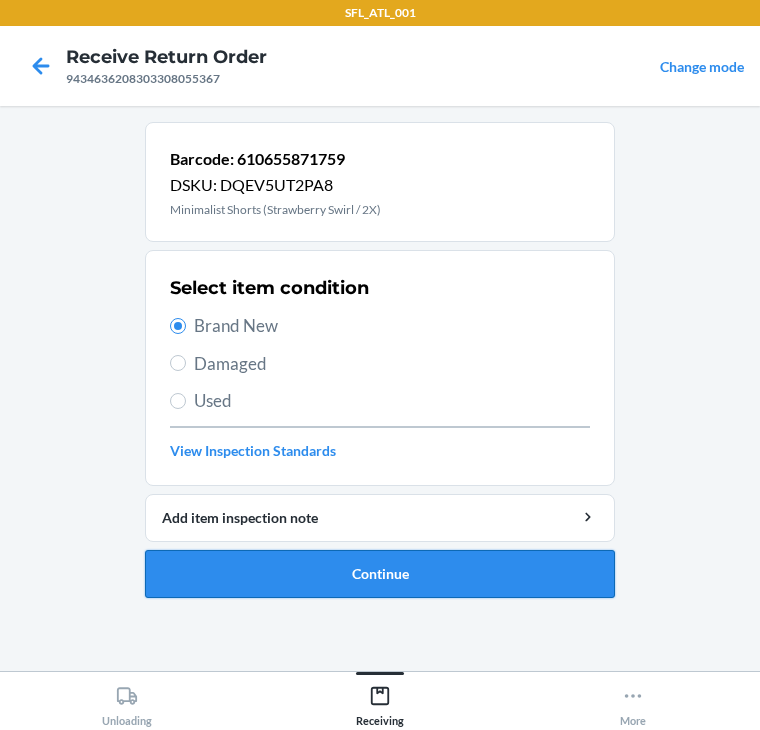 click on "Continue" at bounding box center (380, 574) 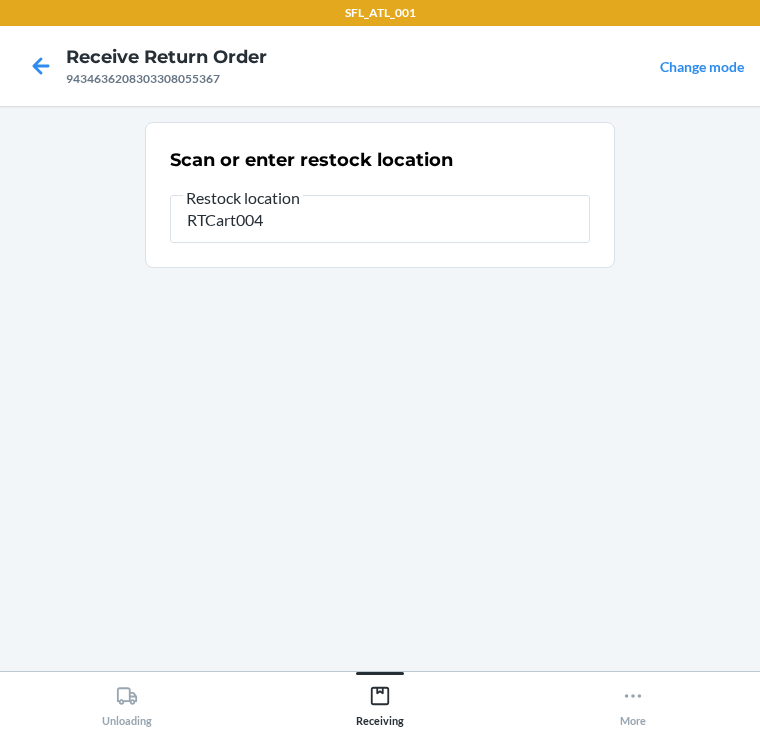 type on "RTCart004" 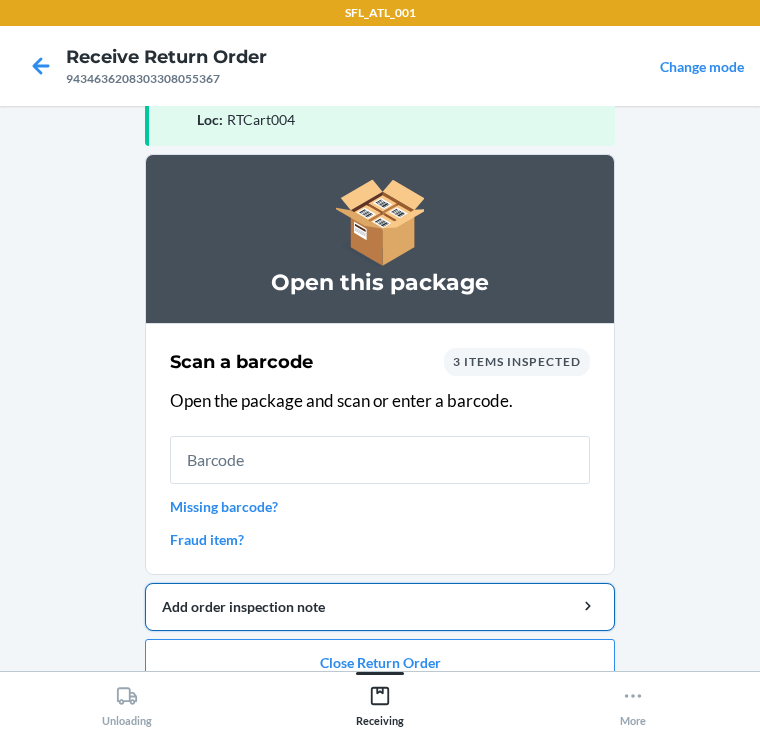 scroll, scrollTop: 130, scrollLeft: 0, axis: vertical 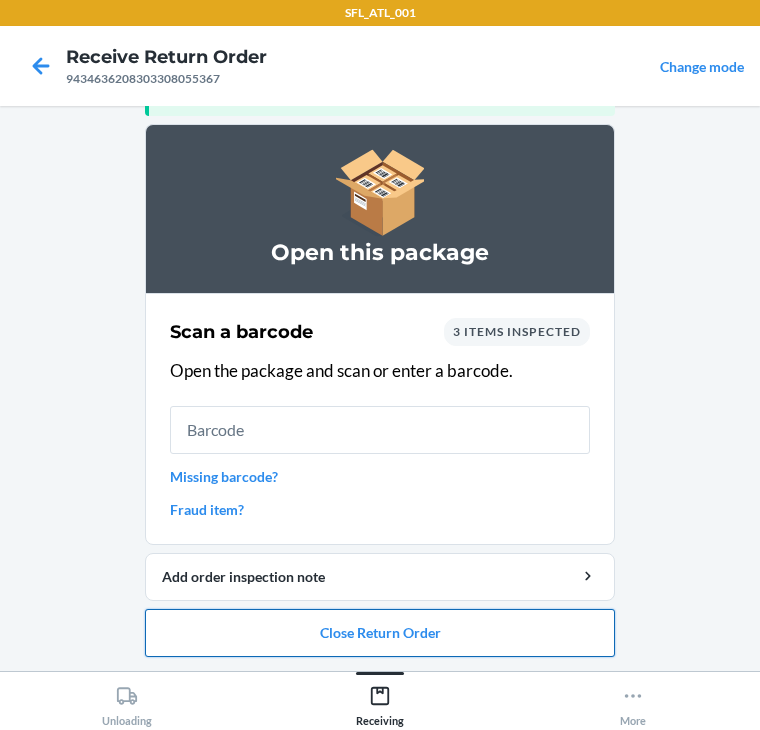 click on "Close Return Order" at bounding box center [380, 633] 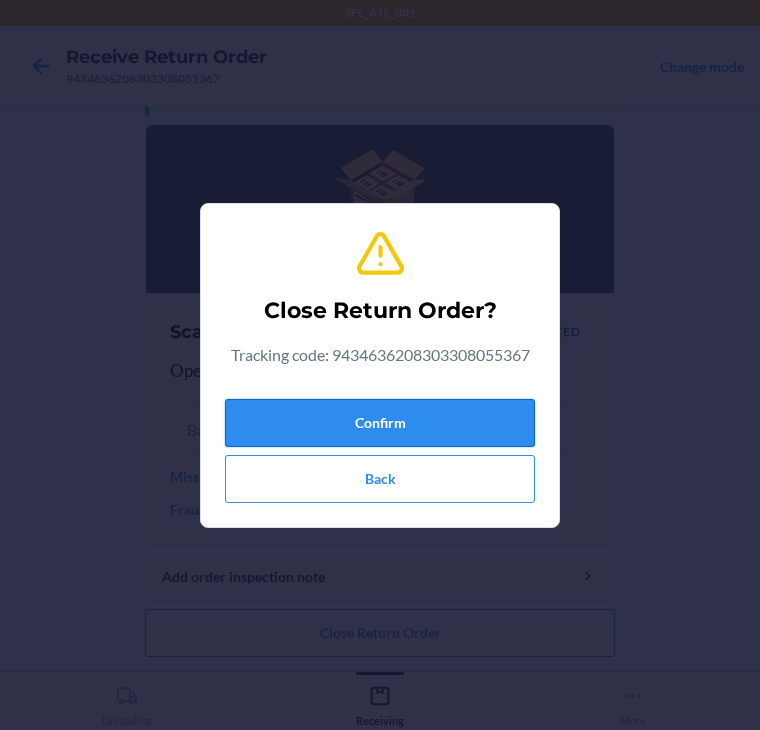 click on "Confirm" at bounding box center [380, 423] 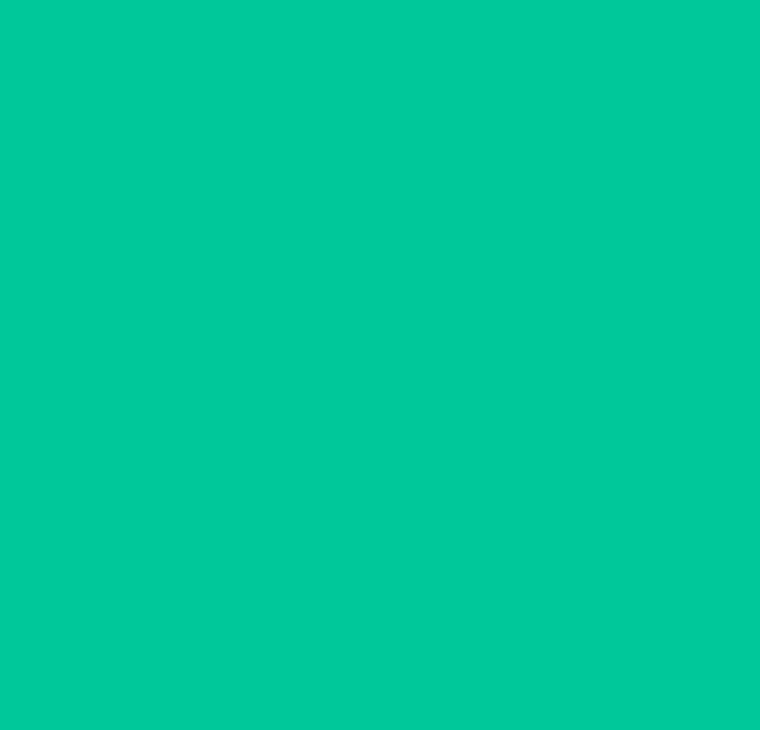 scroll, scrollTop: 0, scrollLeft: 0, axis: both 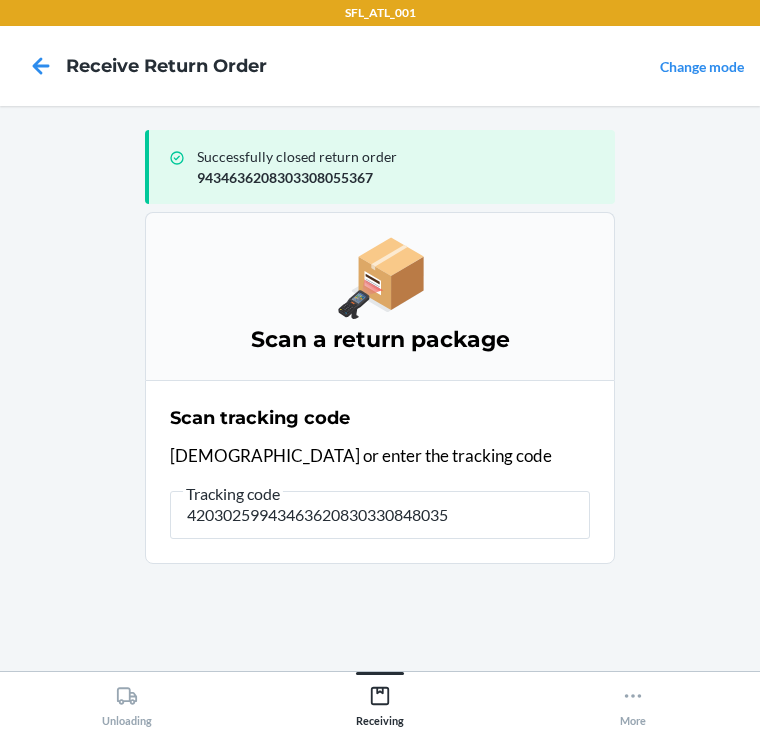 type on "420302599434636208303308480350" 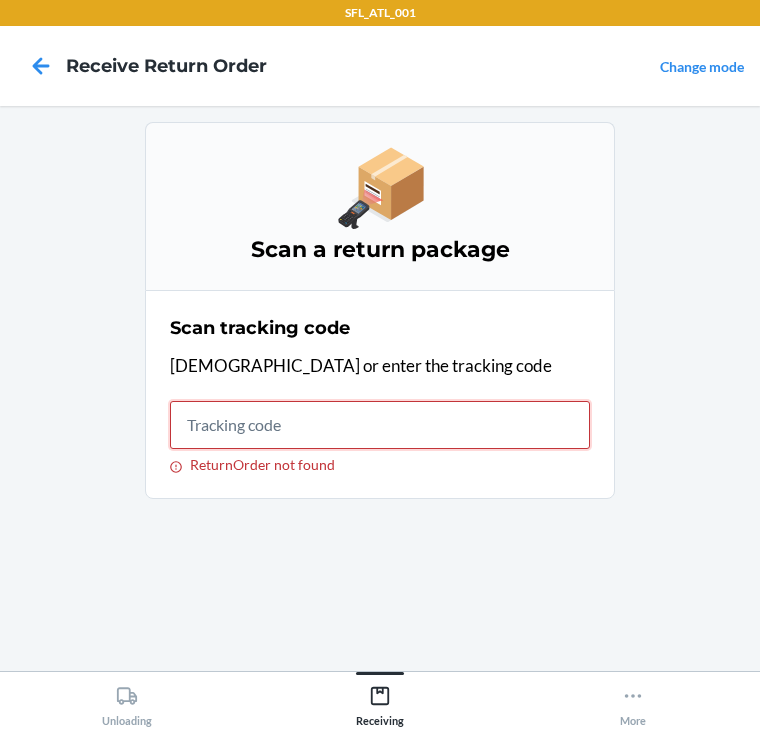 click on "ReturnOrder not found" at bounding box center (380, 425) 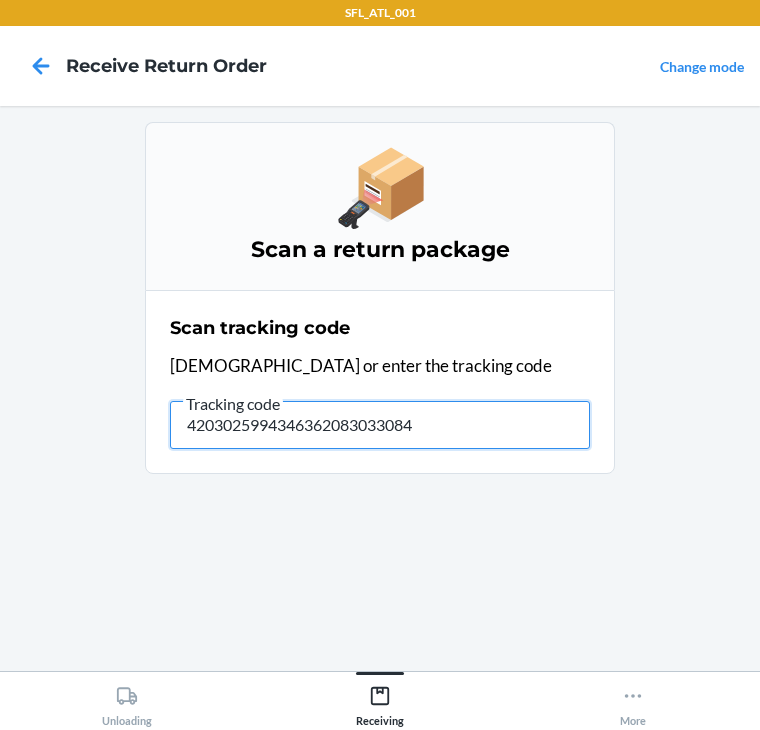 type on "42030259943463620830330848" 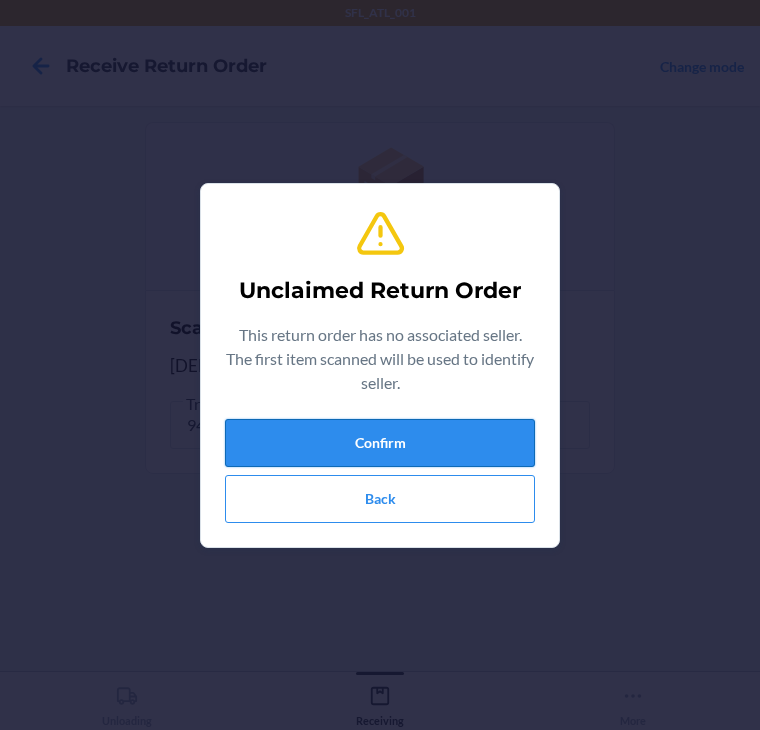 click on "Confirm" at bounding box center (380, 443) 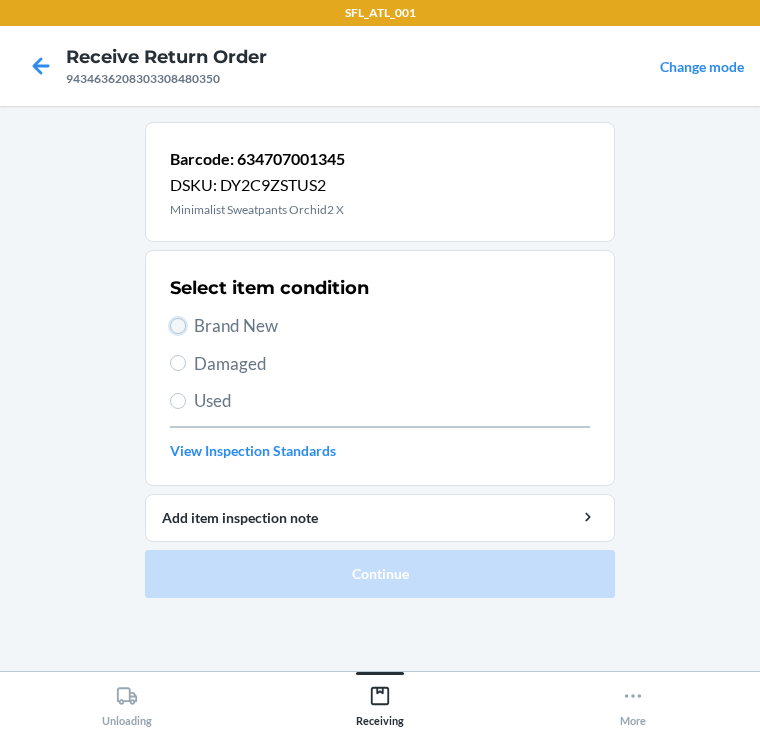 click on "Brand New" at bounding box center [178, 326] 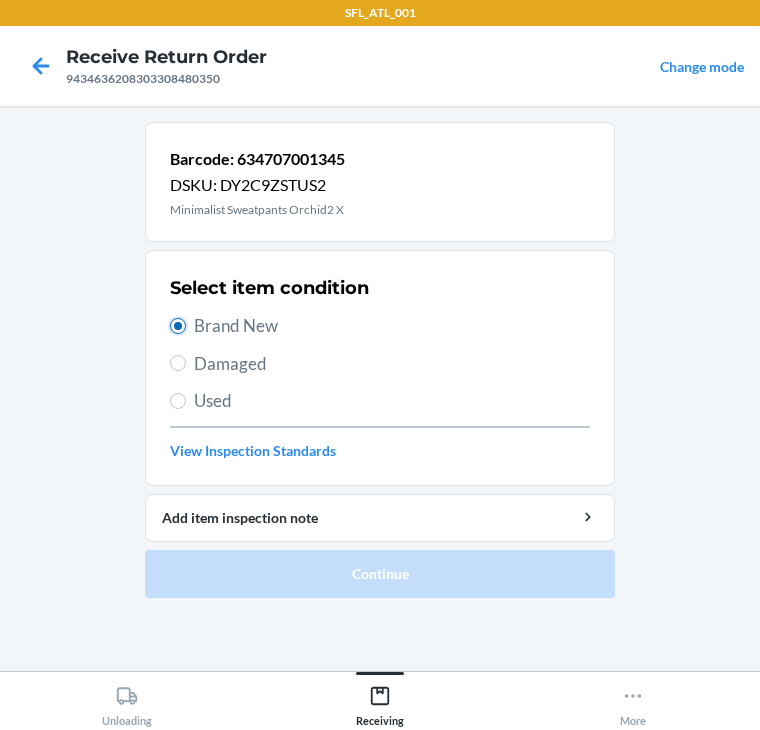 radio on "true" 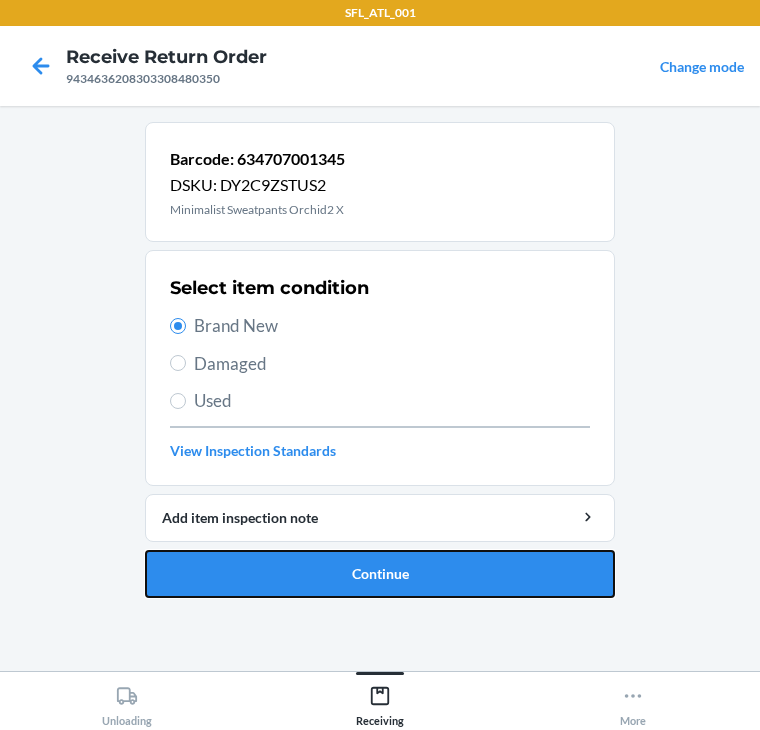 click on "Continue" at bounding box center (380, 574) 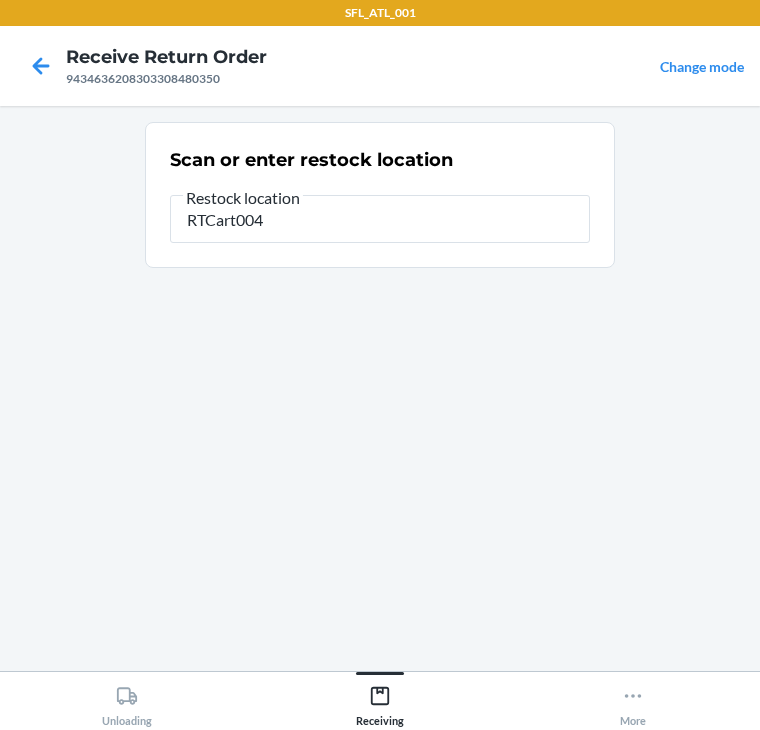 type on "RTCart004" 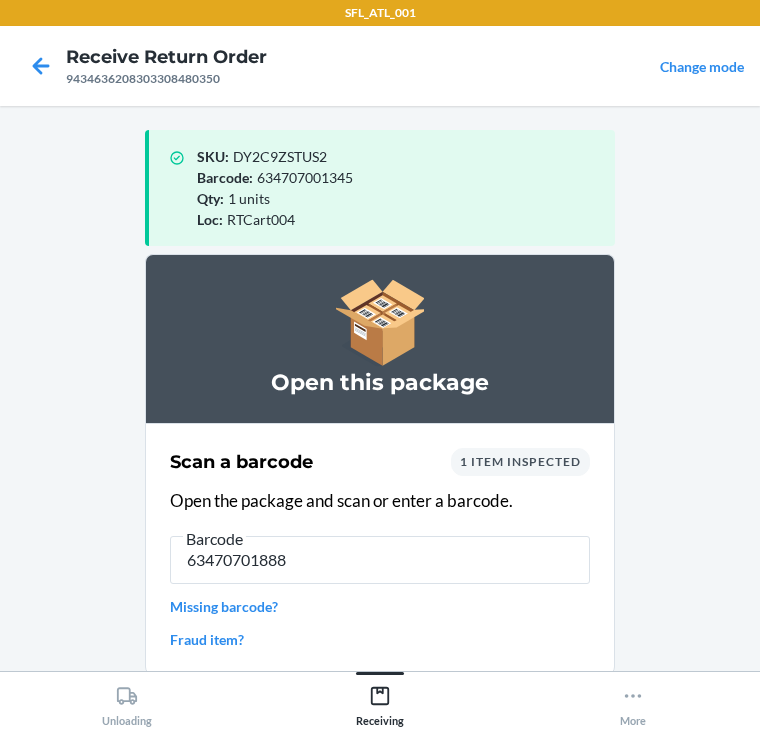 type on "634707018886" 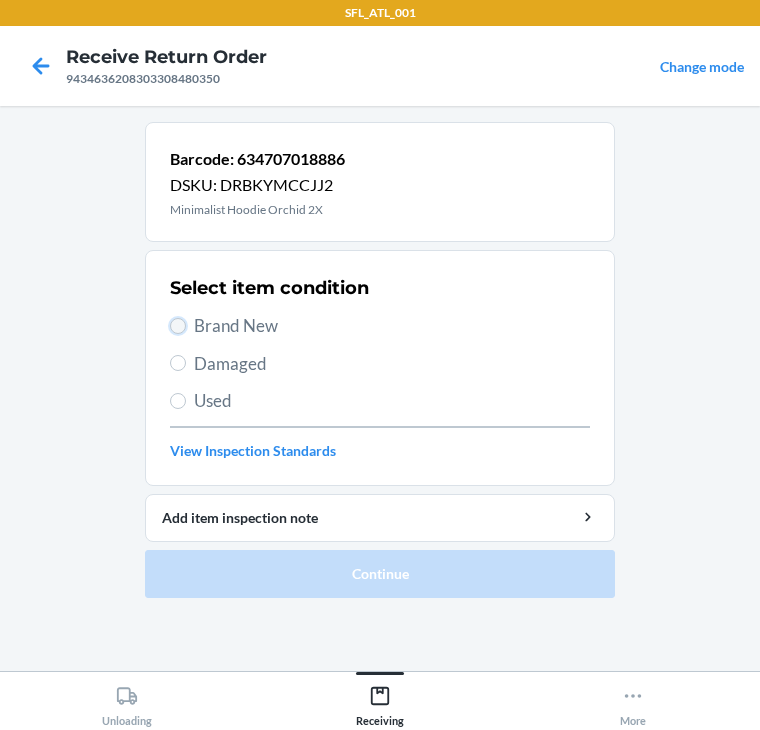 click on "Brand New" at bounding box center [178, 326] 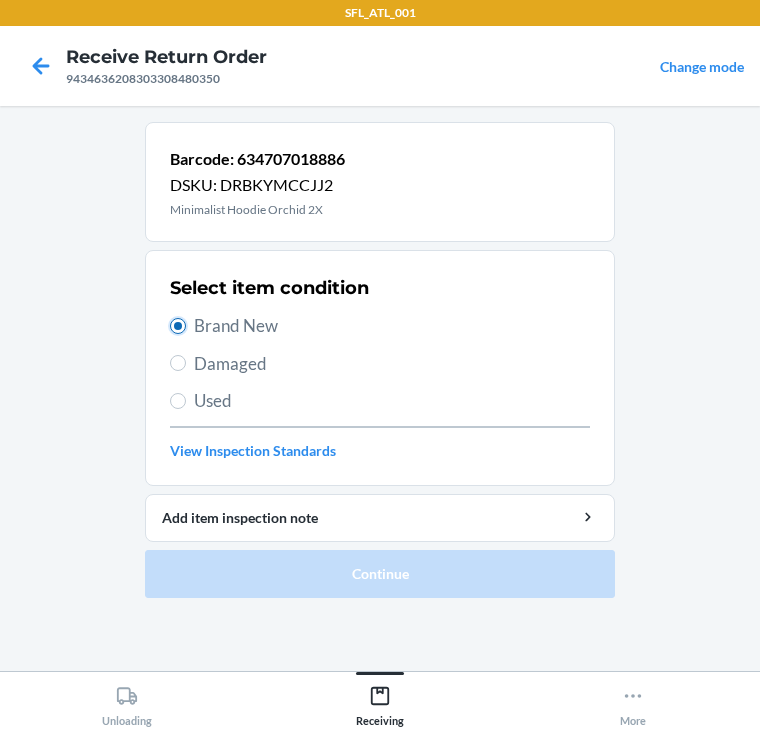radio on "true" 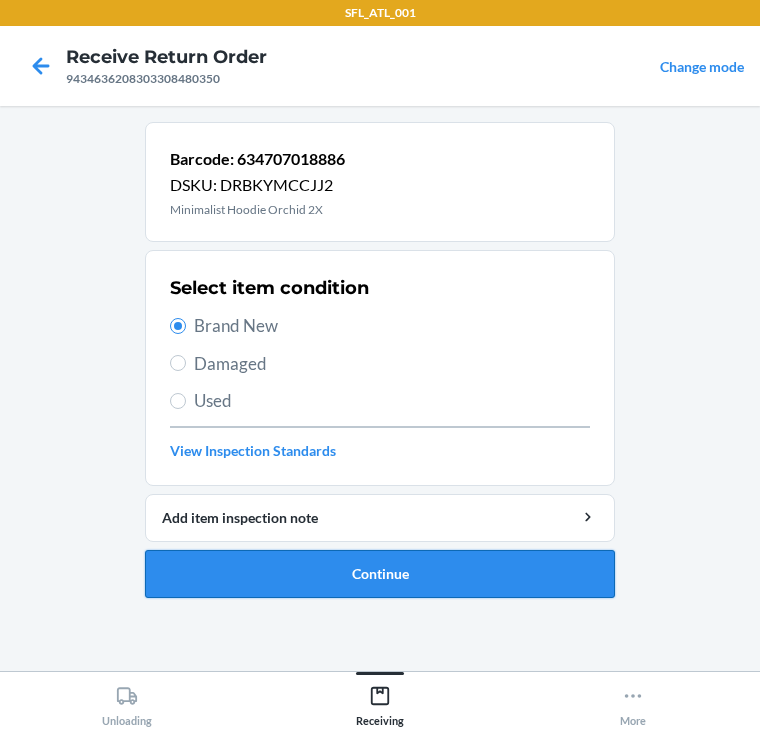 click on "Continue" at bounding box center [380, 574] 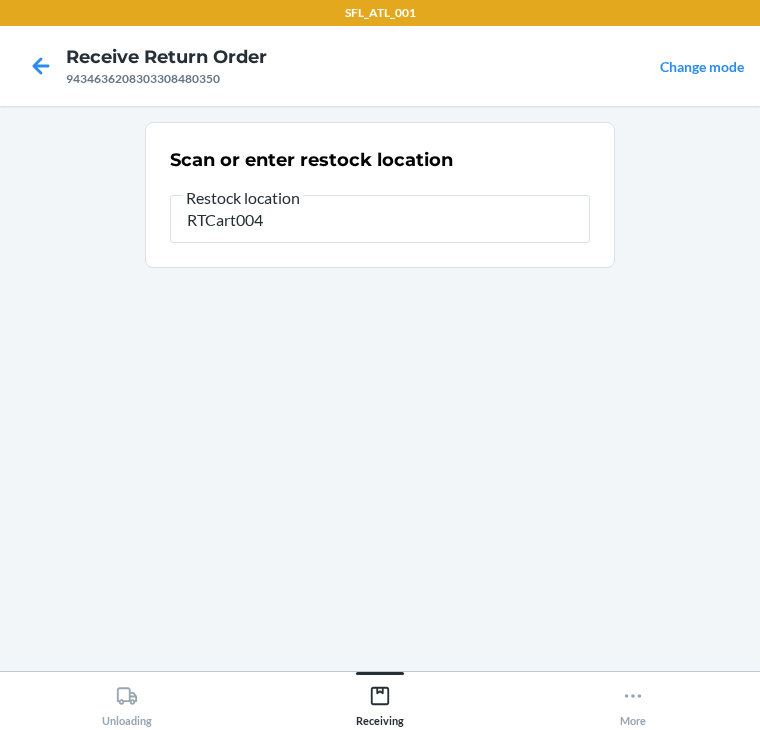 type on "RTCart004" 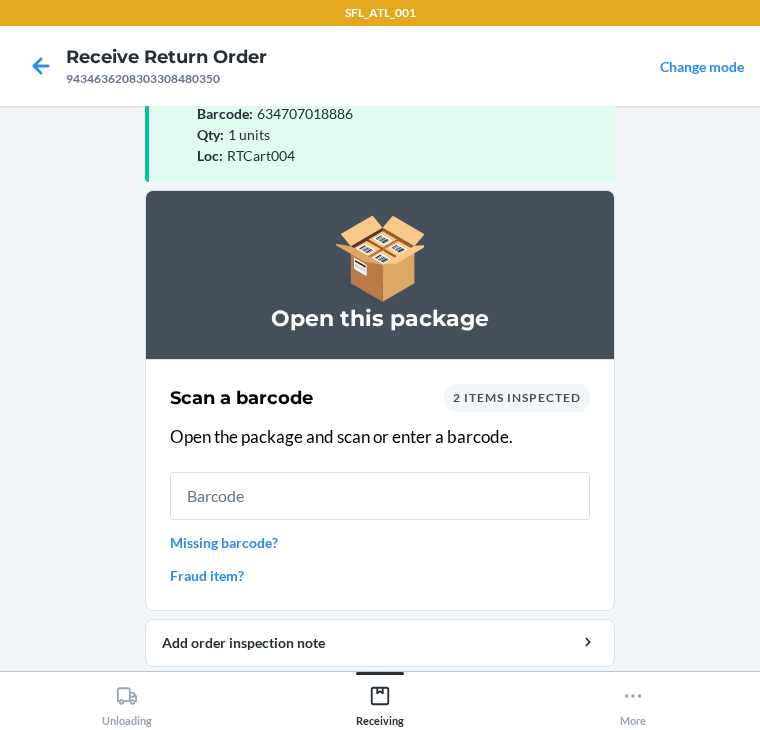 scroll, scrollTop: 130, scrollLeft: 0, axis: vertical 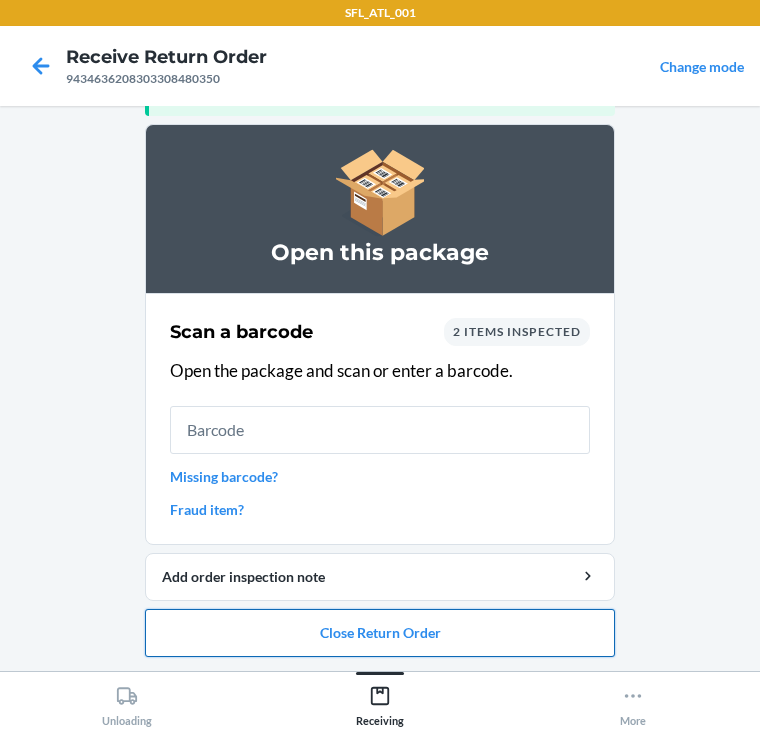 click on "Close Return Order" at bounding box center (380, 633) 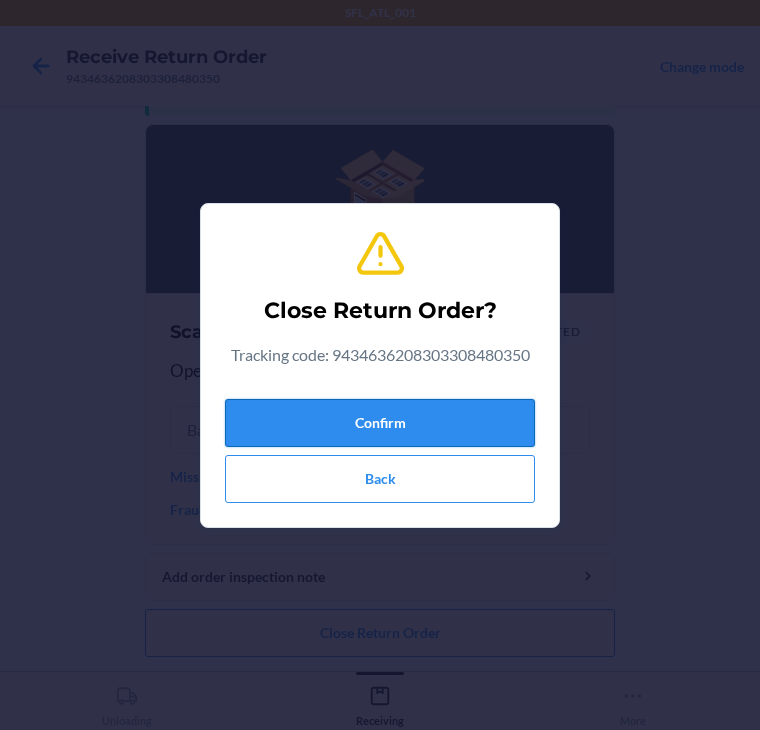 click on "Confirm" at bounding box center [380, 423] 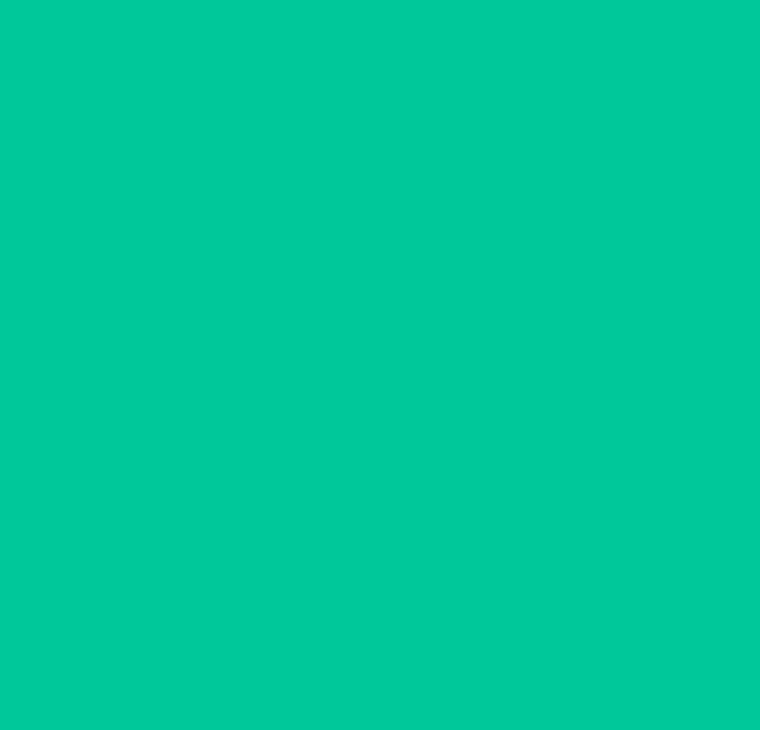 scroll, scrollTop: 0, scrollLeft: 0, axis: both 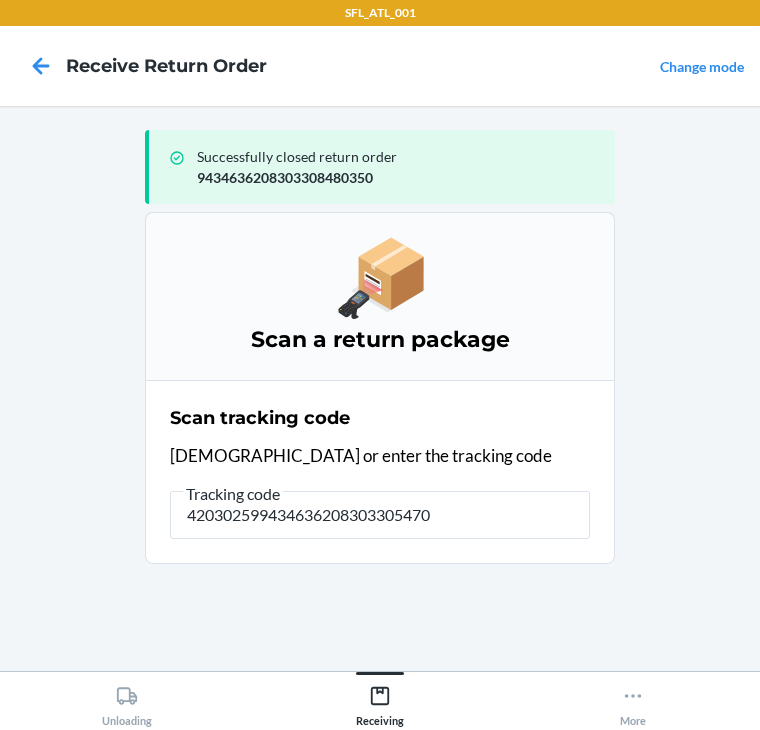 type on "4203025994346362083033054702" 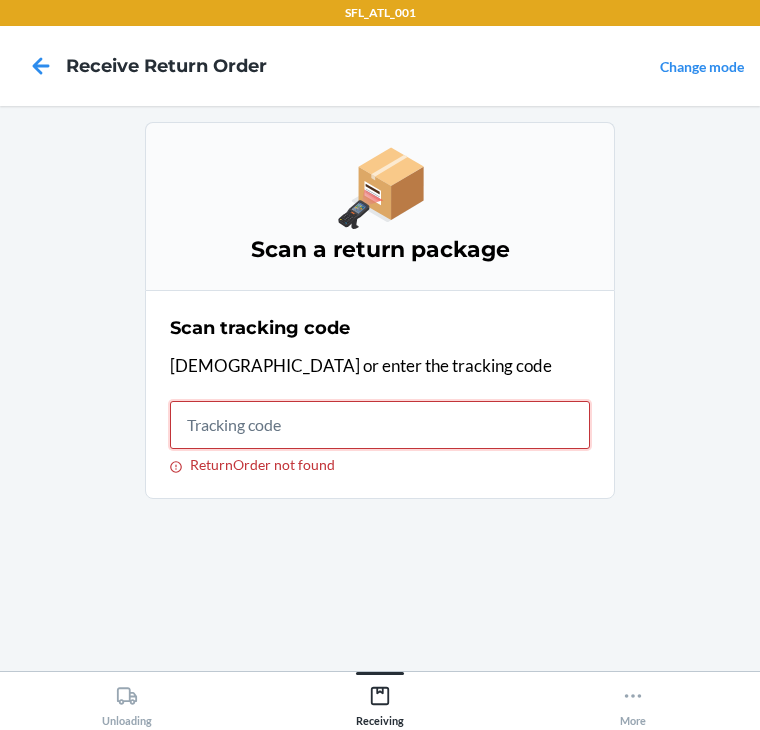 click on "ReturnOrder not found" at bounding box center [380, 425] 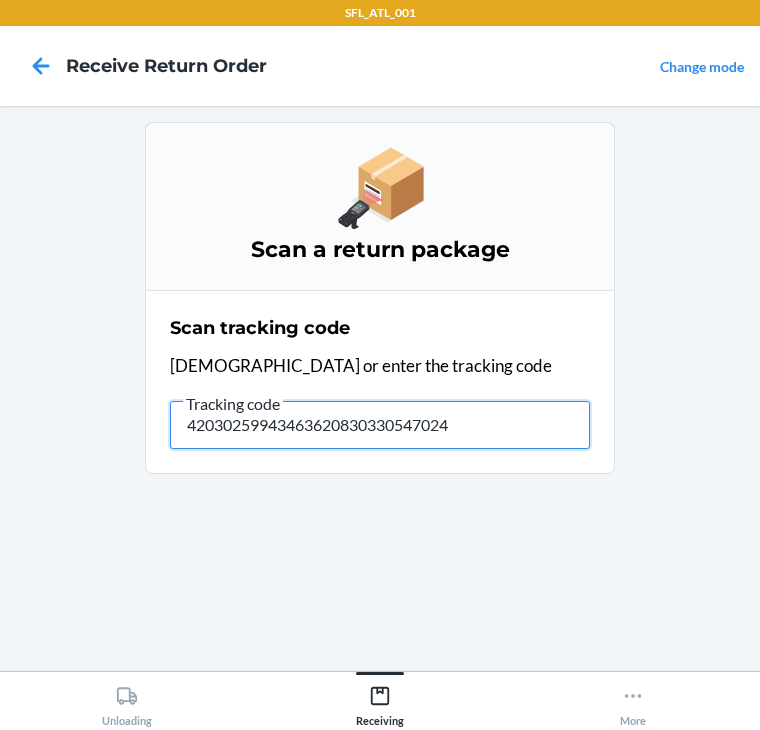 type on "420302599434636208303305470248" 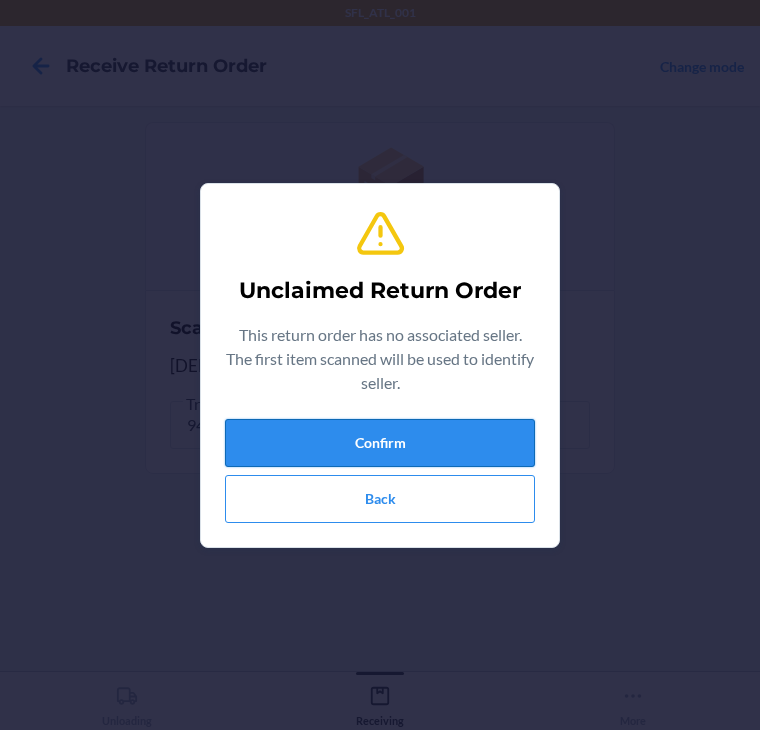 click on "Confirm" at bounding box center (380, 443) 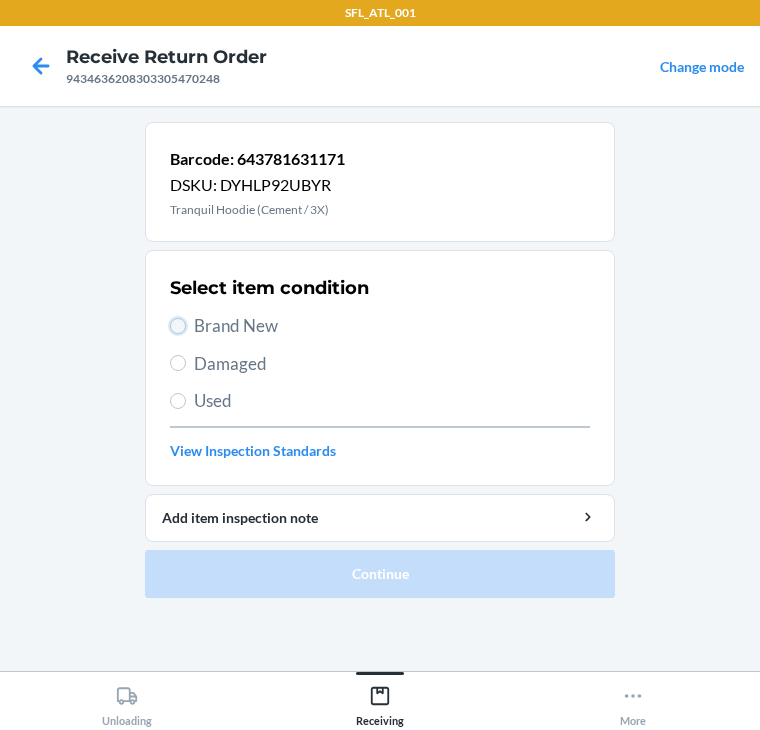 click on "Brand New" at bounding box center [178, 326] 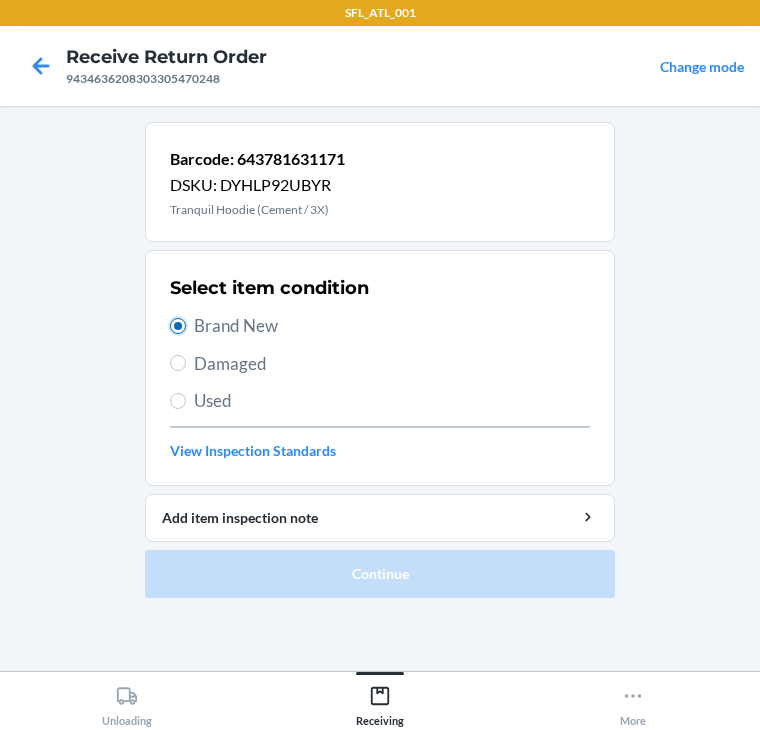 radio on "true" 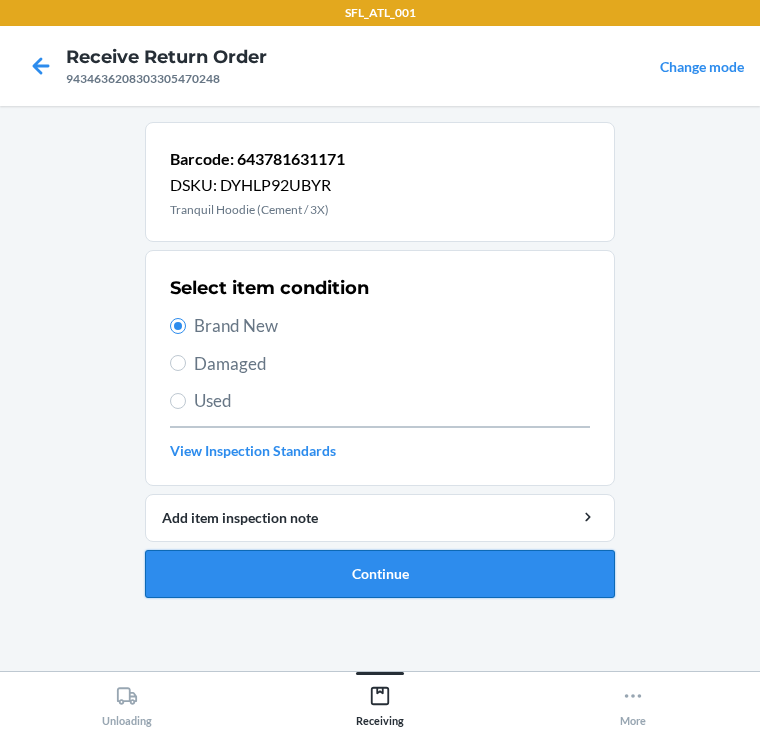 click on "Continue" at bounding box center [380, 574] 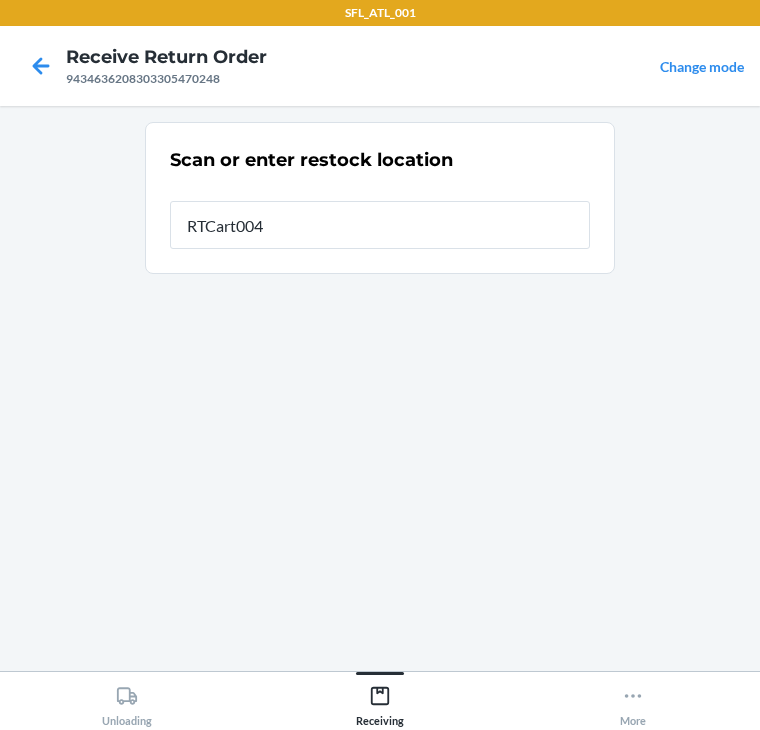 type on "RTCart004" 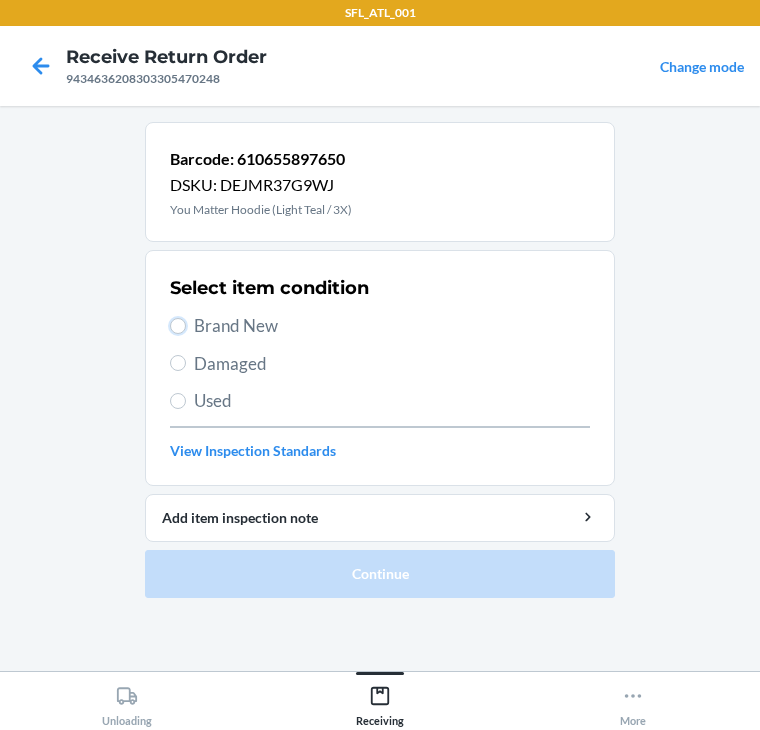 drag, startPoint x: 174, startPoint y: 320, endPoint x: 168, endPoint y: 376, distance: 56.32051 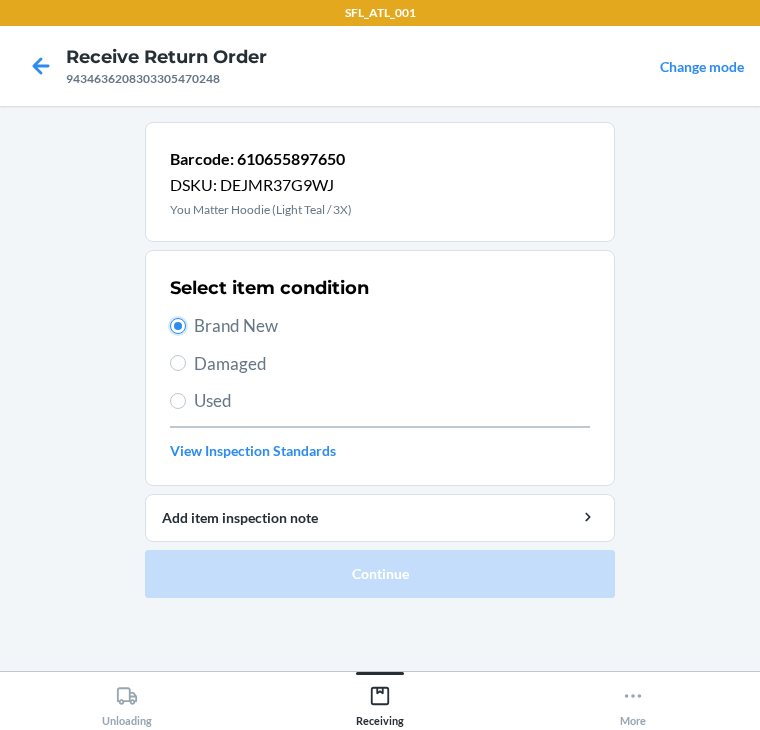 radio on "true" 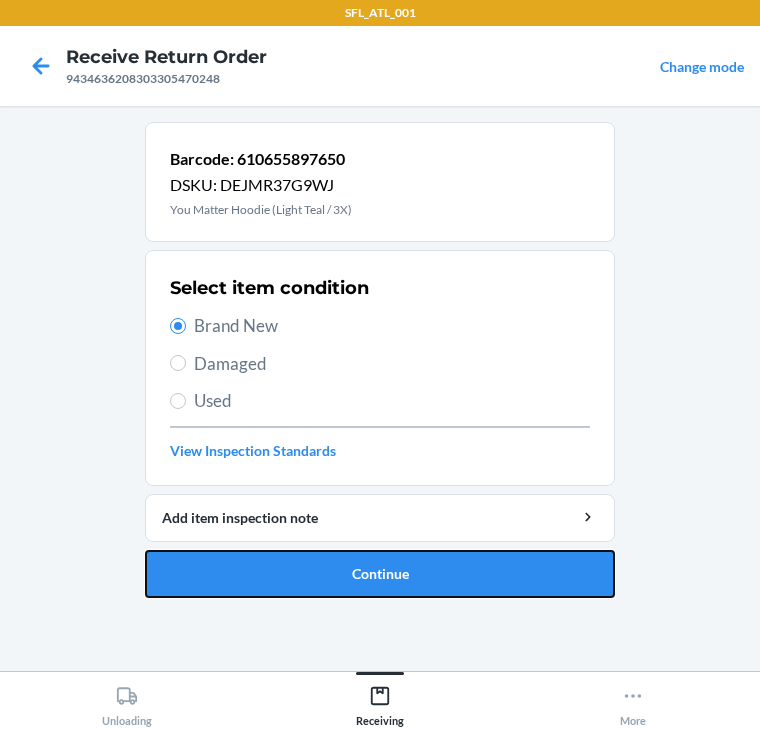click on "Continue" at bounding box center (380, 574) 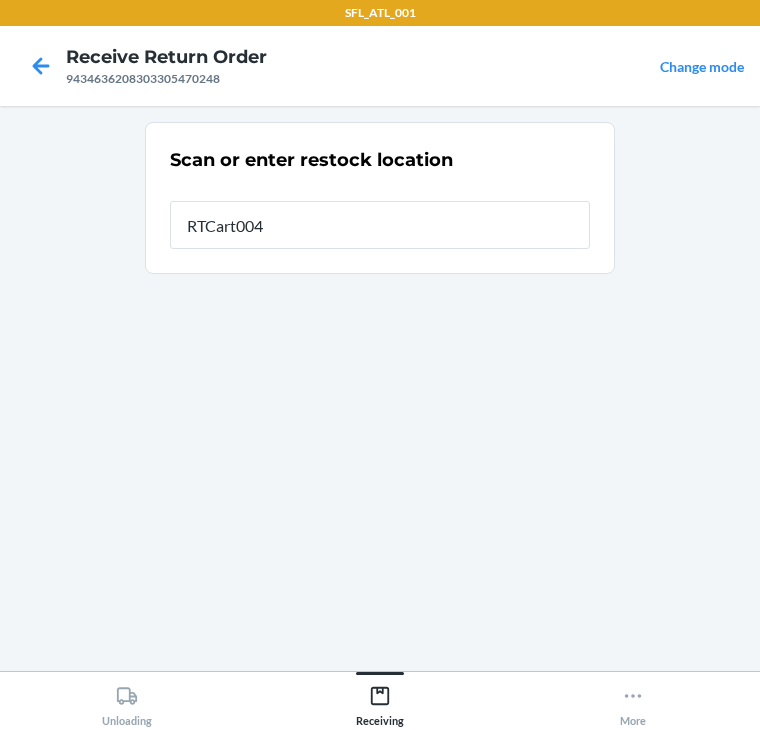 type on "RTCart004" 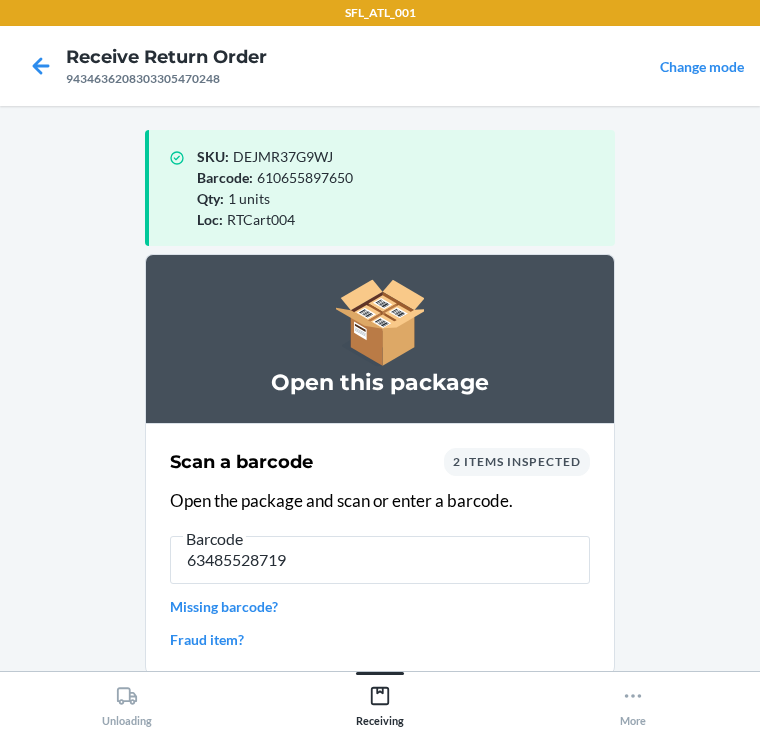 type on "634855287196" 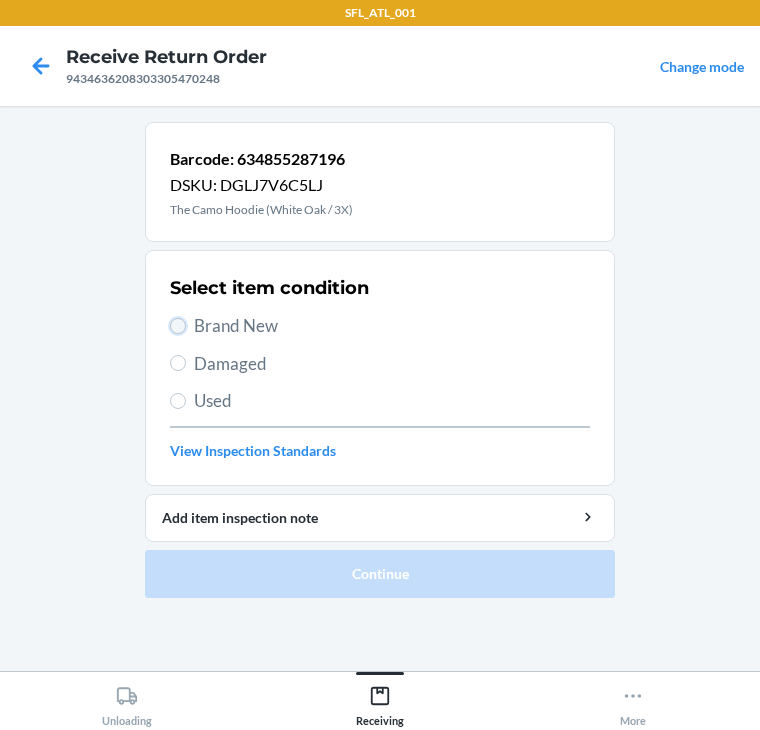 click on "Brand New" at bounding box center [178, 326] 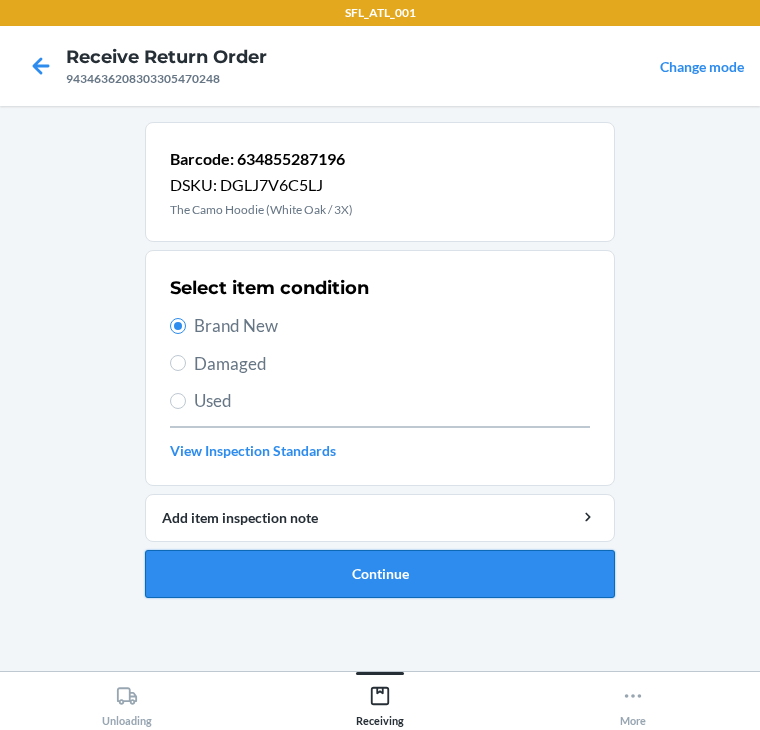 click on "Continue" at bounding box center (380, 574) 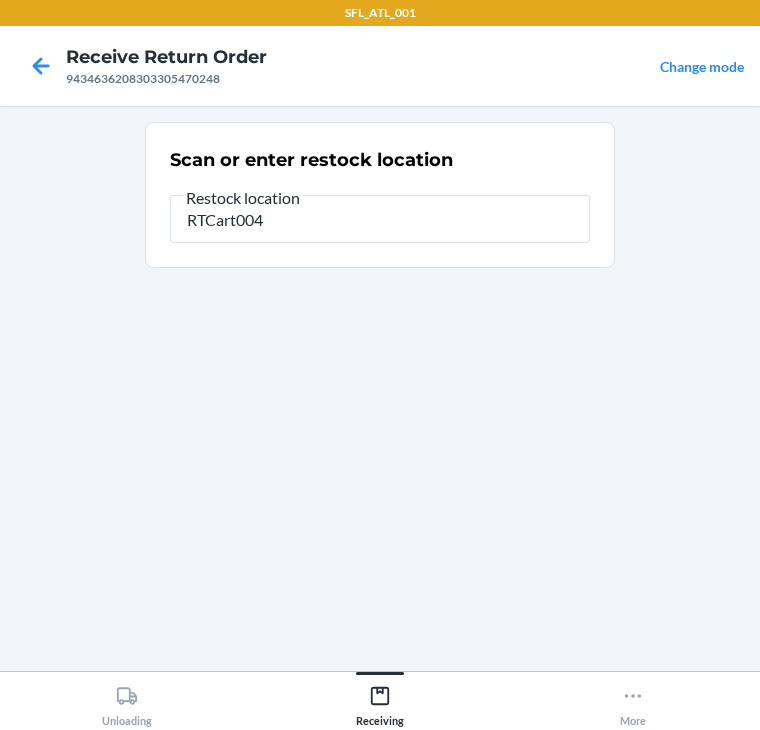 type on "RTCart004" 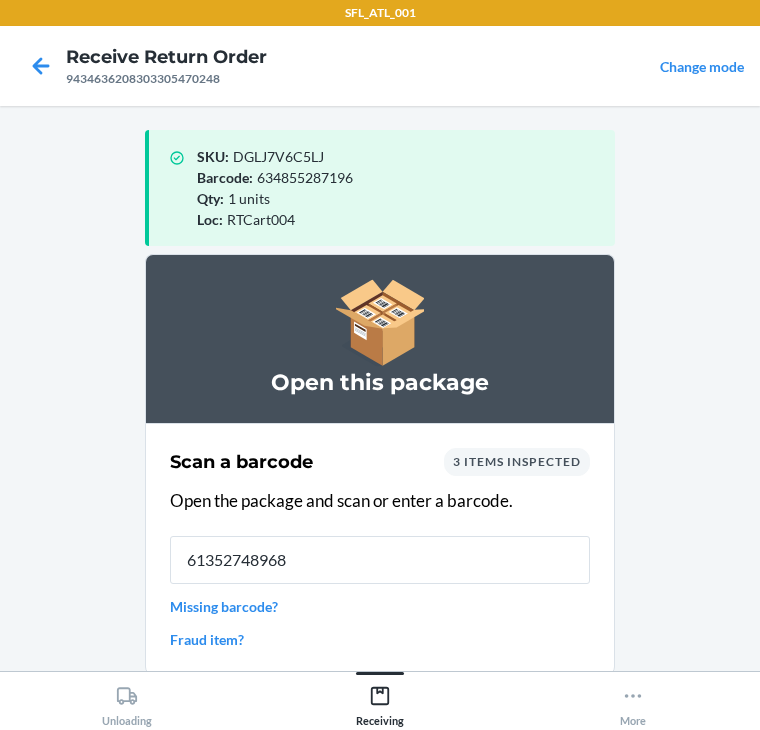 type on "613527489687" 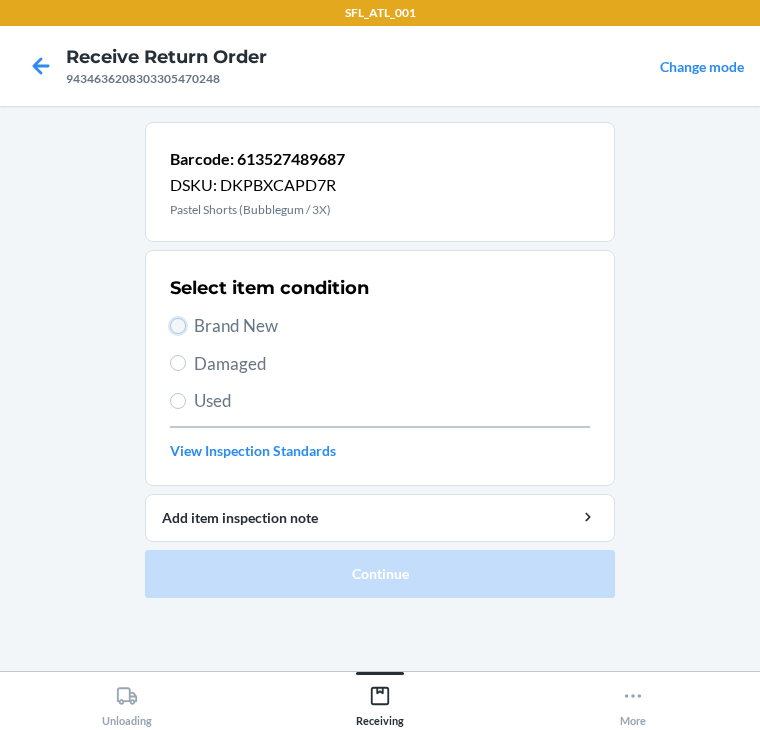 click on "Brand New" at bounding box center (178, 326) 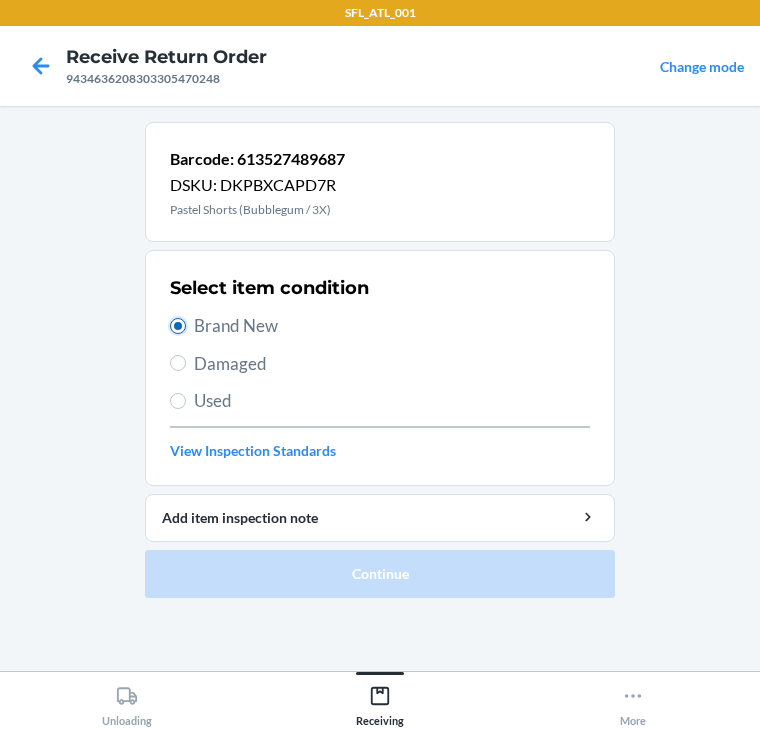 radio on "true" 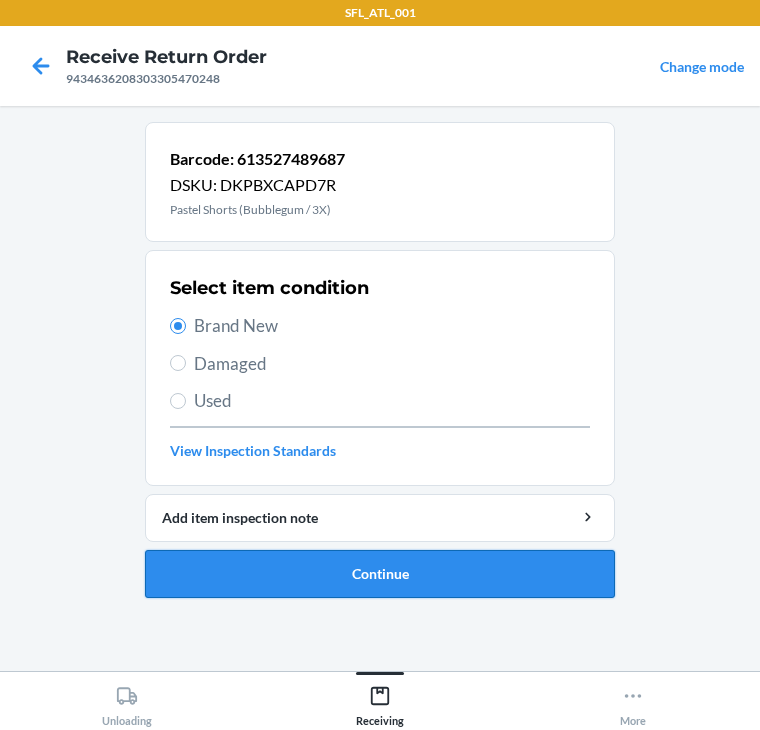 click on "Continue" at bounding box center [380, 574] 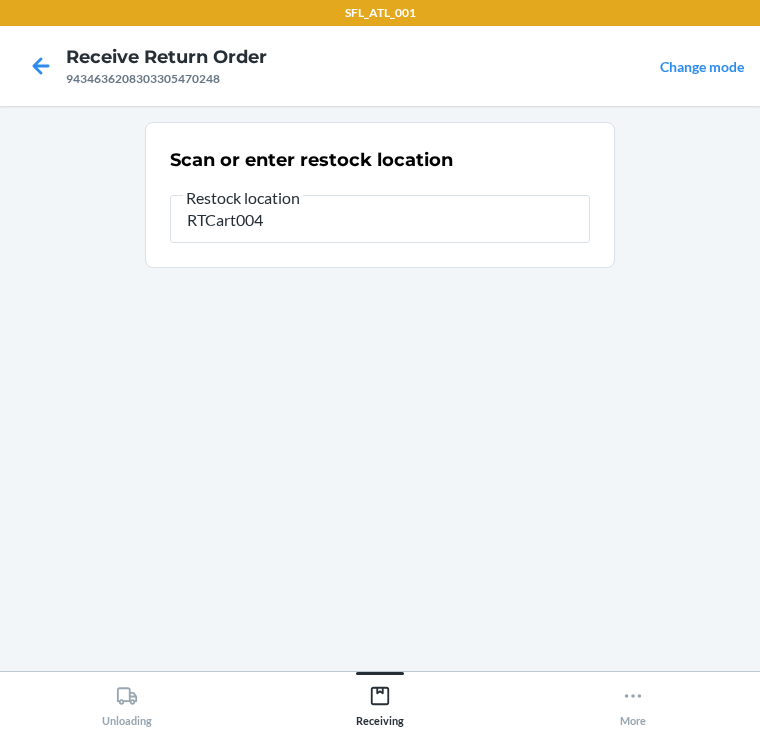 type on "RTCart004" 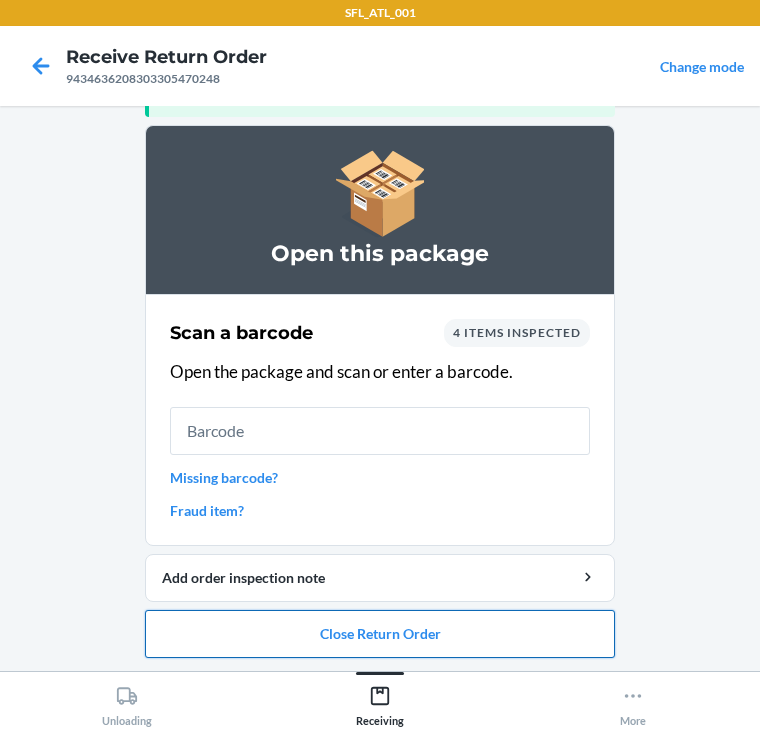 scroll, scrollTop: 130, scrollLeft: 0, axis: vertical 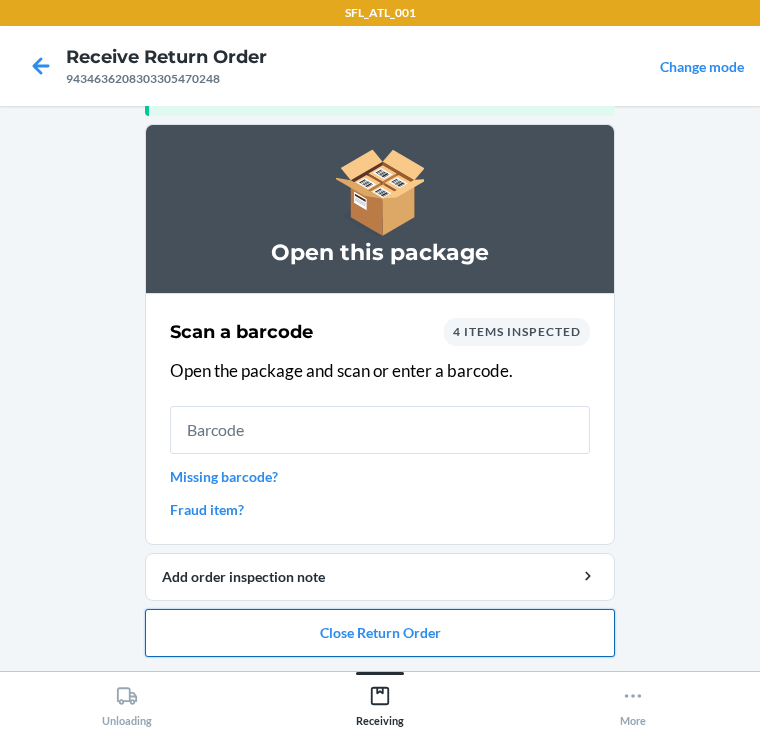 click on "Close Return Order" at bounding box center (380, 633) 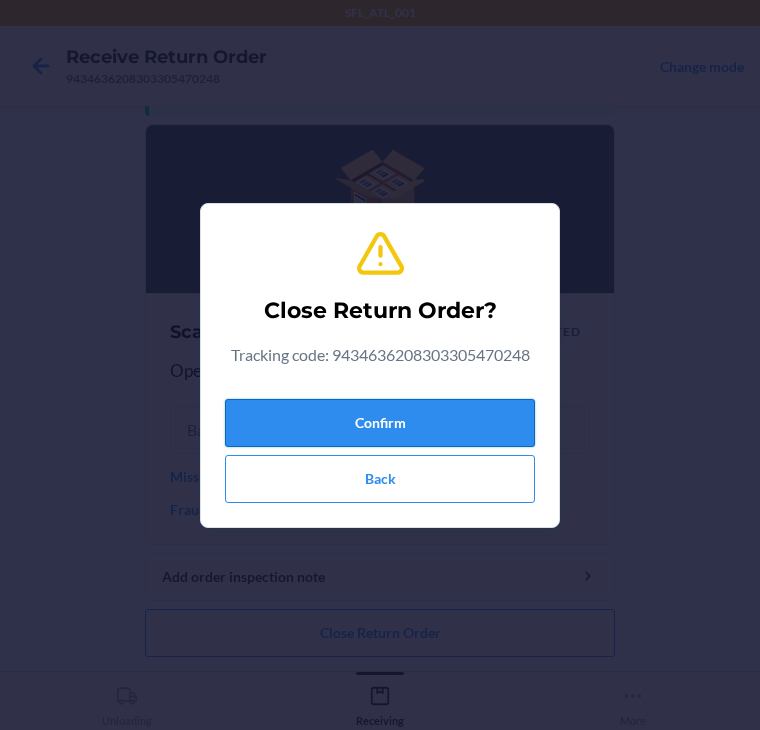 click on "Confirm" at bounding box center (380, 423) 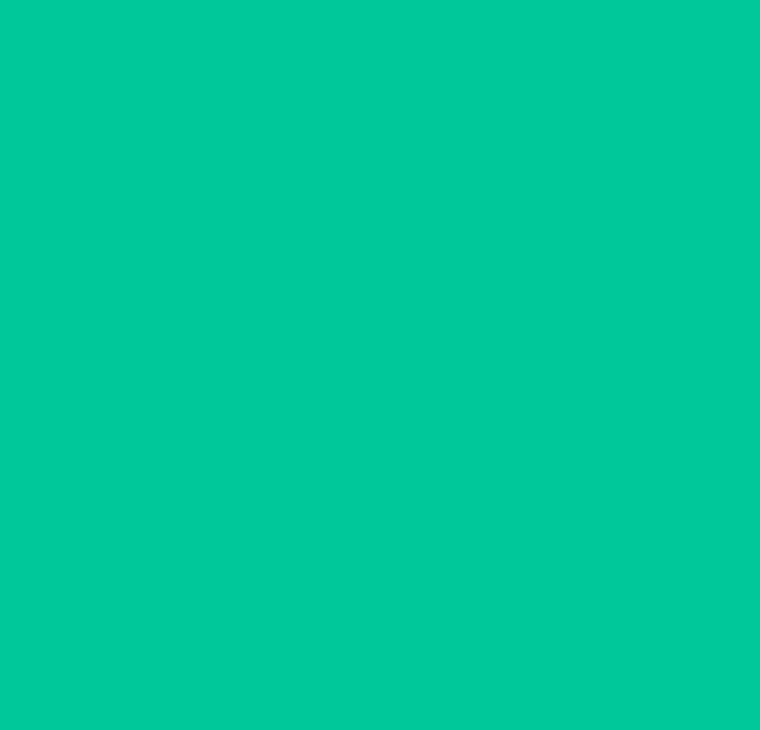 scroll, scrollTop: 0, scrollLeft: 0, axis: both 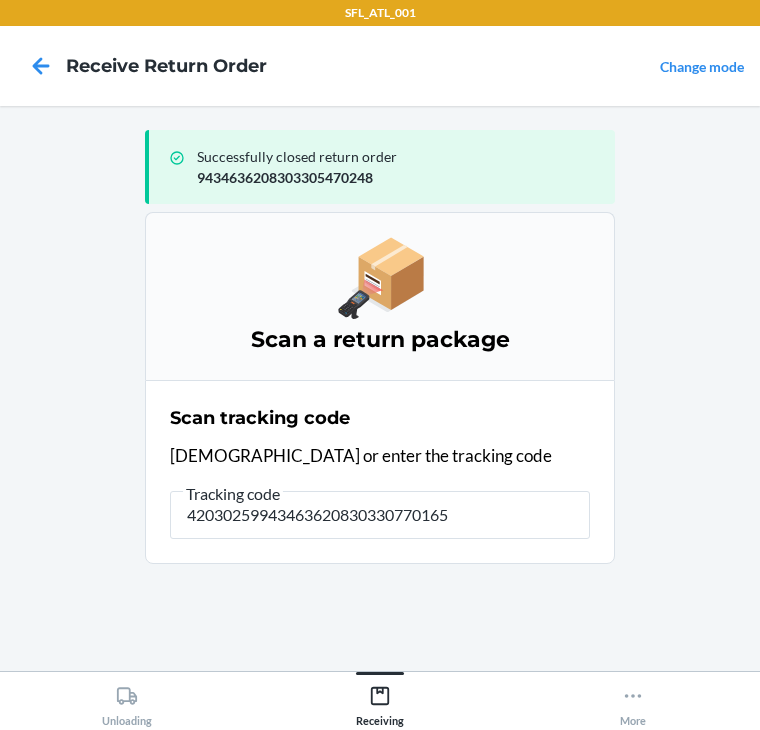 type on "420302599434636208303307701654" 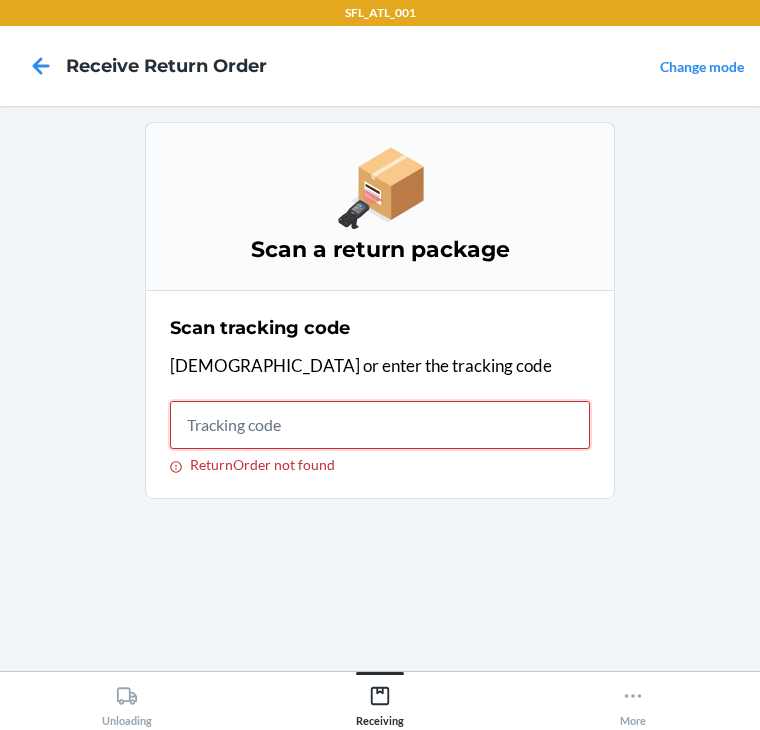 click on "ReturnOrder not found" at bounding box center (380, 425) 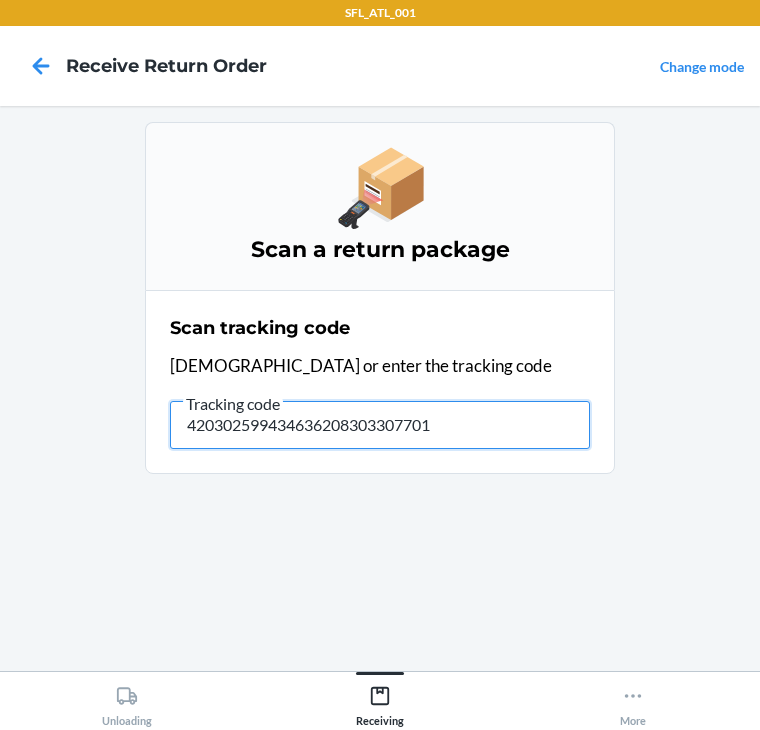 type on "4203025994346362083033077016" 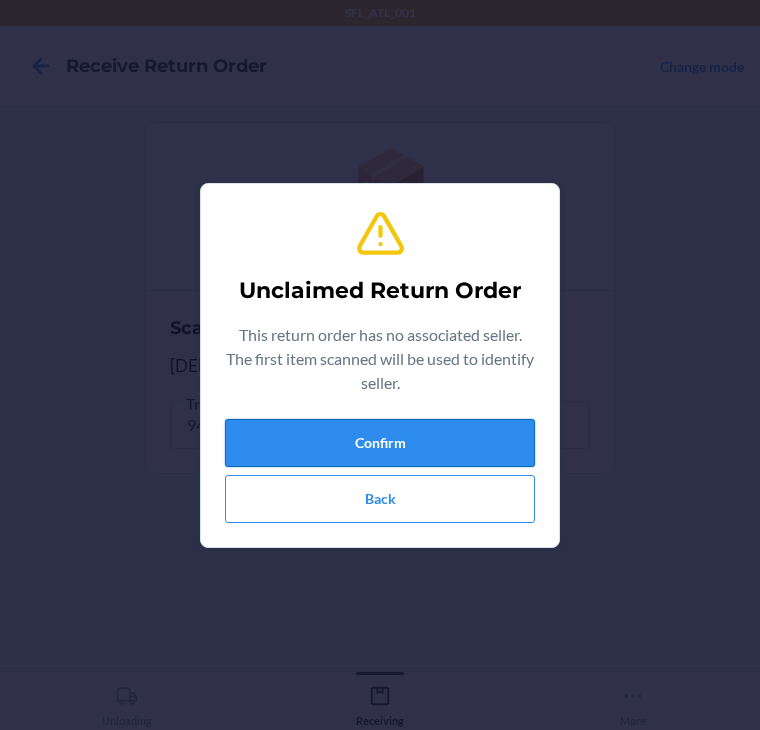 click on "Confirm" at bounding box center (380, 443) 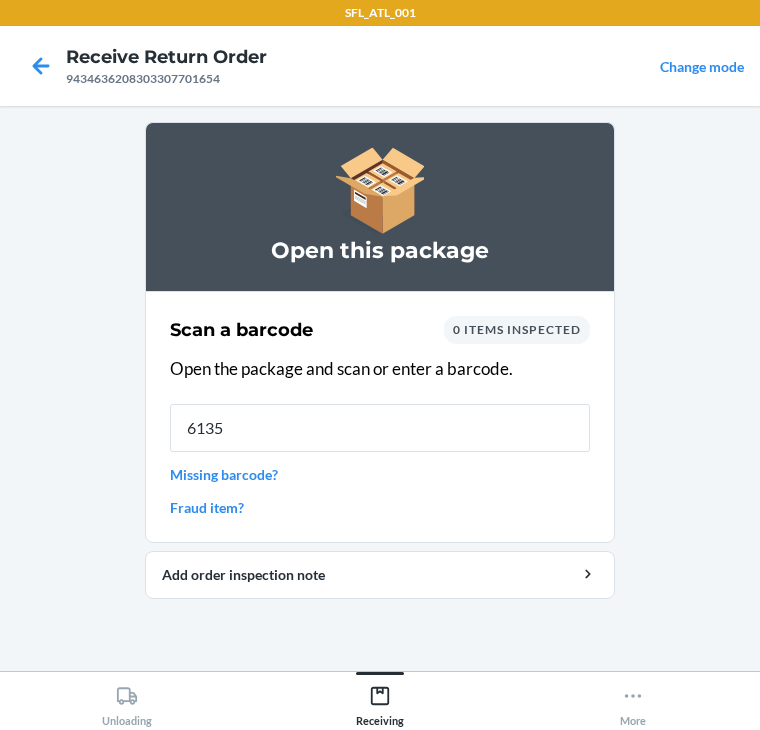 type on "61352" 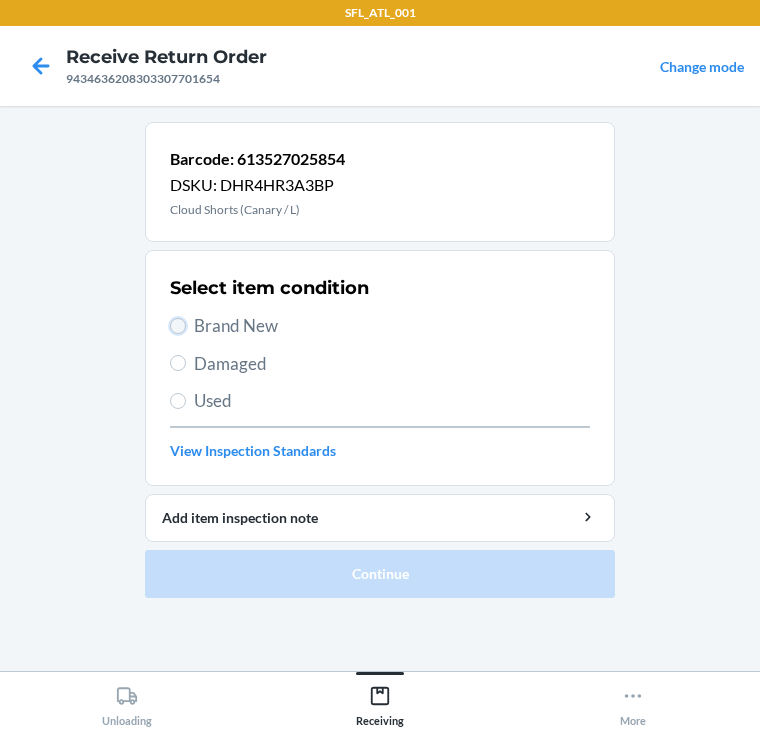 click on "Brand New" at bounding box center [178, 326] 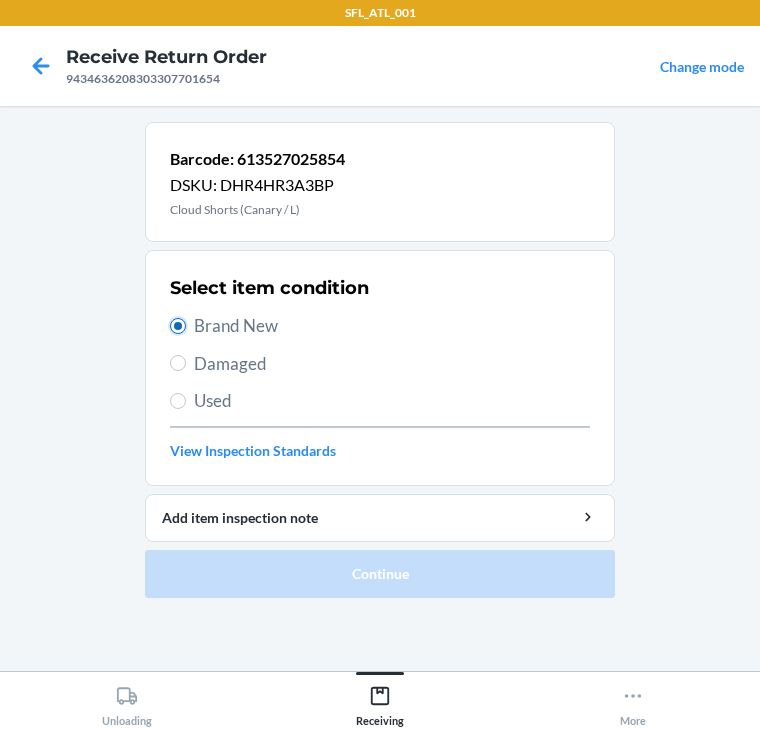 radio on "true" 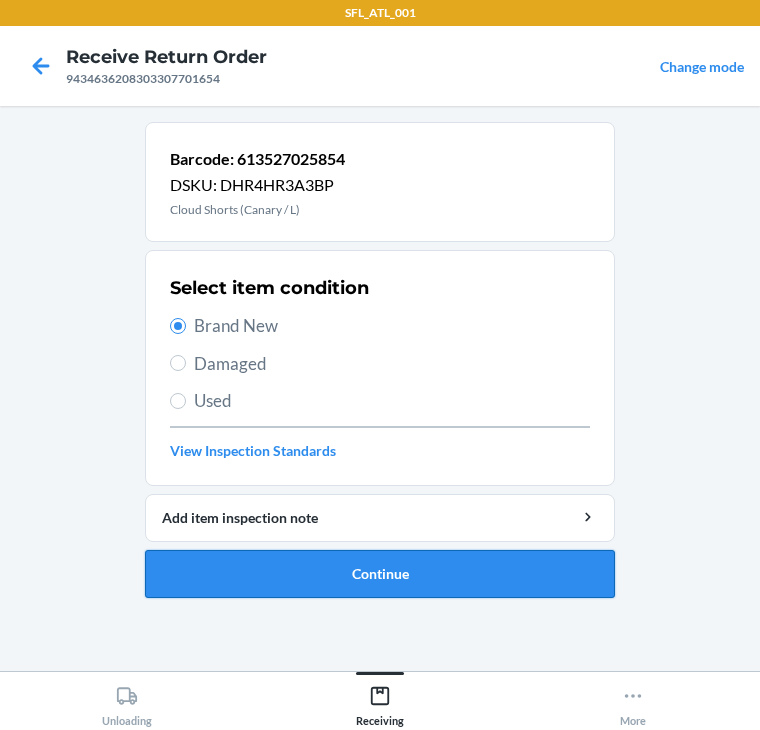 click on "Continue" at bounding box center (380, 574) 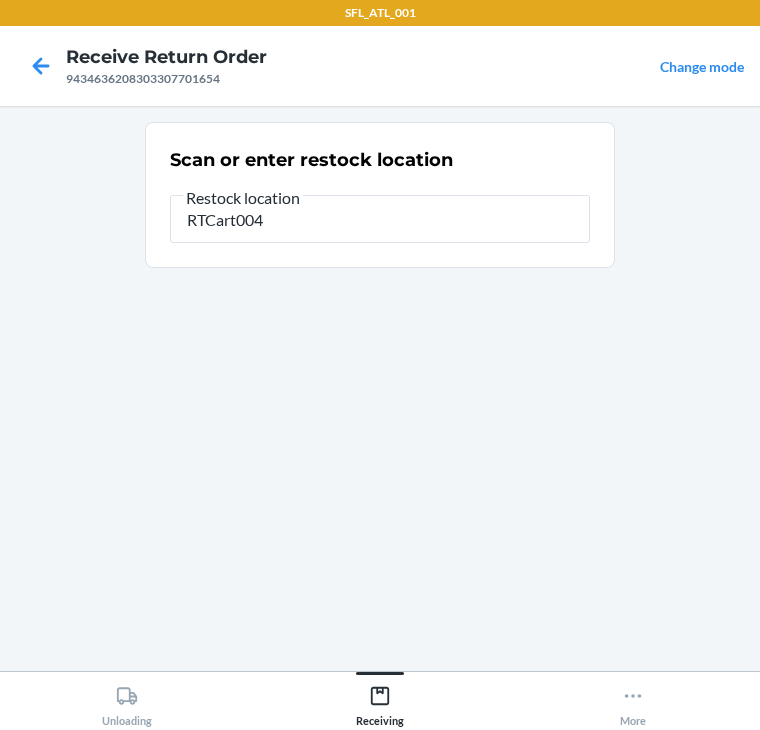 type on "RTCart004" 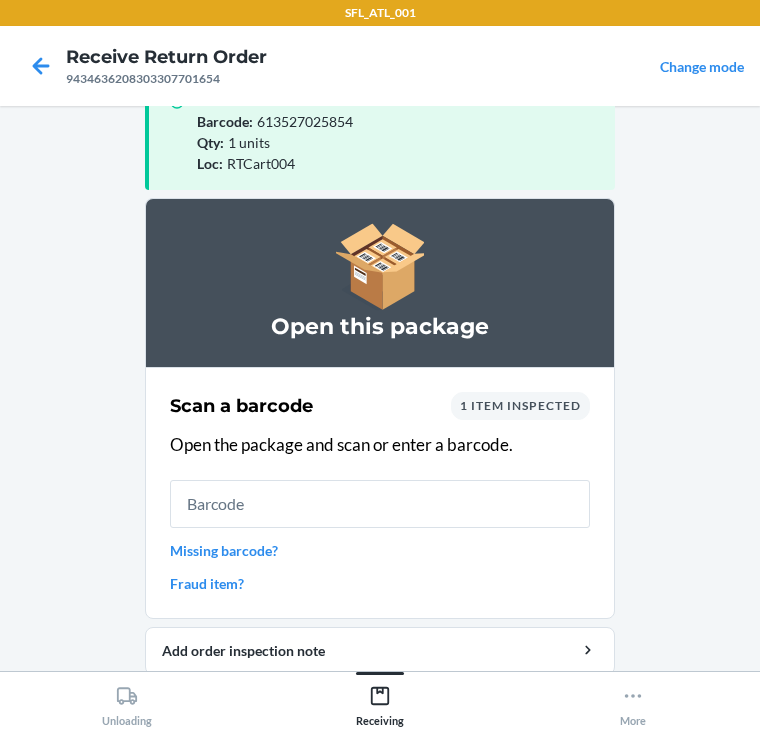 scroll, scrollTop: 130, scrollLeft: 0, axis: vertical 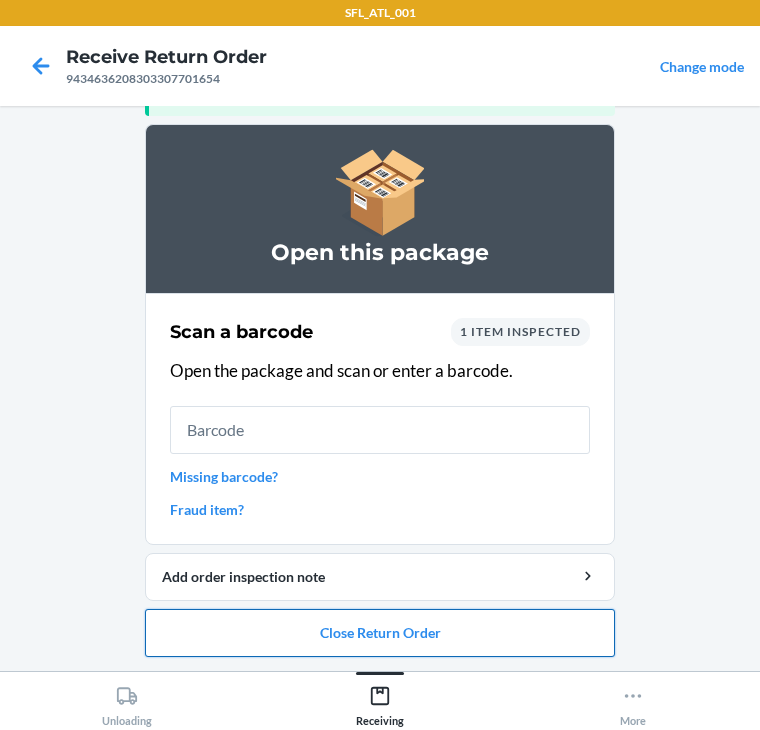 click on "Close Return Order" at bounding box center (380, 633) 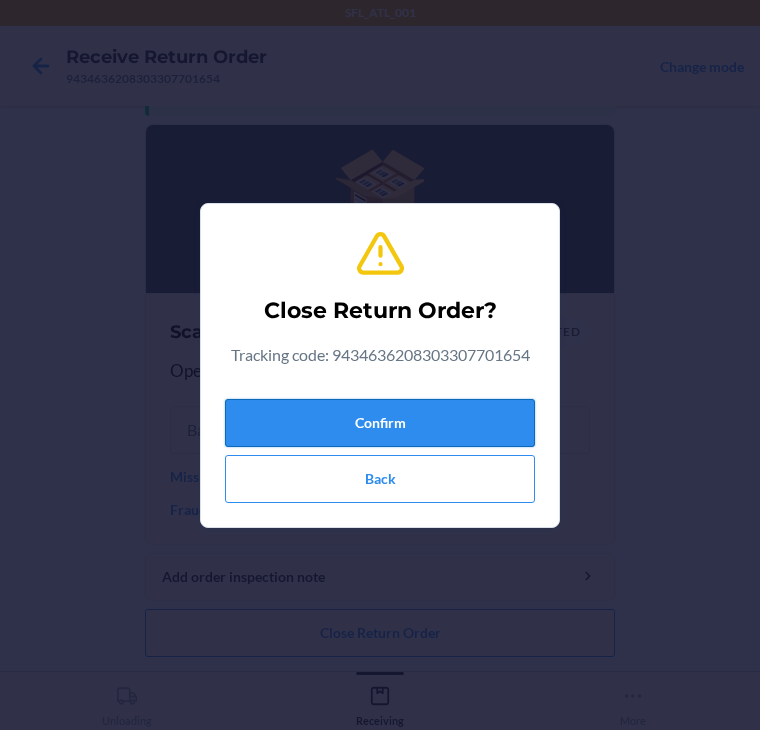 click on "Confirm" at bounding box center [380, 423] 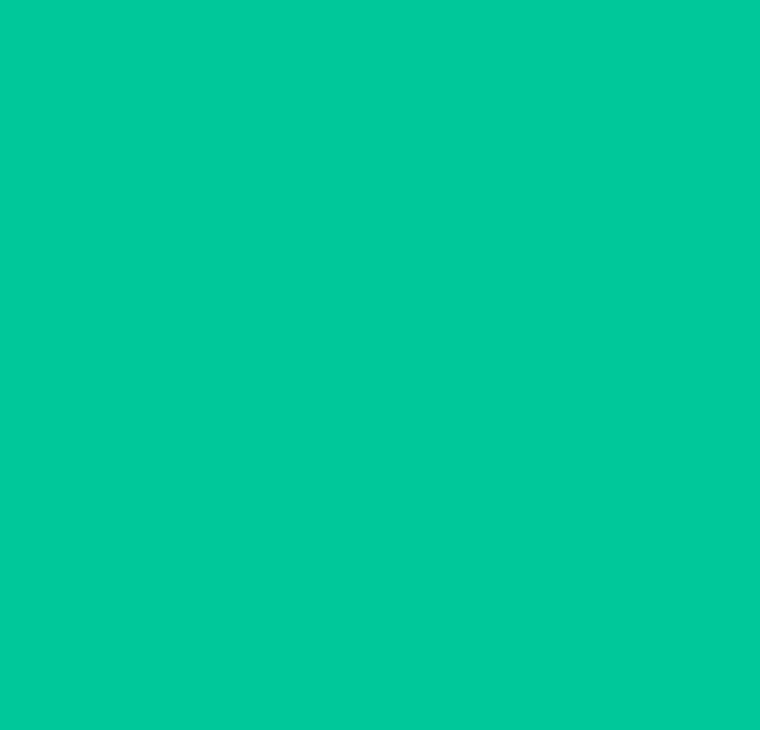scroll, scrollTop: 0, scrollLeft: 0, axis: both 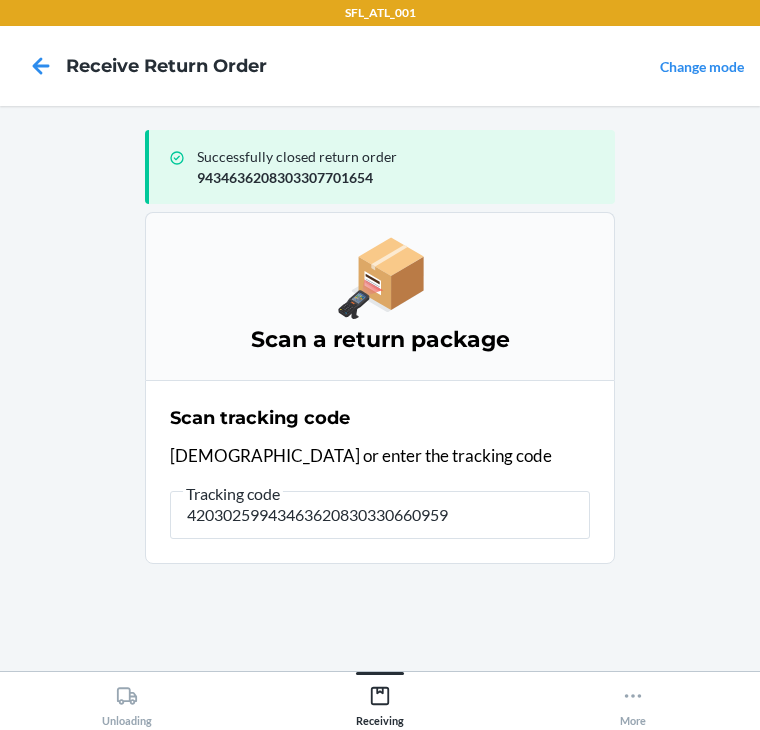 type on "420302599434636208303306609593" 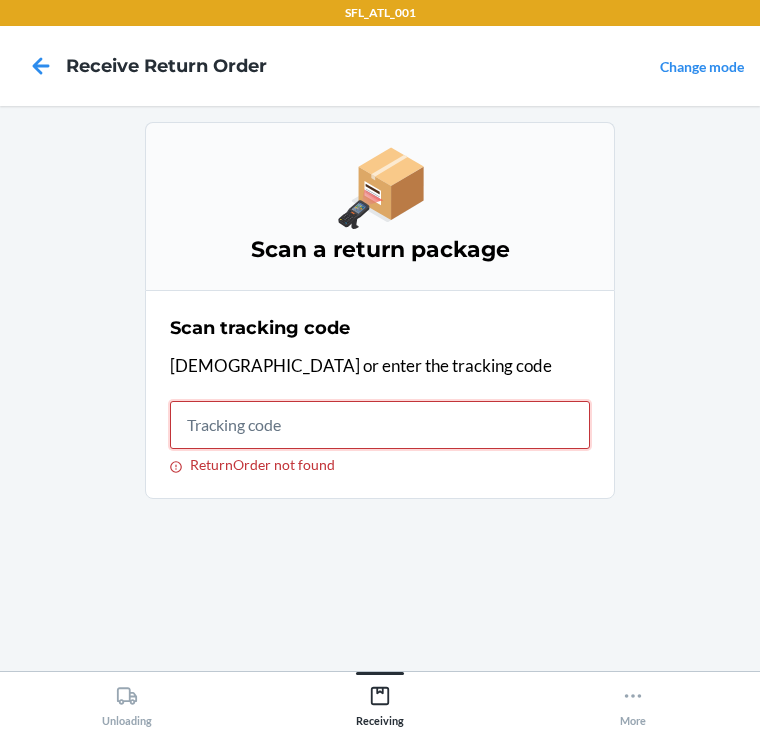 click on "ReturnOrder not found" at bounding box center [380, 425] 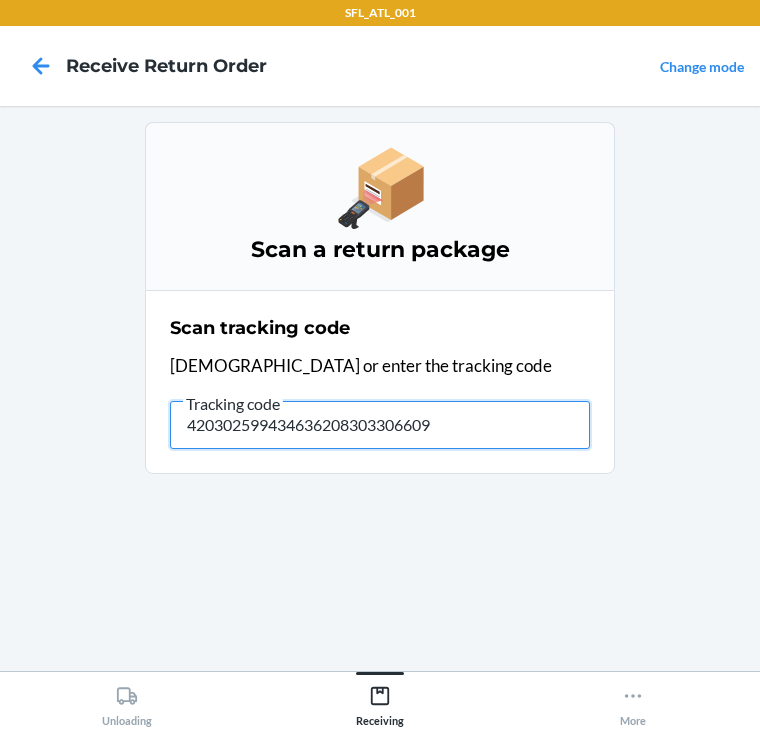 type on "4203025994346362083033066095" 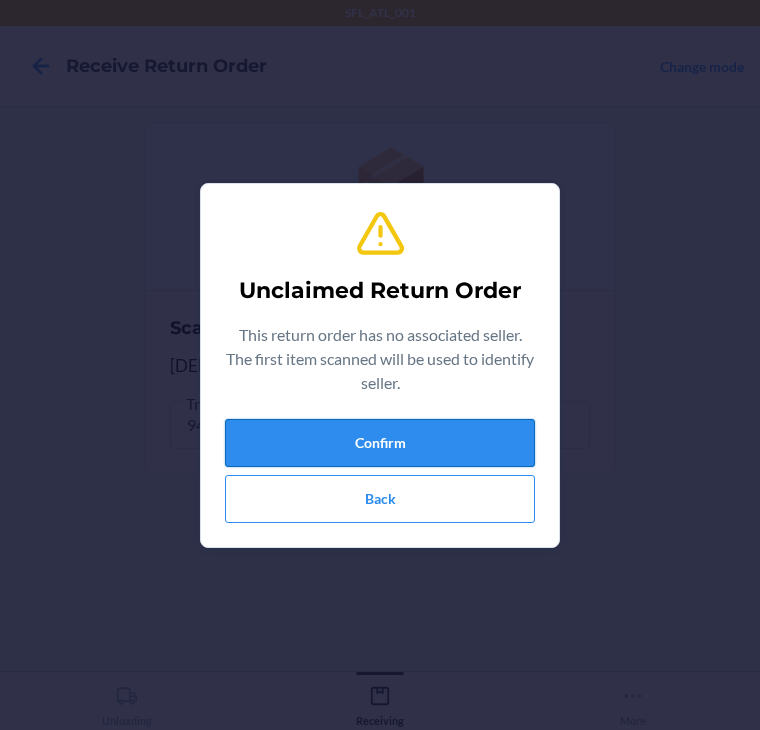 click on "Confirm" at bounding box center (380, 443) 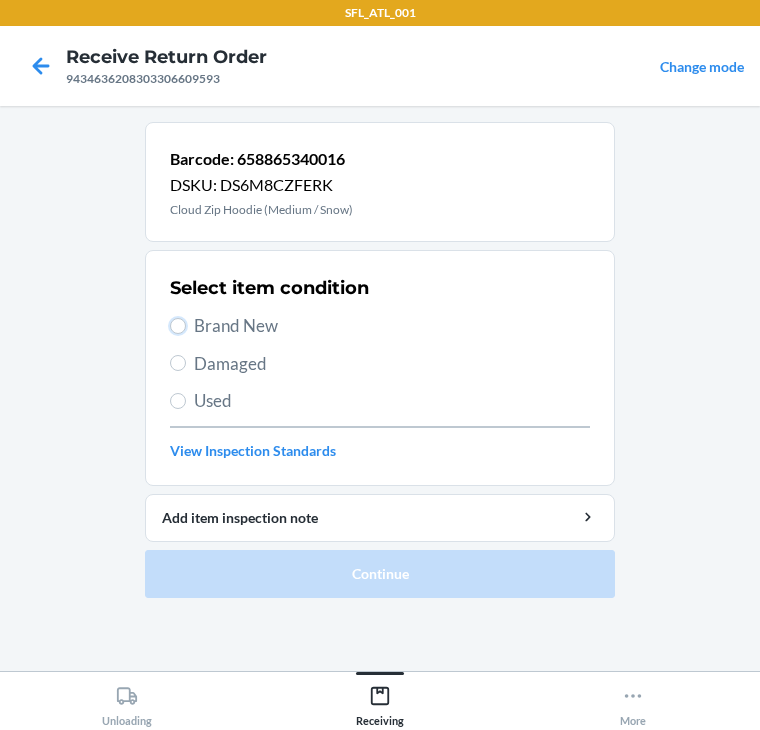 drag, startPoint x: 179, startPoint y: 320, endPoint x: 212, endPoint y: 404, distance: 90.24966 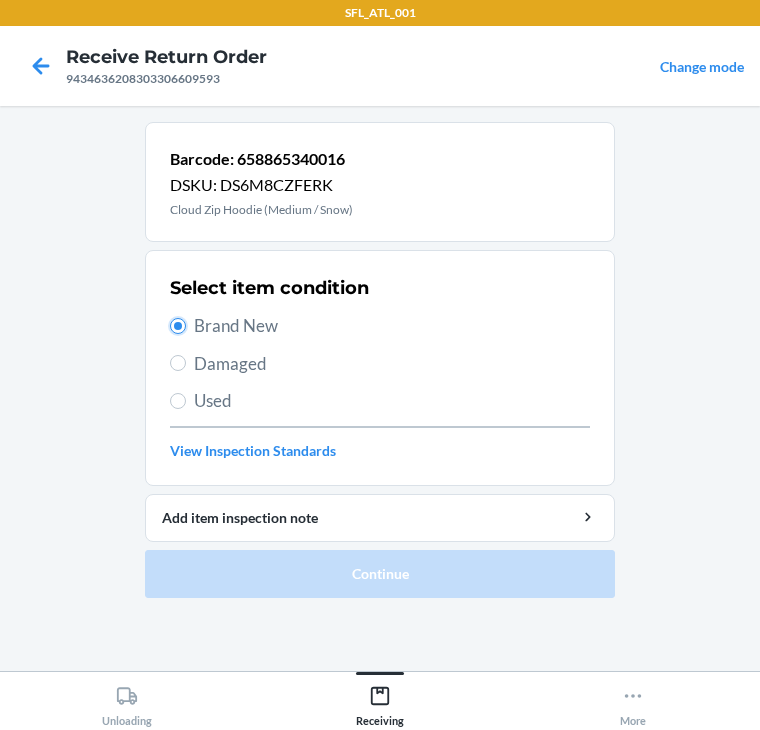 radio on "true" 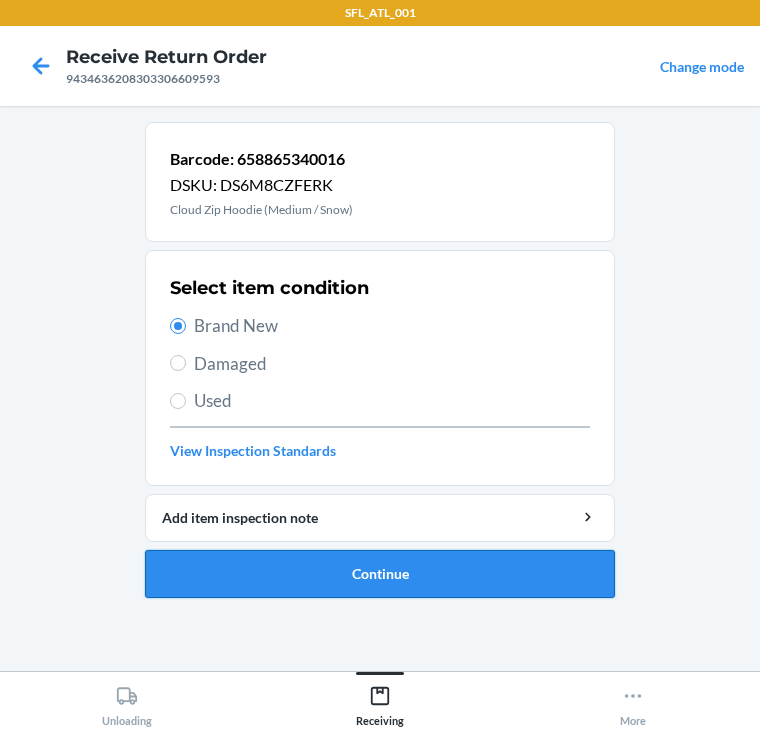click on "Continue" at bounding box center [380, 574] 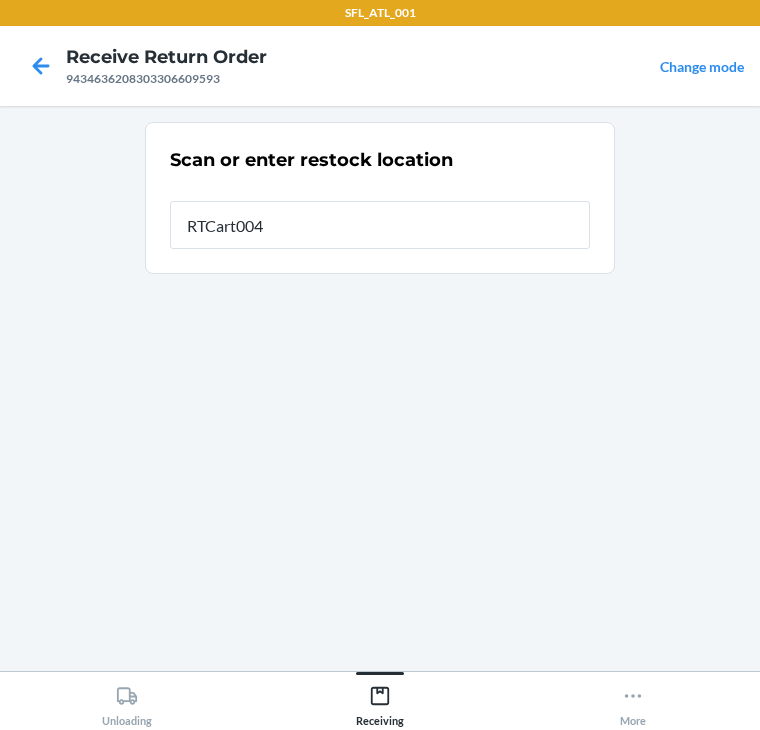 type on "RTCart004" 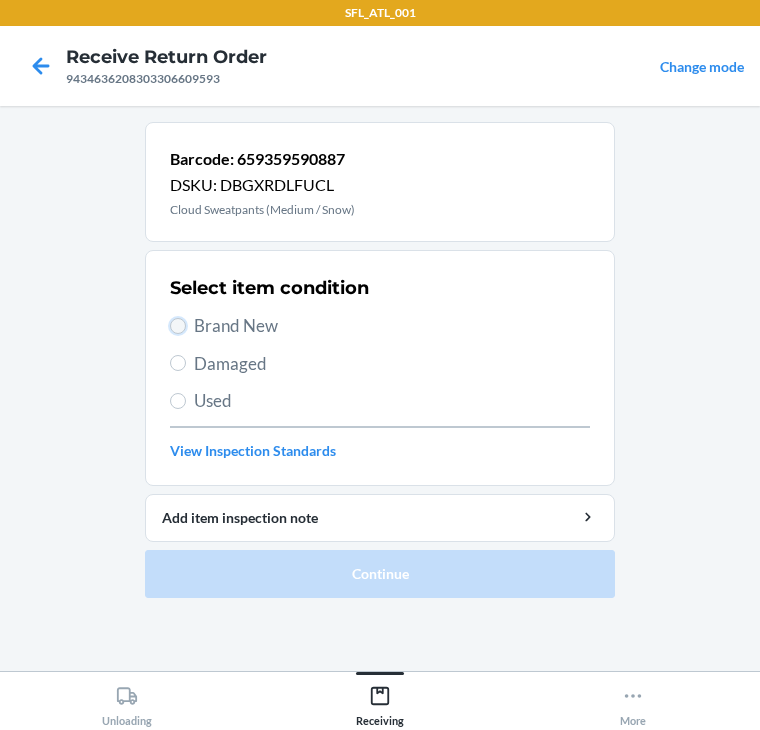 click on "Brand New" at bounding box center (178, 326) 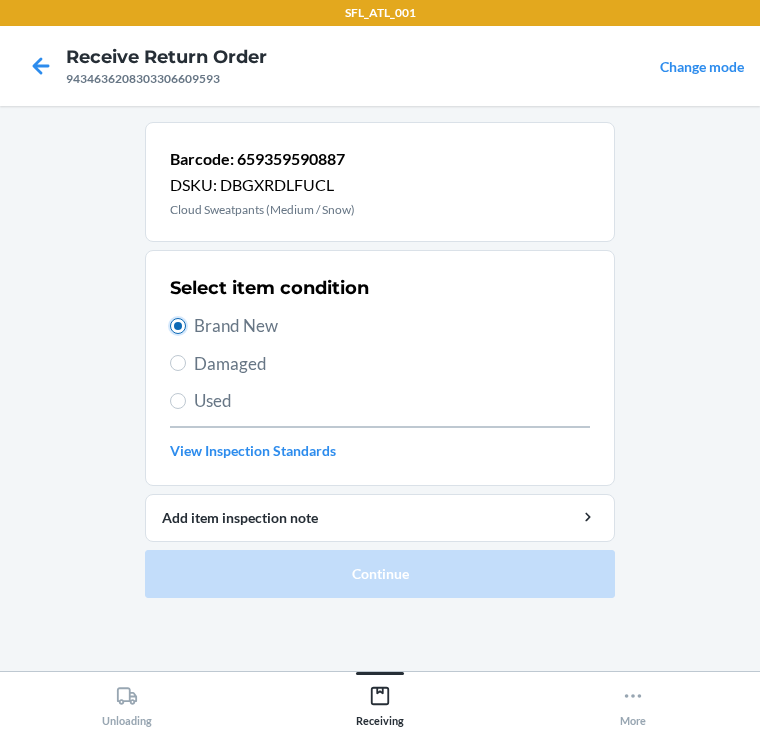 radio on "true" 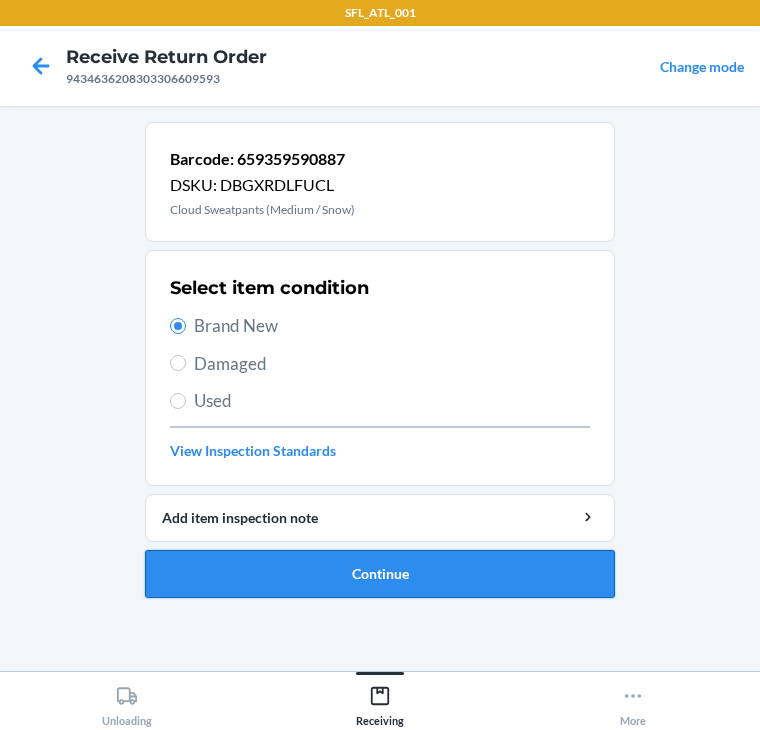 click on "Continue" at bounding box center [380, 574] 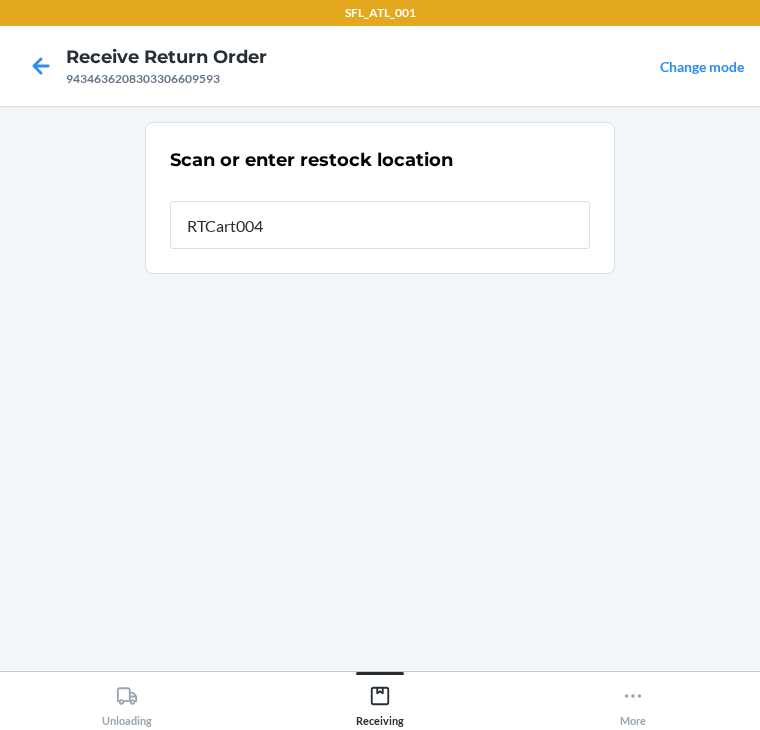 type on "RTCart004" 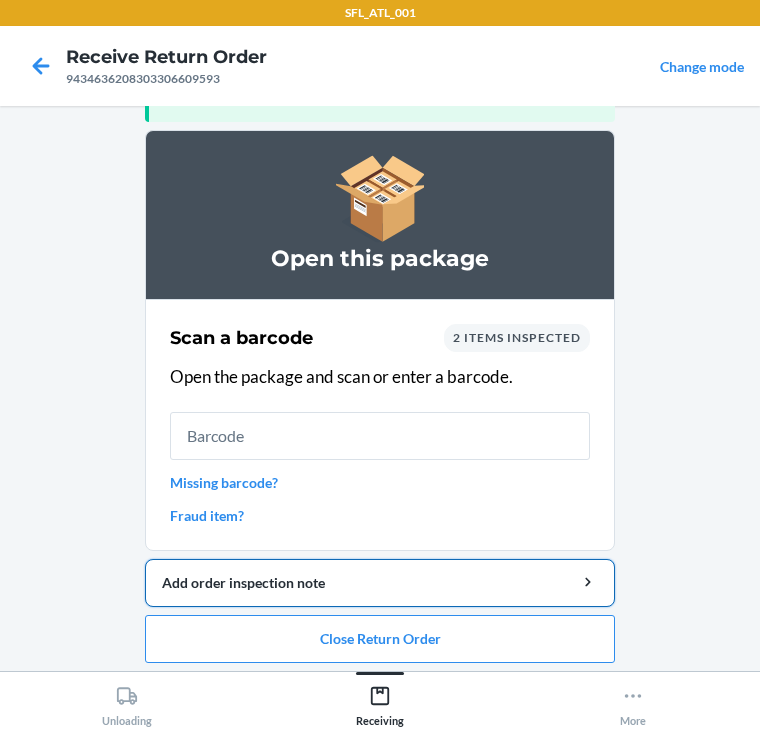 scroll, scrollTop: 130, scrollLeft: 0, axis: vertical 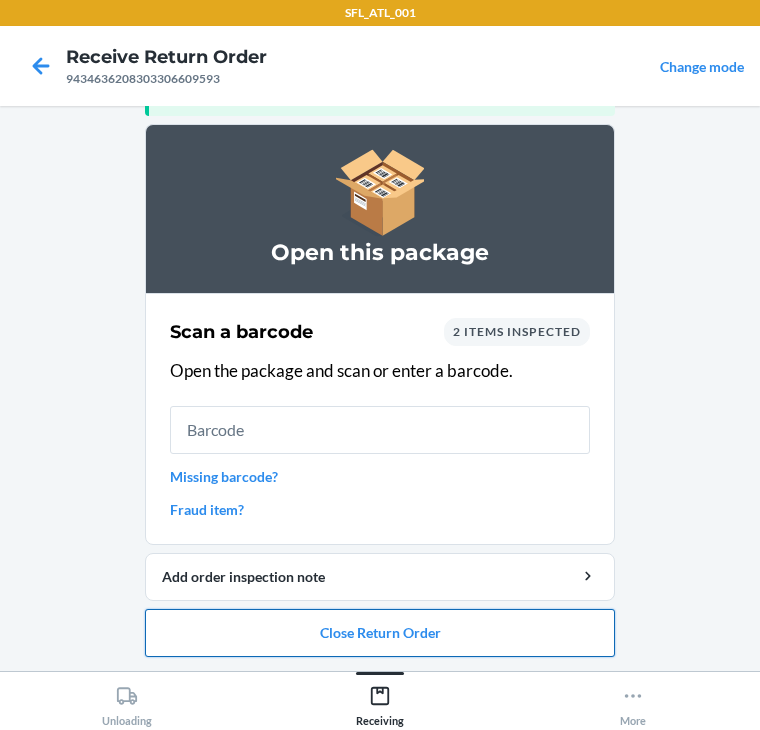 click on "Close Return Order" at bounding box center (380, 633) 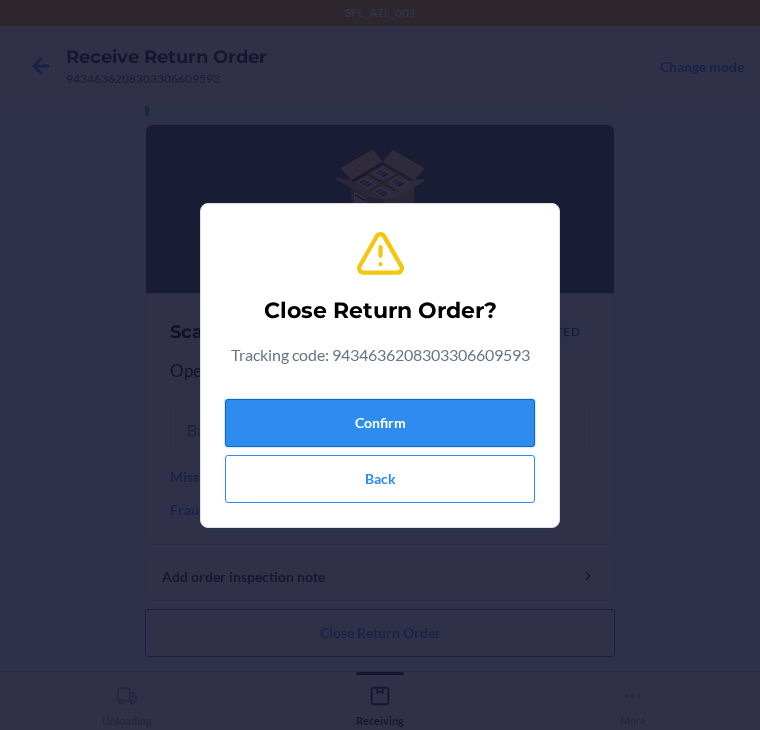 click on "Confirm" at bounding box center [380, 423] 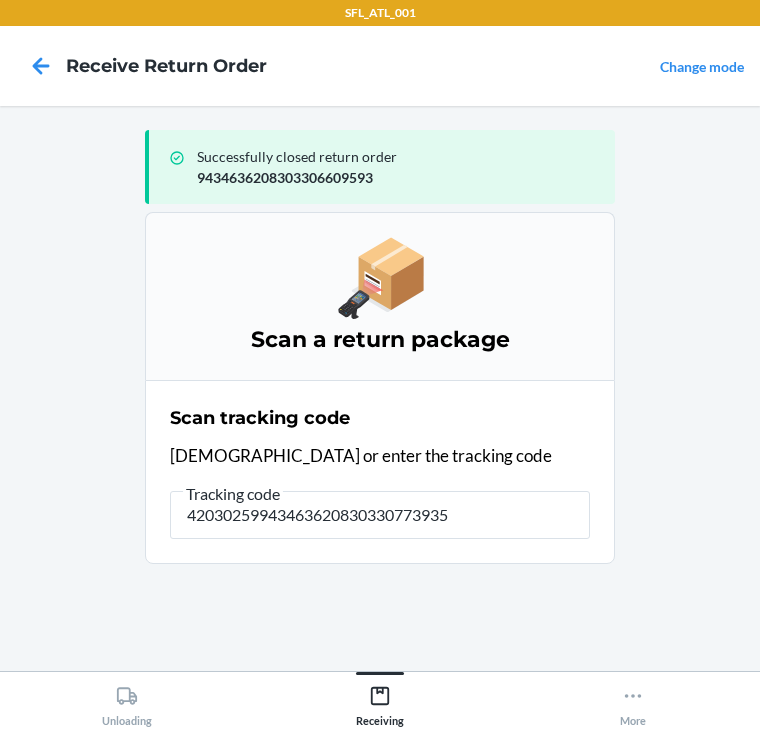 type on "420302599434636208303307739350" 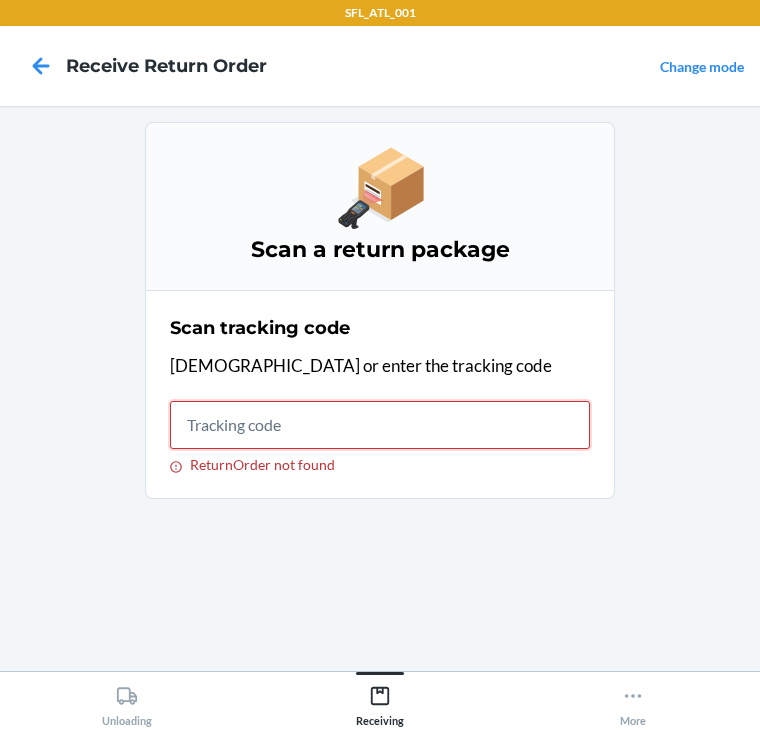 click on "ReturnOrder not found" at bounding box center [380, 425] 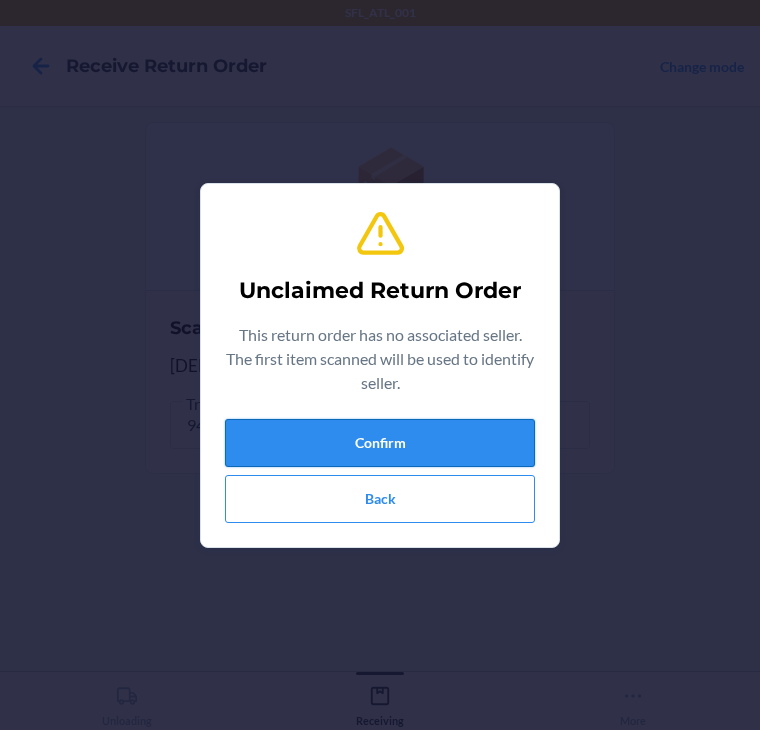 click on "Confirm" at bounding box center (380, 443) 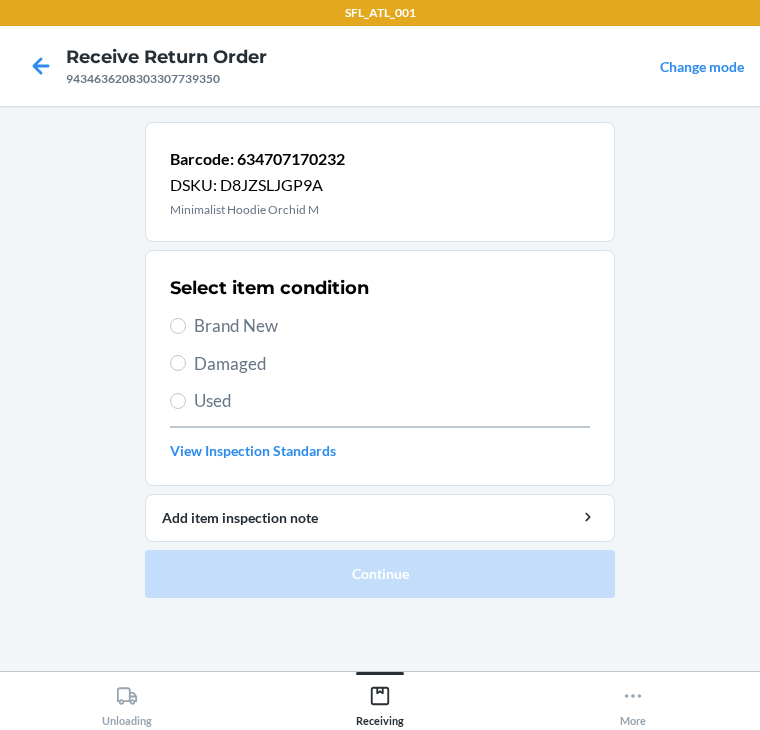 click on "Brand New" at bounding box center [380, 326] 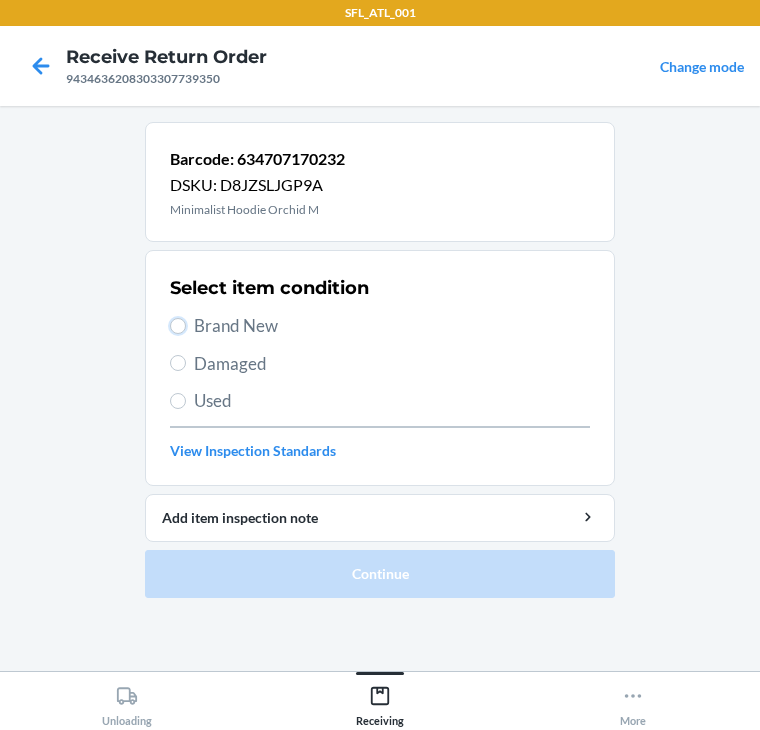 click on "Brand New" at bounding box center [178, 326] 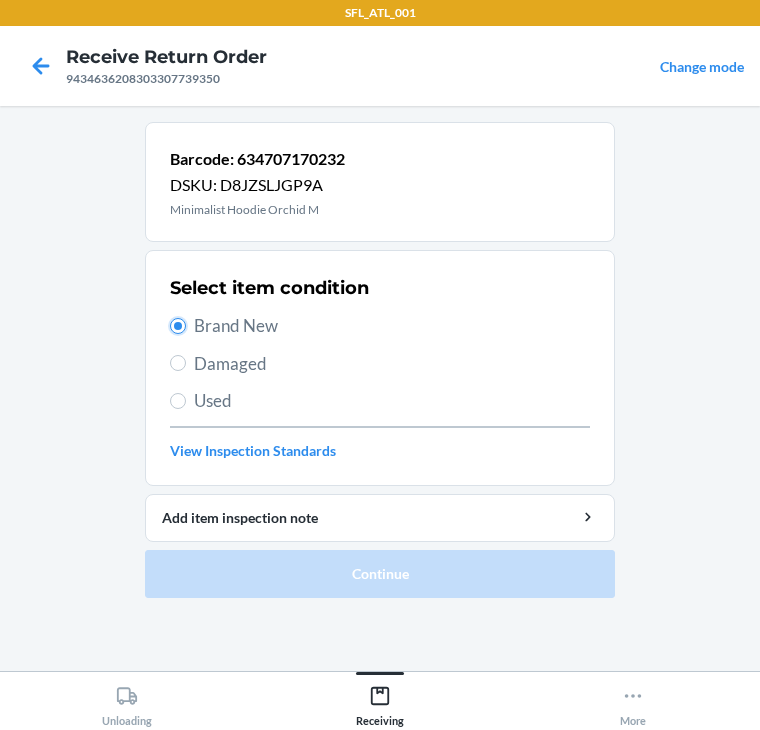 radio on "true" 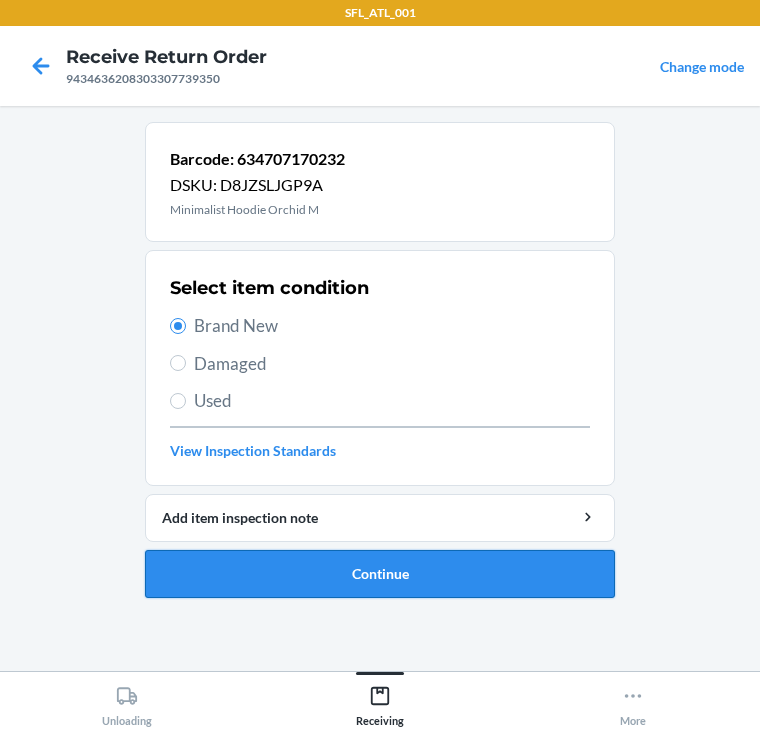 click on "Continue" at bounding box center (380, 574) 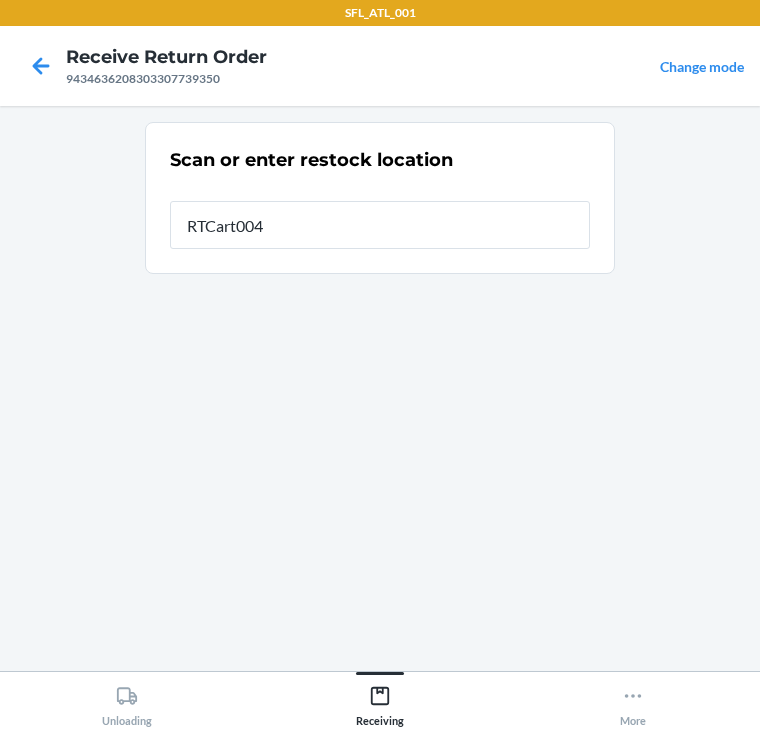 type on "RTCart004" 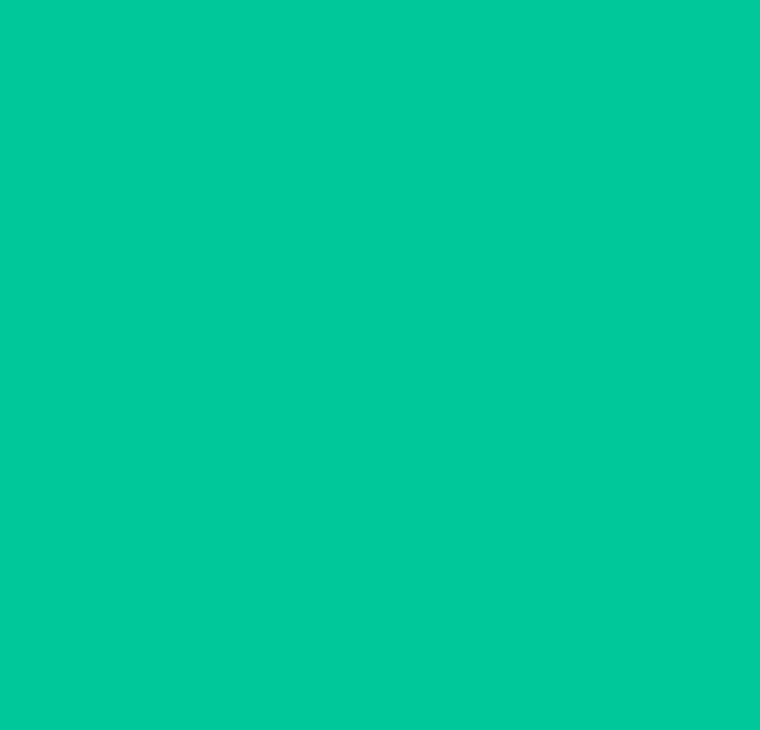 type 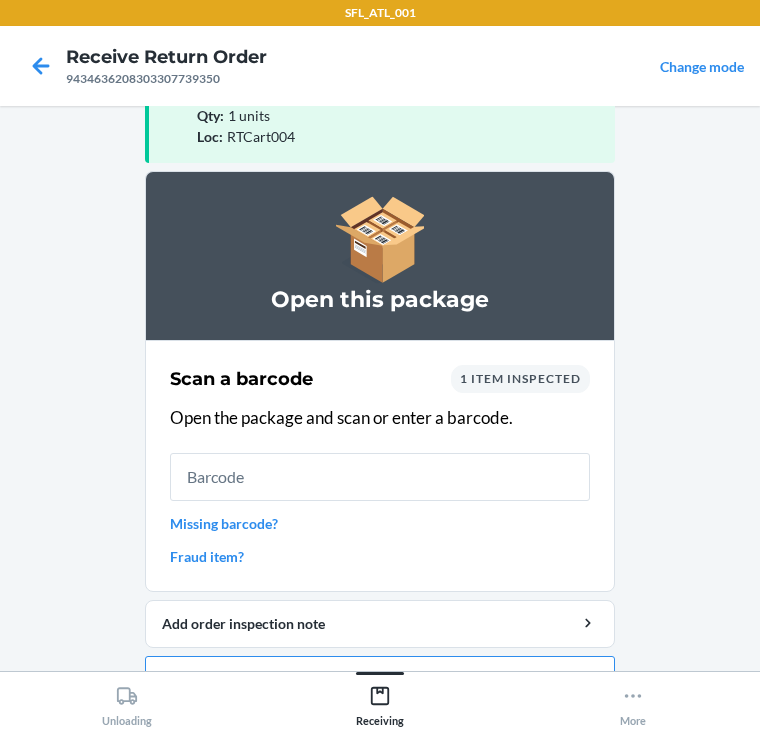 scroll, scrollTop: 130, scrollLeft: 0, axis: vertical 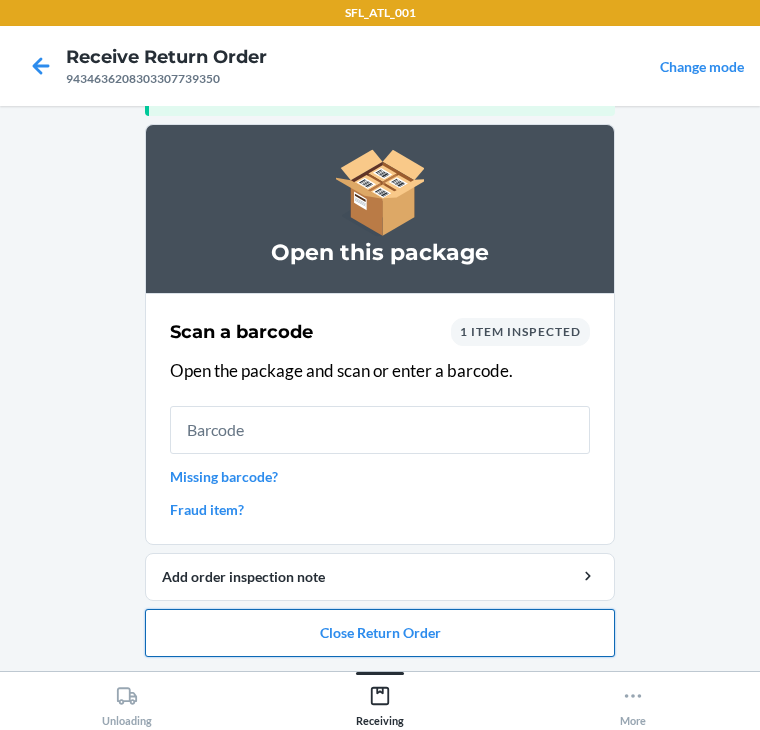 click on "Close Return Order" at bounding box center (380, 633) 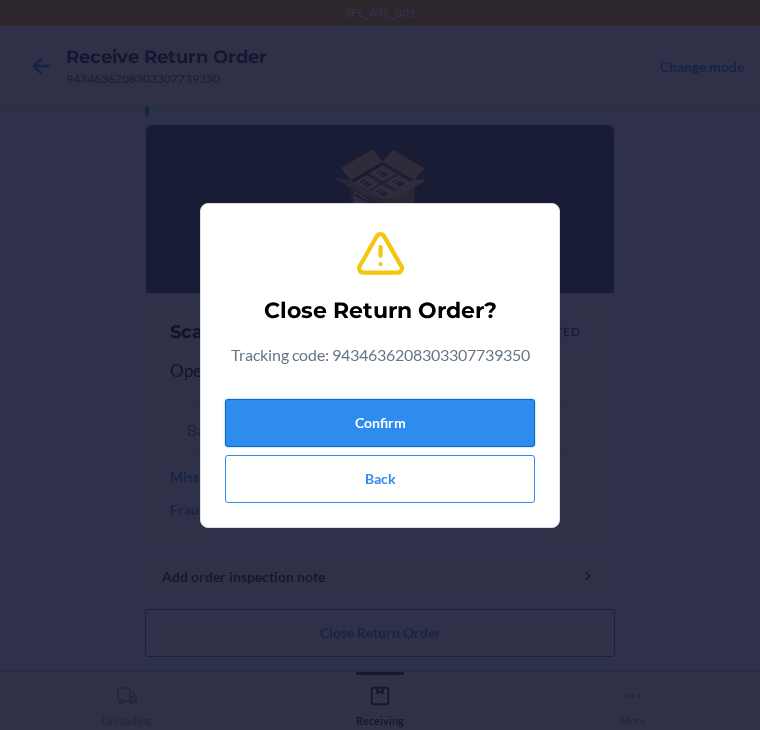 click on "Confirm" at bounding box center [380, 423] 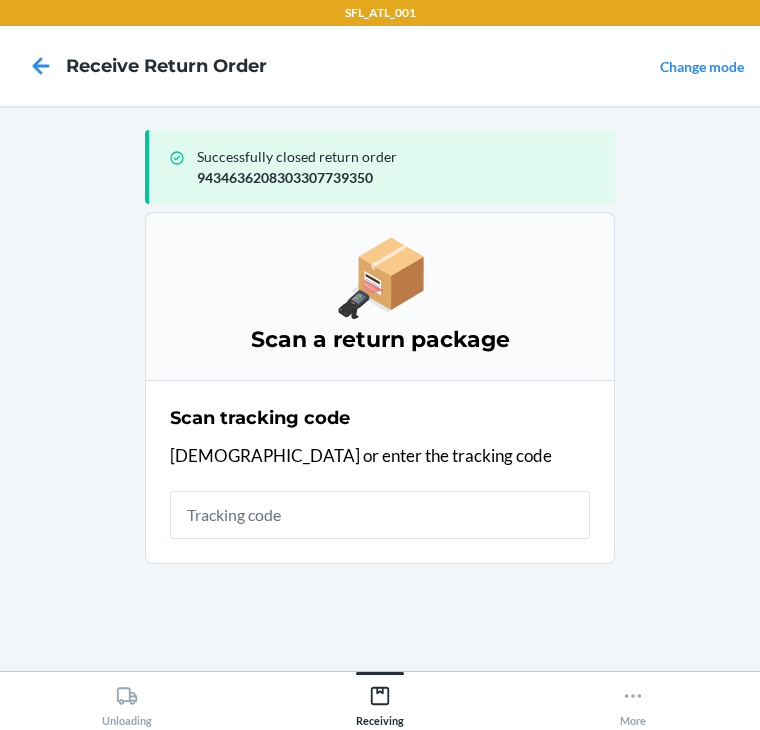scroll, scrollTop: 0, scrollLeft: 0, axis: both 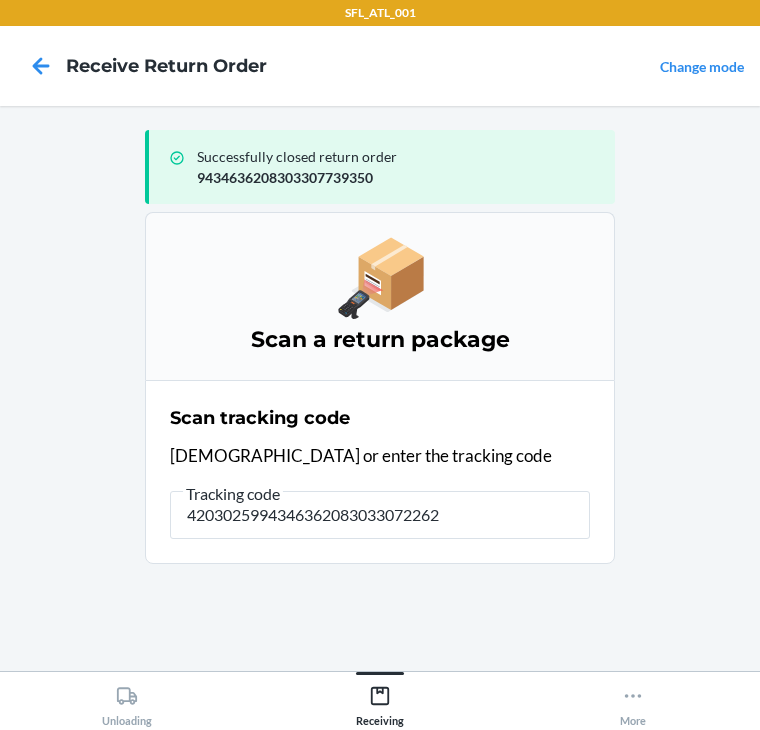 type on "42030259943463620830330722628" 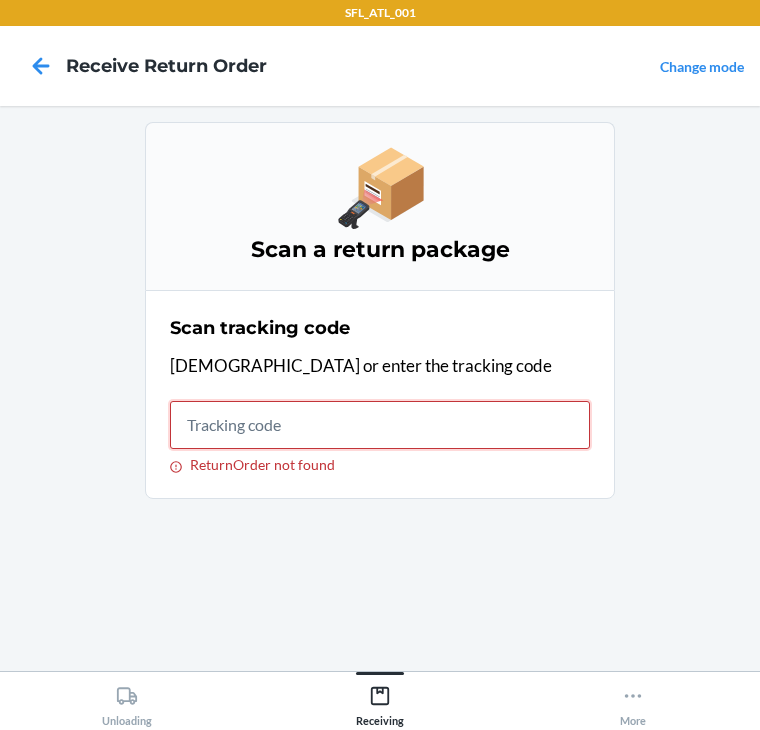 click on "ReturnOrder not found" at bounding box center [380, 425] 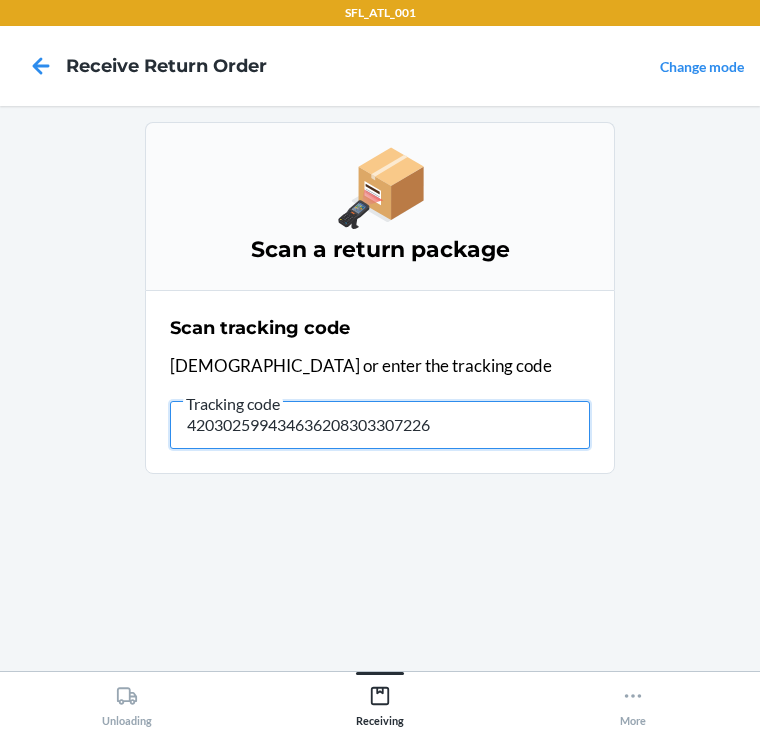 type on "4203025994346362083033072262" 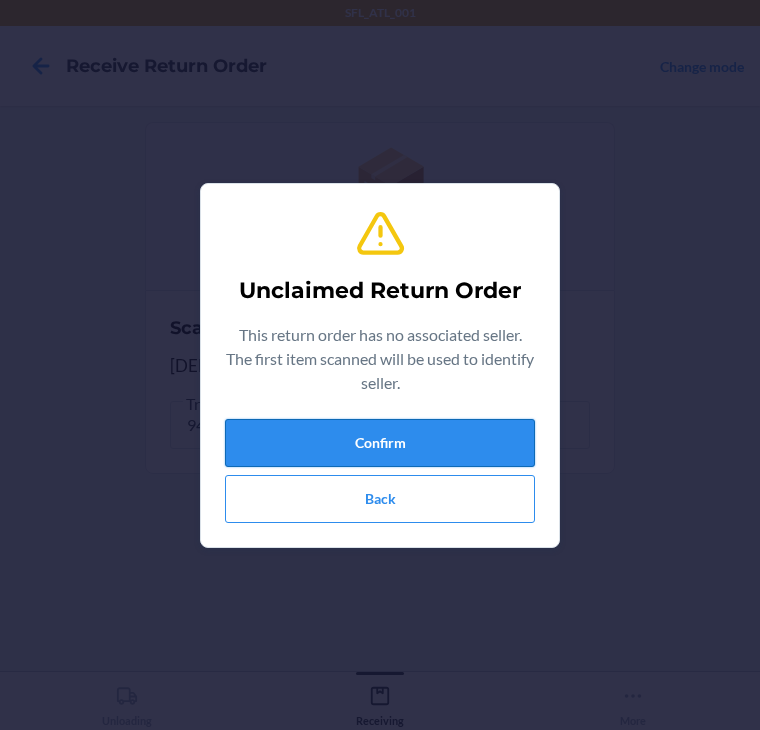 click on "Confirm" at bounding box center (380, 443) 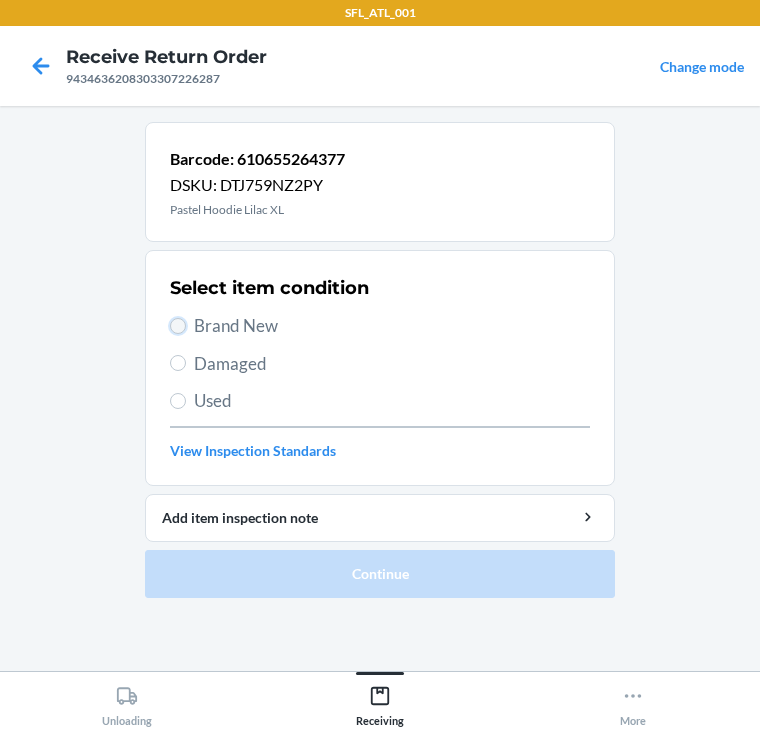 click on "Brand New" at bounding box center (178, 326) 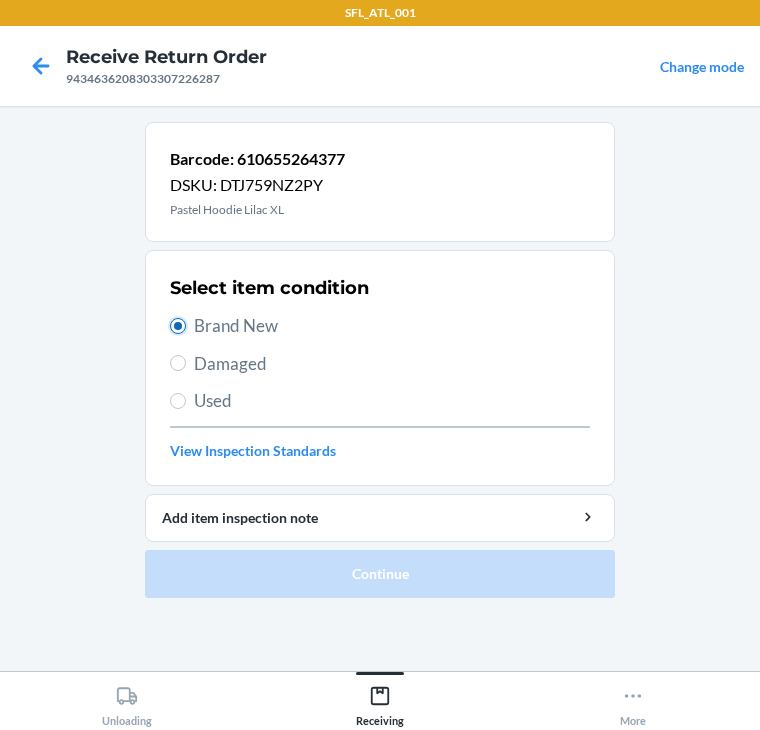 radio on "true" 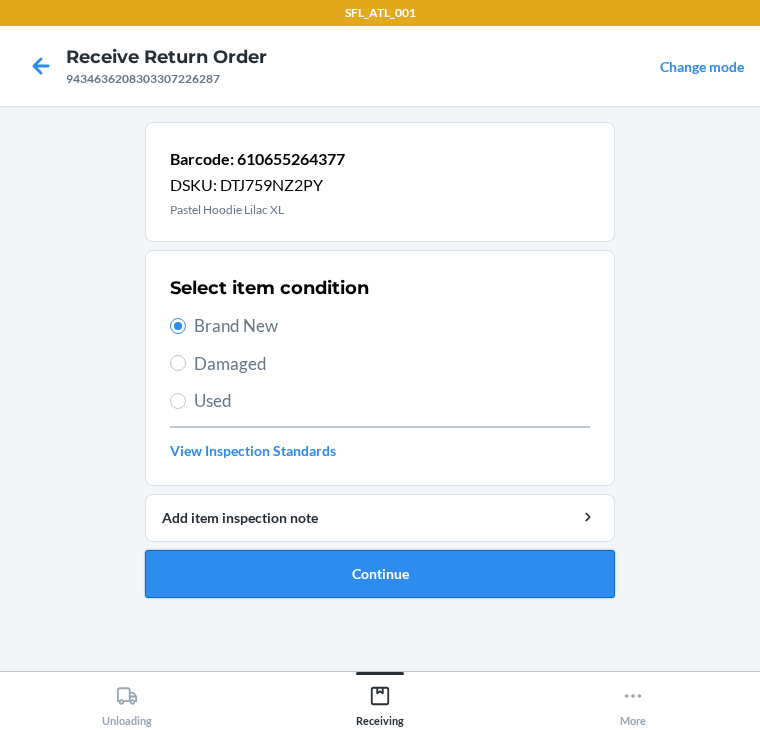 click on "Continue" at bounding box center [380, 574] 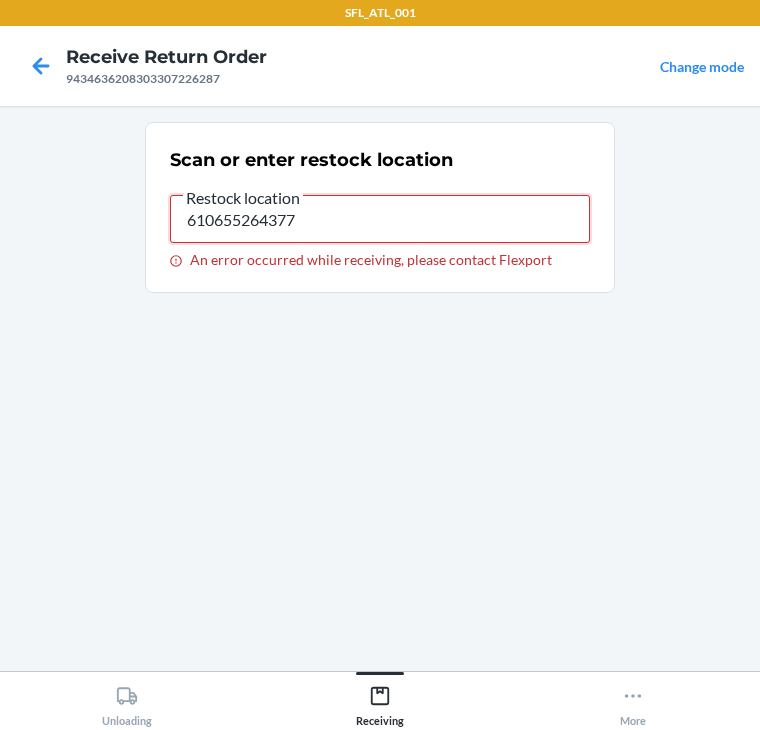 click on "610655264377" at bounding box center [380, 219] 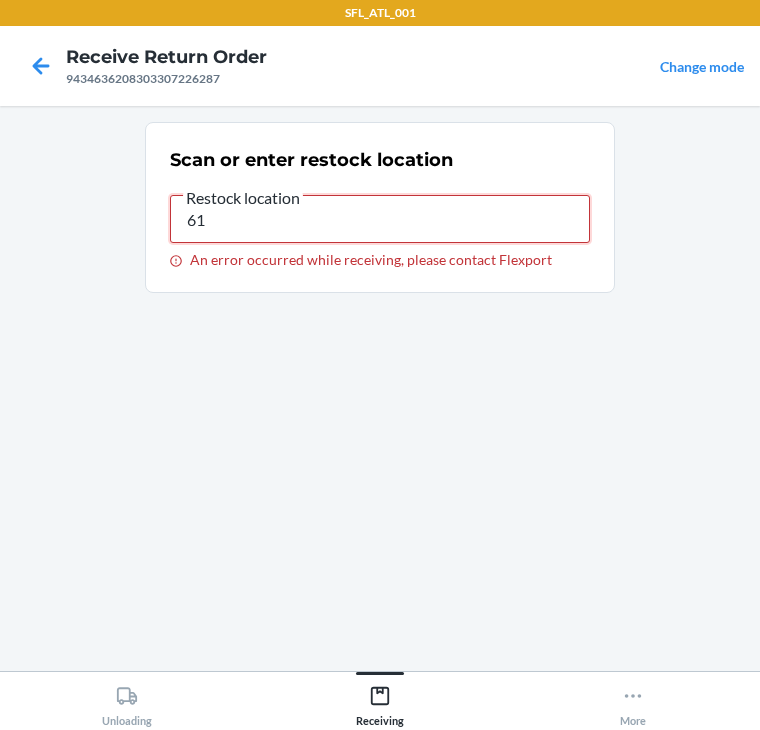 type on "6" 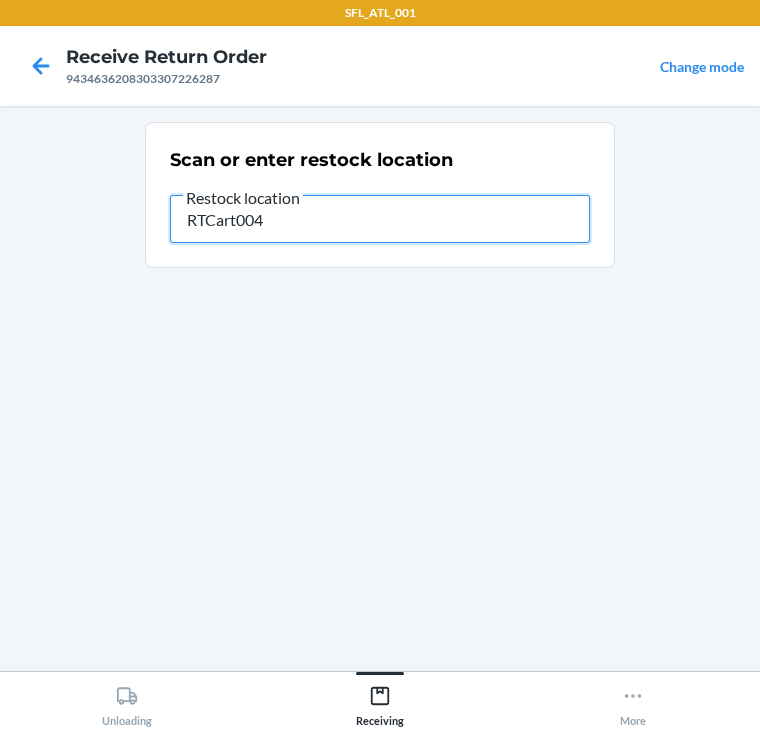type on "RTCart004" 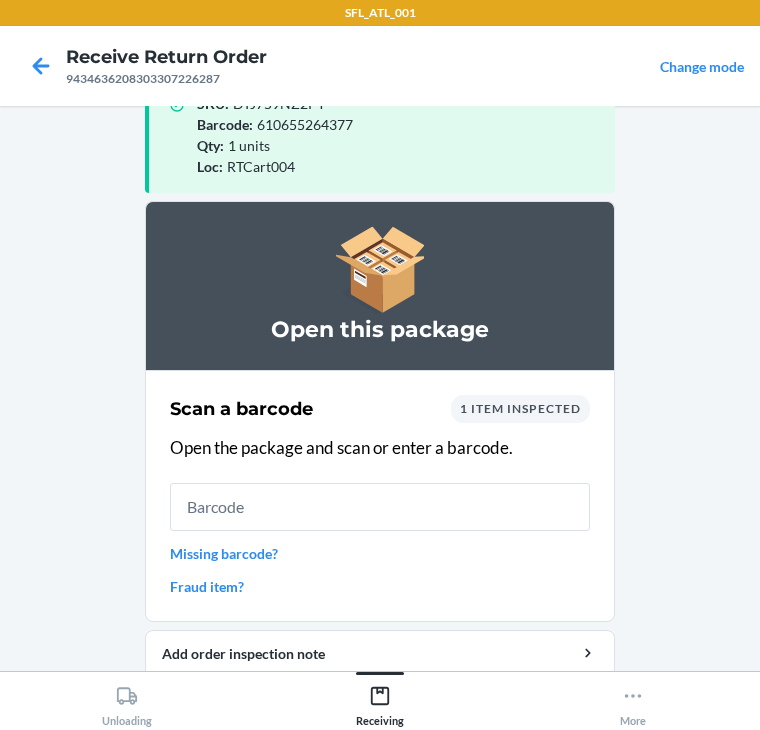 scroll, scrollTop: 130, scrollLeft: 0, axis: vertical 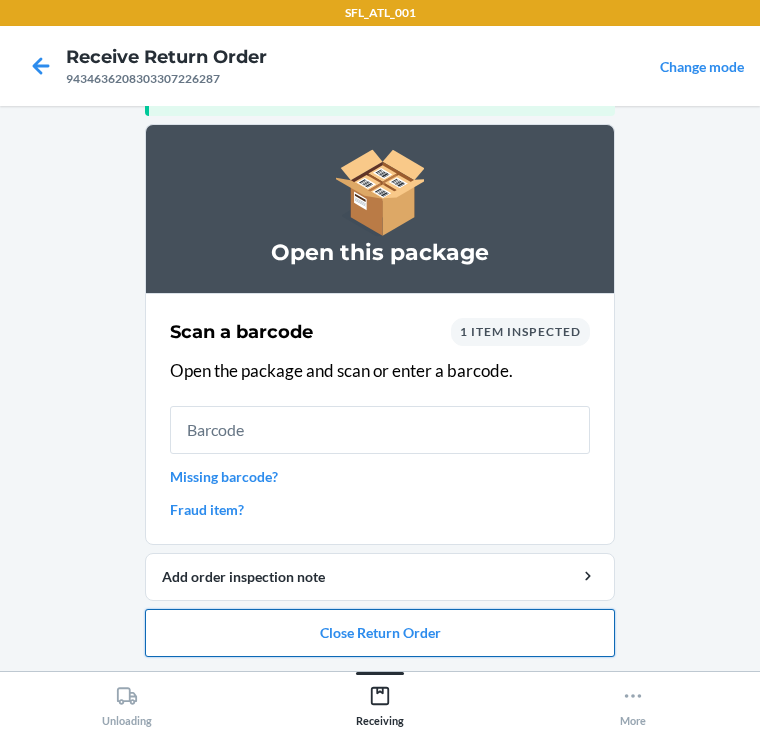 click on "Close Return Order" at bounding box center (380, 633) 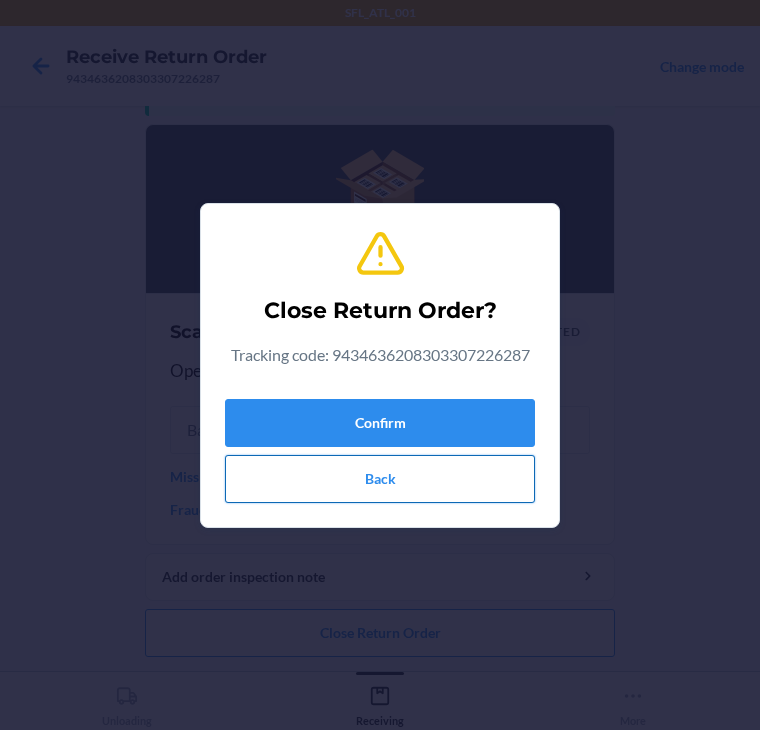click on "Back" at bounding box center [380, 479] 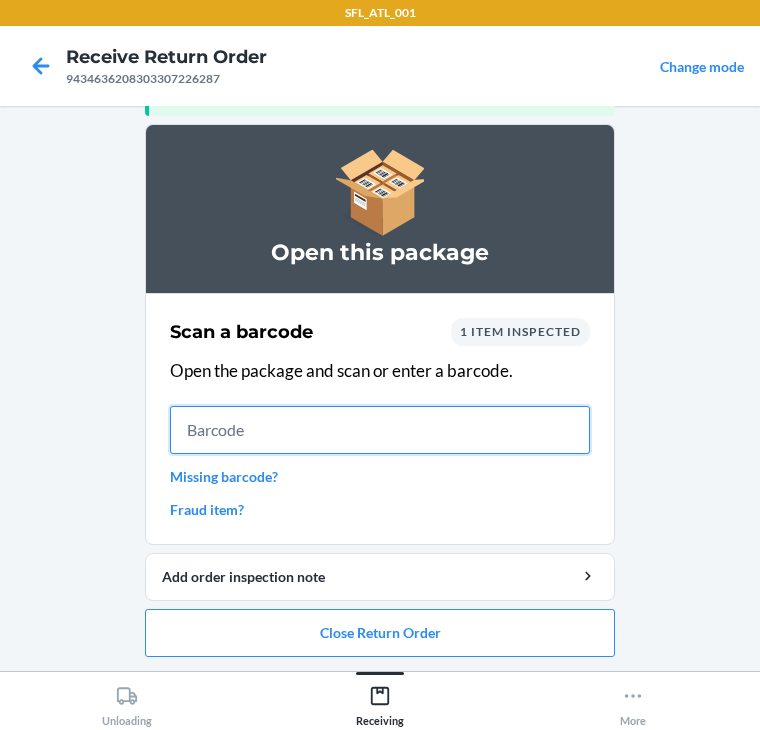 click at bounding box center (380, 430) 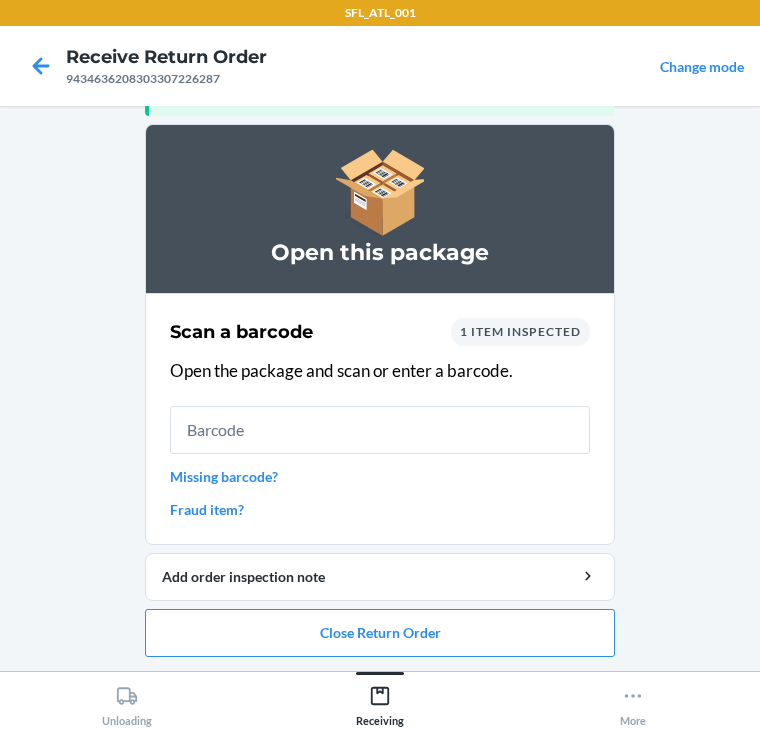 click on "Missing barcode?" at bounding box center [380, 476] 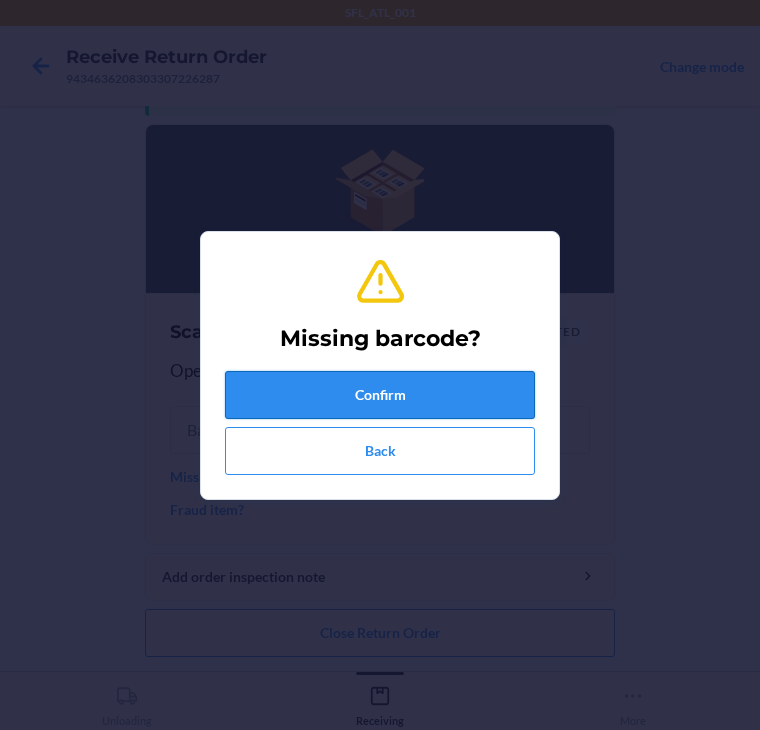 click on "Confirm" at bounding box center (380, 395) 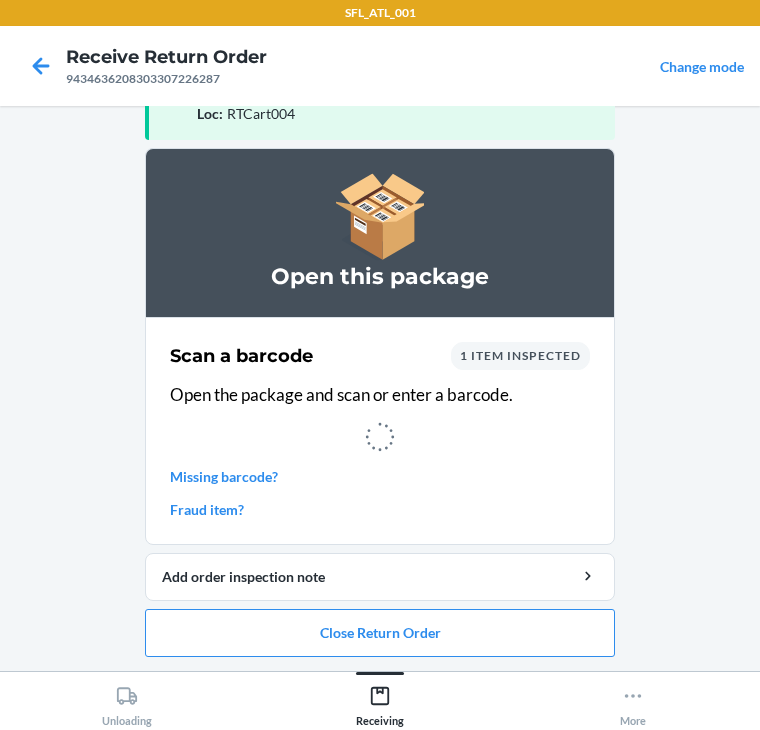 scroll, scrollTop: 0, scrollLeft: 0, axis: both 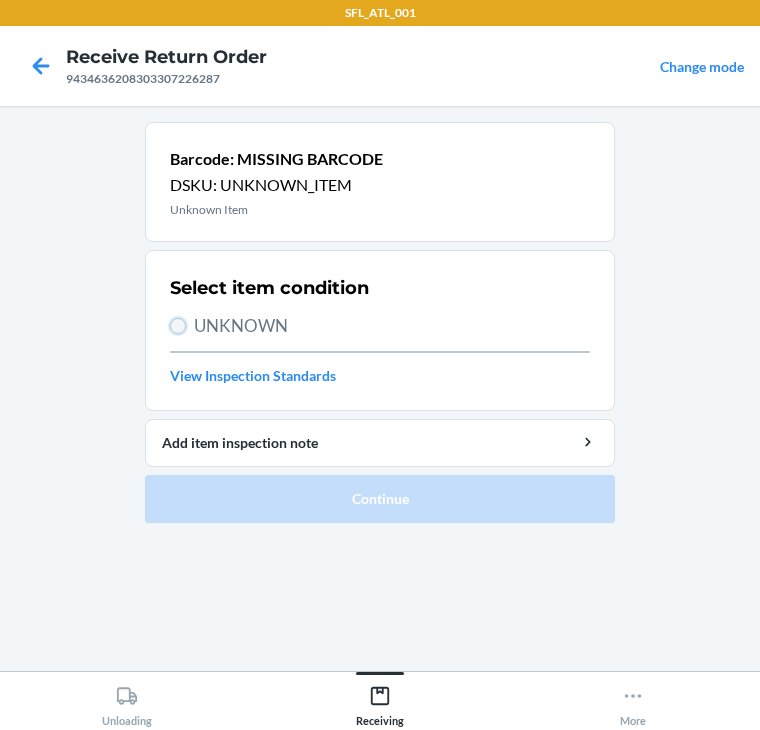 click on "UNKNOWN" at bounding box center [178, 326] 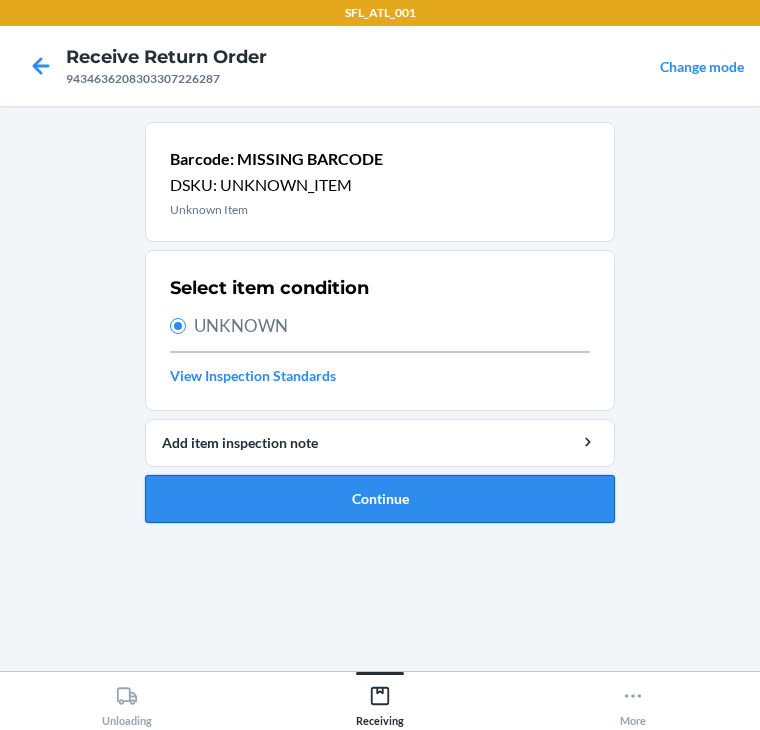 click on "Continue" at bounding box center [380, 499] 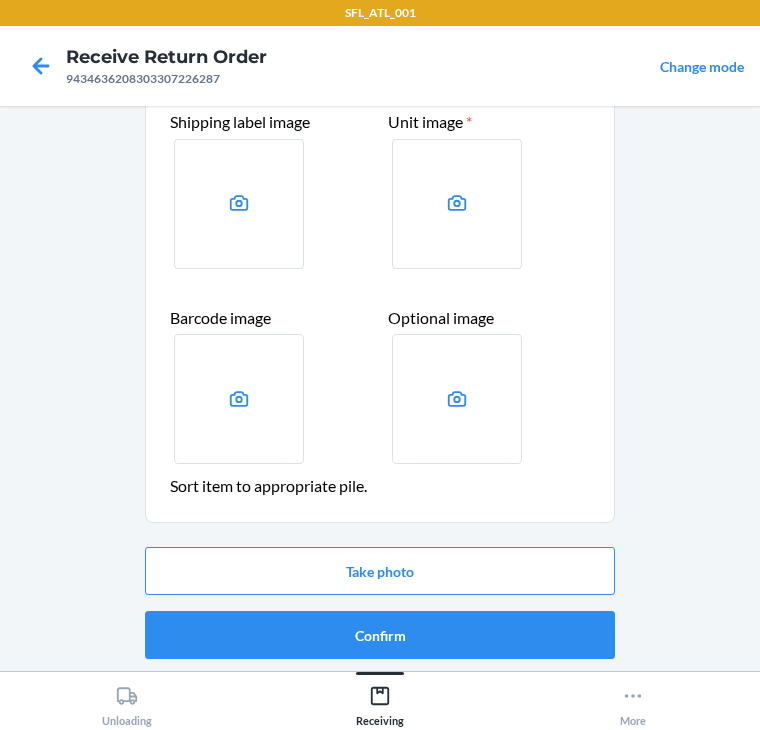 scroll, scrollTop: 104, scrollLeft: 0, axis: vertical 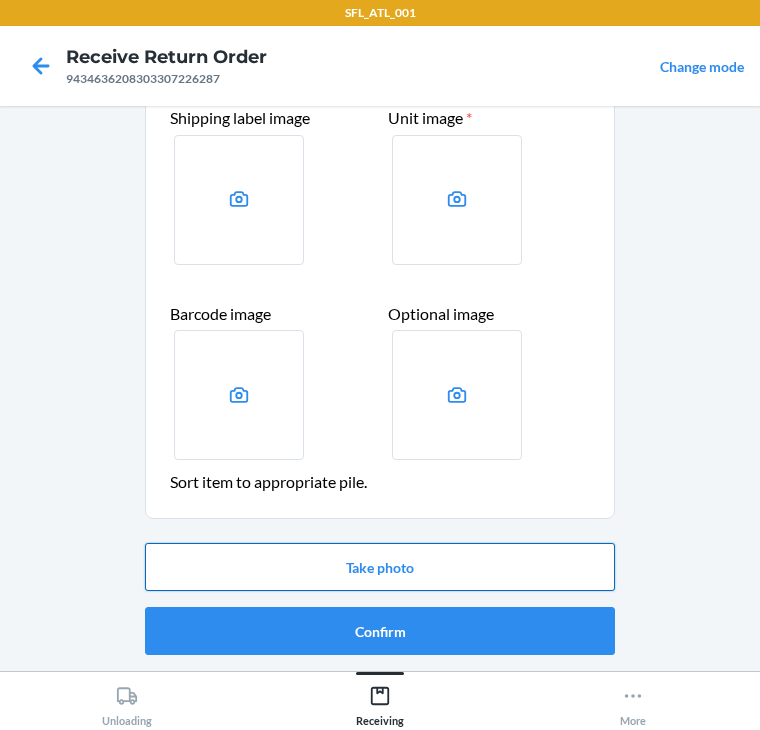 click on "Take photo" at bounding box center [380, 567] 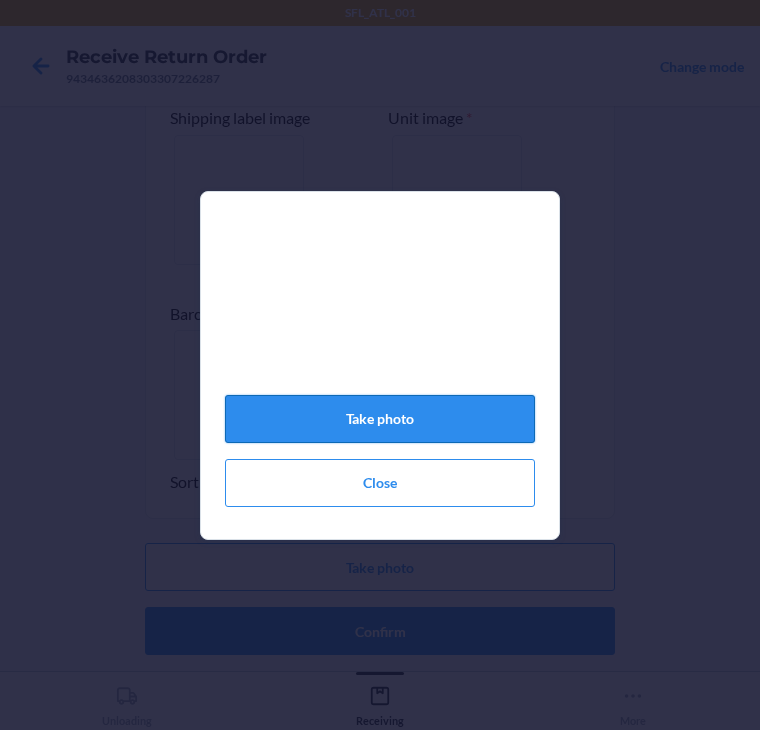 click on "Take photo" 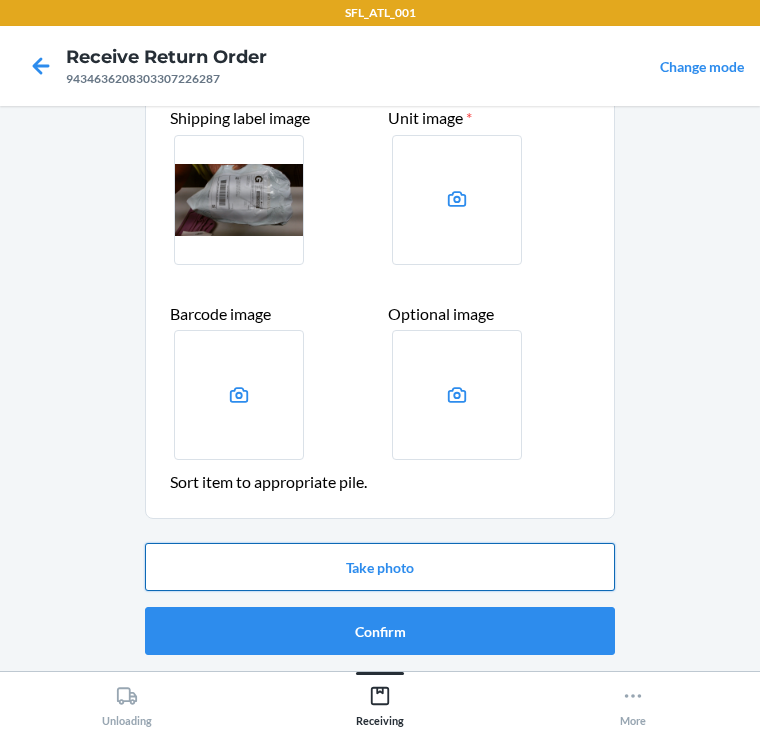 click on "Take photo" at bounding box center (380, 567) 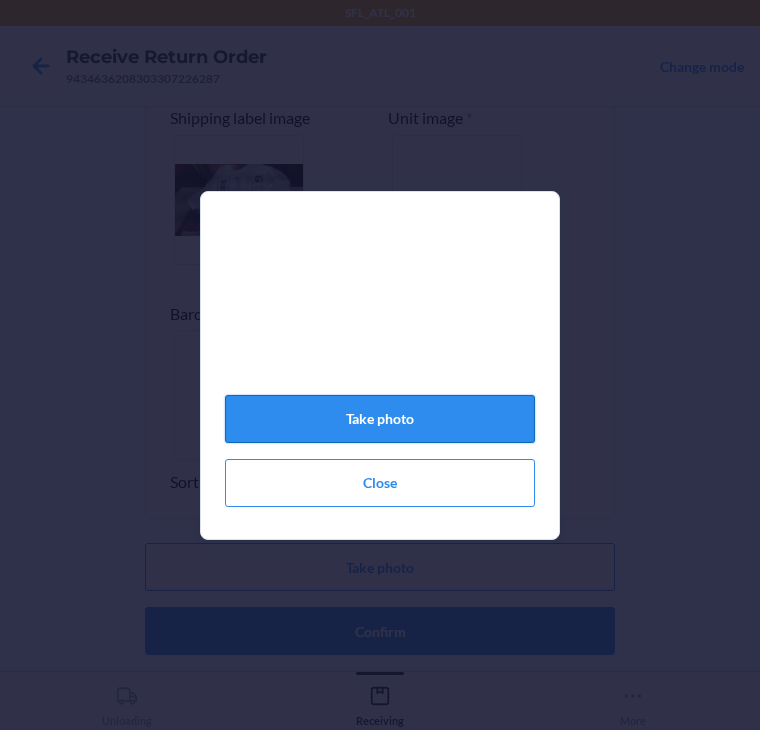 drag, startPoint x: 442, startPoint y: 415, endPoint x: 460, endPoint y: 417, distance: 18.110771 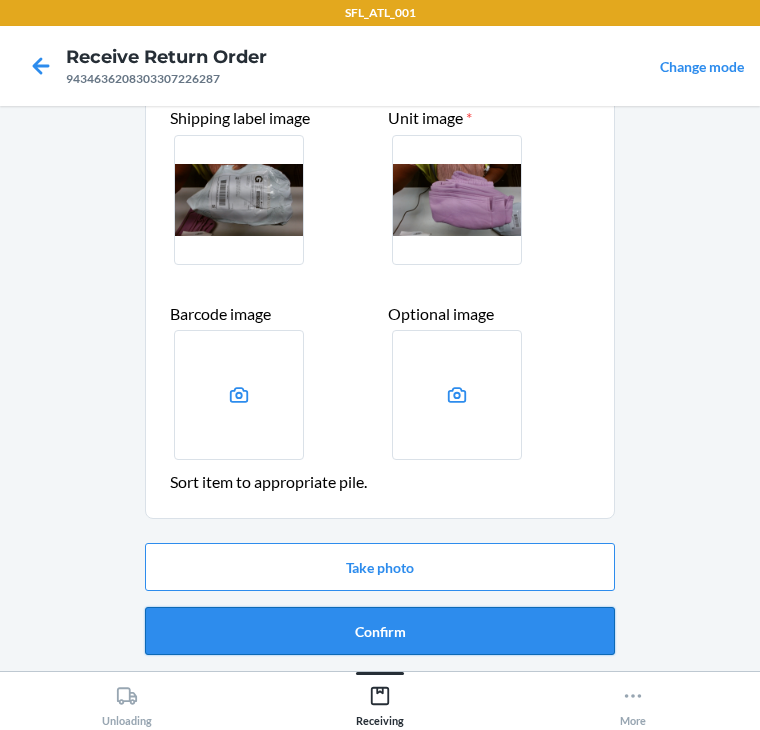 click on "Confirm" at bounding box center (380, 631) 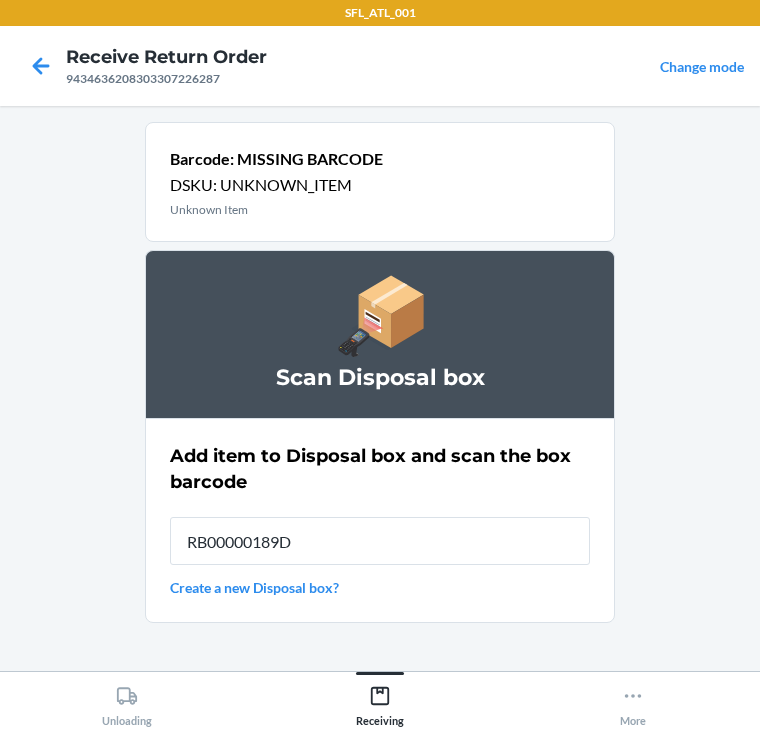 type on "RB00000189D" 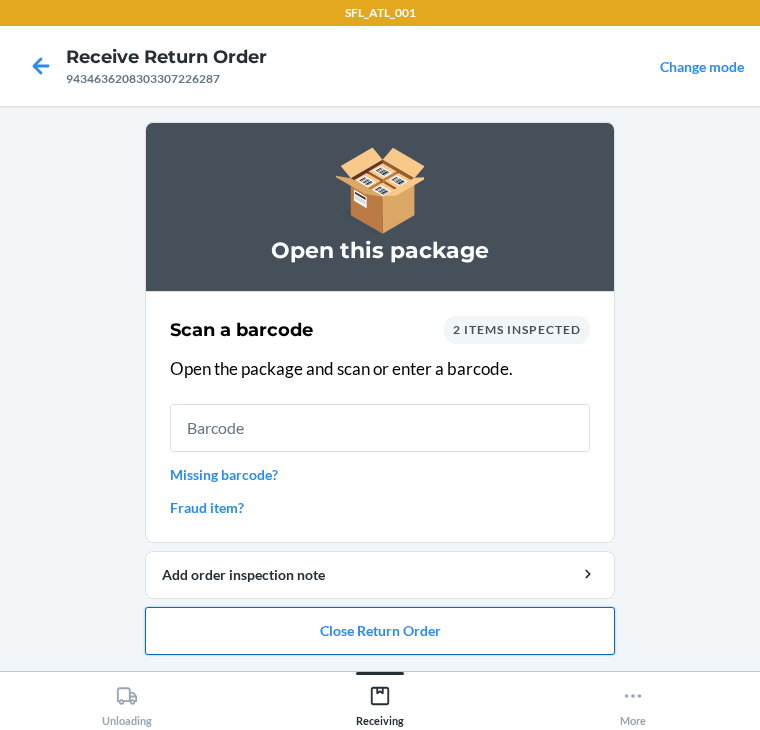 click on "Close Return Order" at bounding box center [380, 631] 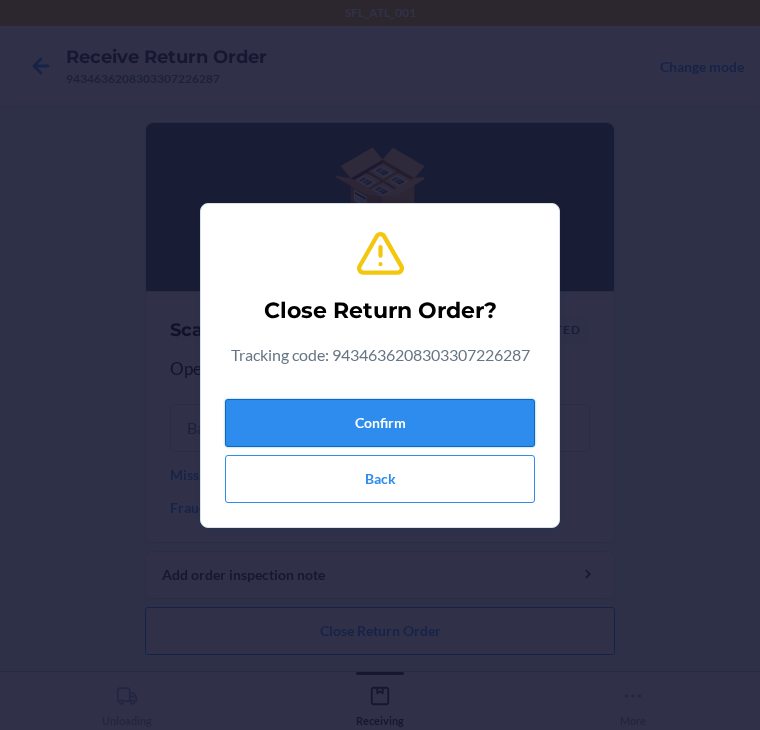 click on "Confirm" at bounding box center [380, 423] 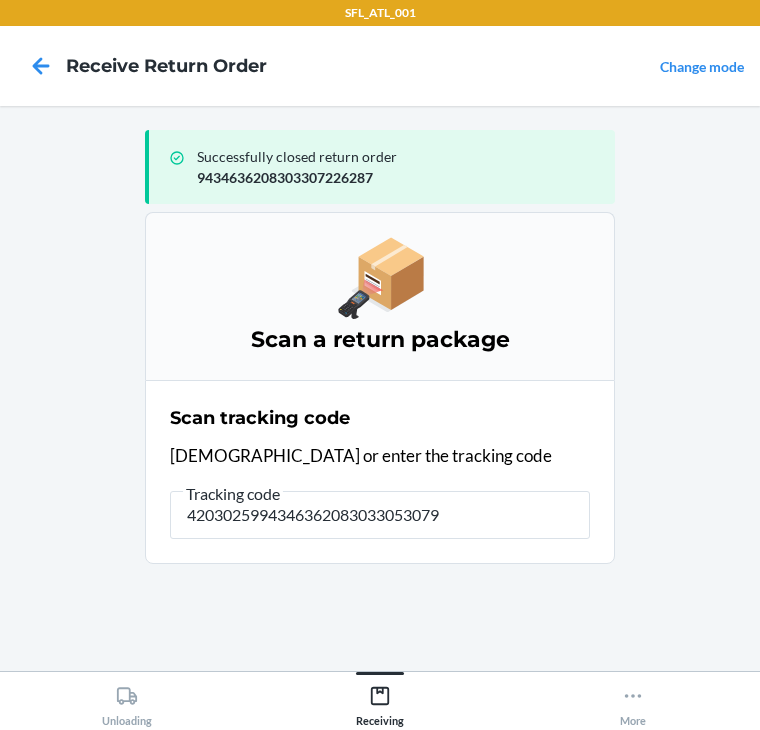 type on "42030259943463620830330530799" 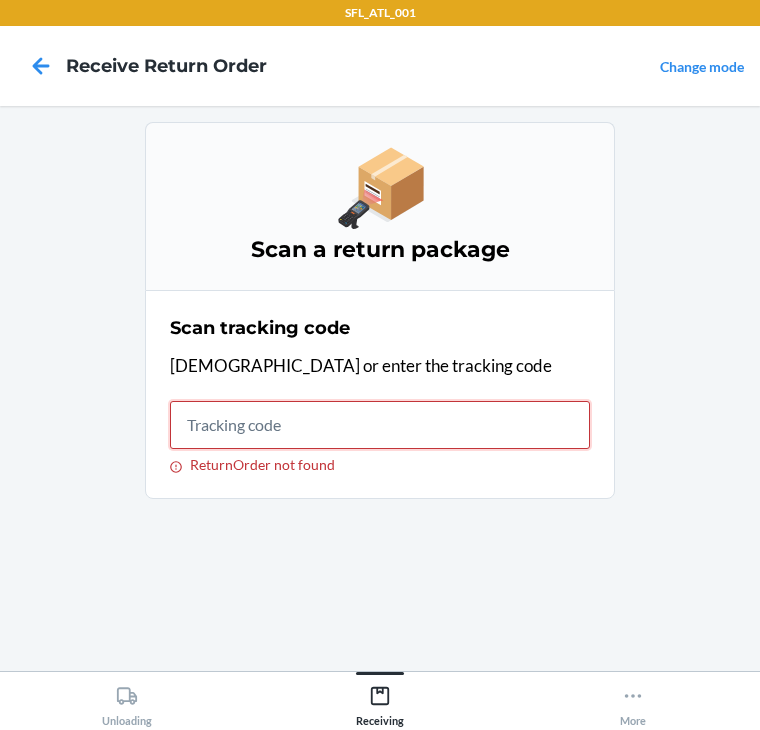 click on "ReturnOrder not found" at bounding box center (380, 425) 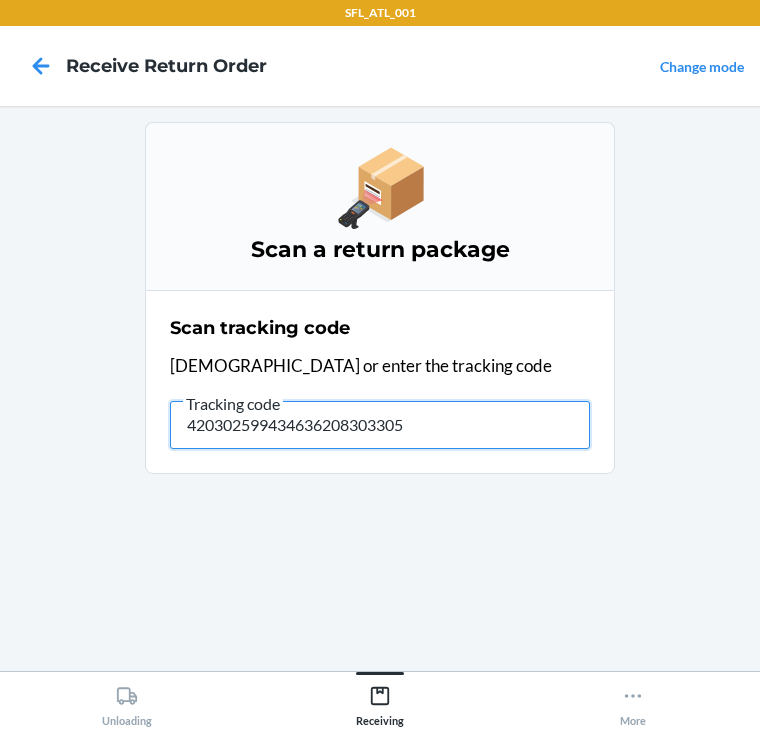 type on "4203025994346362083033053" 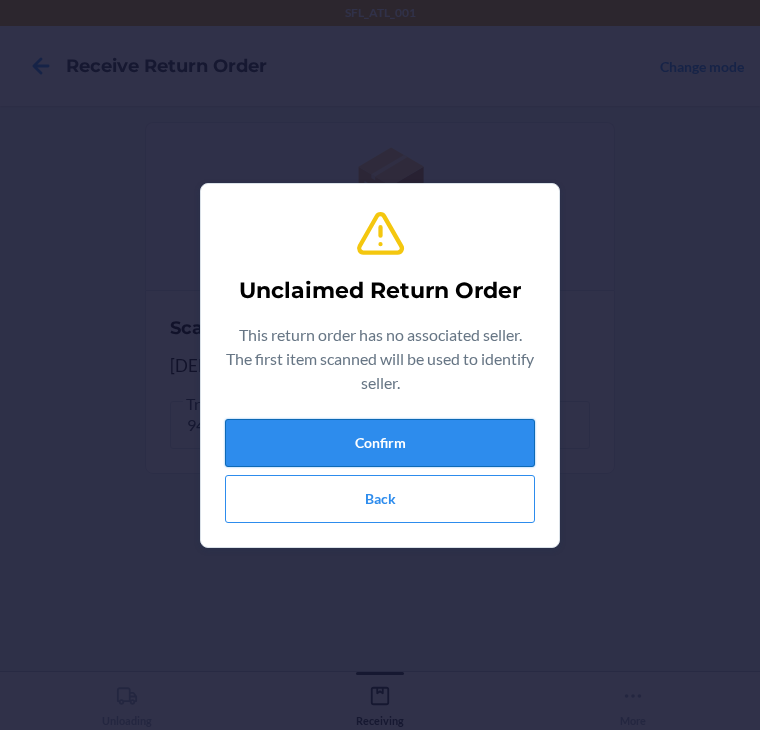 click on "Confirm" at bounding box center (380, 443) 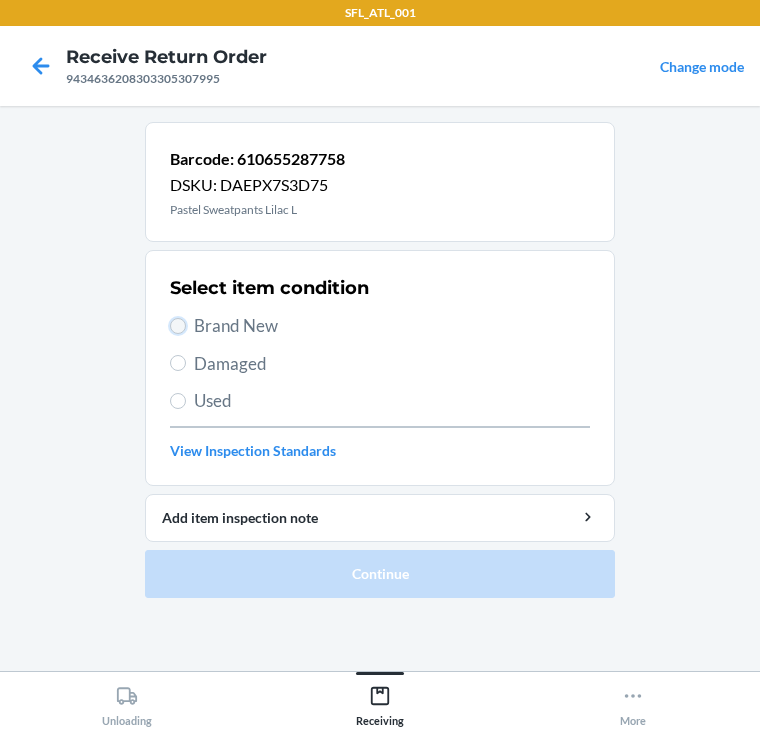 click on "Brand New" at bounding box center [178, 326] 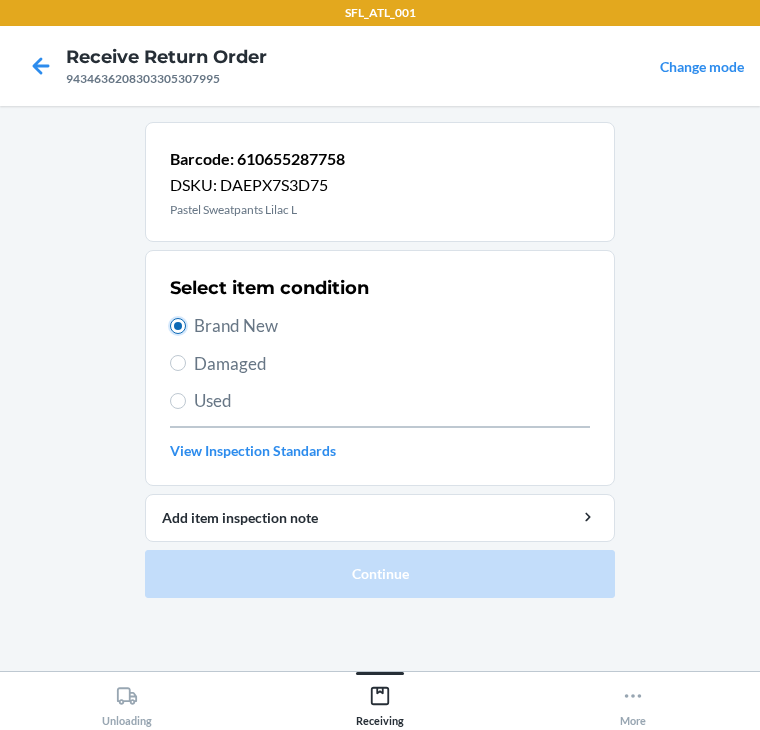 radio on "true" 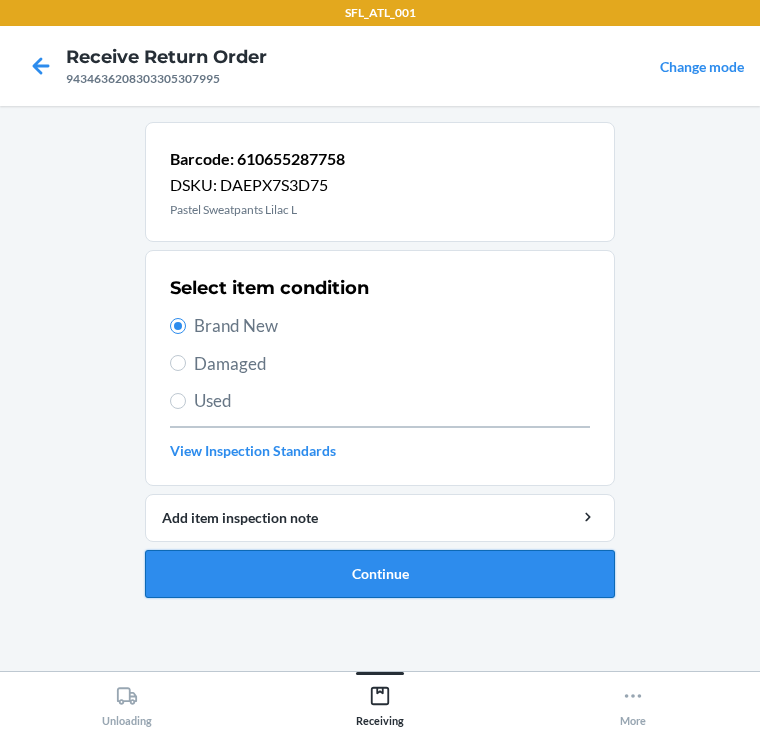 click on "Continue" at bounding box center [380, 574] 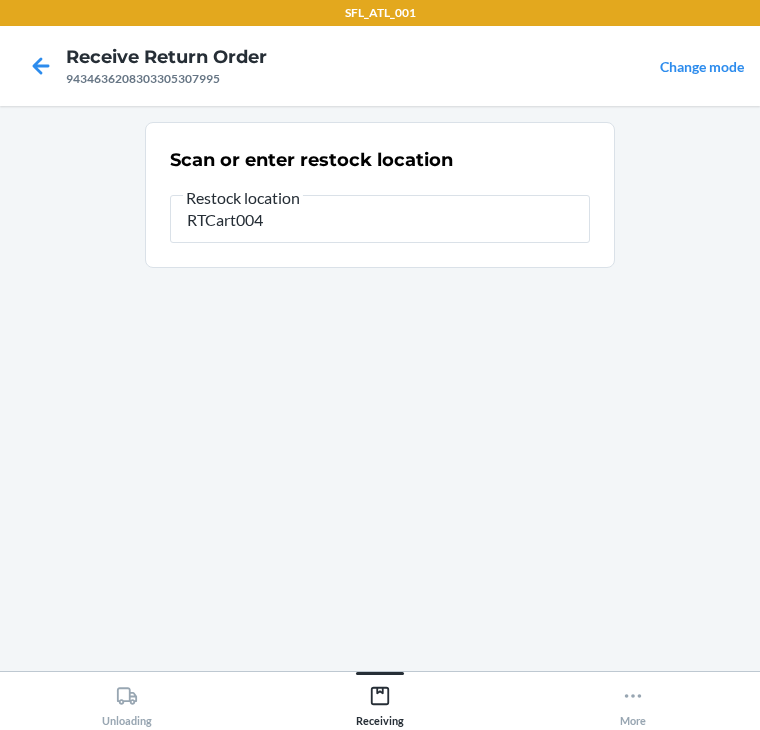 type on "RTCart004" 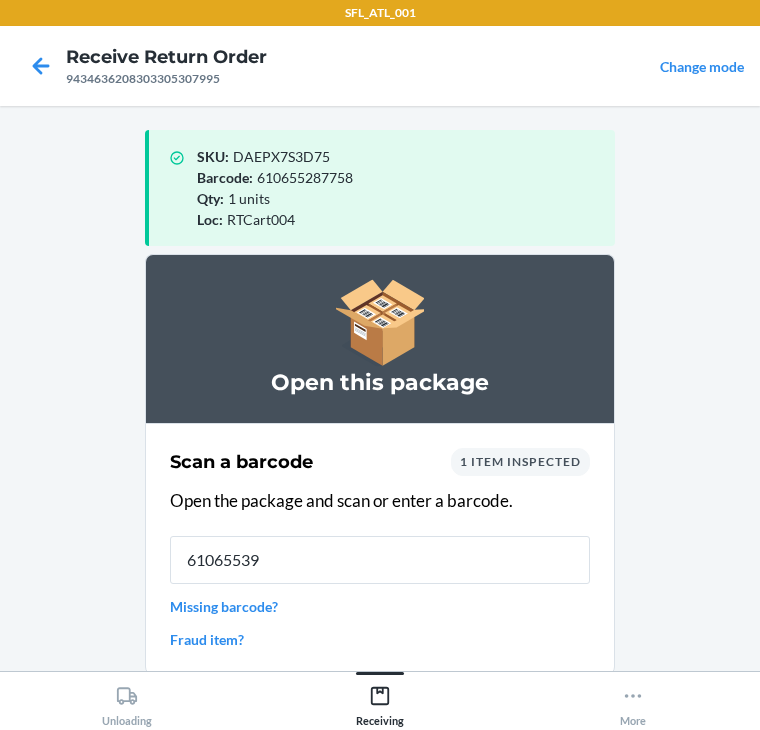 type on "610655392" 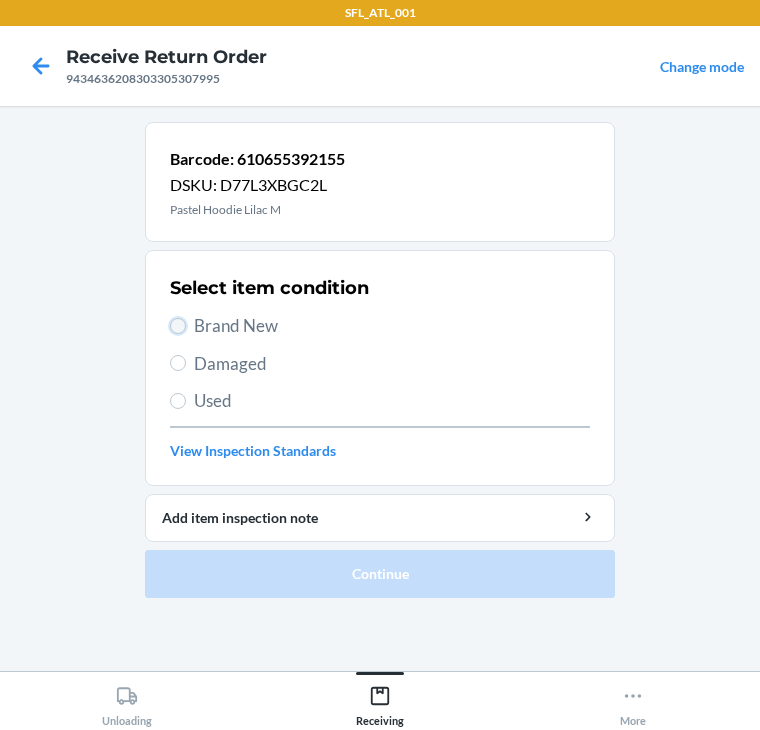 click on "Brand New" at bounding box center [178, 326] 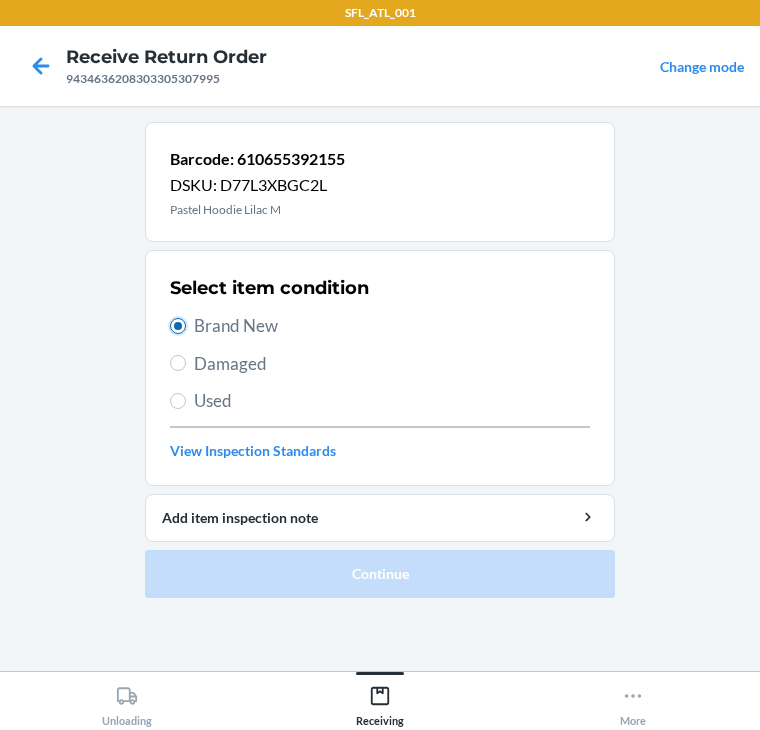 radio on "true" 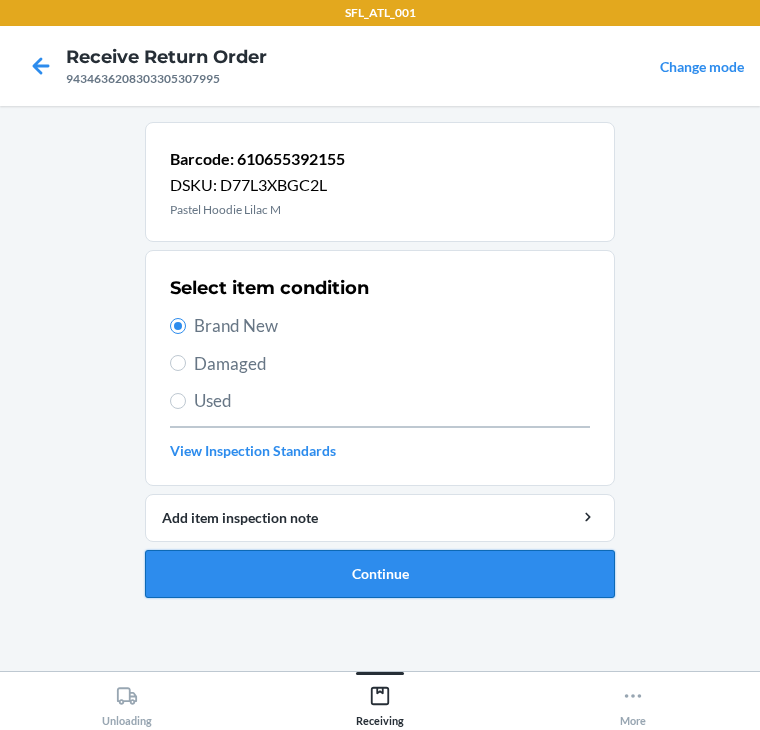 click on "Continue" at bounding box center [380, 574] 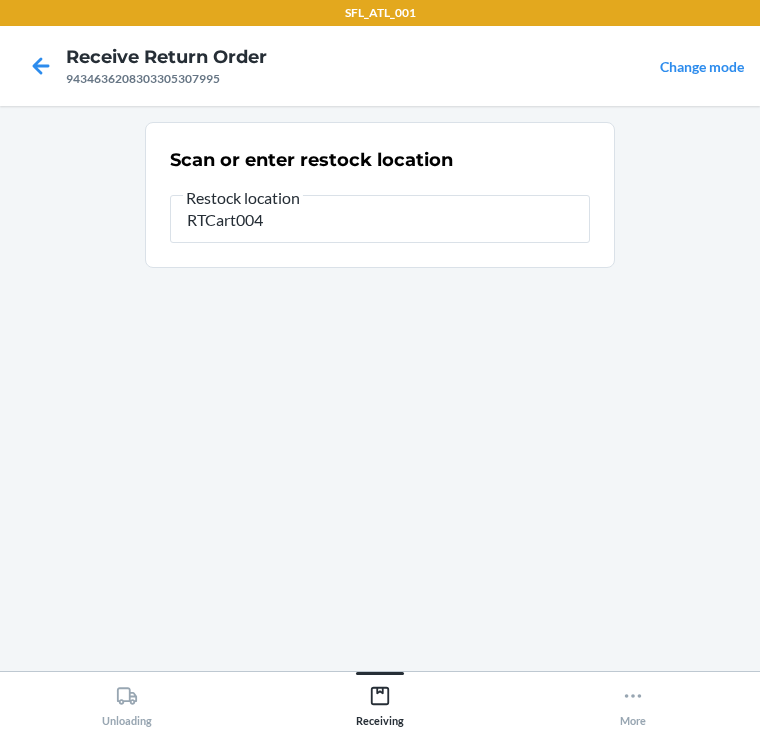 type on "RTCart004" 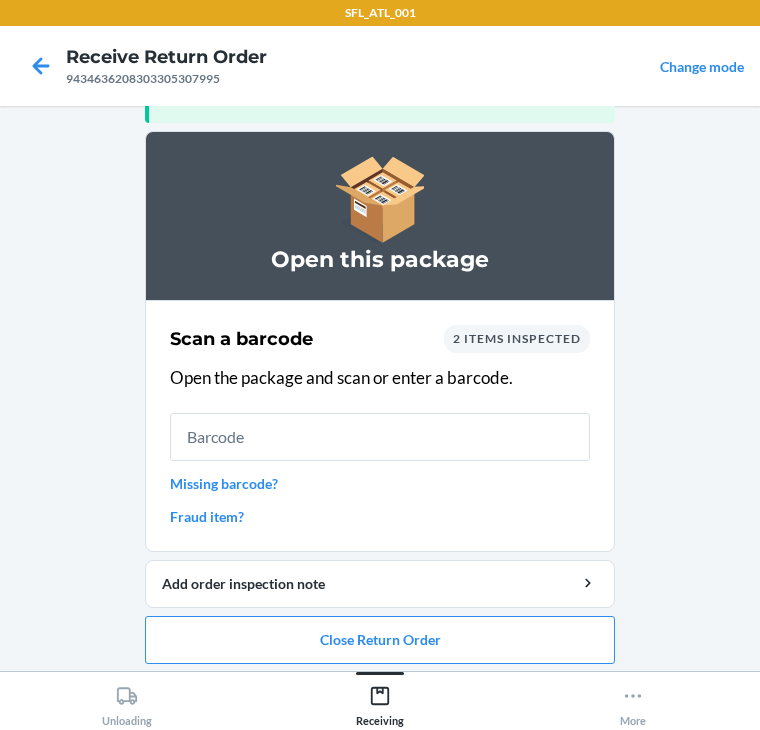 scroll, scrollTop: 130, scrollLeft: 0, axis: vertical 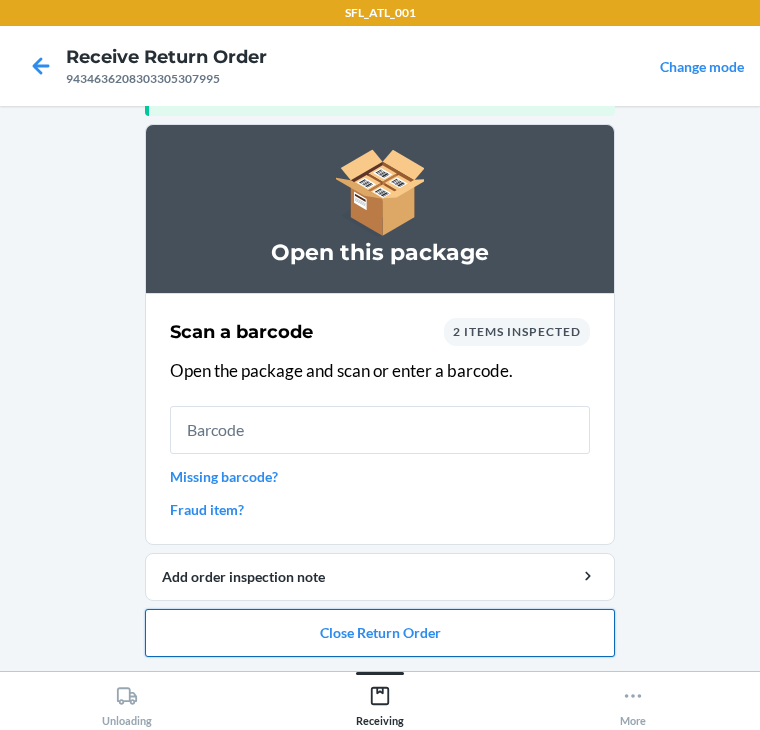 click on "Close Return Order" at bounding box center (380, 633) 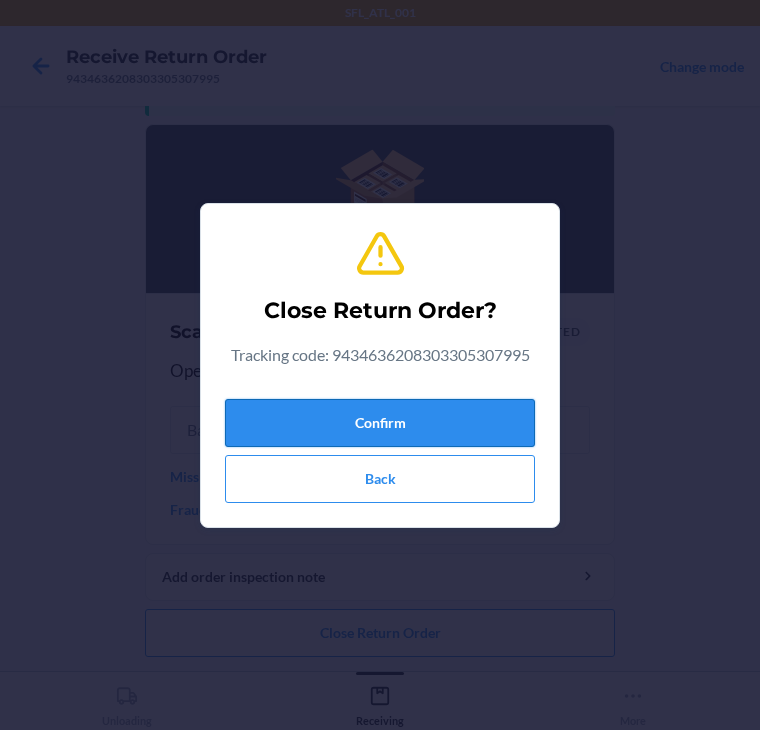 click on "Confirm" at bounding box center [380, 423] 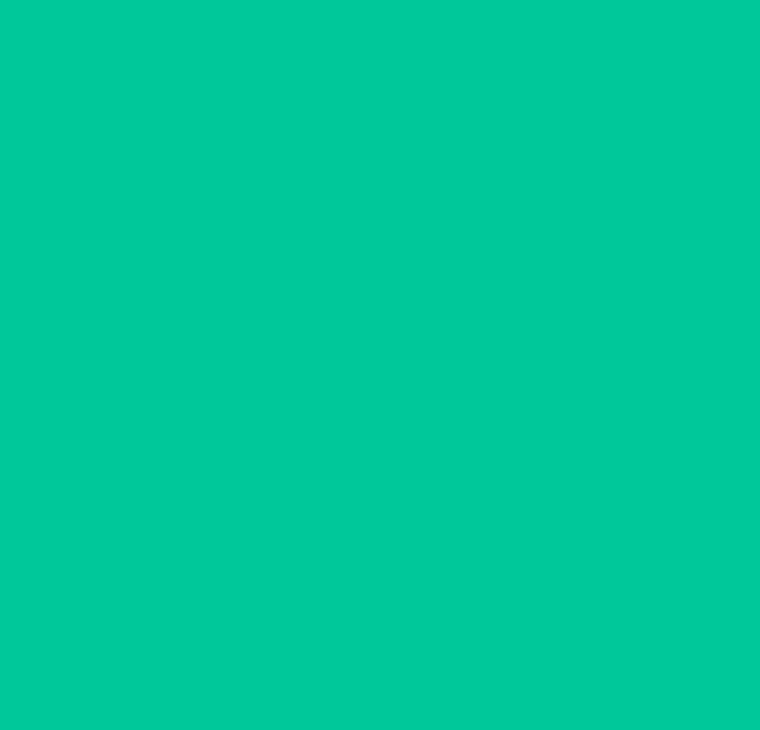 scroll, scrollTop: 0, scrollLeft: 0, axis: both 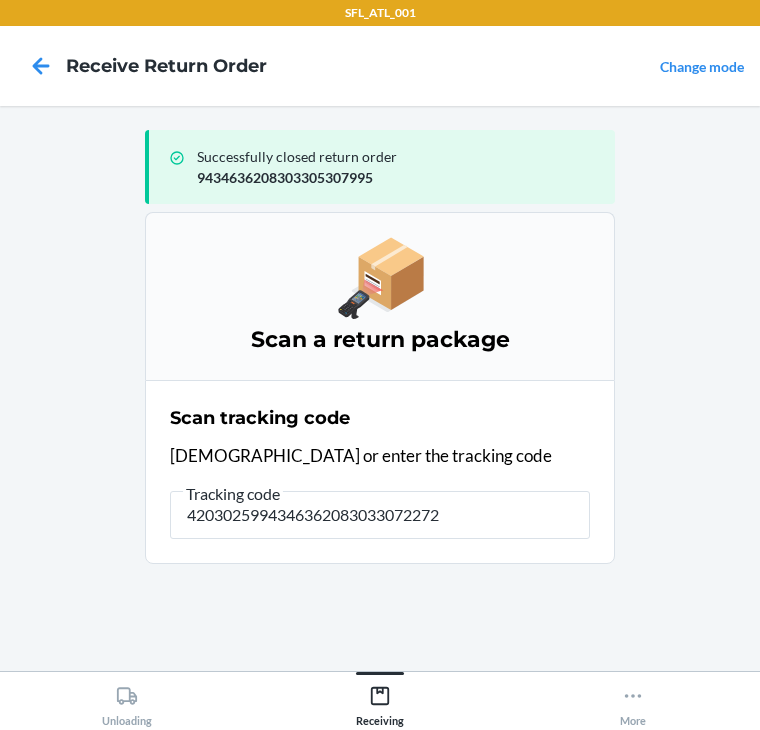 type on "42030259943463620830330722727" 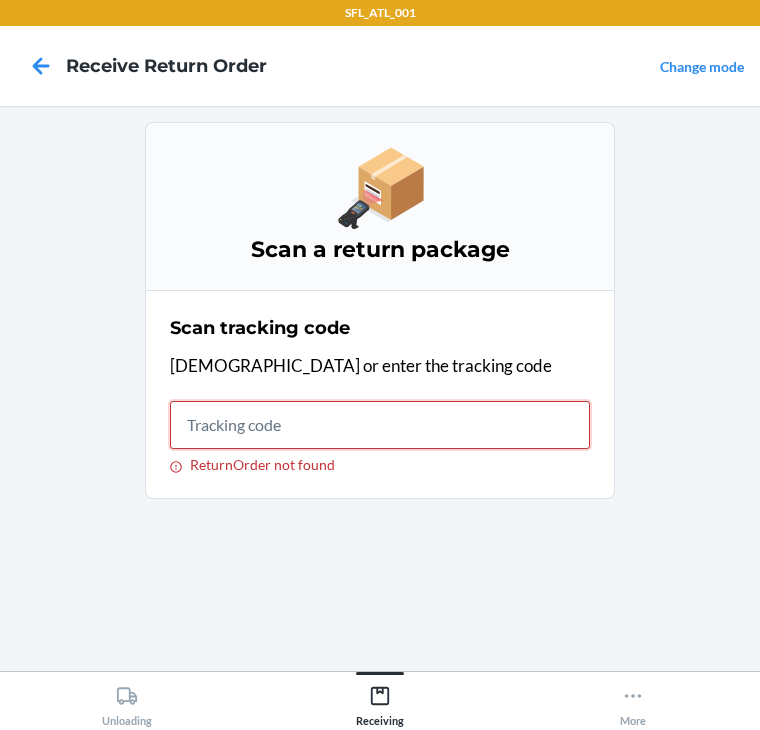 click on "ReturnOrder not found" at bounding box center (380, 425) 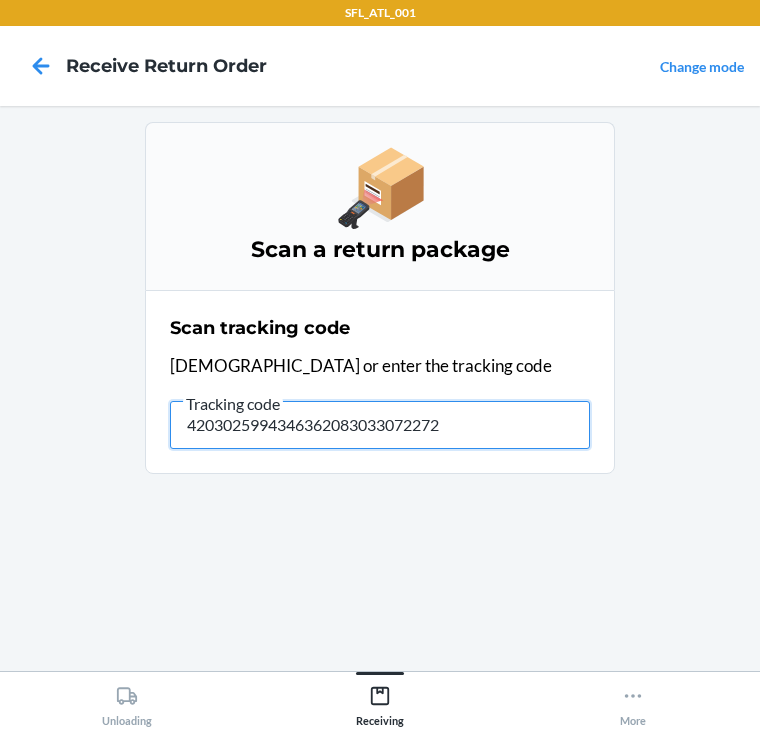 type on "42030259943463620830330722727" 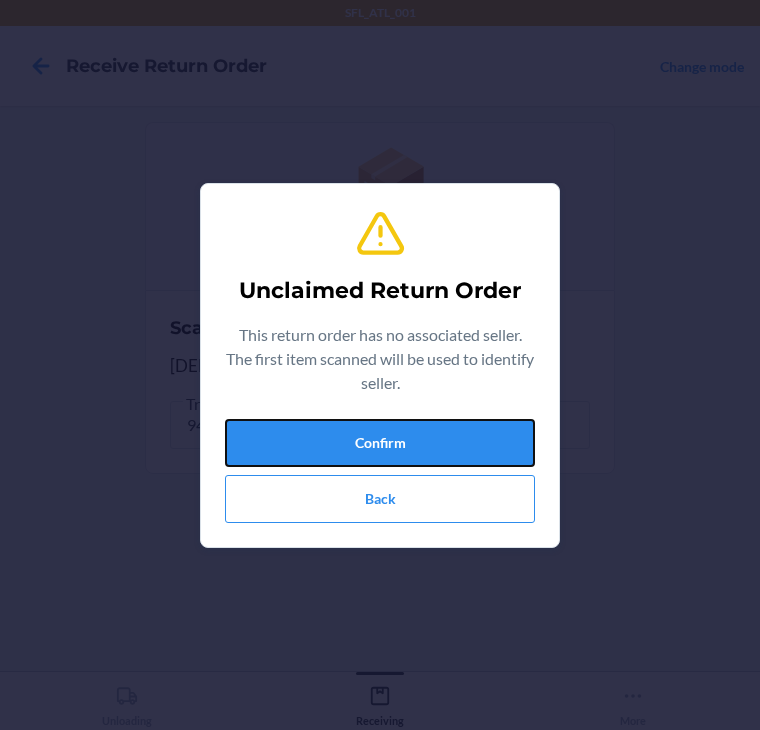 click on "Confirm" at bounding box center (380, 443) 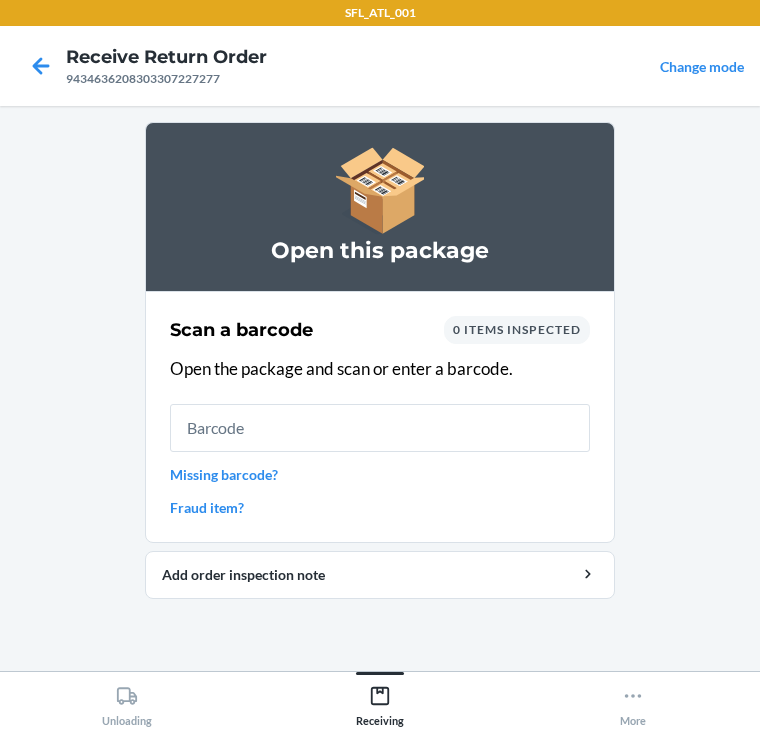 click on "Missing barcode?" at bounding box center (380, 474) 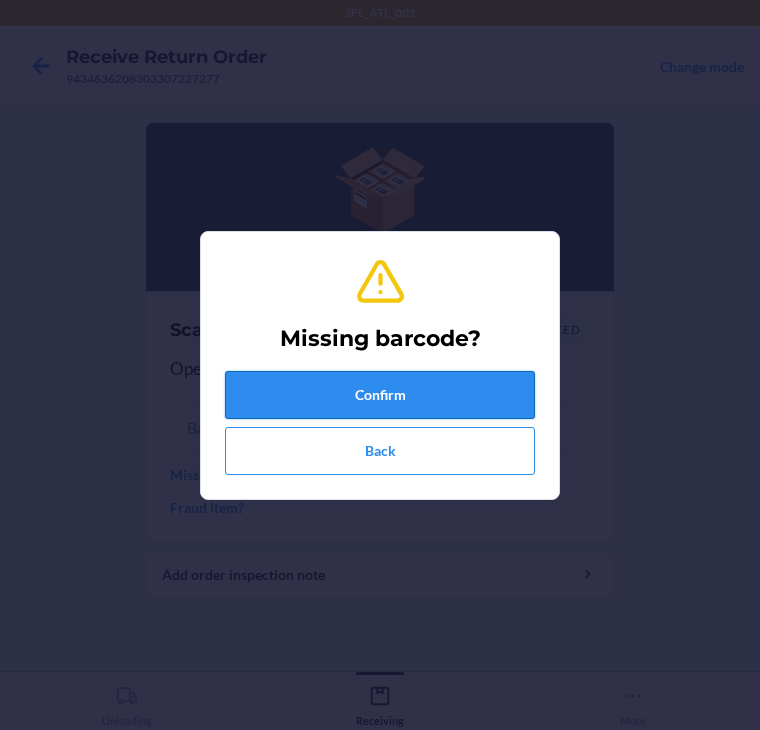 click on "Confirm" at bounding box center (380, 395) 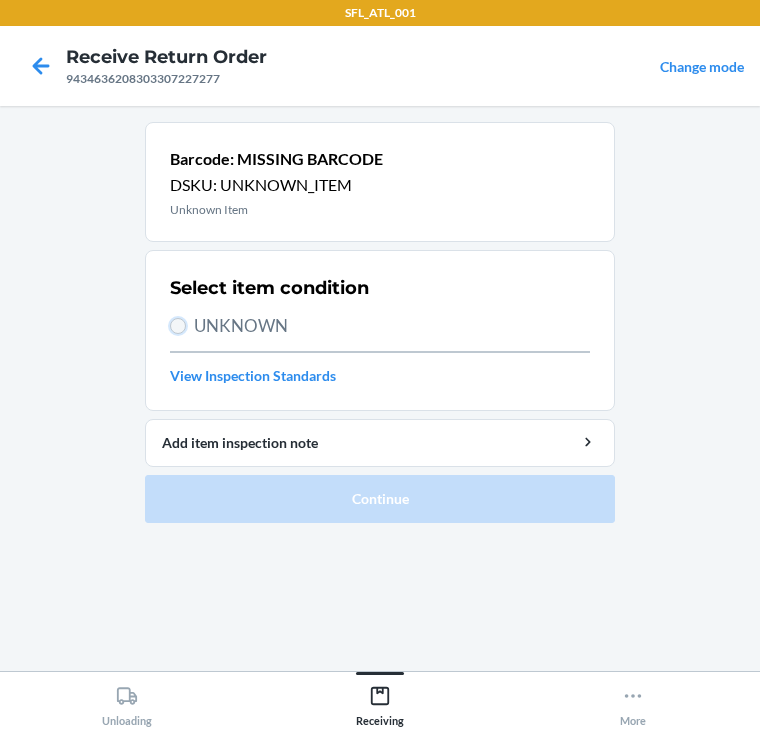 click on "UNKNOWN" at bounding box center (178, 326) 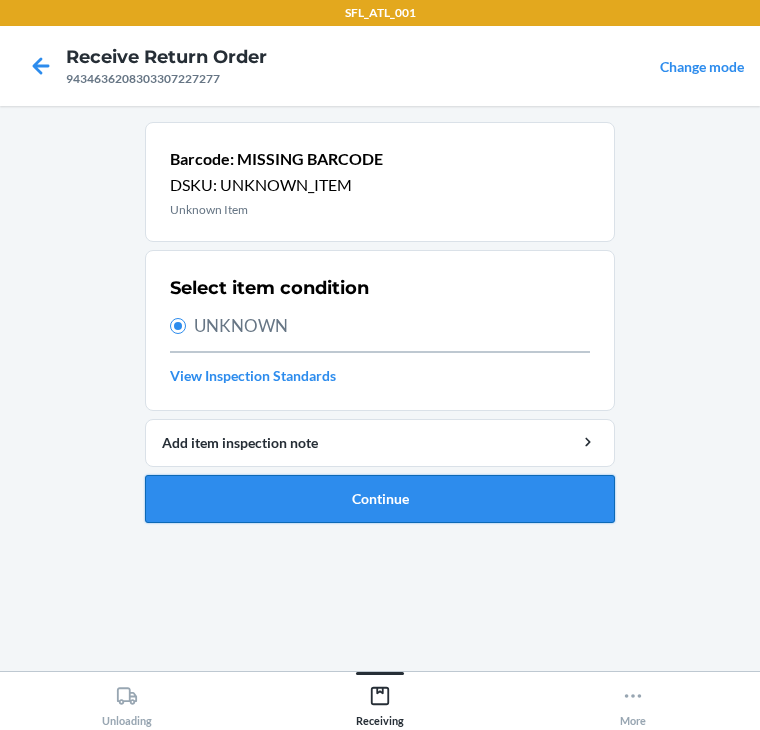 click on "Continue" at bounding box center (380, 499) 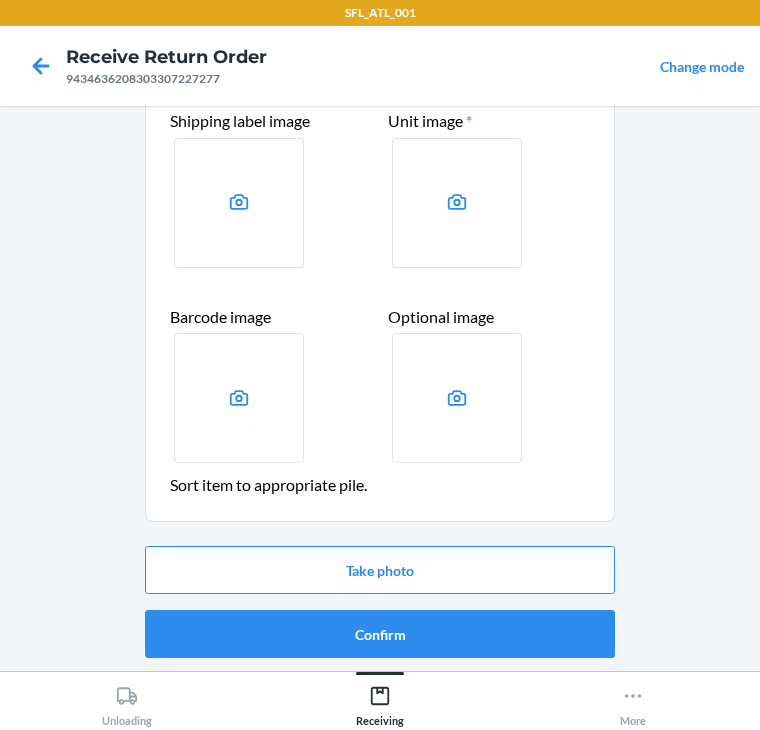 scroll, scrollTop: 104, scrollLeft: 0, axis: vertical 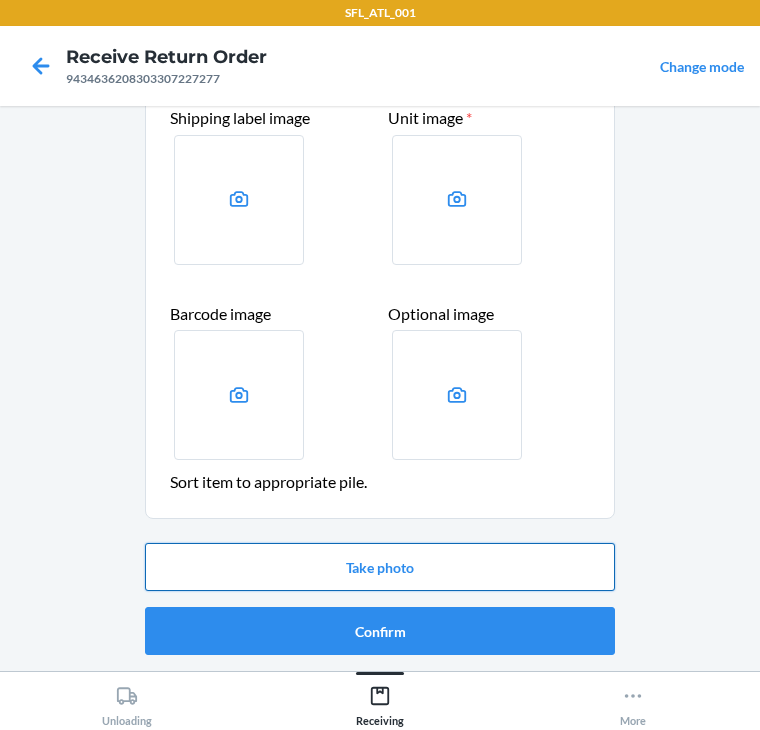 click on "Take photo" at bounding box center [380, 567] 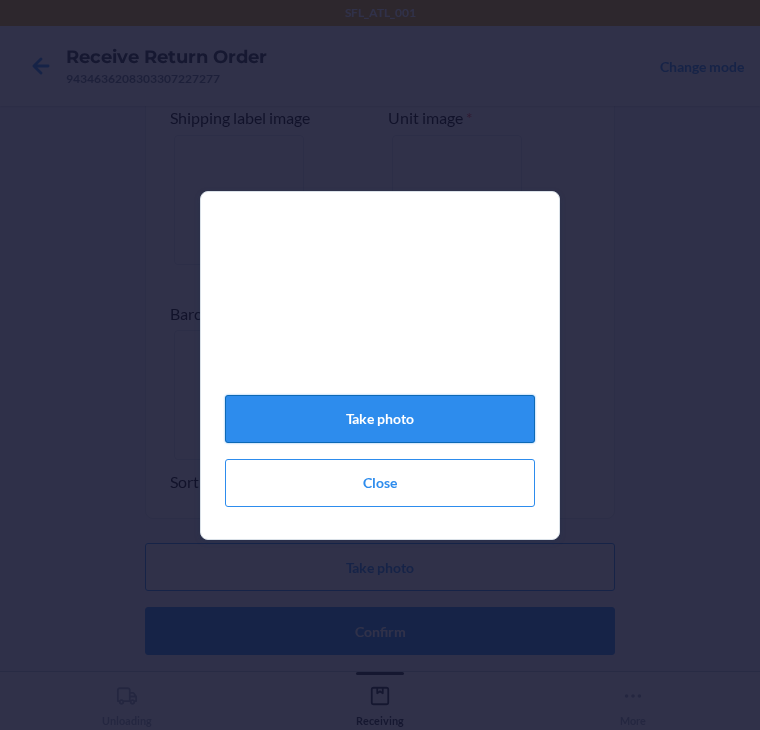 click on "Take photo" 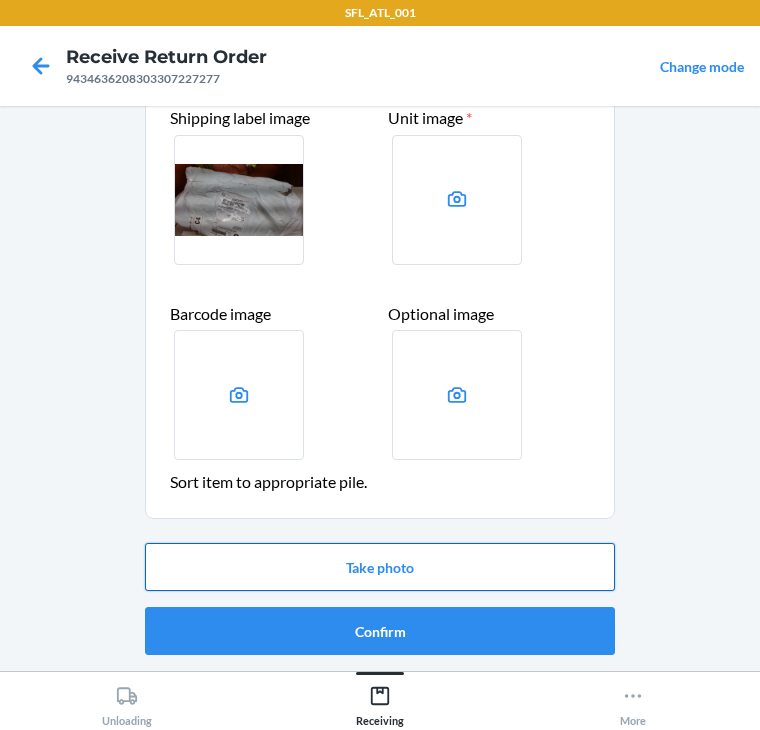 click on "Take photo" at bounding box center [380, 567] 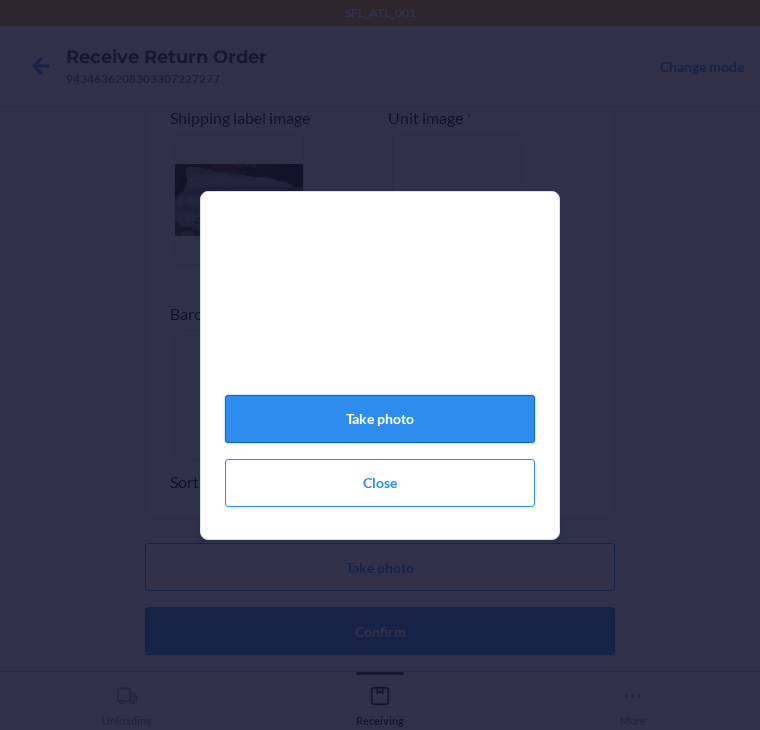 click on "Take photo" 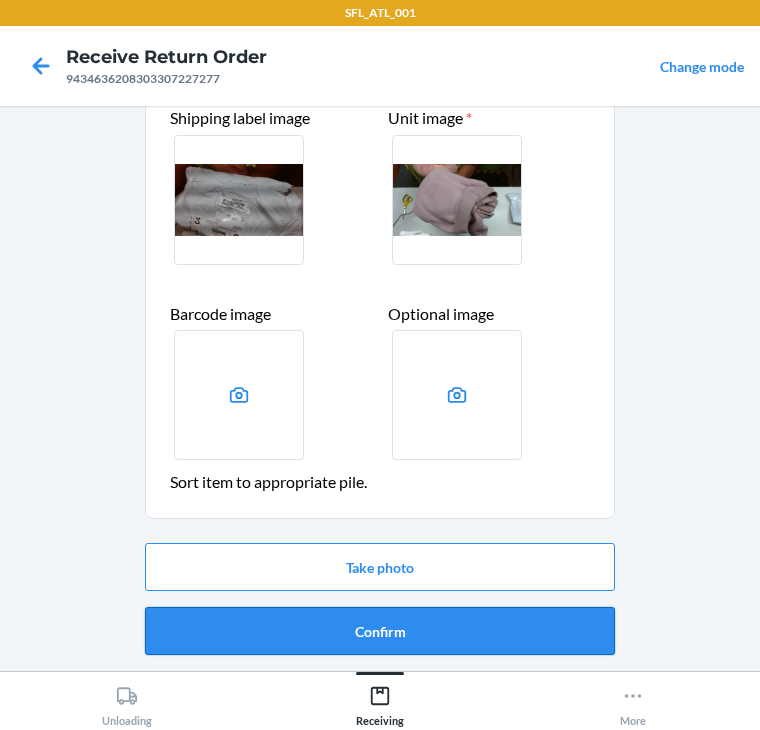 click on "Confirm" at bounding box center (380, 631) 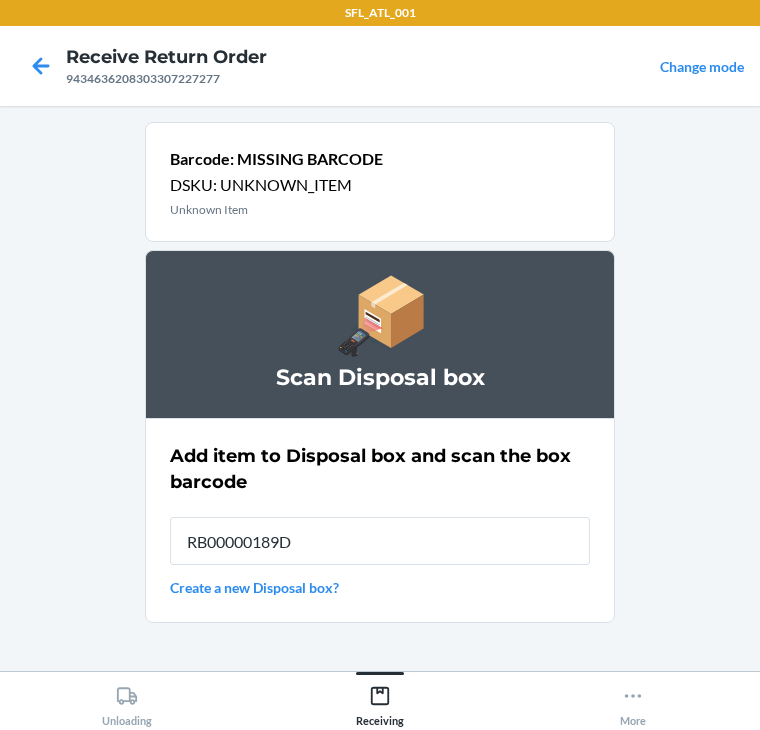 type on "RB00000189D" 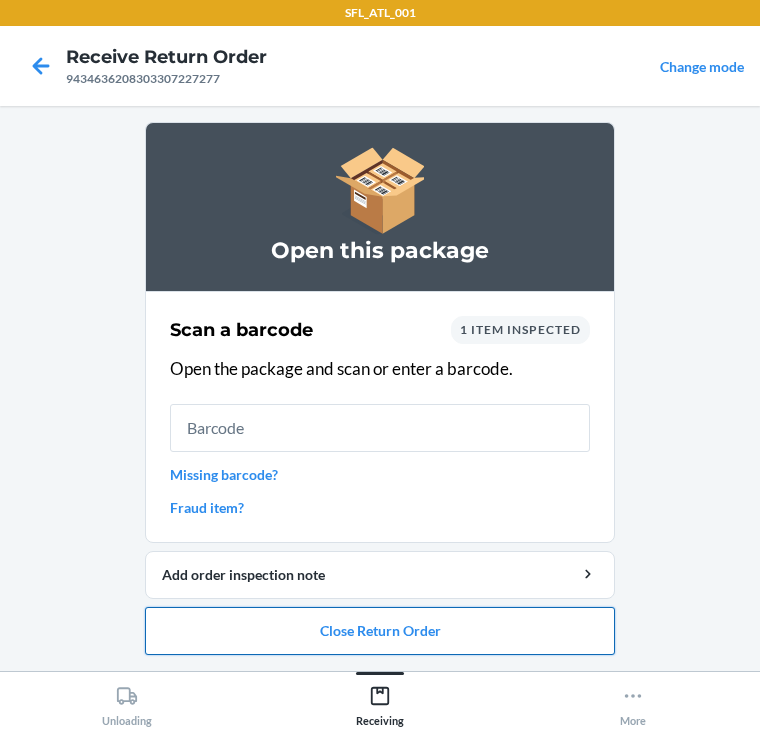 click on "Close Return Order" at bounding box center [380, 631] 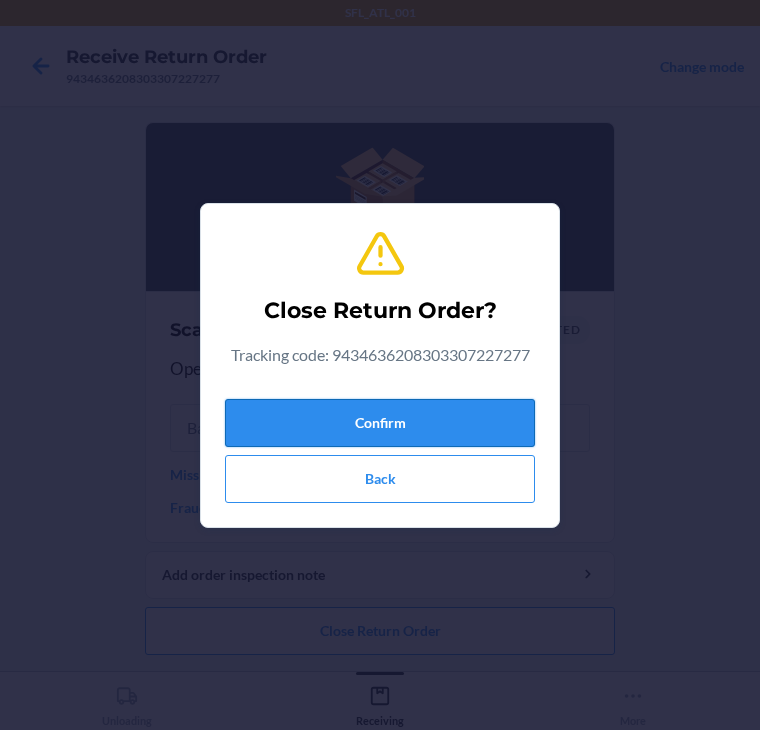 click on "Confirm" at bounding box center [380, 423] 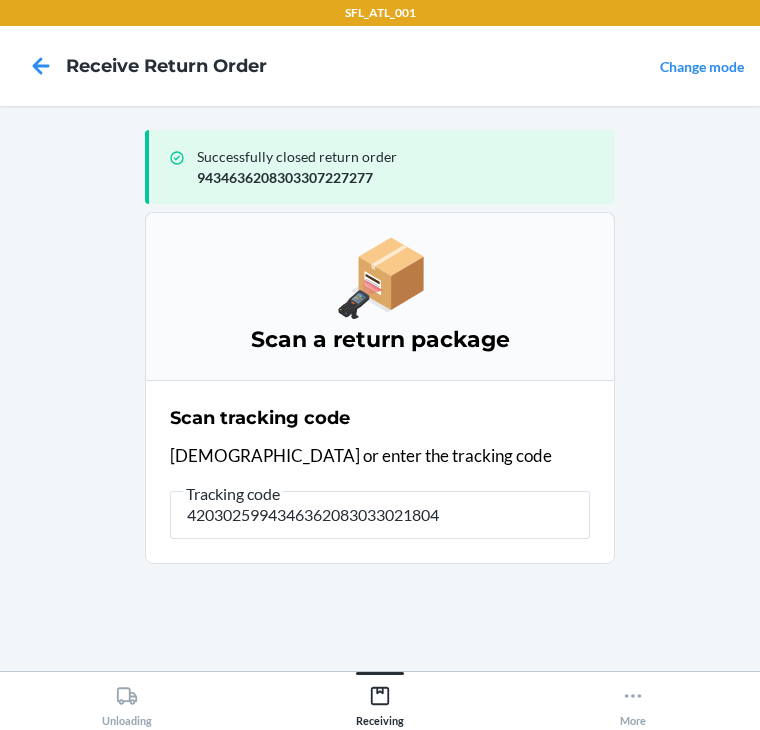 type on "42030259943463620830330218047" 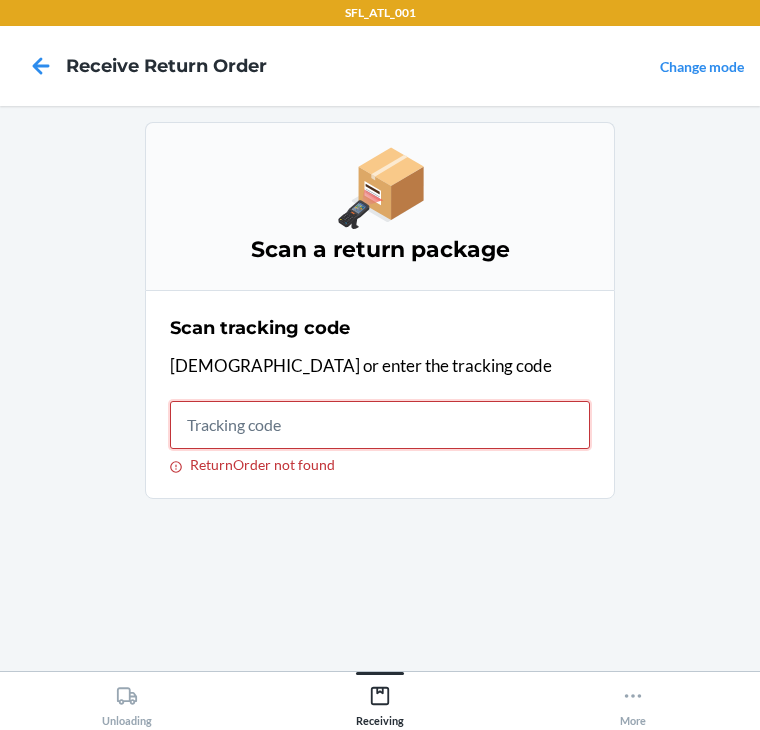 click on "ReturnOrder not found" at bounding box center [380, 425] 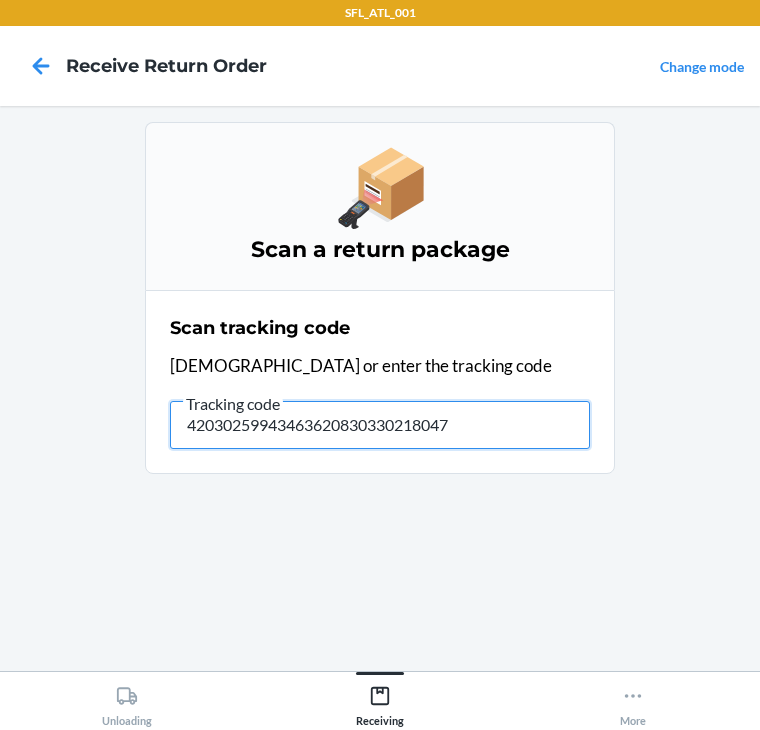type on "420302599434636208303302180478" 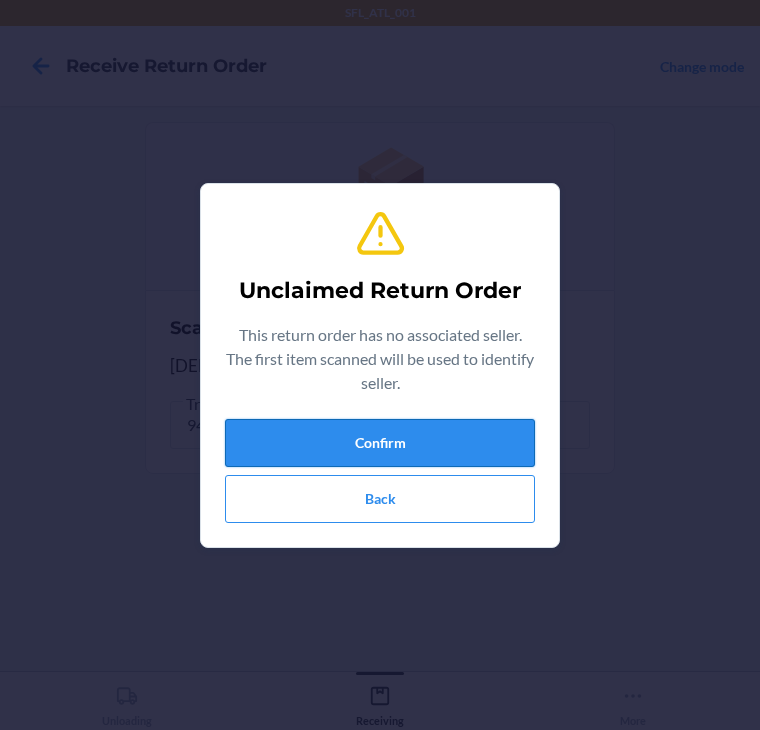 click on "Confirm" at bounding box center (380, 443) 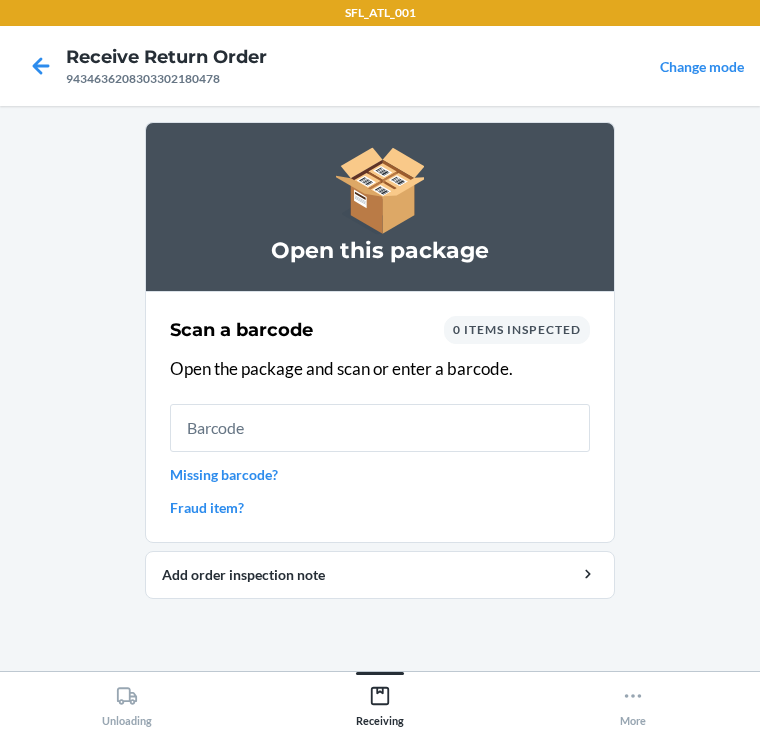 click on "Missing barcode?" at bounding box center (380, 474) 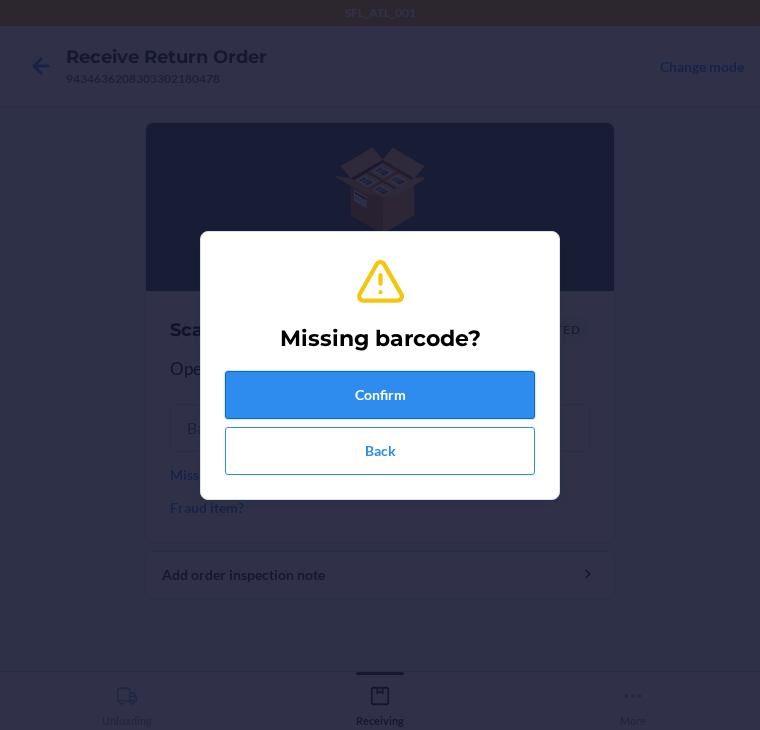drag, startPoint x: 256, startPoint y: 350, endPoint x: 260, endPoint y: 384, distance: 34.234486 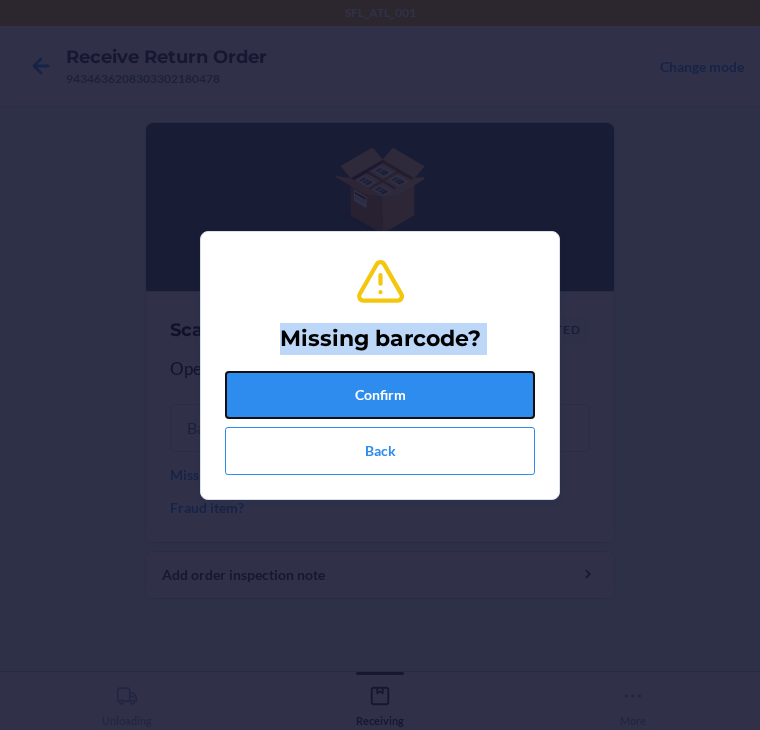 drag, startPoint x: 260, startPoint y: 384, endPoint x: 238, endPoint y: 384, distance: 22 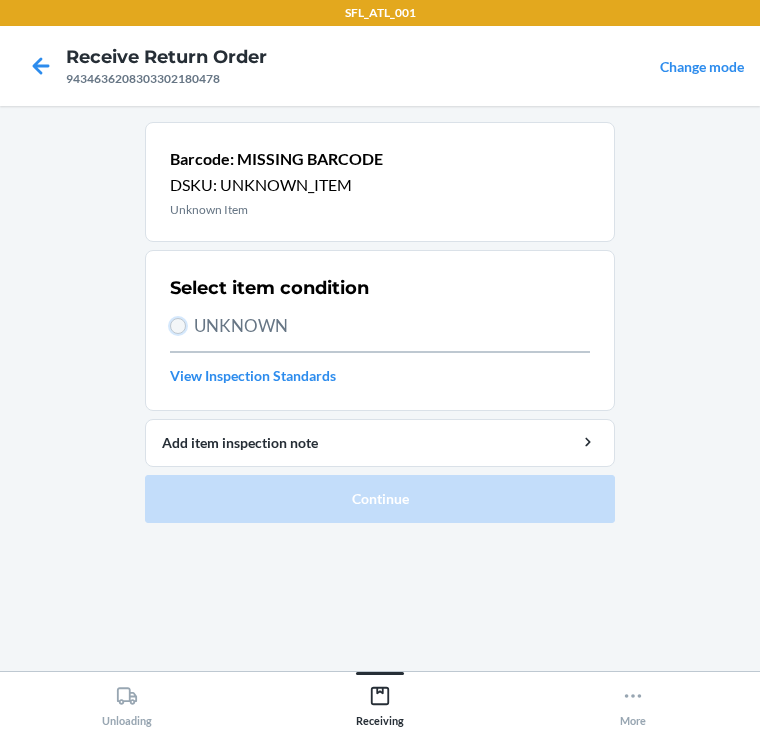 click on "UNKNOWN" at bounding box center [178, 326] 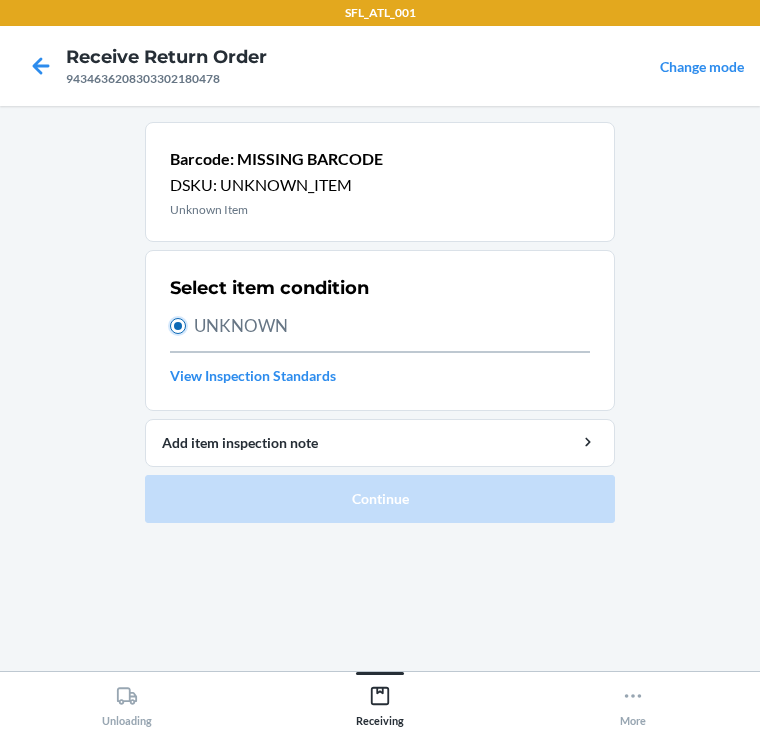 radio on "true" 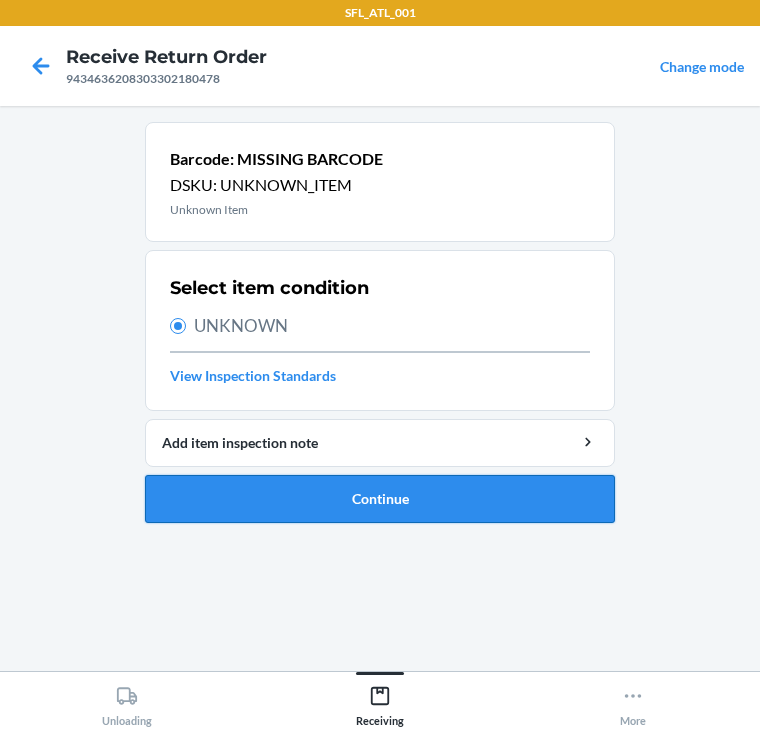 click on "Continue" at bounding box center [380, 499] 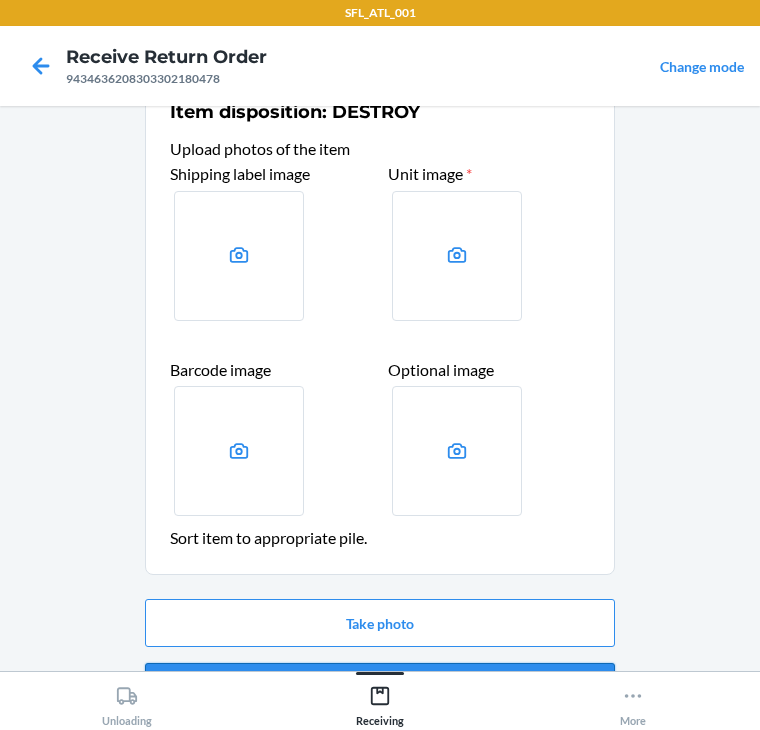 scroll, scrollTop: 104, scrollLeft: 0, axis: vertical 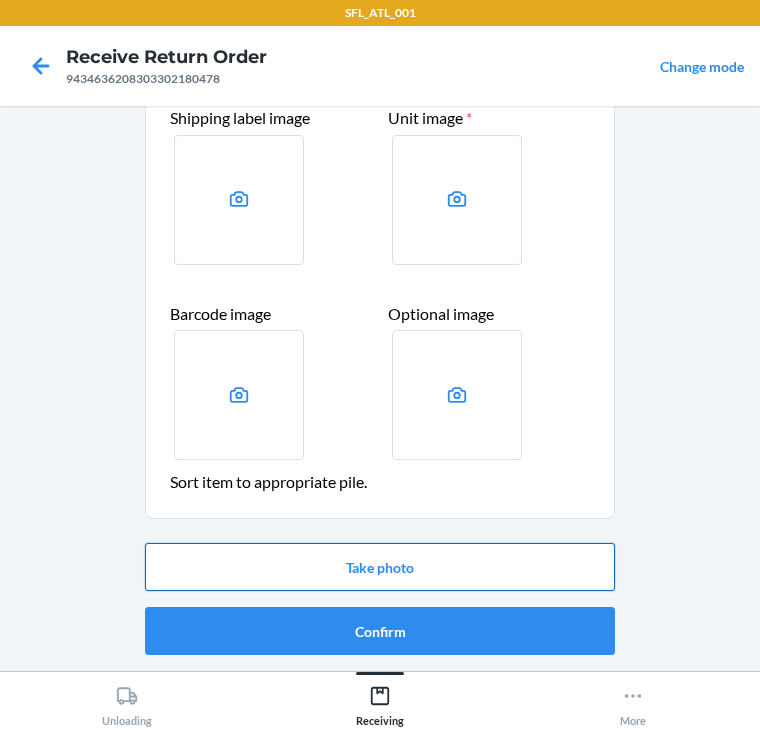 click on "Take photo" at bounding box center [380, 567] 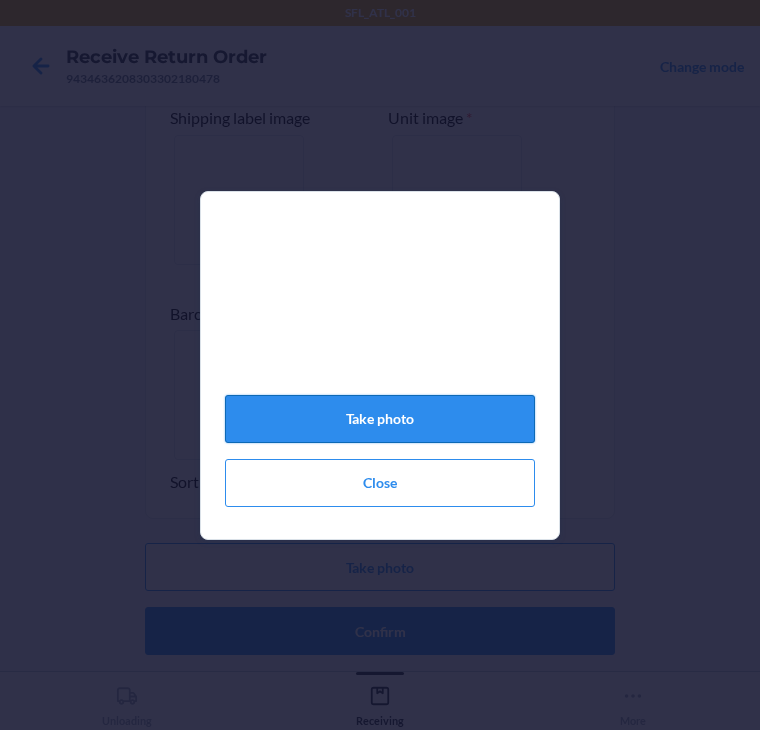 click on "Take photo" 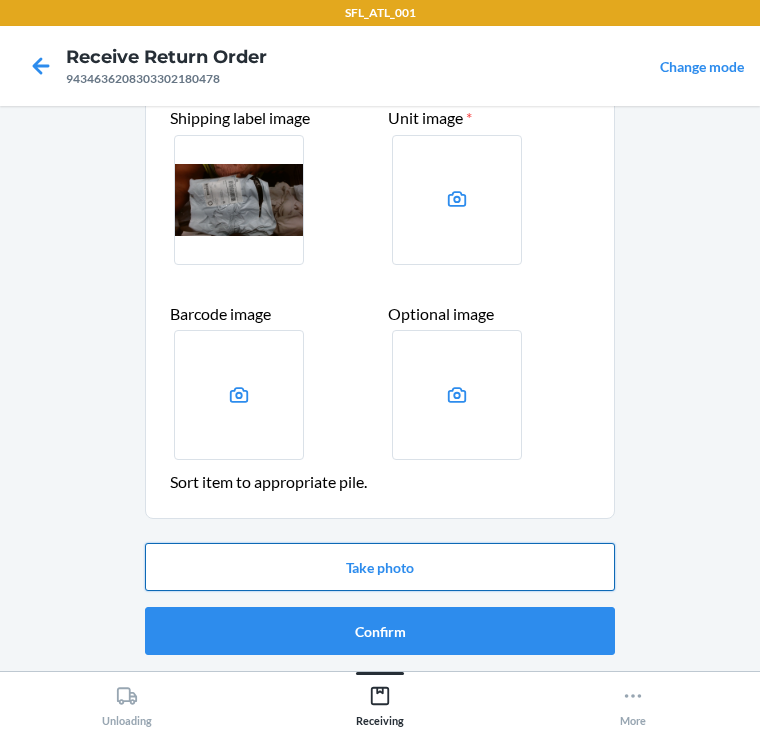 click on "Take photo" at bounding box center [380, 567] 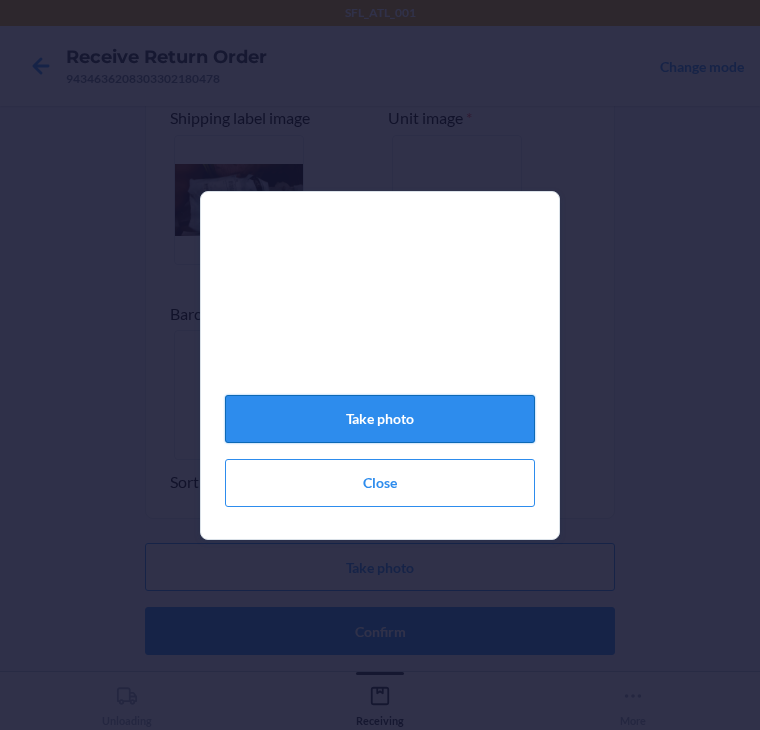 click on "Take photo" 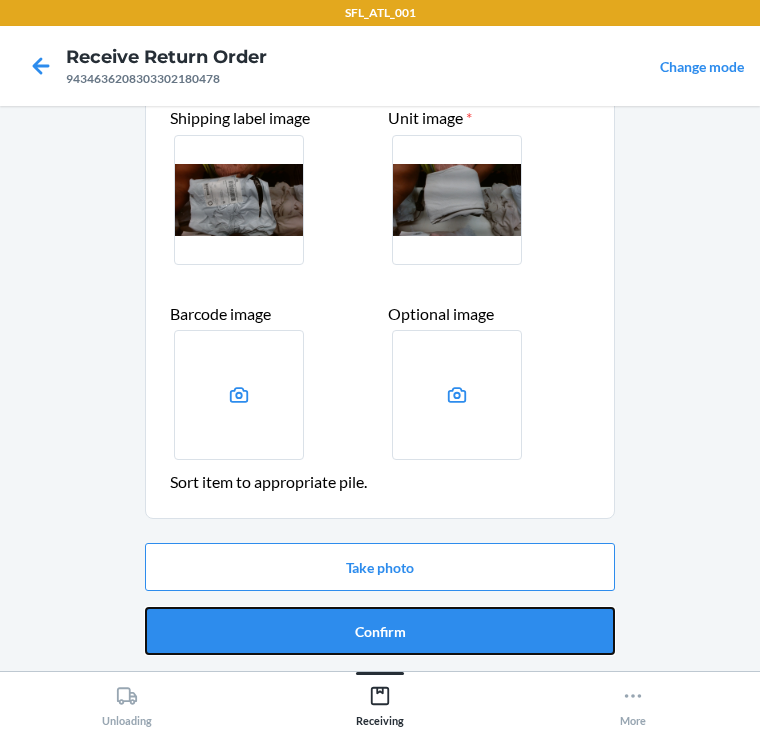 click on "Confirm" at bounding box center [380, 631] 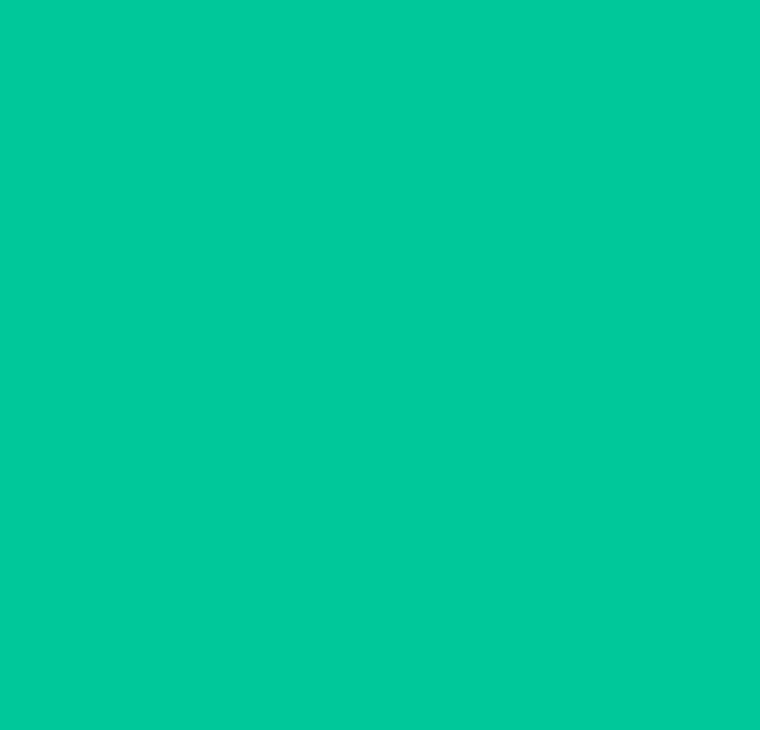 scroll, scrollTop: 0, scrollLeft: 0, axis: both 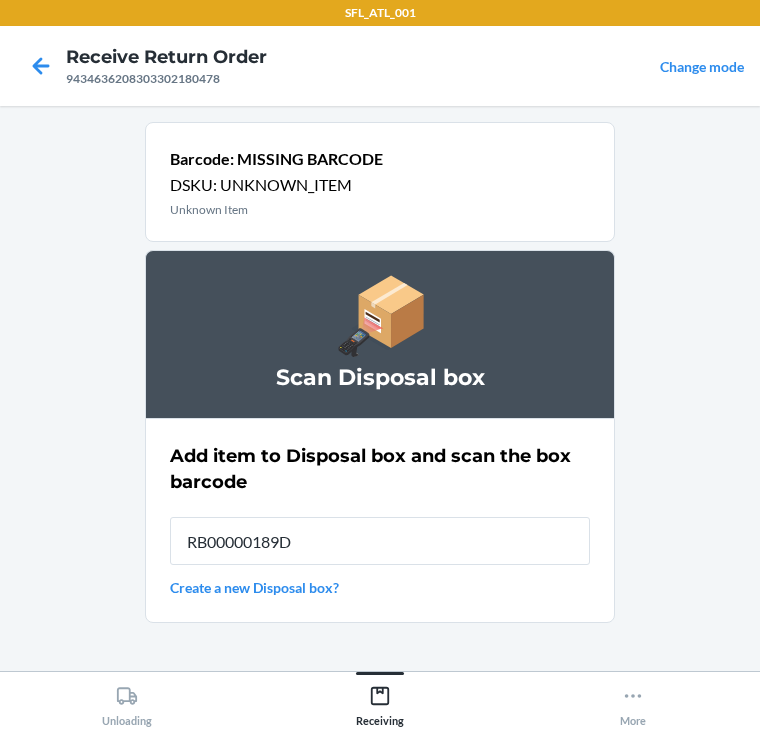 type on "RB00000189D" 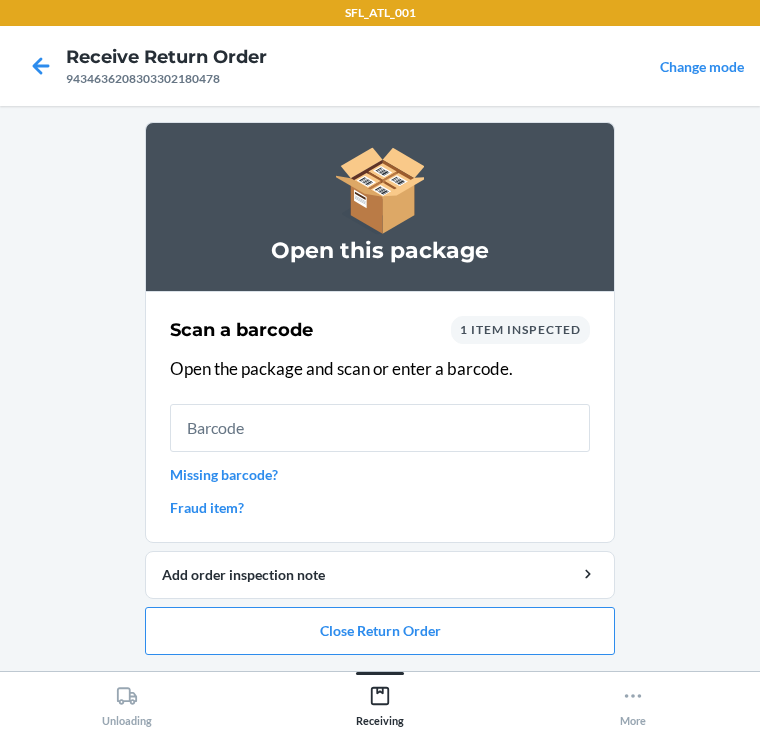 click on "Missing barcode?" at bounding box center [380, 474] 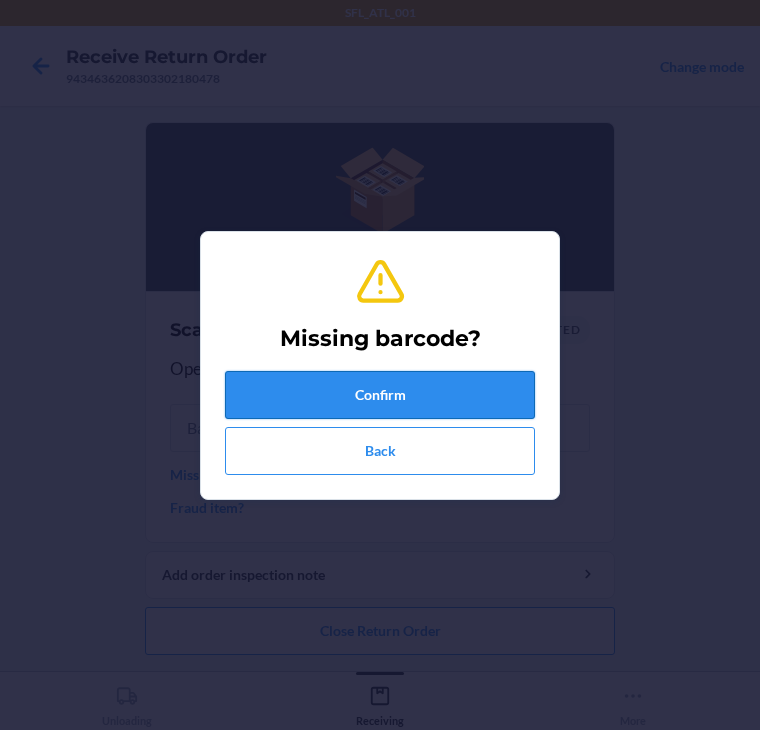 click on "Confirm" at bounding box center [380, 395] 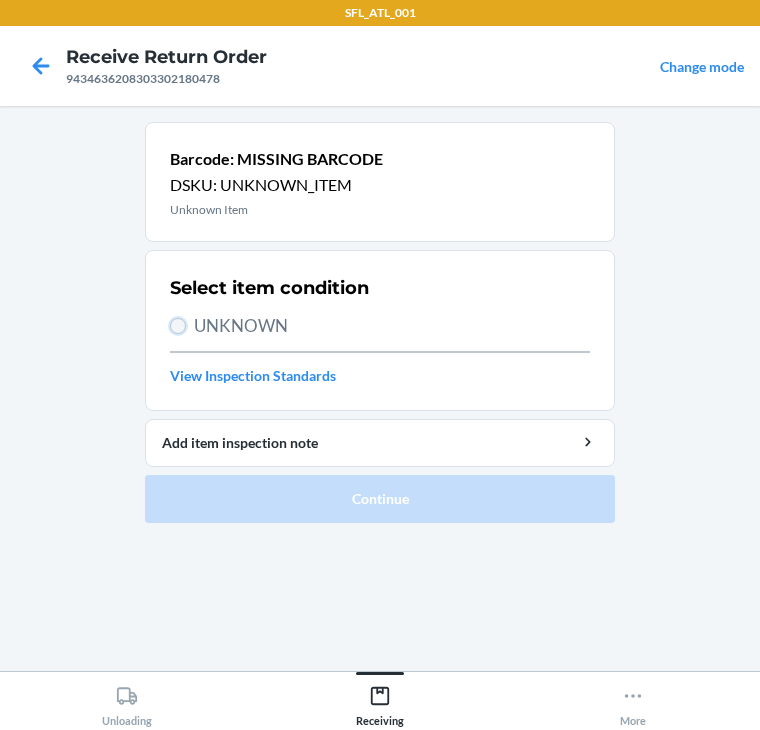 click on "UNKNOWN" at bounding box center [178, 326] 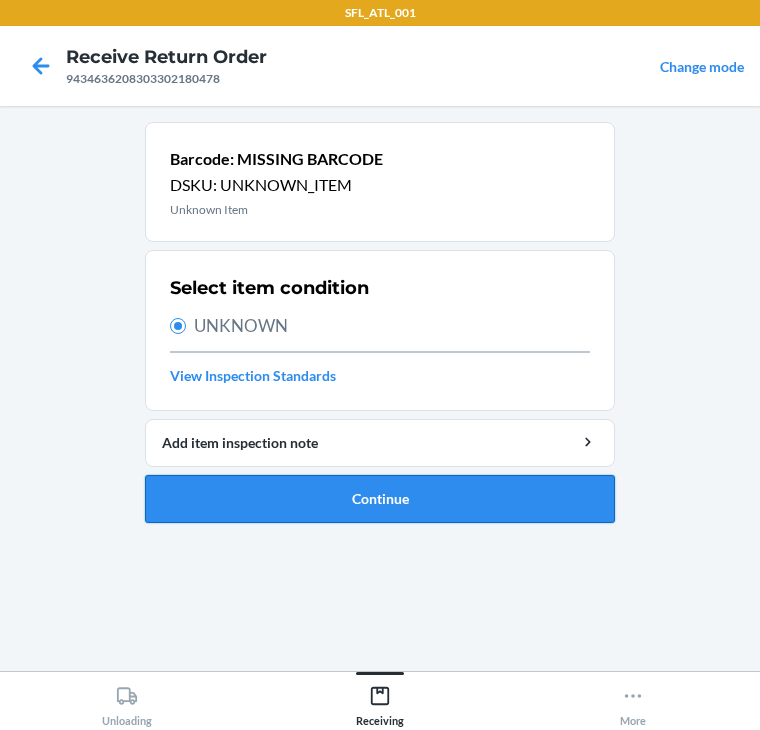 click on "Continue" at bounding box center (380, 499) 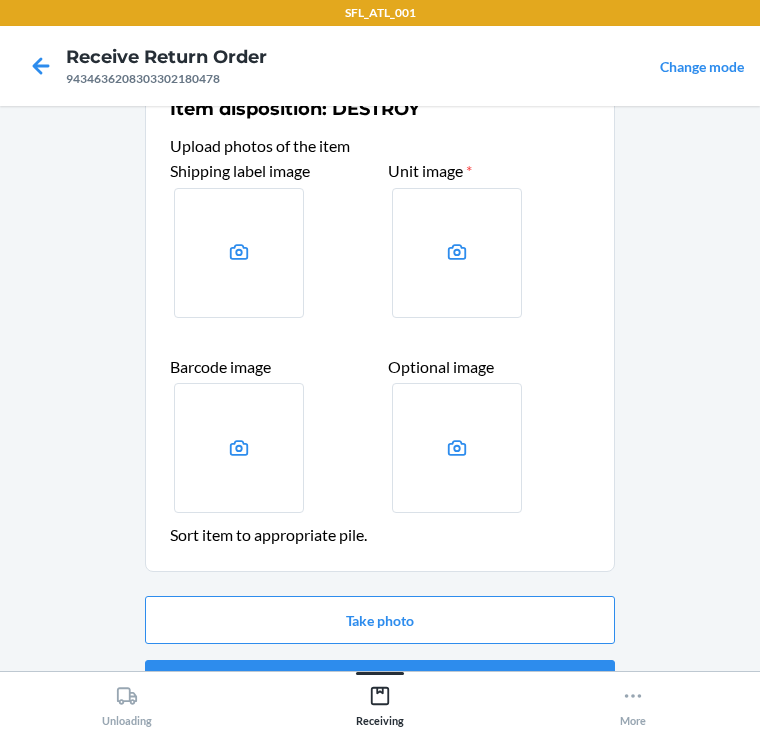 scroll, scrollTop: 104, scrollLeft: 0, axis: vertical 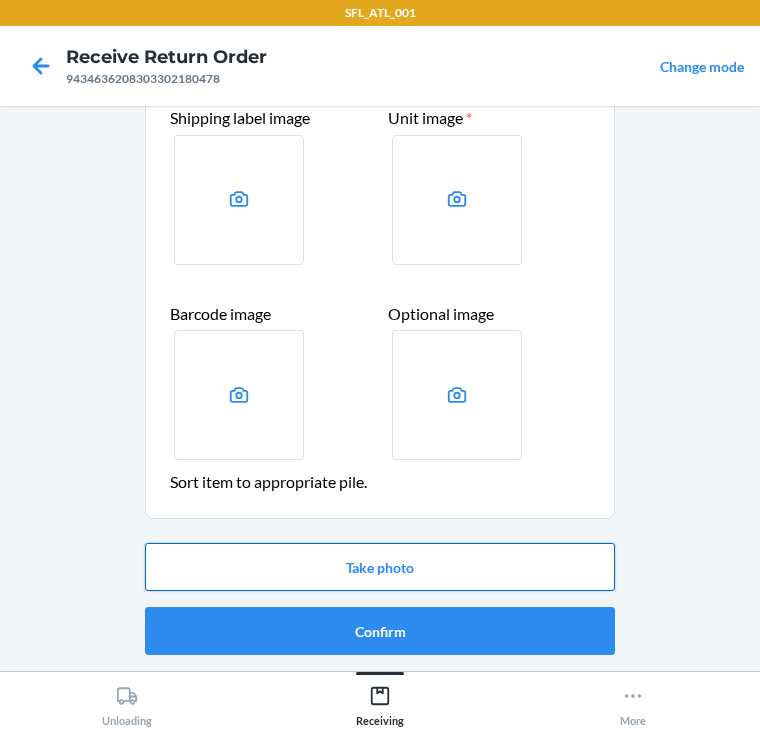 click on "Take photo" at bounding box center (380, 567) 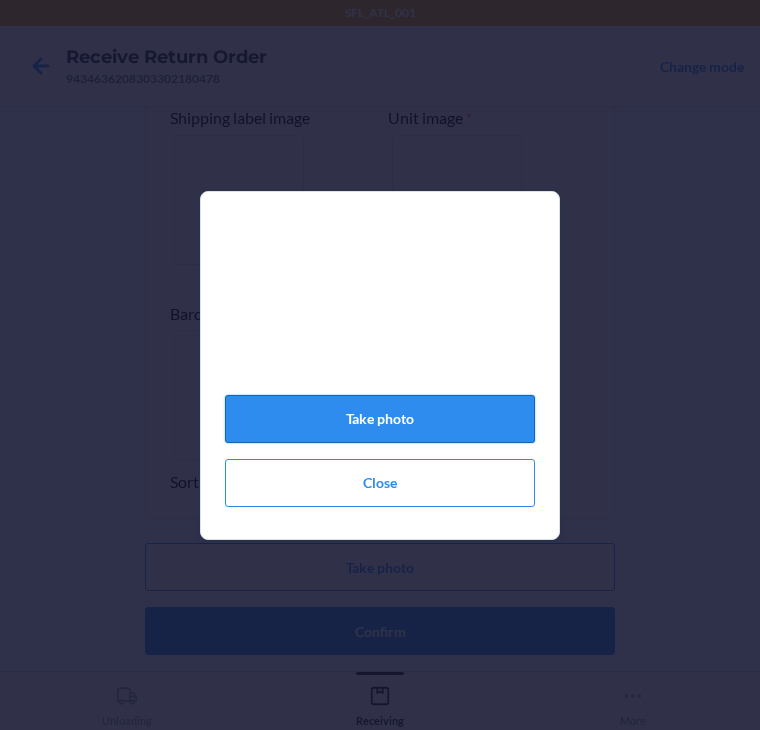 click on "Take photo" 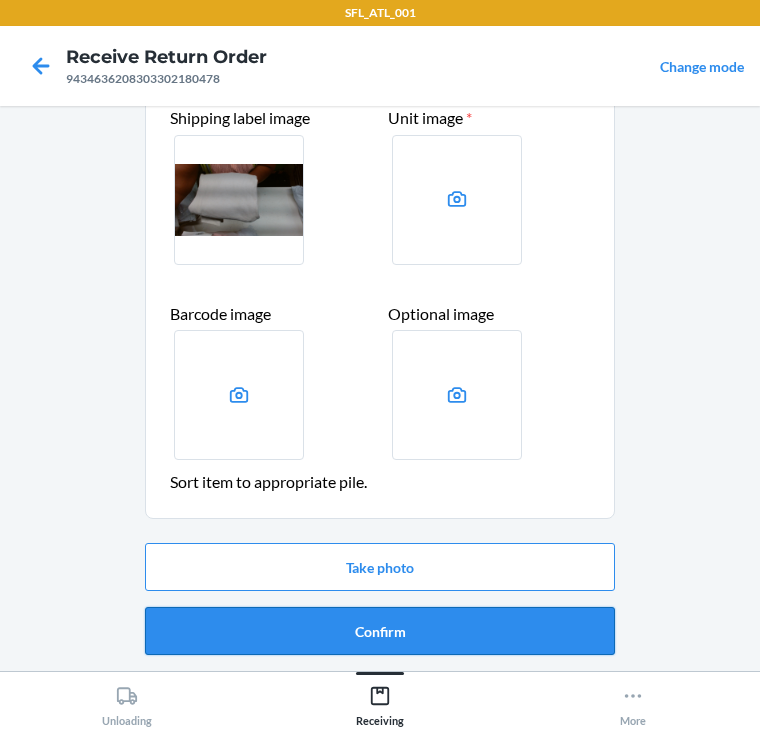 click on "Confirm" at bounding box center (380, 631) 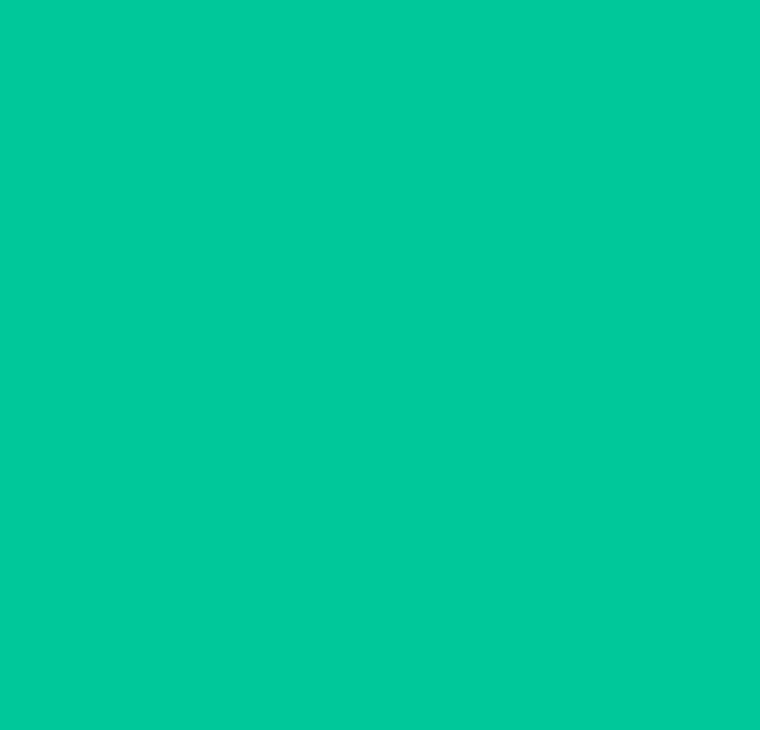 scroll, scrollTop: 0, scrollLeft: 0, axis: both 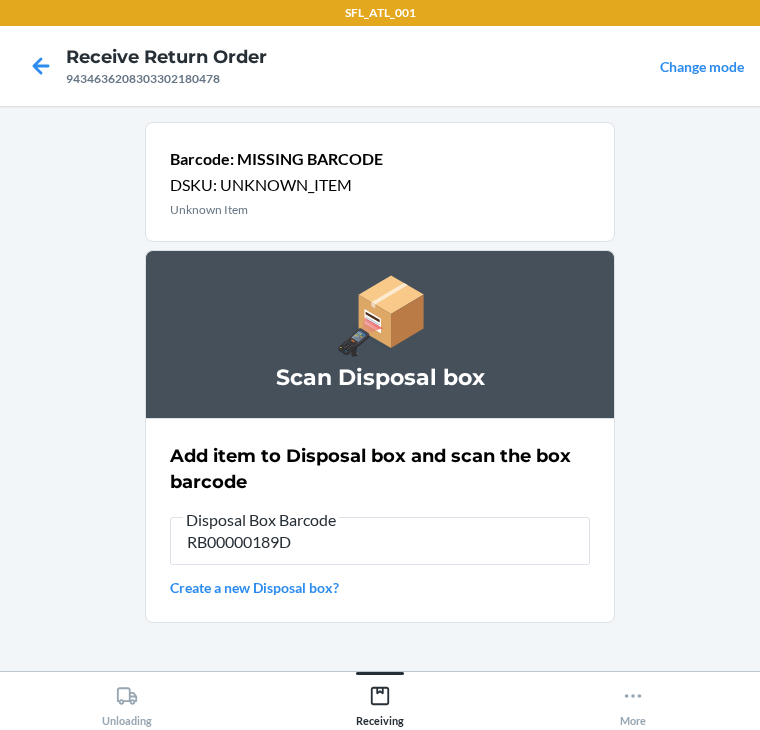 type on "RB00000189D" 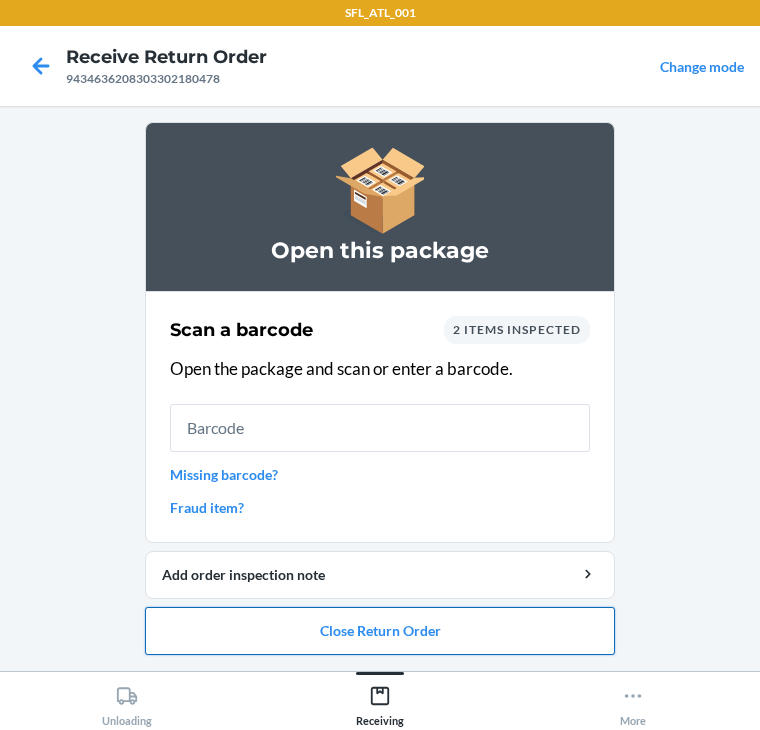 click on "Close Return Order" at bounding box center [380, 631] 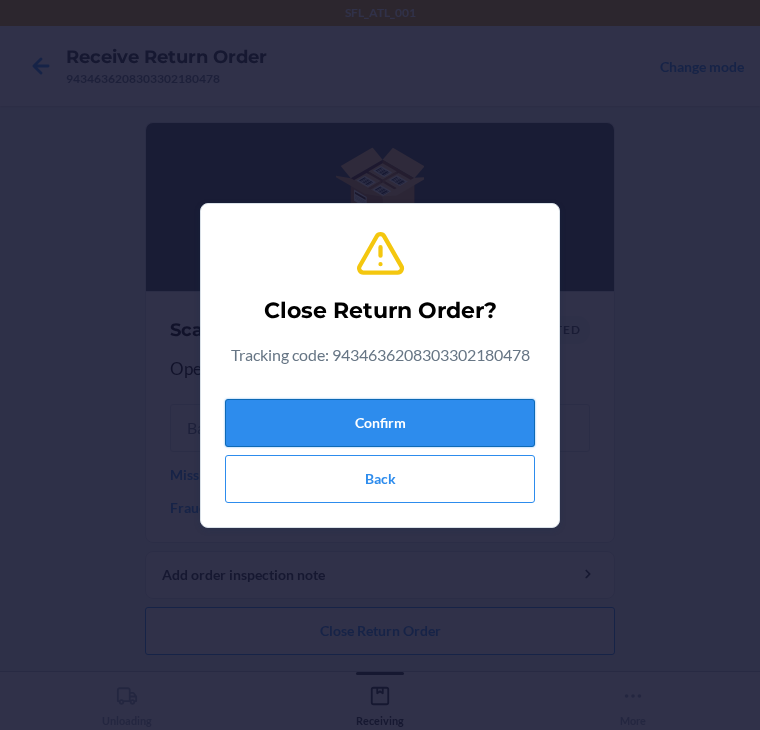 click on "Confirm" at bounding box center [380, 423] 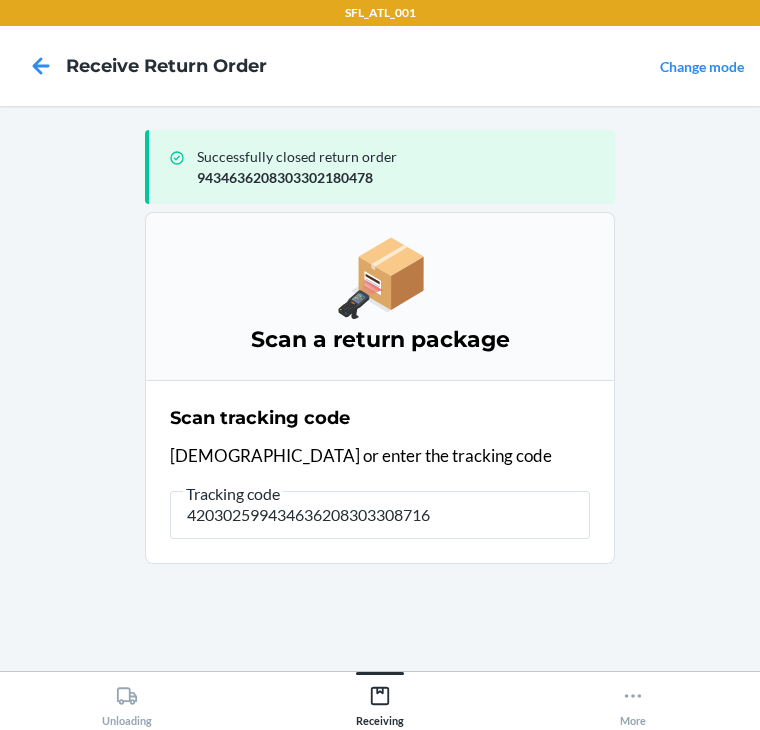type on "4203025994346362083033087166" 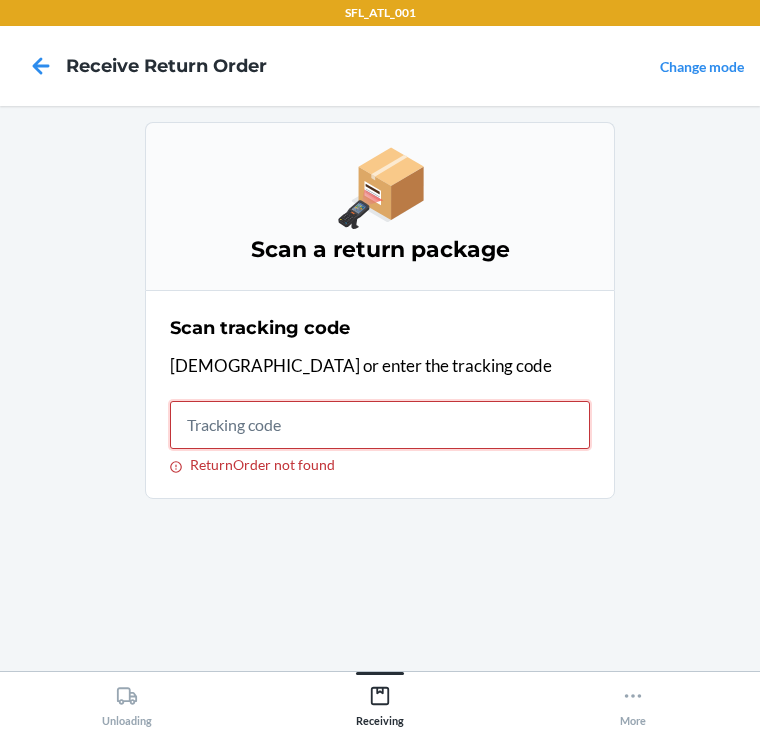 click on "ReturnOrder not found" at bounding box center [380, 425] 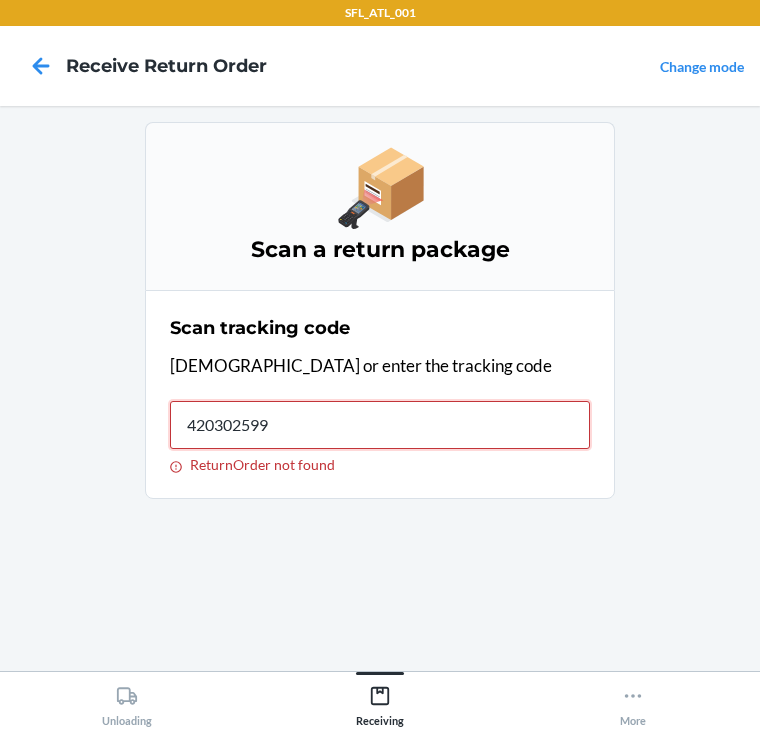 type on "4203025994" 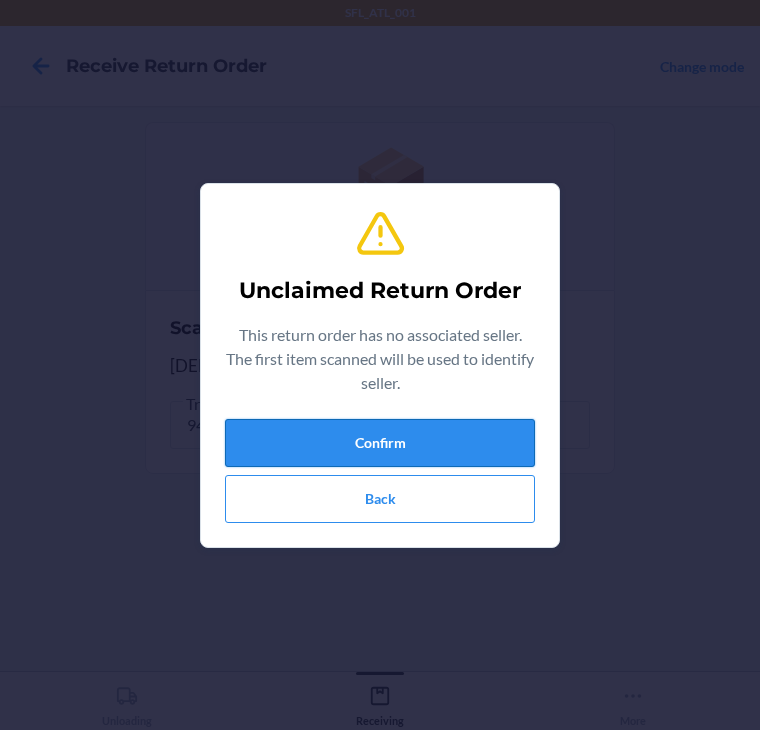 click on "Confirm" at bounding box center (380, 443) 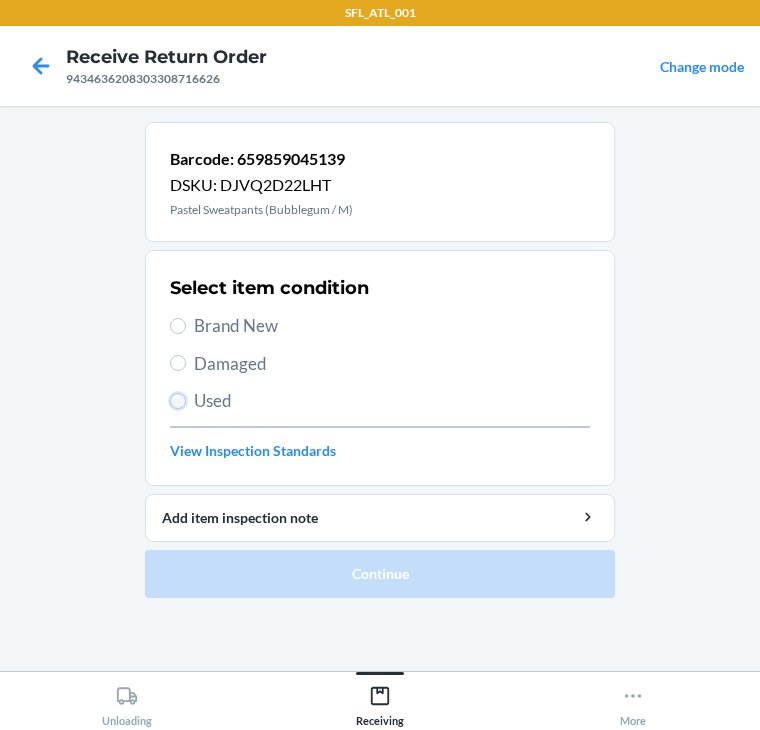 click on "Used" at bounding box center (178, 401) 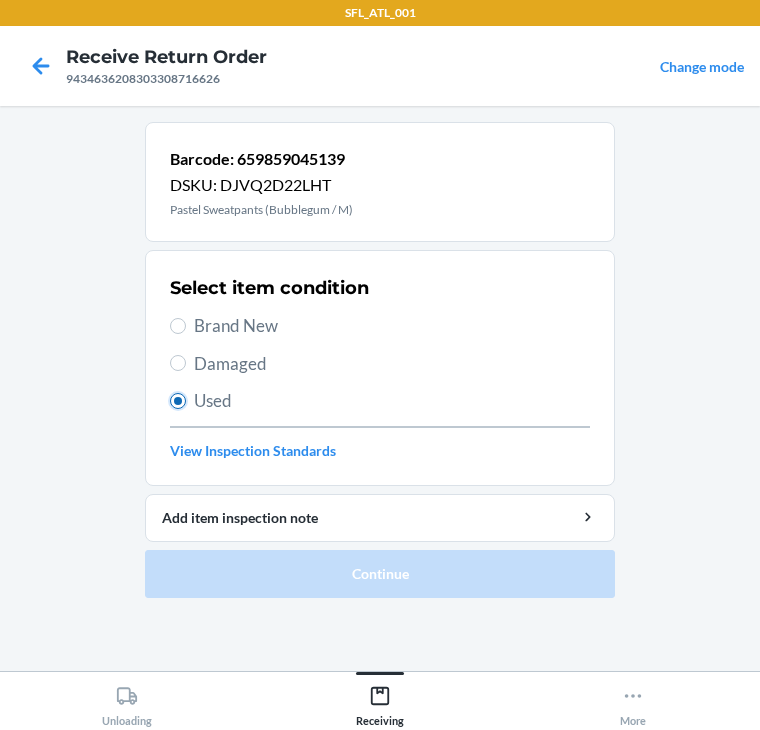 radio on "true" 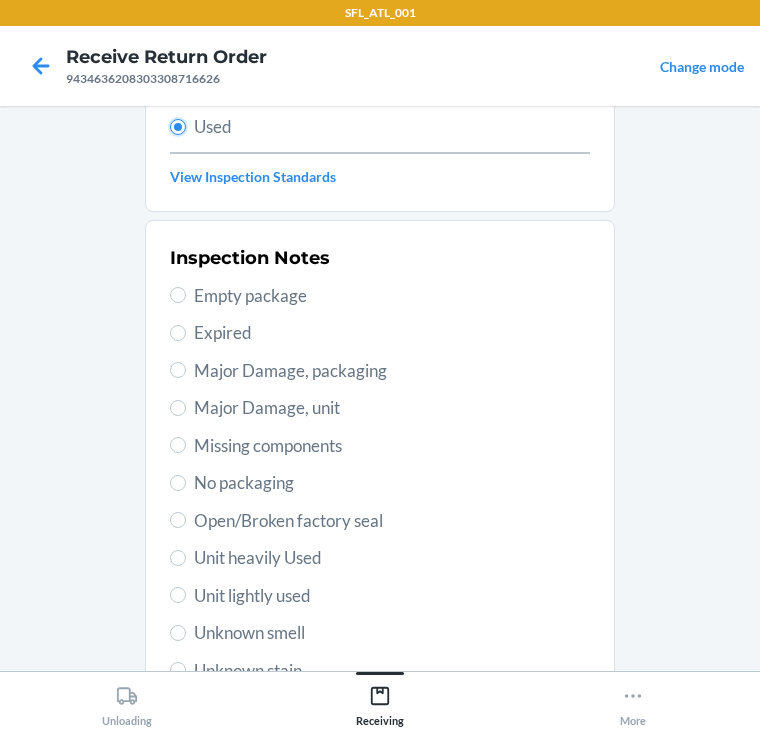 scroll, scrollTop: 320, scrollLeft: 0, axis: vertical 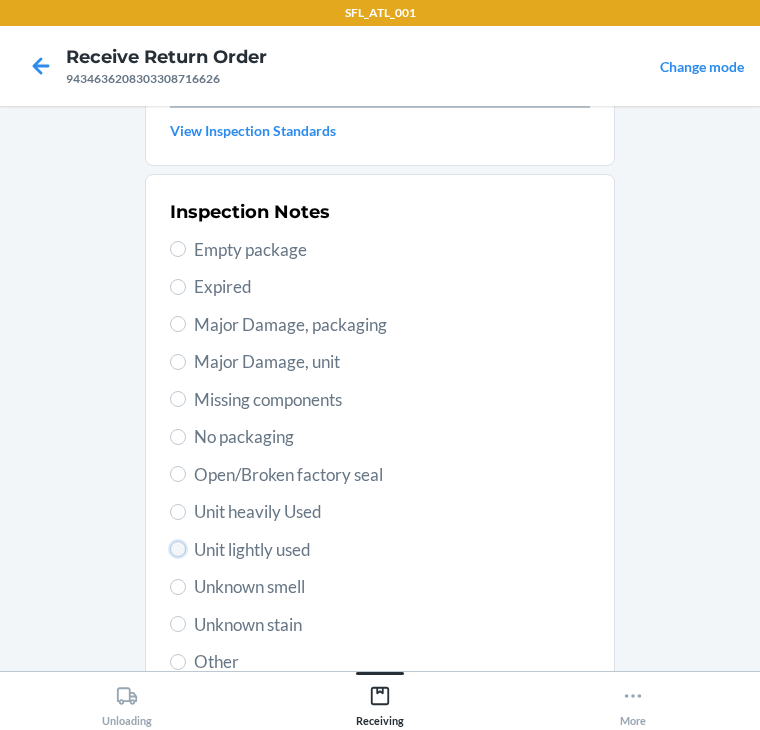 click on "Unit lightly used" at bounding box center (178, 549) 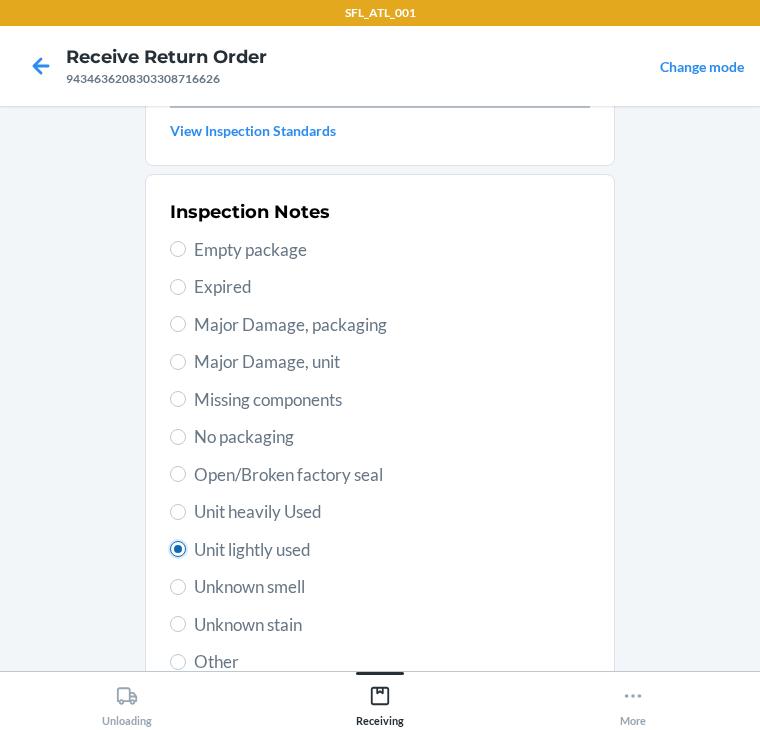 radio on "true" 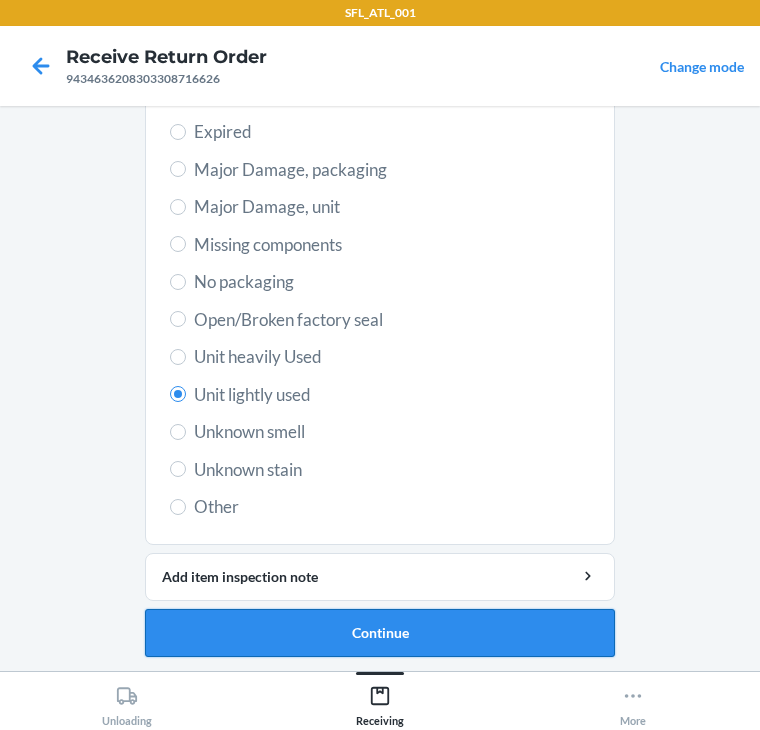 click on "Continue" at bounding box center [380, 633] 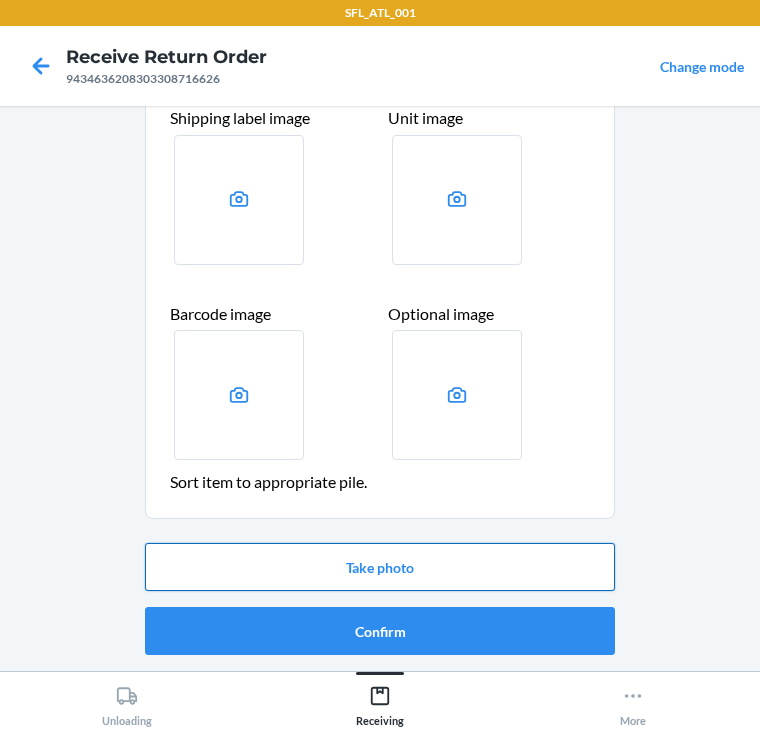 click on "Take photo" at bounding box center [380, 567] 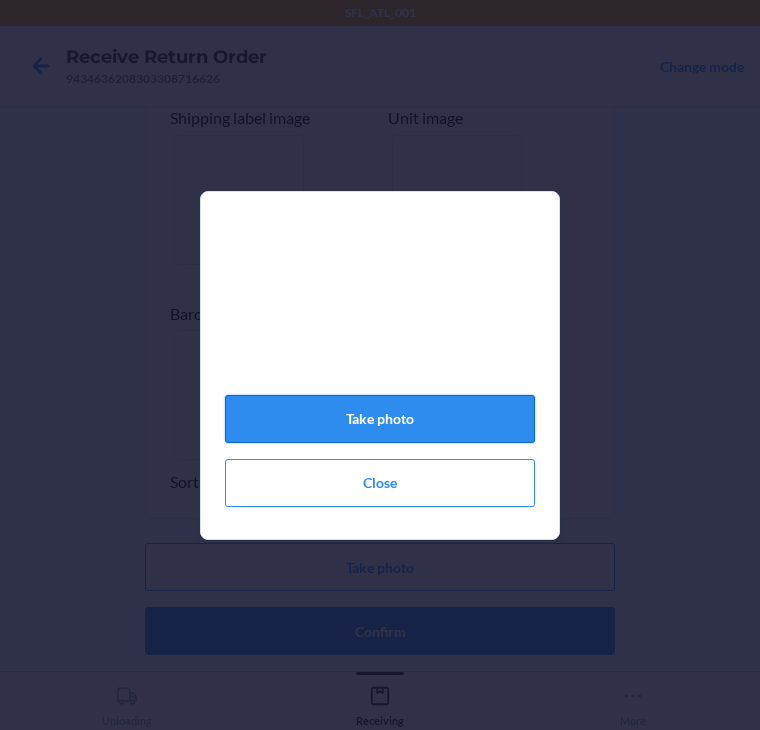 click on "Take photo" 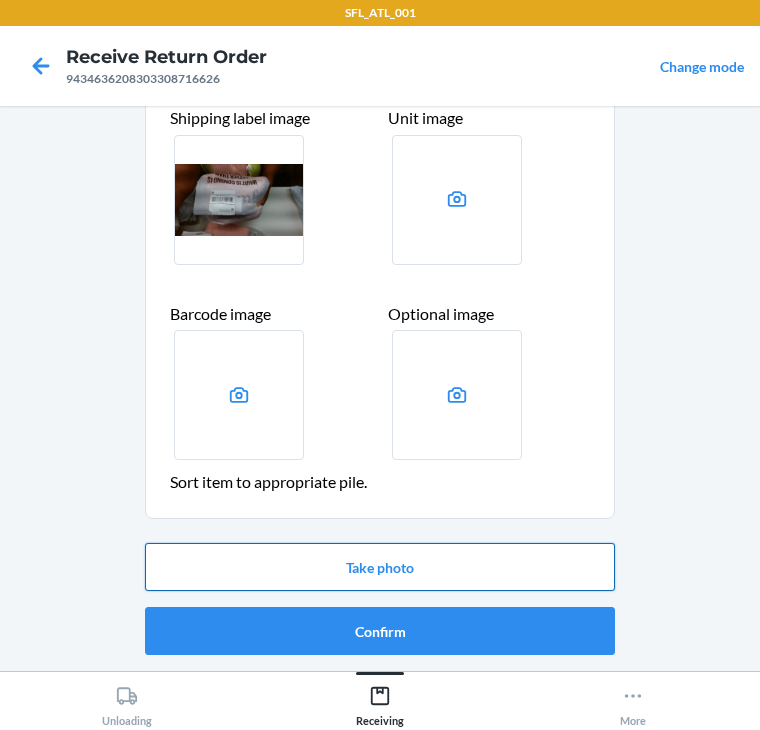 click on "Take photo" at bounding box center [380, 567] 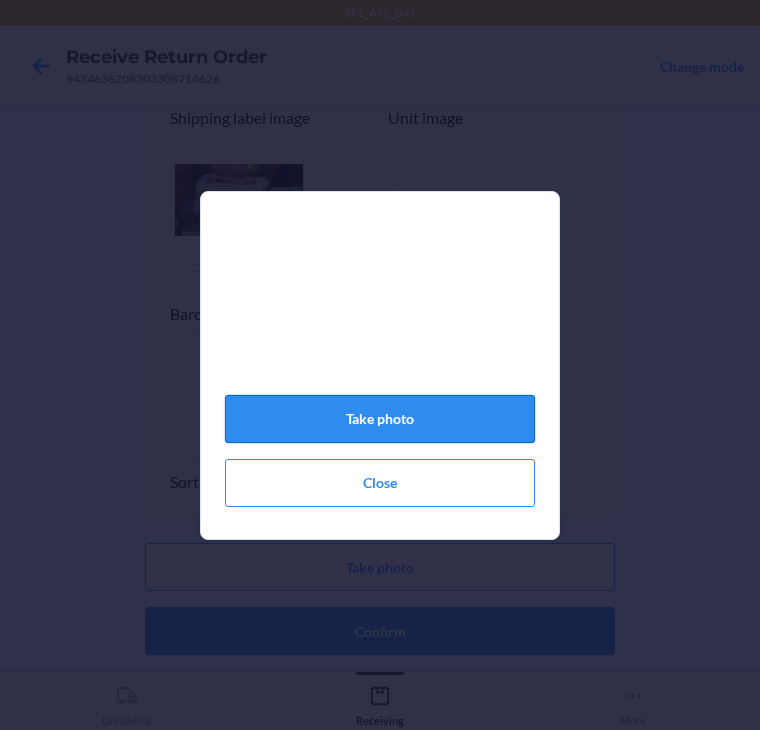 click on "Take photo" 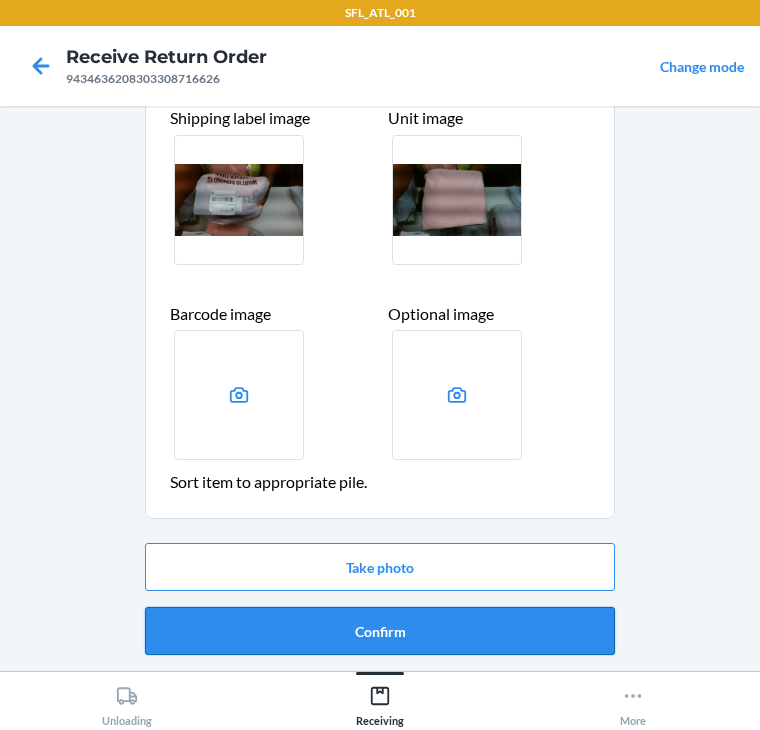 click on "Confirm" at bounding box center [380, 631] 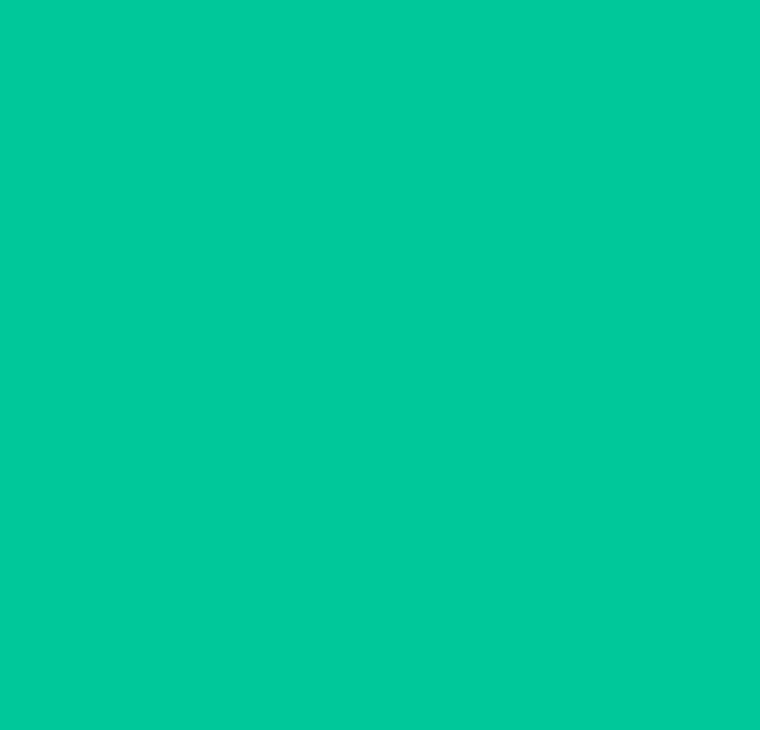 scroll, scrollTop: 0, scrollLeft: 0, axis: both 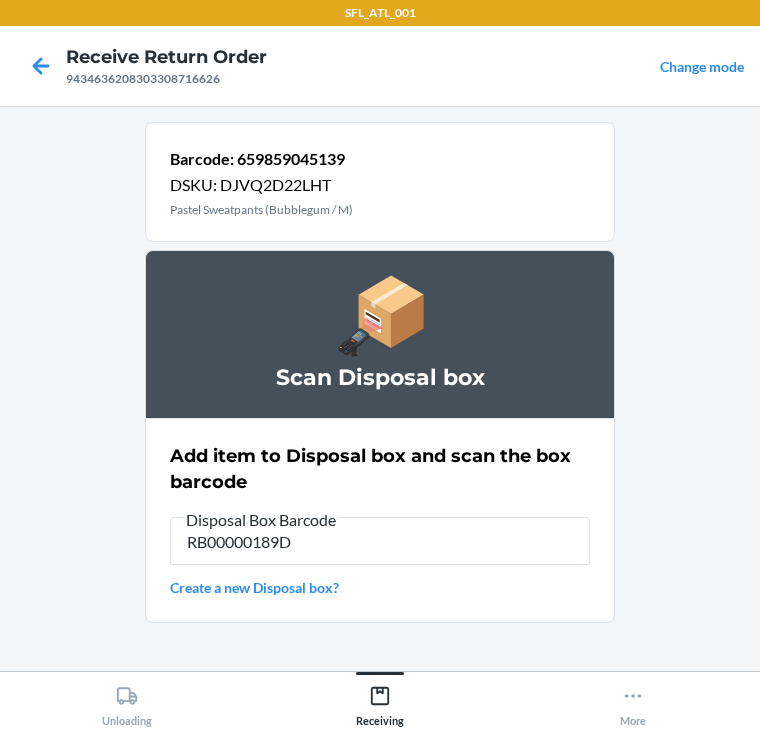 type on "RB00000189D" 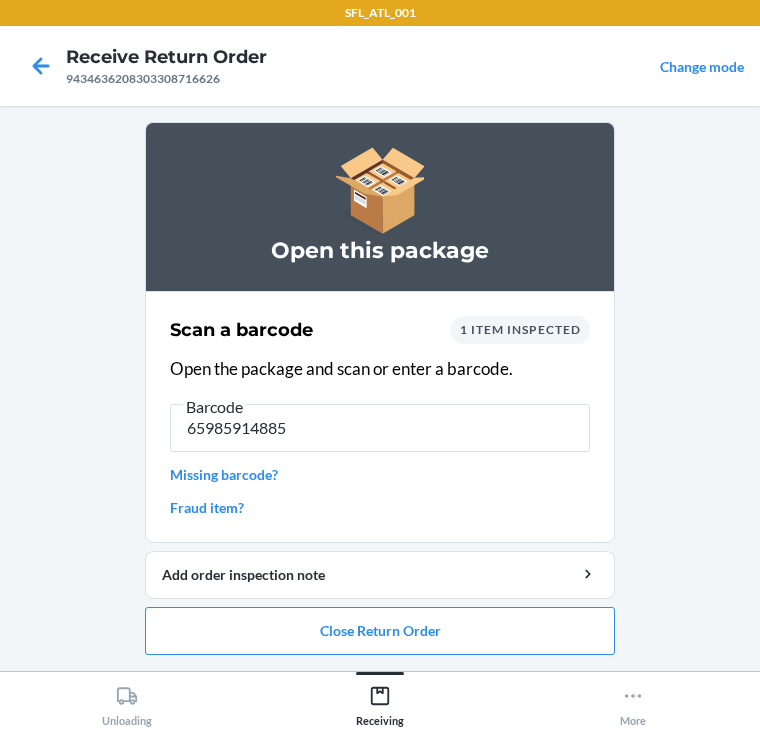 type on "659859148854" 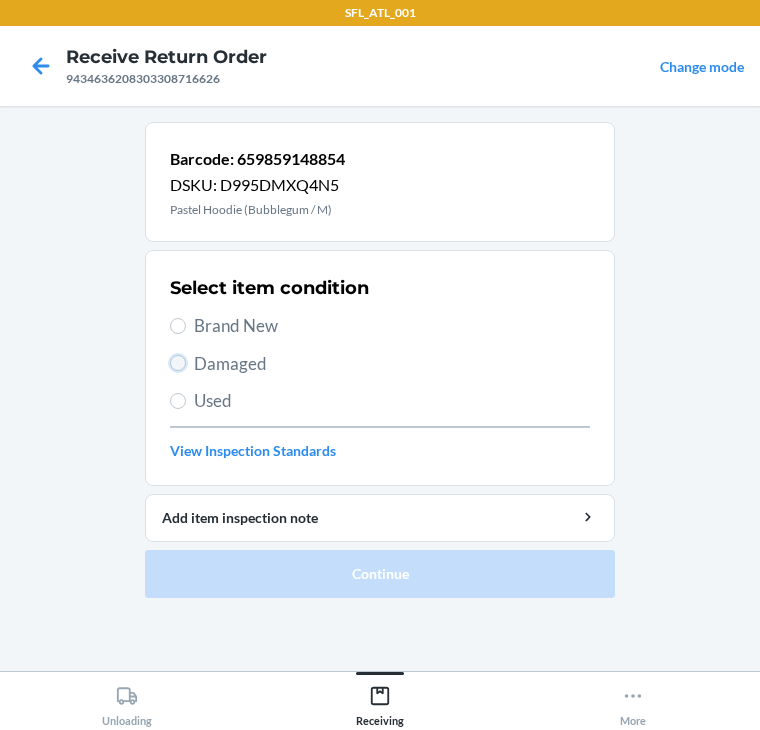 click on "Damaged" at bounding box center [178, 363] 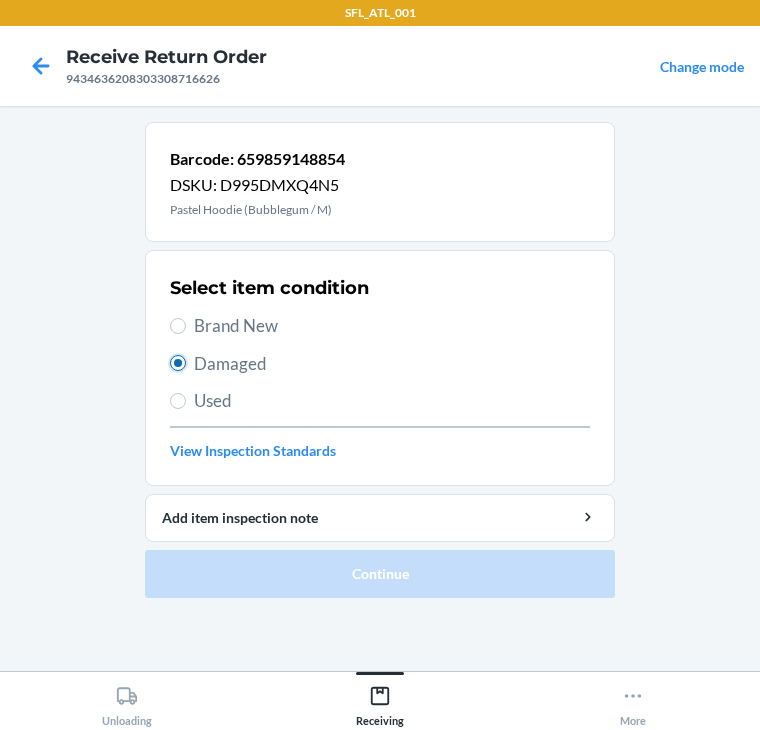 radio on "true" 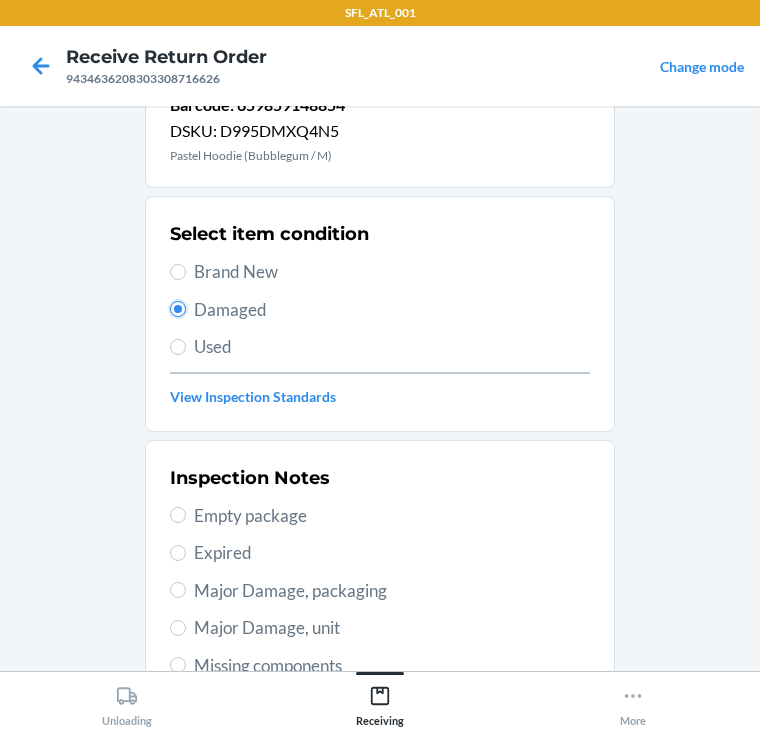scroll, scrollTop: 80, scrollLeft: 0, axis: vertical 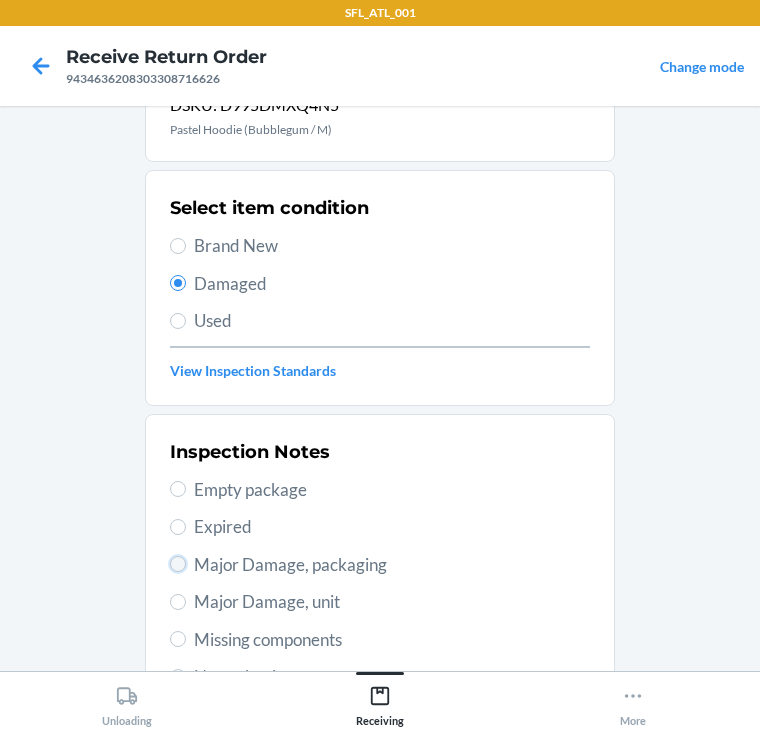 click on "Major Damage, packaging" at bounding box center (178, 564) 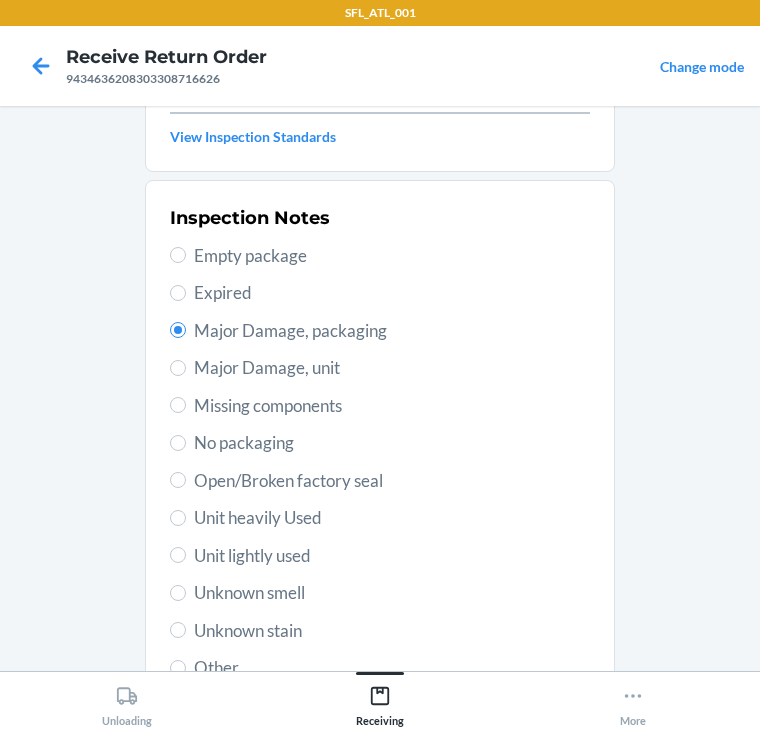 scroll, scrollTop: 475, scrollLeft: 0, axis: vertical 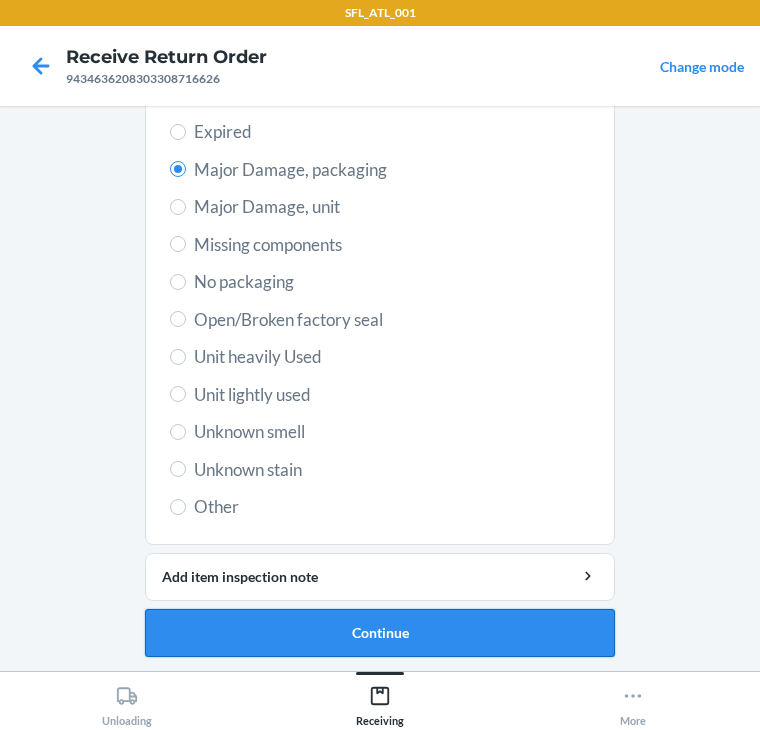 click on "Barcode: 659859148854 DSKU: D995DMXQ4N5 Pastel Hoodie (Bubblegum / M) Select item condition Brand New Damaged Used View Inspection Standards Inspection Notes Empty package Expired Major Damage, packaging Major Damage, unit Missing components No packaging Open/Broken factory seal Unit heavily Used Unit lightly used Unknown smell Unknown stain Other Add item inspection note Continue" at bounding box center (380, 160) 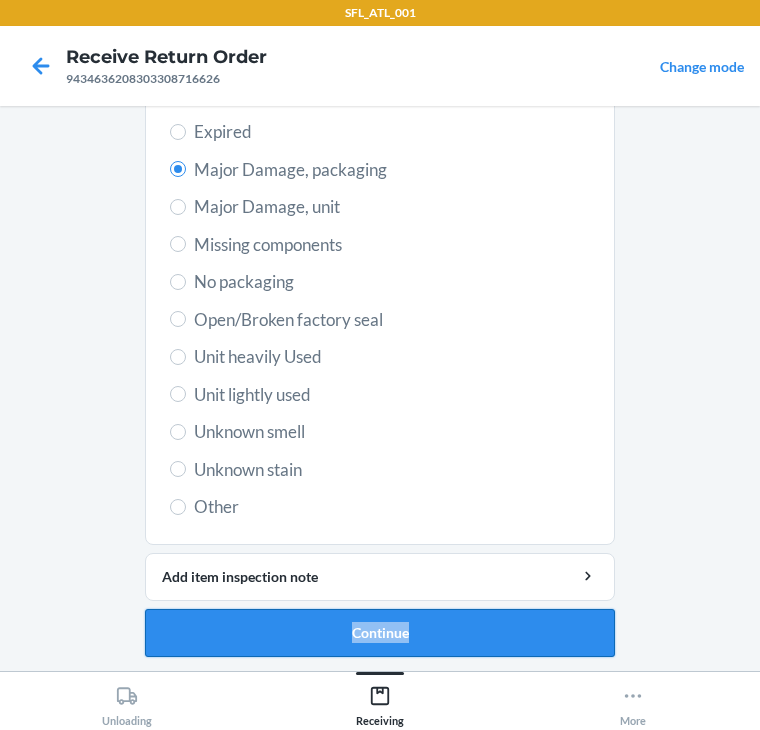 click on "Continue" at bounding box center [380, 633] 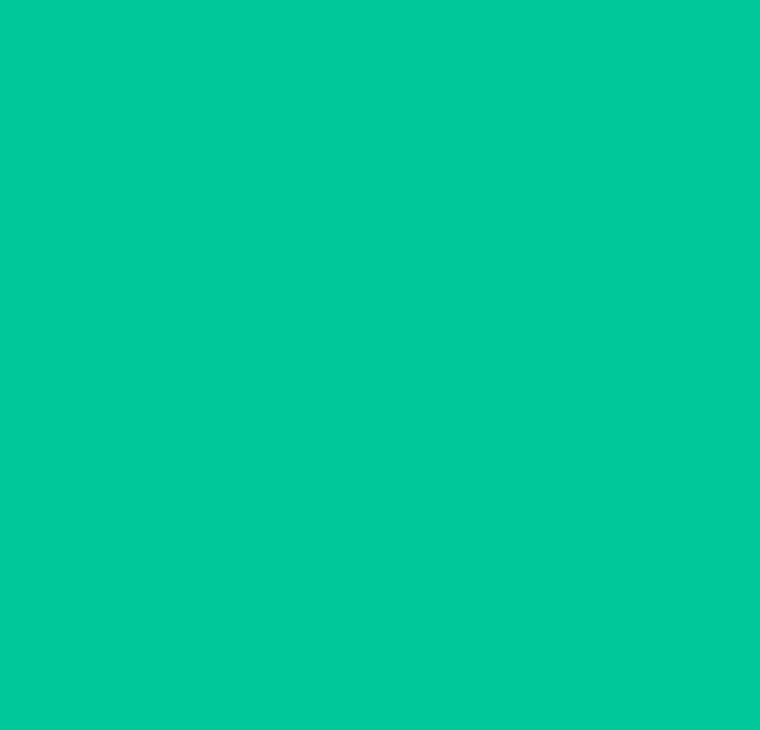 click on "Confirm" at bounding box center [380, 632] 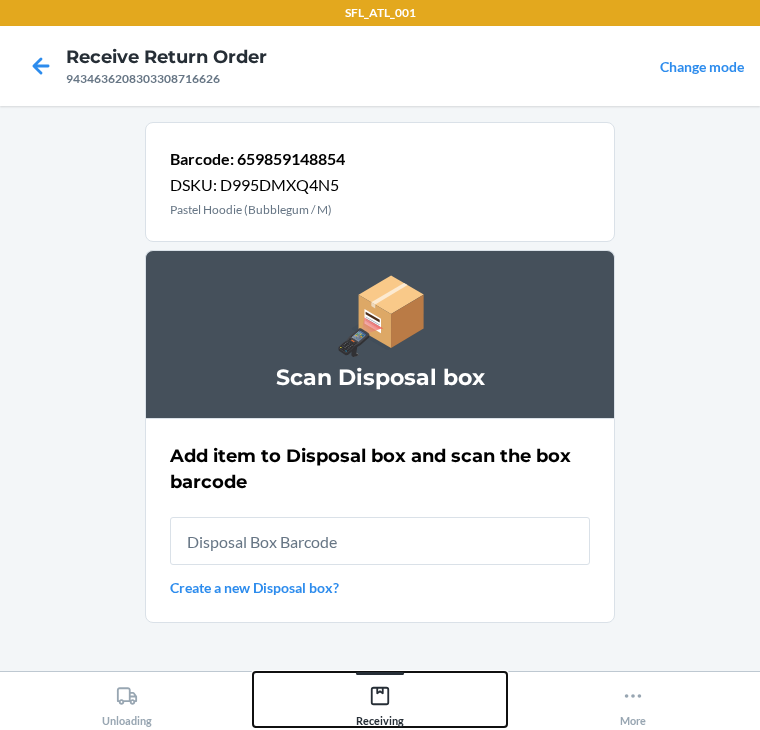 click 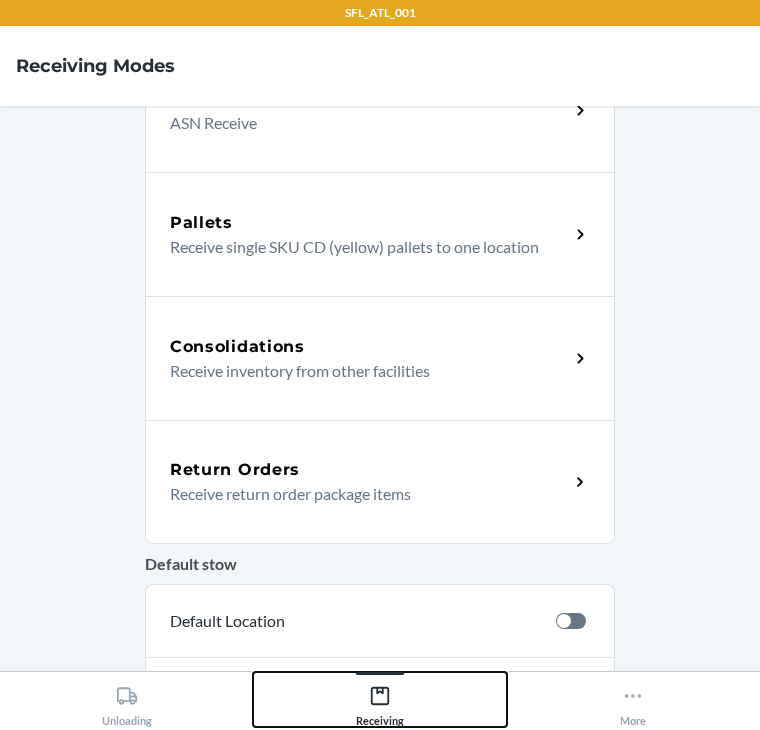 scroll, scrollTop: 320, scrollLeft: 0, axis: vertical 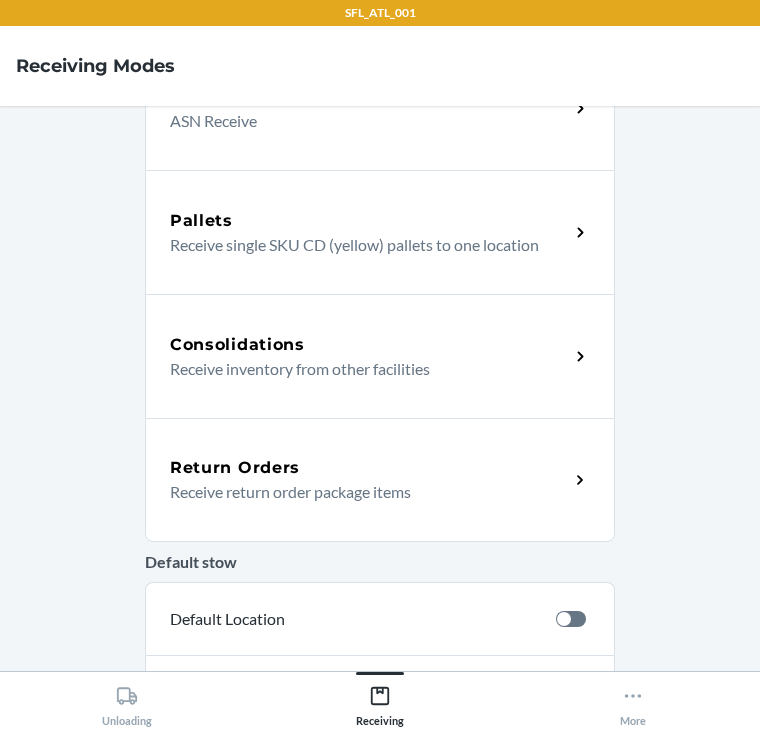 click on "Return Orders" at bounding box center [235, 468] 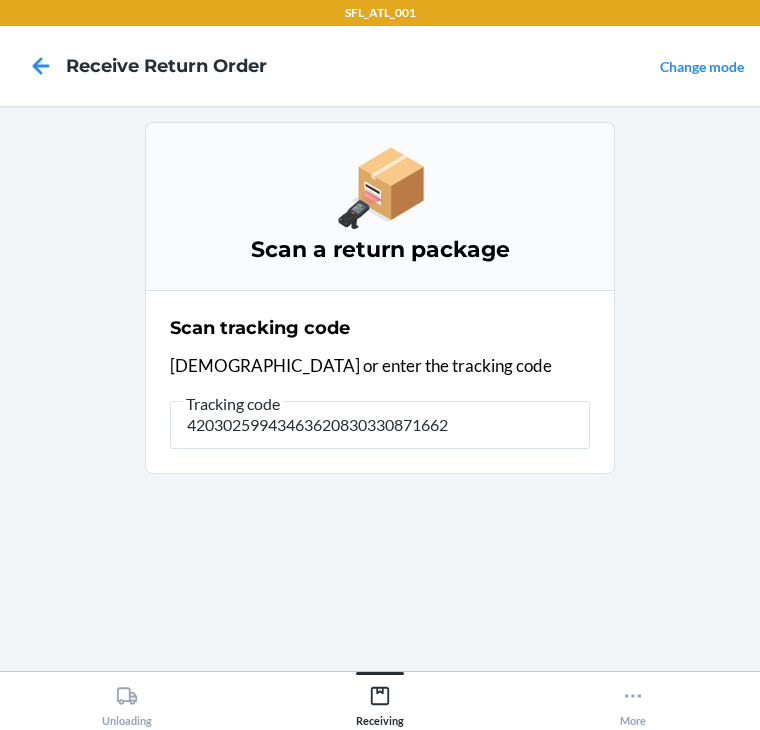 type on "420302599434636208303308716626" 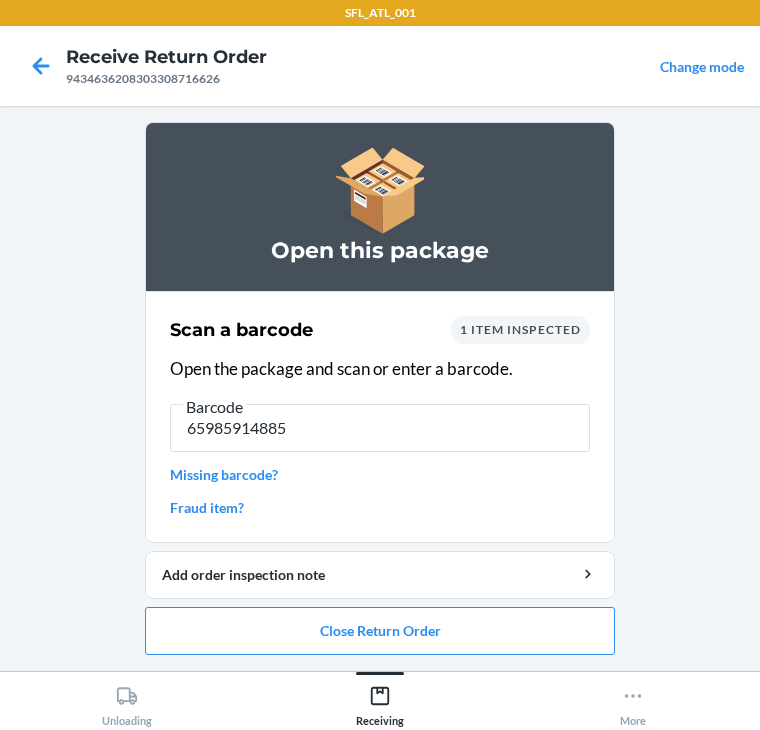 type on "659859148854" 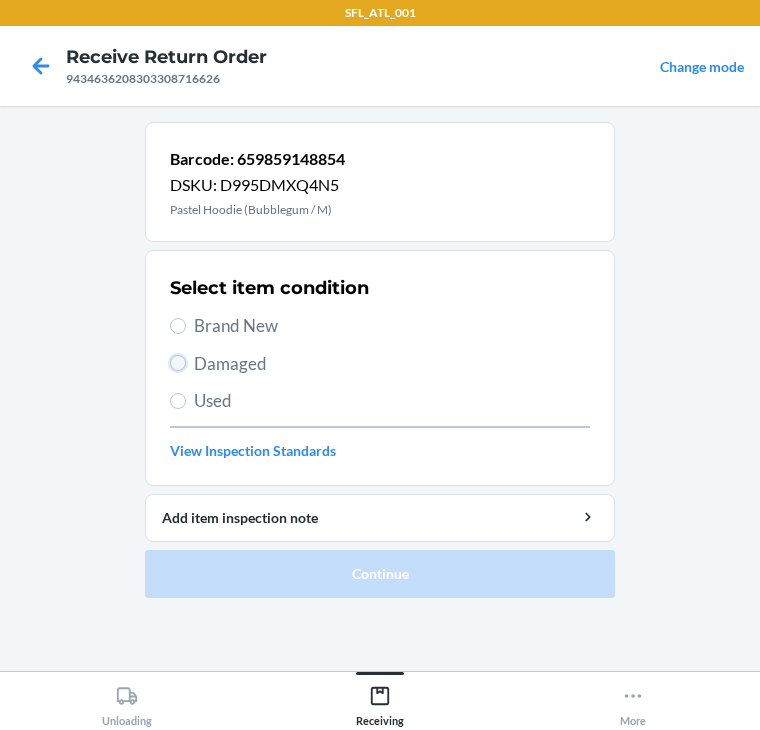 click on "Damaged" at bounding box center [178, 363] 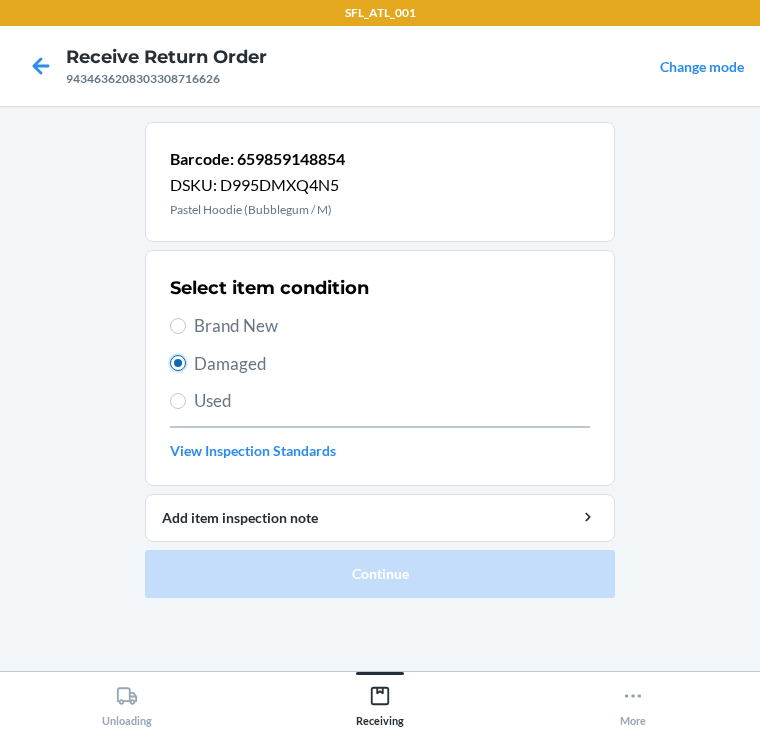 radio on "true" 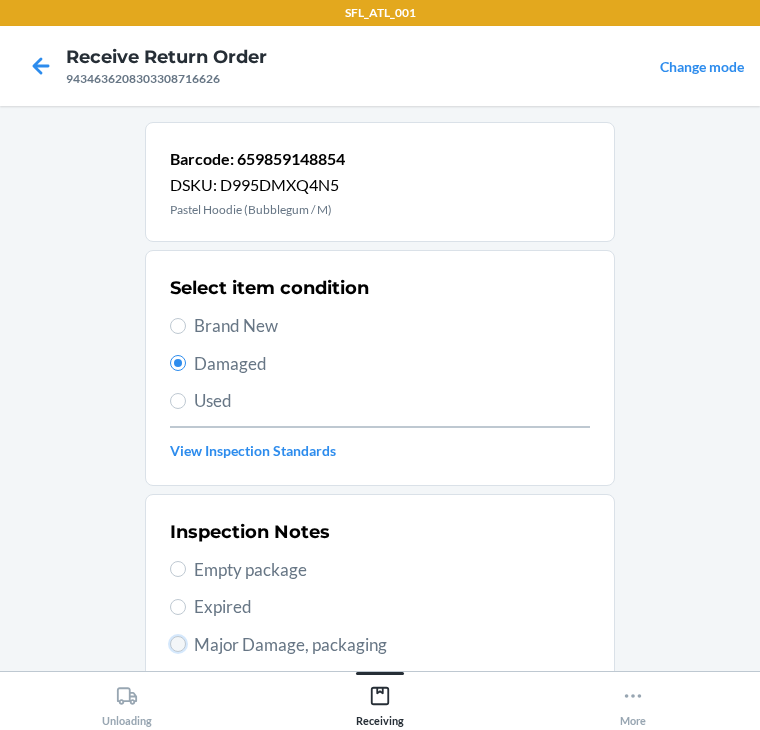 click on "Major Damage, packaging" at bounding box center (178, 644) 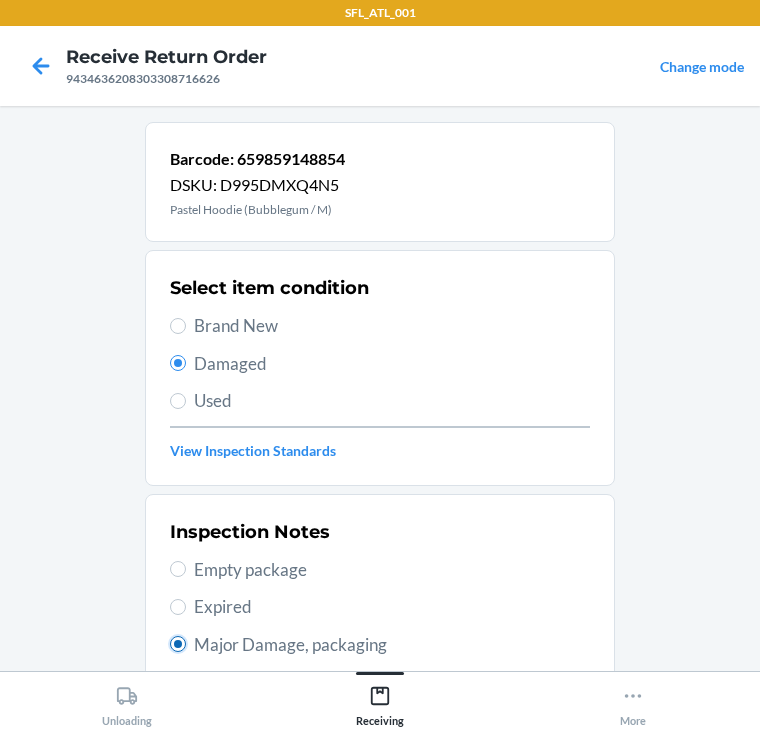 type 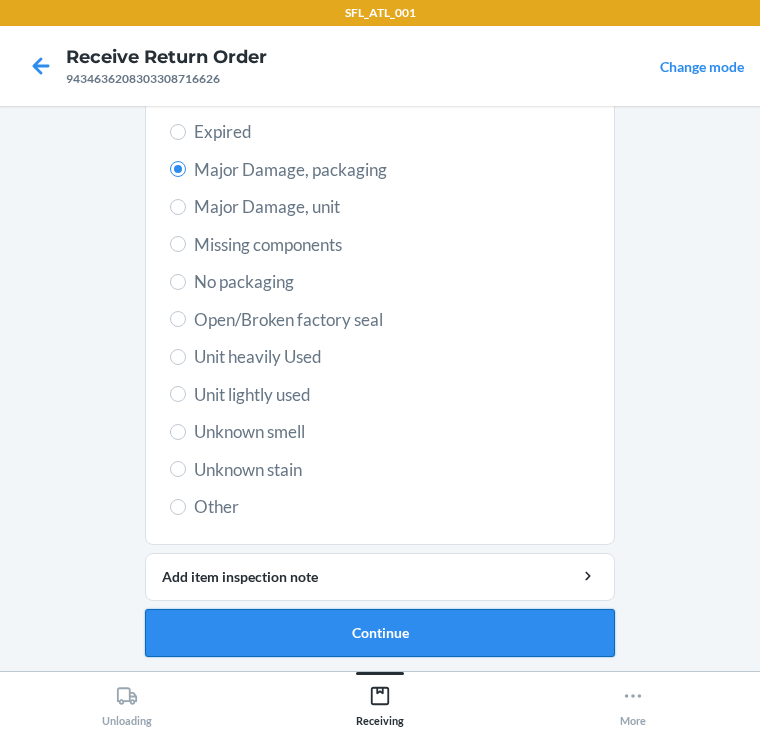 click on "Continue" at bounding box center (380, 633) 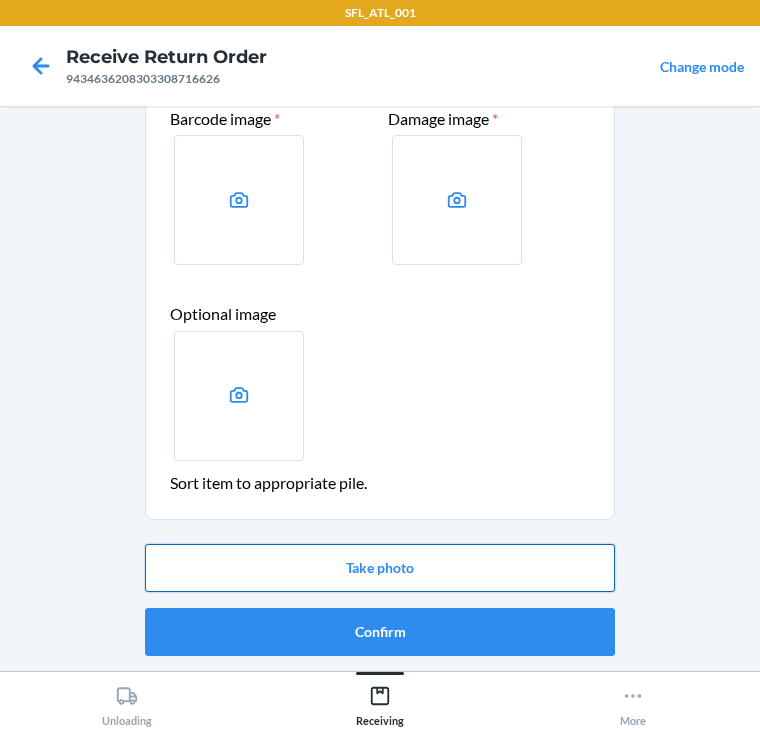 click on "Take photo" at bounding box center (380, 568) 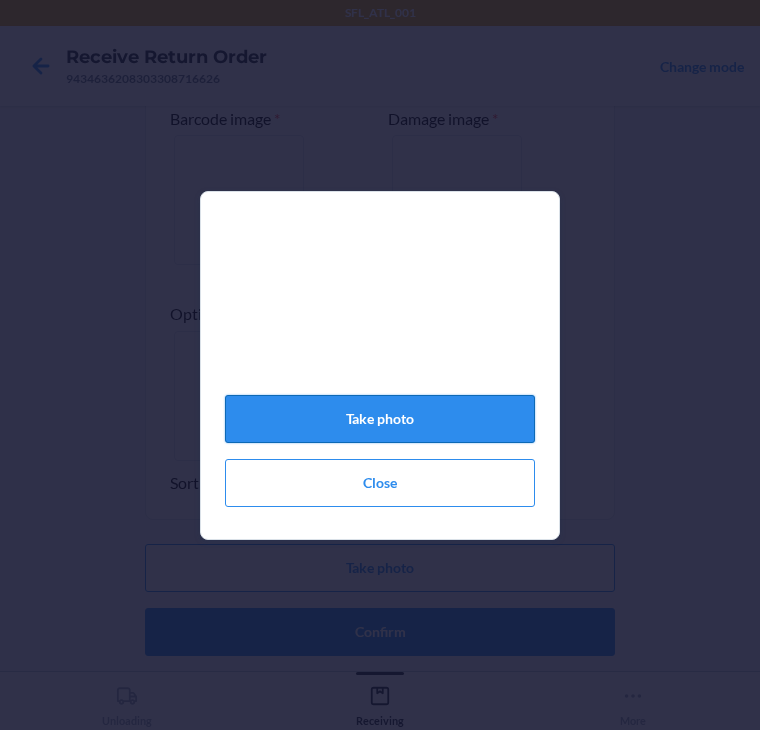 click on "Take photo" 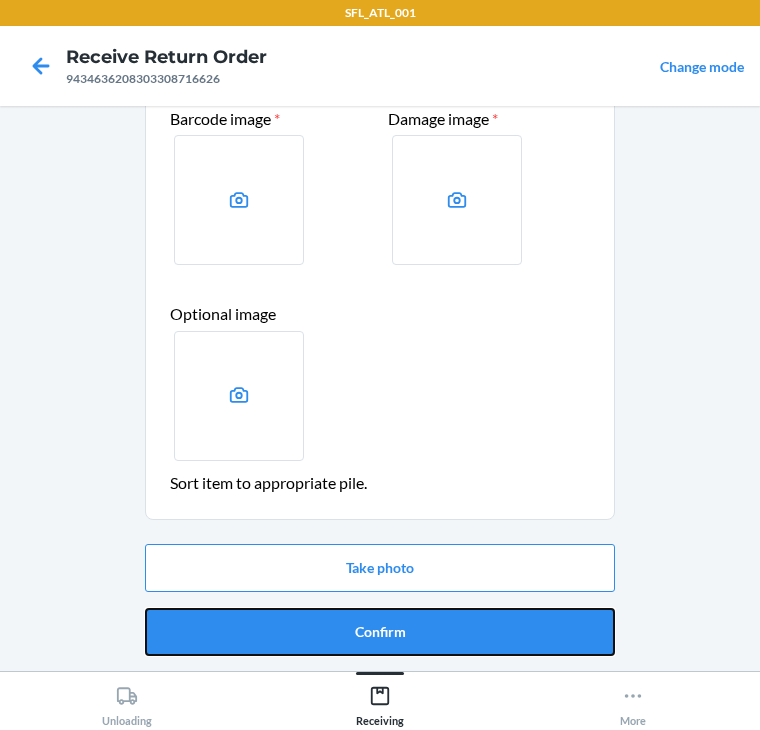 click on "Confirm" at bounding box center [380, 632] 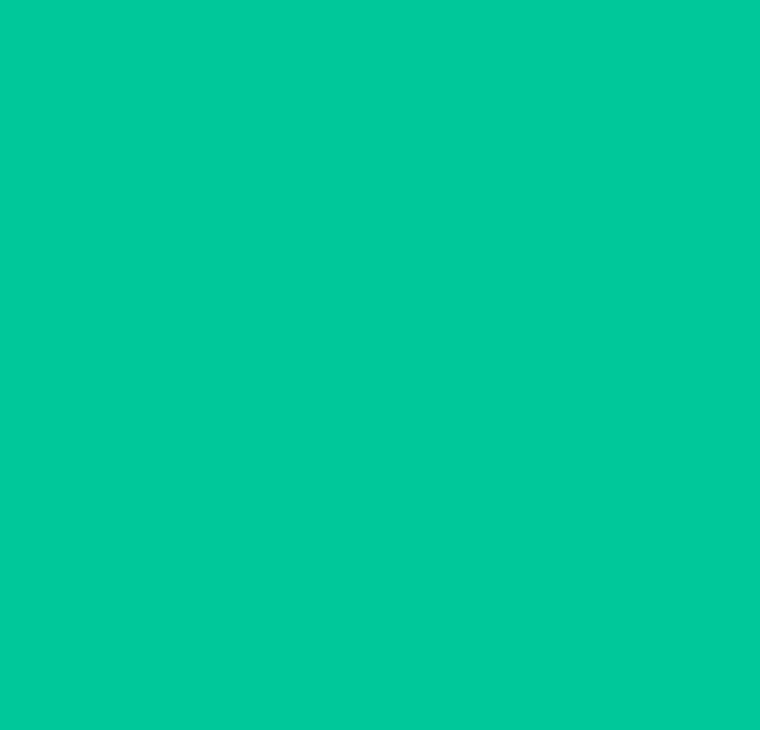 scroll, scrollTop: 0, scrollLeft: 0, axis: both 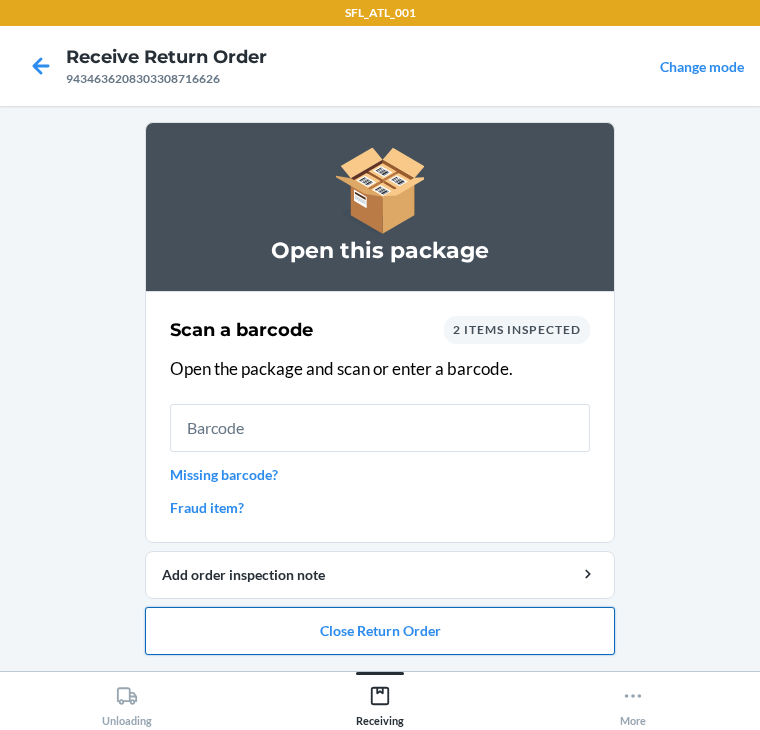 click on "Close Return Order" at bounding box center [380, 631] 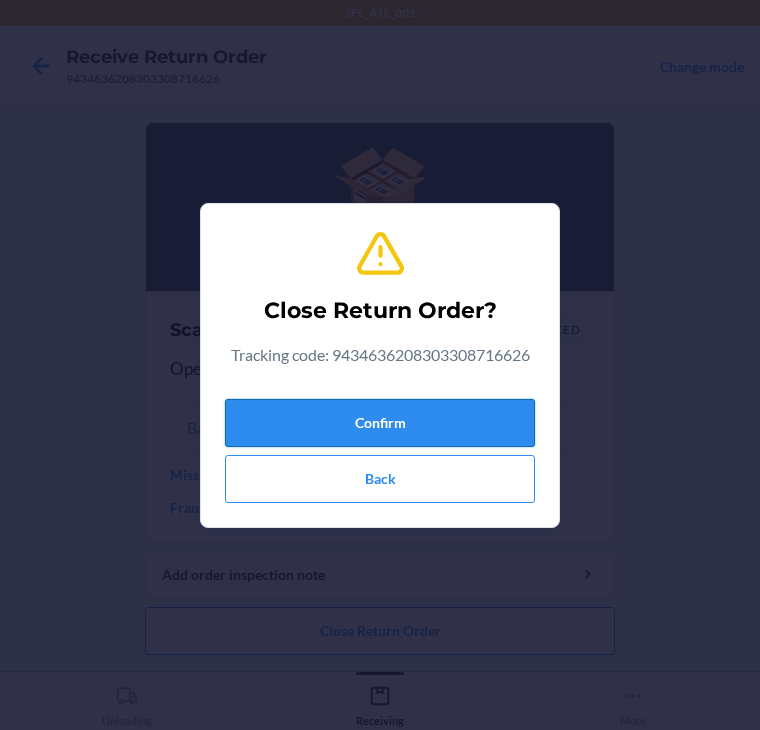 click on "Confirm" at bounding box center (380, 423) 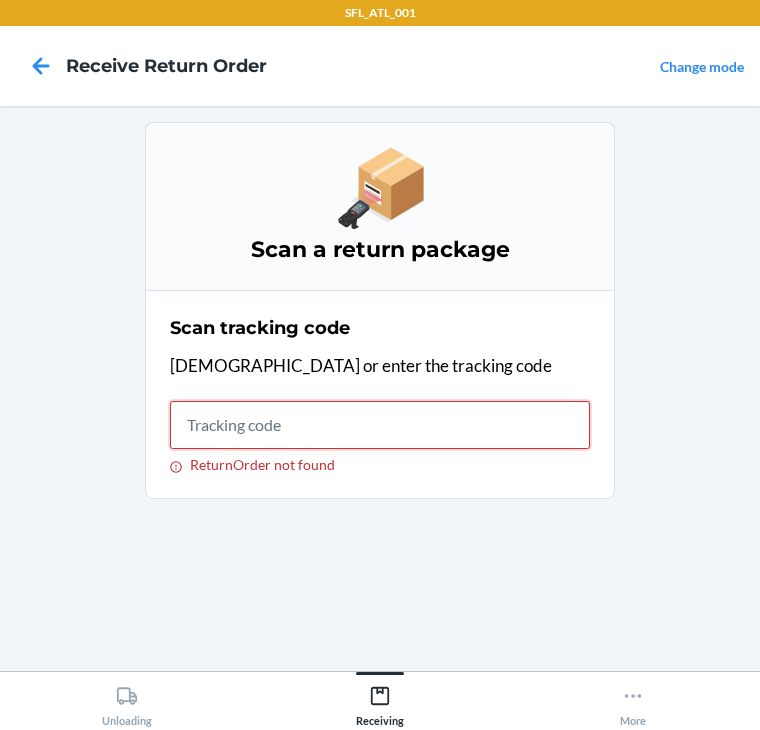 click on "ReturnOrder not found" at bounding box center (380, 425) 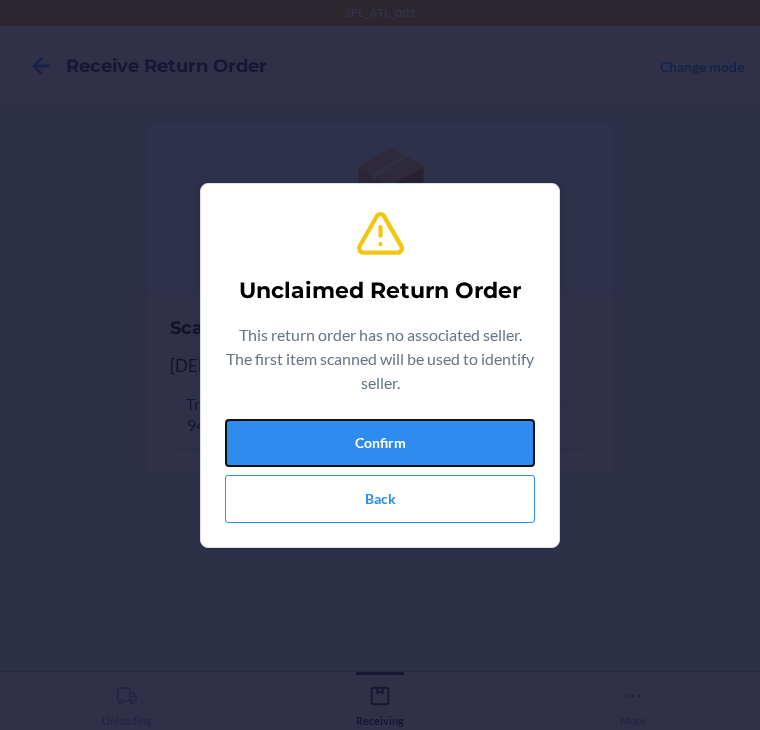 click on "Confirm" at bounding box center [380, 443] 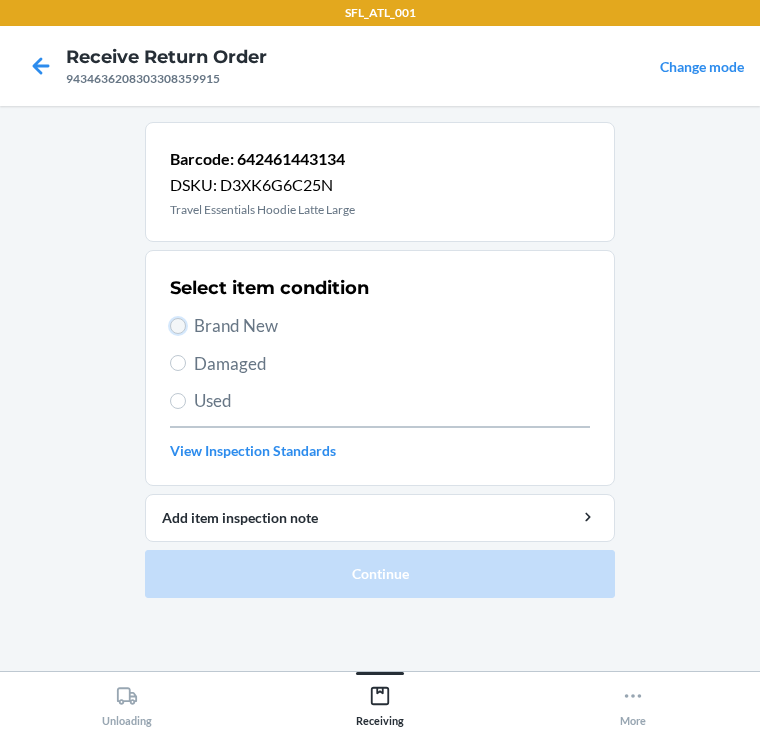 click on "Brand New" at bounding box center [178, 326] 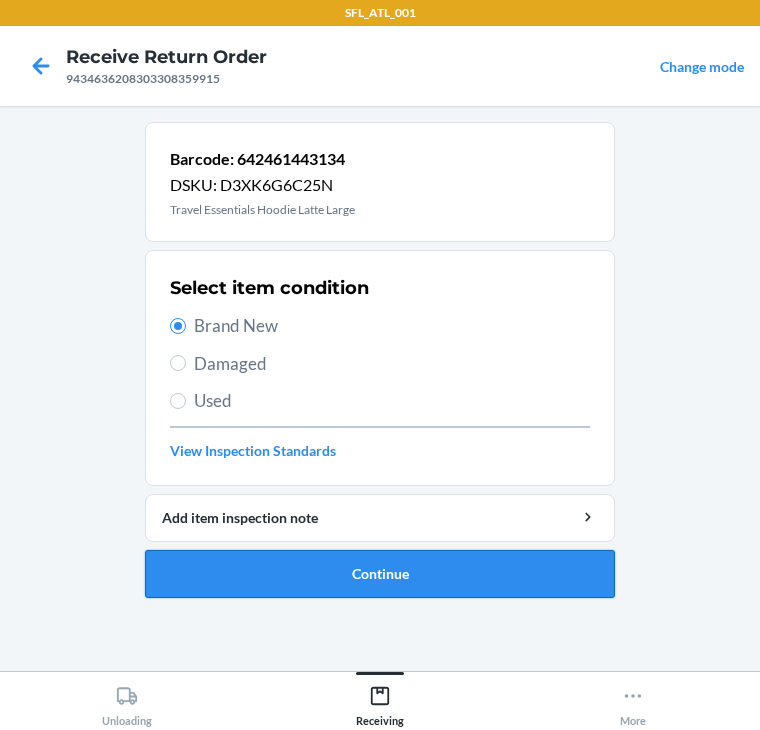 click on "Continue" at bounding box center [380, 574] 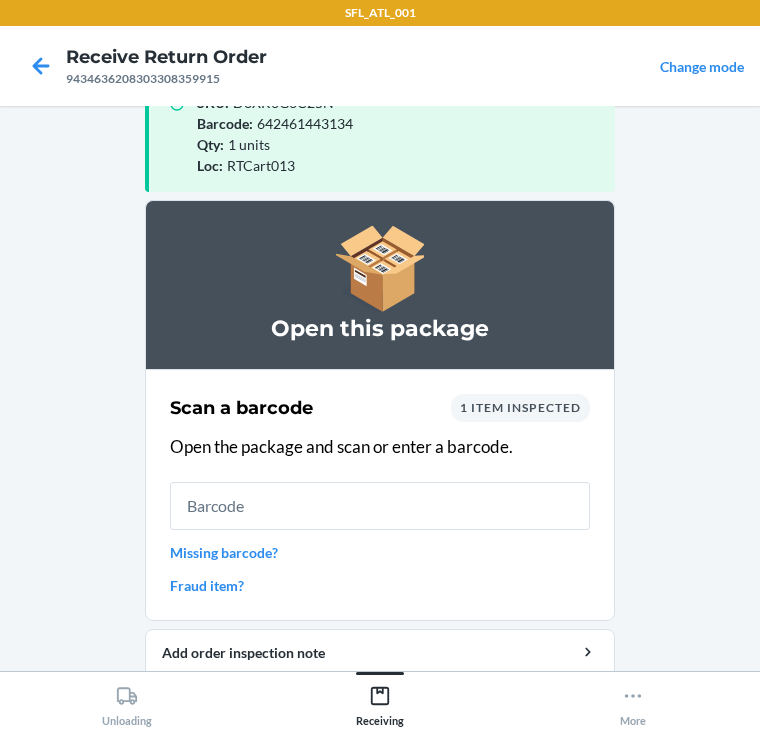 scroll, scrollTop: 130, scrollLeft: 0, axis: vertical 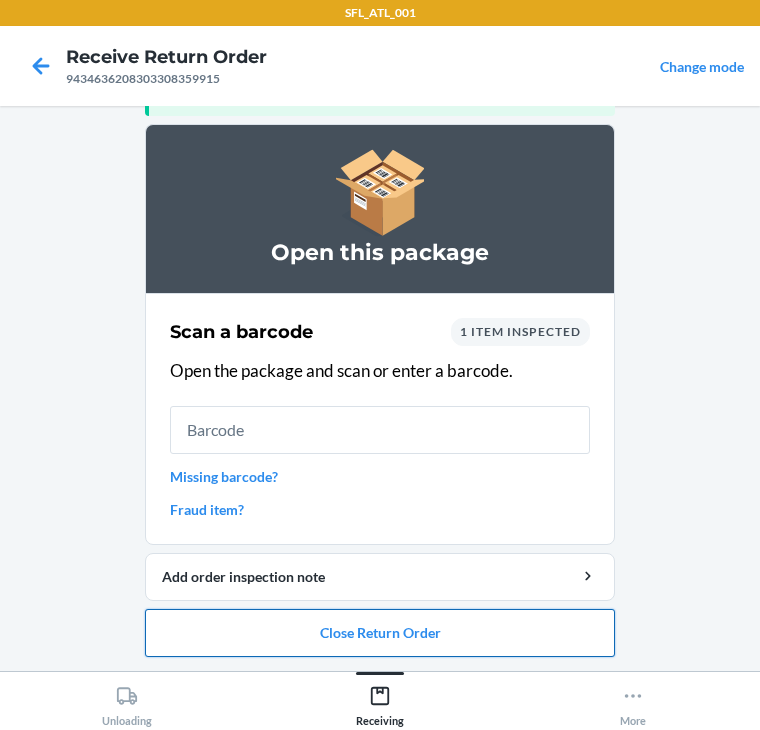 click on "Close Return Order" at bounding box center [380, 633] 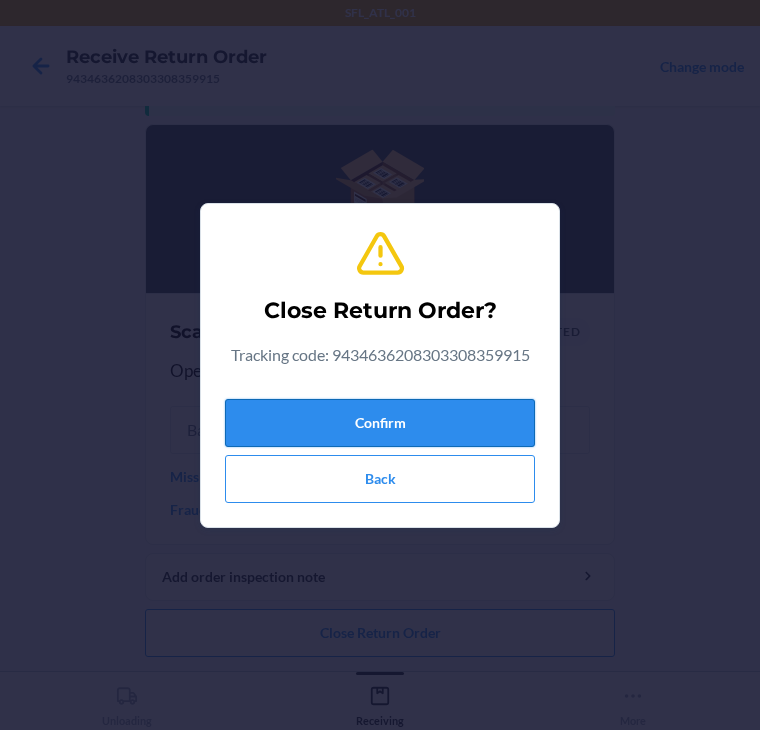 click on "Confirm" at bounding box center [380, 423] 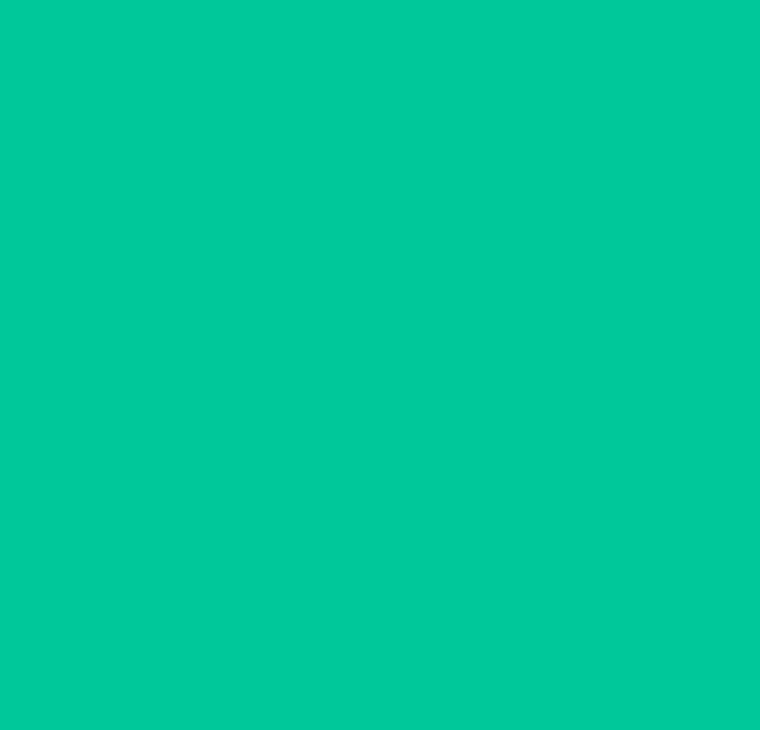 scroll, scrollTop: 0, scrollLeft: 0, axis: both 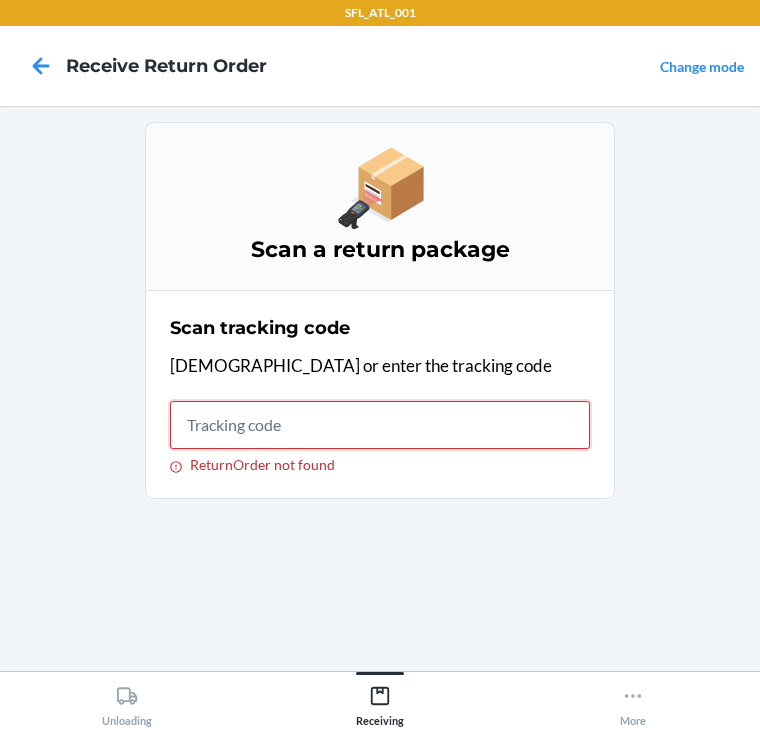click on "ReturnOrder not found" at bounding box center (380, 425) 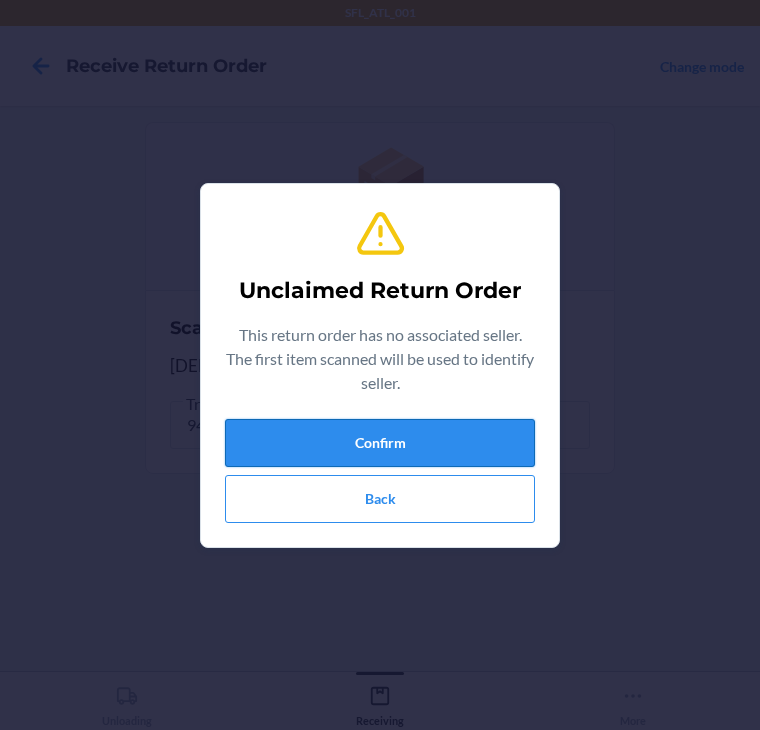 click on "Confirm" at bounding box center (380, 443) 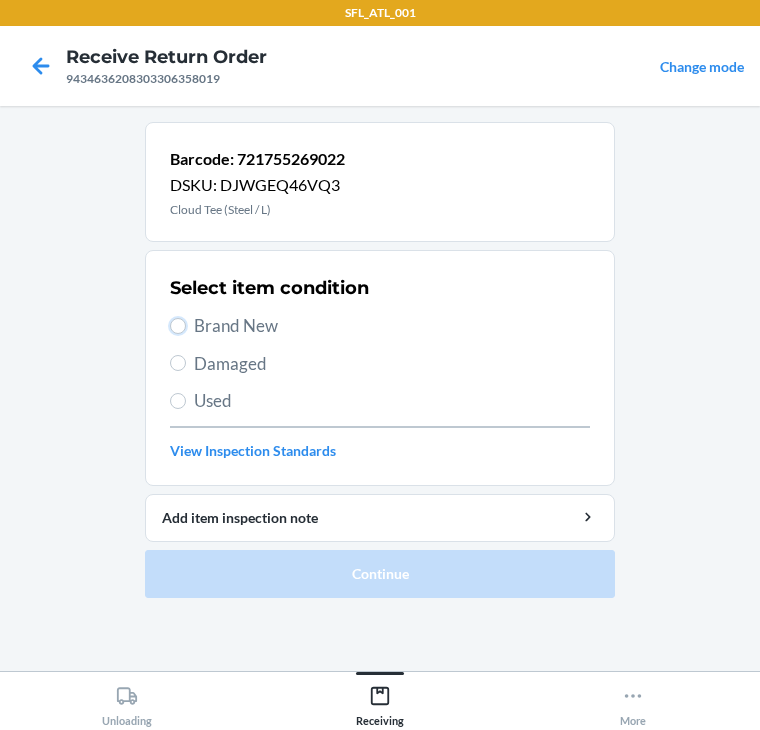drag, startPoint x: 172, startPoint y: 325, endPoint x: 170, endPoint y: 336, distance: 11.18034 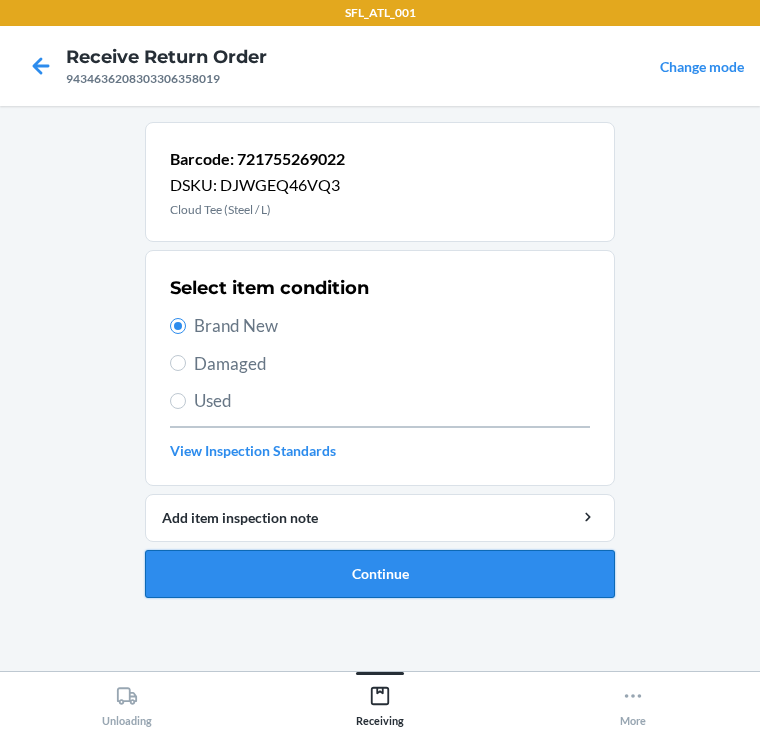 click on "Continue" at bounding box center [380, 574] 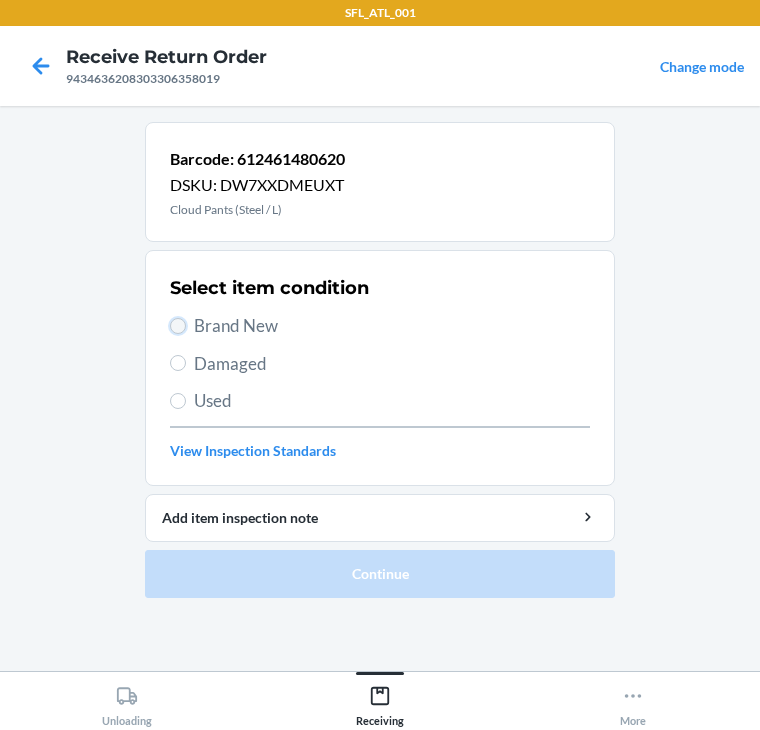 click on "Brand New" at bounding box center [178, 326] 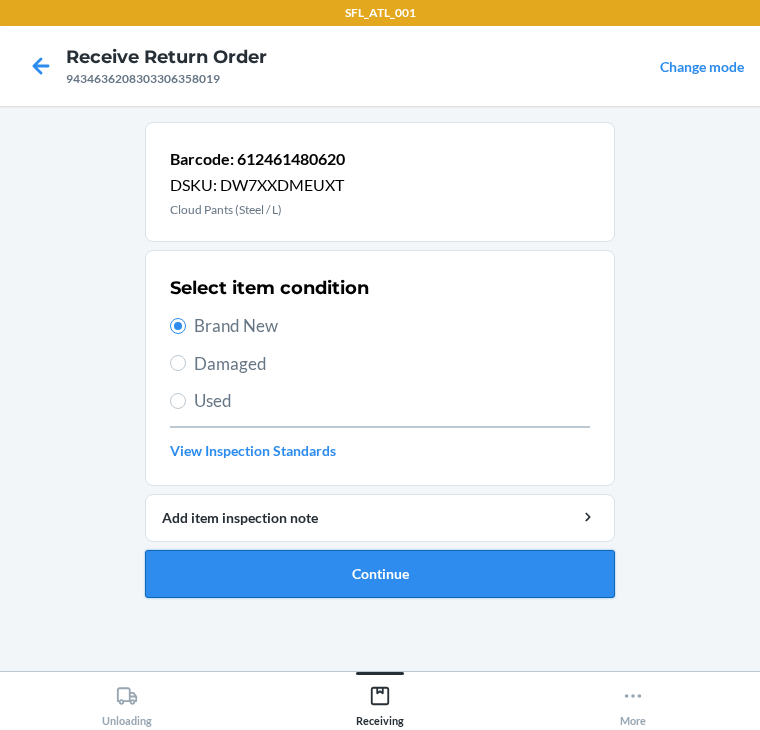 click on "Continue" at bounding box center (380, 574) 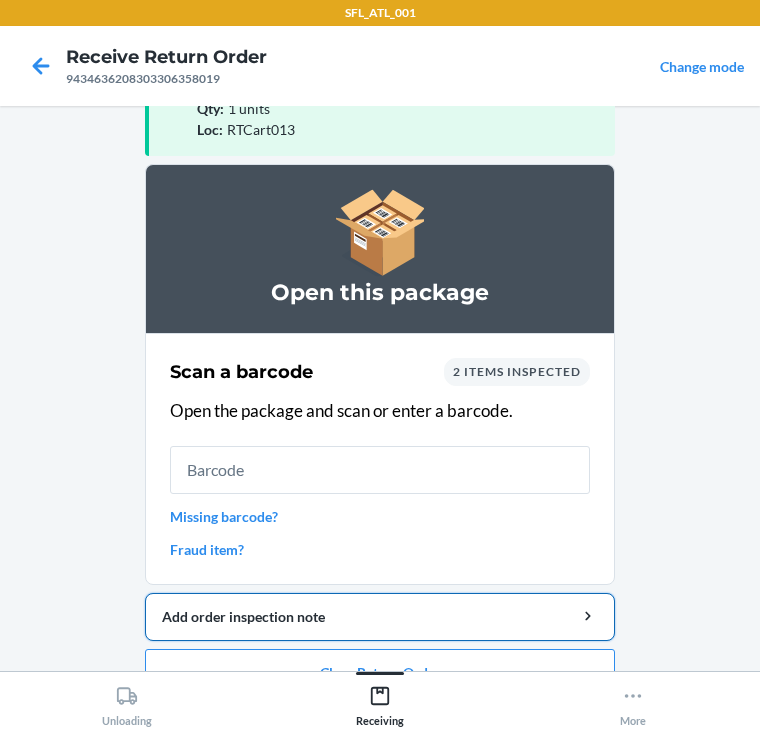 scroll, scrollTop: 130, scrollLeft: 0, axis: vertical 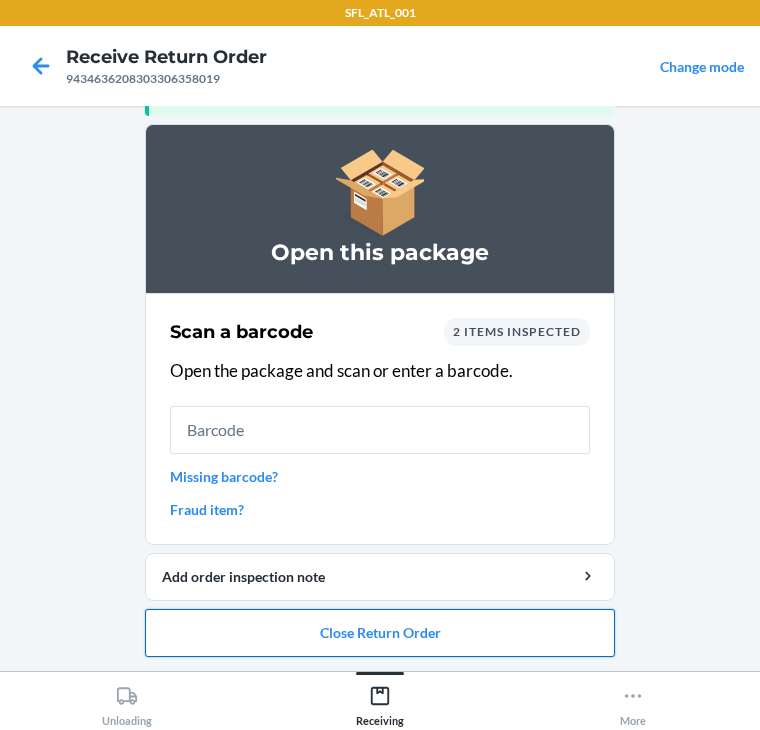 click on "Close Return Order" at bounding box center (380, 633) 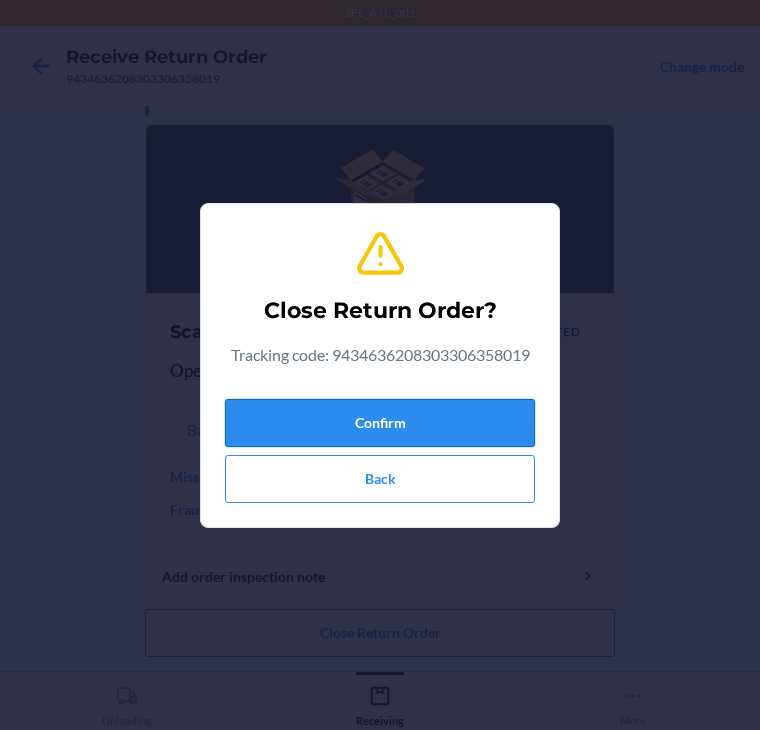 click on "Confirm" at bounding box center [380, 423] 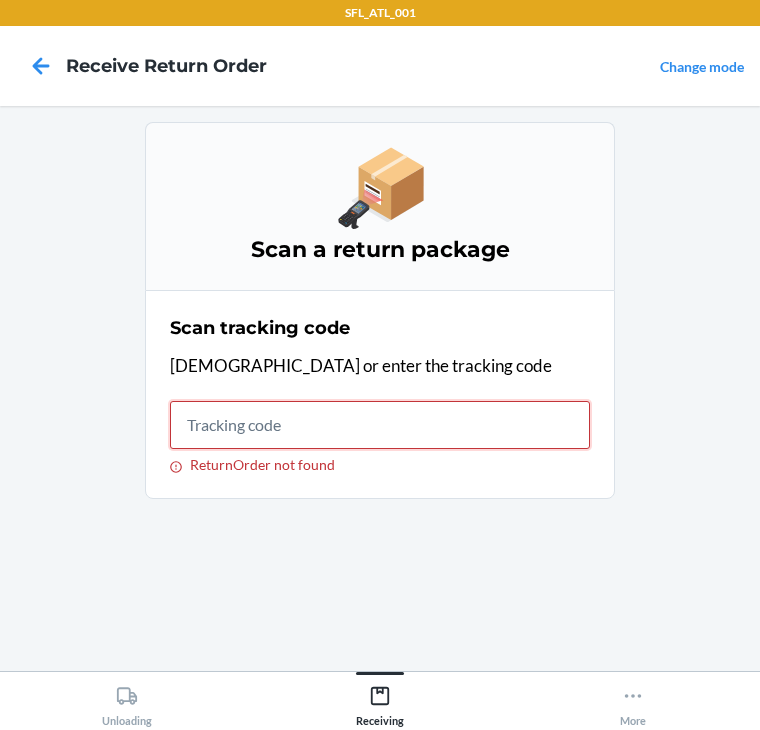 click on "ReturnOrder not found" at bounding box center [380, 425] 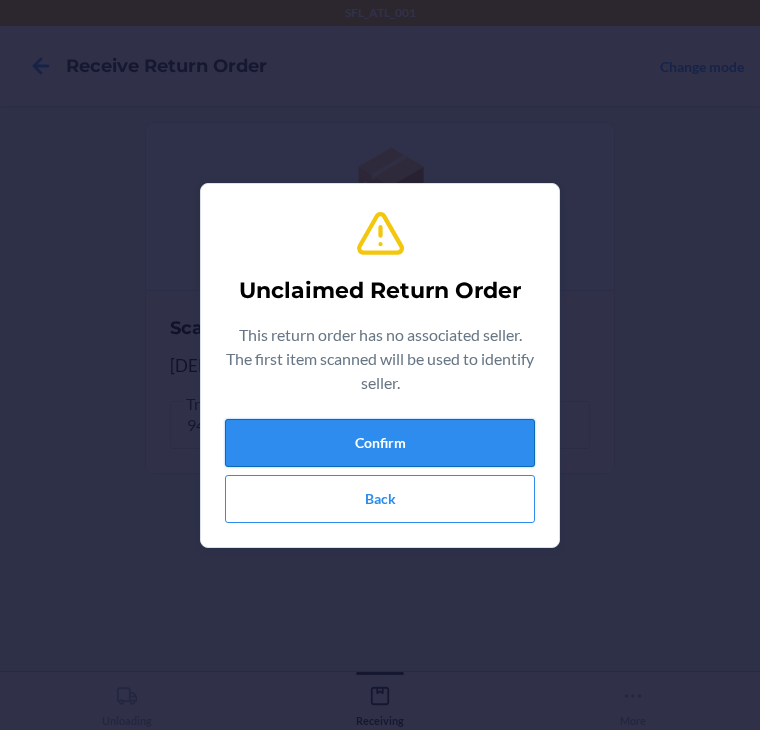 click on "Confirm" at bounding box center [380, 443] 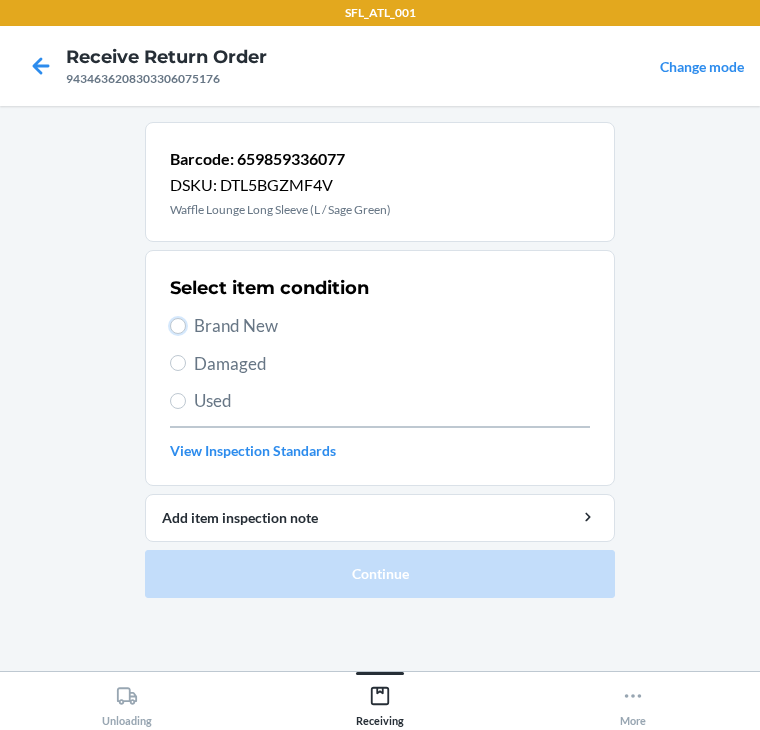 drag, startPoint x: 180, startPoint y: 321, endPoint x: 182, endPoint y: 371, distance: 50.039986 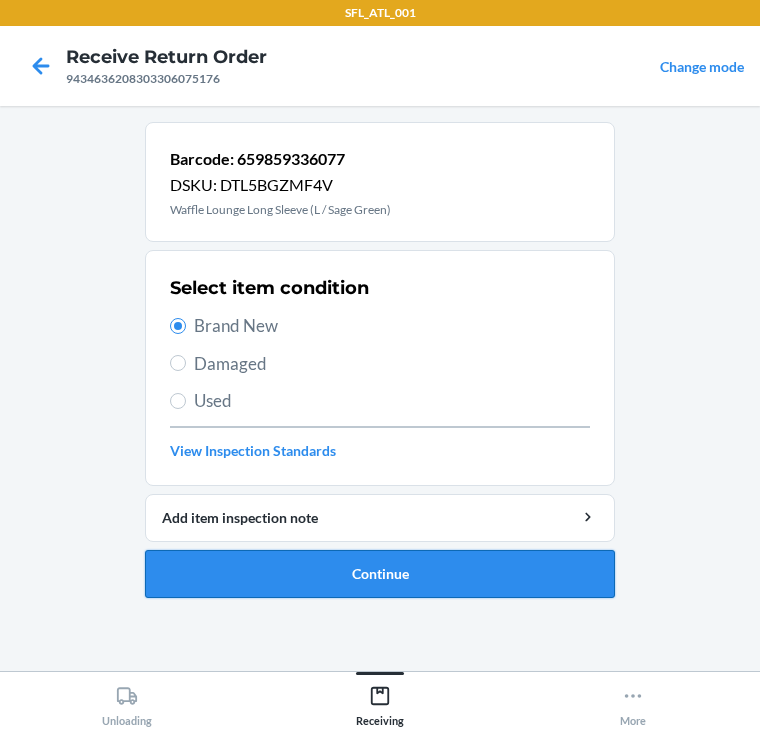 click on "Continue" at bounding box center [380, 574] 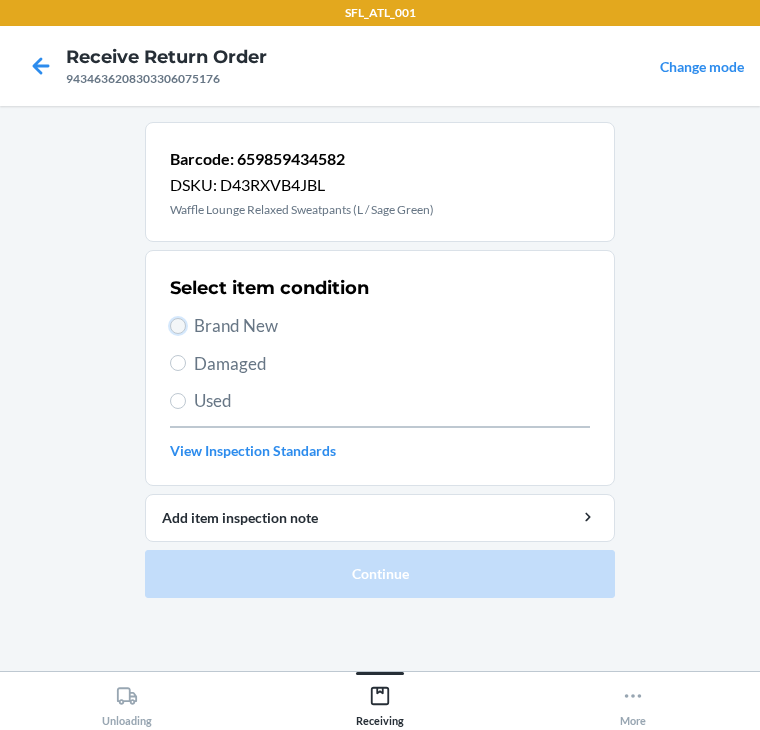 click on "Brand New" at bounding box center [178, 326] 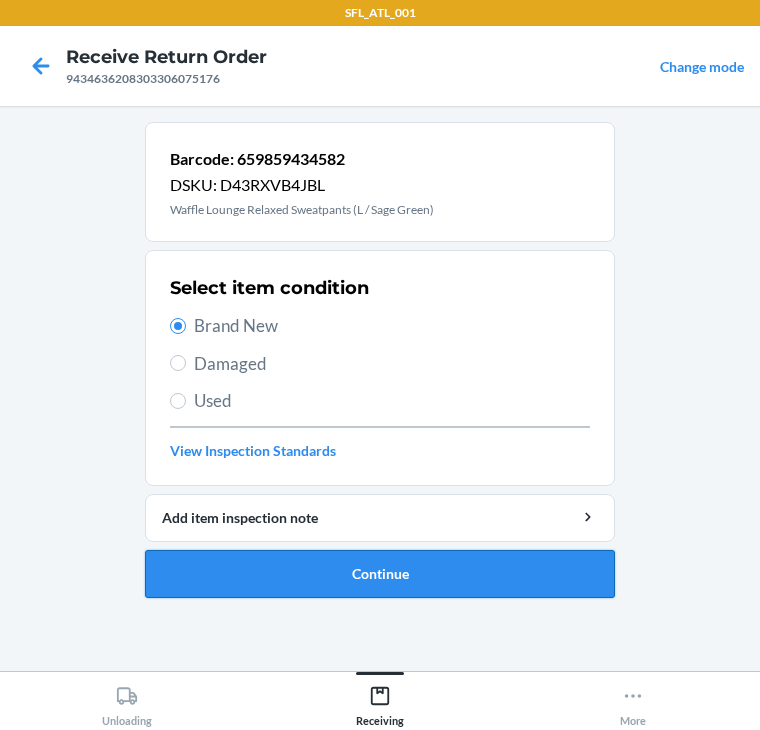 click on "Continue" at bounding box center (380, 574) 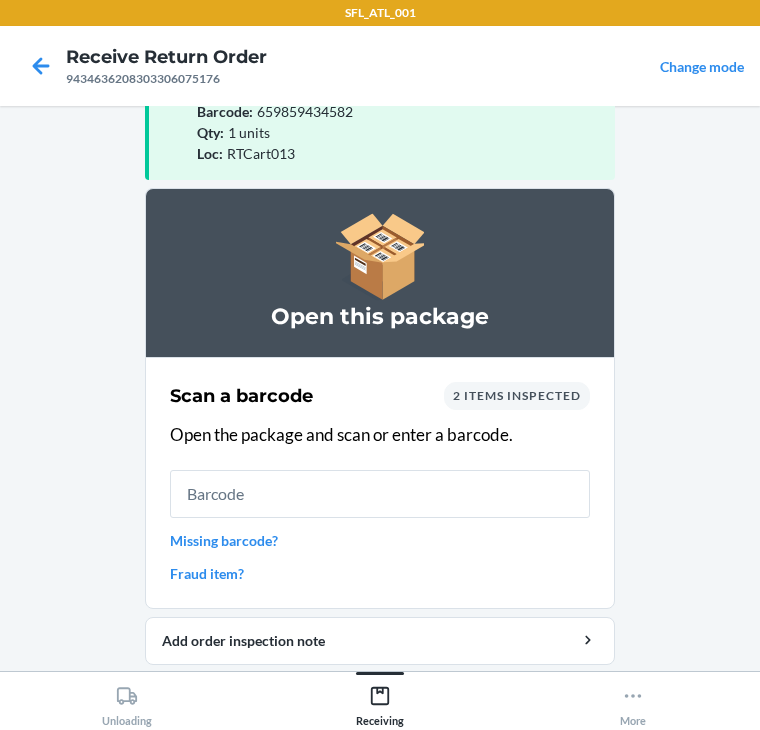 scroll, scrollTop: 130, scrollLeft: 0, axis: vertical 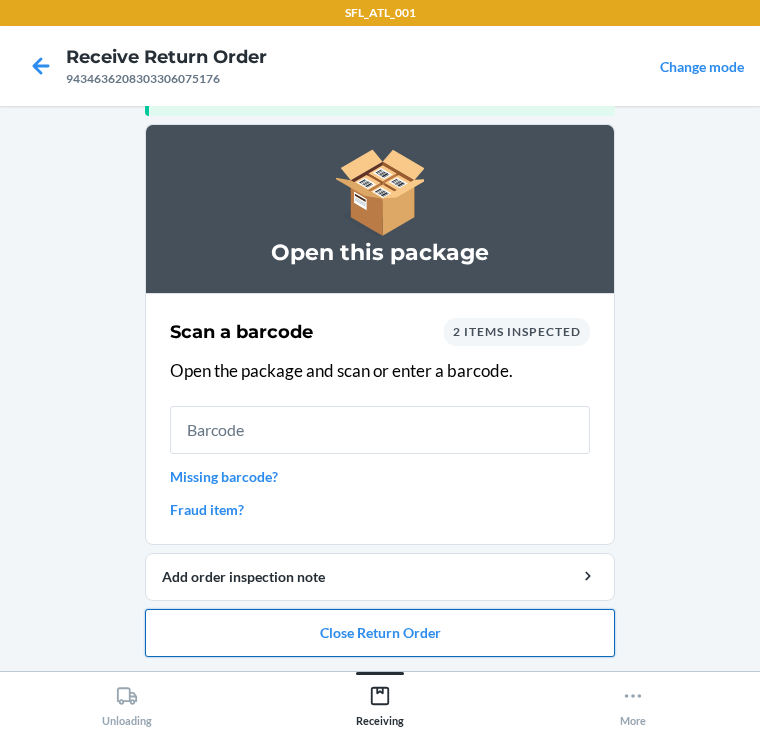 click on "Close Return Order" at bounding box center (380, 633) 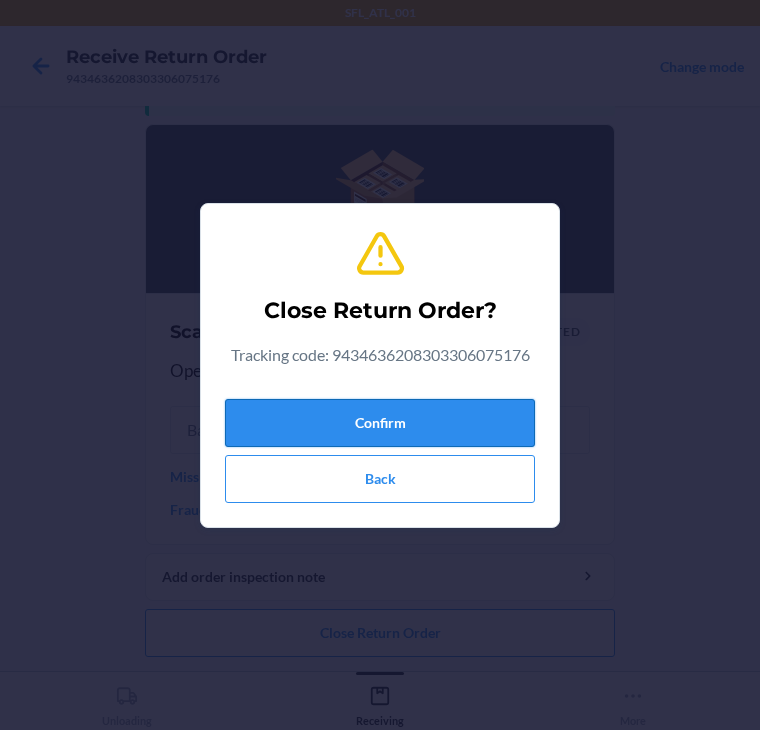click on "Confirm" at bounding box center (380, 423) 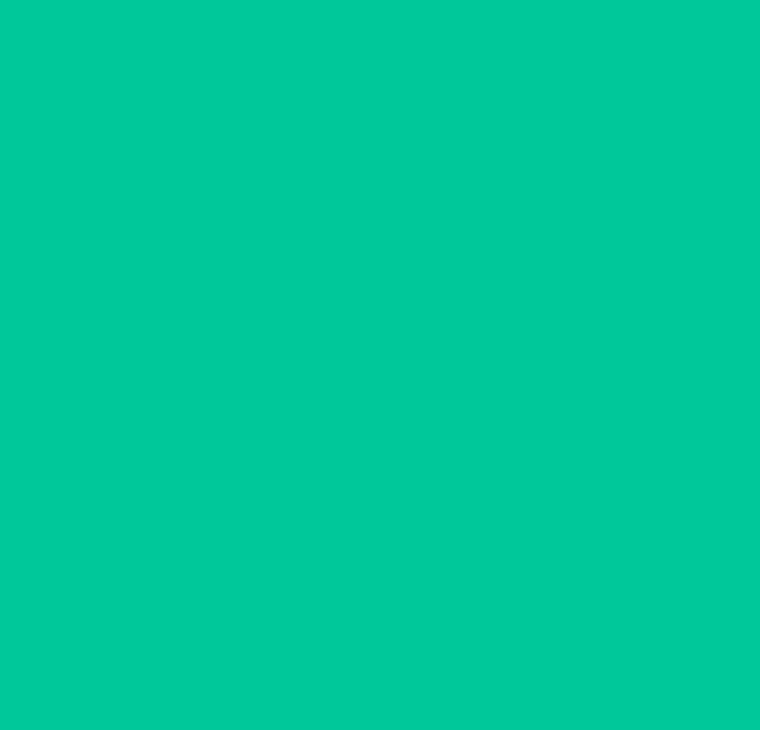 scroll, scrollTop: 0, scrollLeft: 0, axis: both 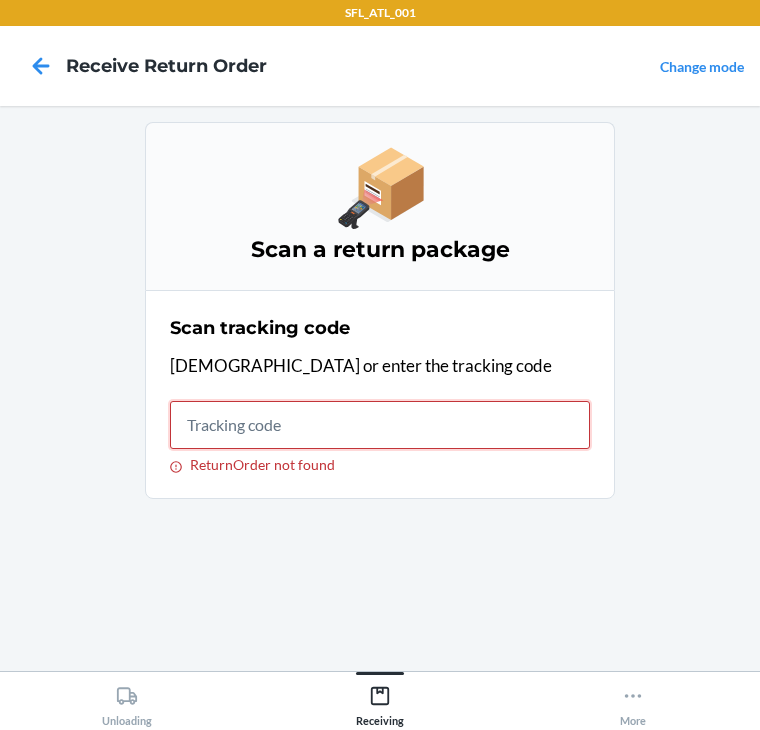 click on "ReturnOrder not found" at bounding box center [380, 425] 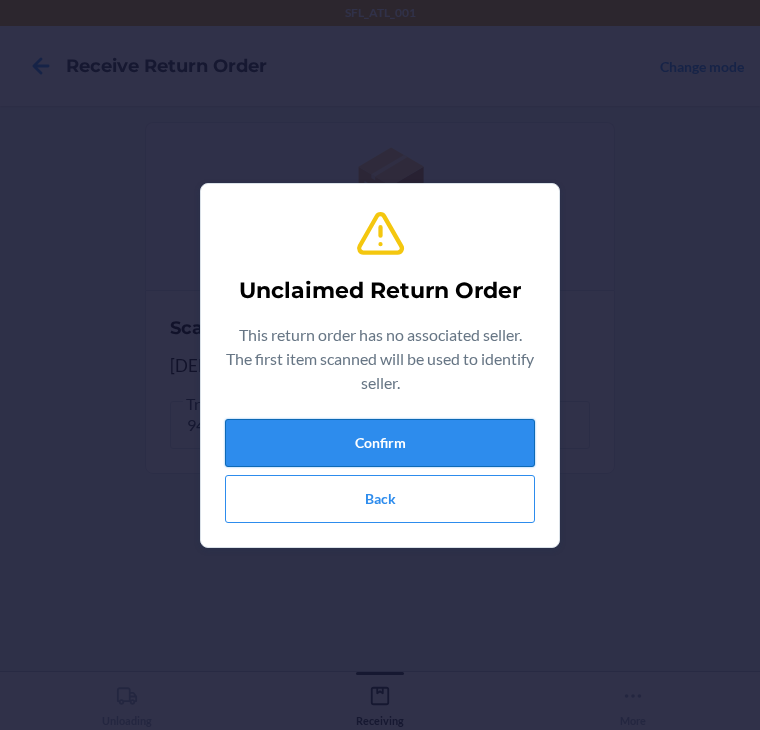 click on "Confirm" at bounding box center (380, 443) 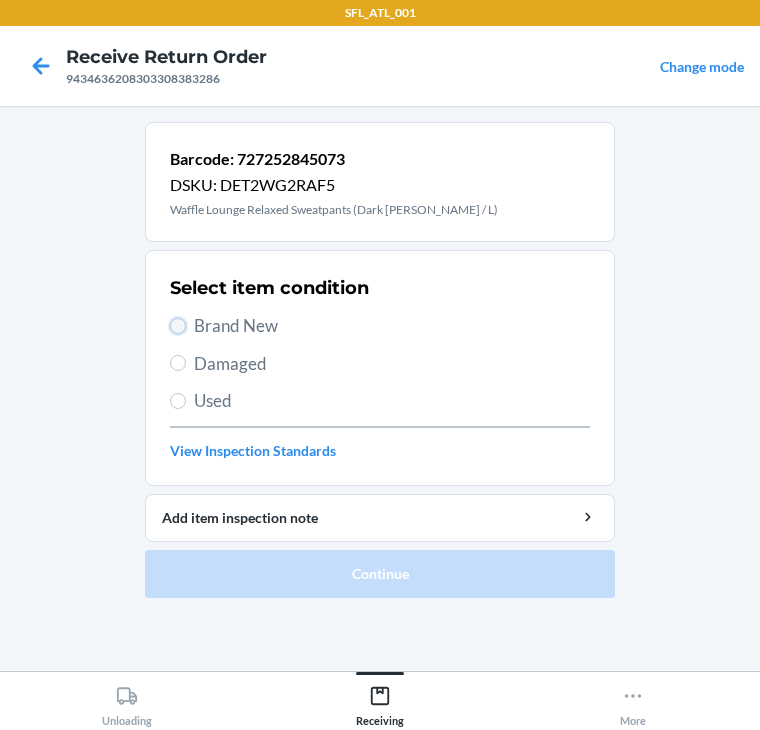 click on "Brand New" at bounding box center [178, 326] 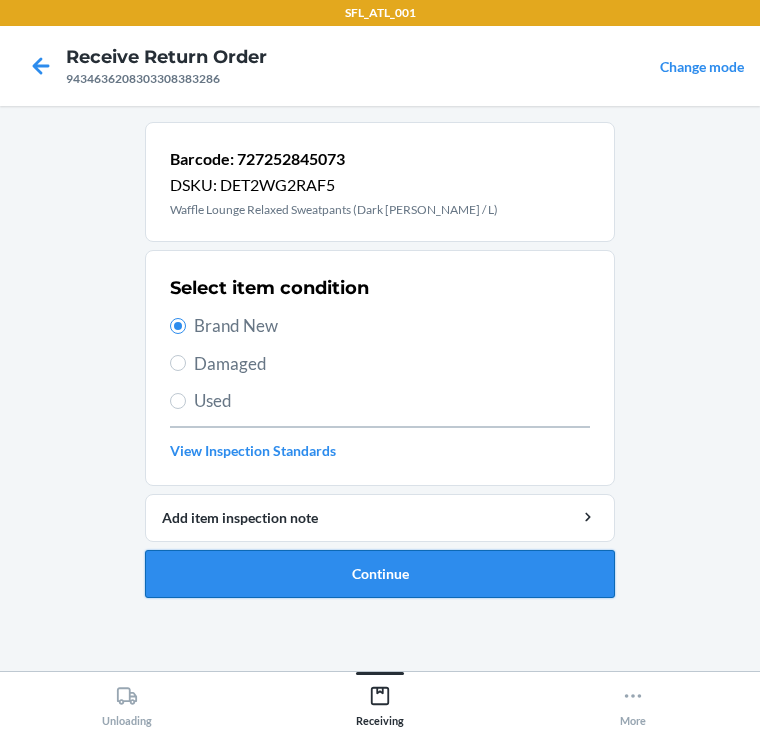click on "Continue" at bounding box center (380, 574) 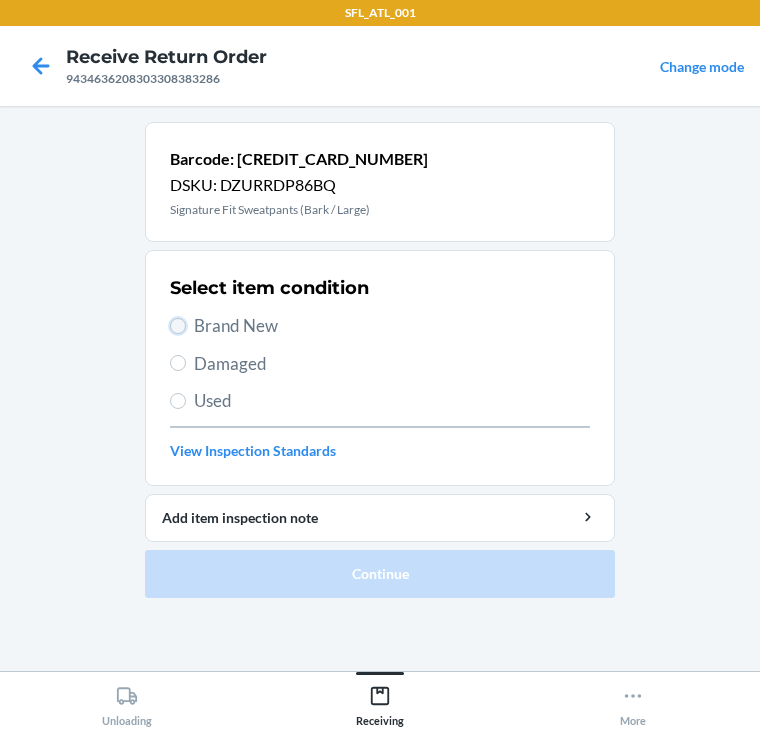 click on "Brand New" at bounding box center (178, 326) 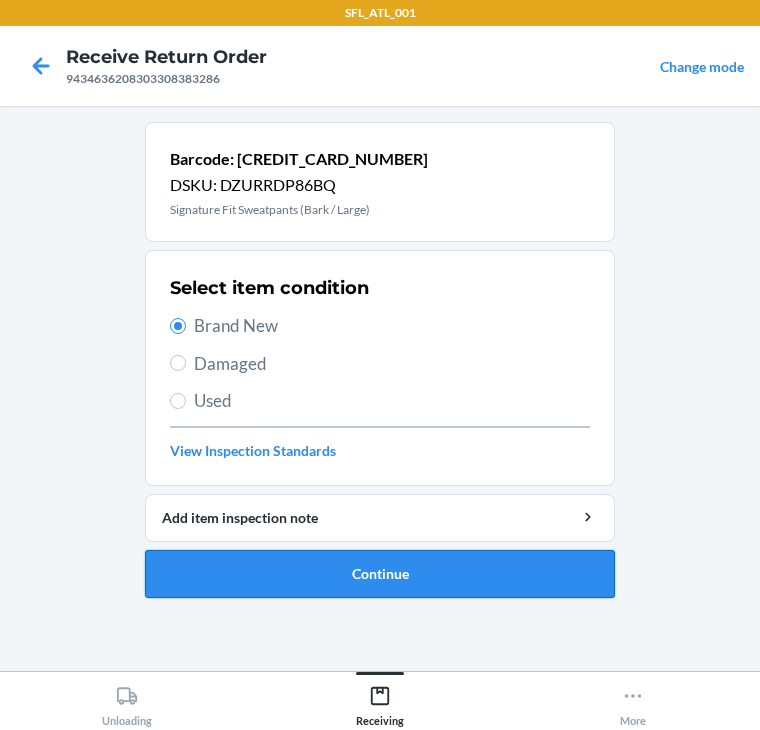 click on "Continue" at bounding box center [380, 574] 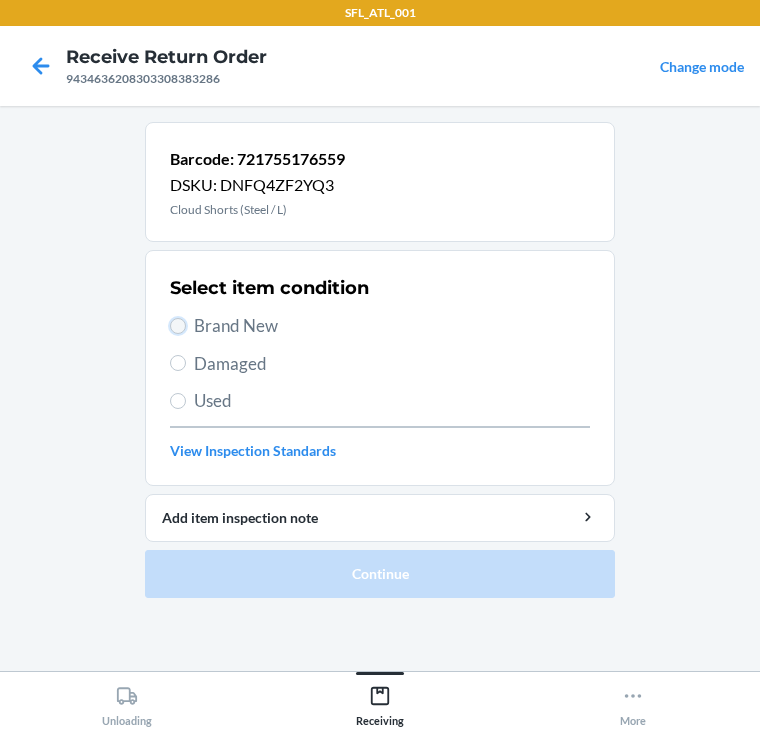 click on "Brand New" at bounding box center (178, 326) 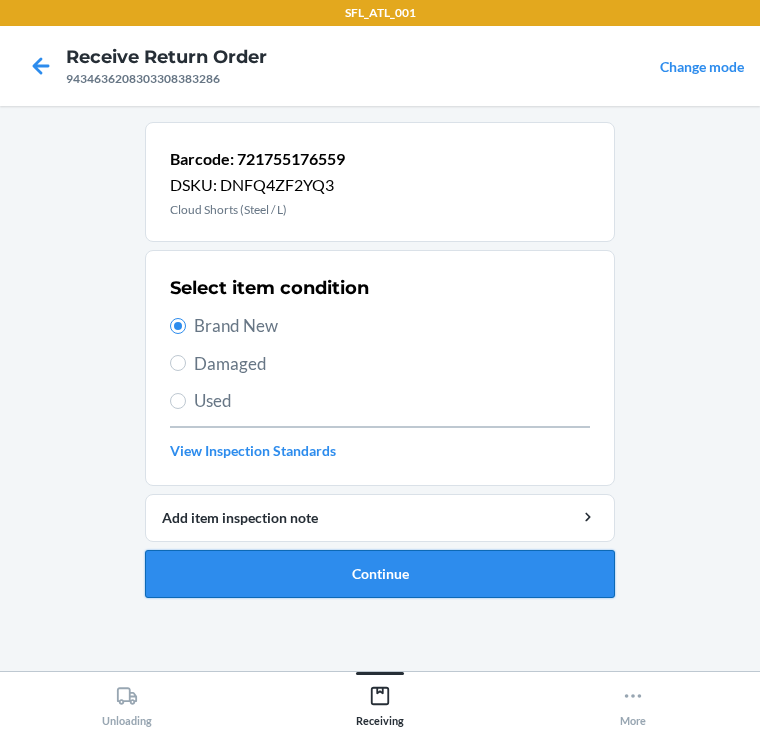 click on "Continue" at bounding box center (380, 574) 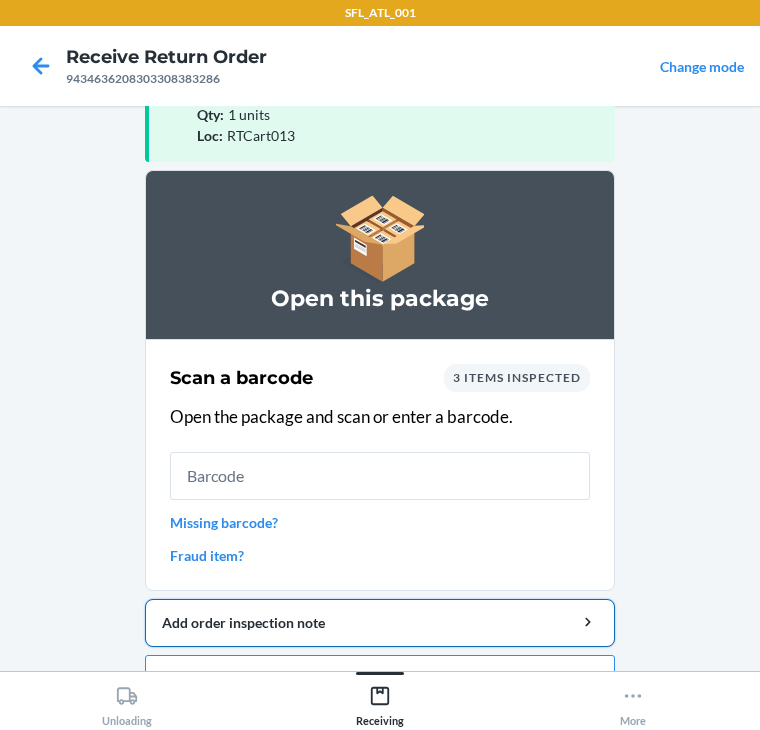 scroll, scrollTop: 130, scrollLeft: 0, axis: vertical 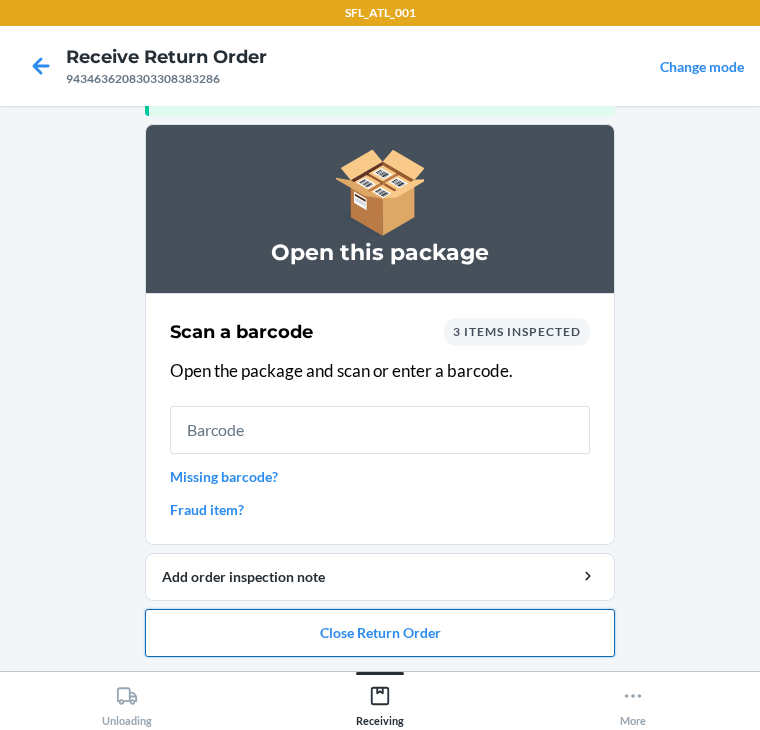 click on "Close Return Order" at bounding box center (380, 633) 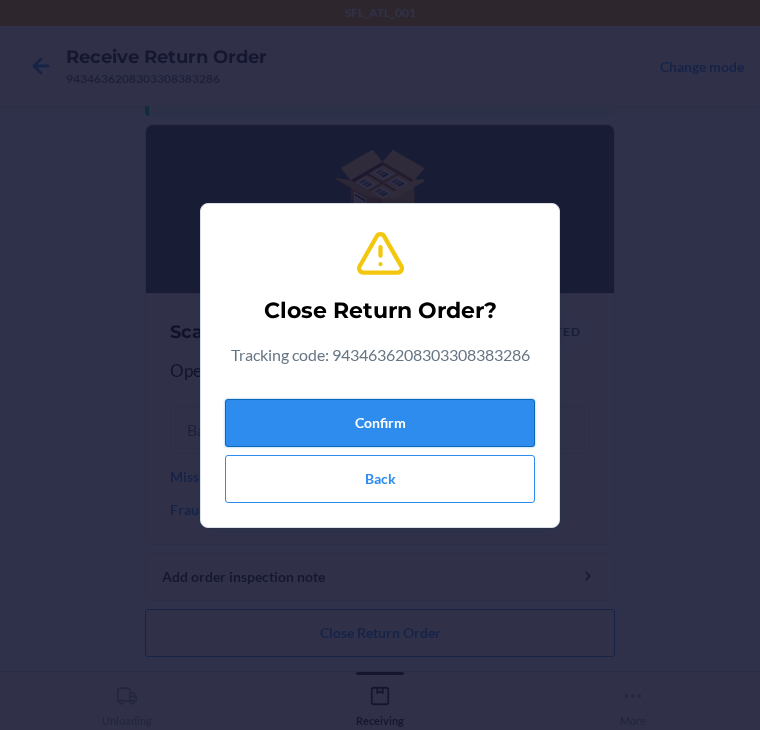 click on "Confirm" at bounding box center (380, 423) 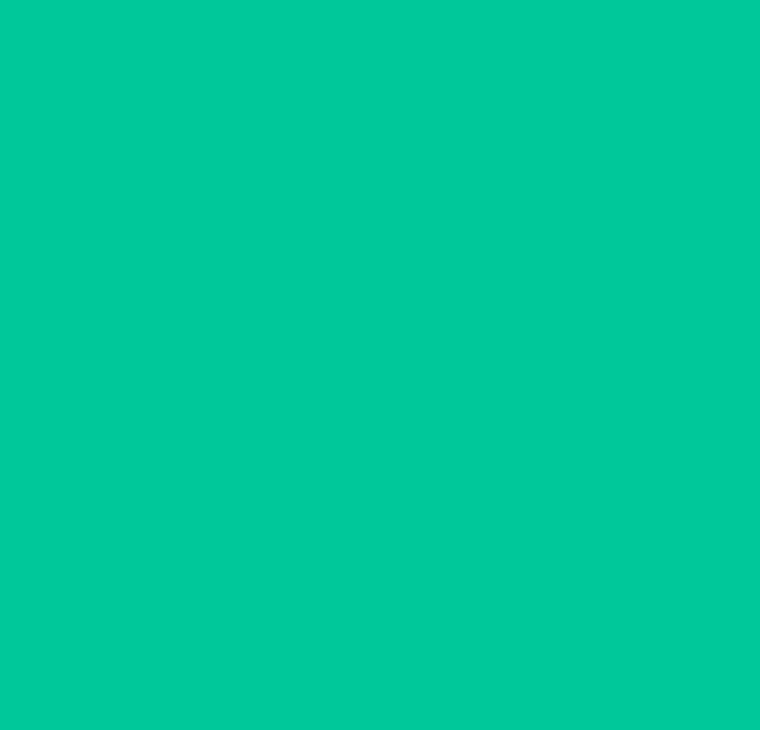 scroll, scrollTop: 0, scrollLeft: 0, axis: both 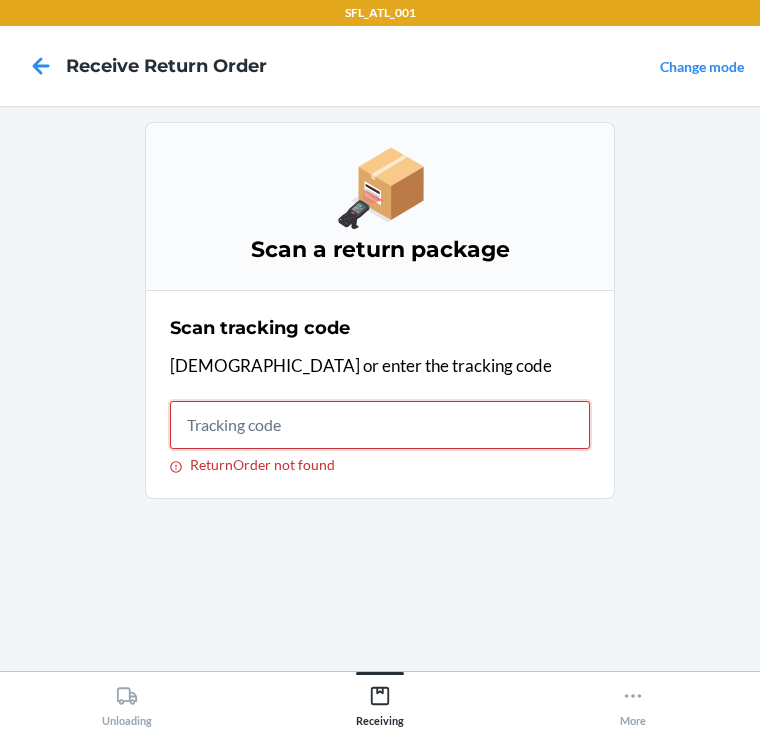 click on "ReturnOrder not found" at bounding box center (380, 425) 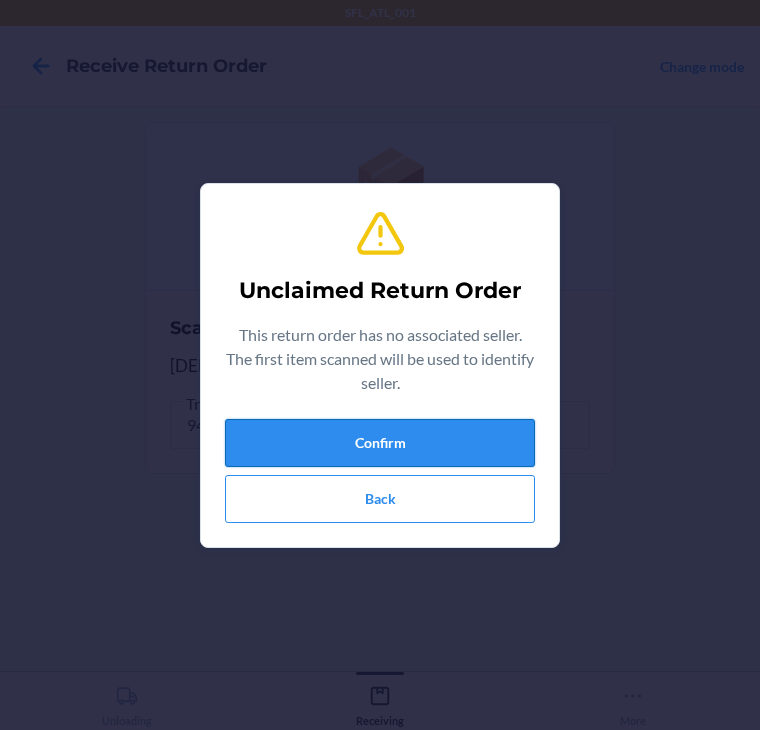 click on "Confirm" at bounding box center (380, 443) 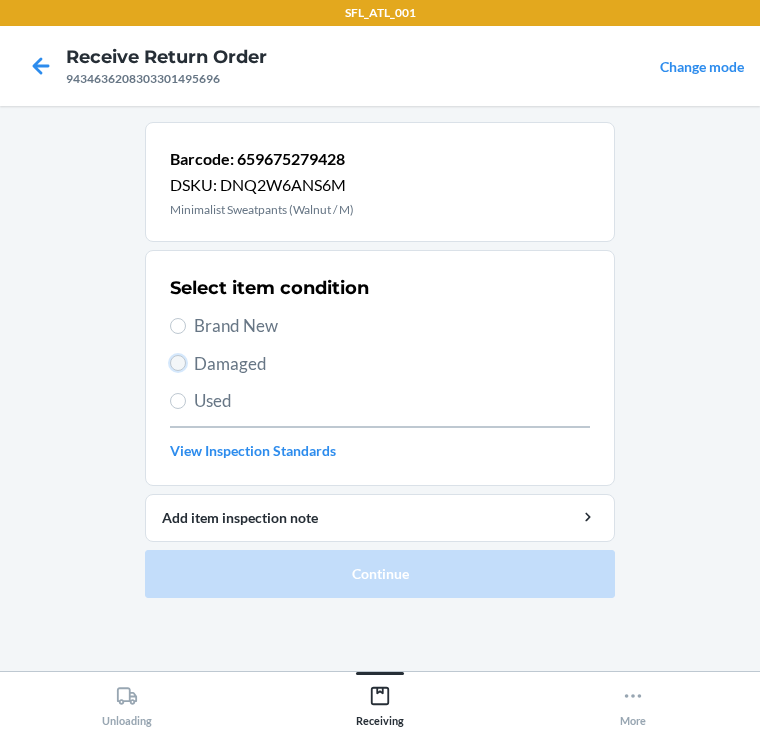 click on "Damaged" at bounding box center (178, 363) 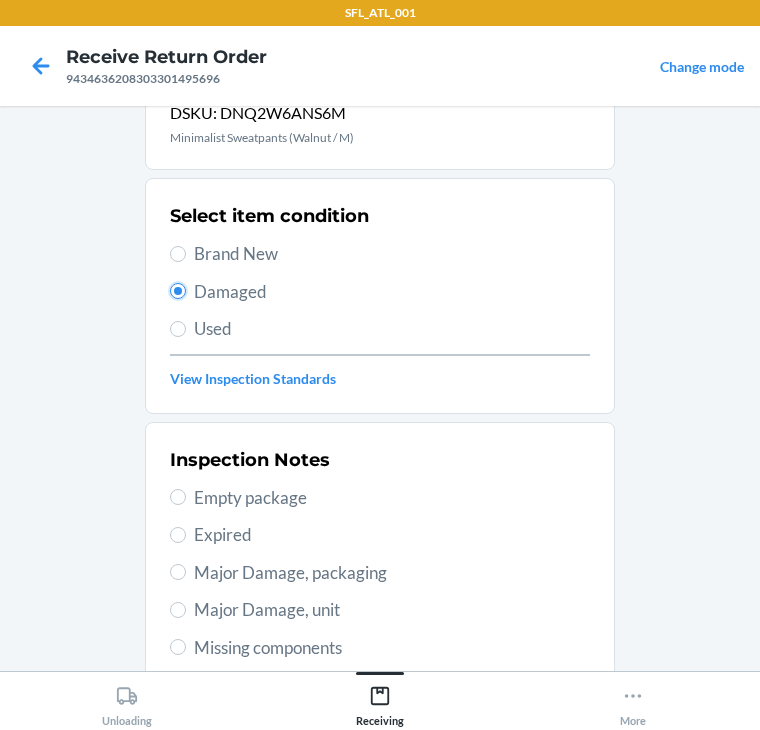 scroll, scrollTop: 160, scrollLeft: 0, axis: vertical 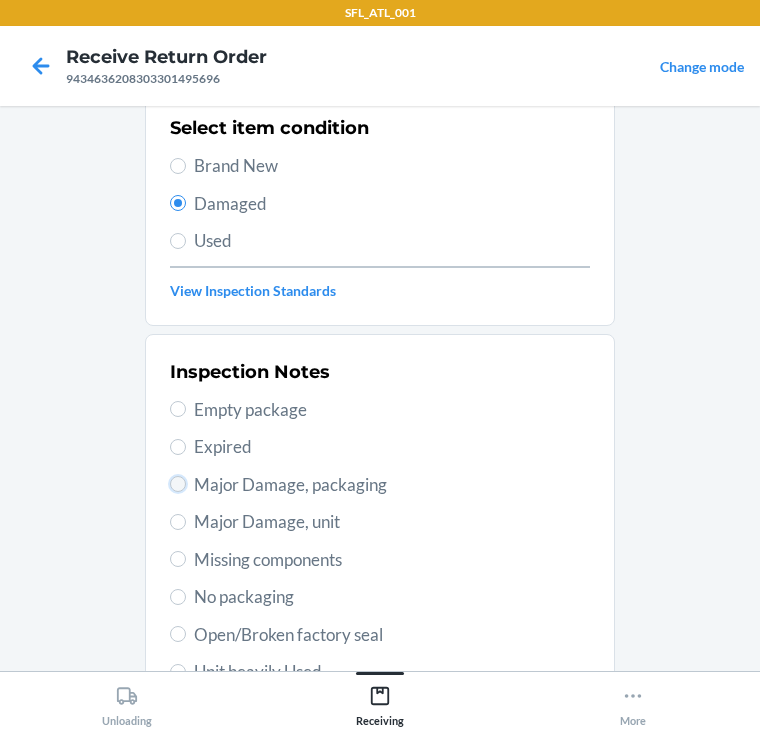 click on "Major Damage, packaging" at bounding box center (178, 484) 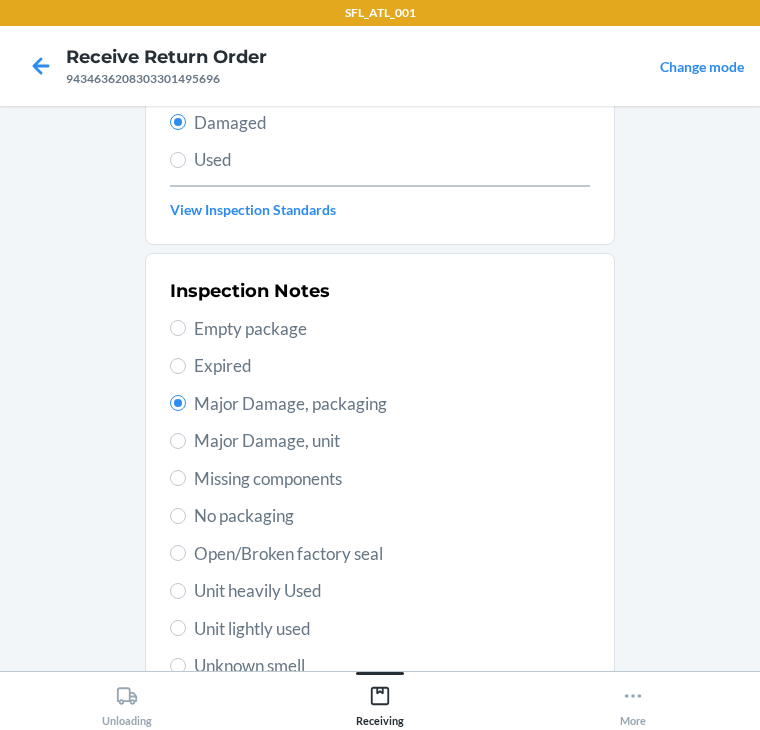 scroll, scrollTop: 427, scrollLeft: 0, axis: vertical 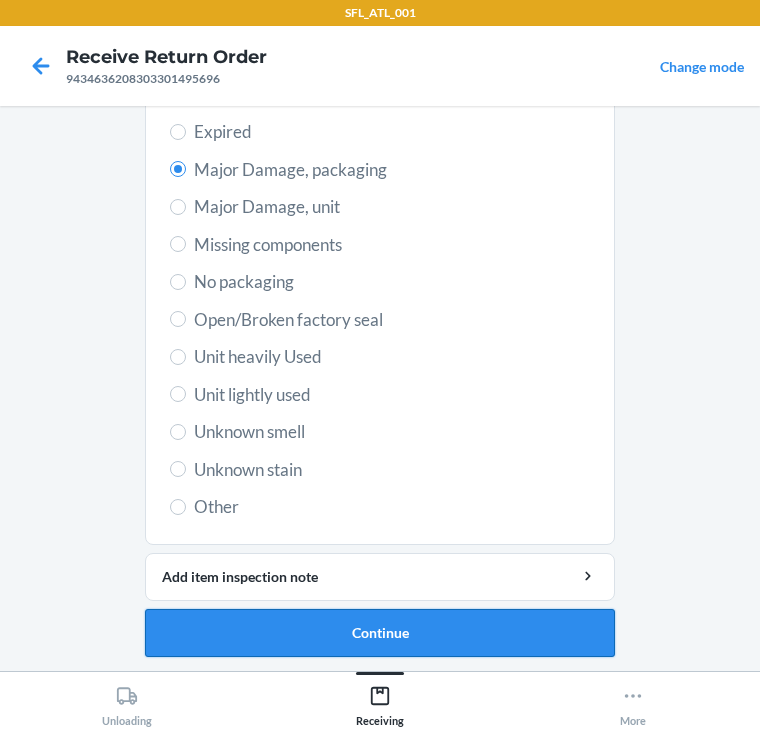 click on "Continue" at bounding box center [380, 633] 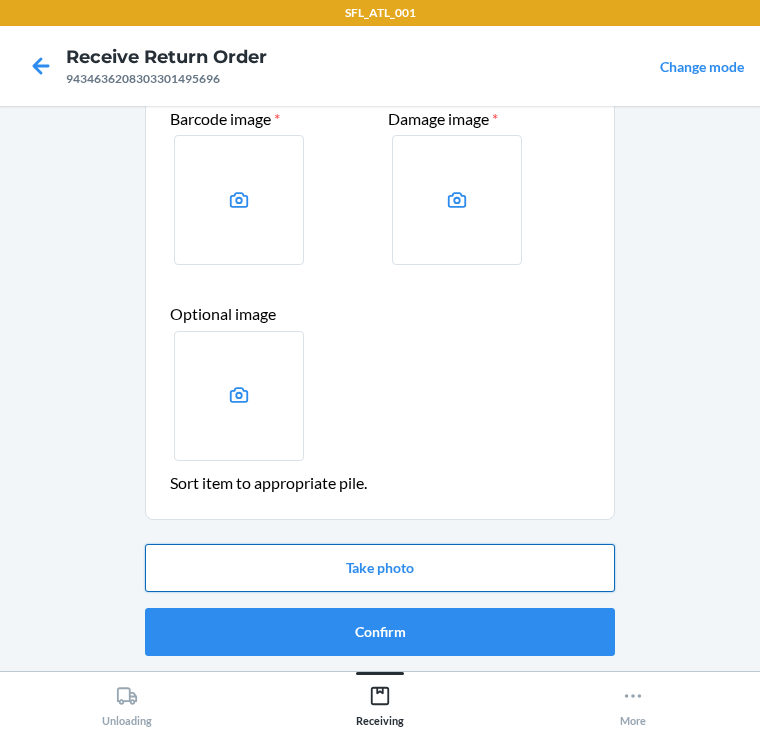 click on "Take photo" at bounding box center (380, 568) 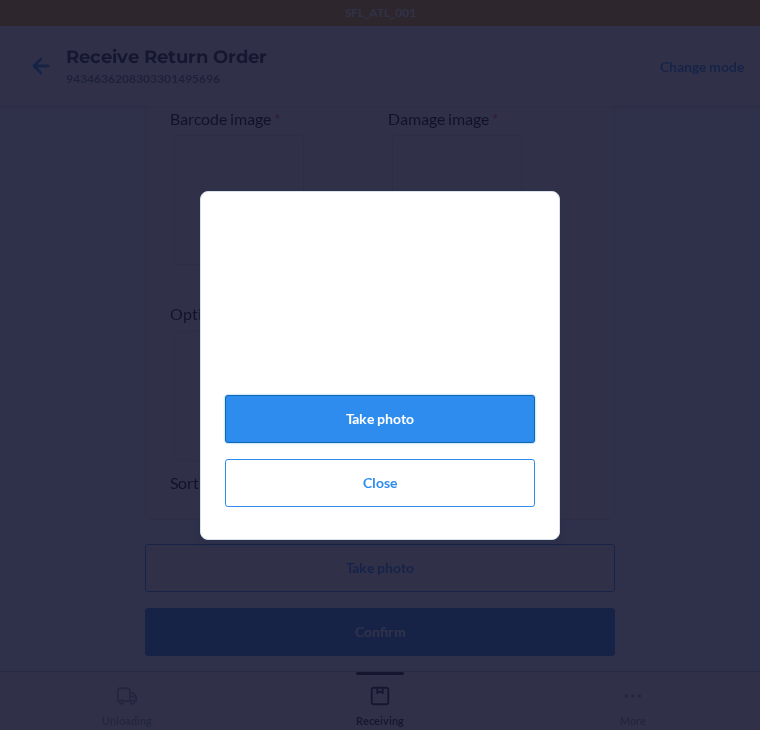click on "Take photo" 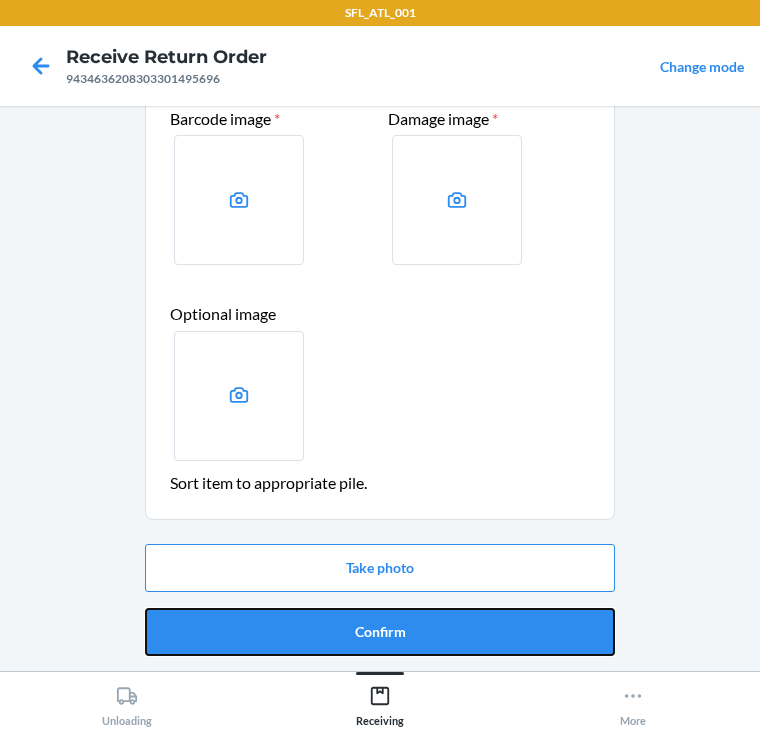 click on "Confirm" at bounding box center (380, 632) 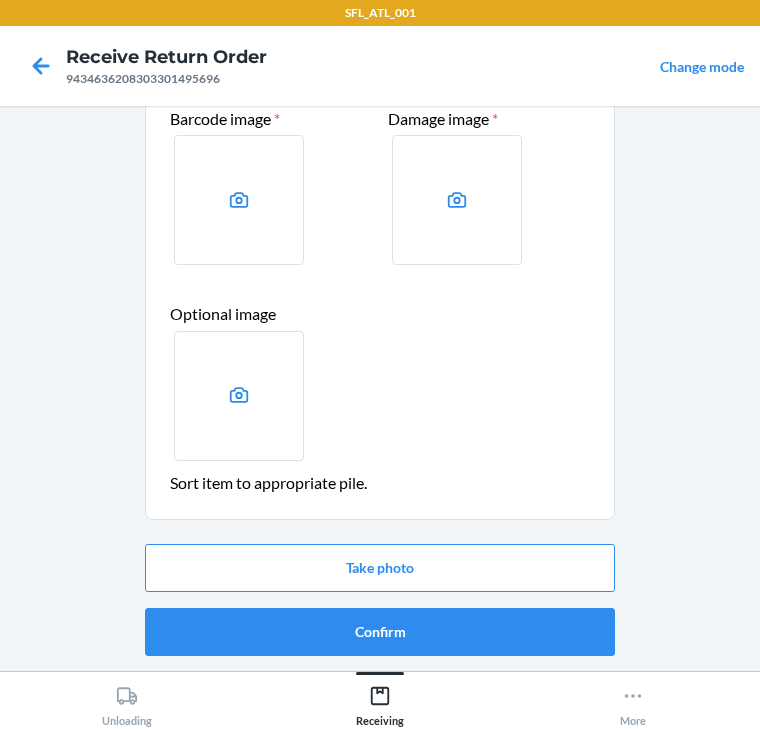 scroll, scrollTop: 0, scrollLeft: 0, axis: both 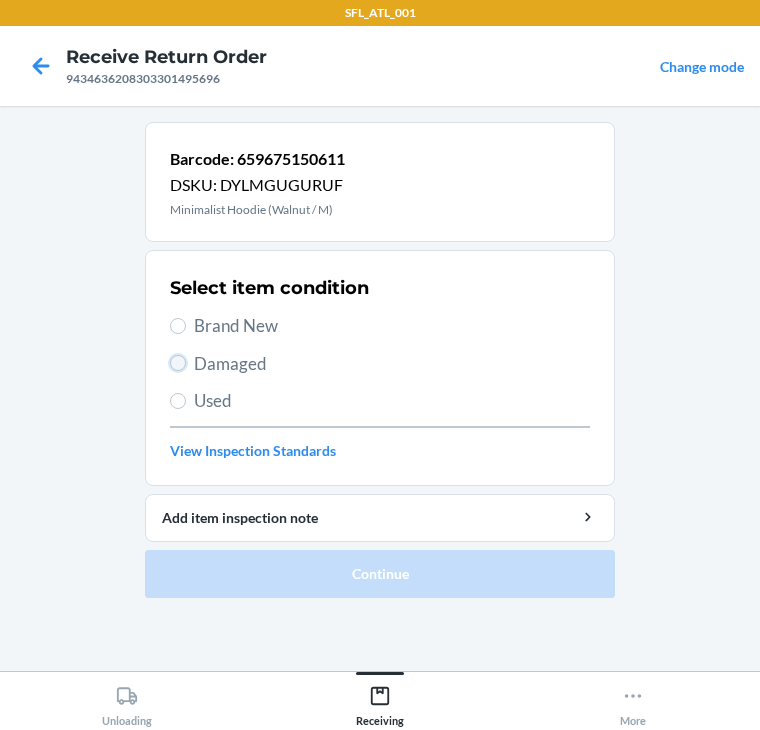 click on "Damaged" at bounding box center (178, 363) 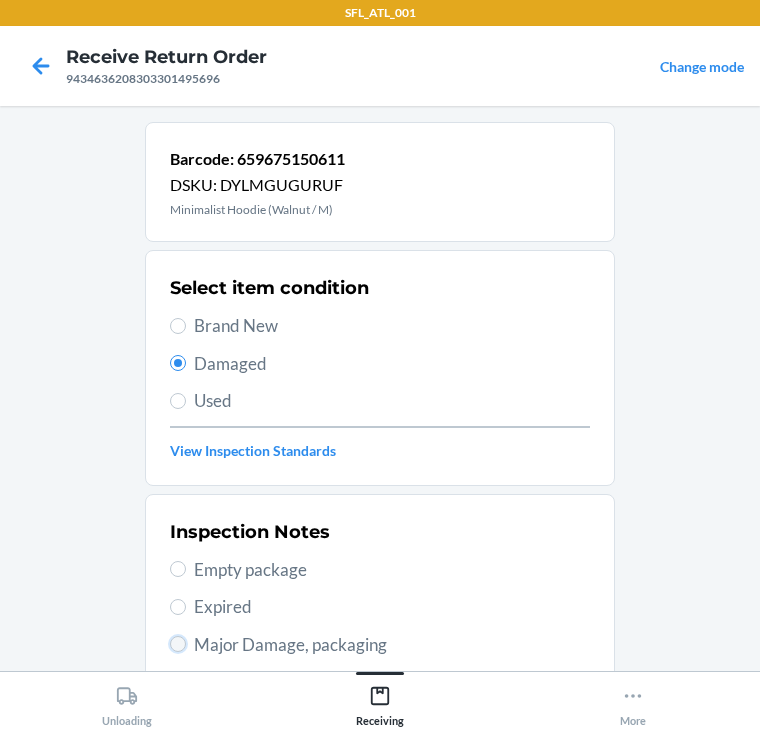 click on "Major Damage, packaging" at bounding box center [178, 644] 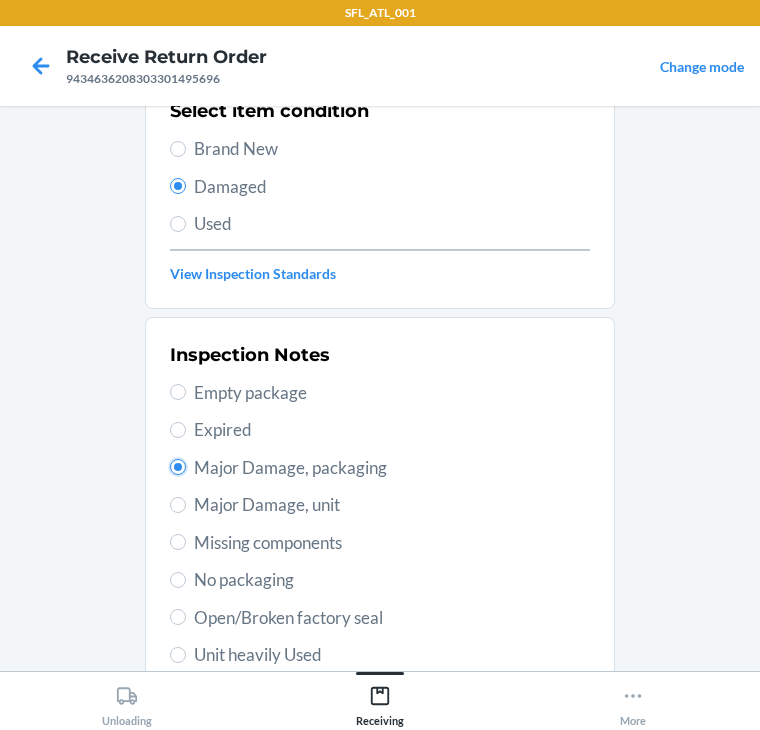 scroll, scrollTop: 320, scrollLeft: 0, axis: vertical 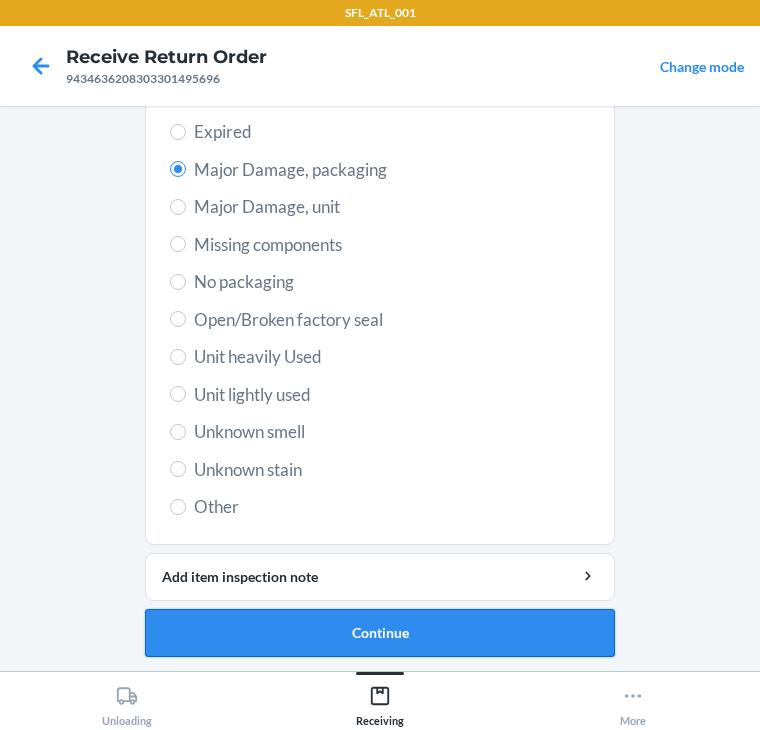 click on "Continue" at bounding box center [380, 633] 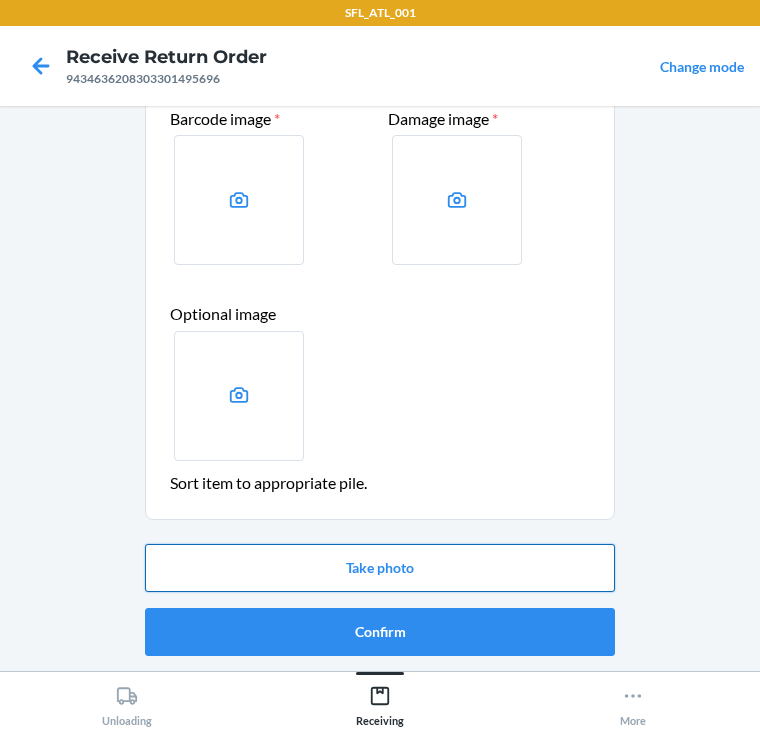 click on "Take photo" at bounding box center [380, 568] 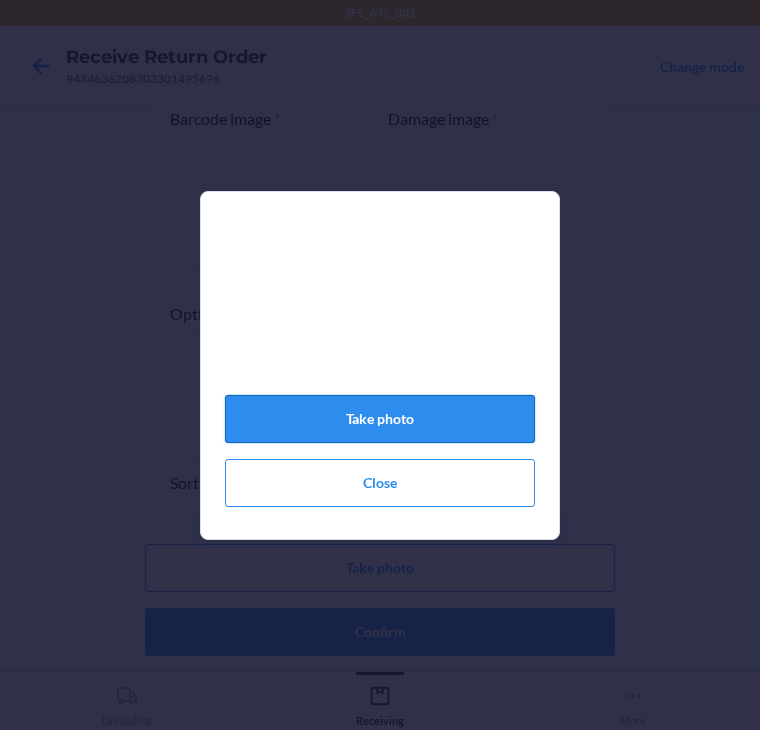 click on "Take photo" 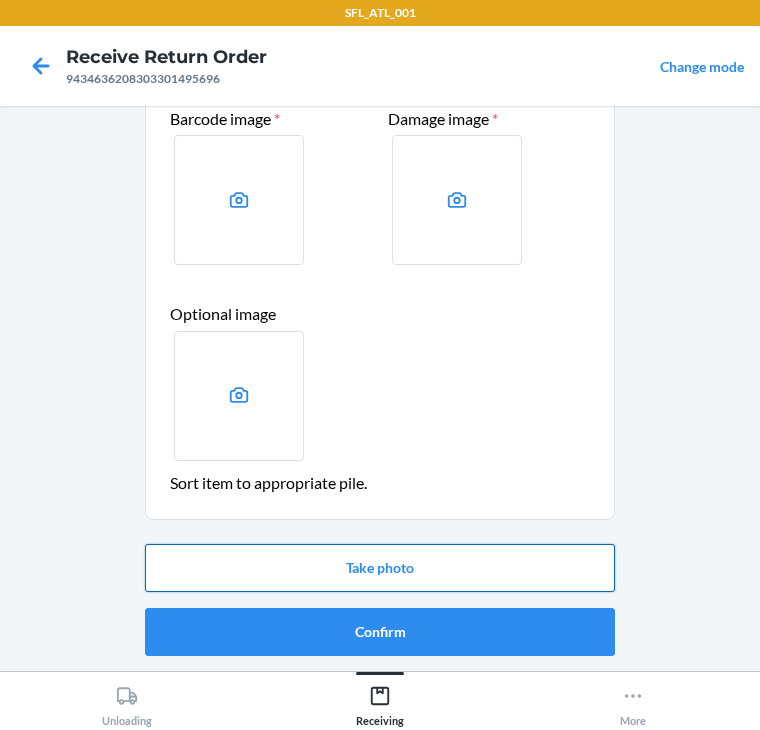 click on "Take photo" at bounding box center (380, 568) 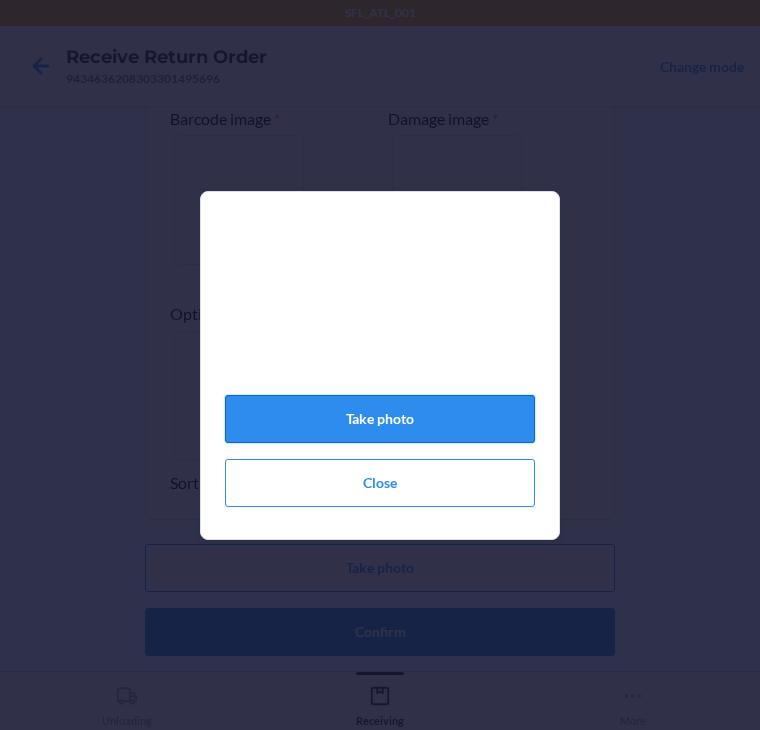 click on "Take photo" 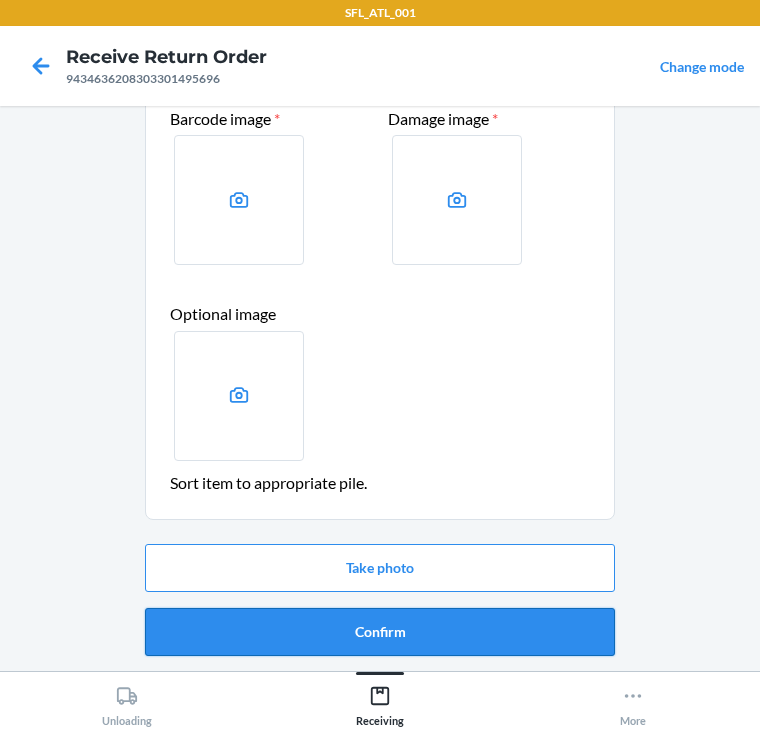 click on "Confirm" at bounding box center (380, 632) 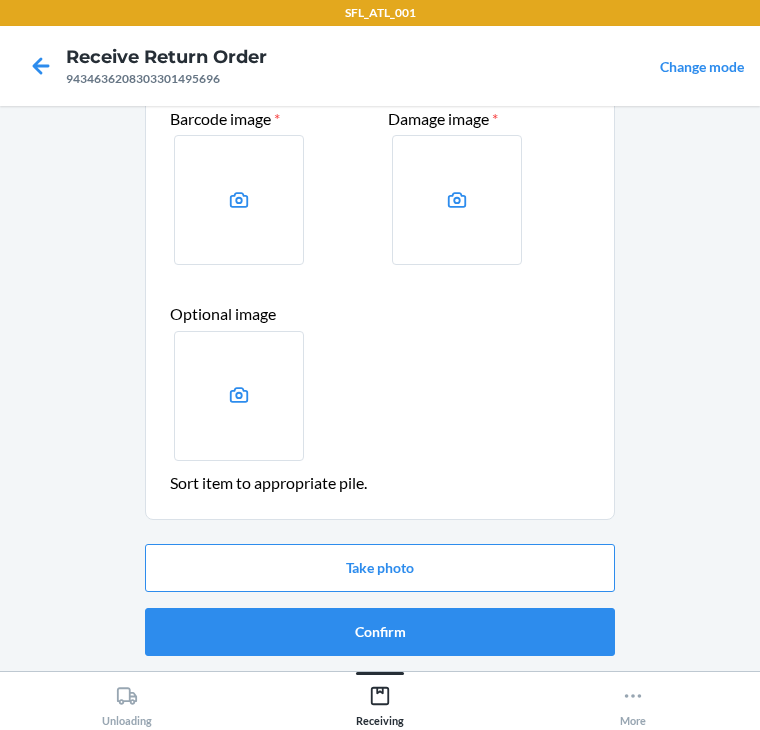 scroll, scrollTop: 0, scrollLeft: 0, axis: both 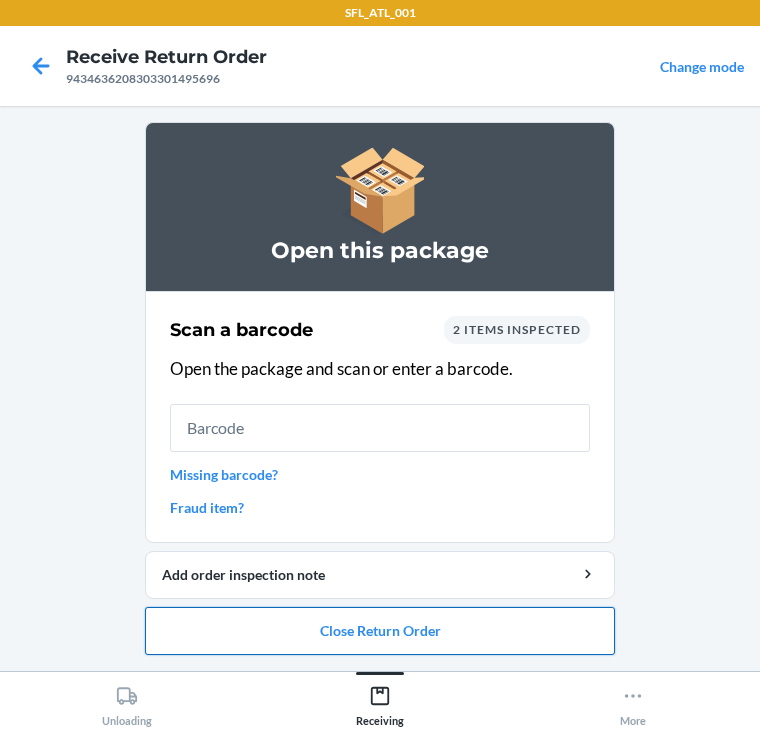 click on "Close Return Order" at bounding box center [380, 631] 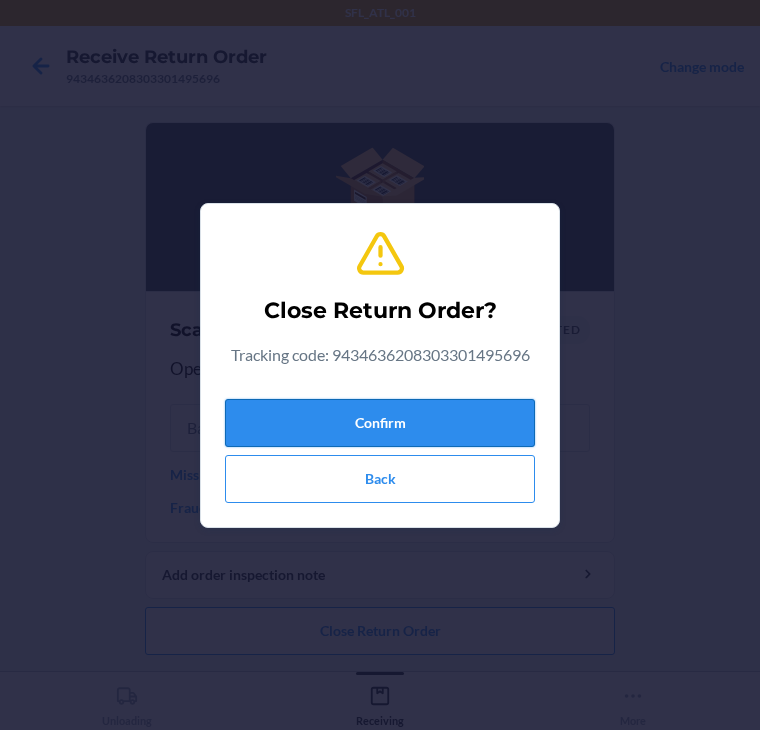 click on "Confirm" at bounding box center [380, 423] 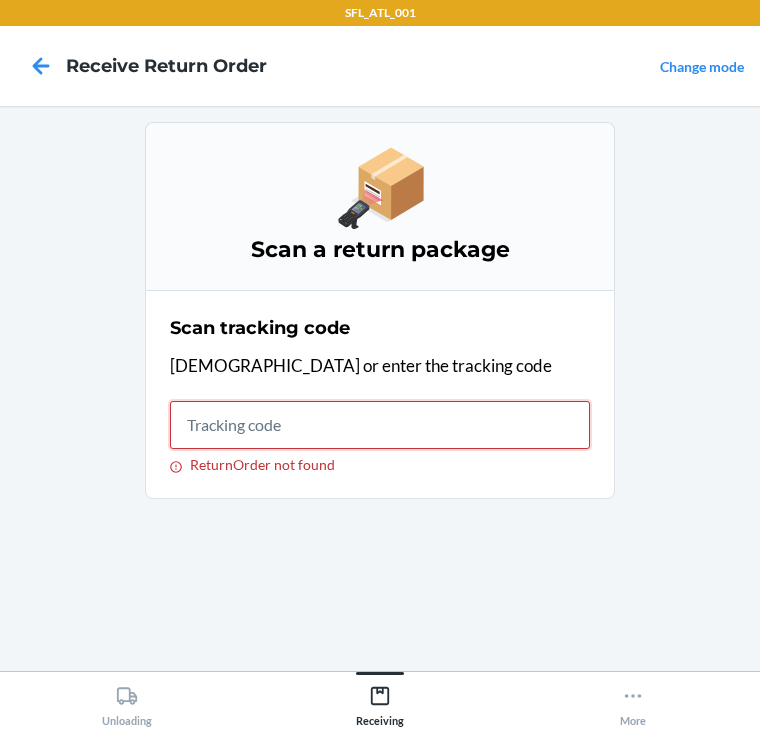 drag, startPoint x: 214, startPoint y: 427, endPoint x: 164, endPoint y: 424, distance: 50.08992 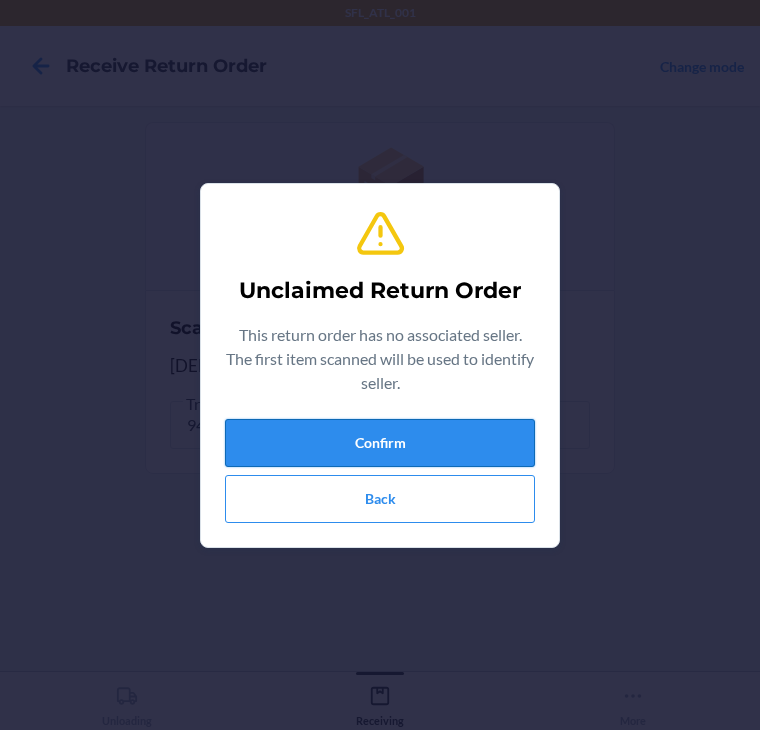 click on "Confirm" at bounding box center [380, 443] 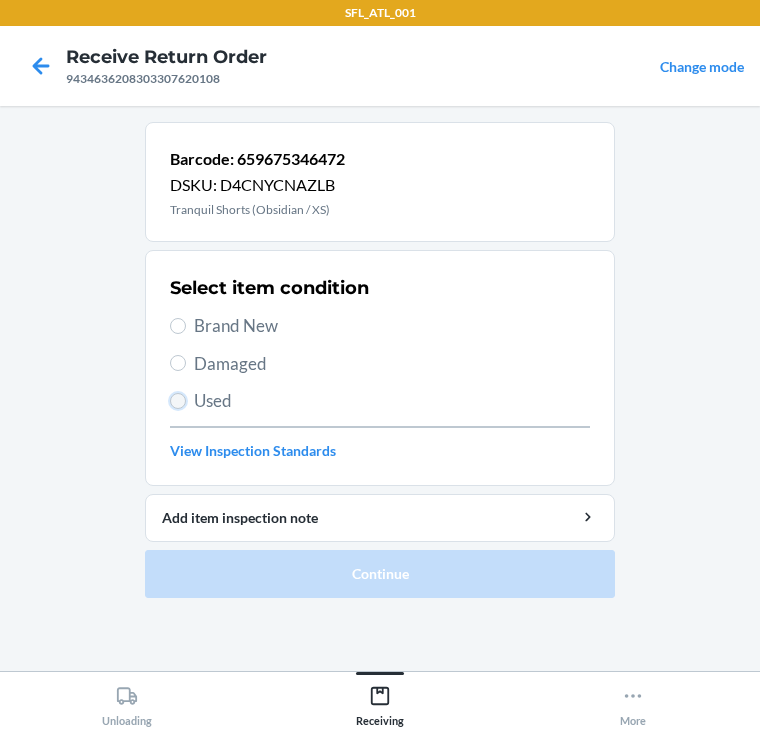 click on "Used" at bounding box center [178, 401] 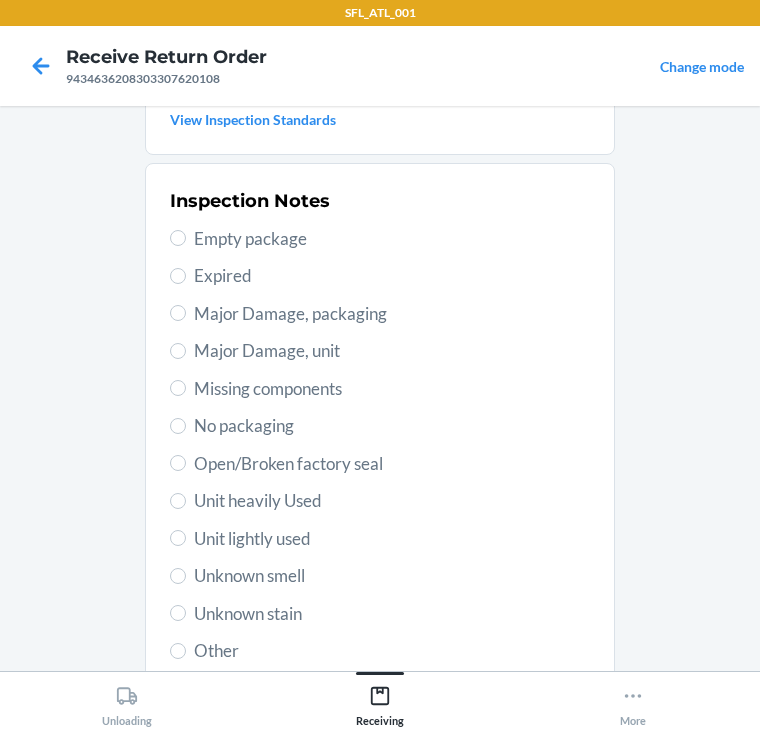 scroll, scrollTop: 400, scrollLeft: 0, axis: vertical 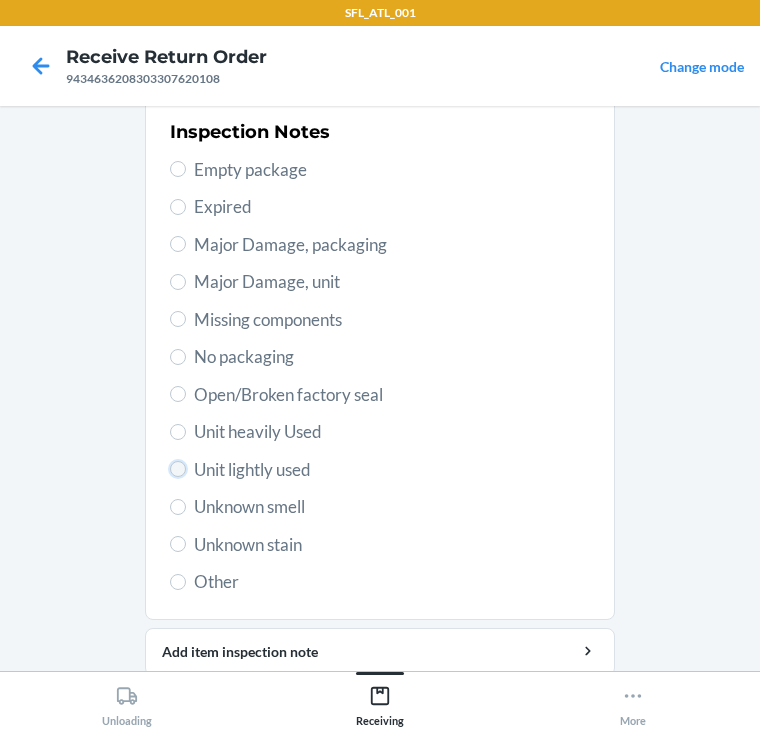 click on "Unit lightly used" at bounding box center (178, 469) 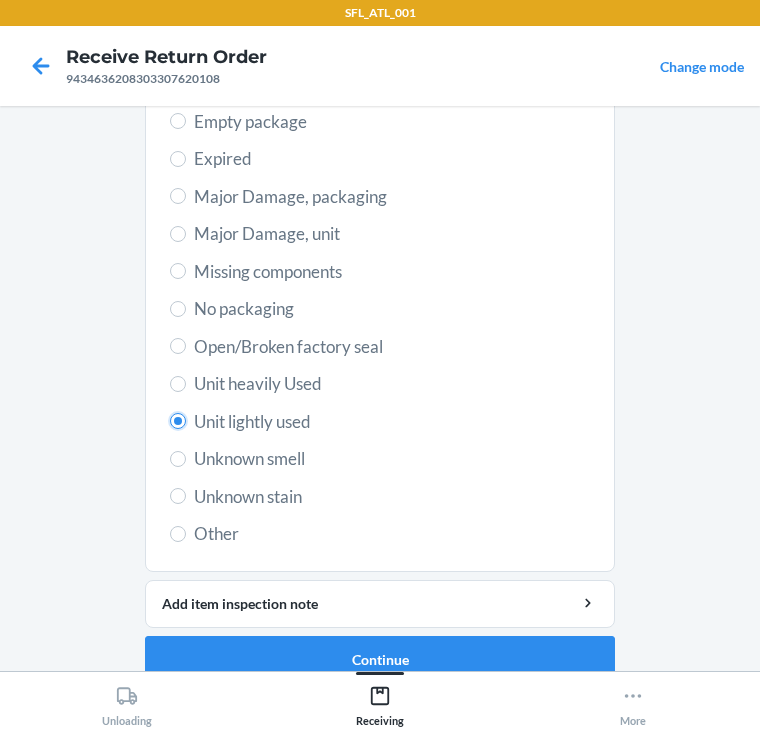 scroll, scrollTop: 475, scrollLeft: 0, axis: vertical 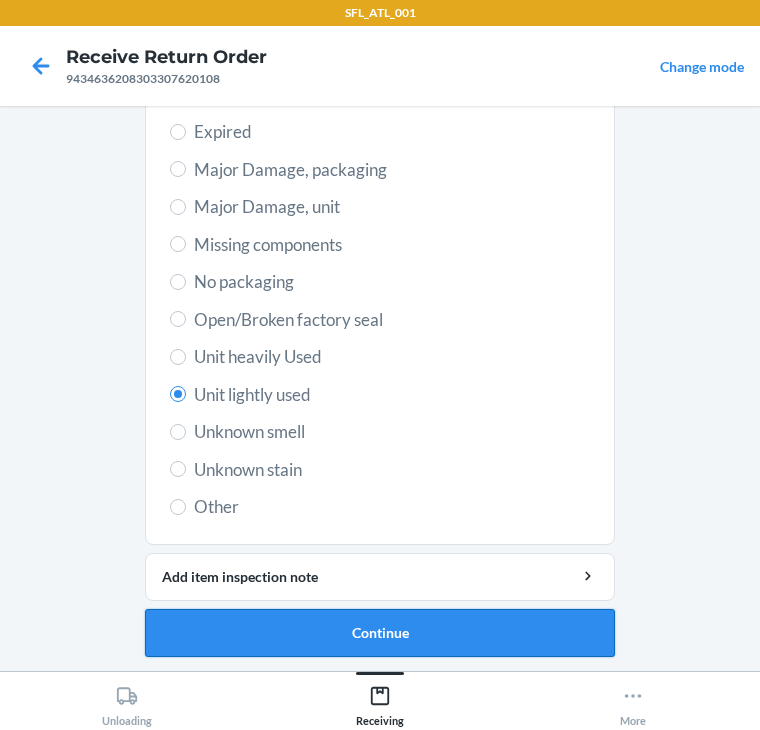 click on "Continue" at bounding box center (380, 633) 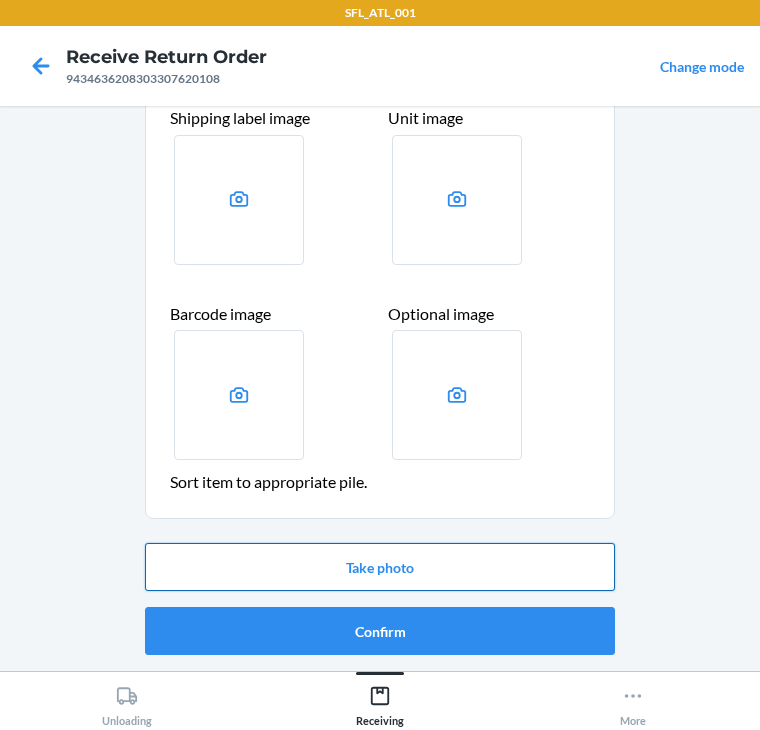 click on "Take photo" at bounding box center (380, 567) 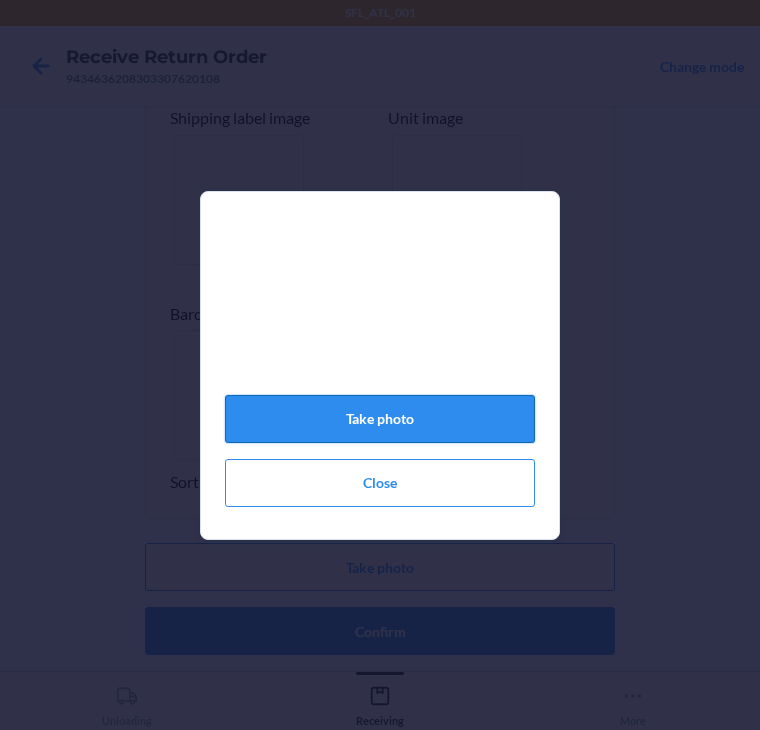 click on "Take photo" 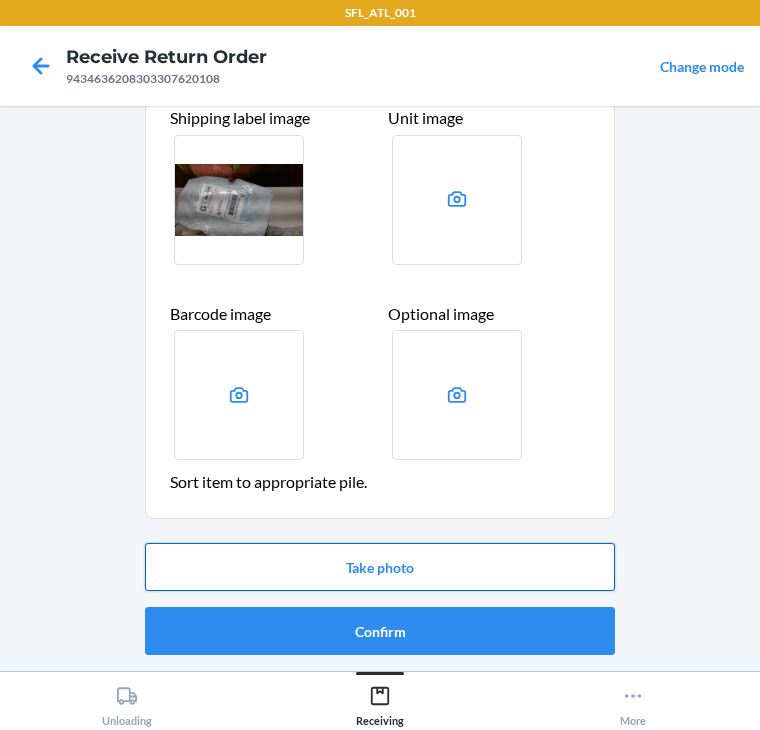 click on "Take photo" at bounding box center (380, 567) 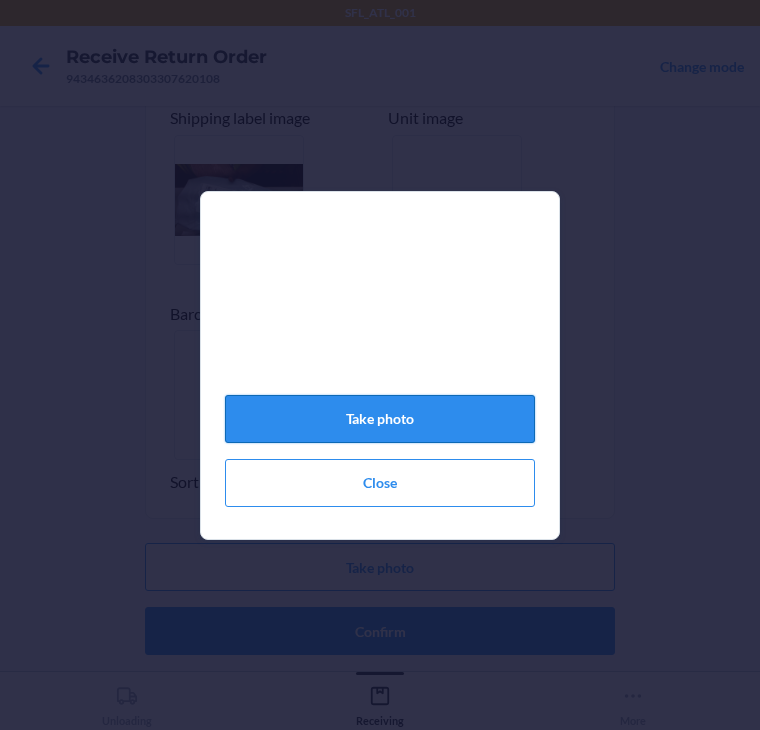 click on "Take photo" 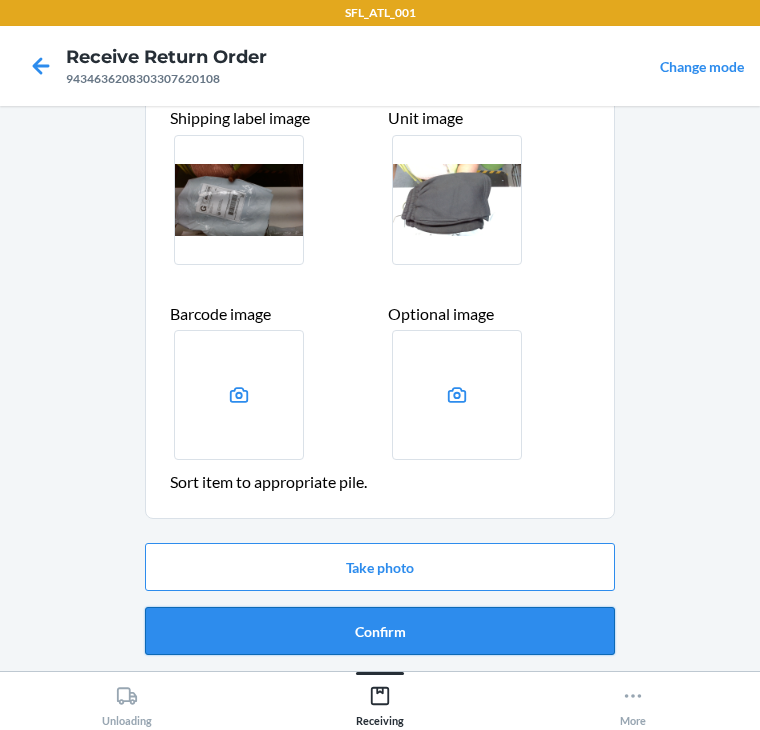 click on "Confirm" at bounding box center [380, 631] 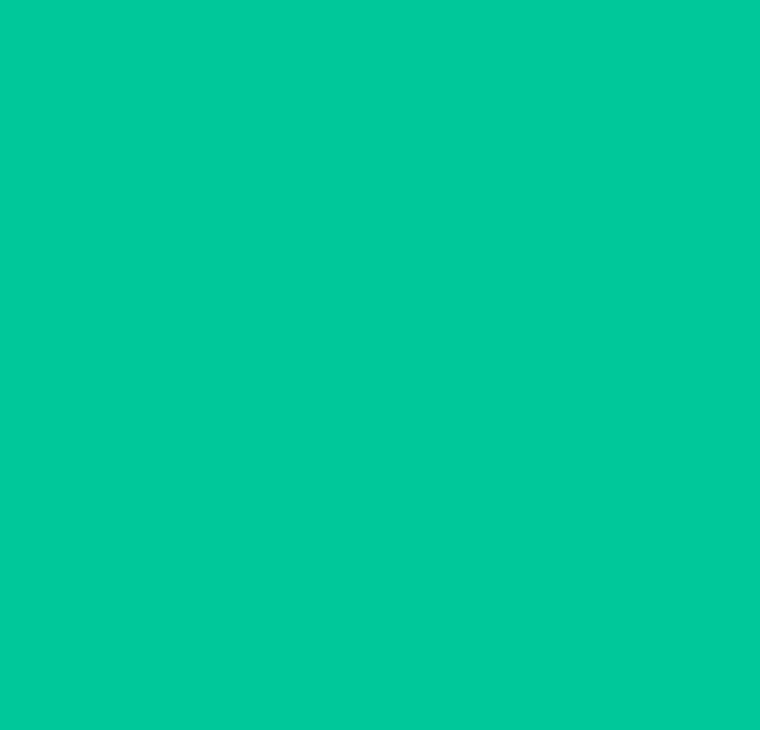 scroll, scrollTop: 0, scrollLeft: 0, axis: both 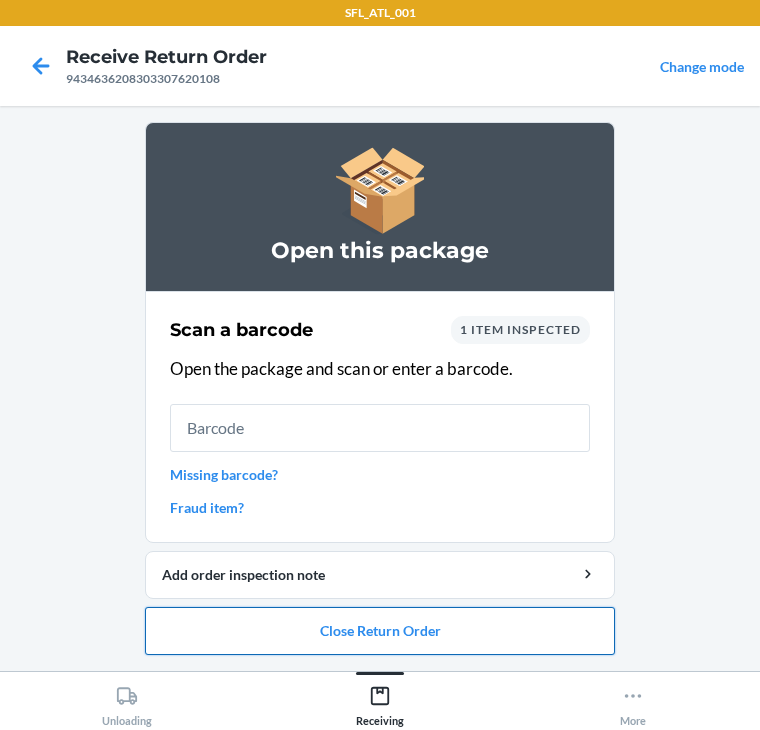 click on "Close Return Order" at bounding box center [380, 631] 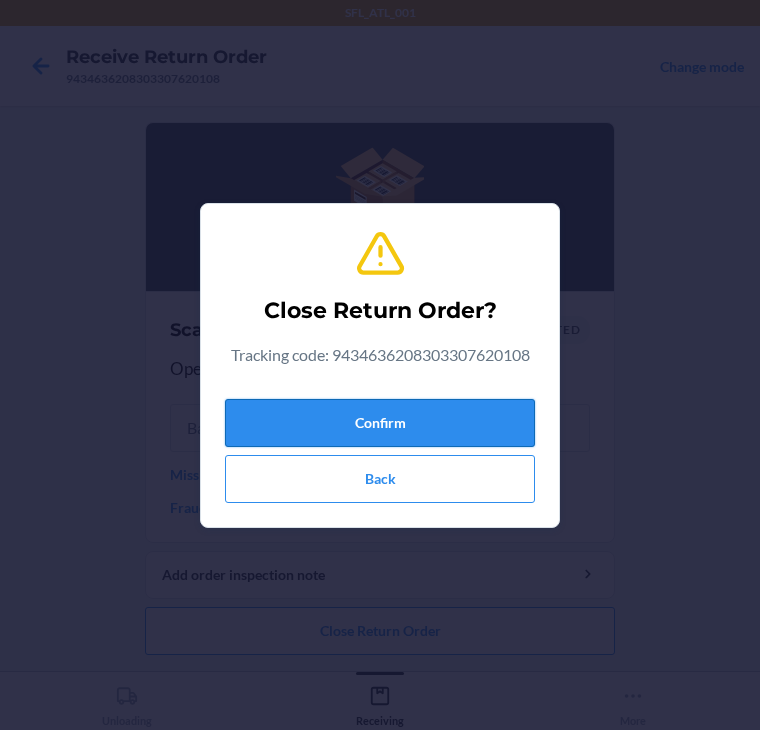 click on "Confirm" at bounding box center (380, 423) 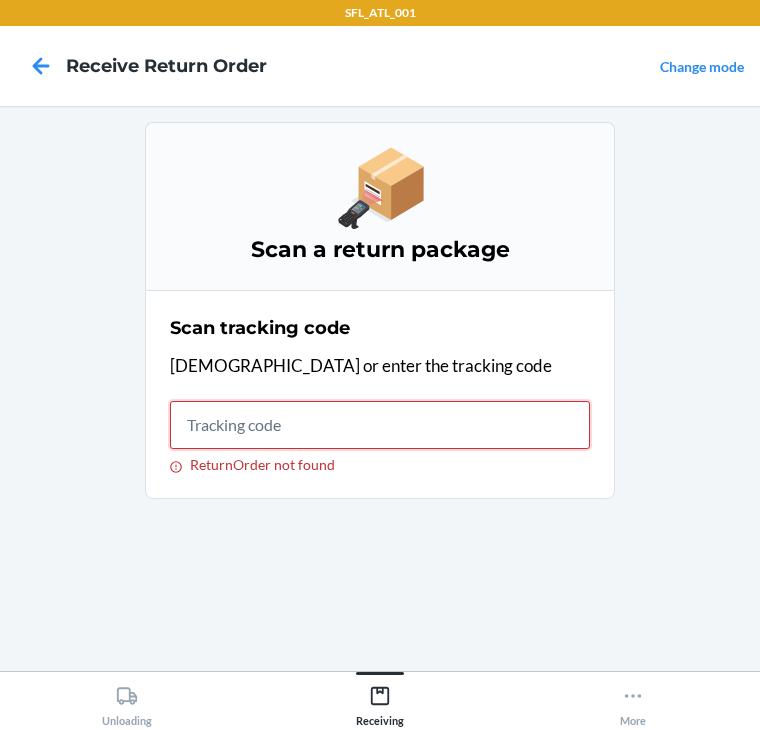 click on "ReturnOrder not found" at bounding box center (380, 425) 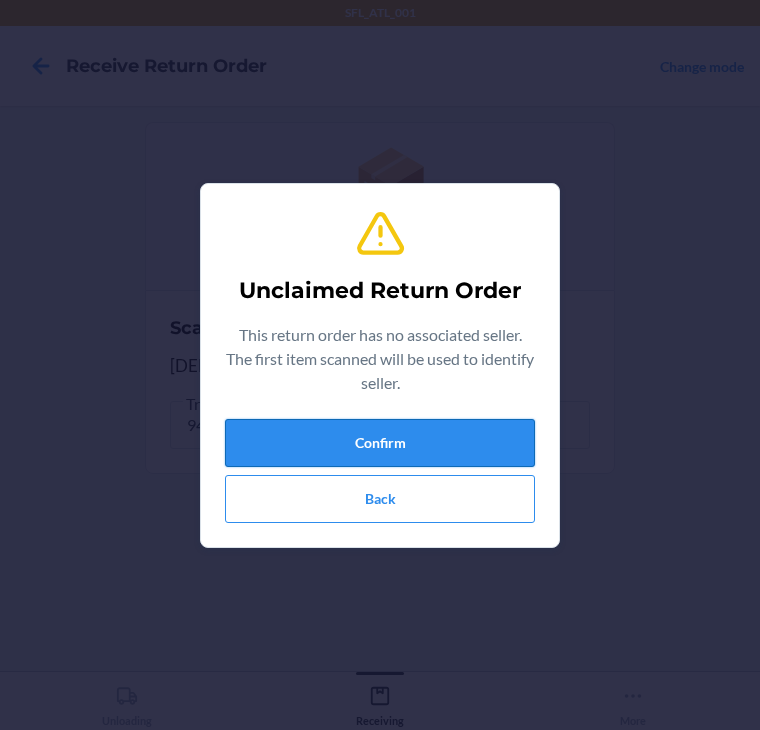 click on "Confirm" at bounding box center (380, 443) 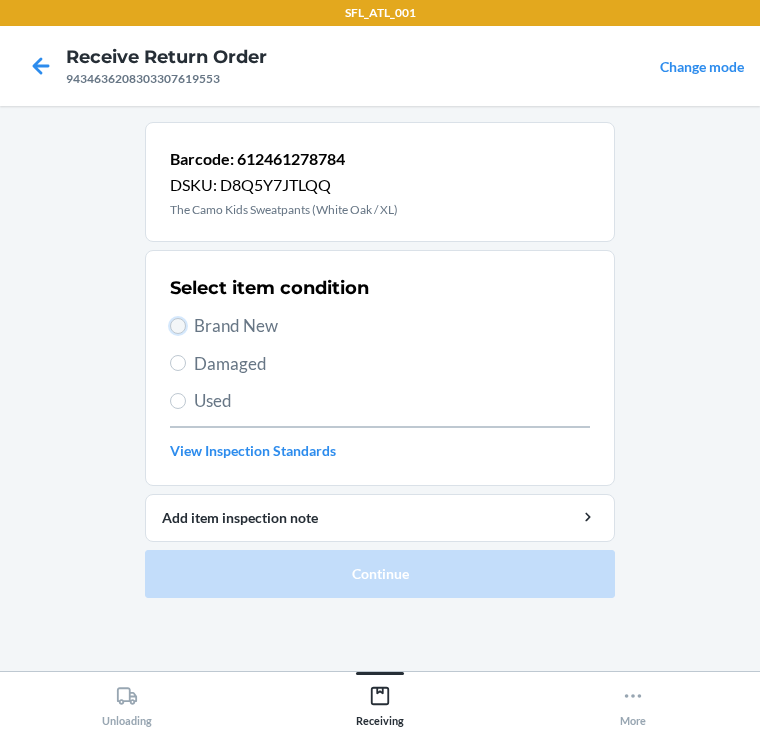 click on "Brand New" at bounding box center [178, 326] 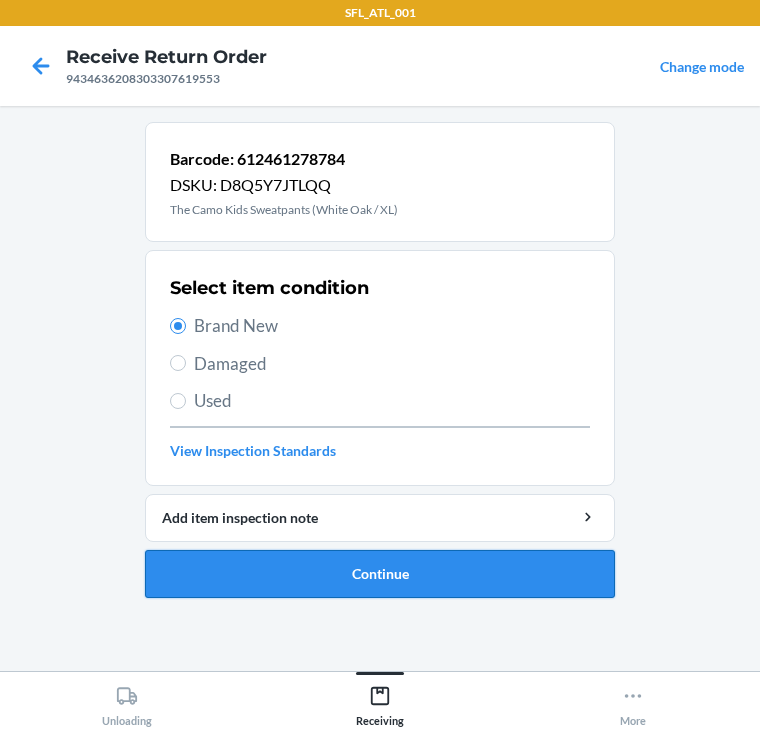 click on "Continue" at bounding box center [380, 574] 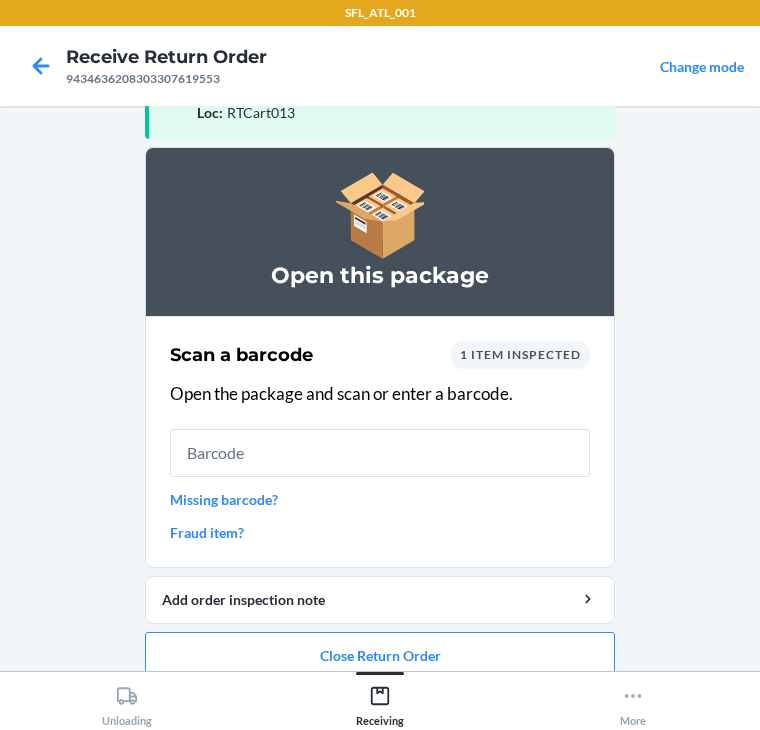 scroll, scrollTop: 130, scrollLeft: 0, axis: vertical 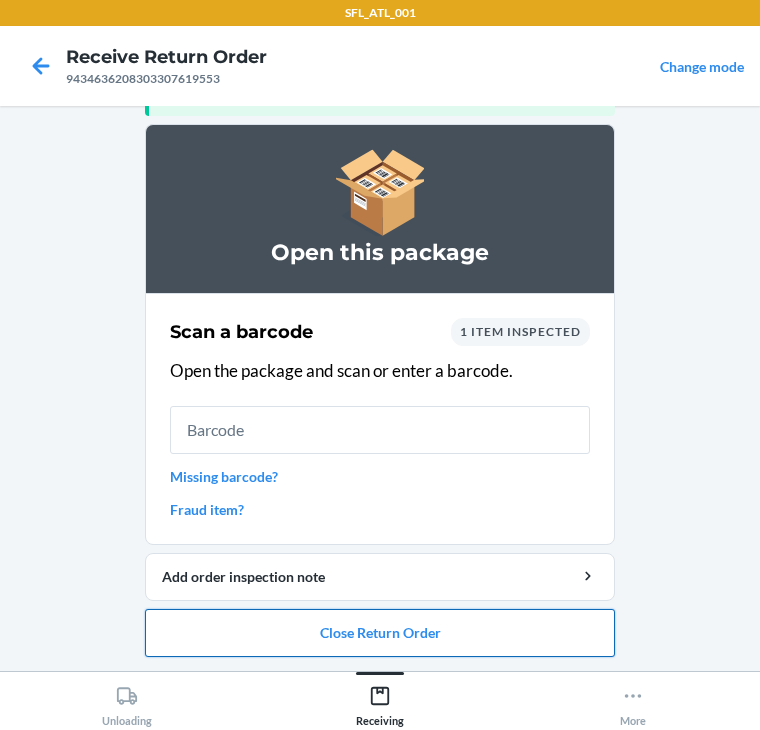 click on "Close Return Order" at bounding box center [380, 633] 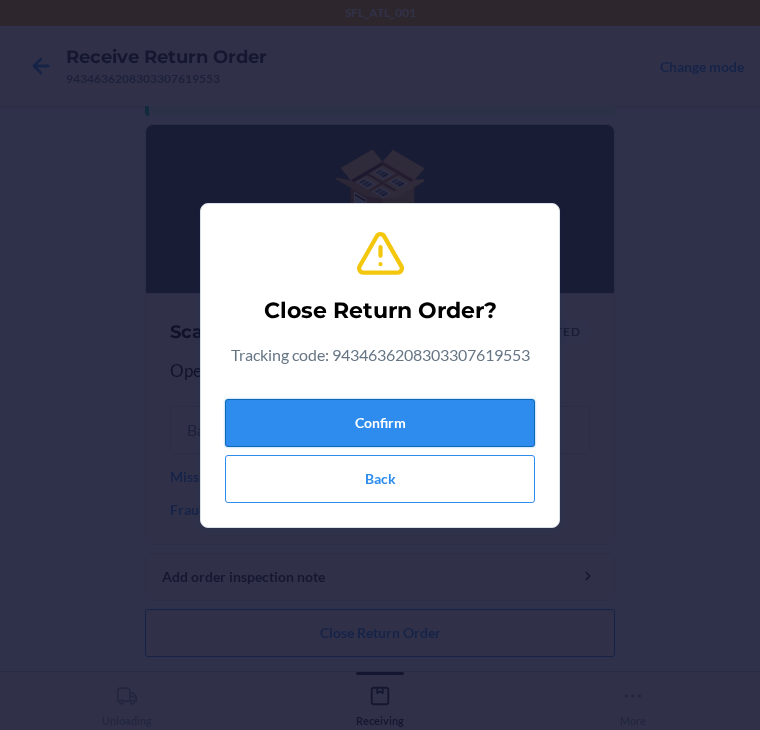 click on "Confirm" at bounding box center (380, 423) 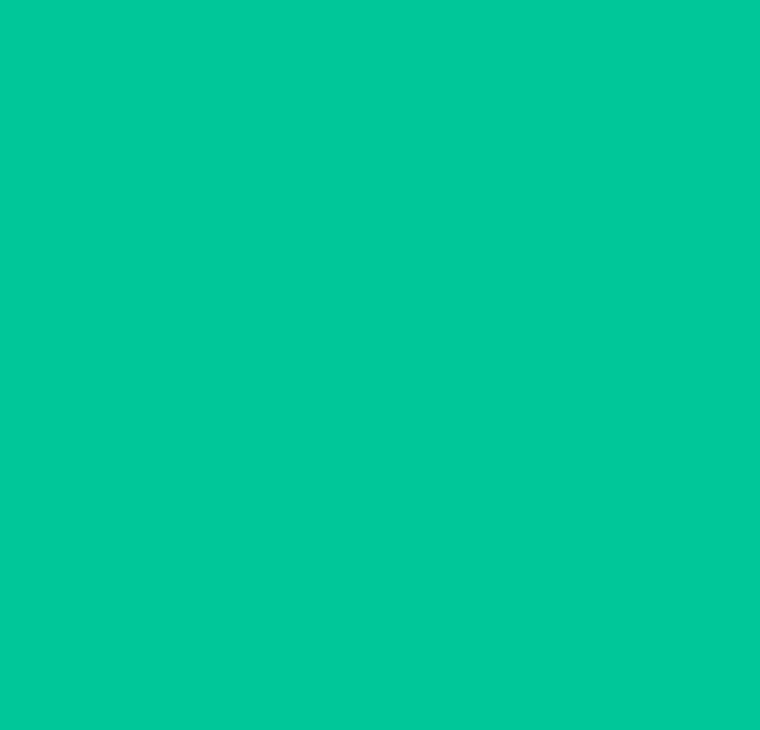 scroll, scrollTop: 0, scrollLeft: 0, axis: both 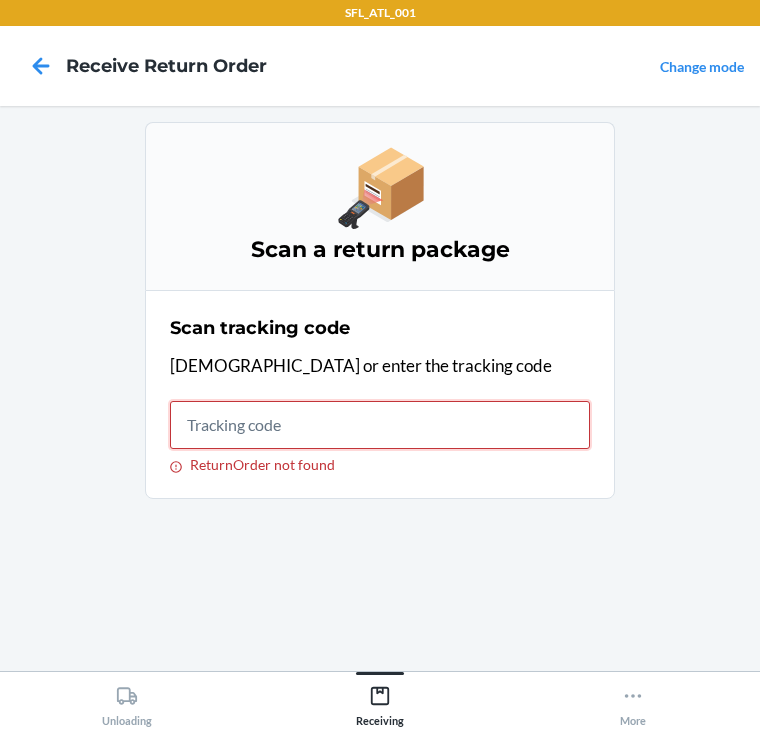 click on "ReturnOrder not found" at bounding box center [380, 425] 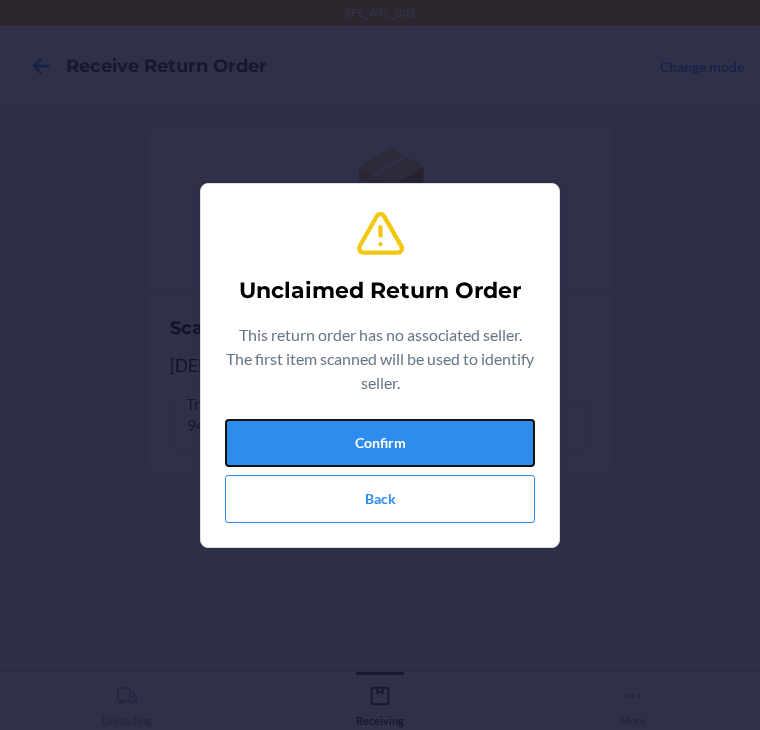 click on "Confirm" at bounding box center [380, 443] 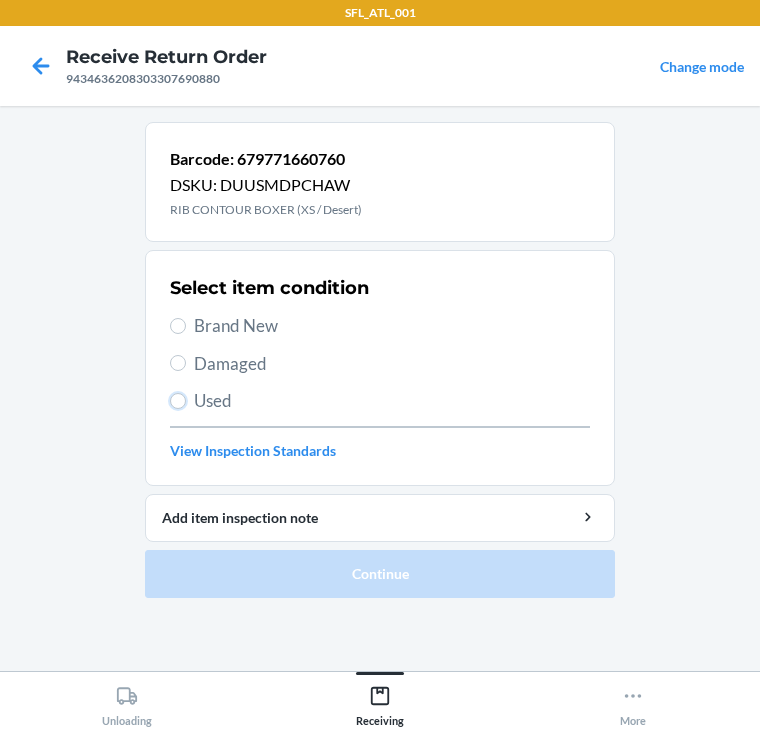 click on "Used" at bounding box center (178, 401) 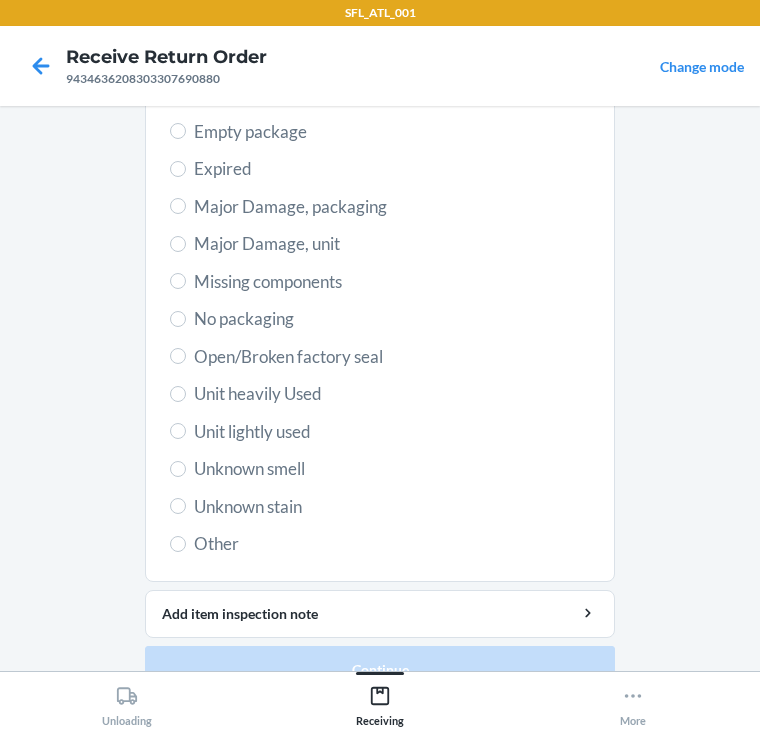 scroll, scrollTop: 475, scrollLeft: 0, axis: vertical 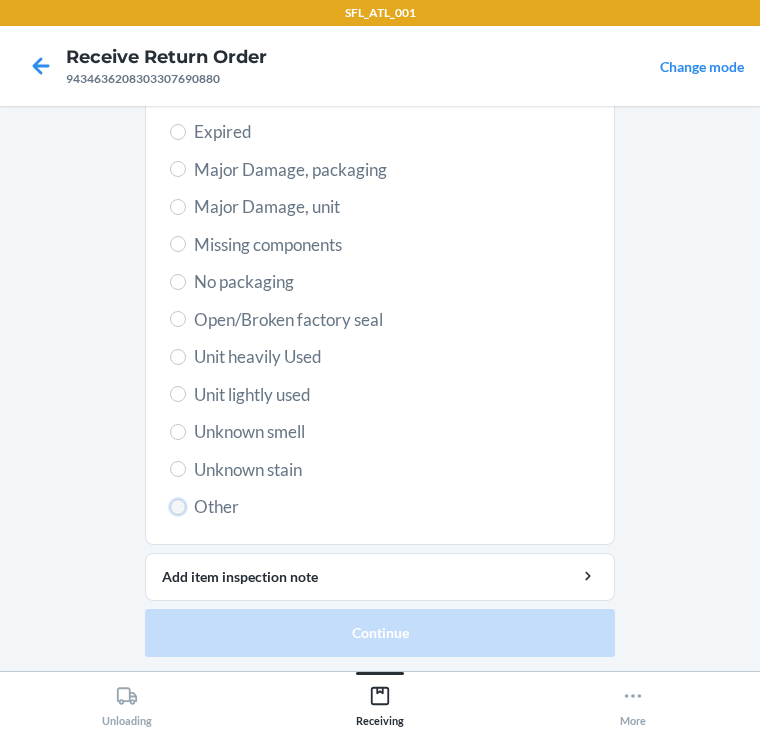 click on "Other" at bounding box center (178, 507) 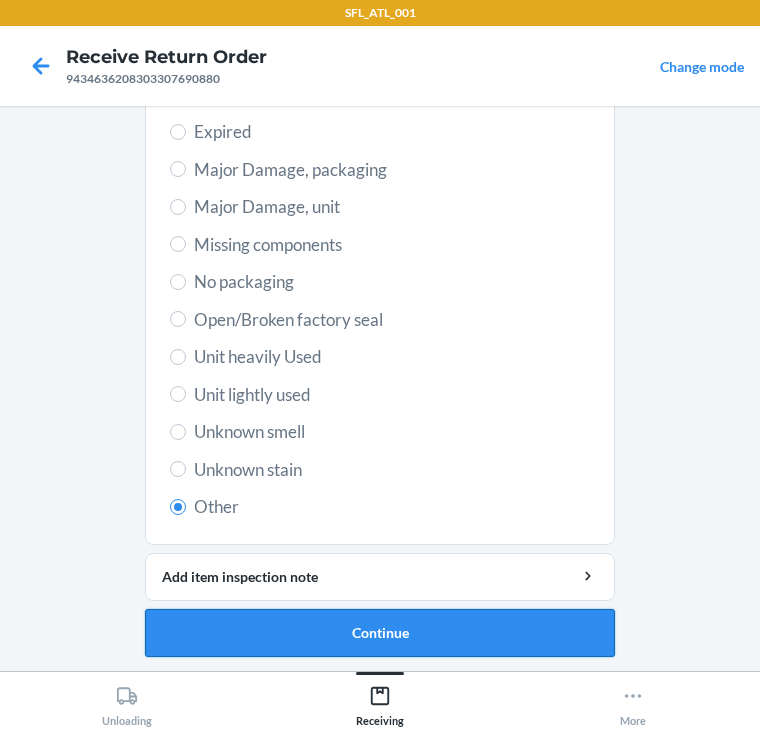 click on "Continue" at bounding box center [380, 633] 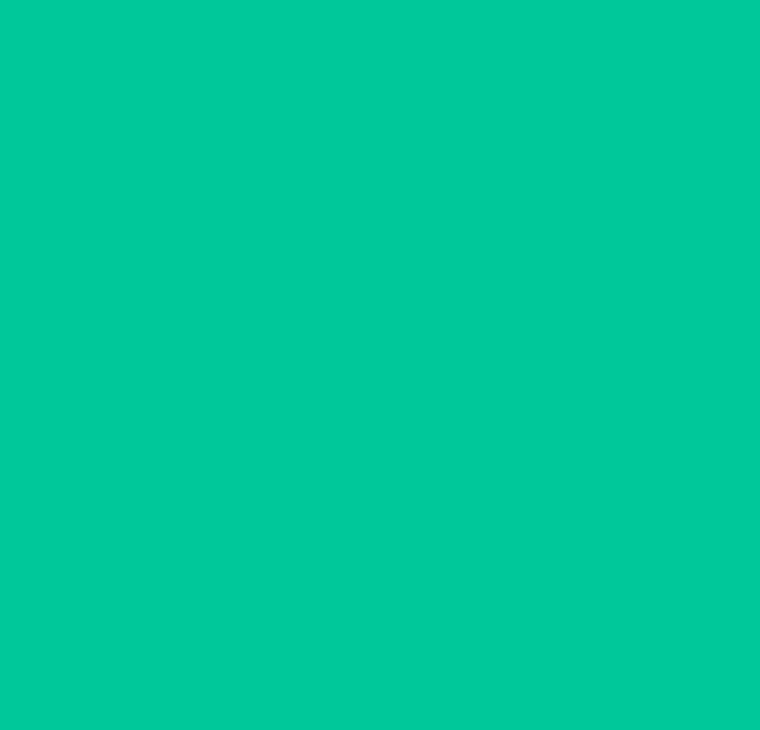 scroll, scrollTop: 104, scrollLeft: 0, axis: vertical 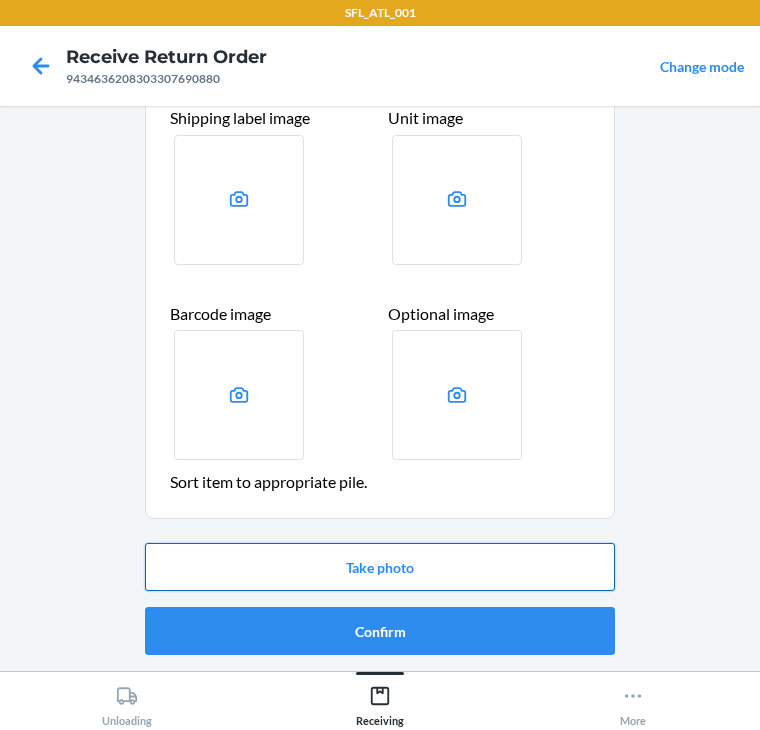 click on "Take photo" at bounding box center (380, 567) 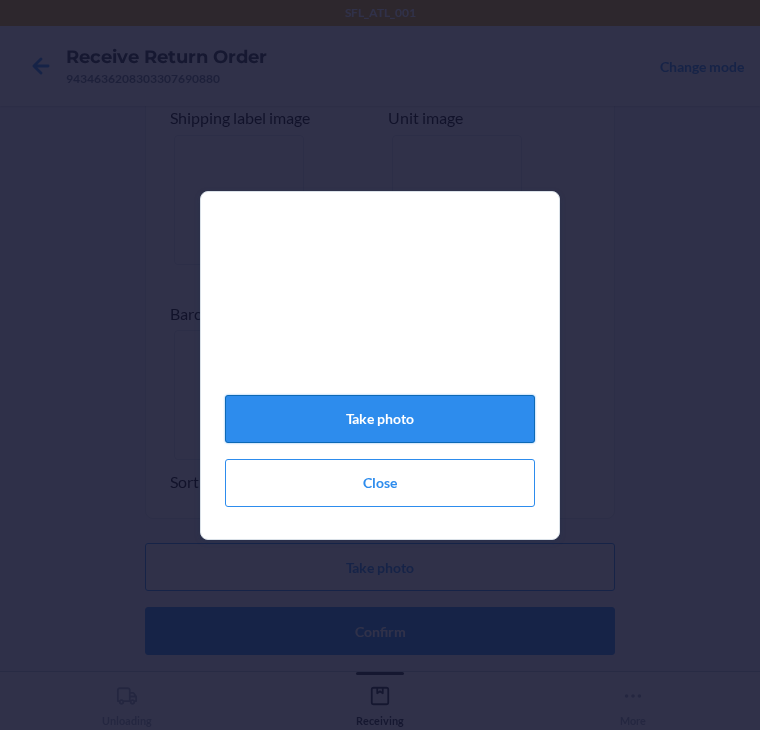 click on "Take photo" 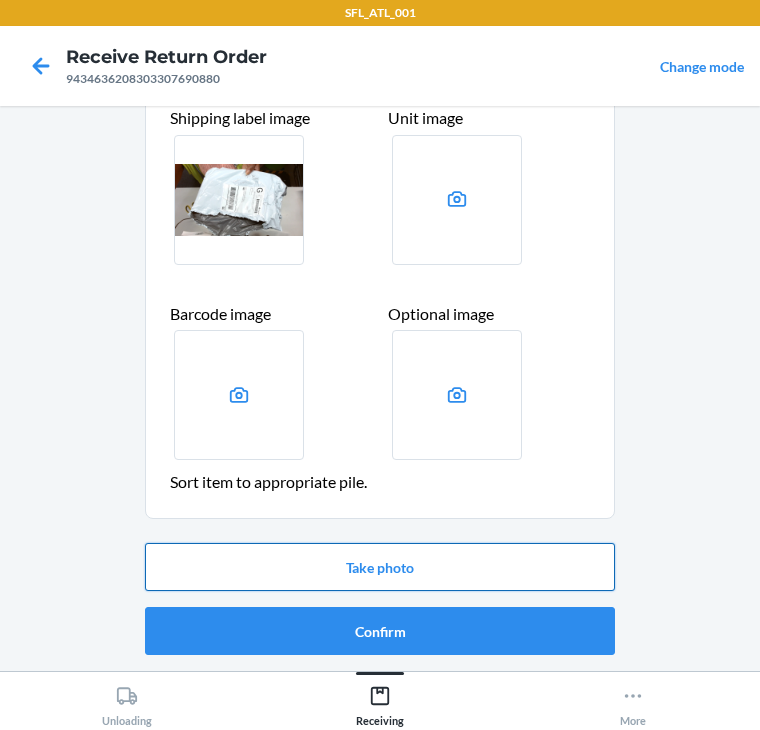 click on "Take photo" at bounding box center [380, 567] 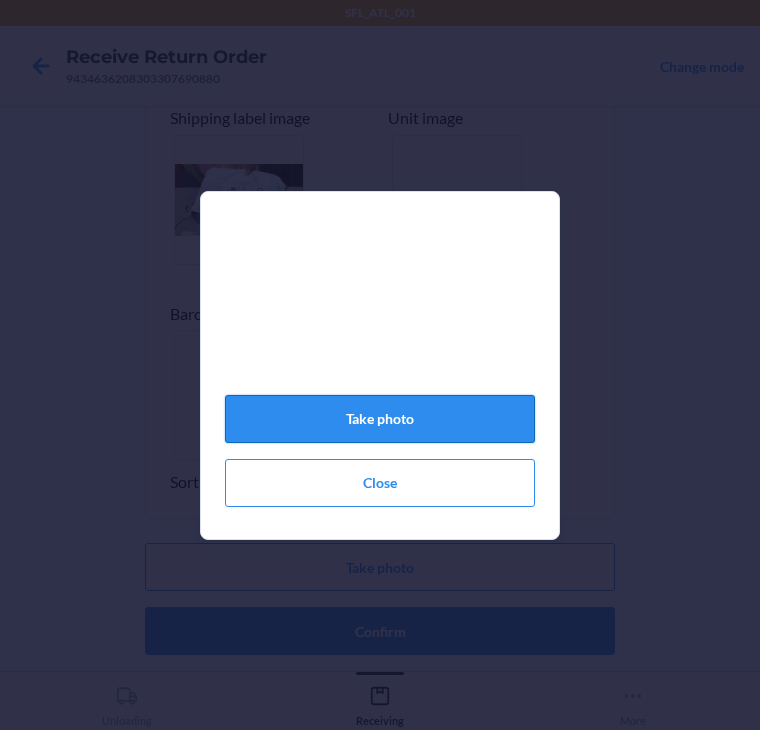 click on "Take photo" 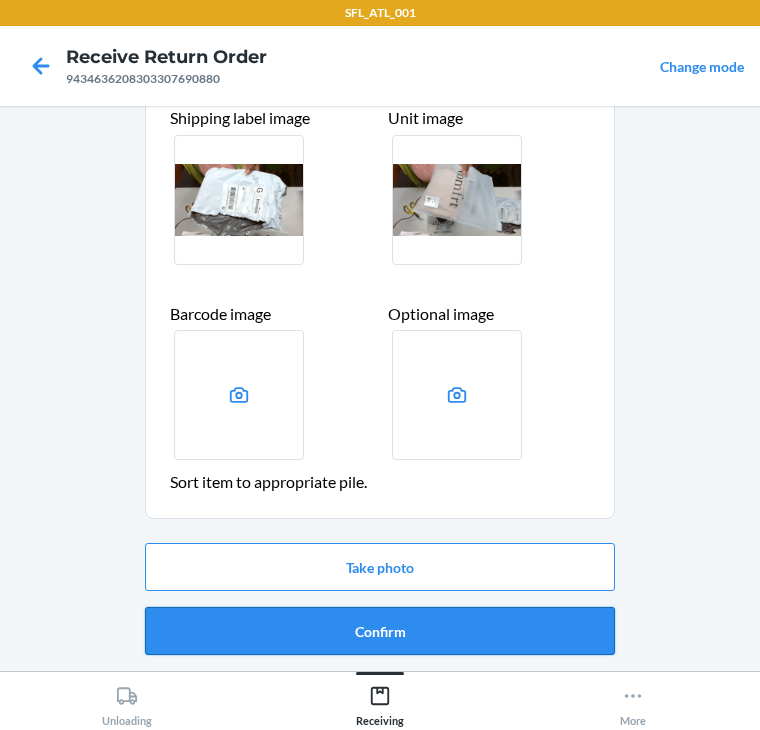 click on "Confirm" at bounding box center [380, 631] 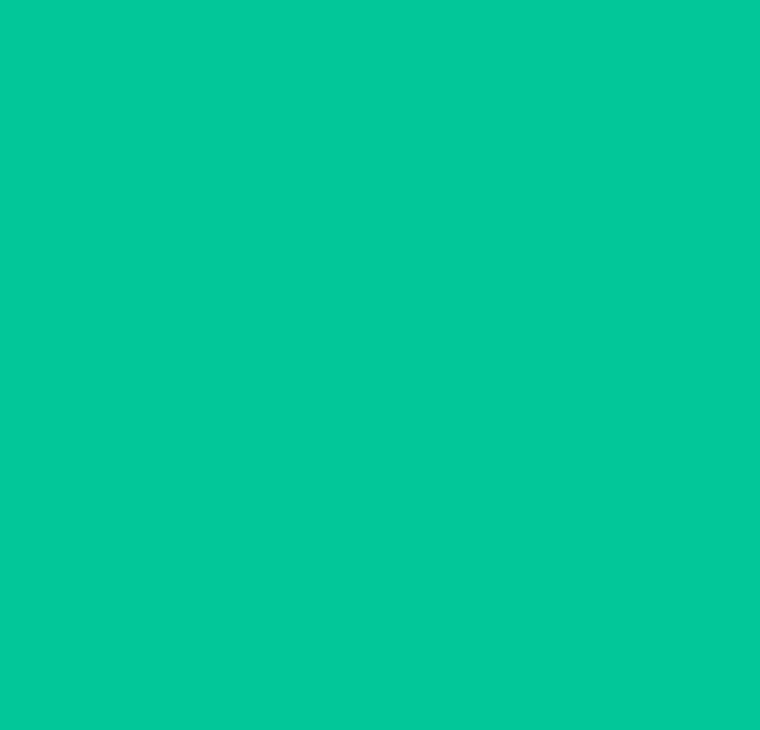 scroll, scrollTop: 0, scrollLeft: 0, axis: both 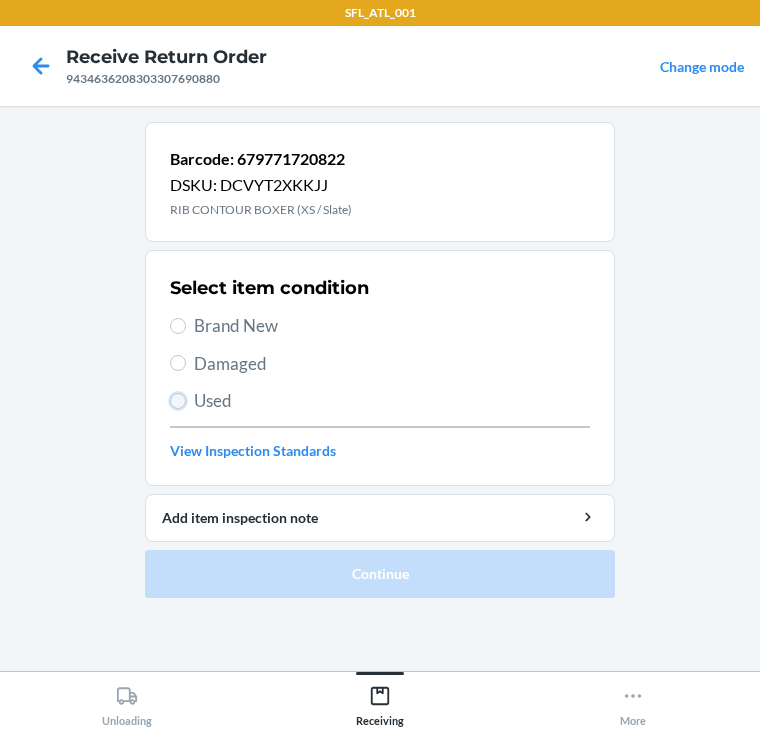 click on "Used" at bounding box center (178, 401) 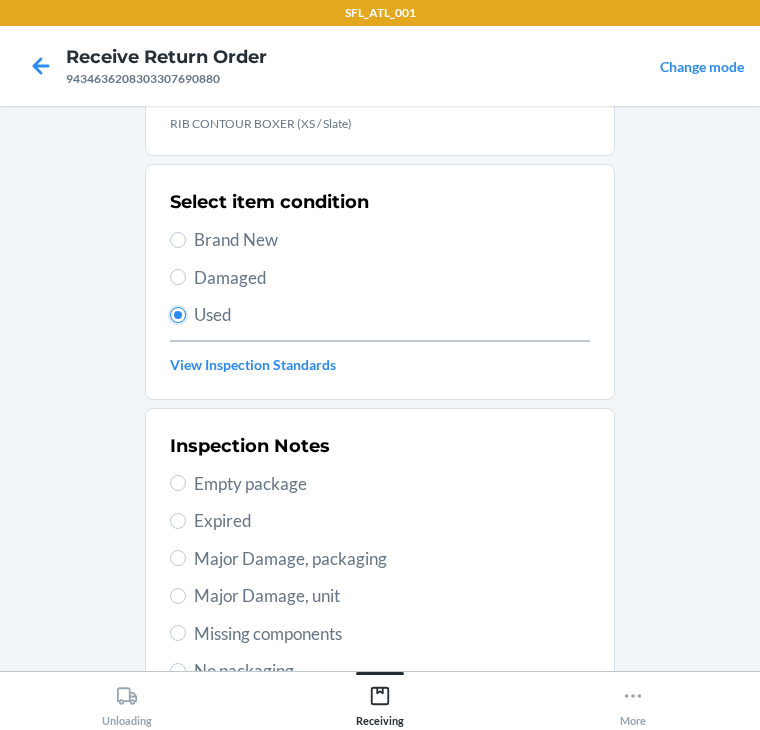 scroll, scrollTop: 400, scrollLeft: 0, axis: vertical 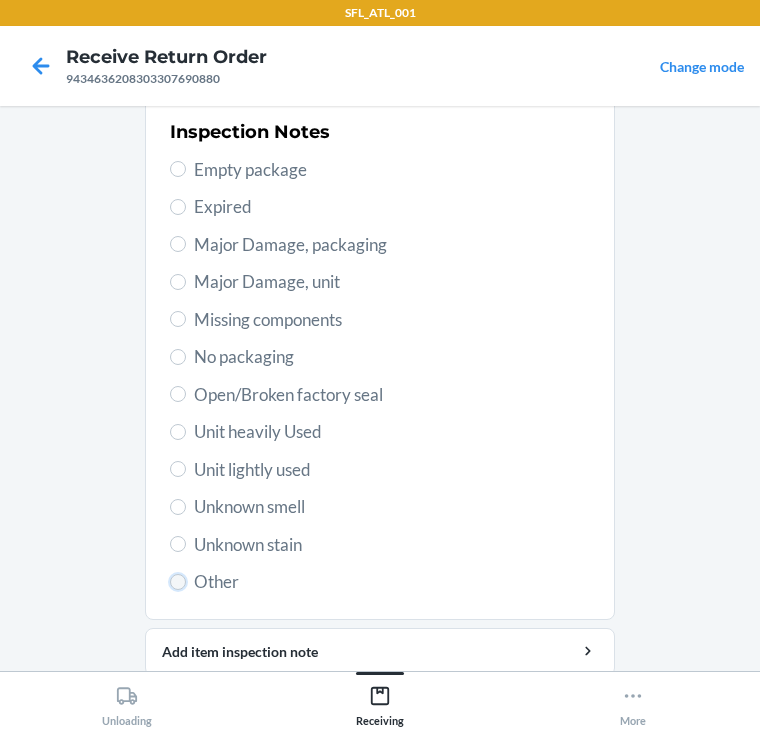 click on "Other" at bounding box center [178, 582] 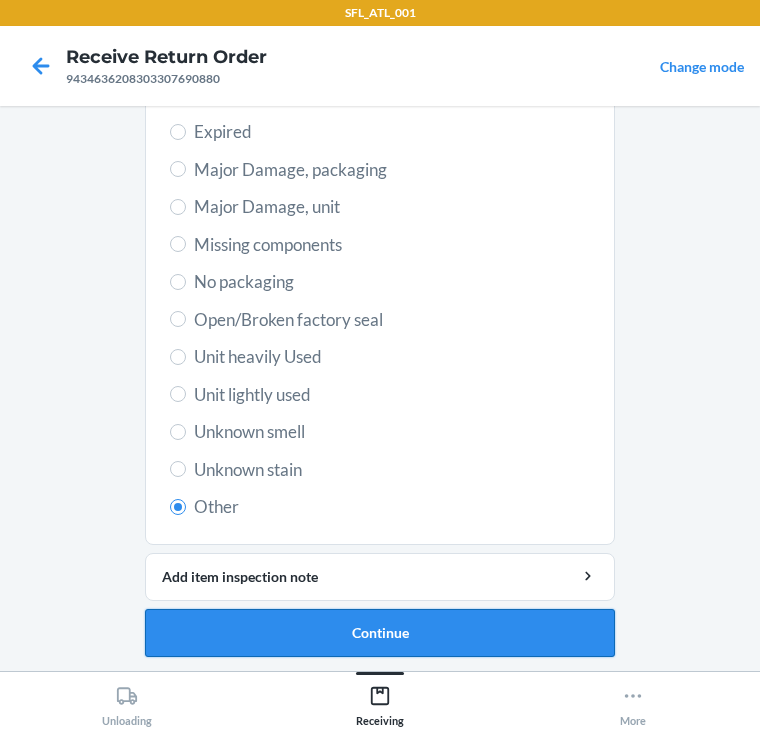 click on "Continue" at bounding box center (380, 633) 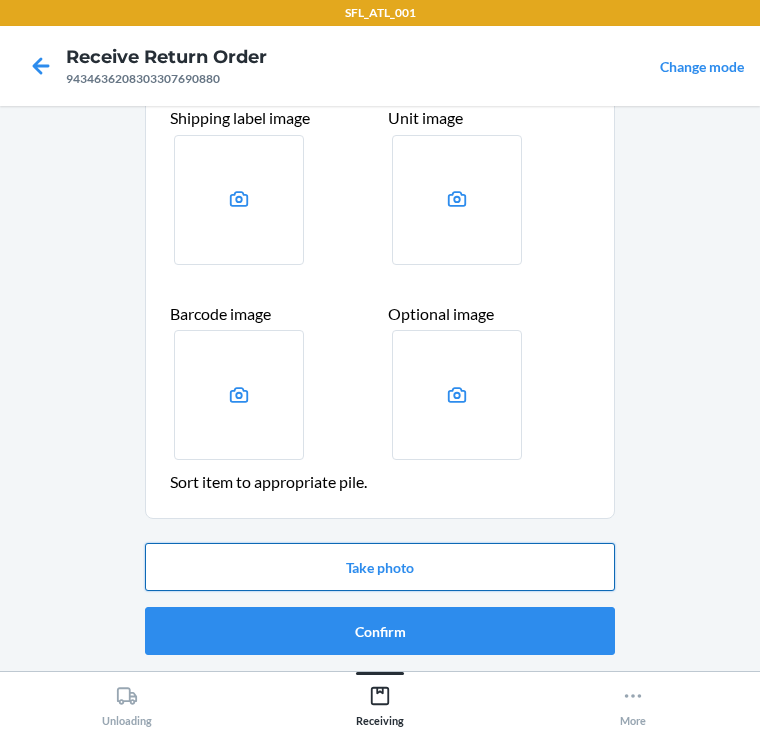 click on "Take photo" at bounding box center (380, 567) 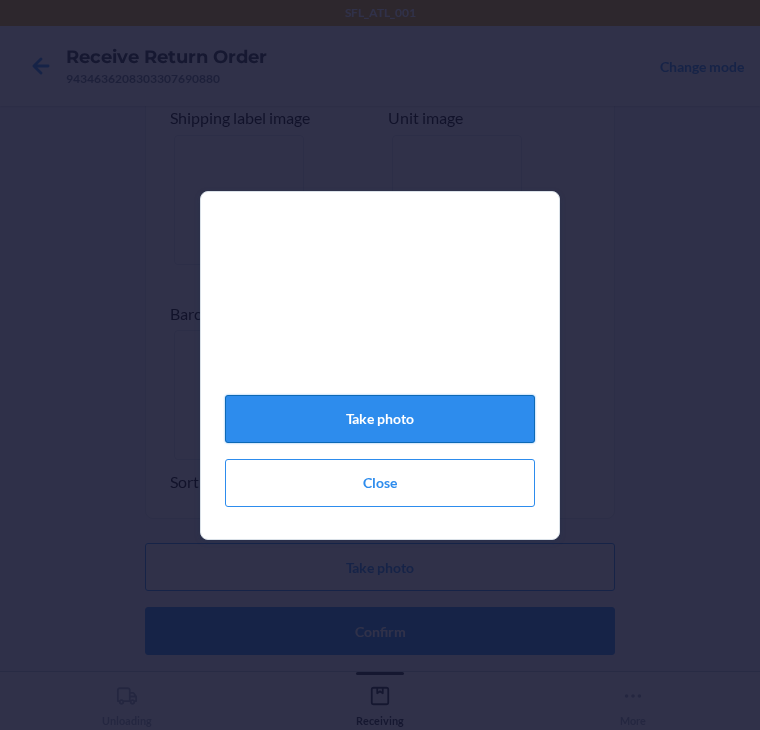 click on "Take photo" 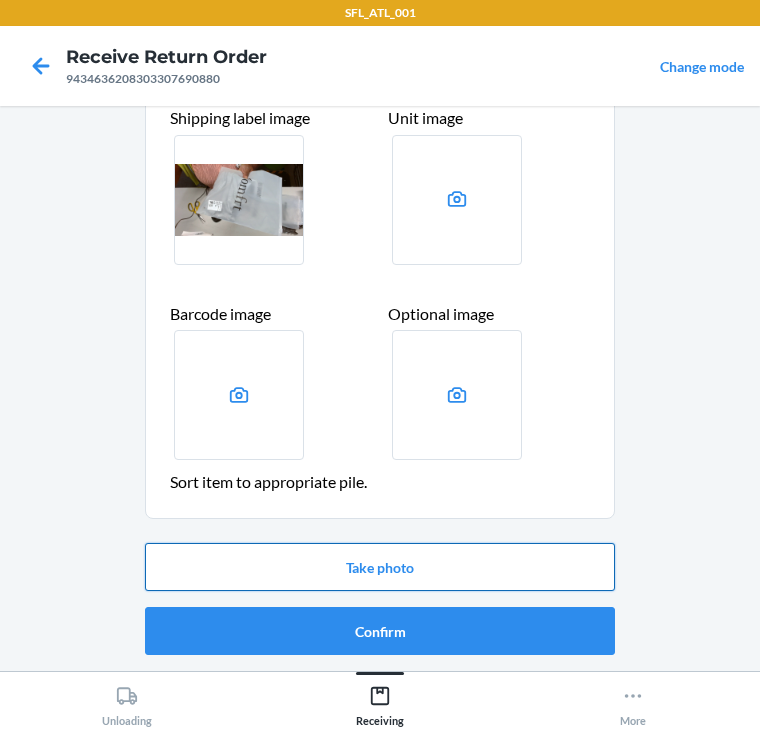 click on "Take photo" at bounding box center (380, 567) 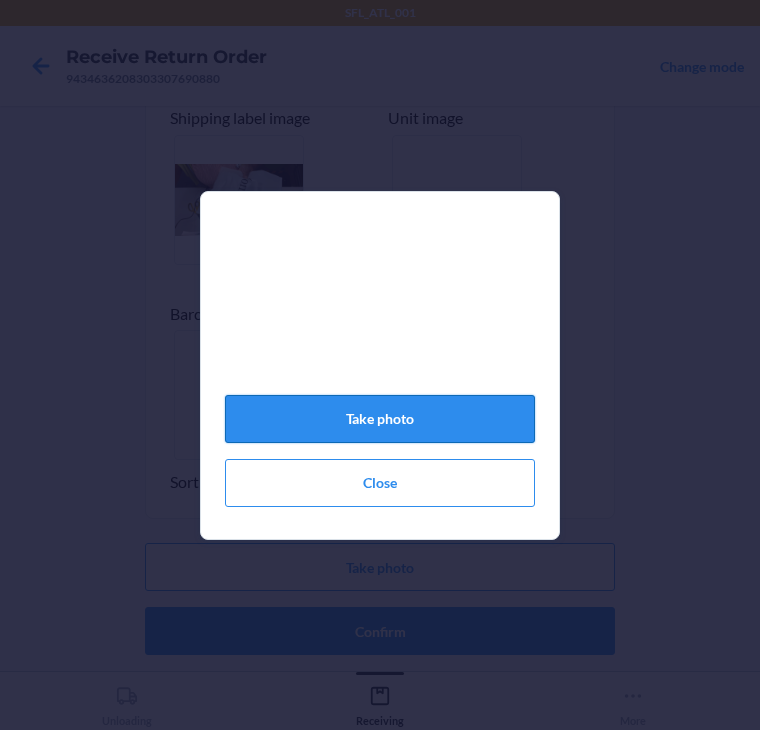 click on "Take photo" 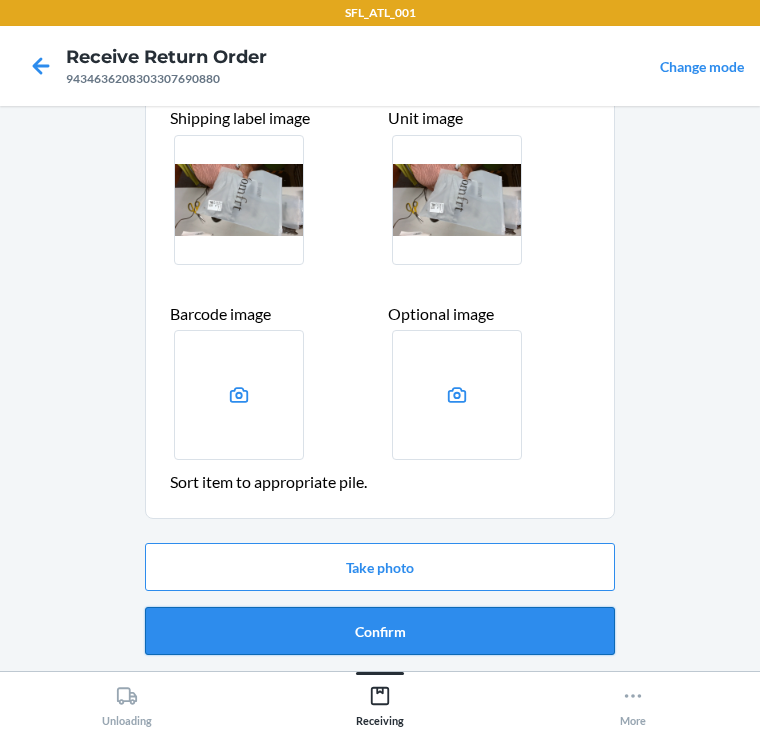 click on "Confirm" at bounding box center [380, 631] 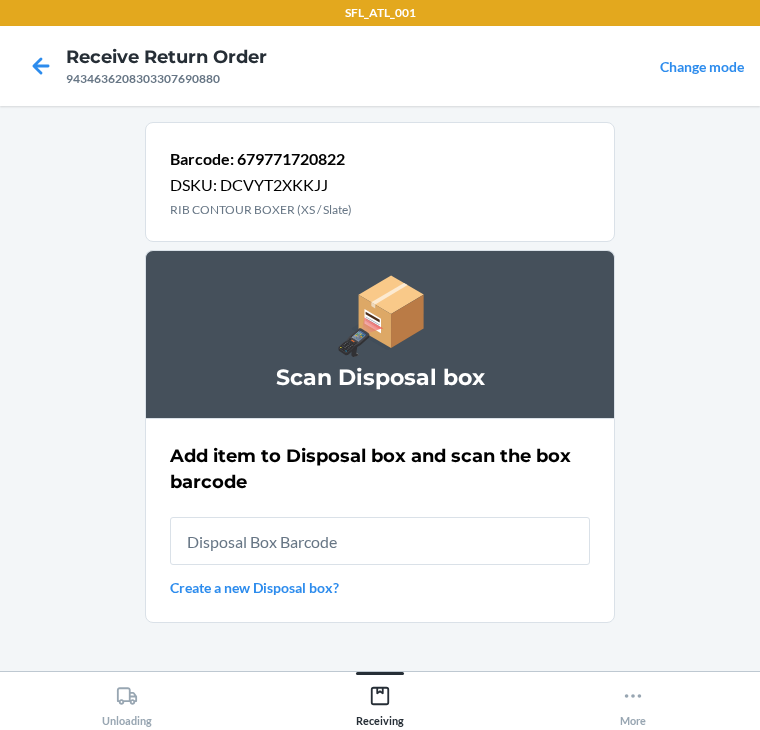 scroll, scrollTop: 0, scrollLeft: 0, axis: both 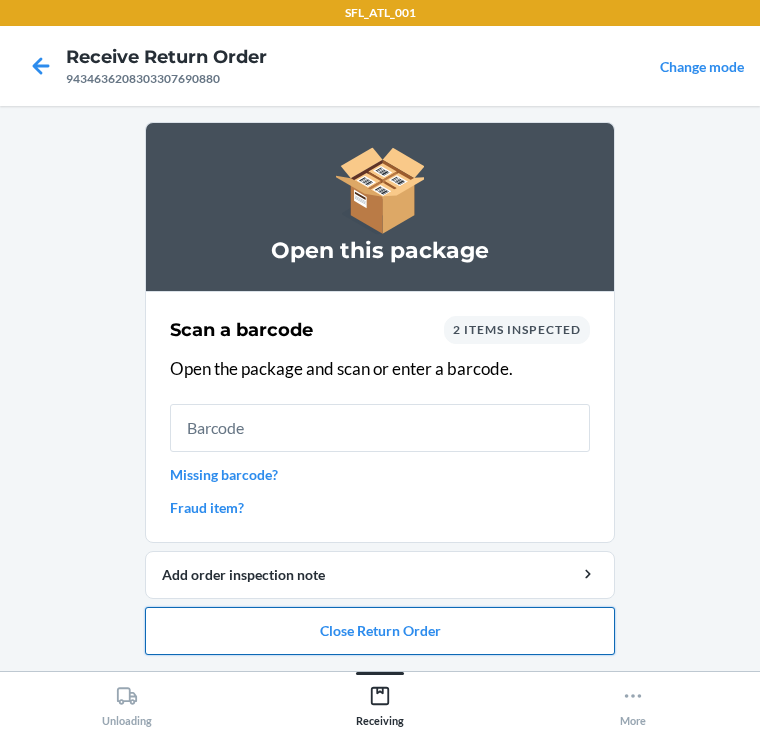 click on "Close Return Order" at bounding box center (380, 631) 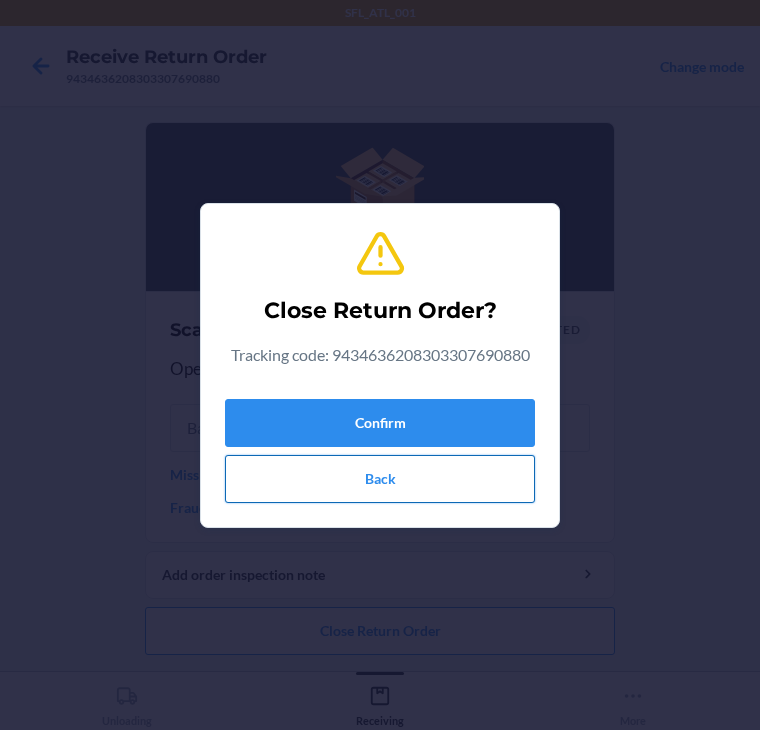 click on "Back" at bounding box center [380, 479] 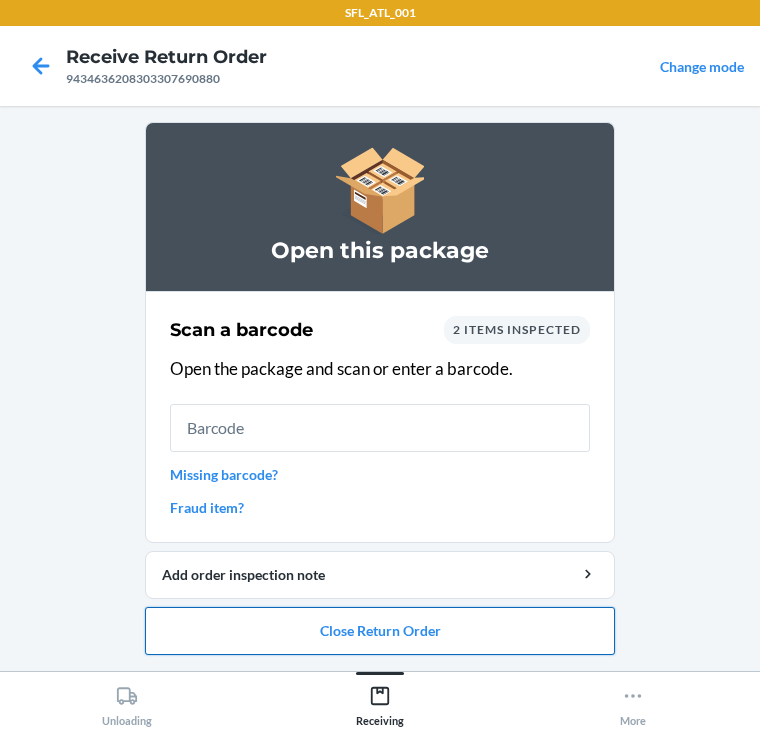 click on "Close Return Order" at bounding box center (380, 631) 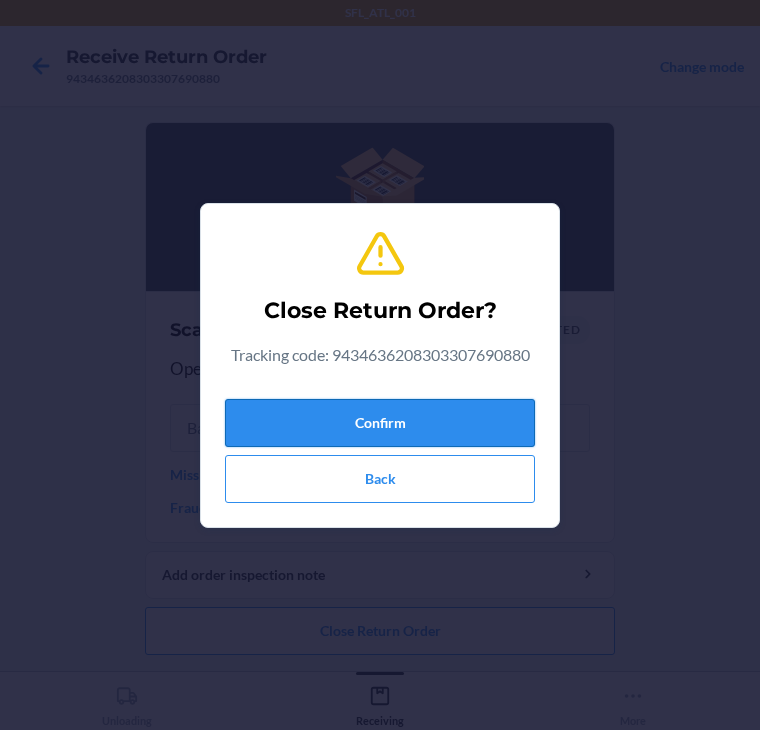 click on "Confirm" at bounding box center (380, 423) 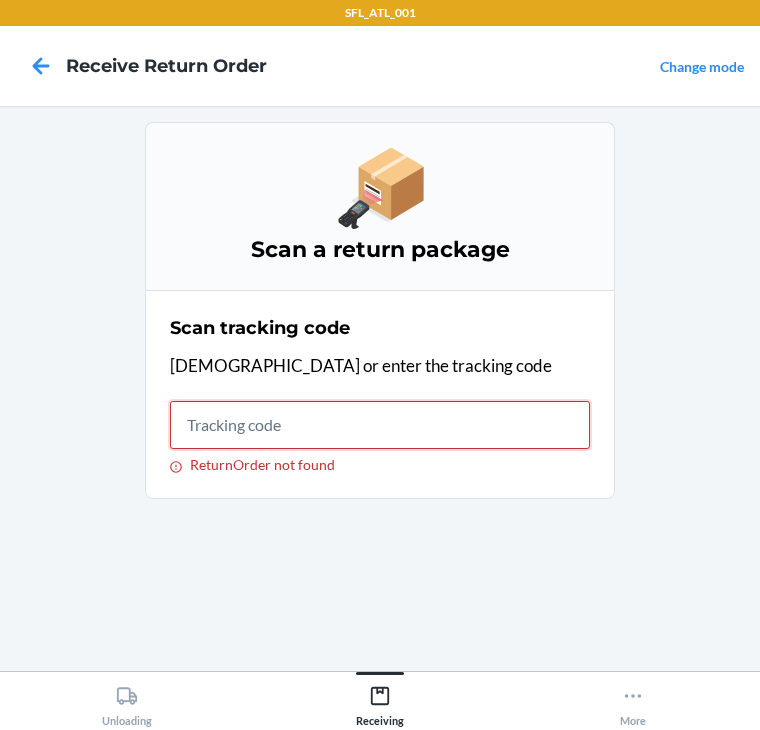 click on "ReturnOrder not found" at bounding box center [380, 425] 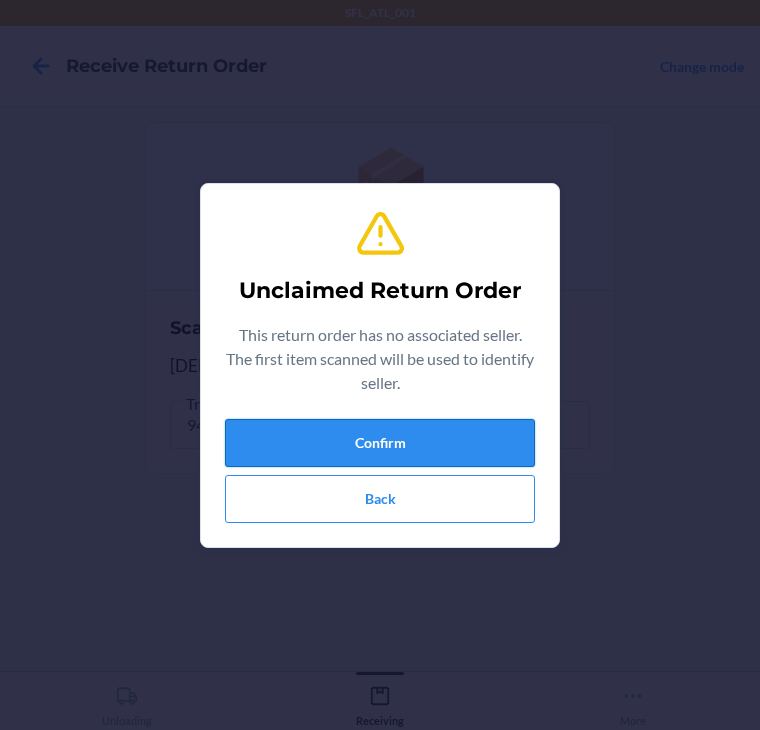 click on "Confirm" at bounding box center (380, 443) 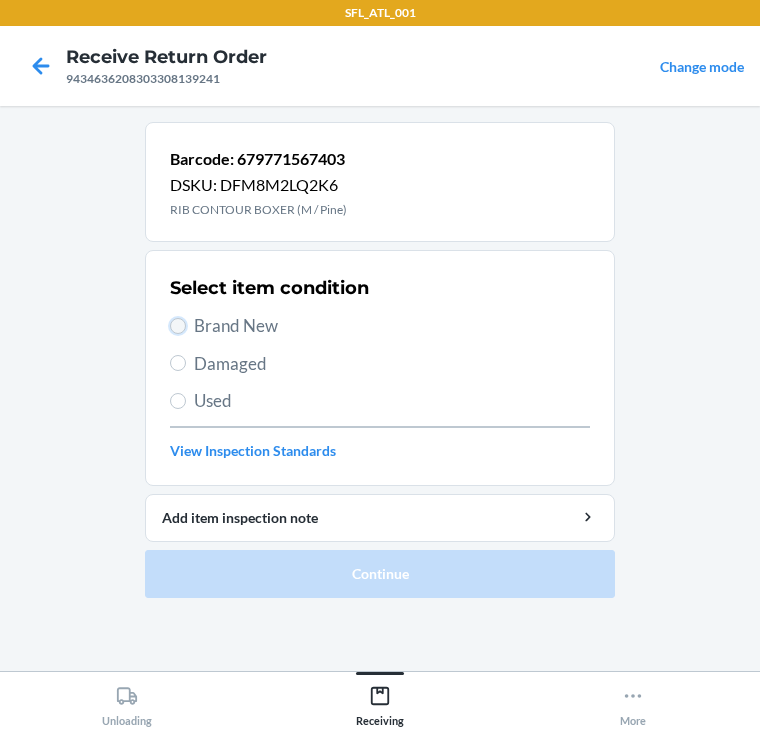 click on "Brand New" at bounding box center (178, 326) 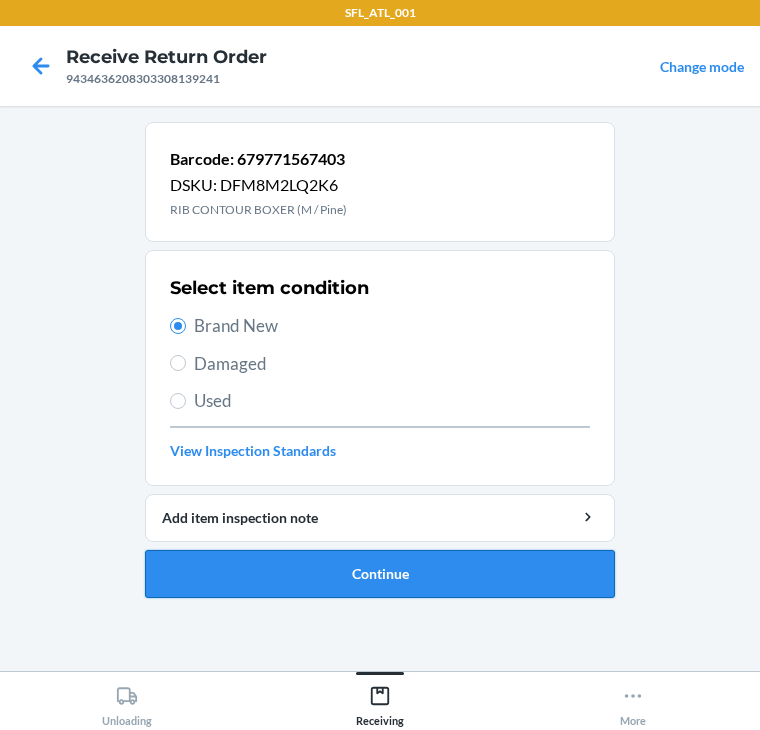 click on "Continue" at bounding box center (380, 574) 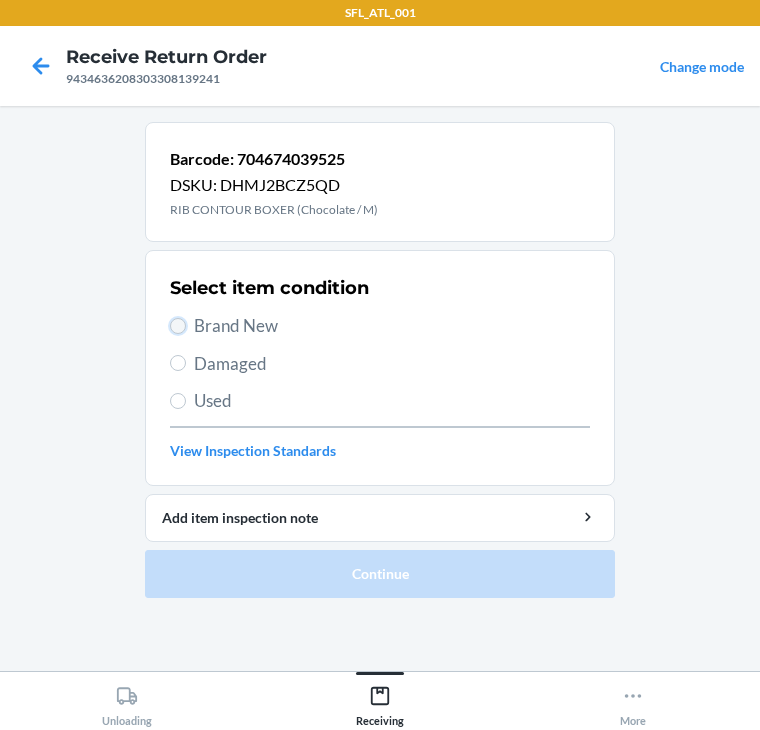 click on "Brand New" at bounding box center (178, 326) 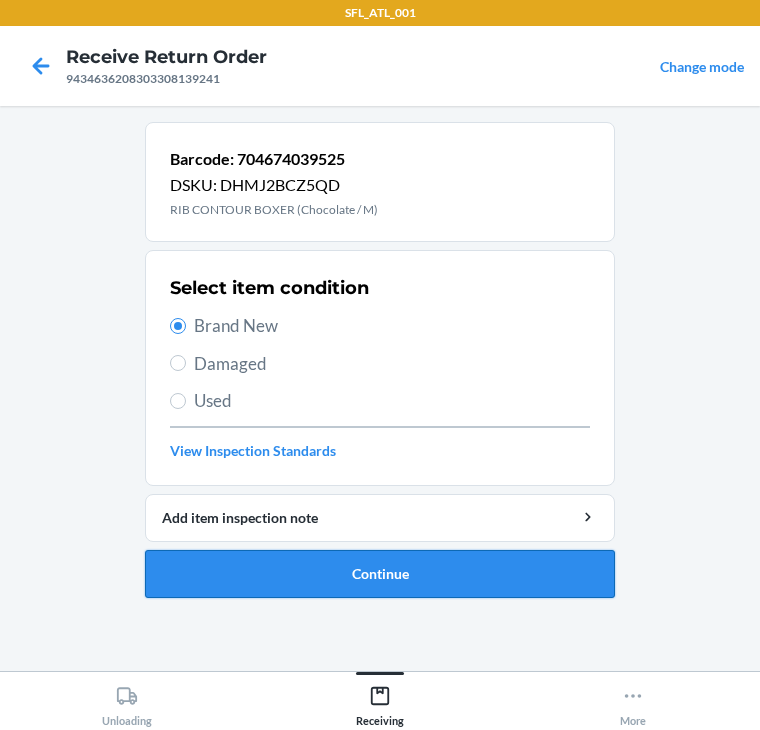 click on "Continue" at bounding box center (380, 574) 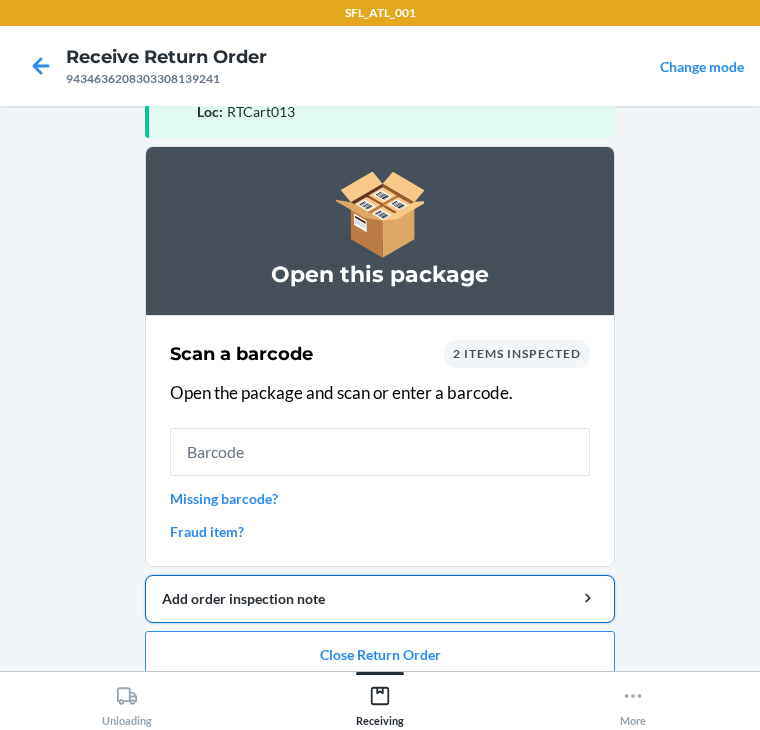 scroll, scrollTop: 130, scrollLeft: 0, axis: vertical 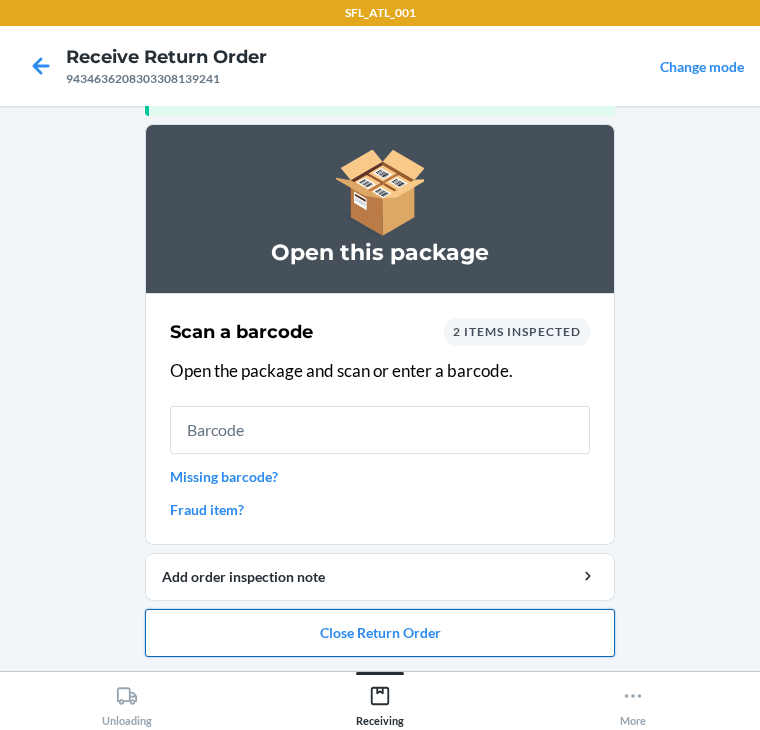 click on "Close Return Order" at bounding box center (380, 633) 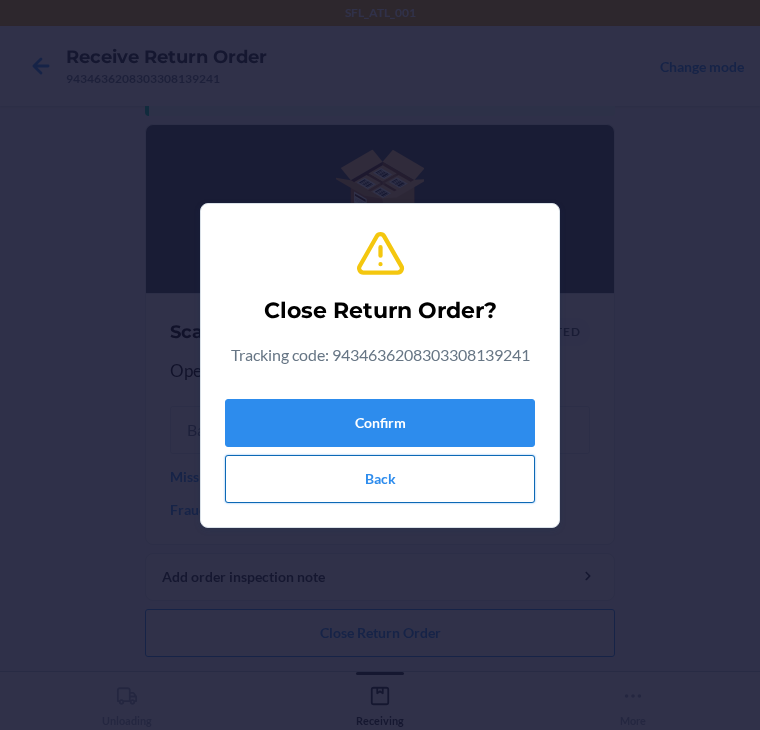 click on "Back" at bounding box center (380, 479) 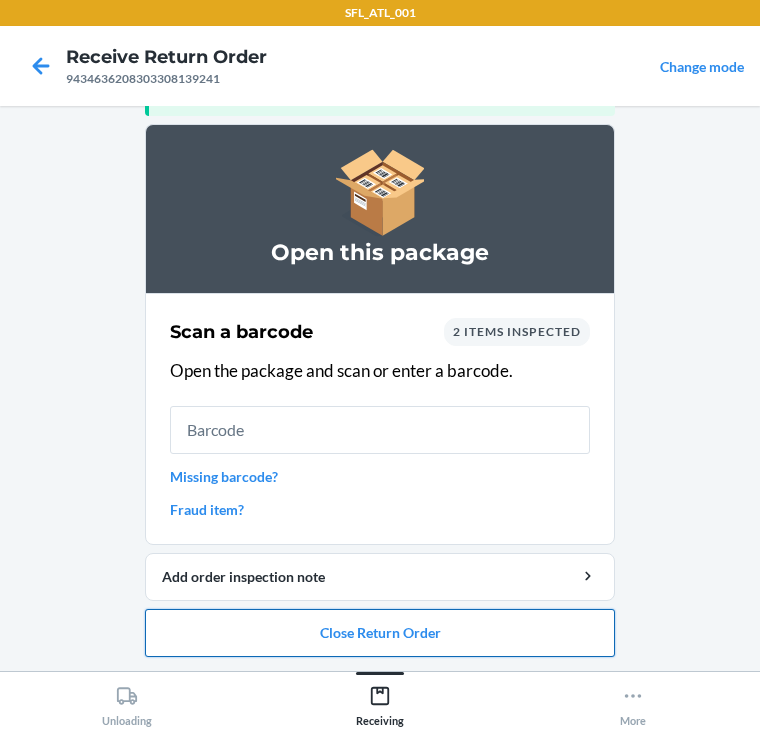 click on "Close Return Order" at bounding box center (380, 633) 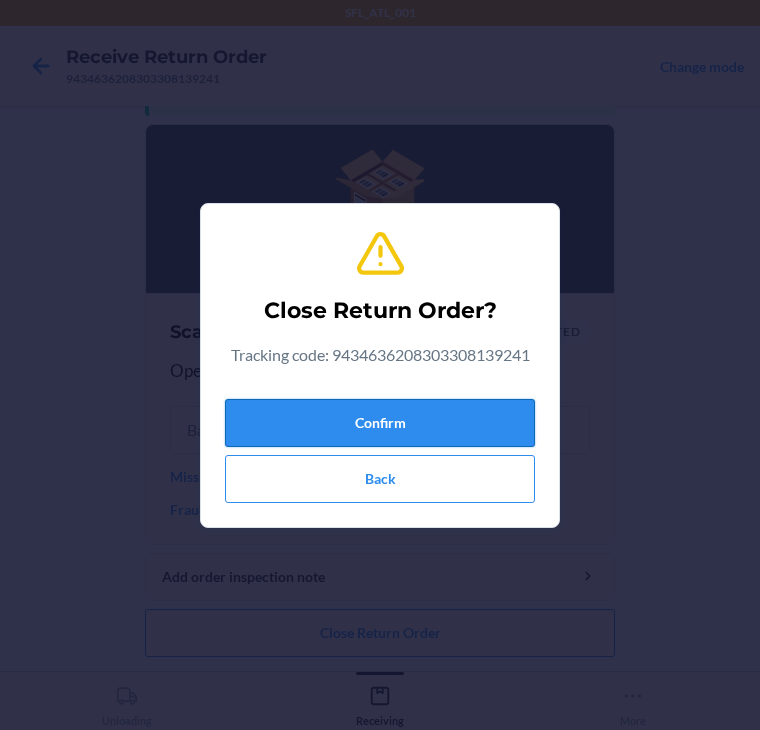 click on "Confirm" at bounding box center [380, 423] 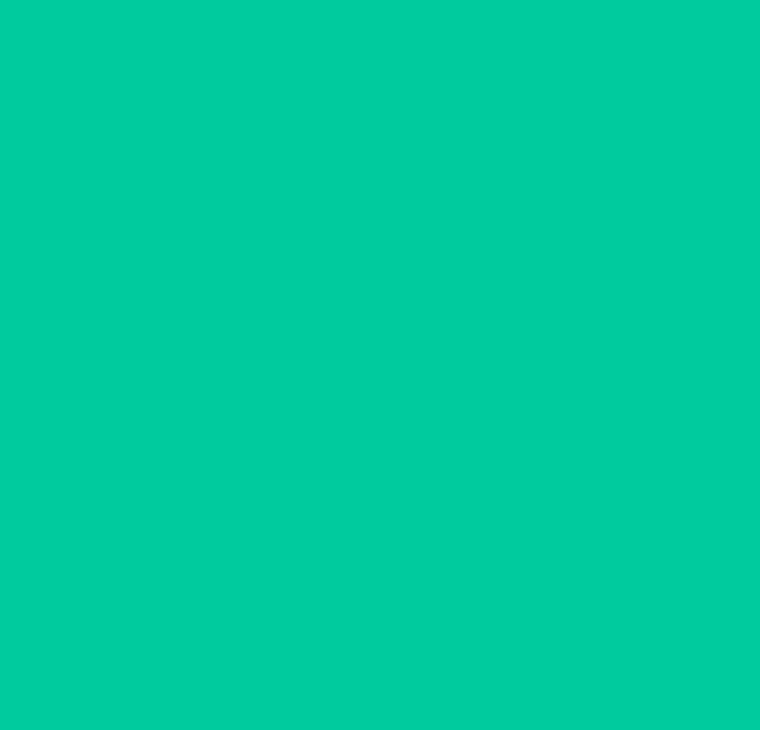 scroll, scrollTop: 0, scrollLeft: 0, axis: both 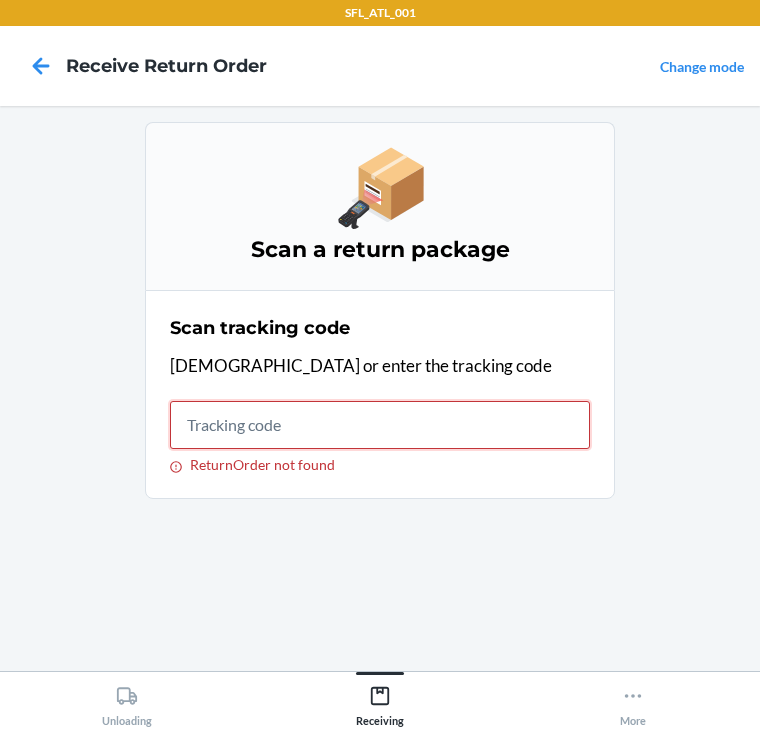 click on "ReturnOrder not found" at bounding box center [380, 425] 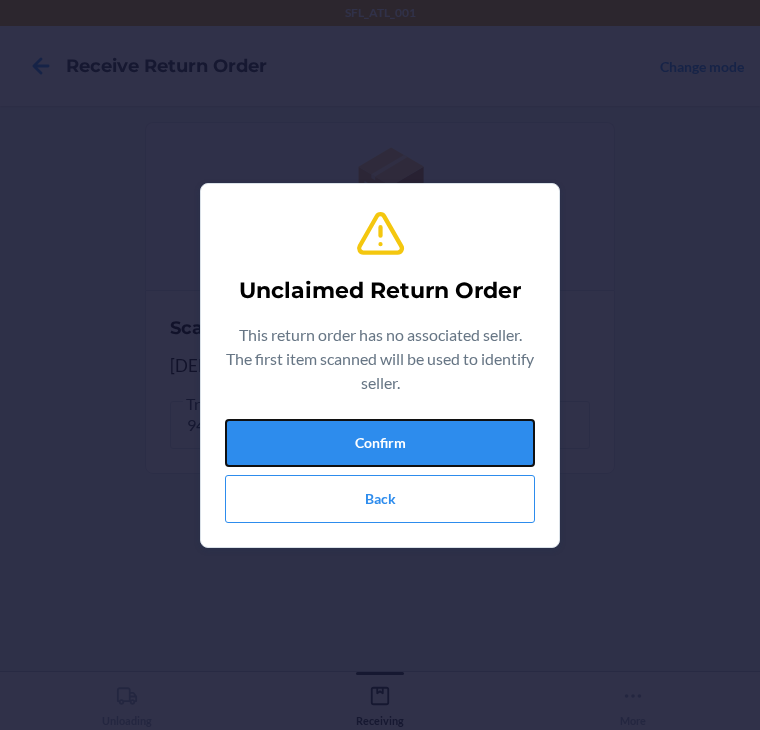 click on "Confirm" at bounding box center (380, 443) 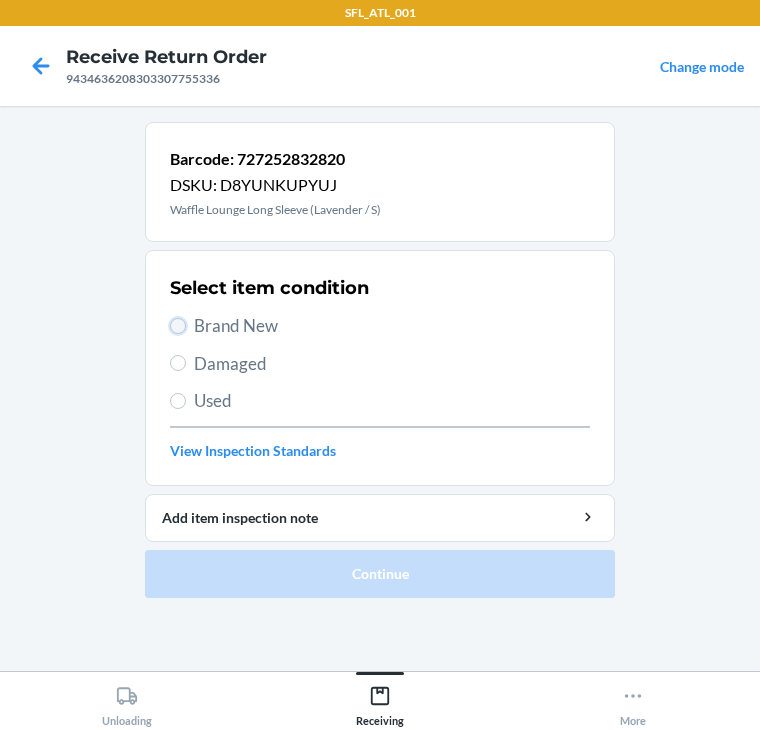 click on "Brand New" at bounding box center (178, 326) 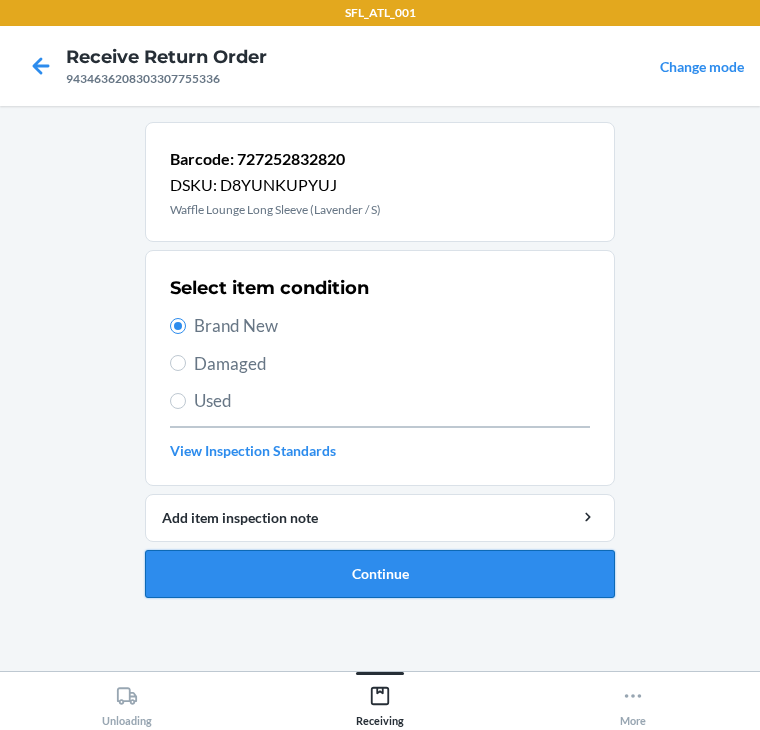 click on "Continue" at bounding box center [380, 574] 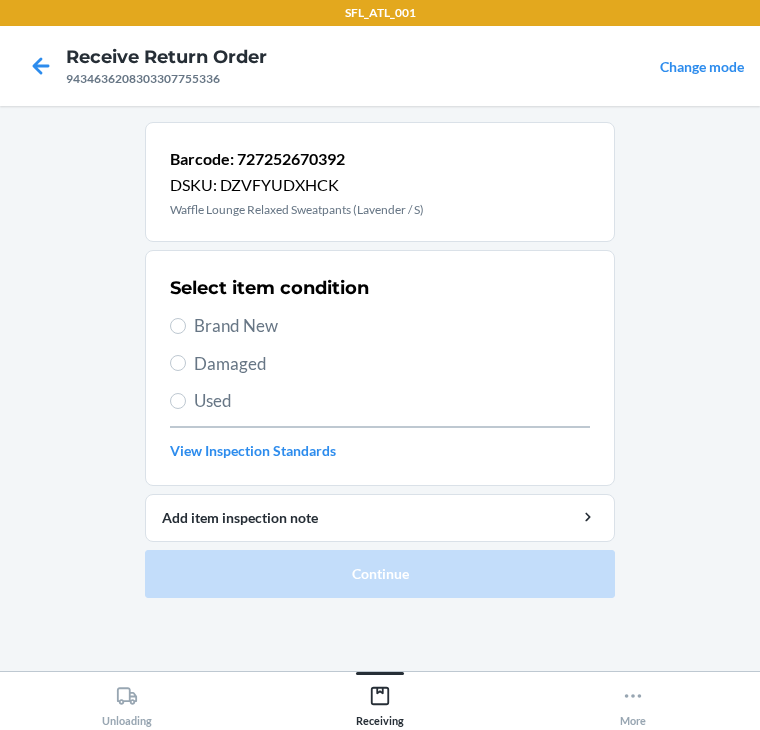 click on "Brand New" at bounding box center (380, 326) 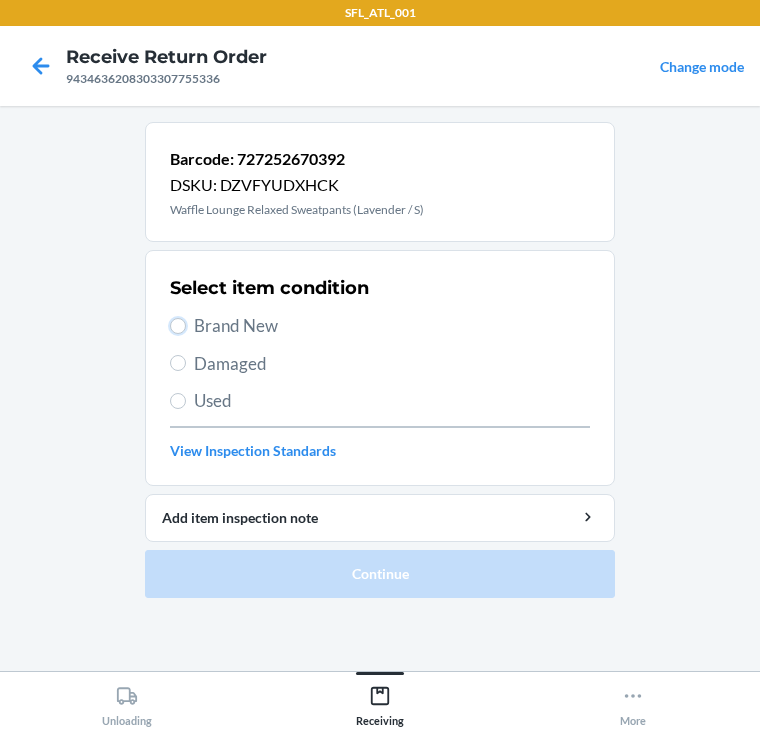click on "Brand New" at bounding box center [178, 326] 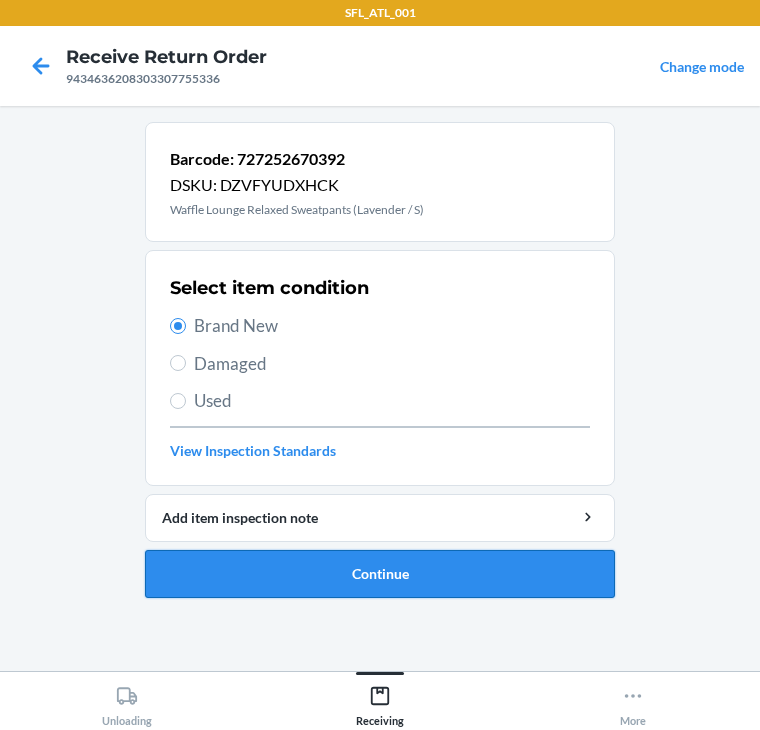 click on "Continue" at bounding box center [380, 574] 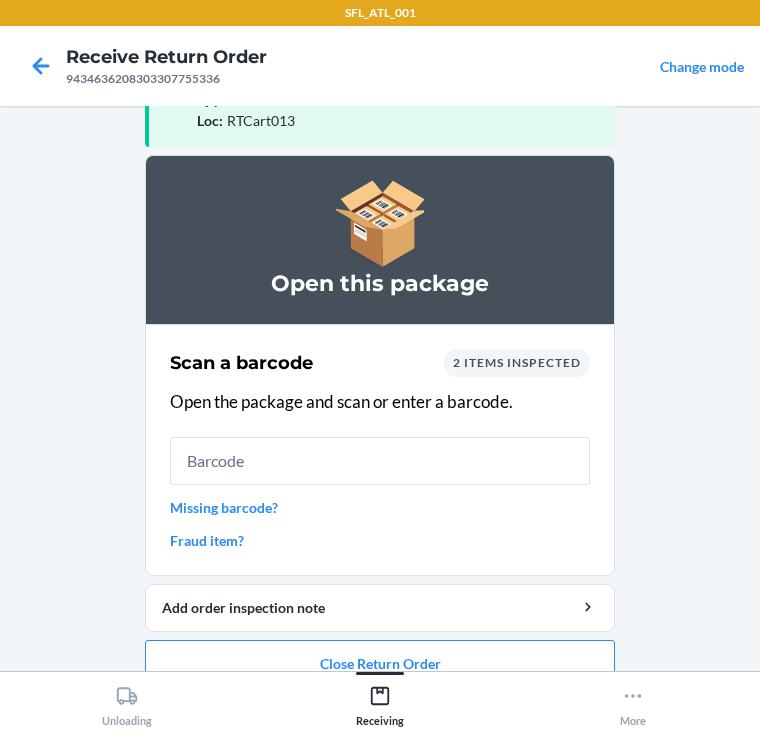 scroll, scrollTop: 130, scrollLeft: 0, axis: vertical 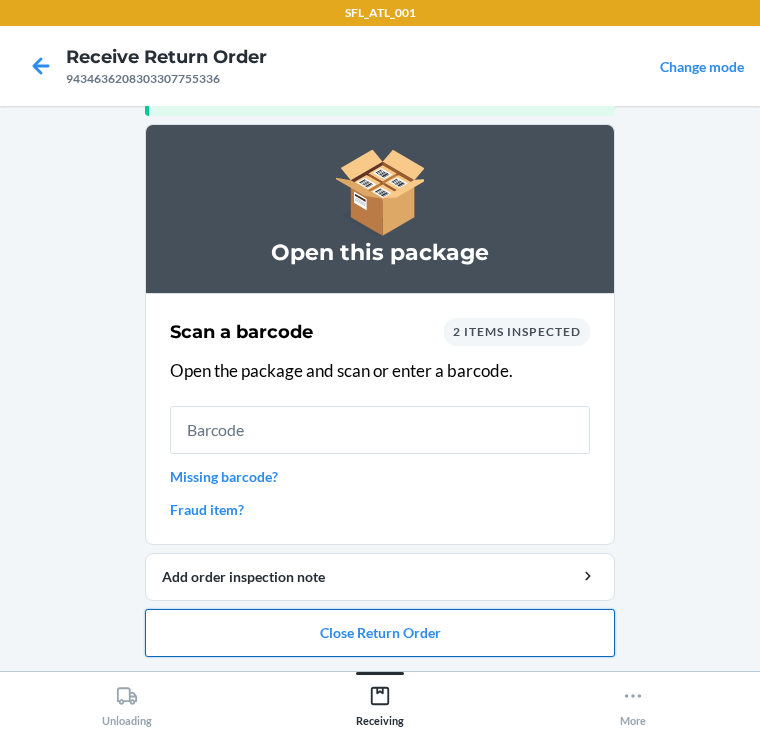 click on "Close Return Order" at bounding box center [380, 633] 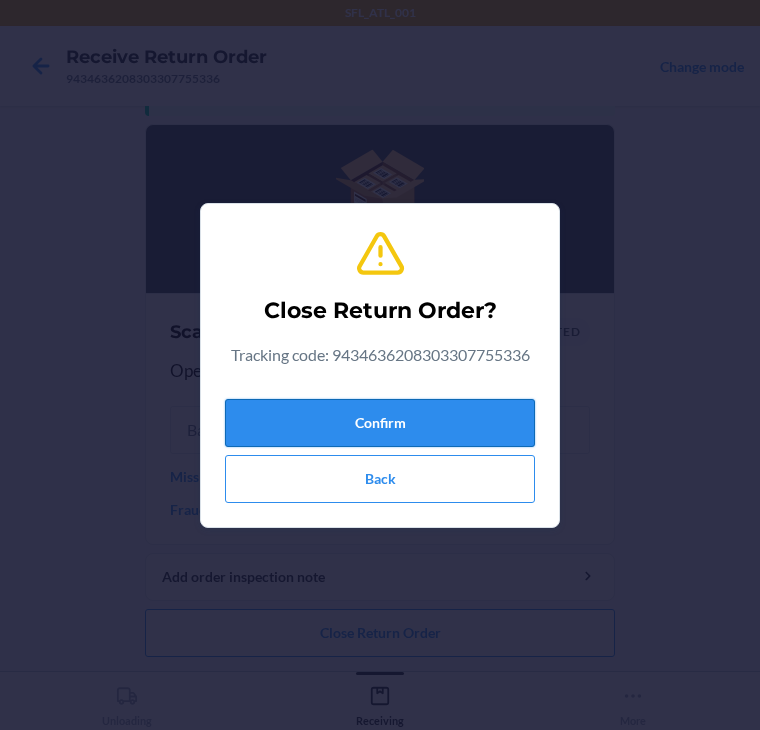click on "Confirm" at bounding box center (380, 423) 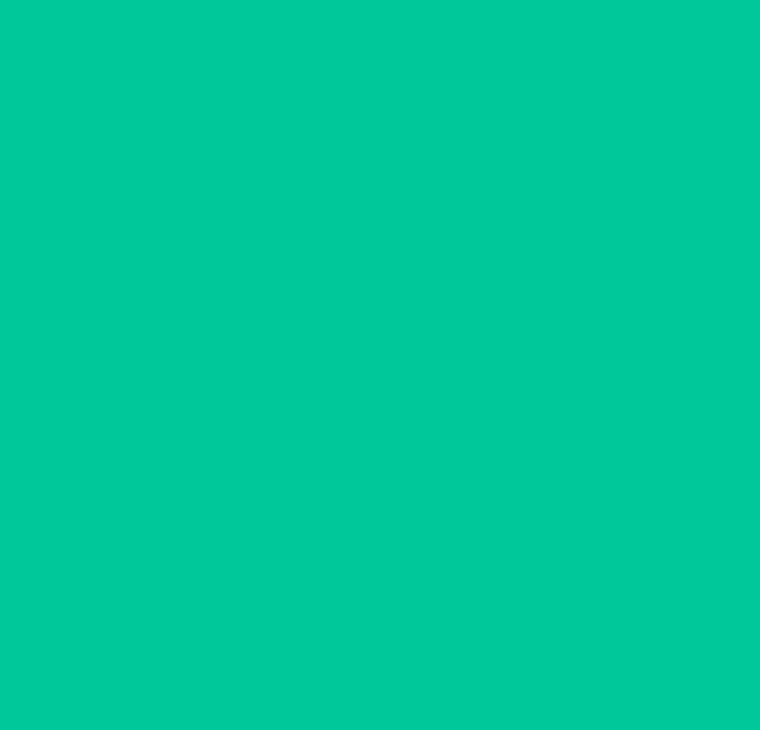 scroll, scrollTop: 0, scrollLeft: 0, axis: both 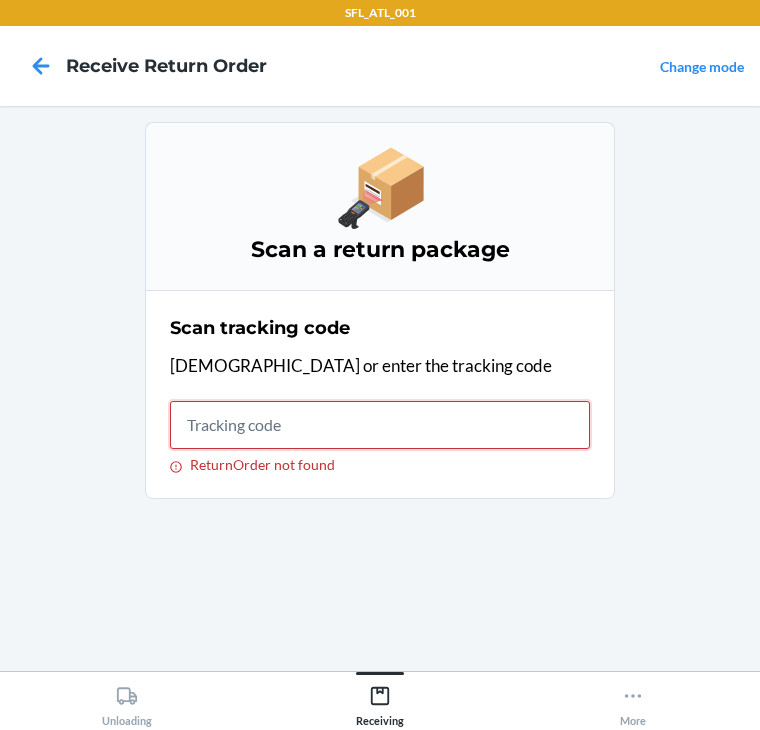 click on "ReturnOrder not found" at bounding box center [380, 425] 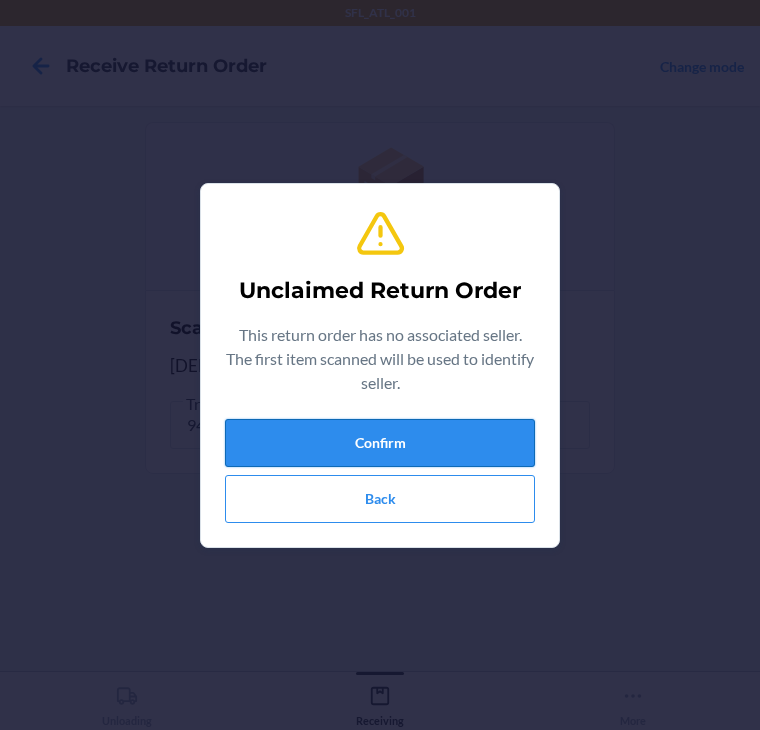 click on "Confirm" at bounding box center [380, 443] 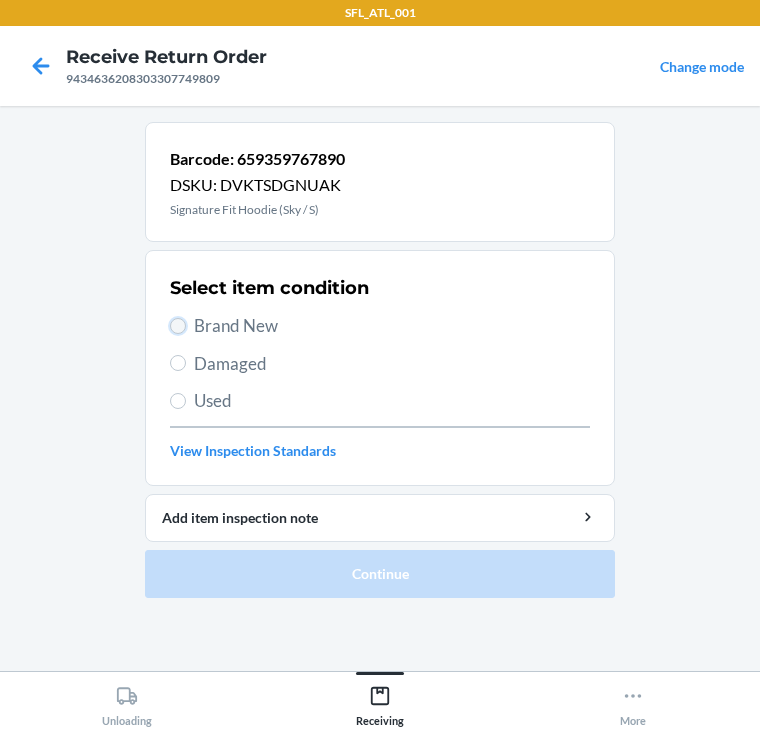 click on "Brand New" at bounding box center [178, 326] 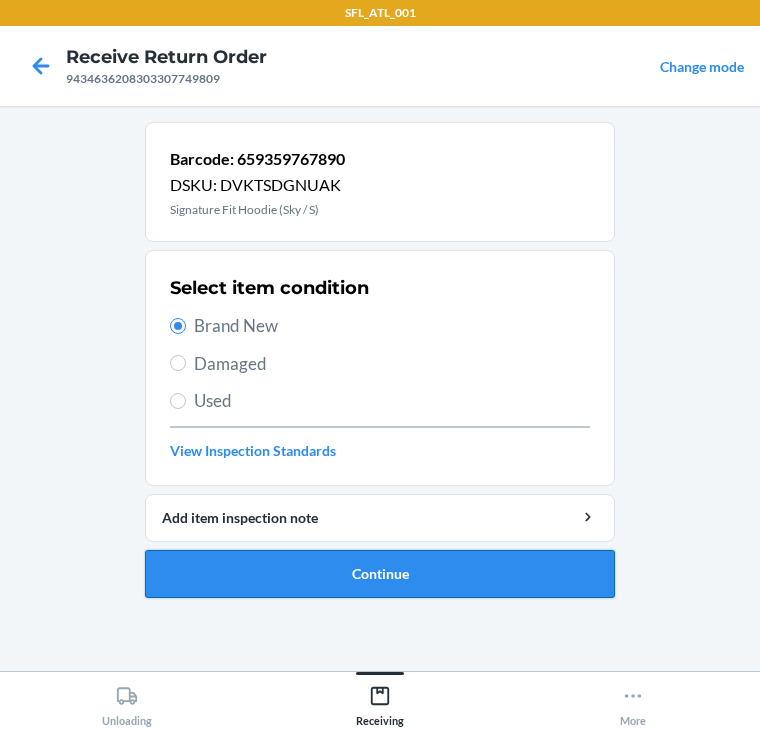 click on "Continue" at bounding box center [380, 574] 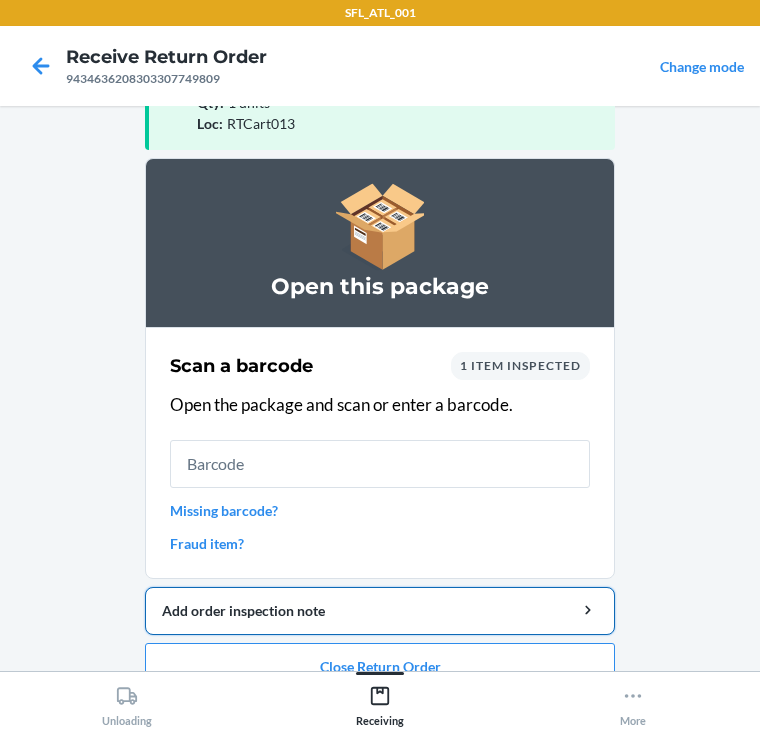 scroll, scrollTop: 130, scrollLeft: 0, axis: vertical 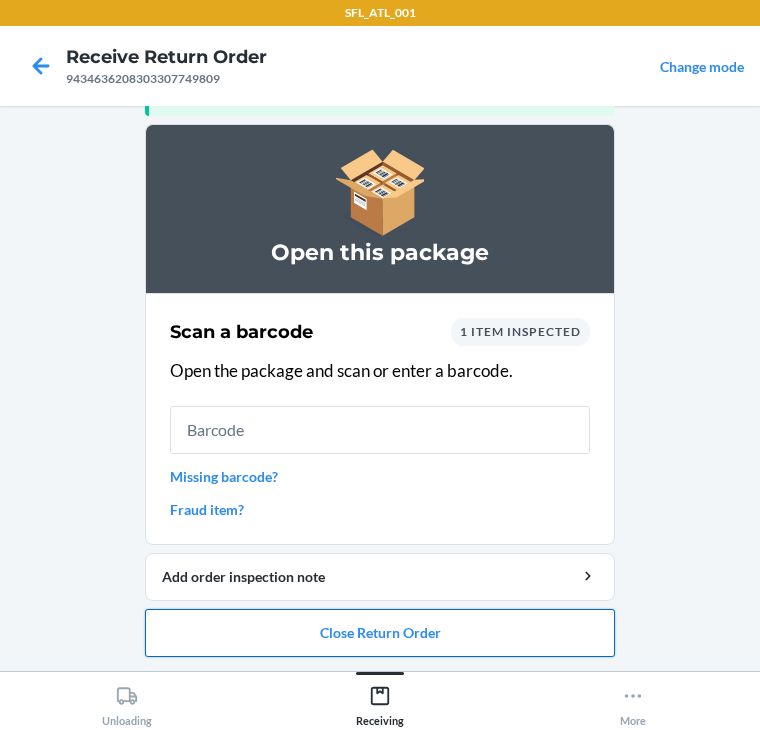 click on "Close Return Order" at bounding box center [380, 633] 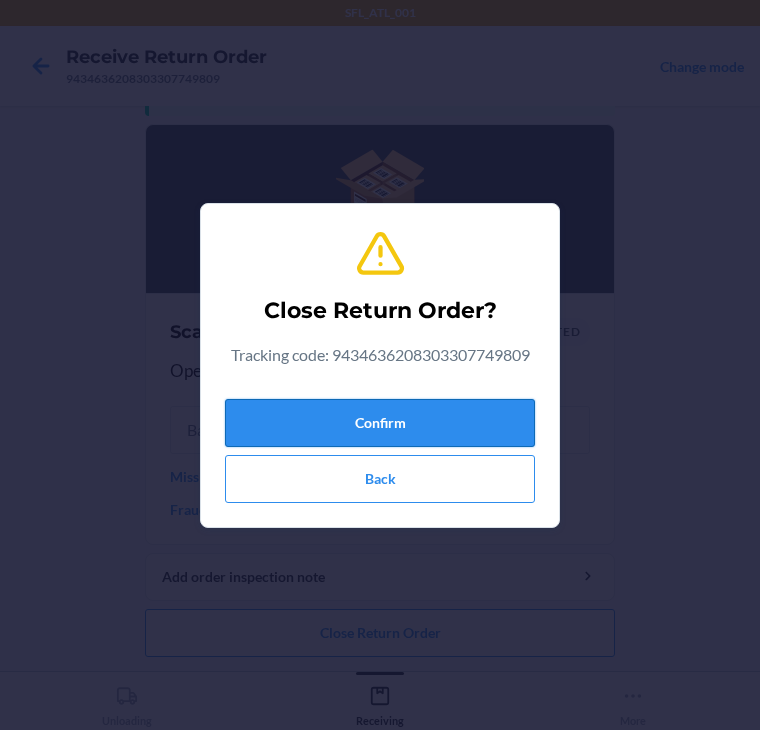 click on "Confirm" at bounding box center [380, 423] 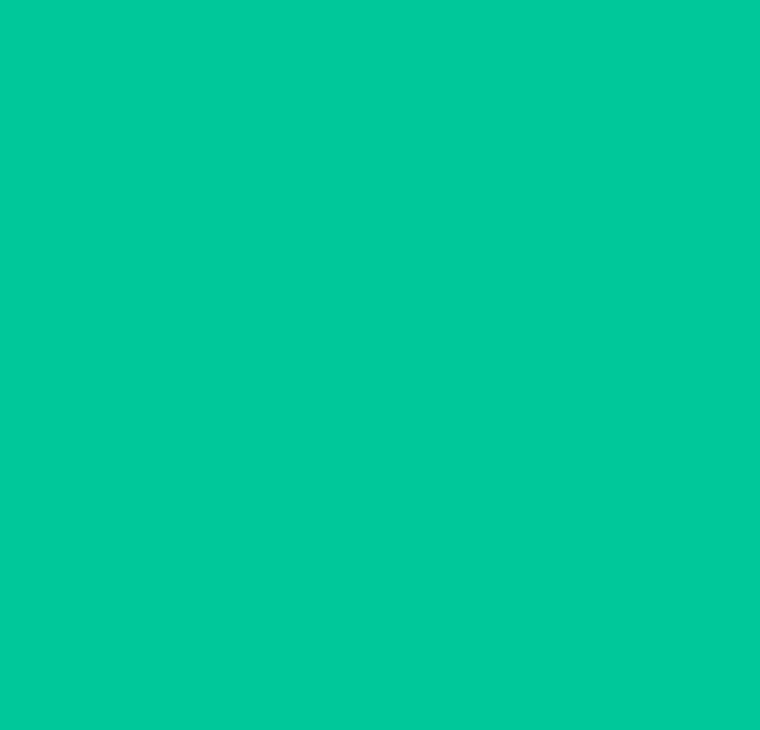 scroll, scrollTop: 0, scrollLeft: 0, axis: both 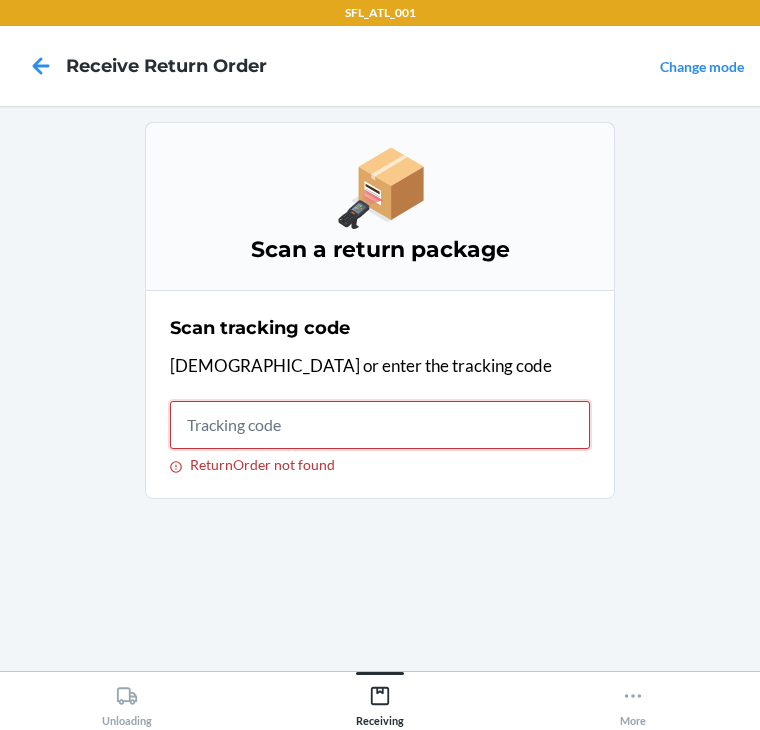 click on "ReturnOrder not found" at bounding box center [380, 425] 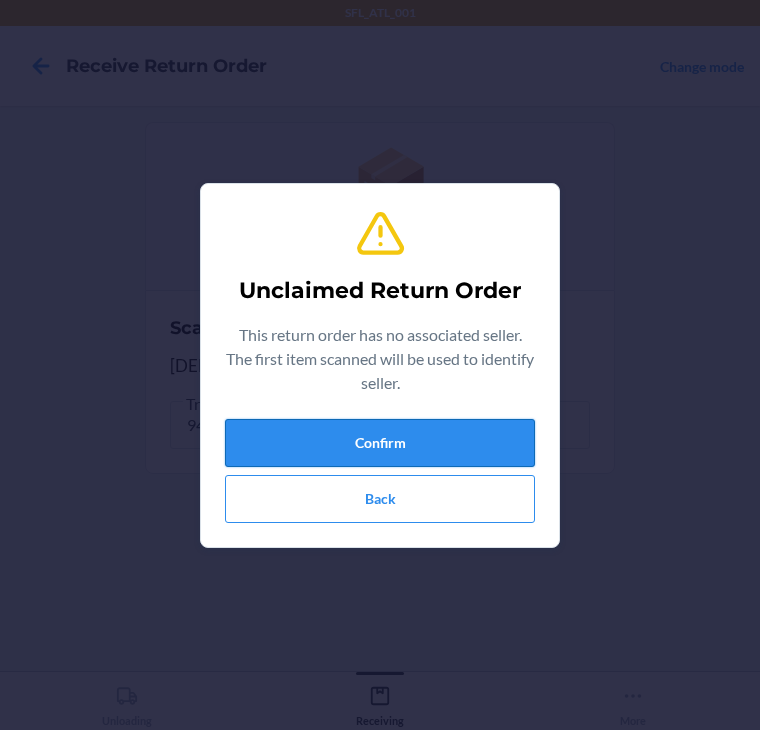 click on "Confirm" at bounding box center (380, 443) 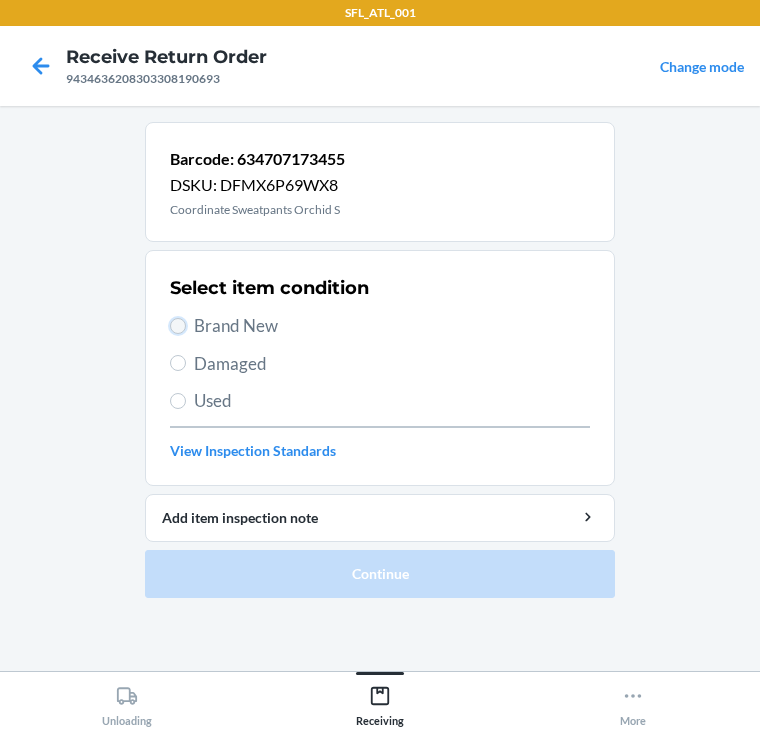 click on "Brand New" at bounding box center [178, 326] 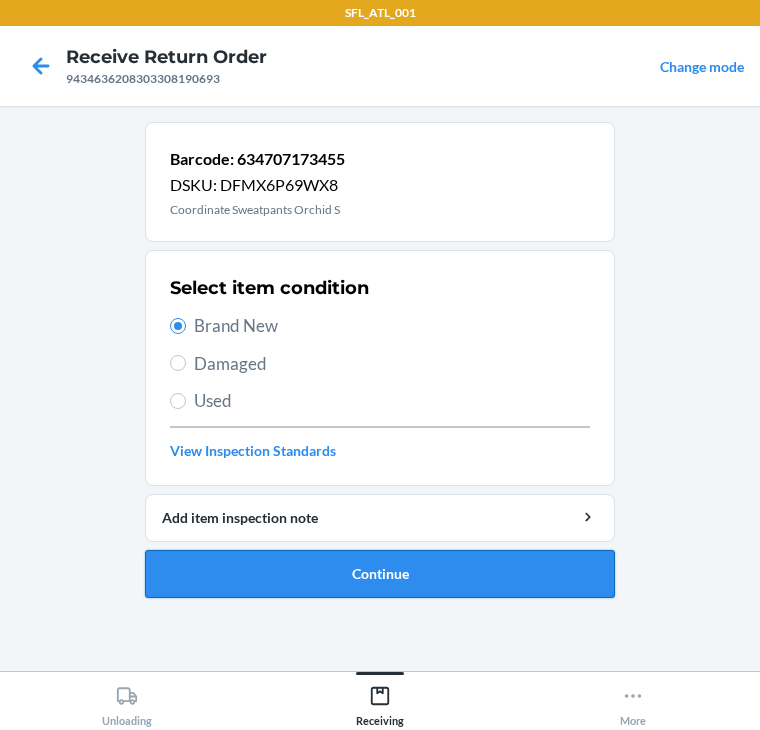 click on "Continue" at bounding box center (380, 574) 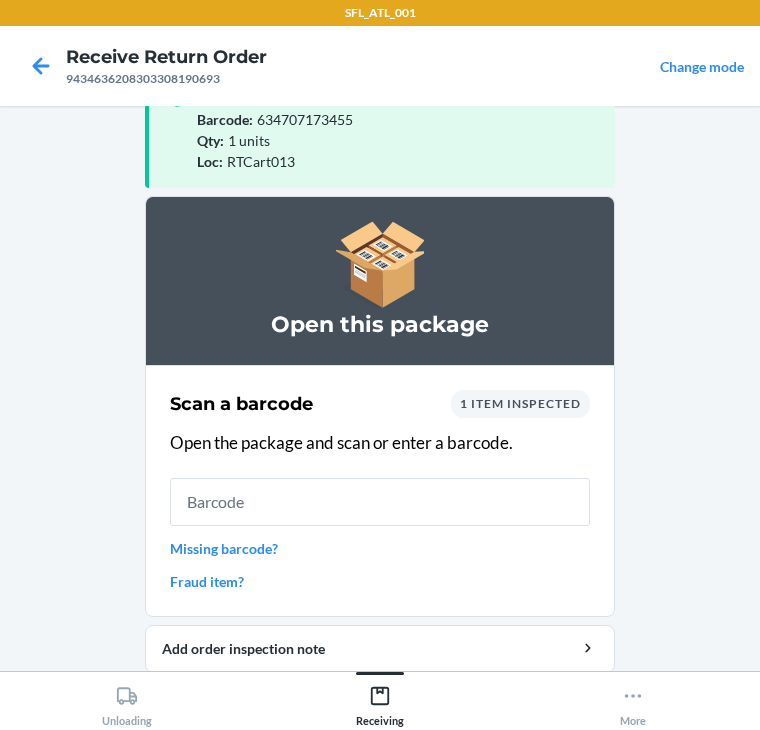 scroll, scrollTop: 130, scrollLeft: 0, axis: vertical 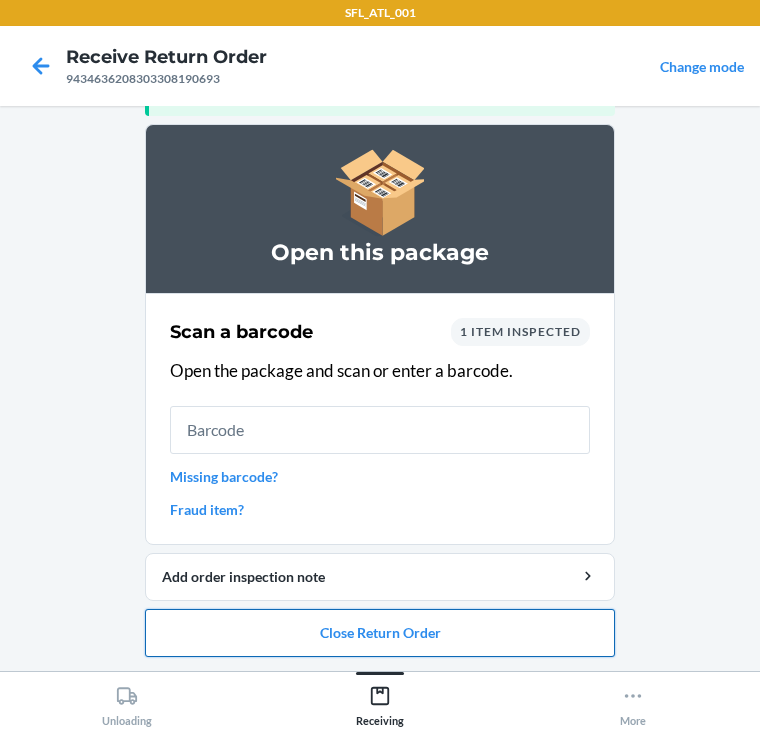 click on "Close Return Order" at bounding box center [380, 633] 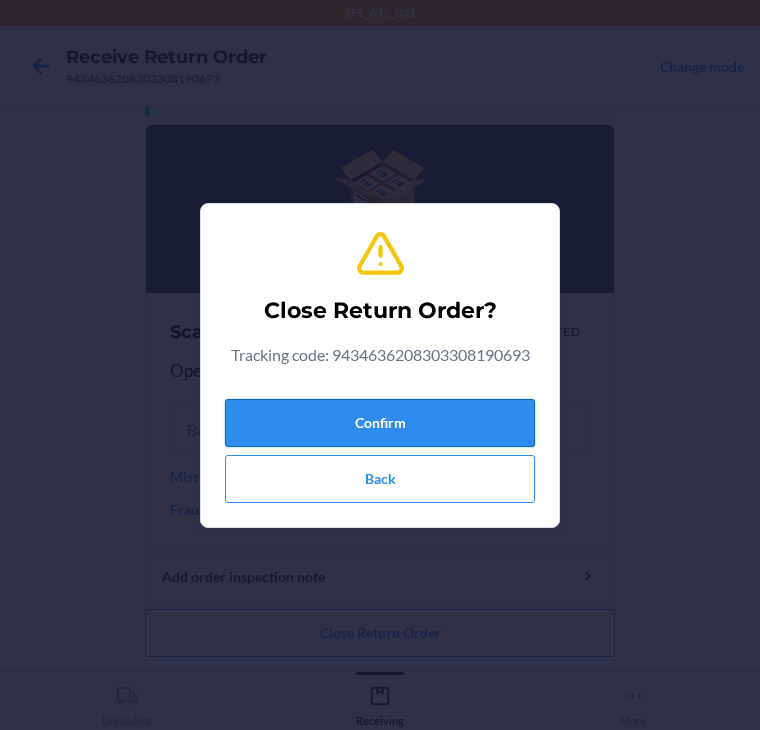 click on "Confirm" at bounding box center (380, 423) 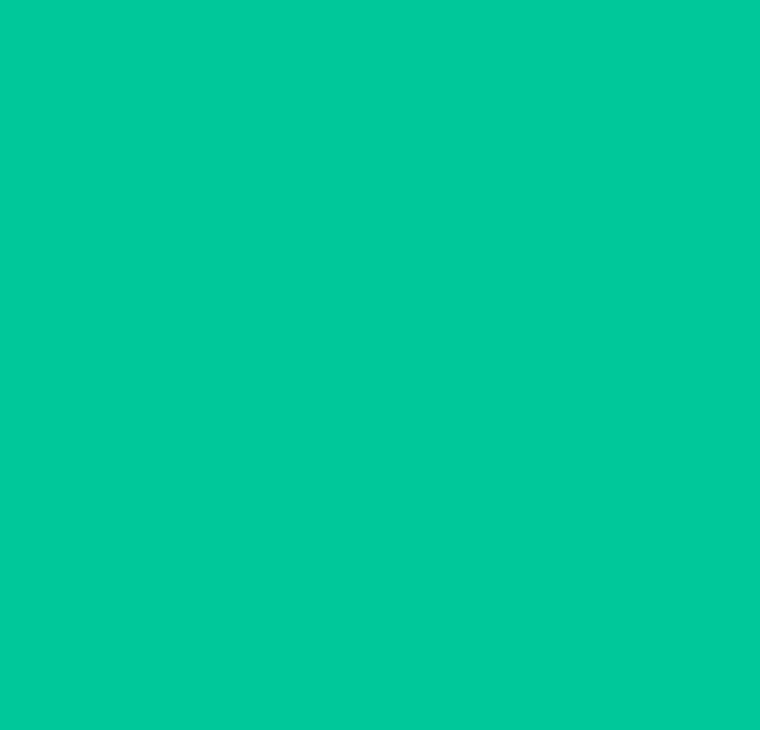 scroll, scrollTop: 0, scrollLeft: 0, axis: both 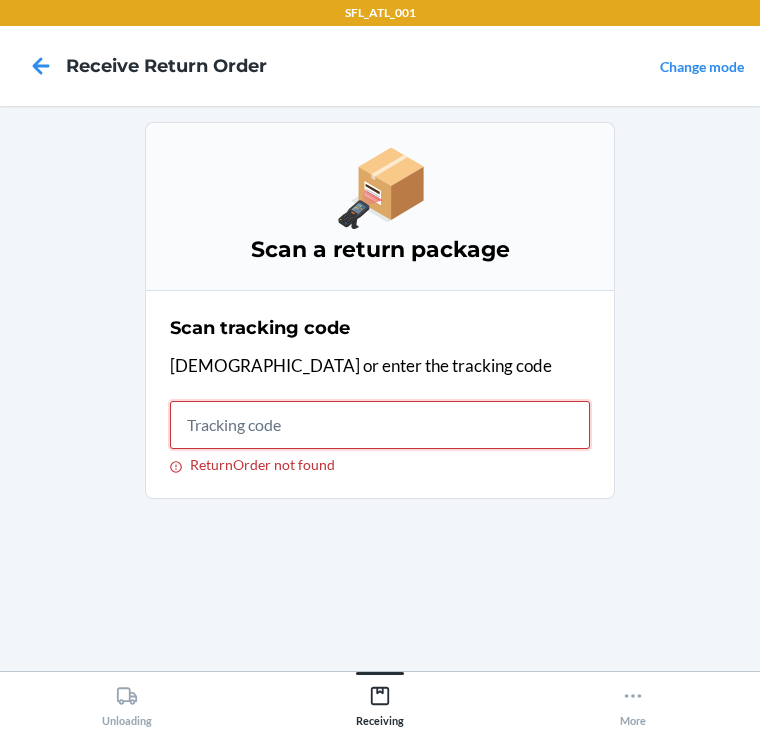 click on "ReturnOrder not found" at bounding box center (380, 425) 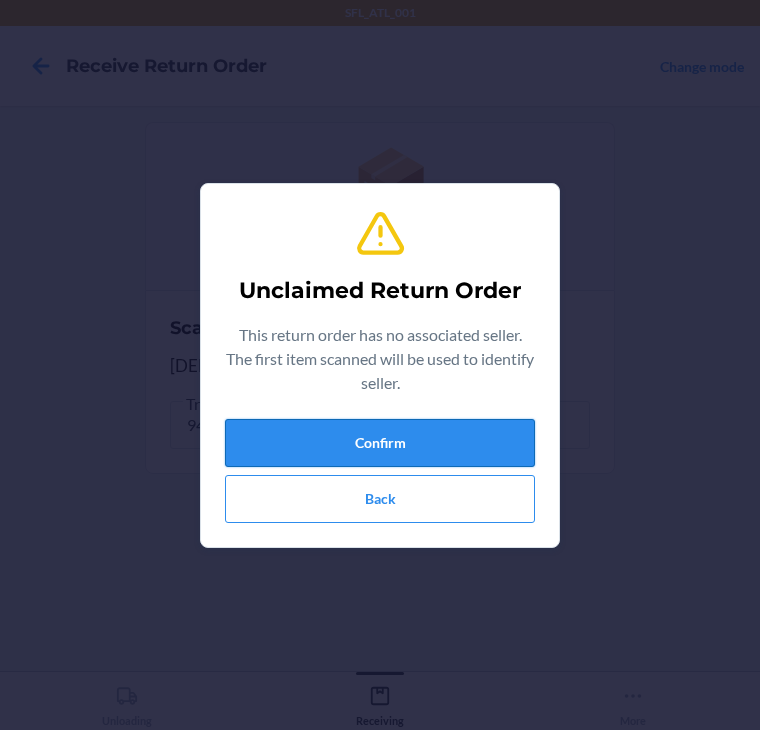 click on "Confirm" at bounding box center (380, 443) 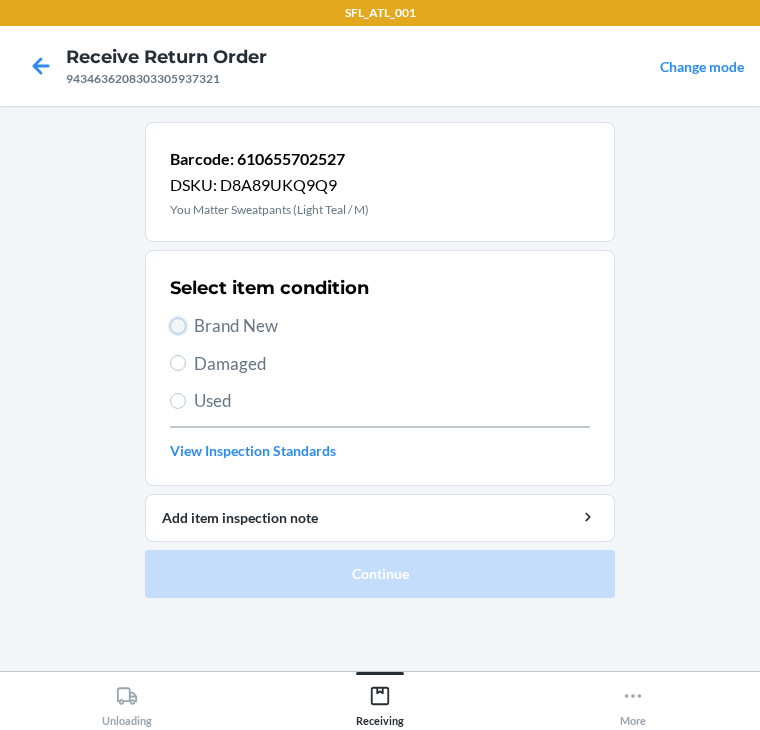click on "Brand New" at bounding box center (178, 326) 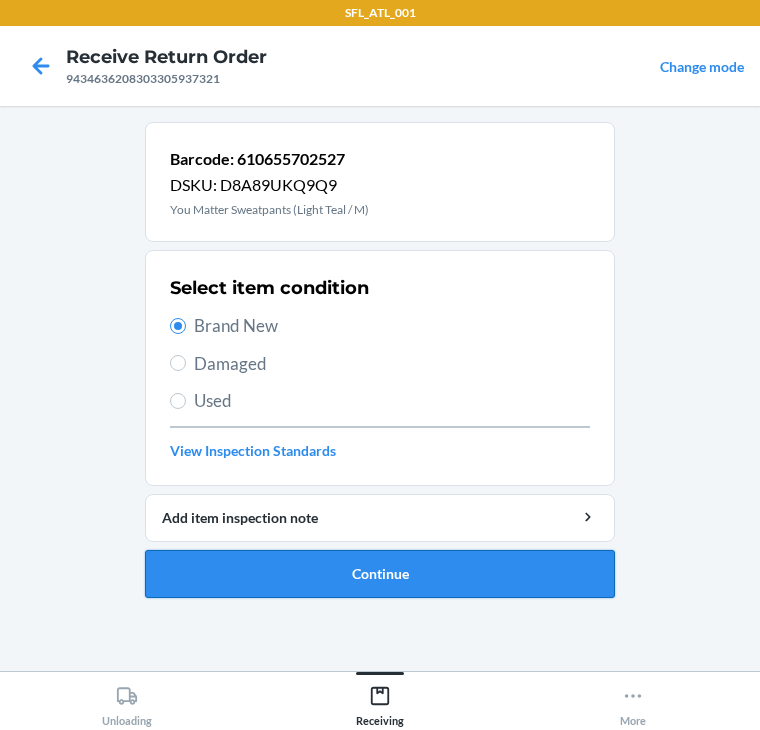 click on "Continue" at bounding box center [380, 574] 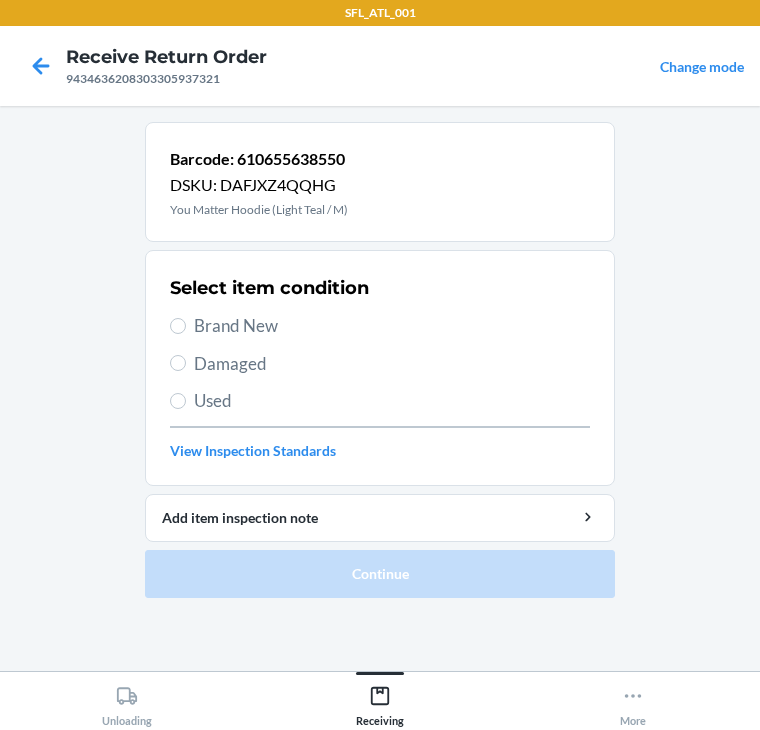 click on "Brand New" at bounding box center [380, 326] 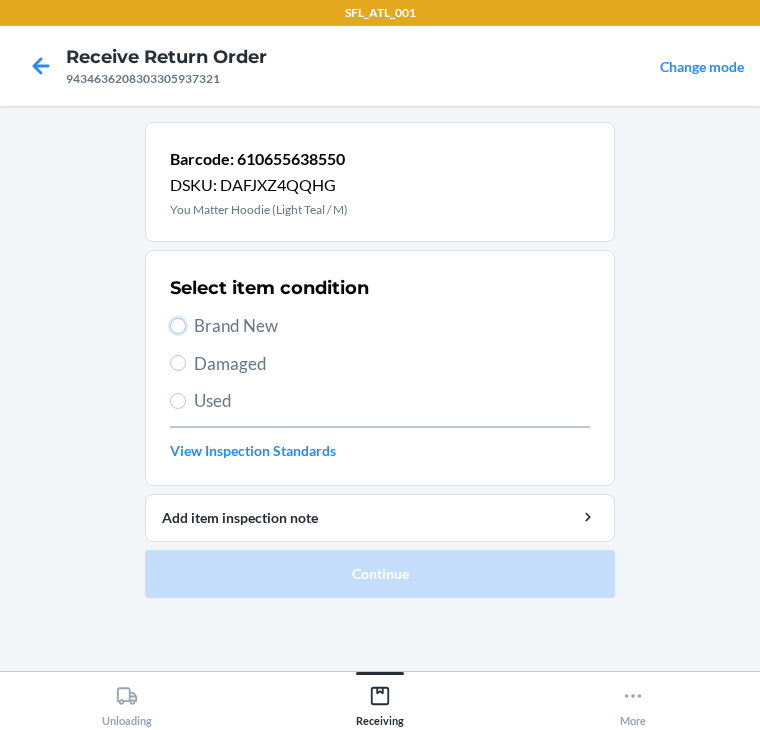 click on "Brand New" at bounding box center (178, 326) 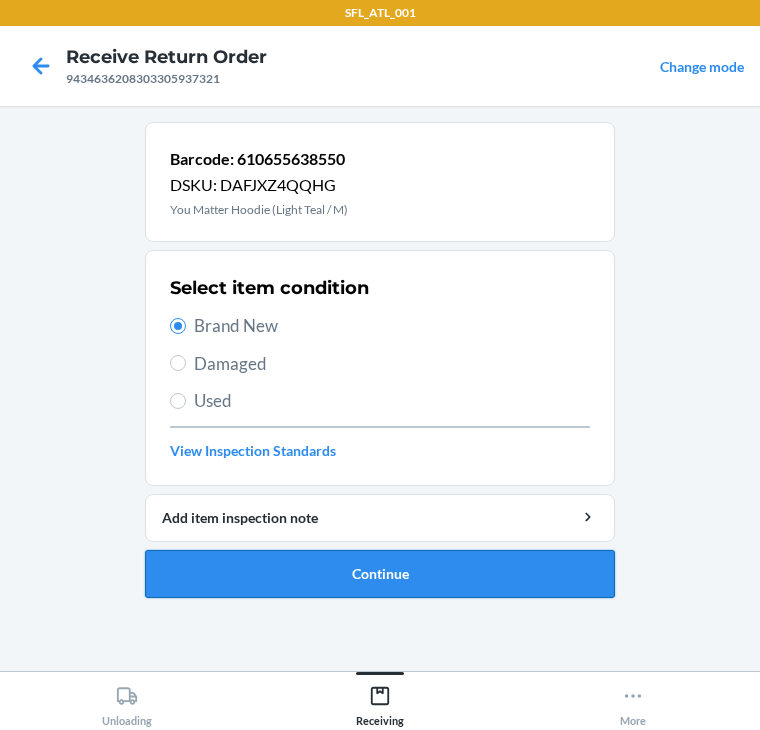 click on "Continue" at bounding box center [380, 574] 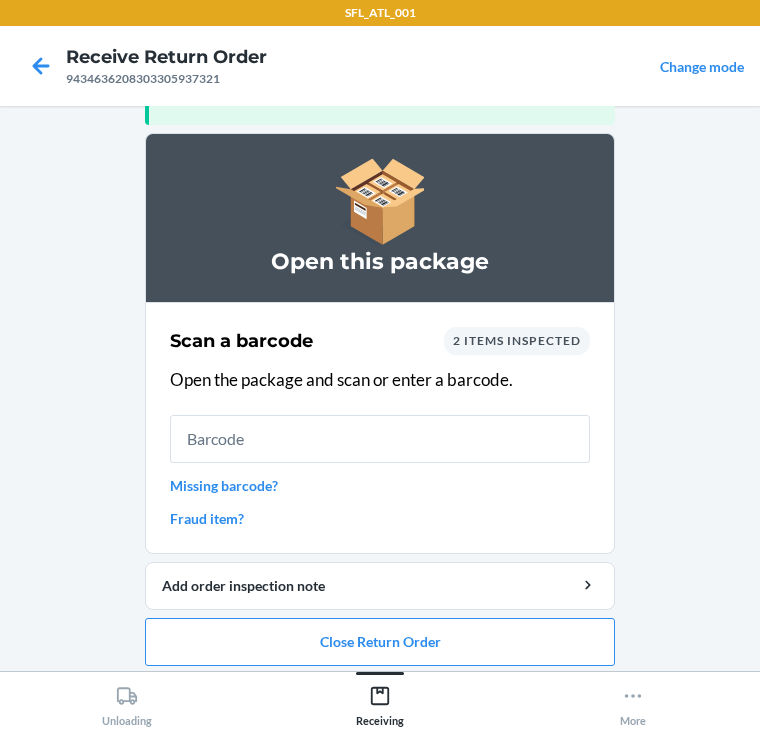 scroll, scrollTop: 130, scrollLeft: 0, axis: vertical 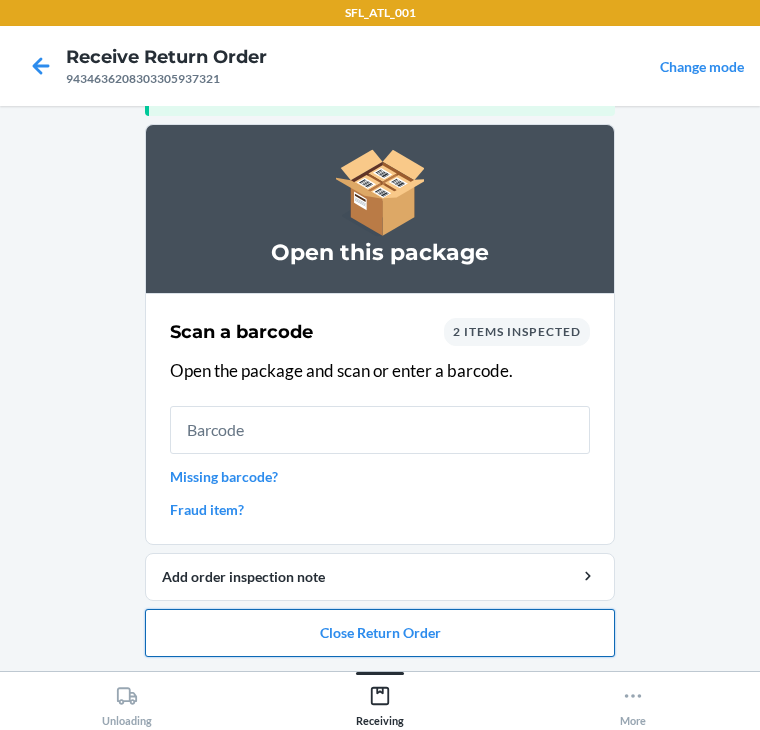 click on "Close Return Order" at bounding box center [380, 633] 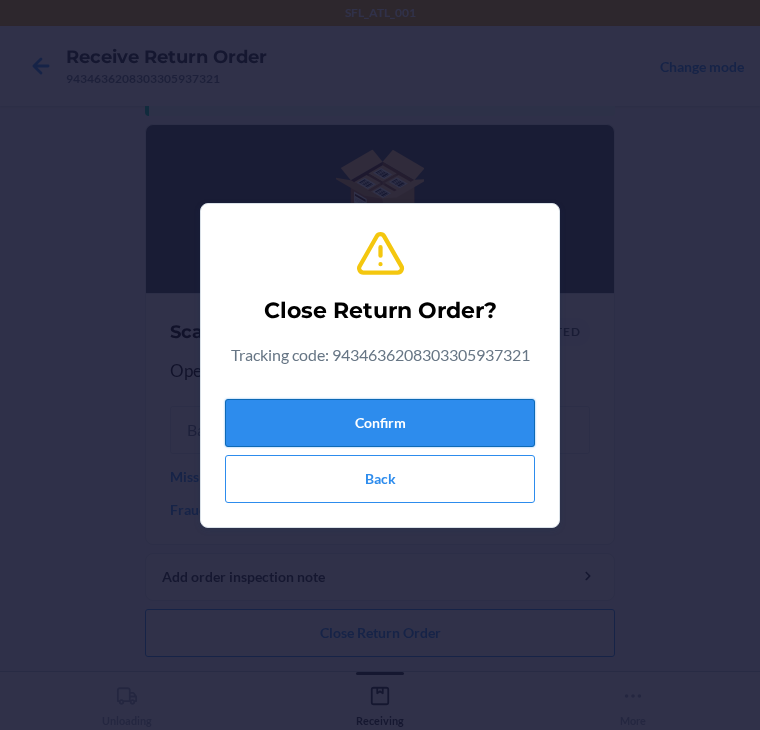 click on "Confirm" at bounding box center (380, 423) 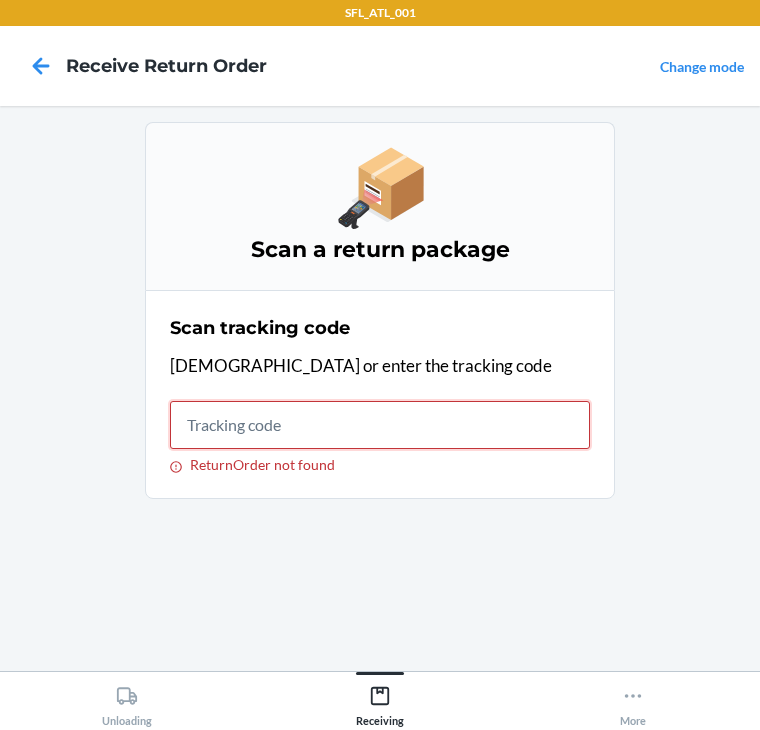 click on "ReturnOrder not found" at bounding box center [380, 425] 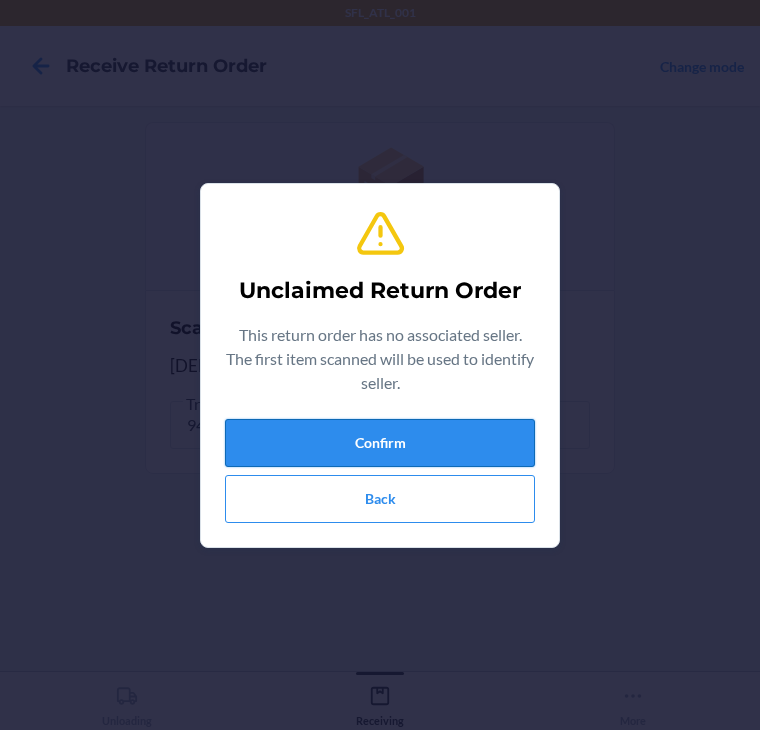 click on "Confirm" at bounding box center (380, 443) 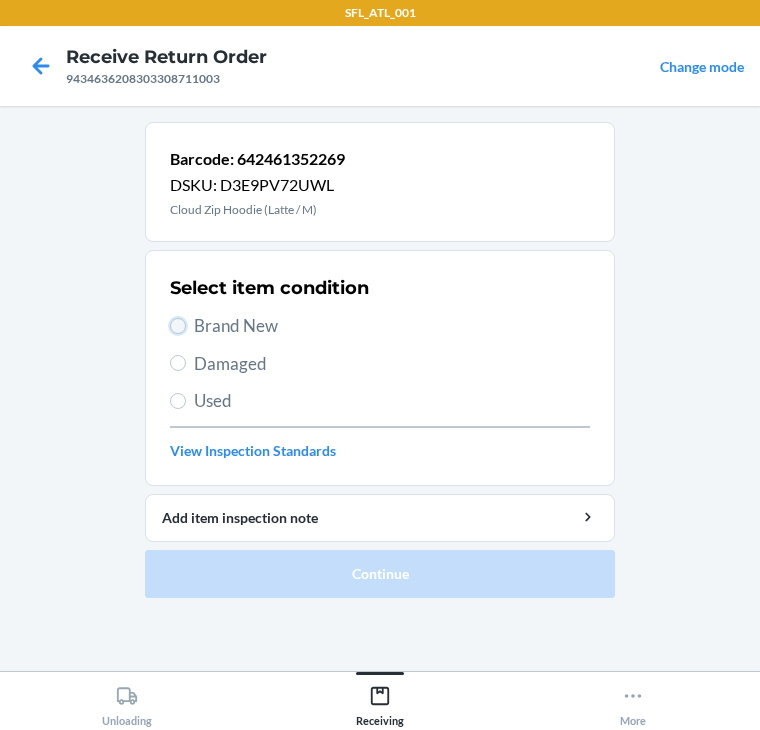 click on "Brand New" at bounding box center [178, 326] 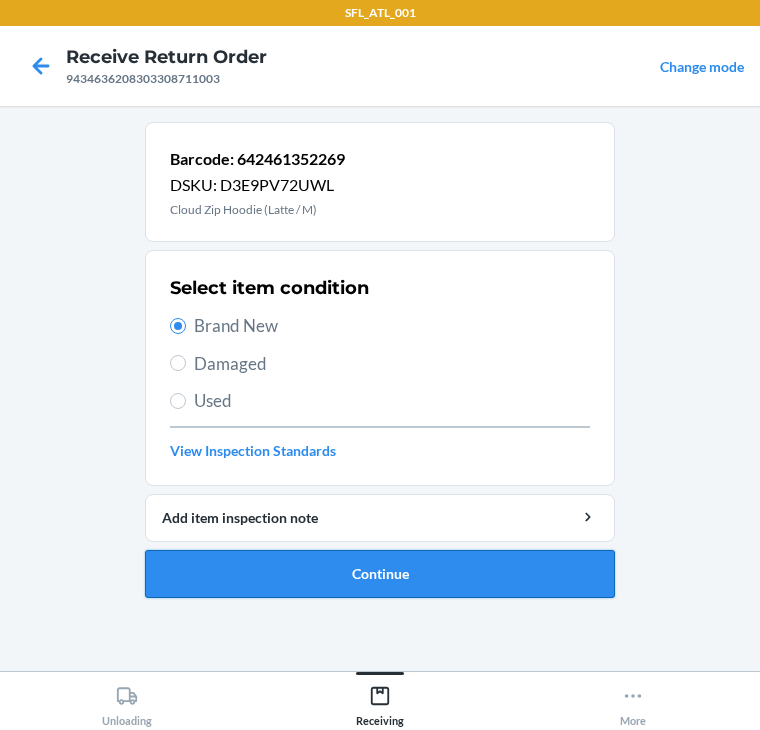 click on "Continue" at bounding box center (380, 574) 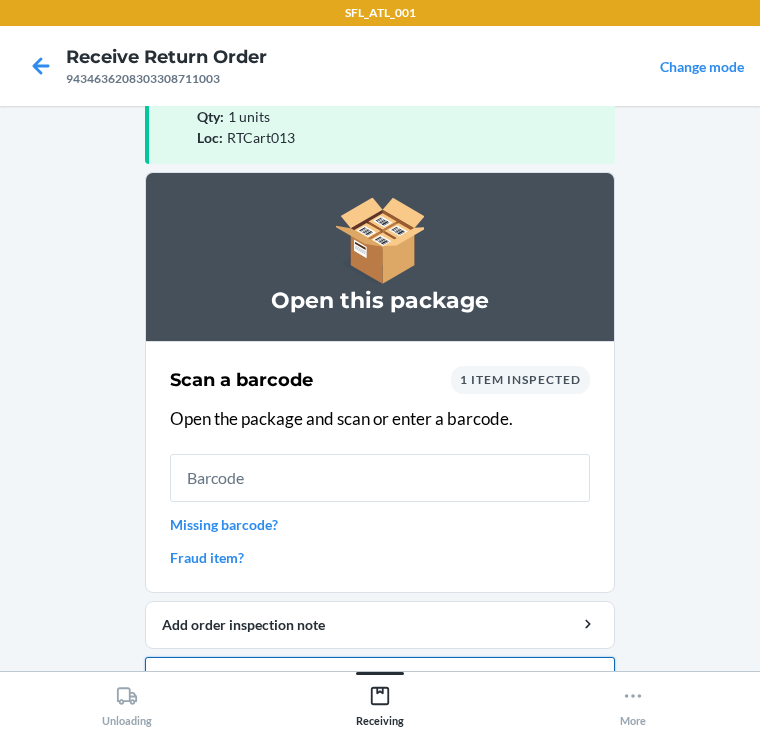 scroll, scrollTop: 130, scrollLeft: 0, axis: vertical 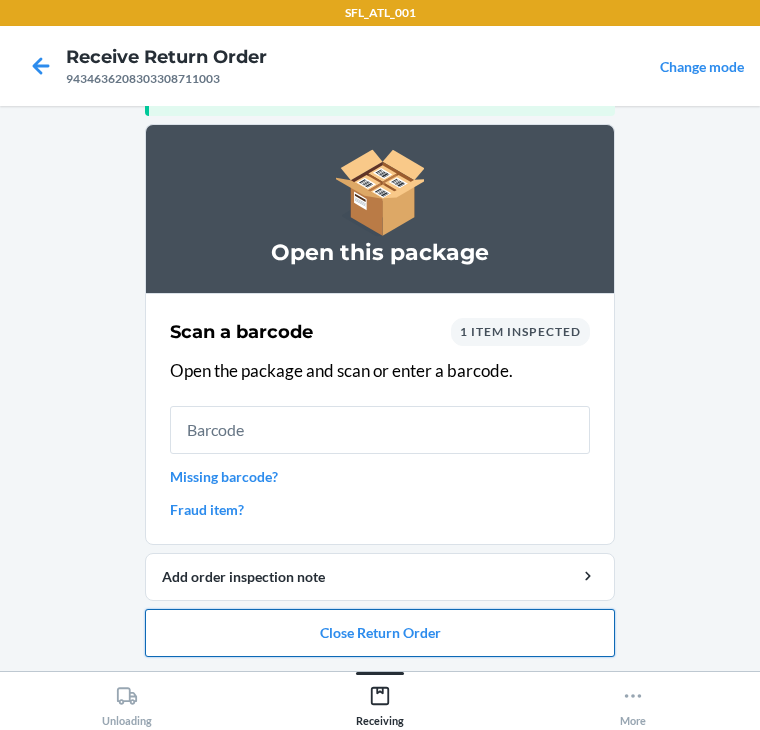 click on "Close Return Order" at bounding box center [380, 633] 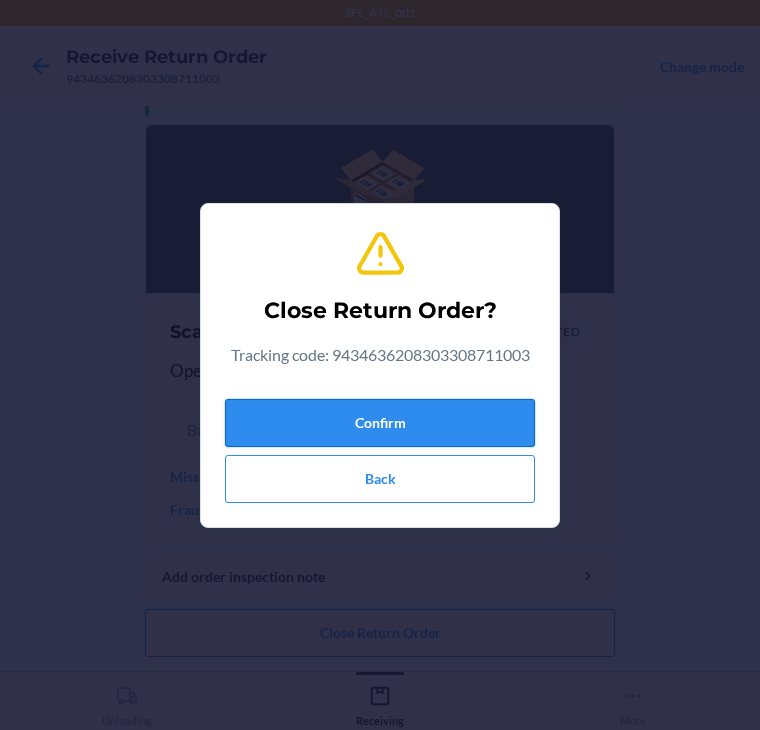 click on "Confirm" at bounding box center [380, 423] 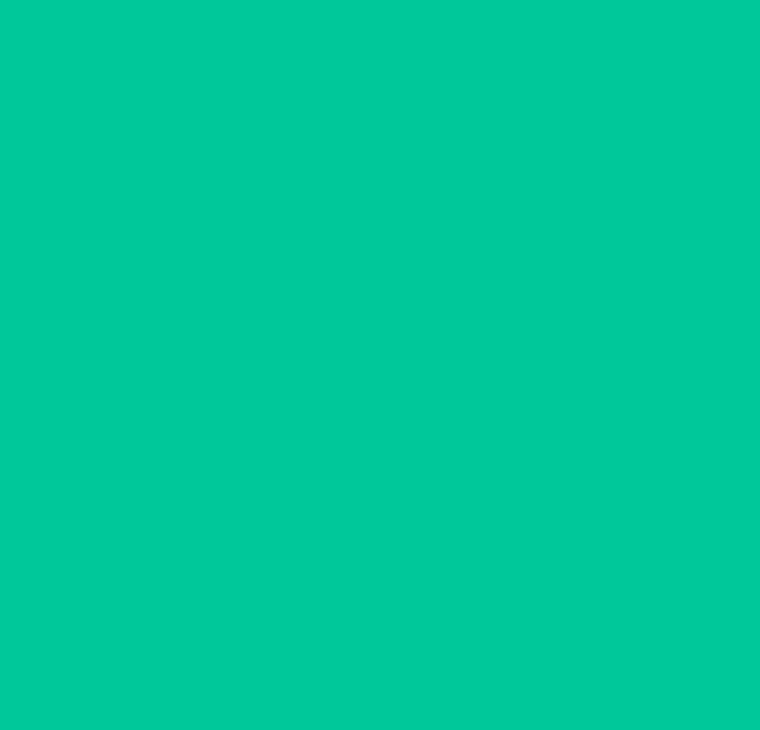 scroll, scrollTop: 0, scrollLeft: 0, axis: both 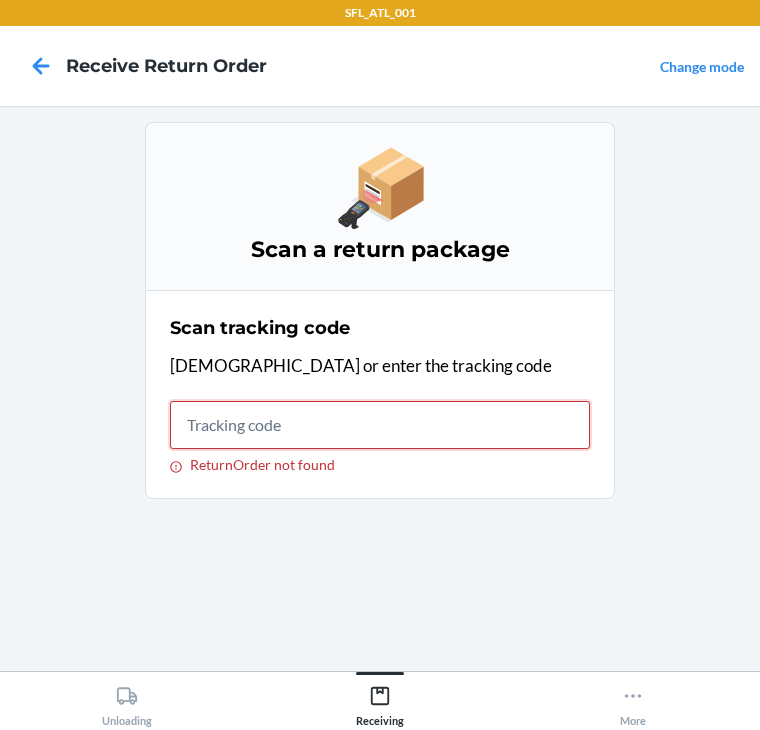 click on "ReturnOrder not found" at bounding box center (380, 425) 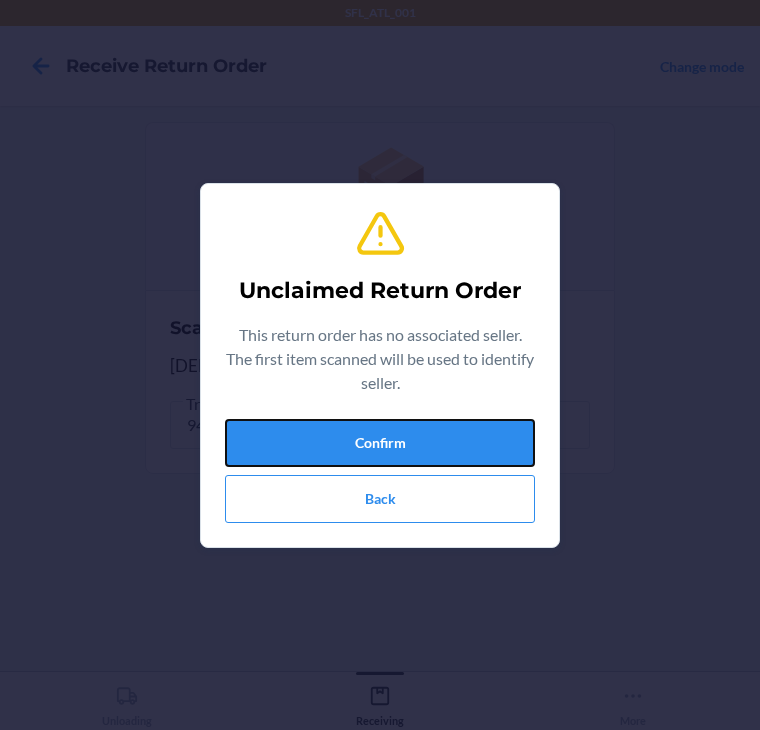 click on "Confirm" at bounding box center [380, 443] 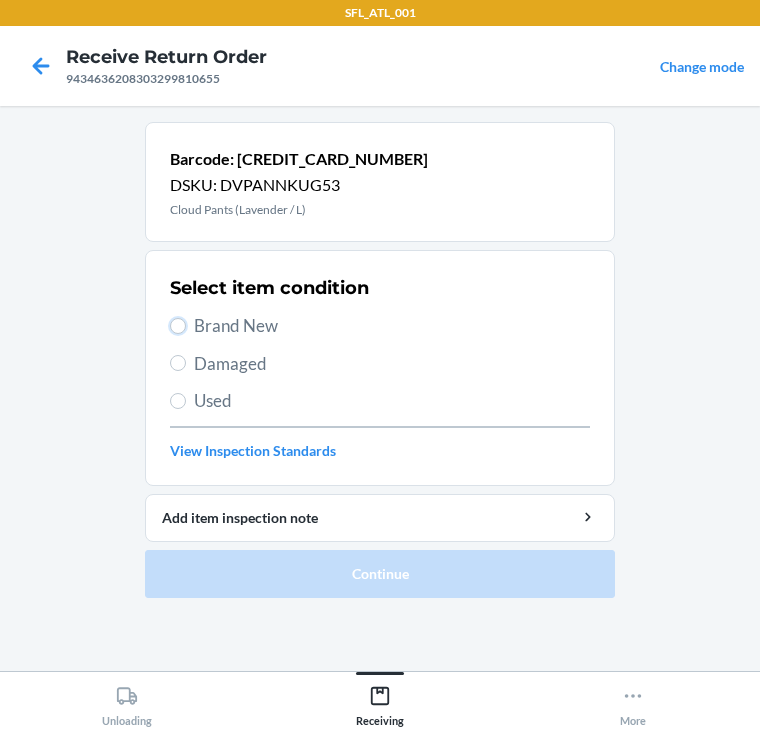 drag, startPoint x: 181, startPoint y: 323, endPoint x: 173, endPoint y: 428, distance: 105.30432 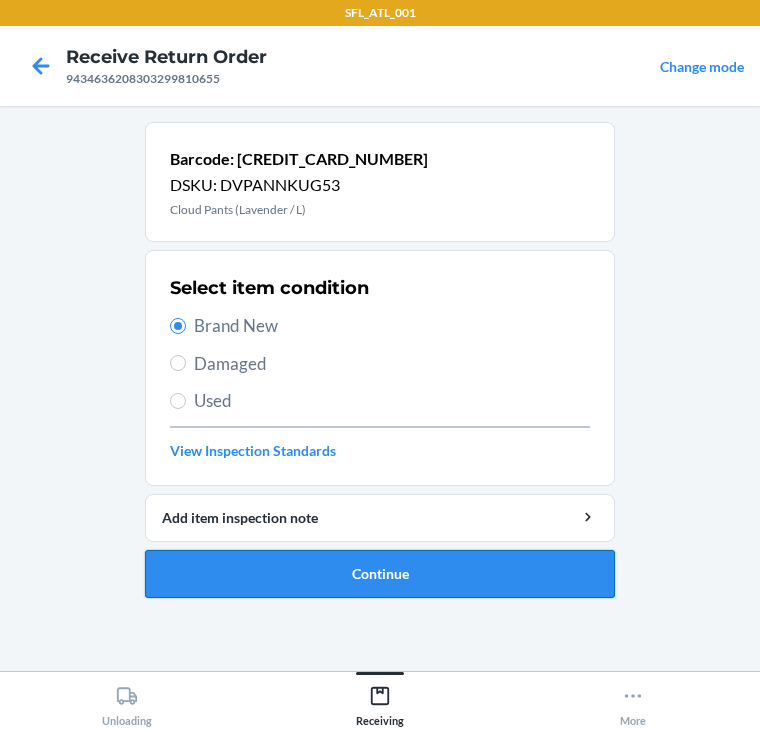 drag, startPoint x: 201, startPoint y: 568, endPoint x: 201, endPoint y: 581, distance: 13 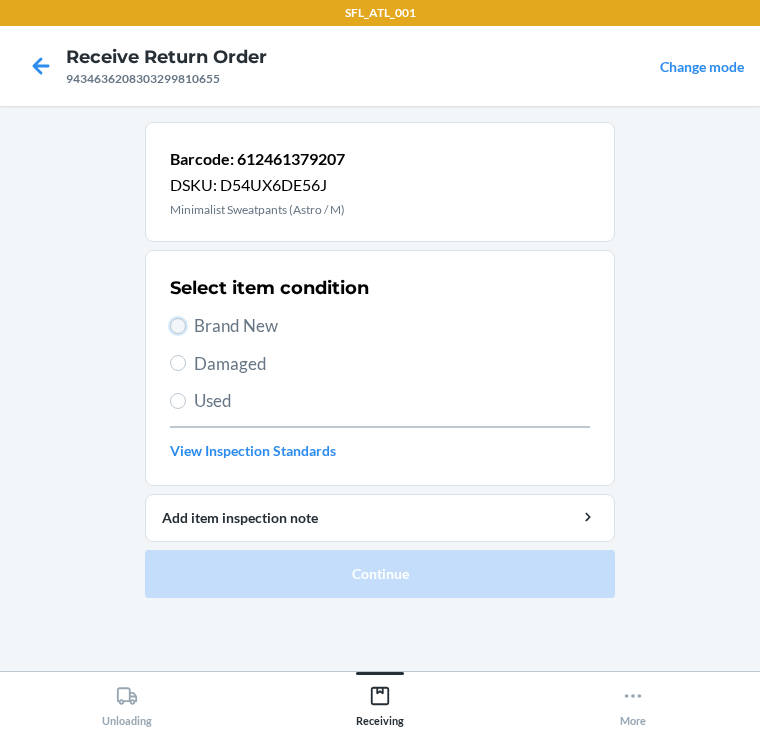 click on "Brand New" at bounding box center (178, 326) 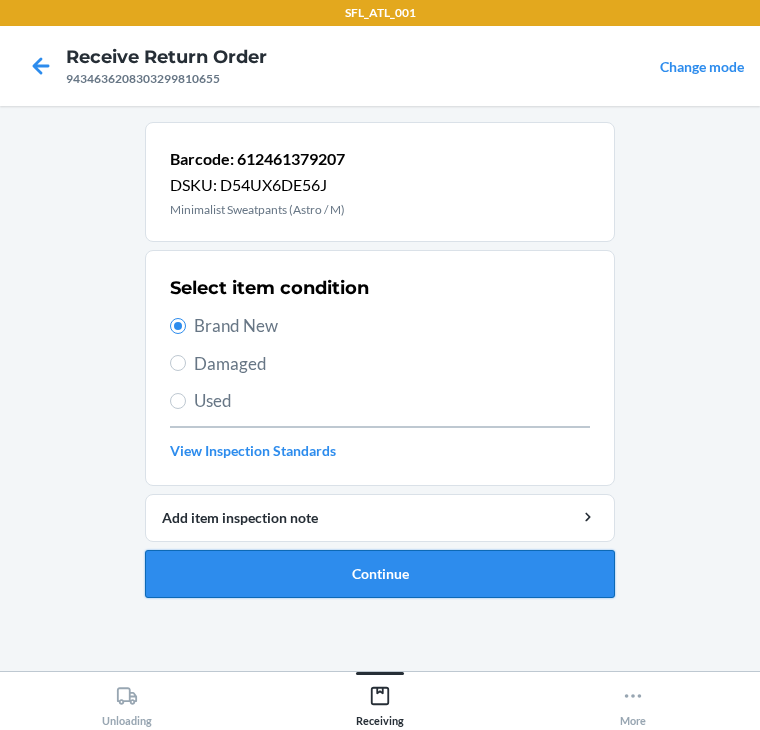 click on "Continue" at bounding box center [380, 574] 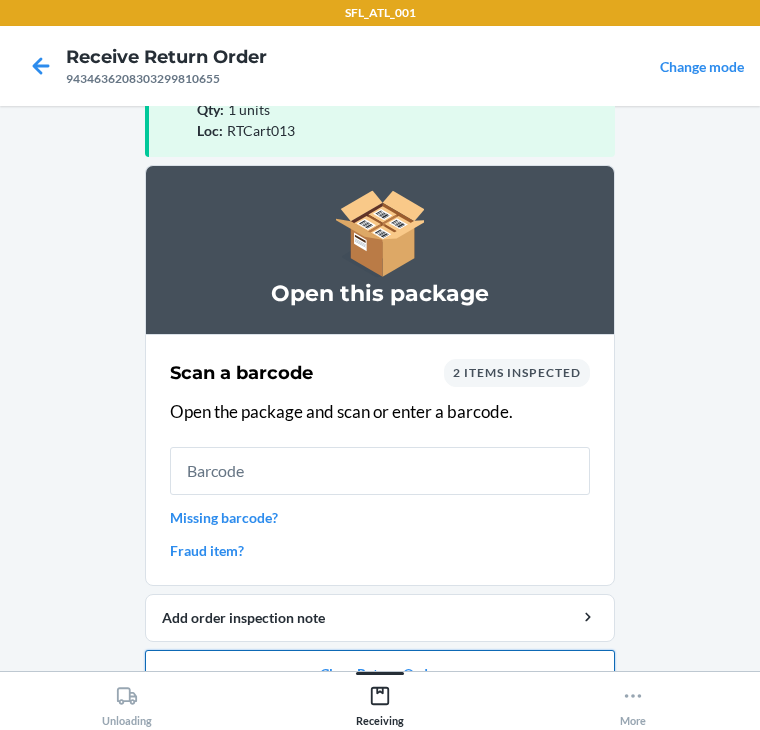 scroll, scrollTop: 130, scrollLeft: 0, axis: vertical 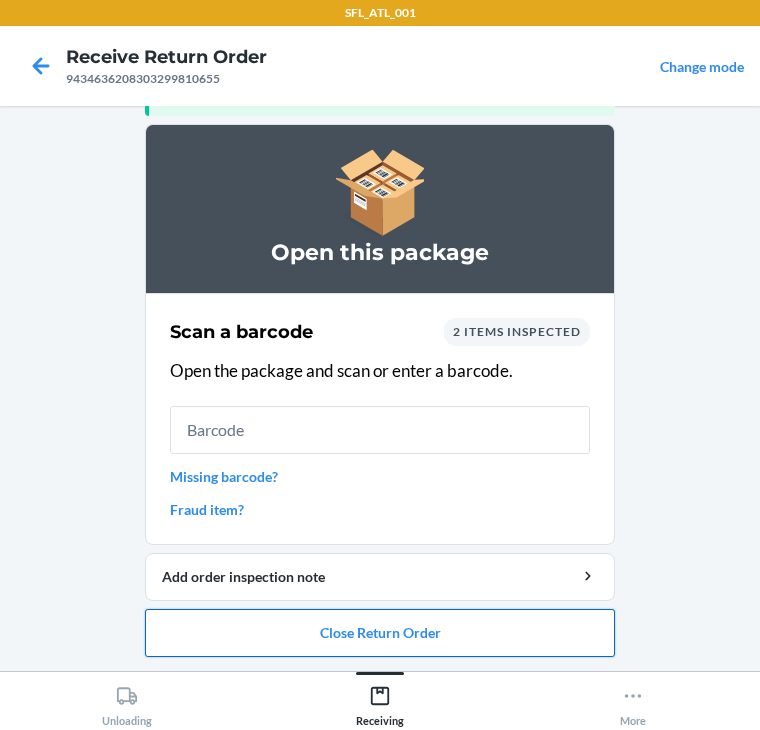 click on "Close Return Order" at bounding box center [380, 633] 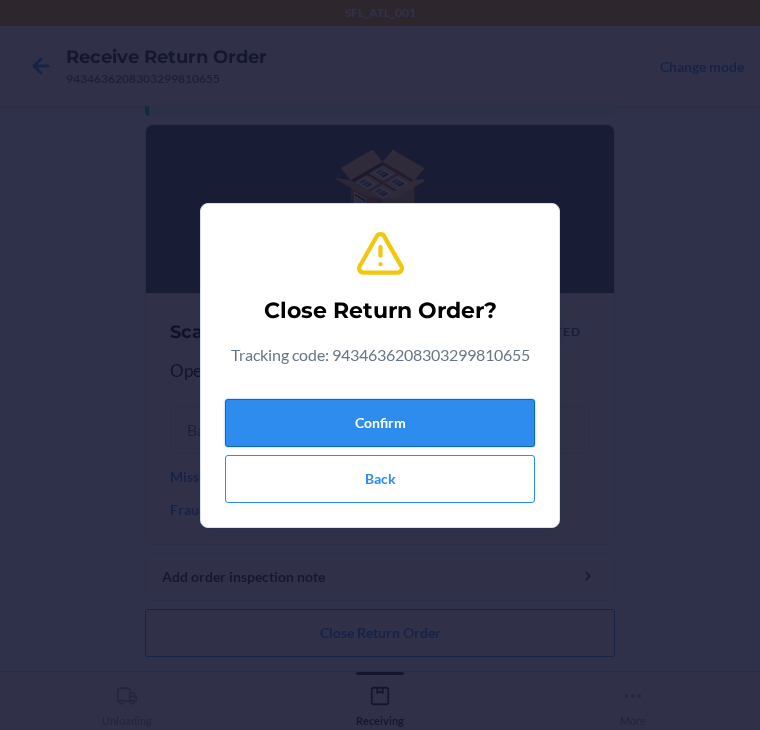 click on "Confirm" at bounding box center (380, 423) 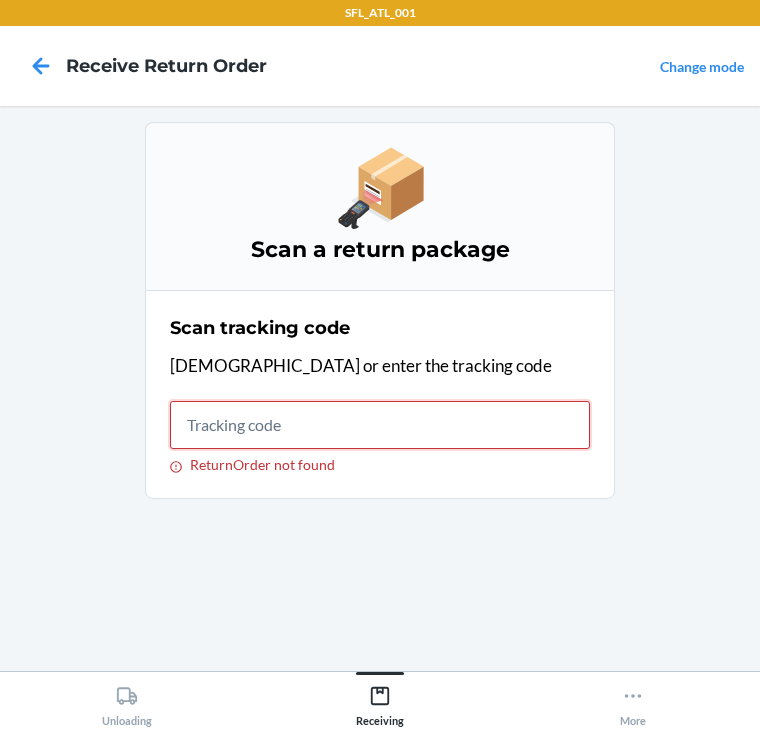 click on "ReturnOrder not found" at bounding box center (380, 425) 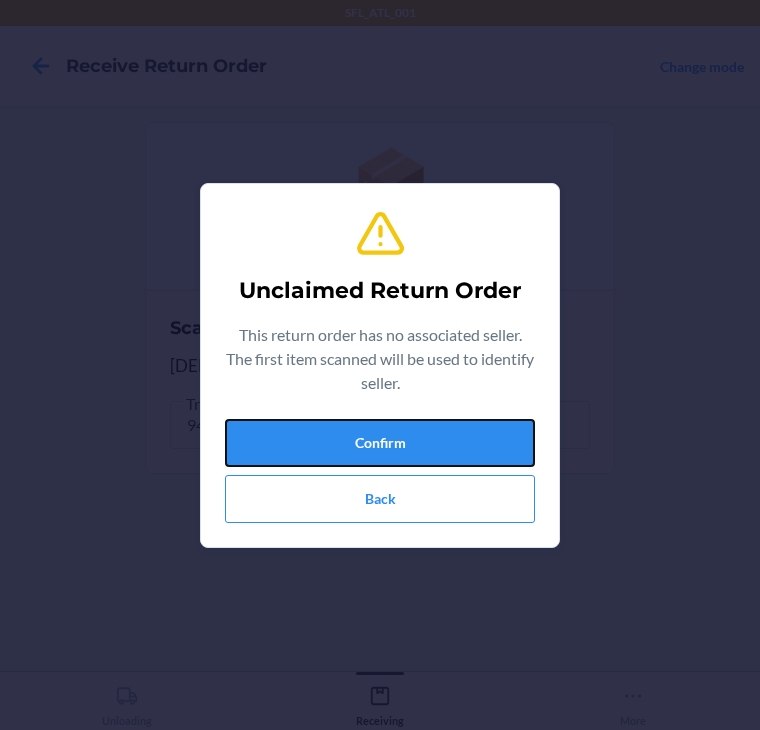 click on "Confirm" at bounding box center [380, 443] 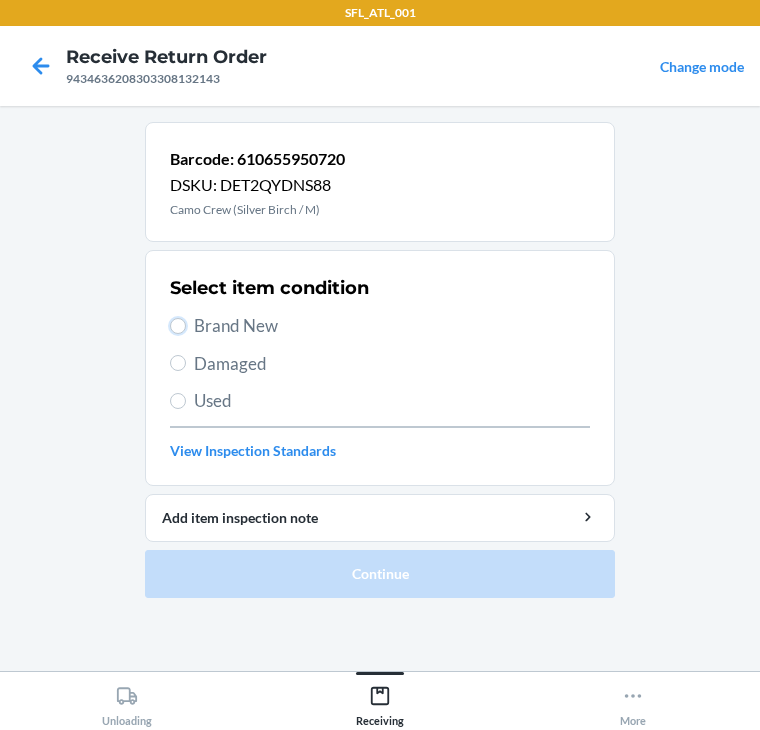 drag, startPoint x: 176, startPoint y: 317, endPoint x: 179, endPoint y: 339, distance: 22.203604 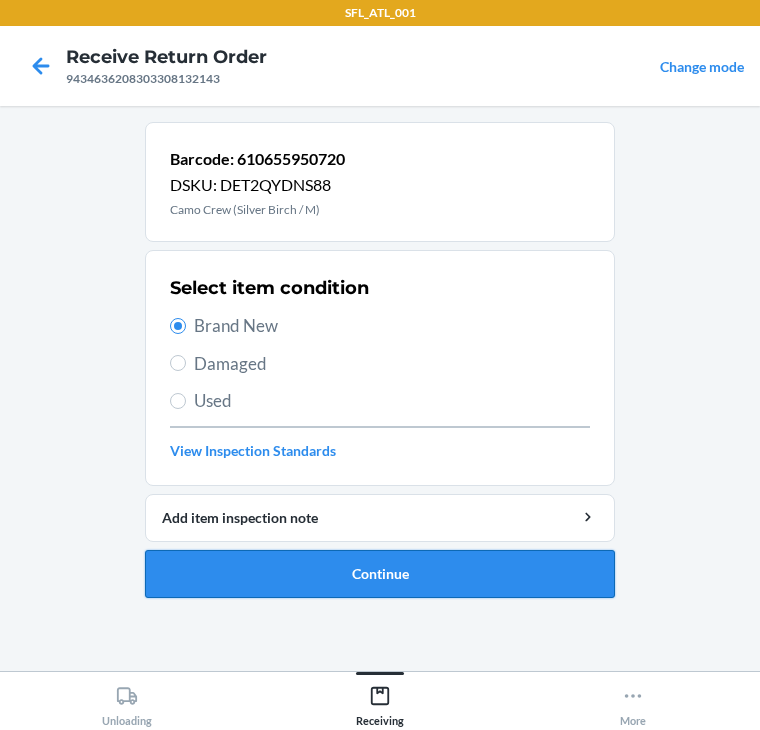 click on "Continue" at bounding box center (380, 574) 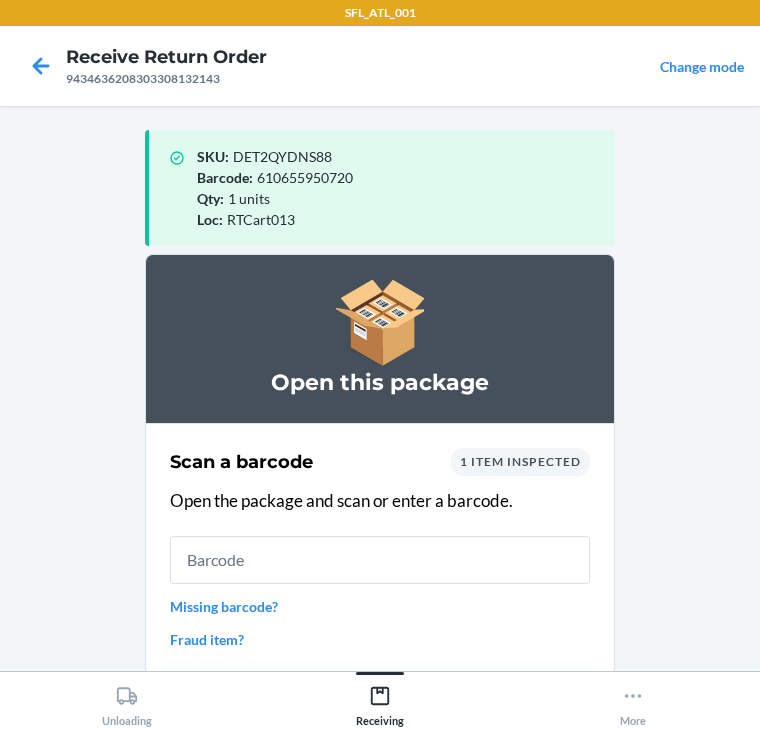scroll, scrollTop: 130, scrollLeft: 0, axis: vertical 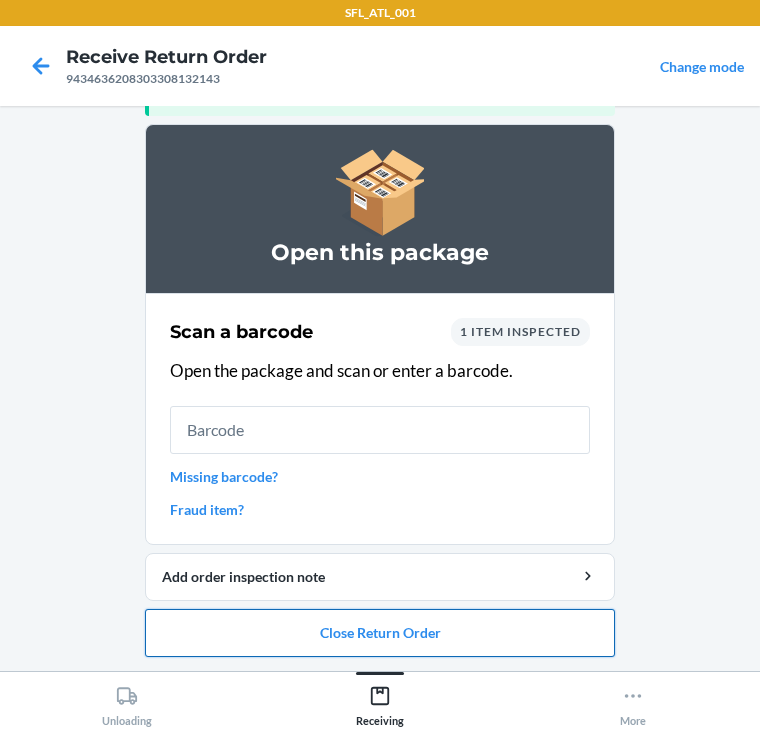 click on "Close Return Order" at bounding box center (380, 633) 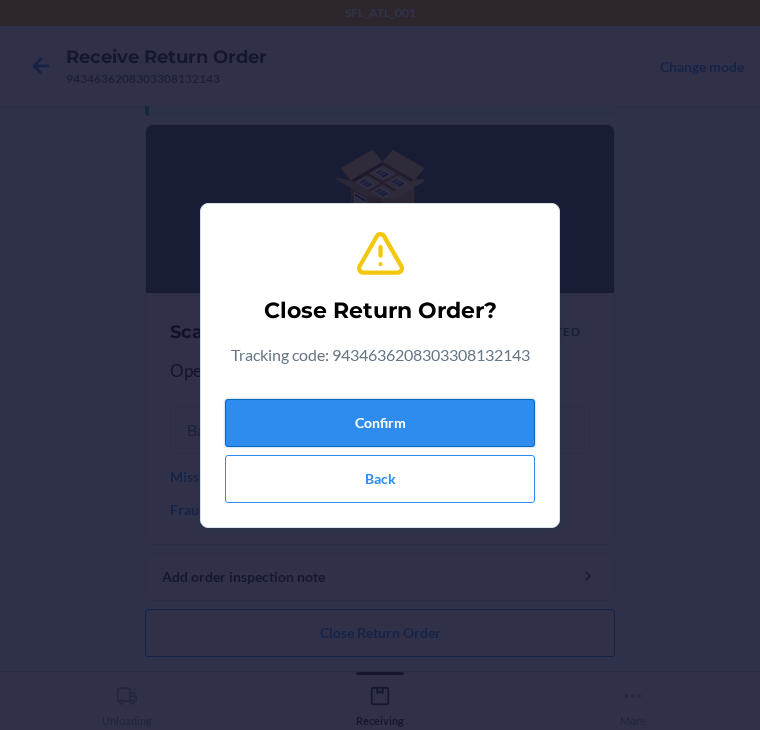 click on "Confirm" at bounding box center [380, 423] 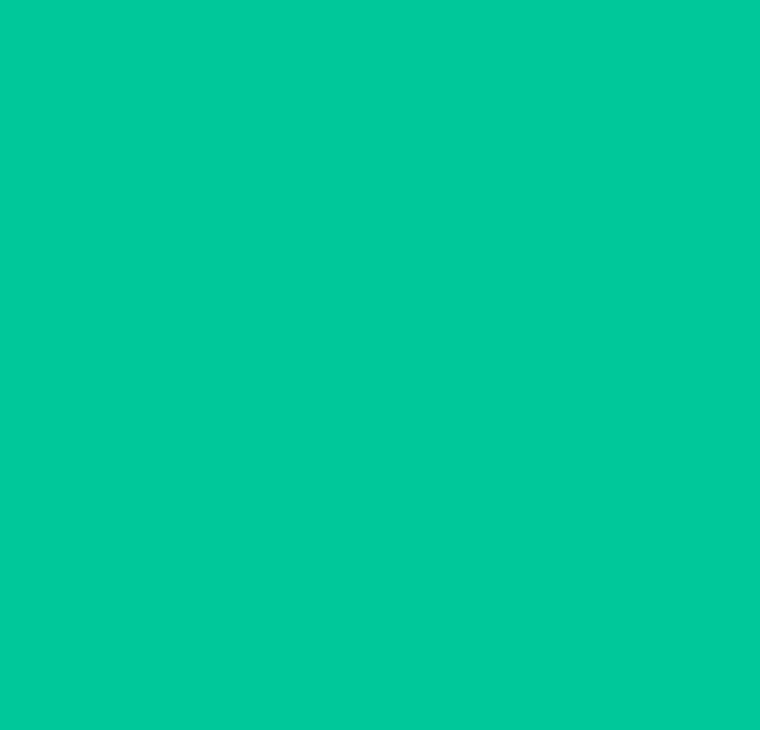 scroll, scrollTop: 0, scrollLeft: 0, axis: both 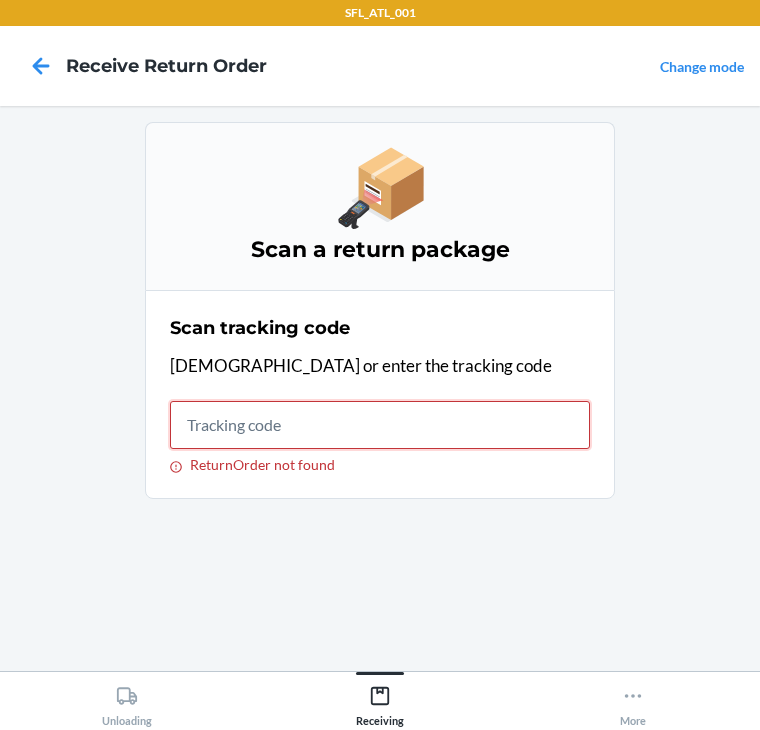 click on "ReturnOrder not found" at bounding box center (380, 425) 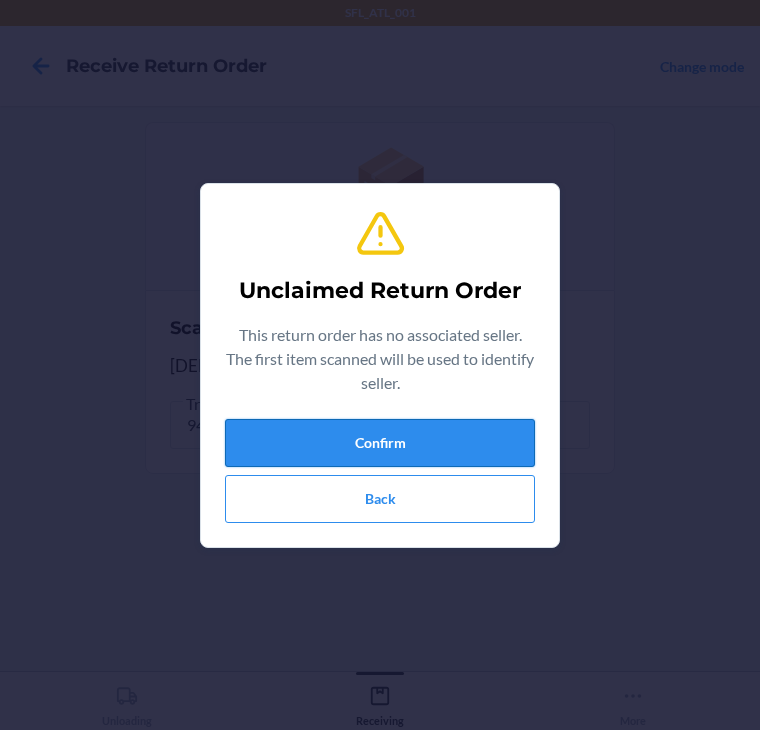 click on "Confirm" at bounding box center [380, 443] 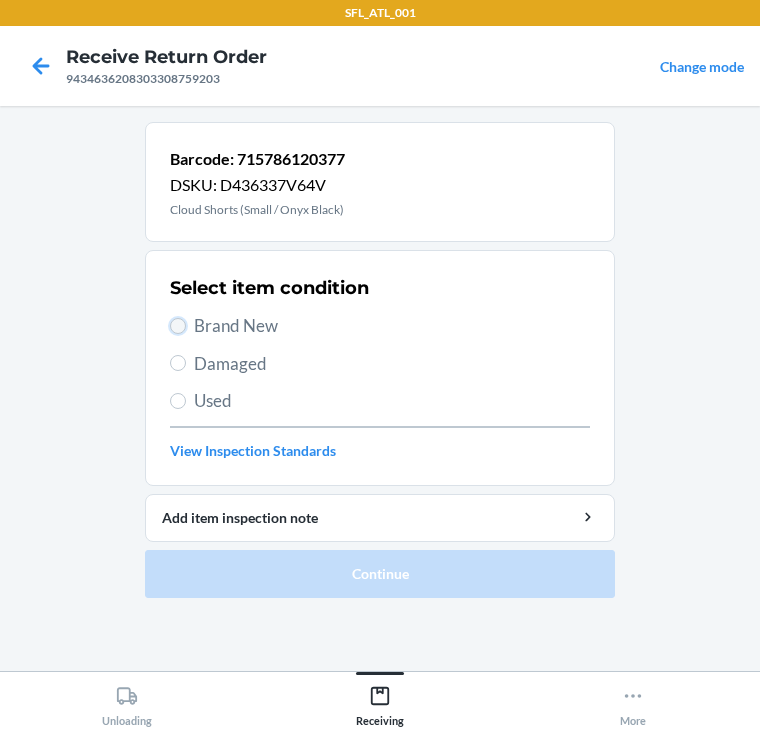 click on "Brand New" at bounding box center (178, 326) 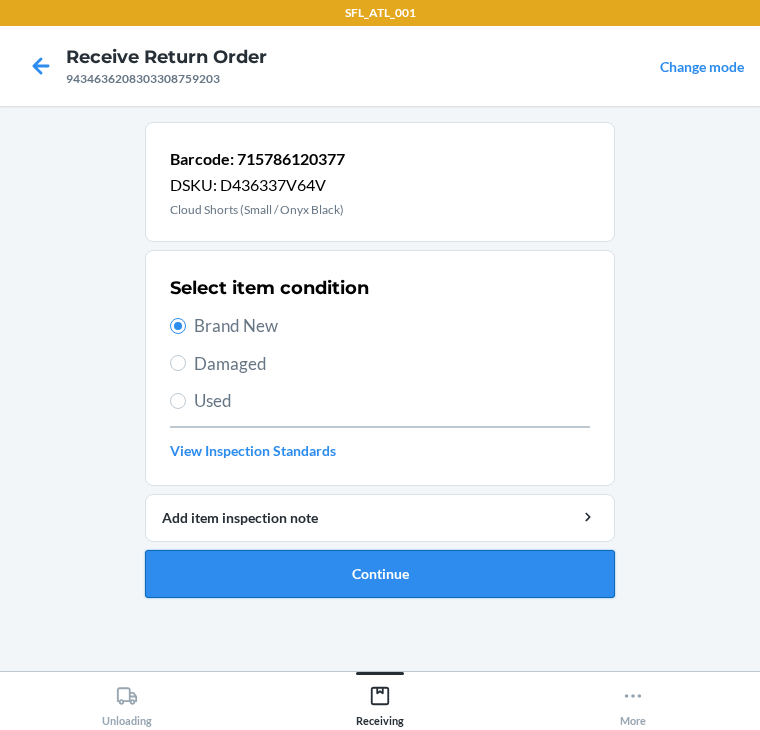 click on "Continue" at bounding box center [380, 574] 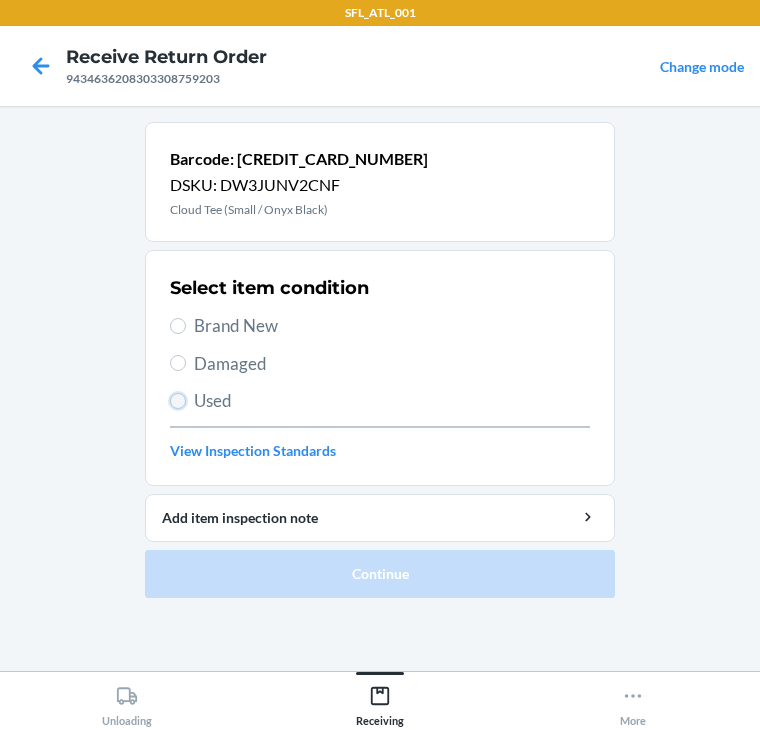 click on "Used" at bounding box center [178, 401] 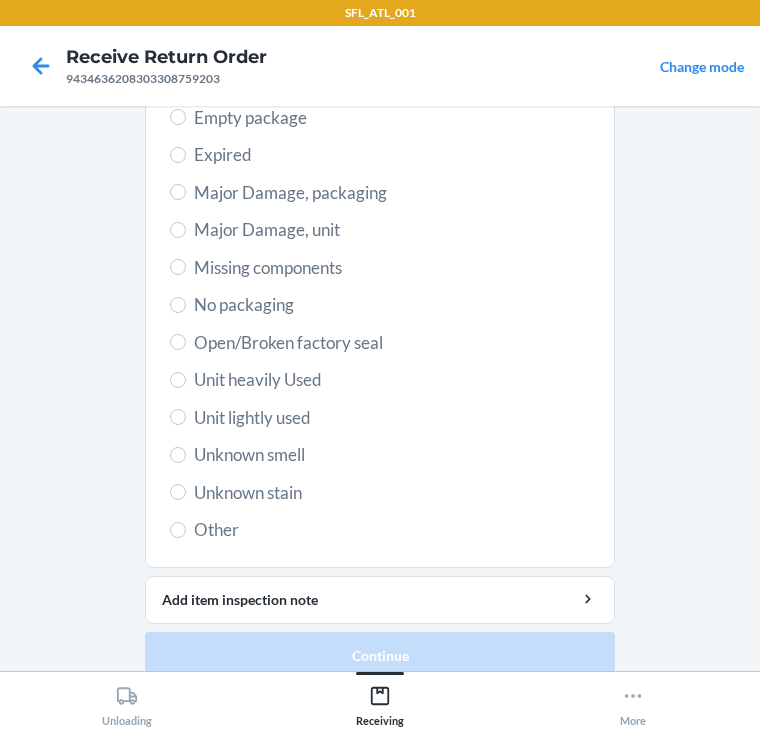 scroll, scrollTop: 475, scrollLeft: 0, axis: vertical 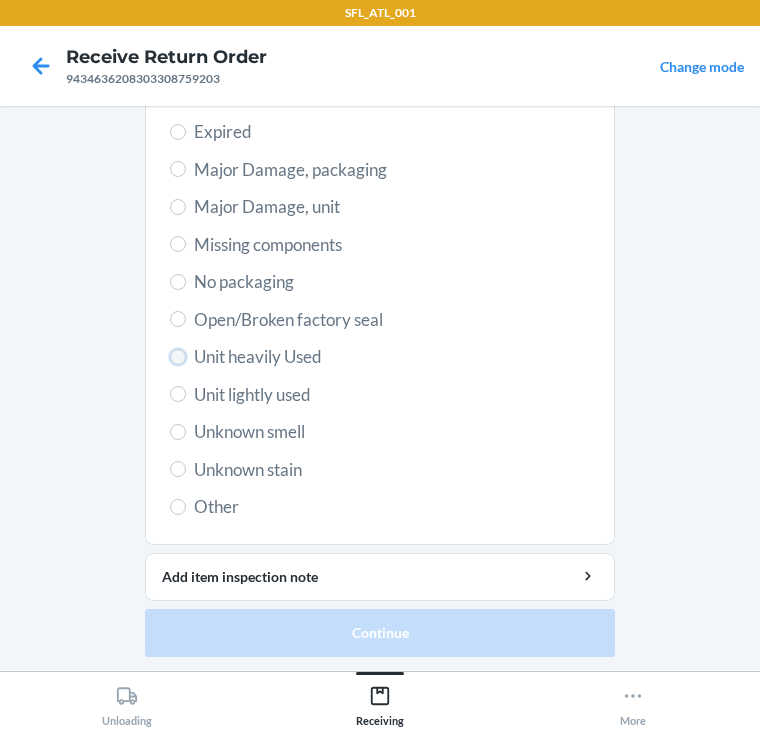 click on "Unit heavily Used" at bounding box center [178, 357] 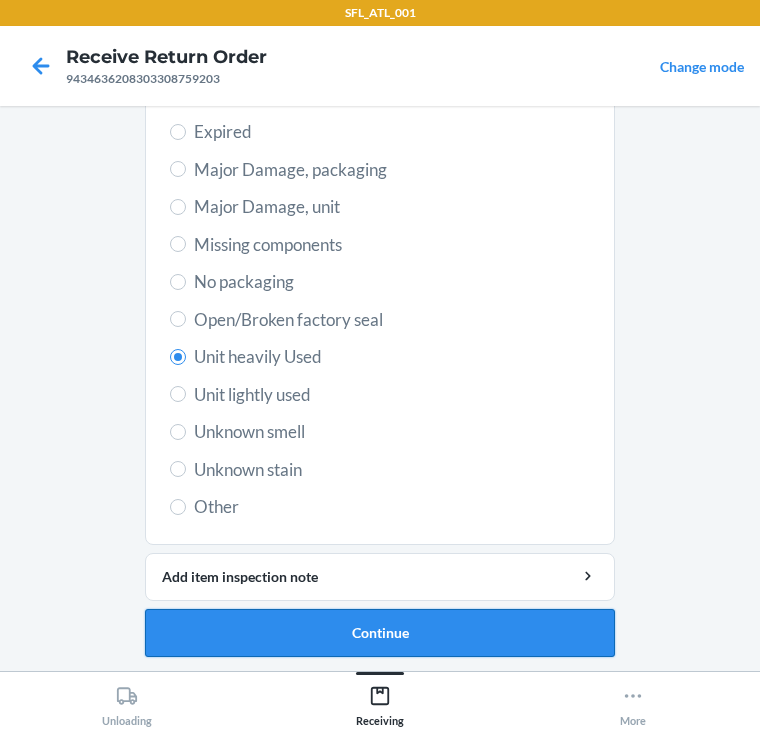 click on "Continue" at bounding box center (380, 633) 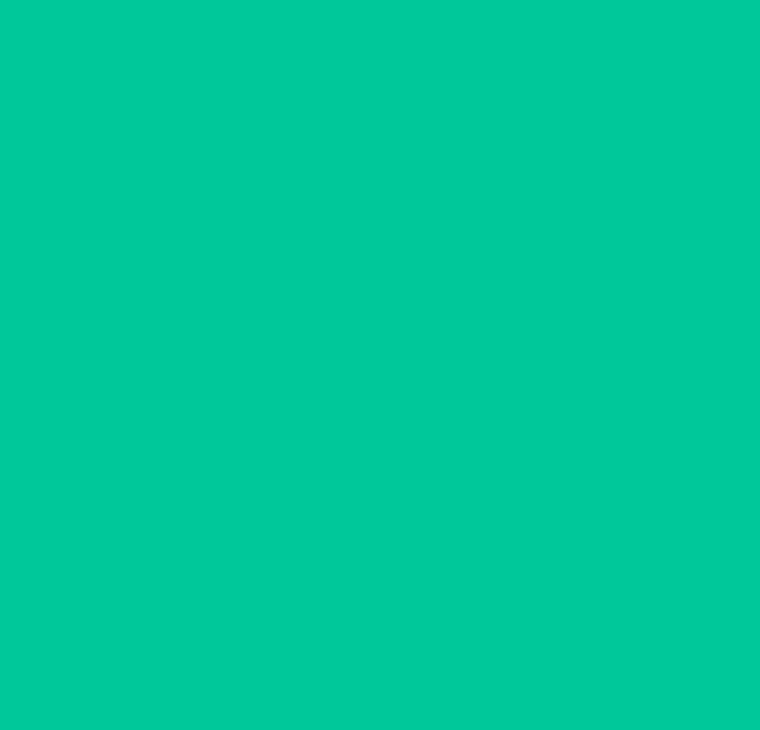 scroll, scrollTop: 104, scrollLeft: 0, axis: vertical 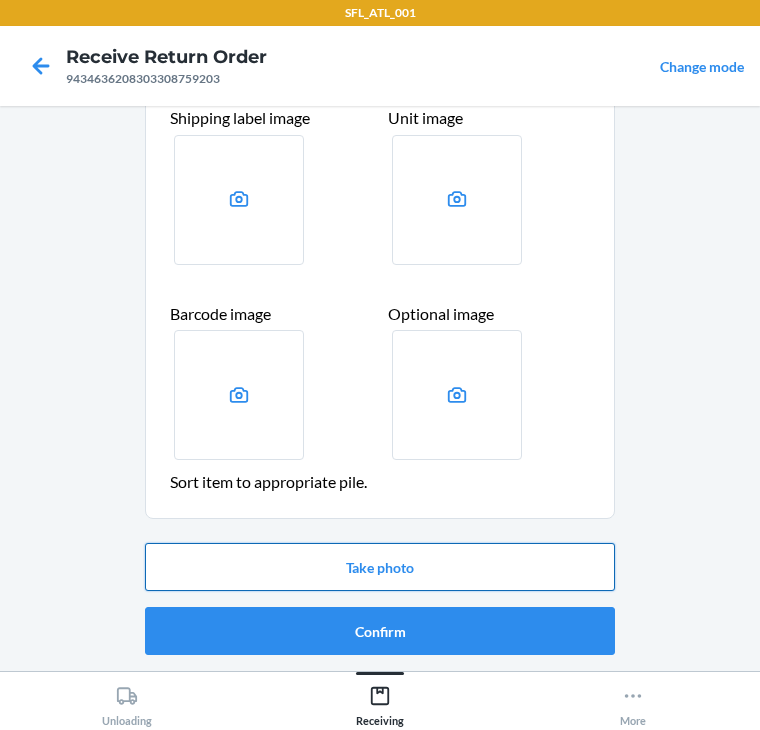 click on "Take photo" at bounding box center [380, 567] 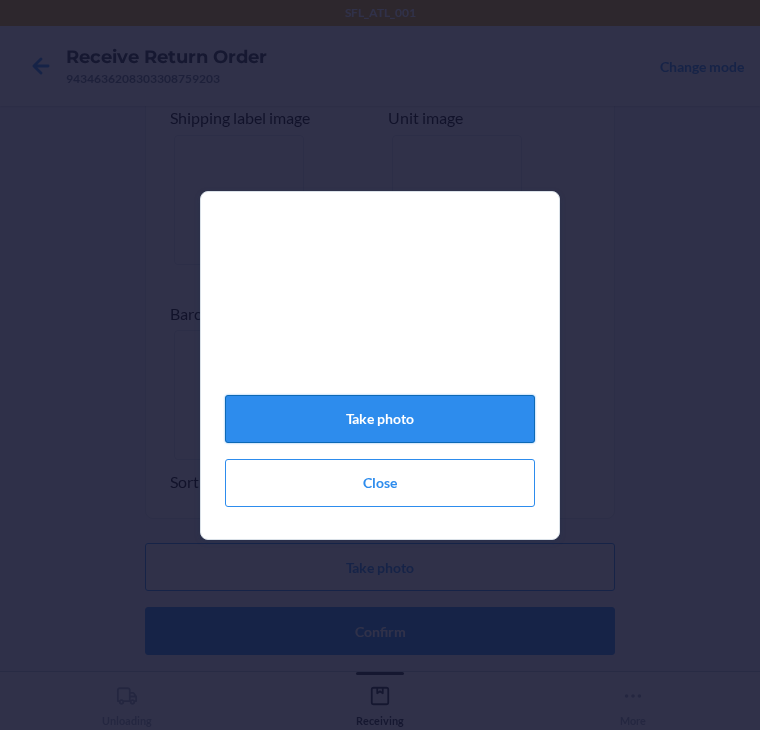 click on "Take photo" 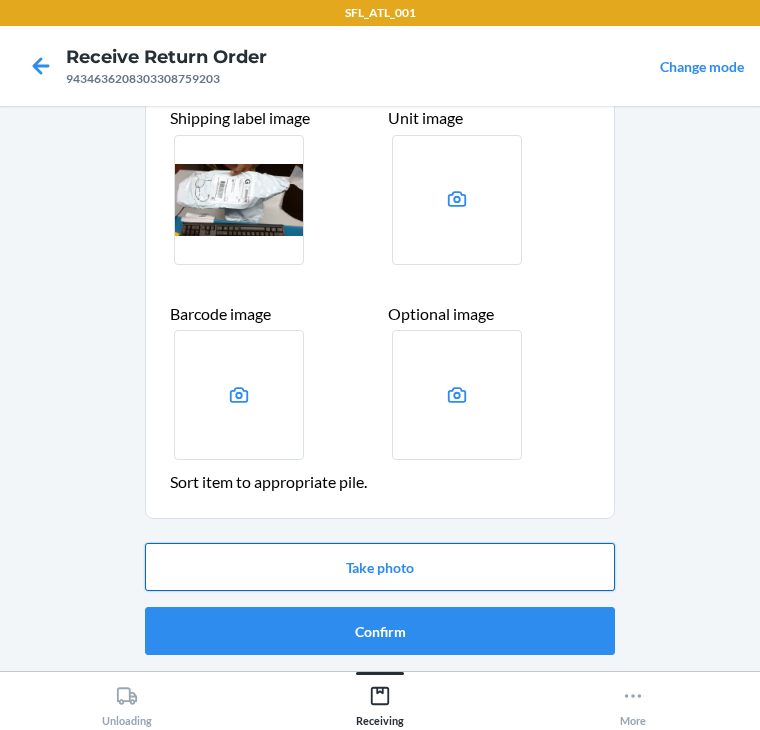click on "Take photo" at bounding box center [380, 567] 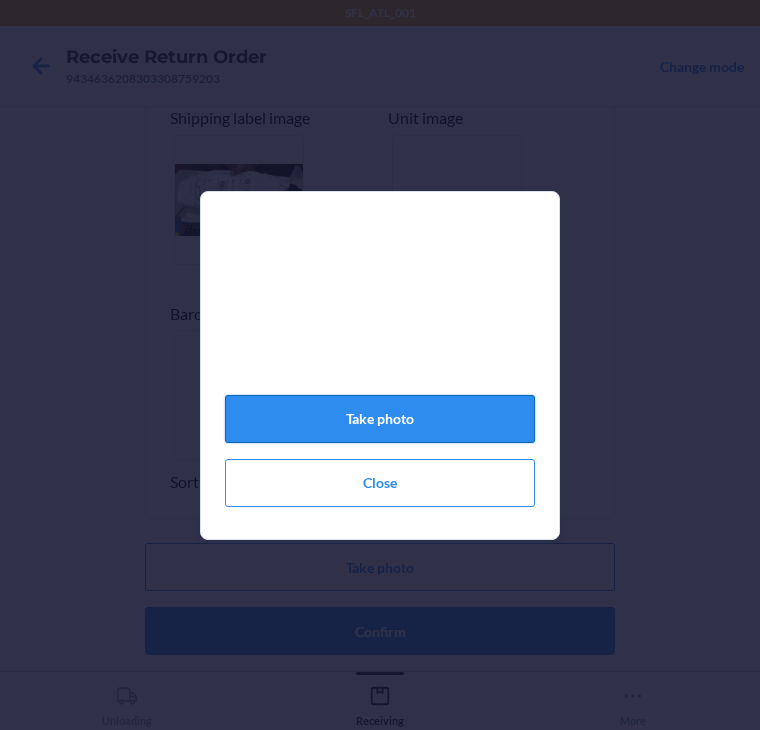 click on "Take photo" 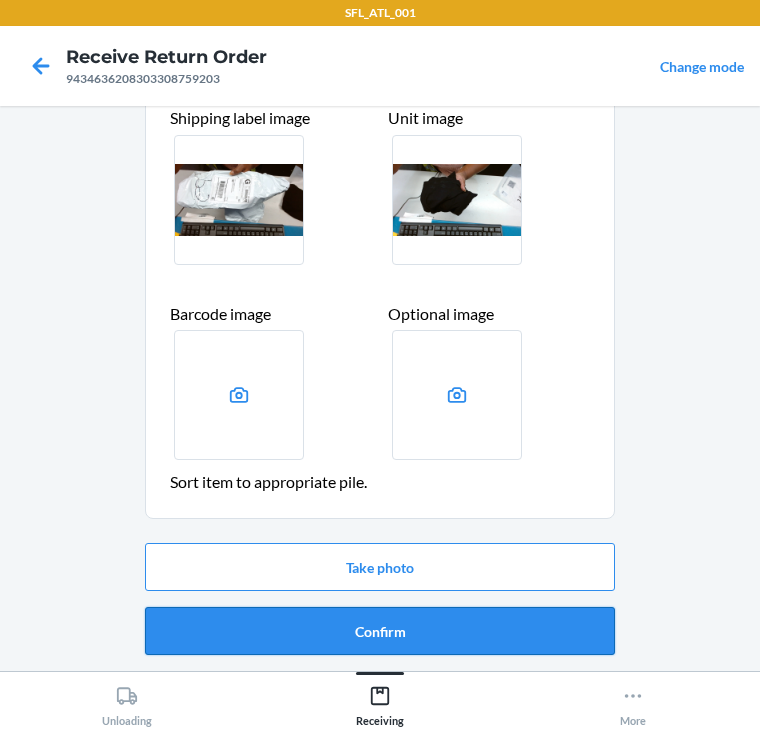 click on "Confirm" at bounding box center [380, 631] 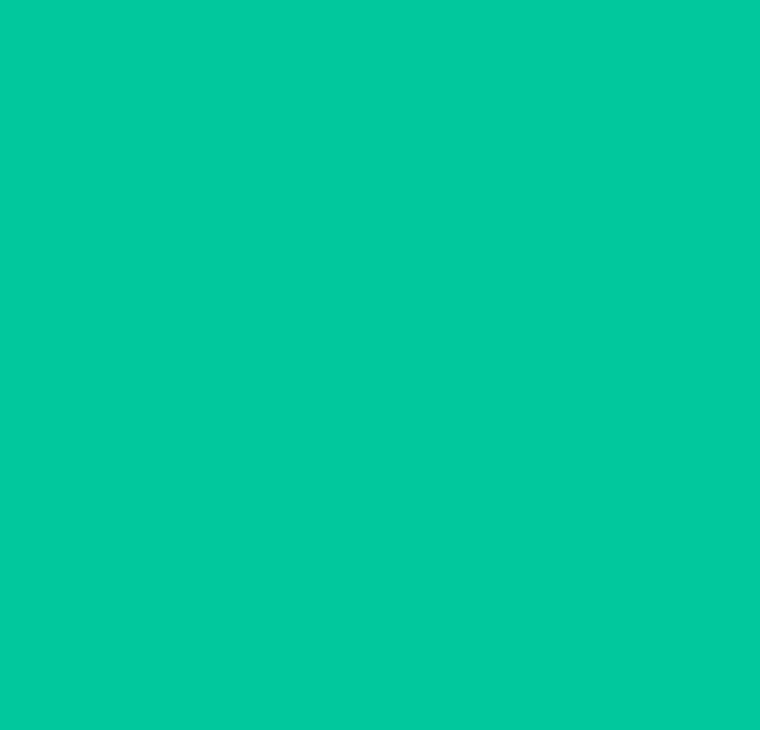 scroll, scrollTop: 0, scrollLeft: 0, axis: both 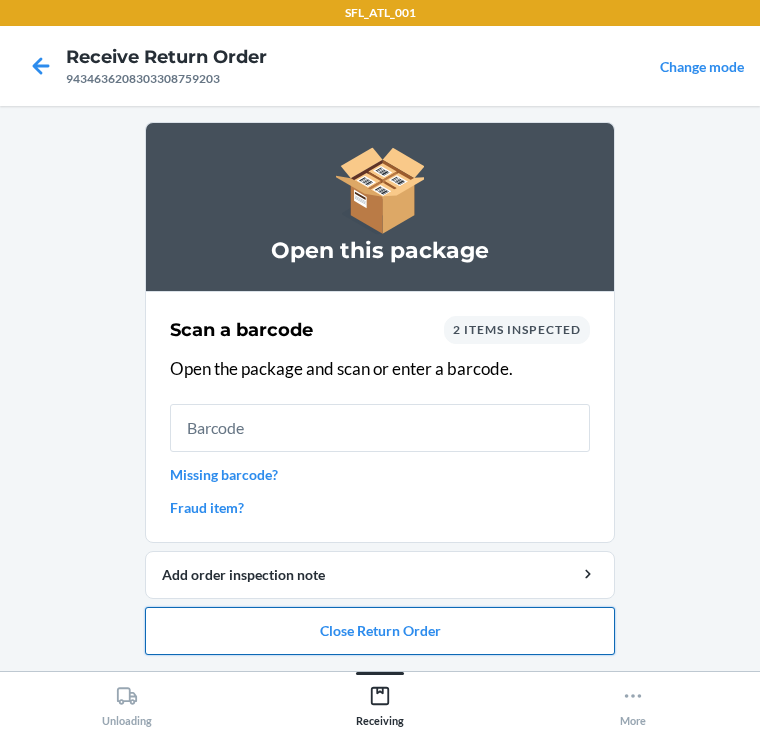 click on "Close Return Order" at bounding box center (380, 631) 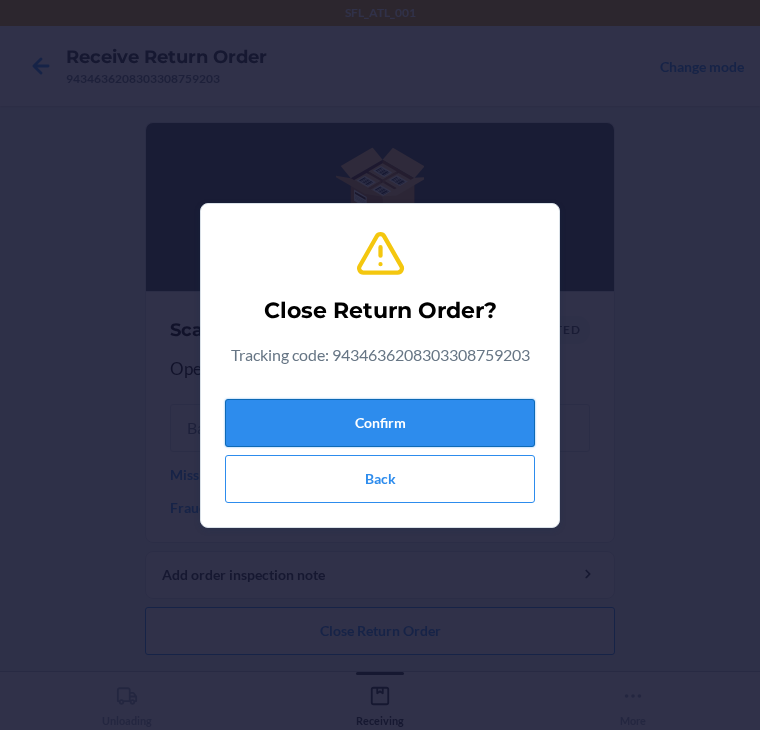 click on "Confirm" at bounding box center (380, 423) 